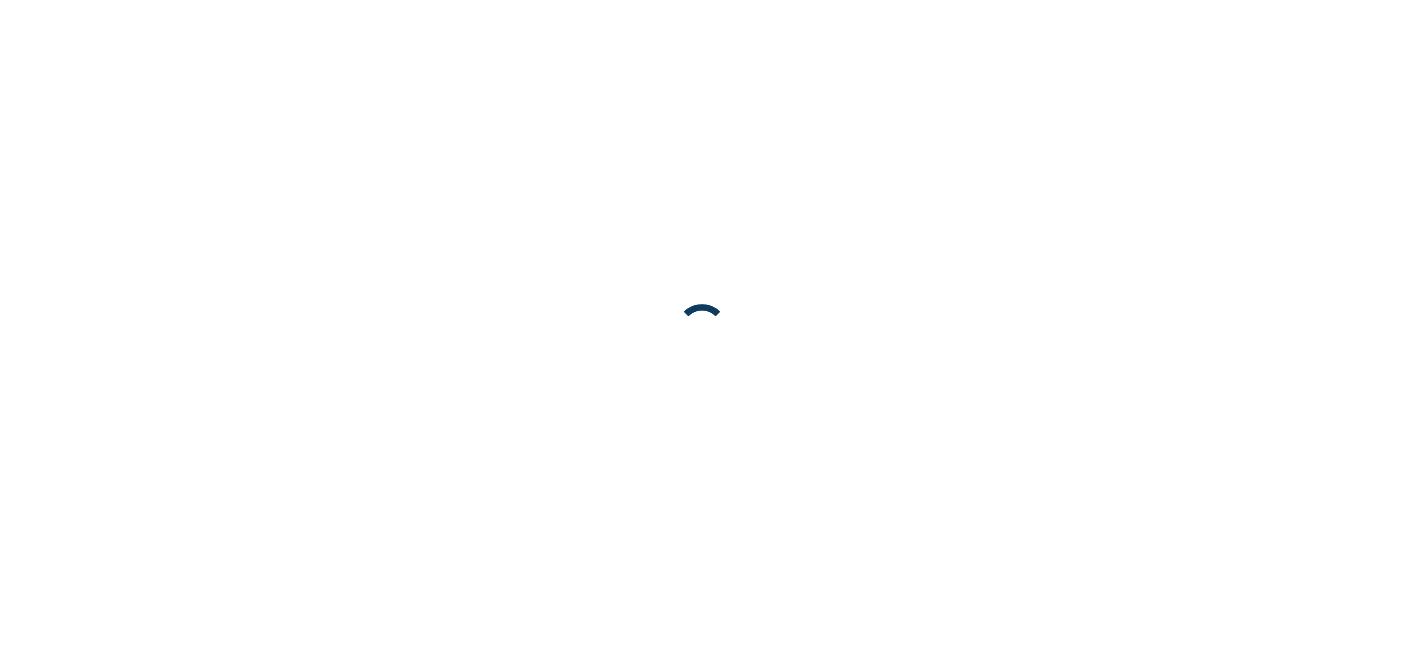 scroll, scrollTop: 0, scrollLeft: 0, axis: both 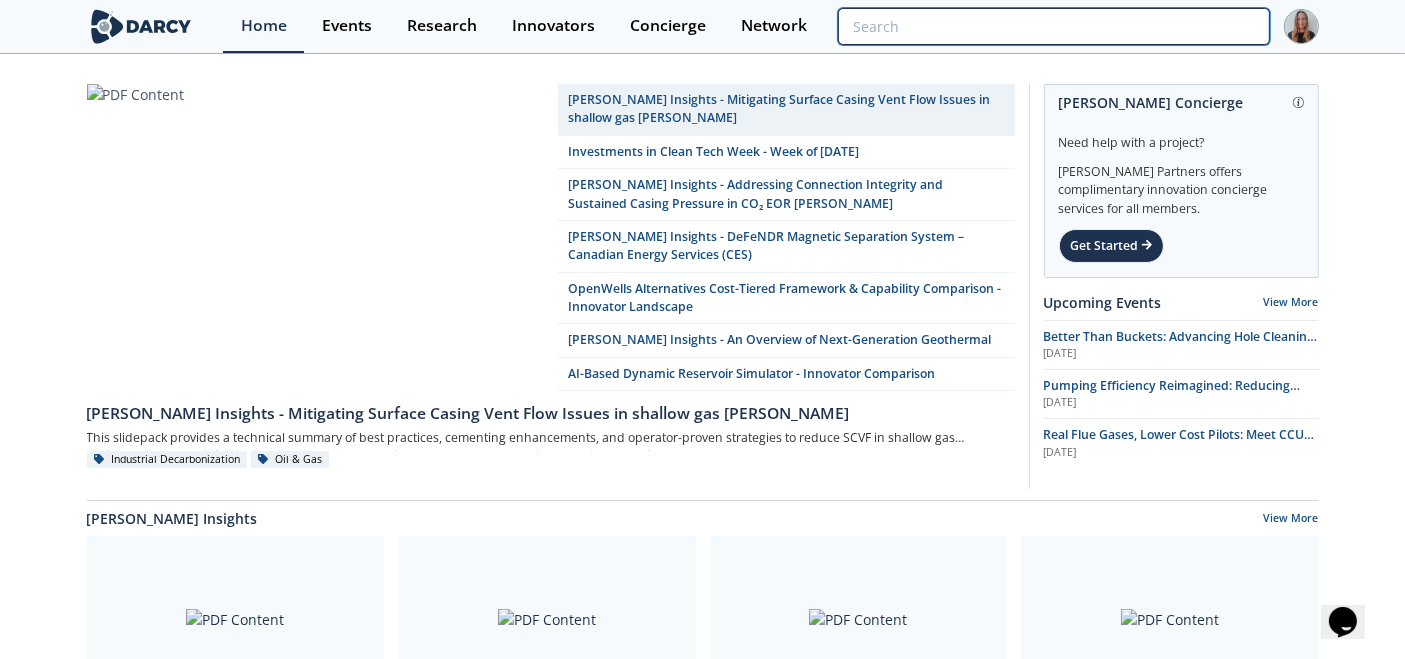 click at bounding box center (1053, 26) 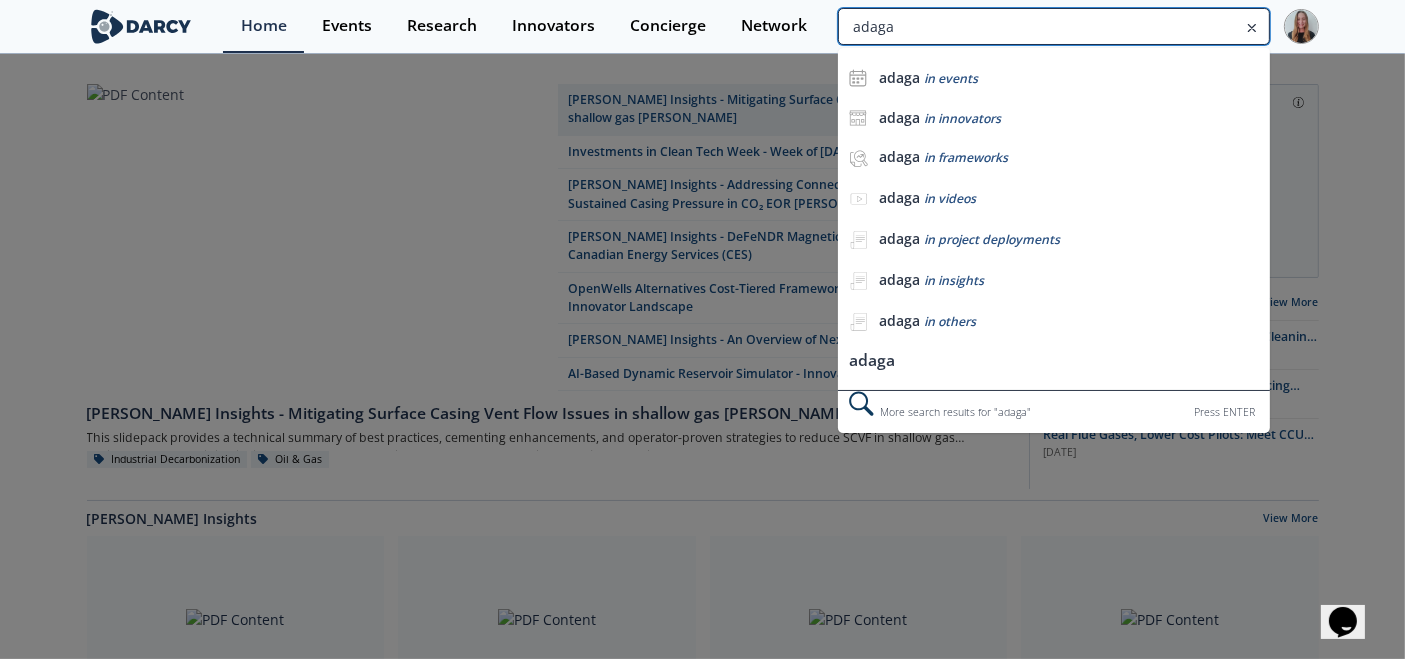 type on "adaga" 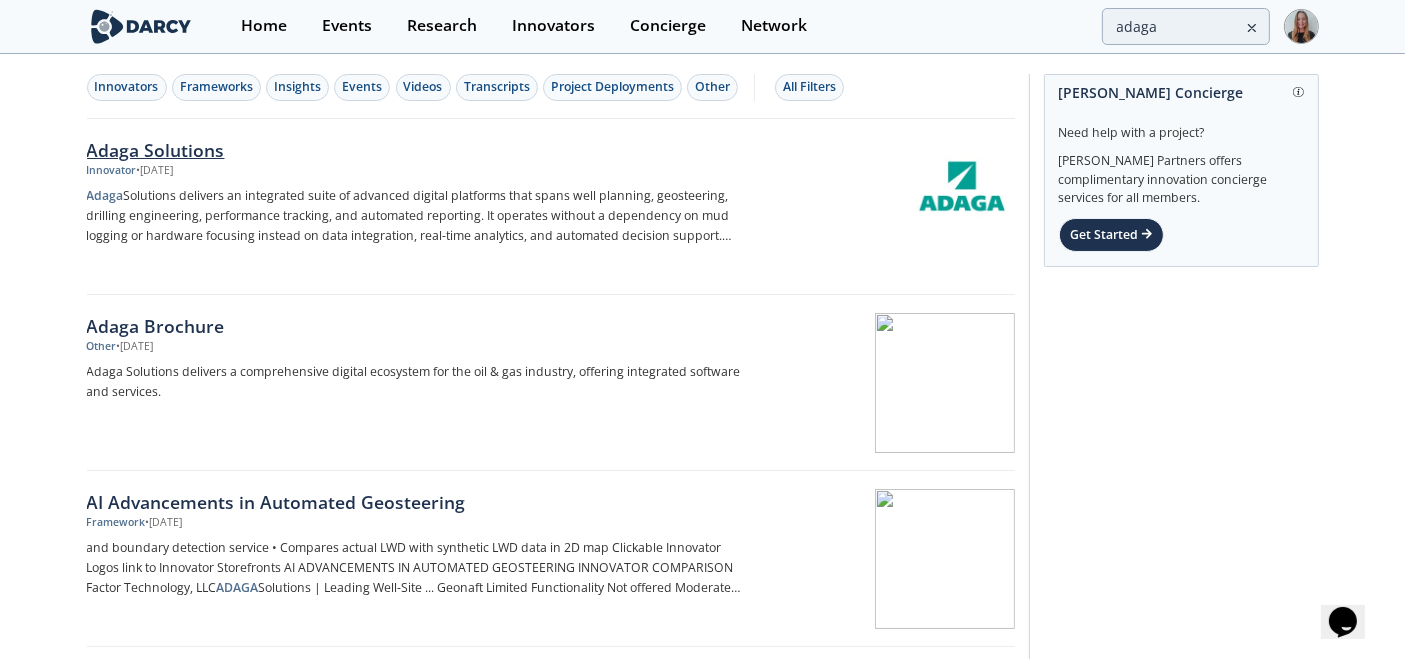 click on "Adaga Solutions" at bounding box center [418, 150] 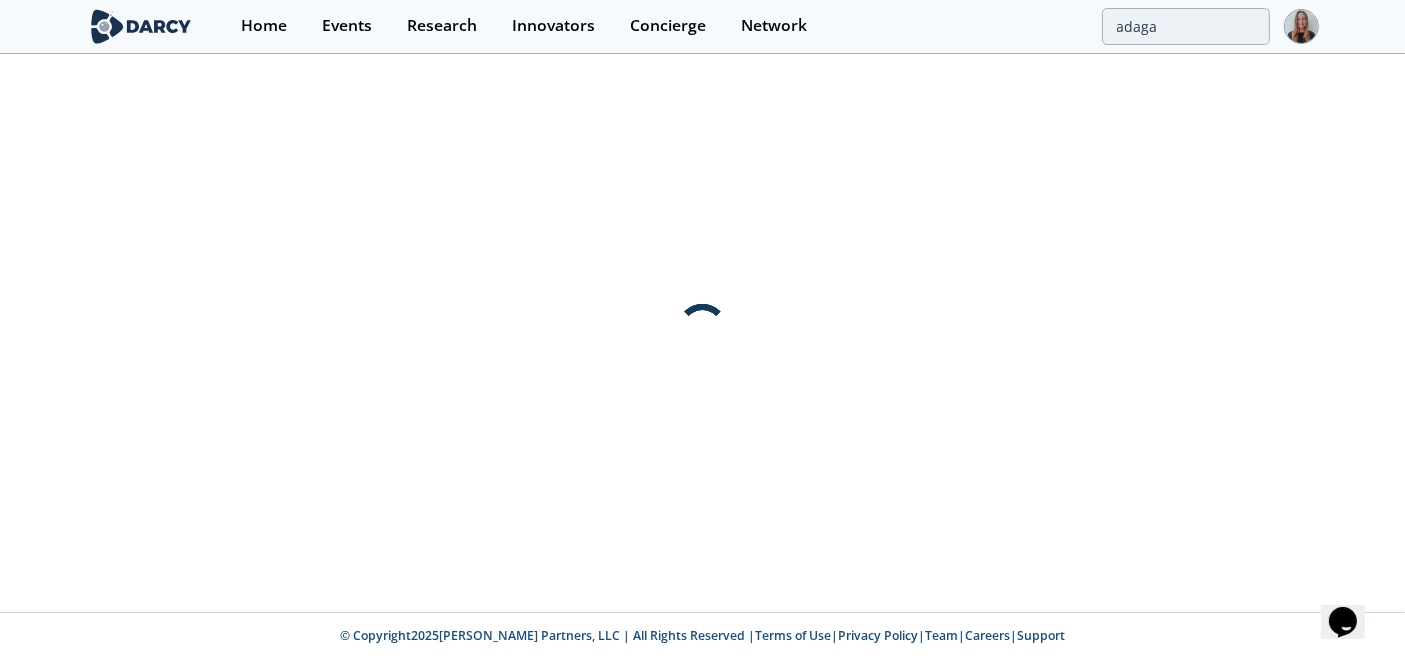 type 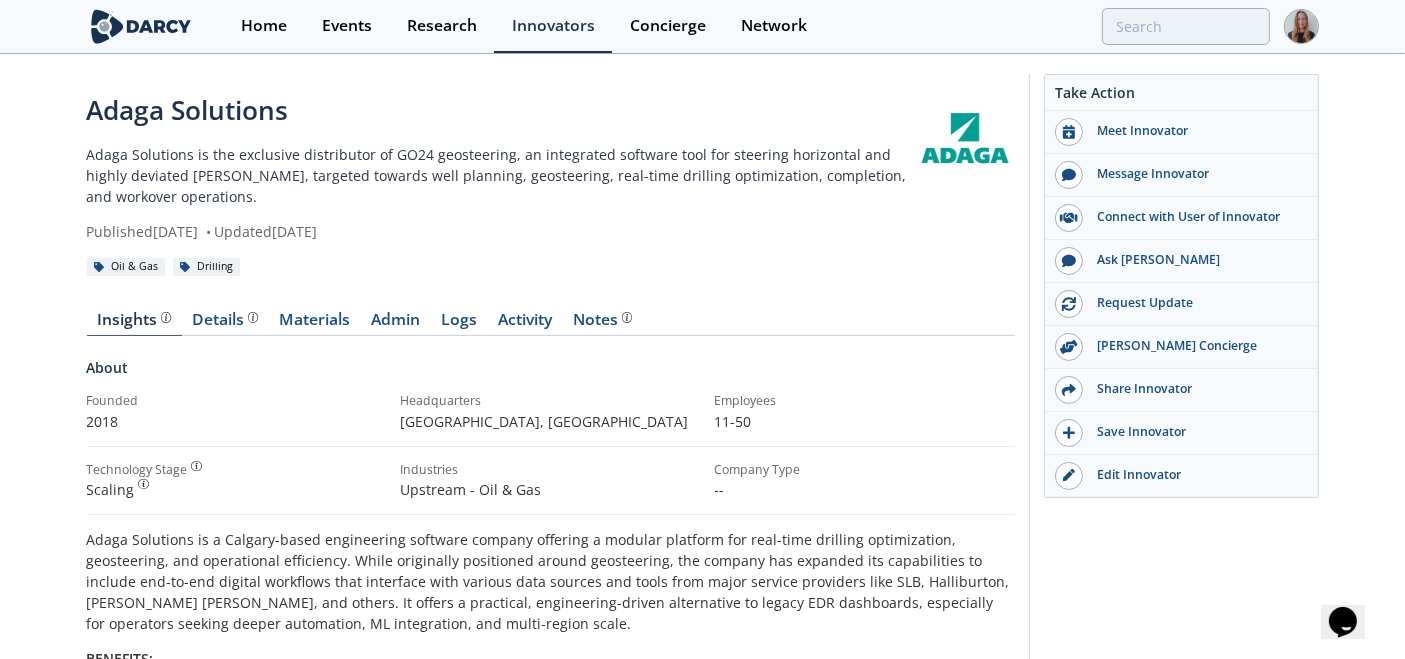 click on "Adaga Solutions is the exclusive distributor of GO24 geosteering, an integrated software tool for steering horizontal and highly deviated wells, targeted towards well planning, geosteering, real-time drilling optimization, completion, and workover operations." at bounding box center (501, 175) 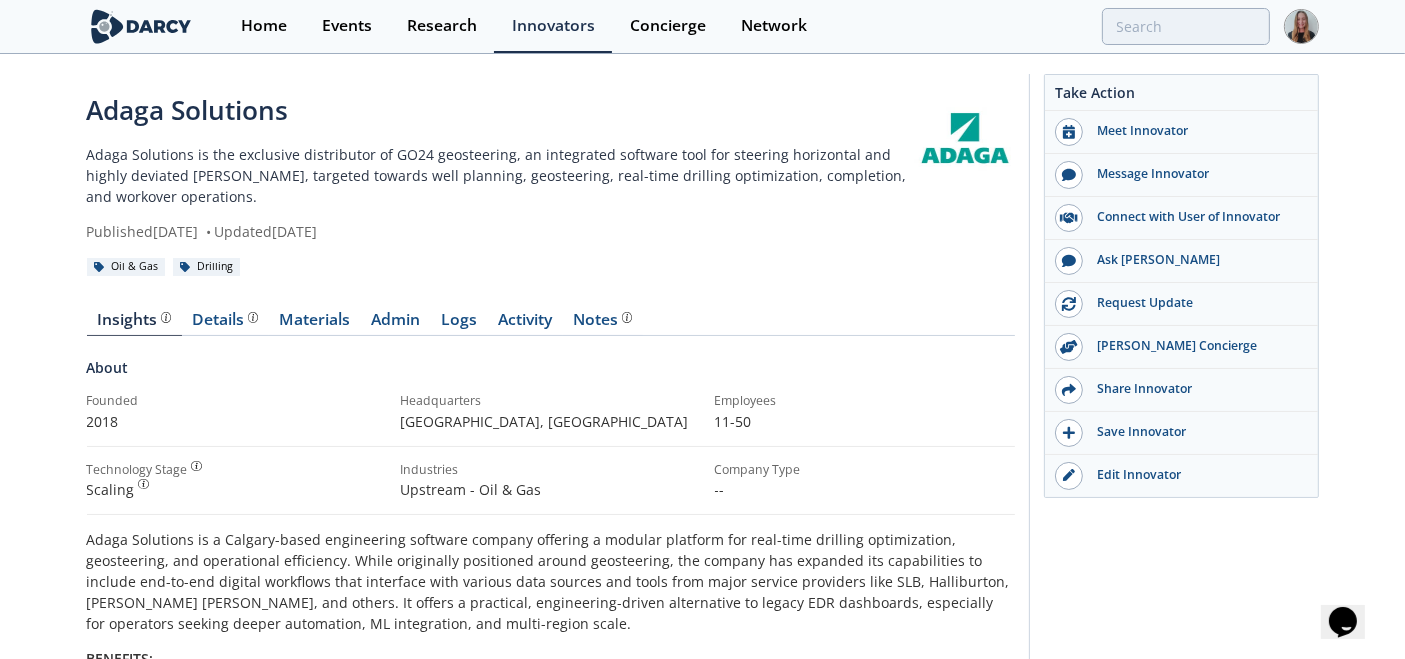 click on "Adaga Solutions is the exclusive distributor of GO24 geosteering, an integrated software tool for steering horizontal and highly deviated wells, targeted towards well planning, geosteering, real-time drilling optimization, completion, and workover operations." at bounding box center (501, 175) 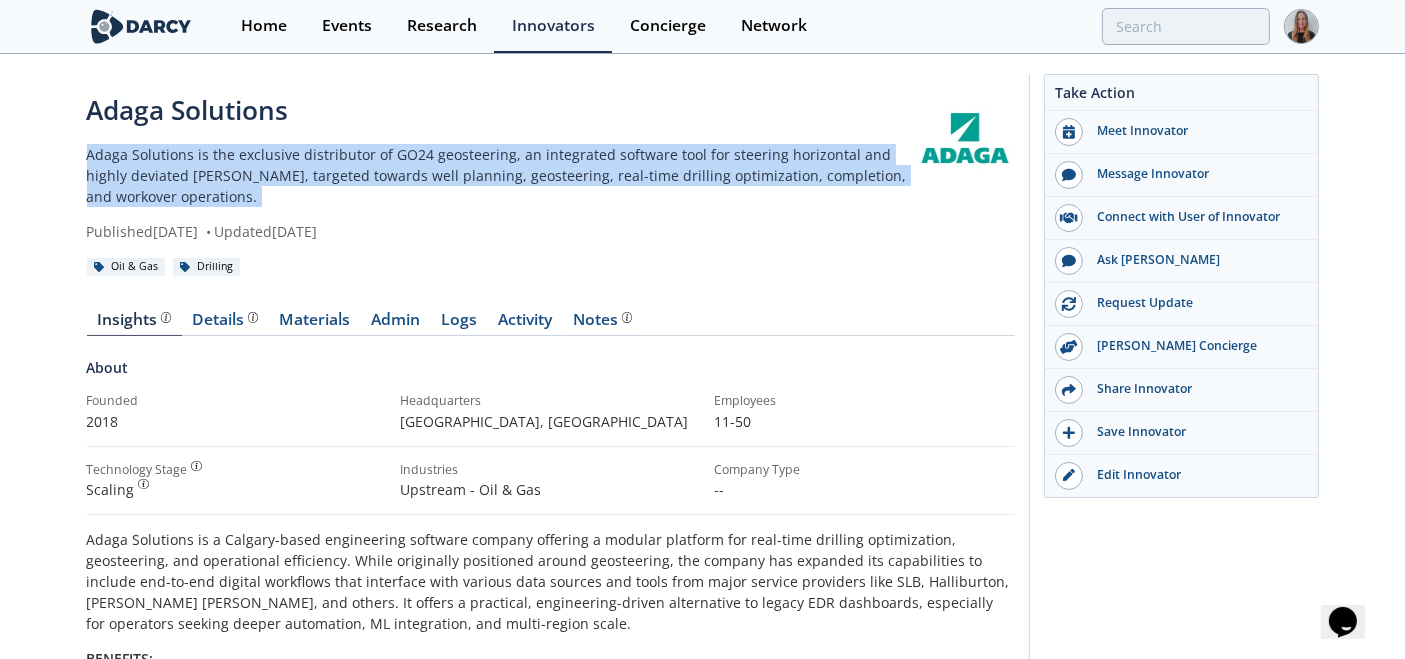click on "Adaga Solutions is the exclusive distributor of GO24 geosteering, an integrated software tool for steering horizontal and highly deviated wells, targeted towards well planning, geosteering, real-time drilling optimization, completion, and workover operations." at bounding box center [501, 175] 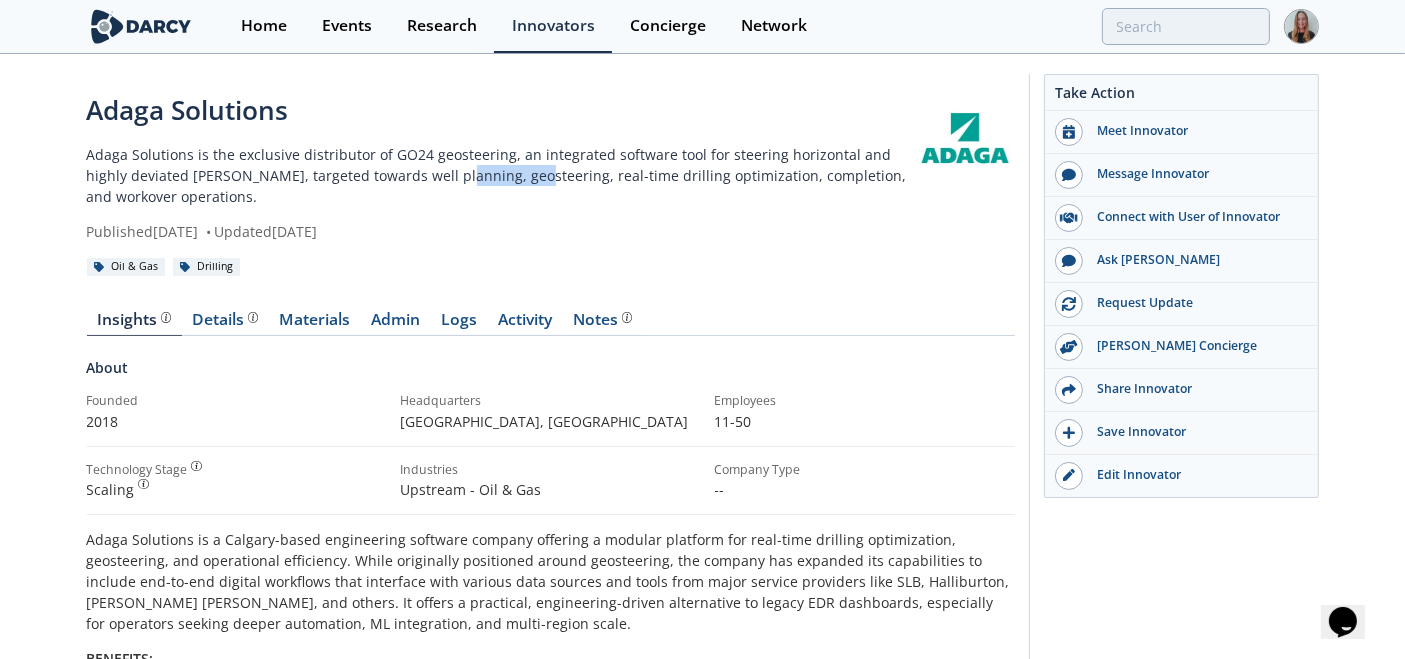 click on "Adaga Solutions is the exclusive distributor of GO24 geosteering, an integrated software tool for steering horizontal and highly deviated wells, targeted towards well planning, geosteering, real-time drilling optimization, completion, and workover operations." at bounding box center (501, 175) 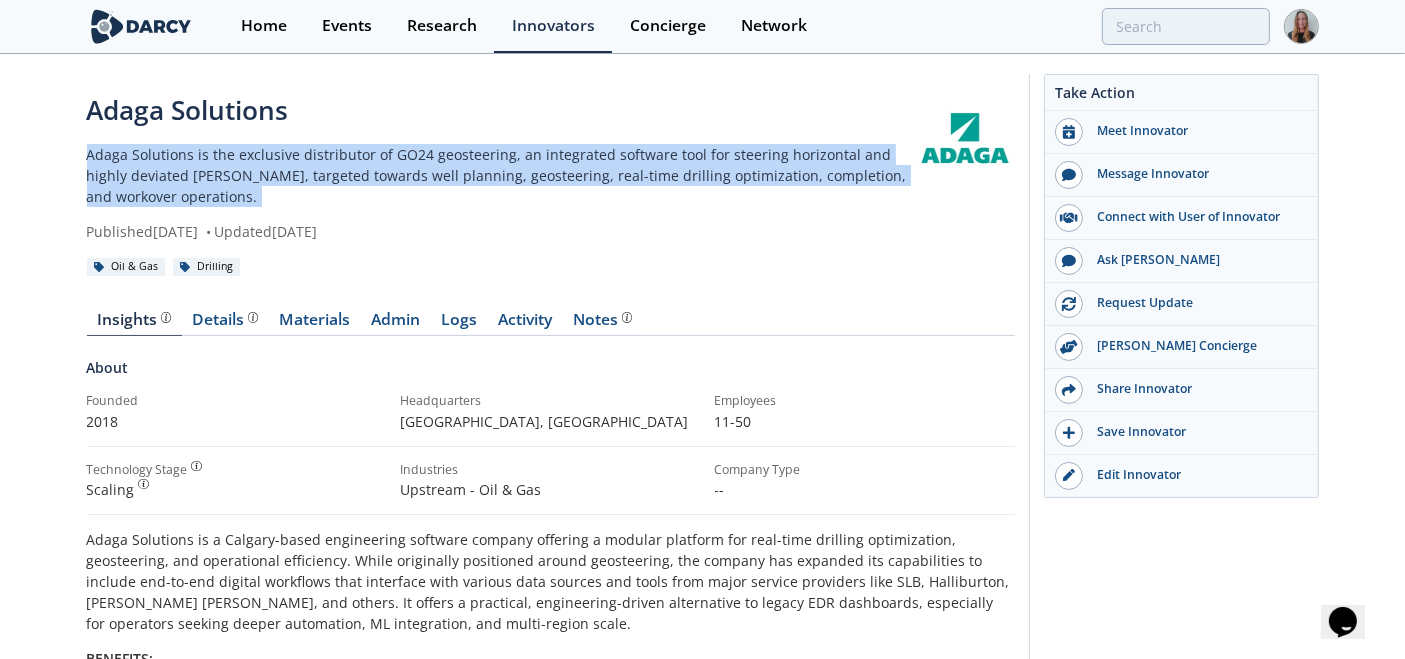 click on "Adaga Solutions is the exclusive distributor of GO24 geosteering, an integrated software tool for steering horizontal and highly deviated wells, targeted towards well planning, geosteering, real-time drilling optimization, completion, and workover operations." at bounding box center (501, 175) 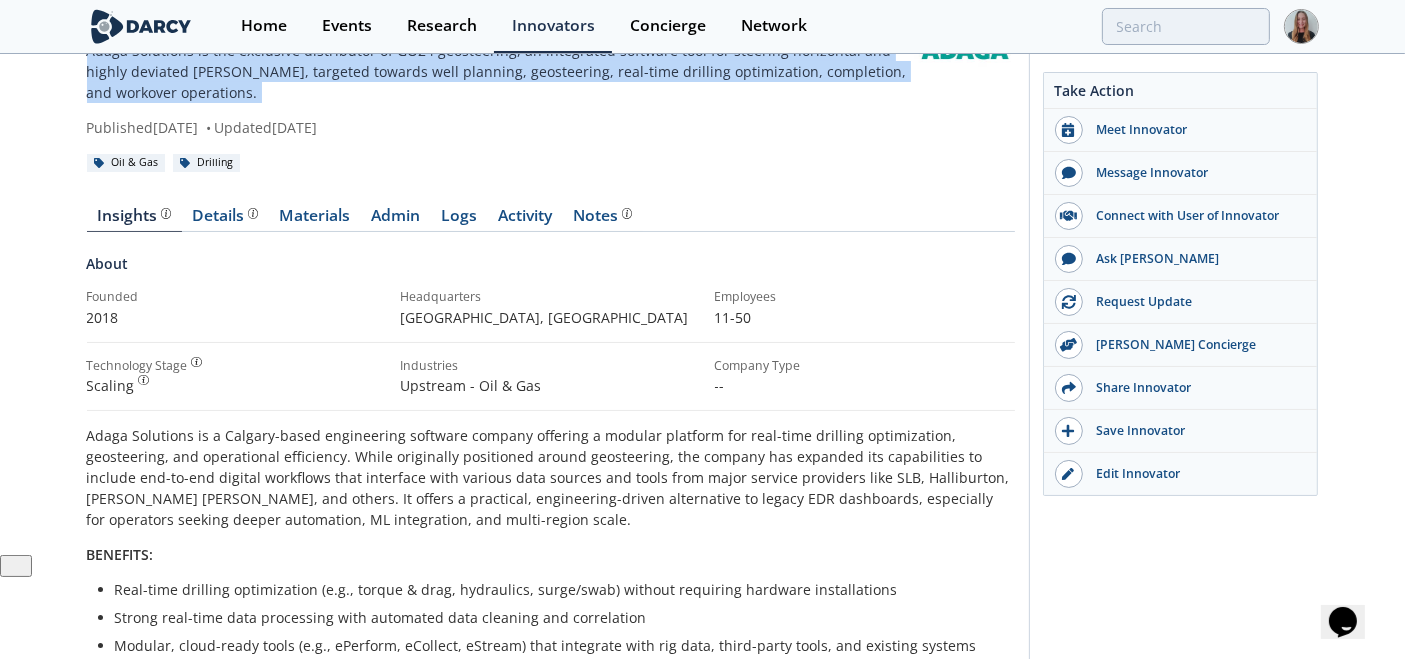 scroll, scrollTop: 0, scrollLeft: 0, axis: both 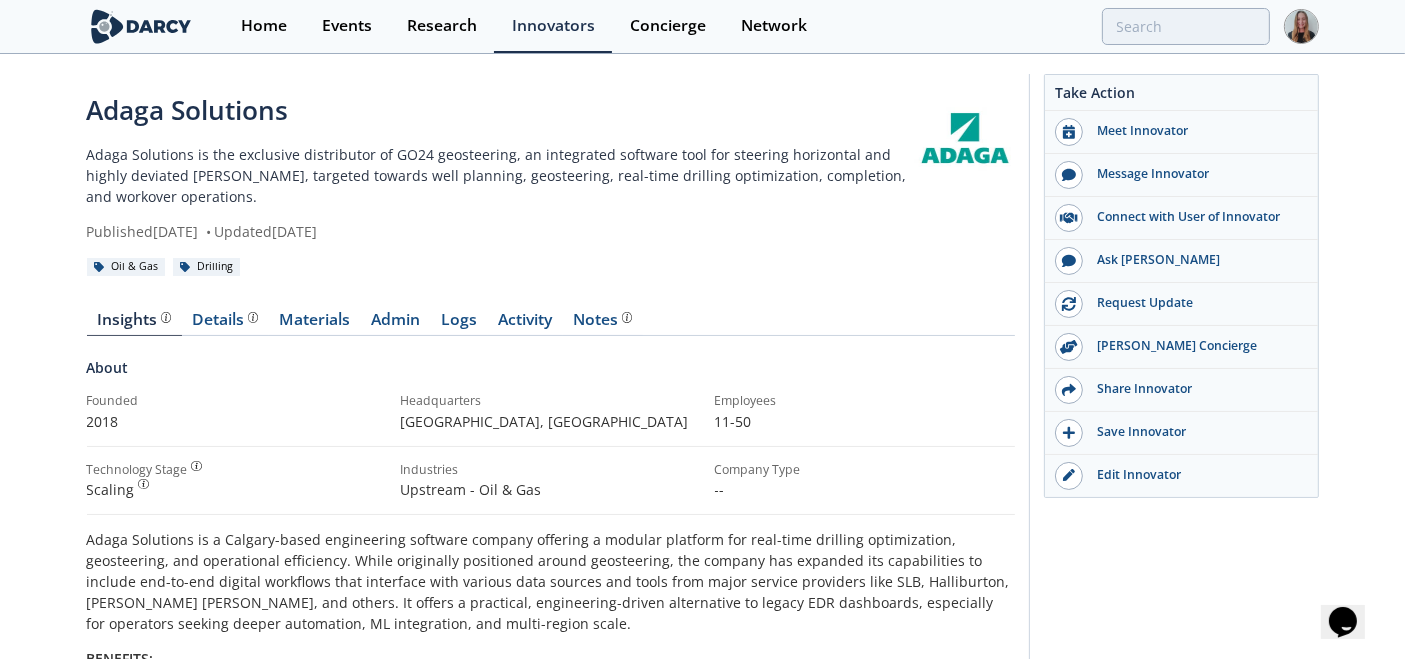 click on "Adaga Solutions" at bounding box center [501, 110] 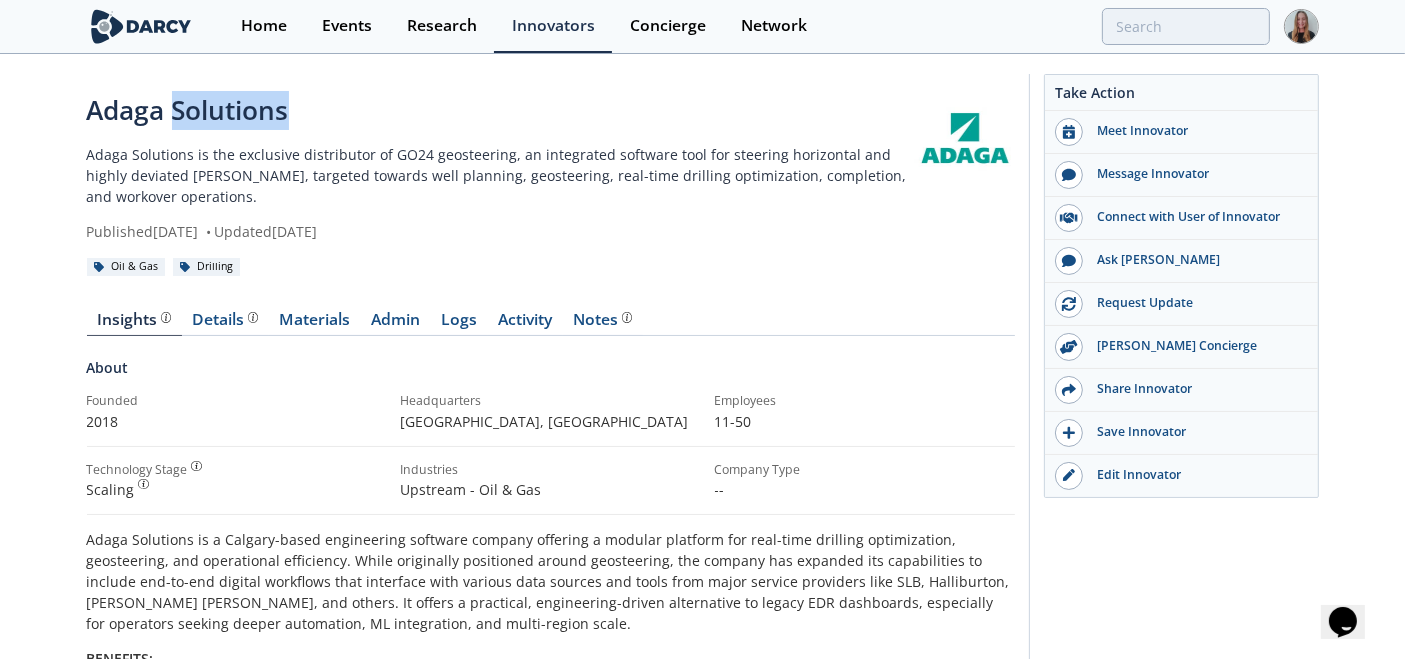 click on "Adaga Solutions" at bounding box center (501, 110) 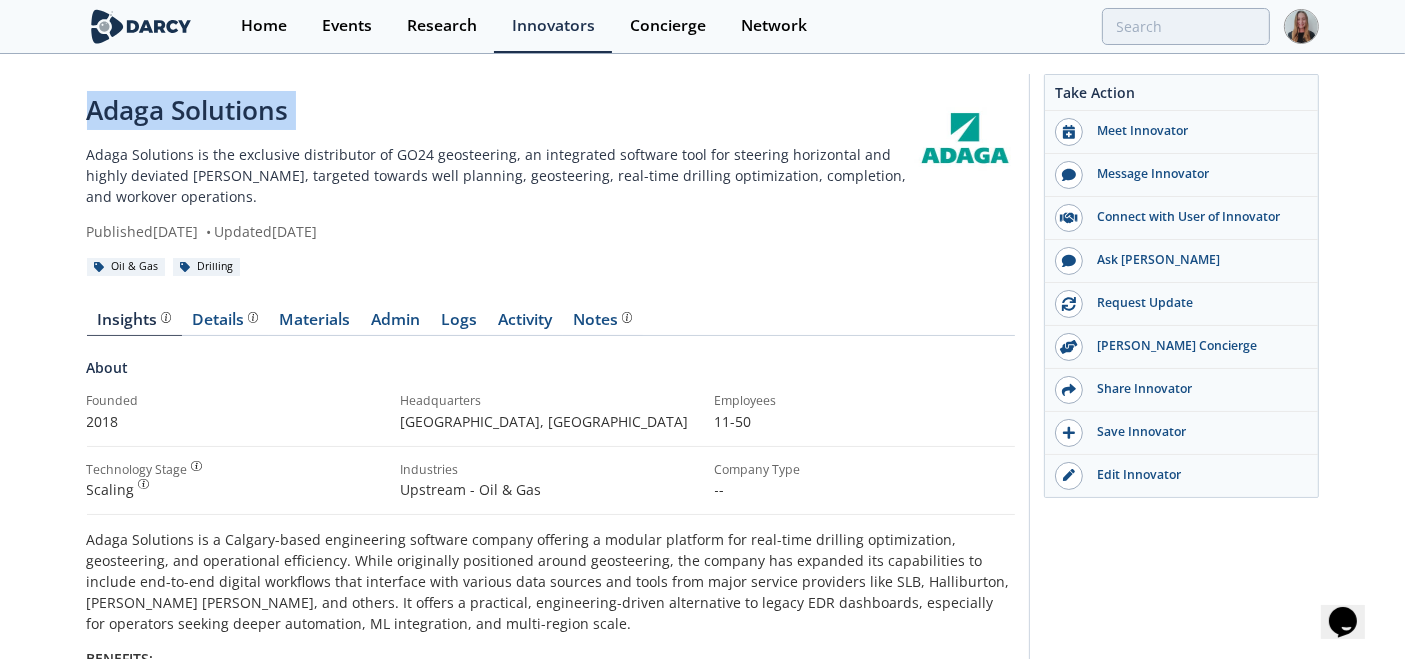 click on "Adaga Solutions" at bounding box center (501, 110) 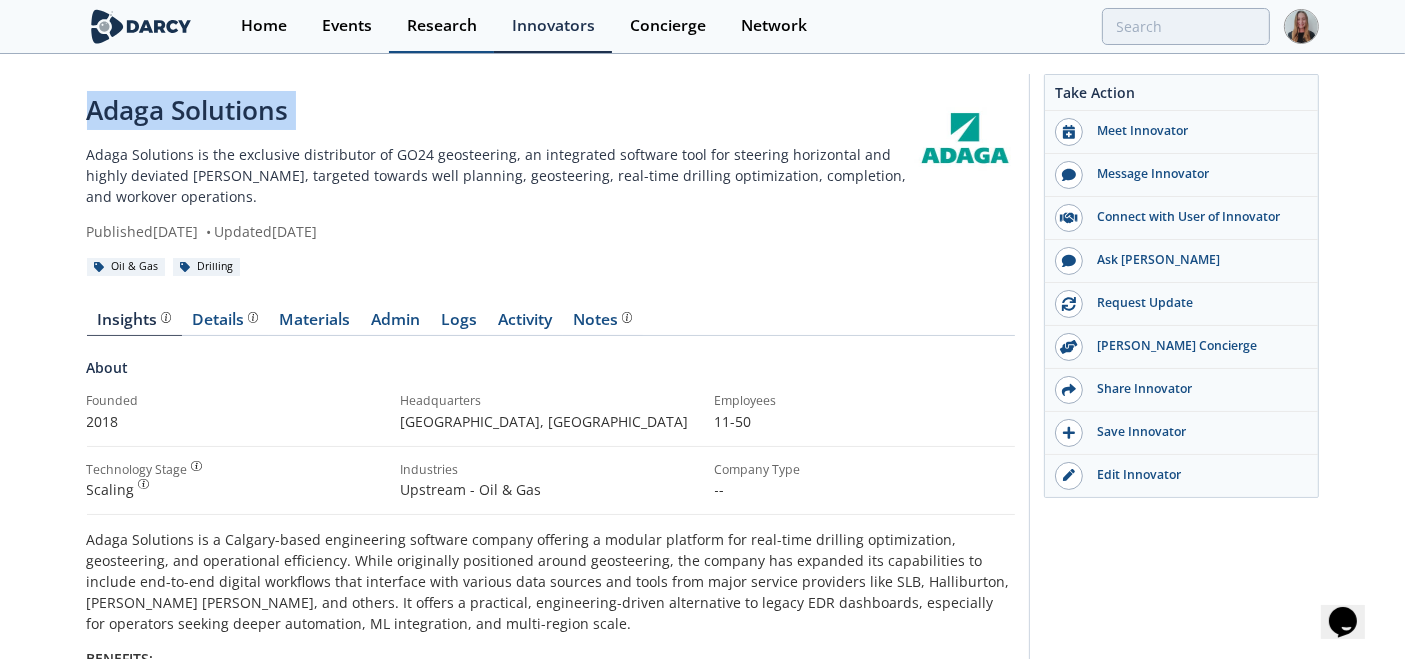 copy on "Adaga Solutions" 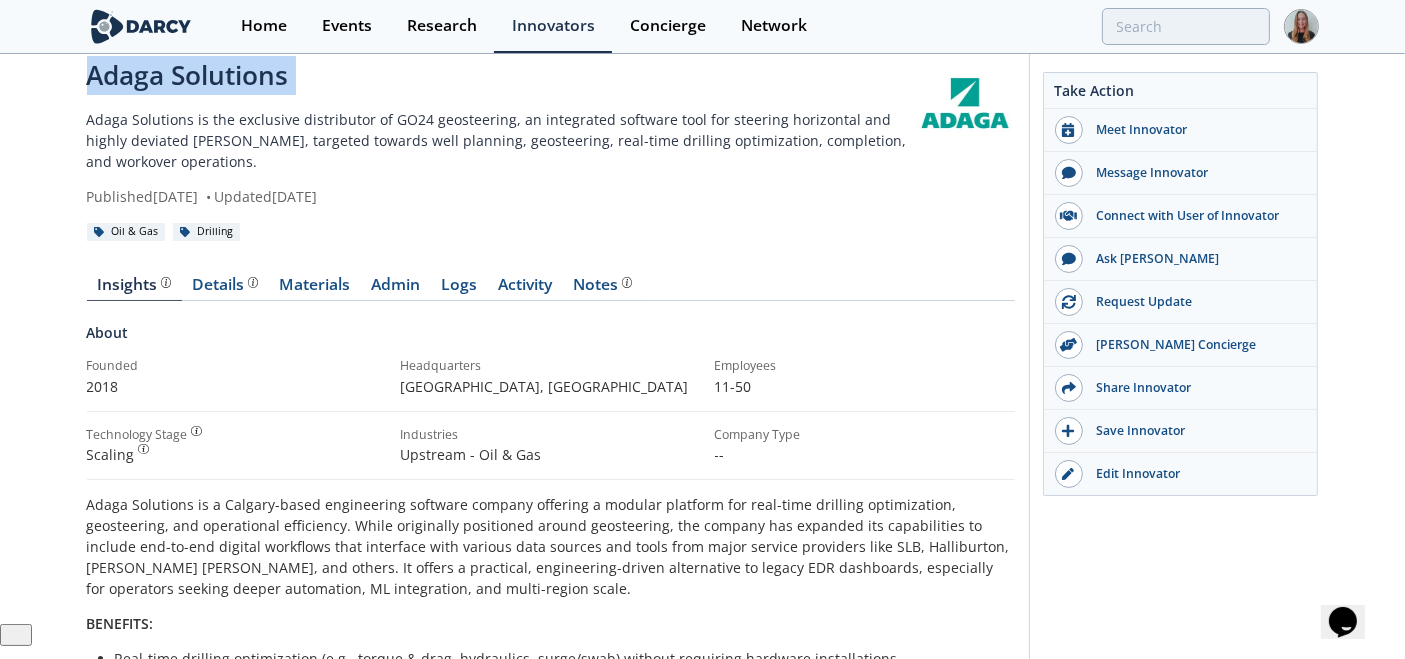 scroll, scrollTop: 25, scrollLeft: 0, axis: vertical 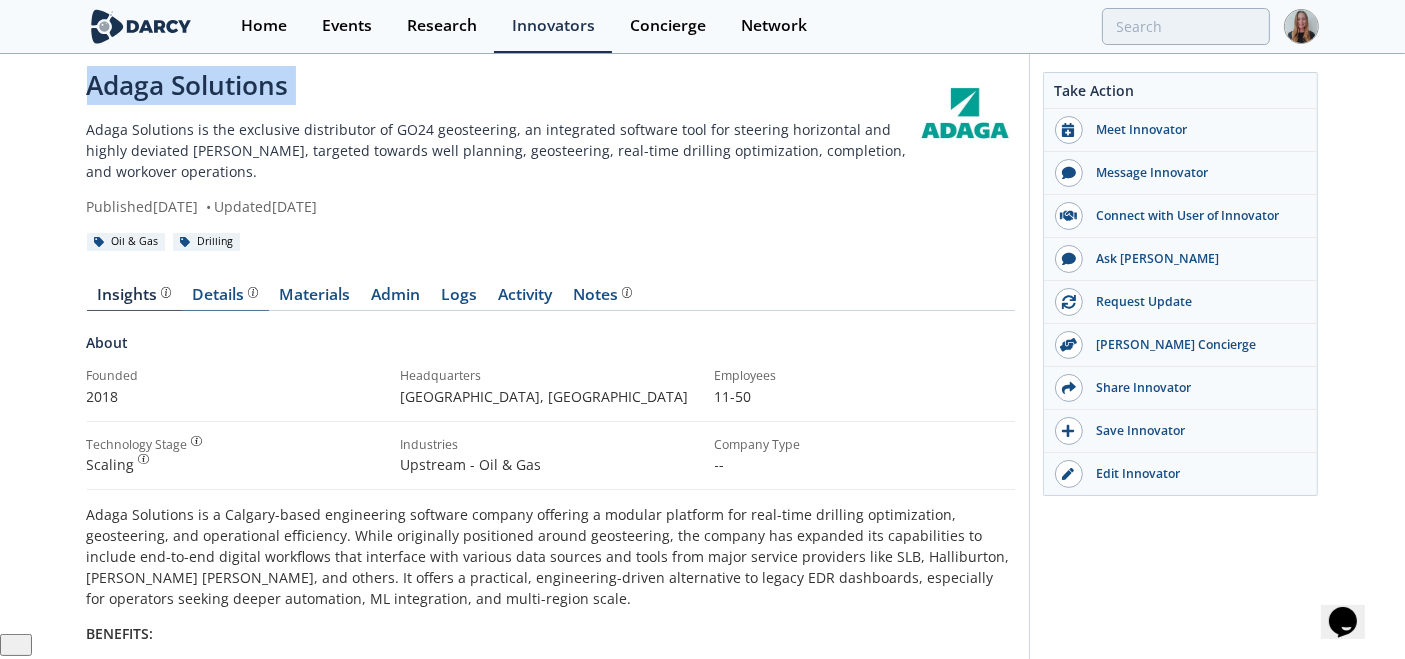 click on "Details" at bounding box center (225, 295) 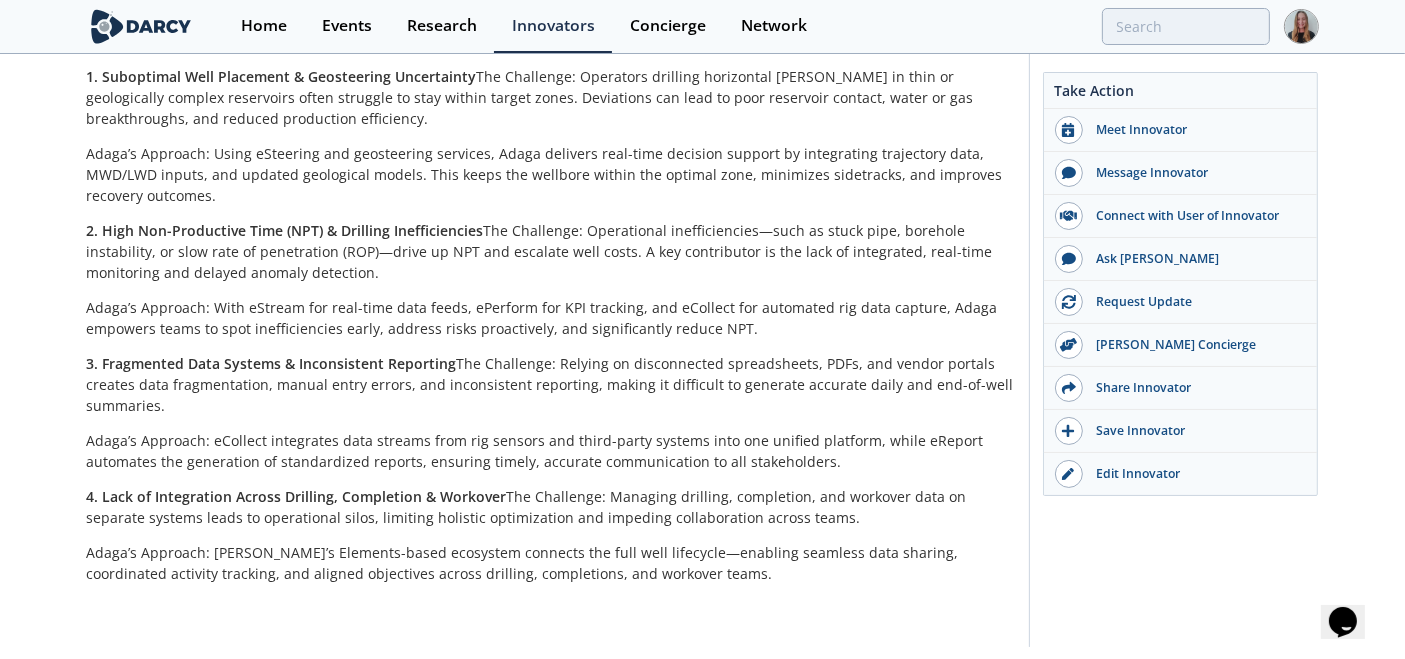 scroll, scrollTop: 0, scrollLeft: 0, axis: both 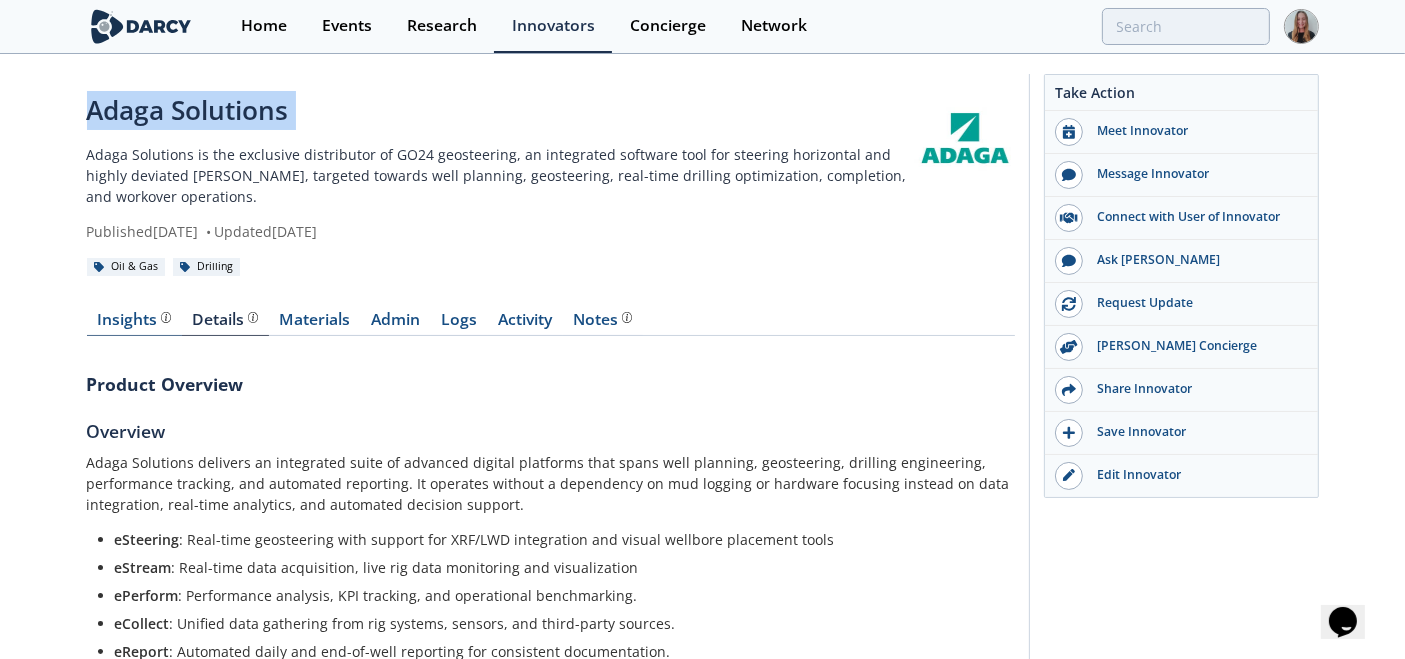 click on "Insights" at bounding box center (134, 320) 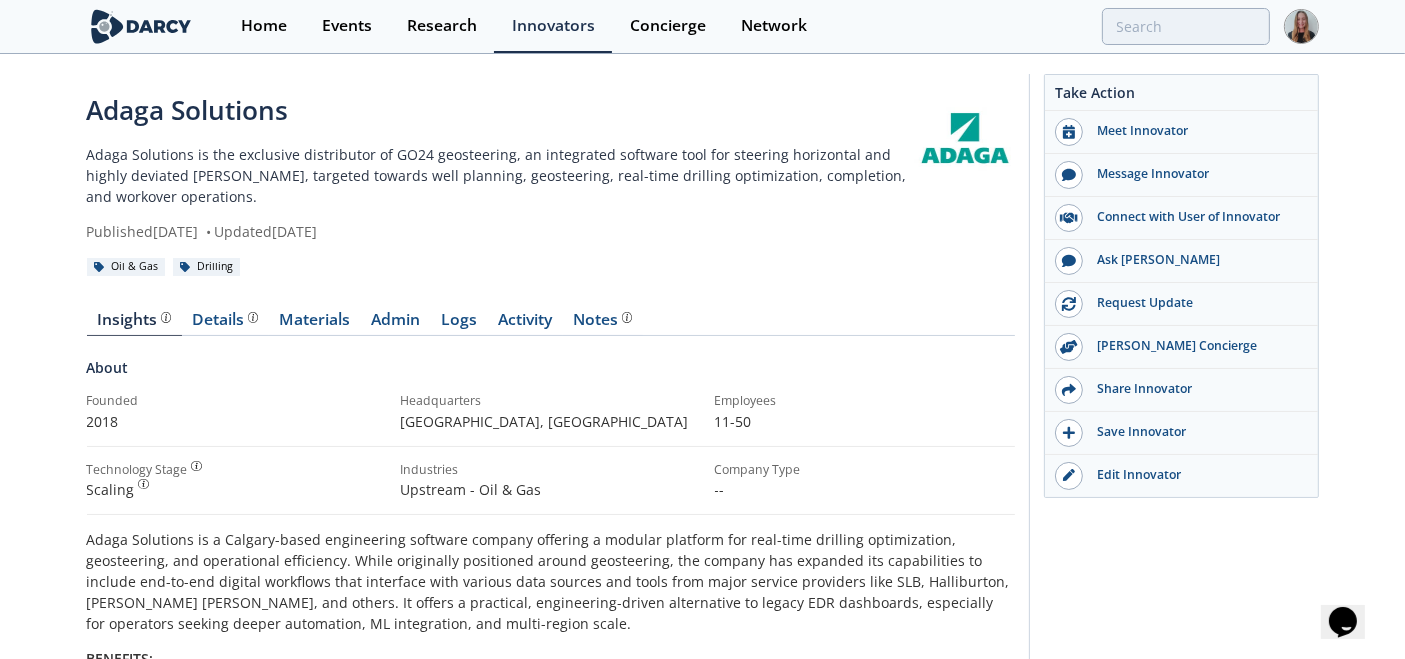 click on "Adaga Solutions is the exclusive distributor of GO24 geosteering, an integrated software tool for steering horizontal and highly deviated wells, targeted towards well planning, geosteering, real-time drilling optimization, completion, and workover operations." at bounding box center [501, 175] 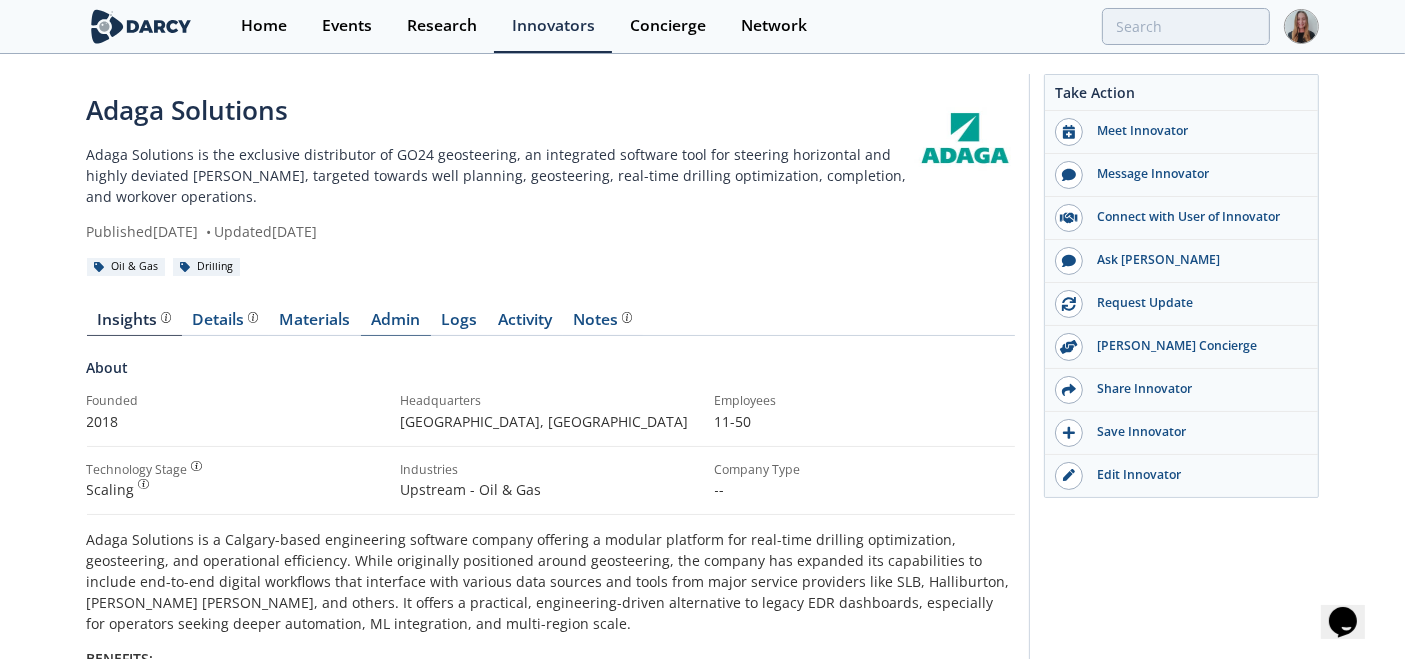 click on "Admin" at bounding box center [396, 324] 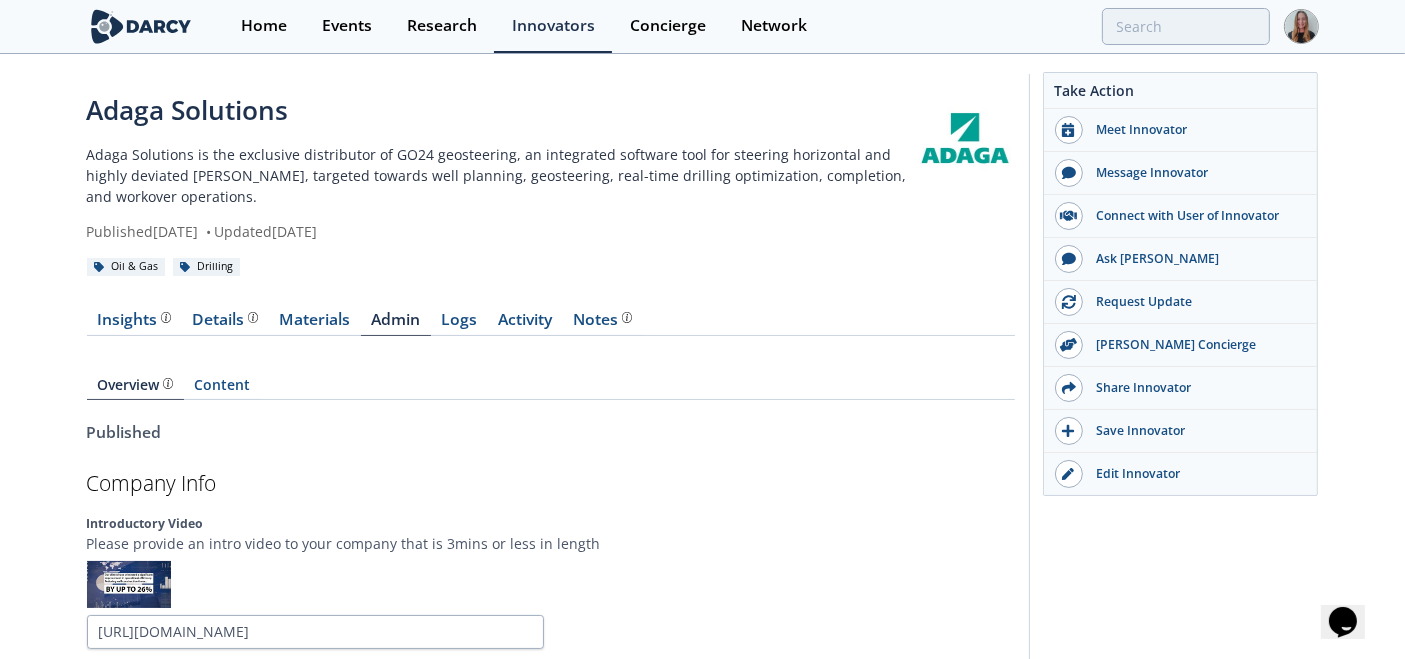 scroll, scrollTop: 961, scrollLeft: 0, axis: vertical 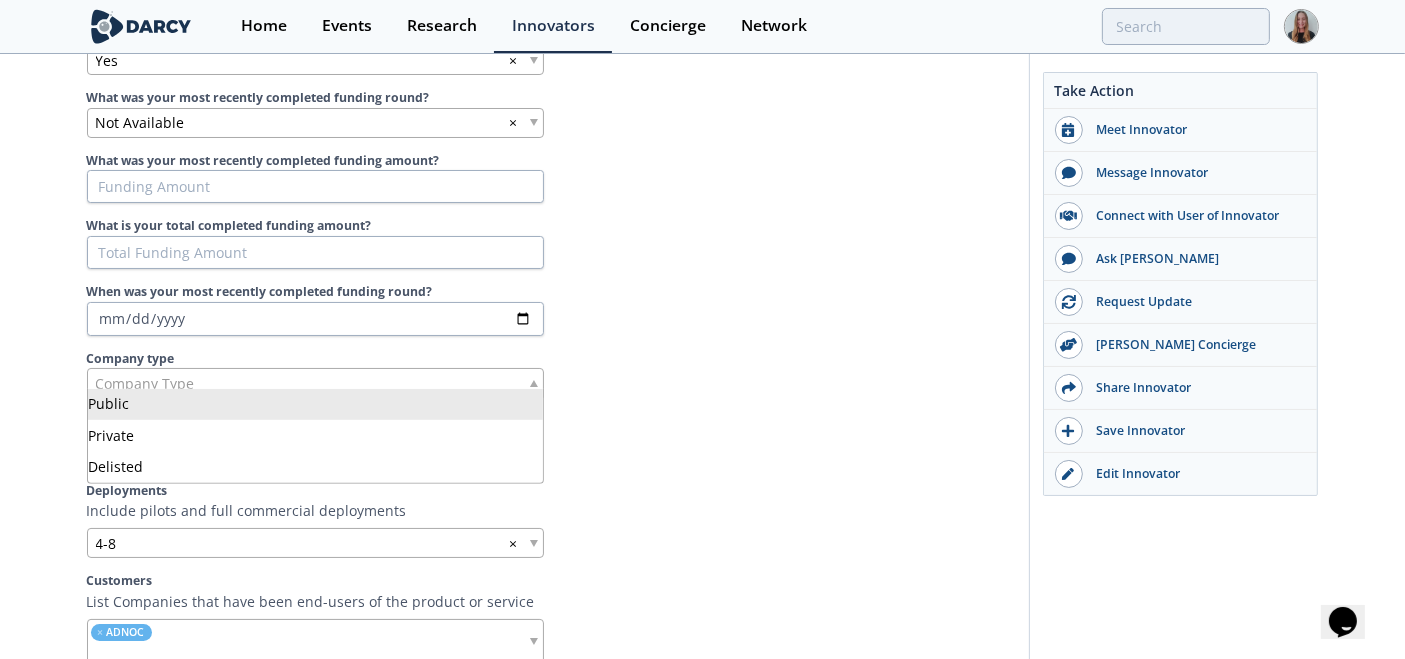 click on "Company Type" at bounding box center (315, 383) 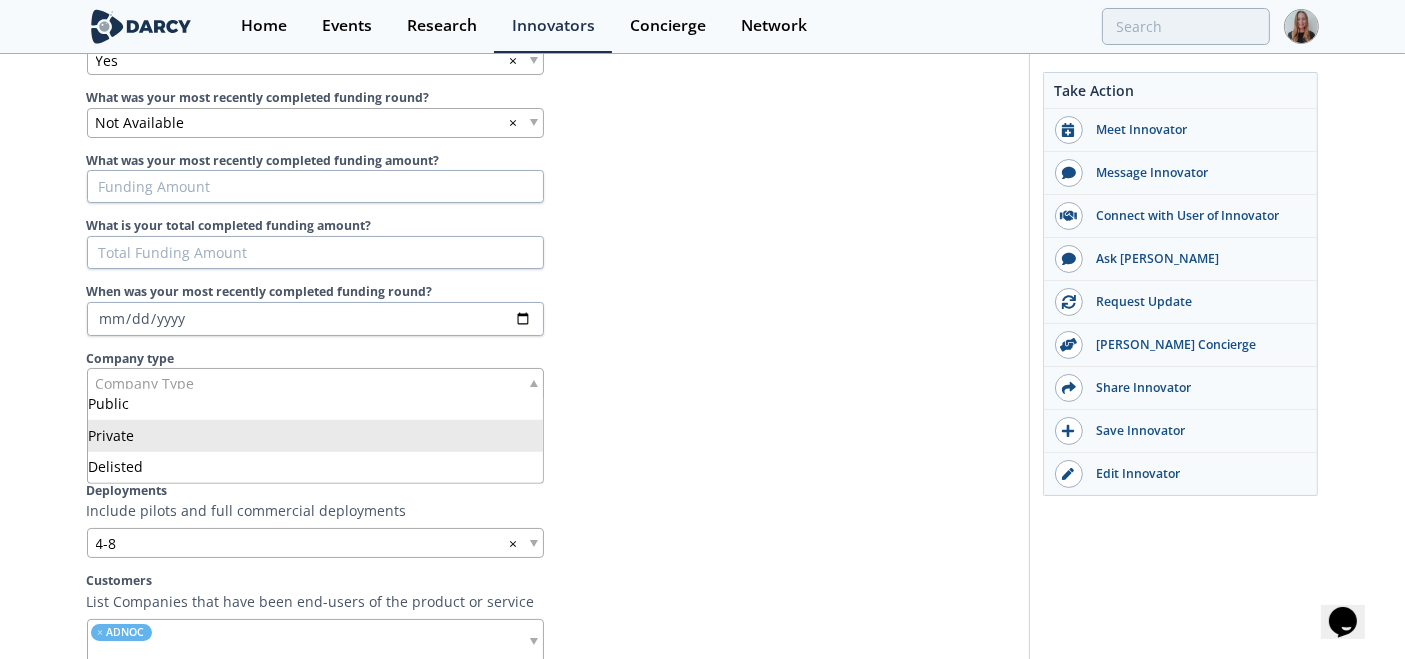 type 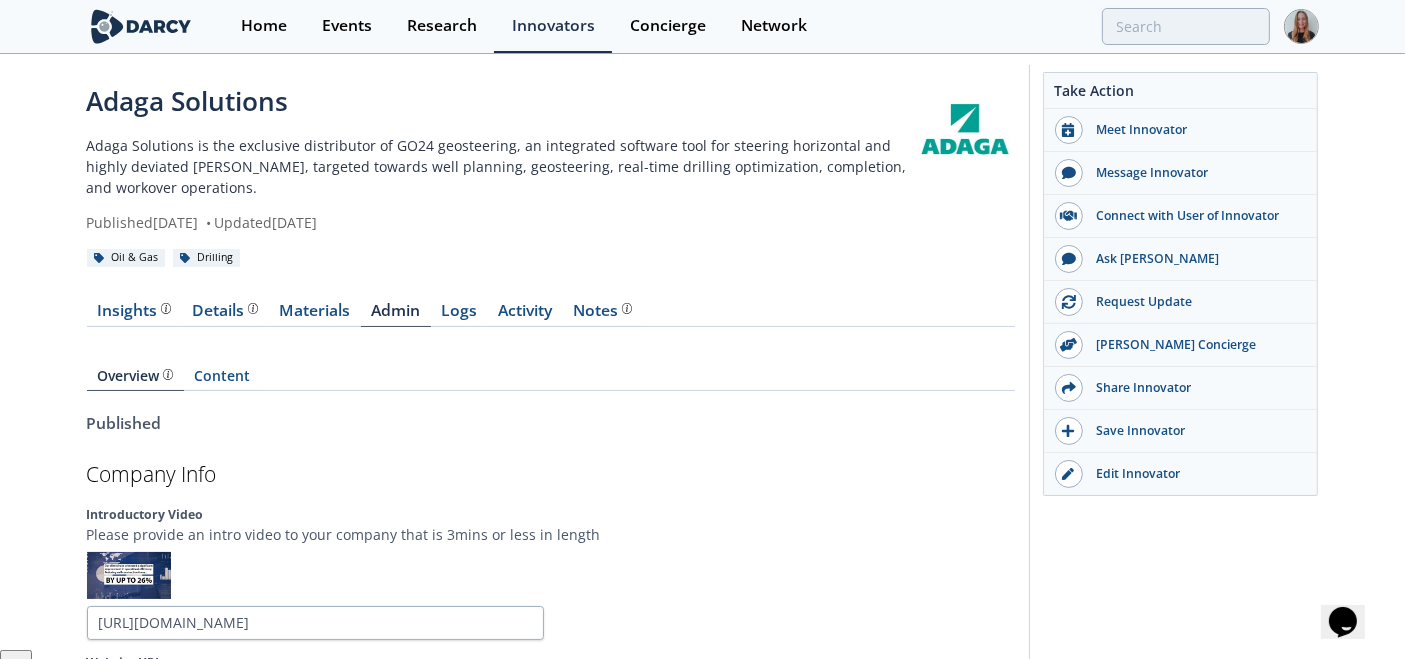 scroll, scrollTop: 0, scrollLeft: 0, axis: both 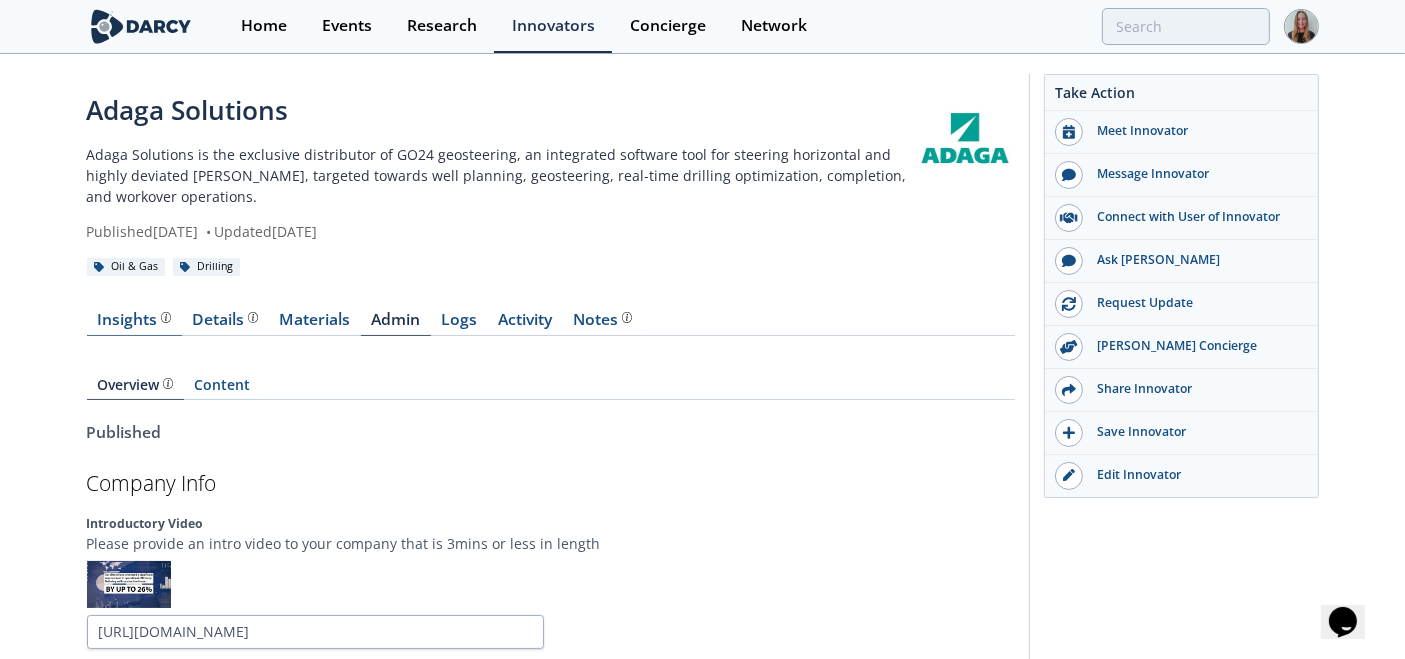 click on "Insights" at bounding box center (134, 324) 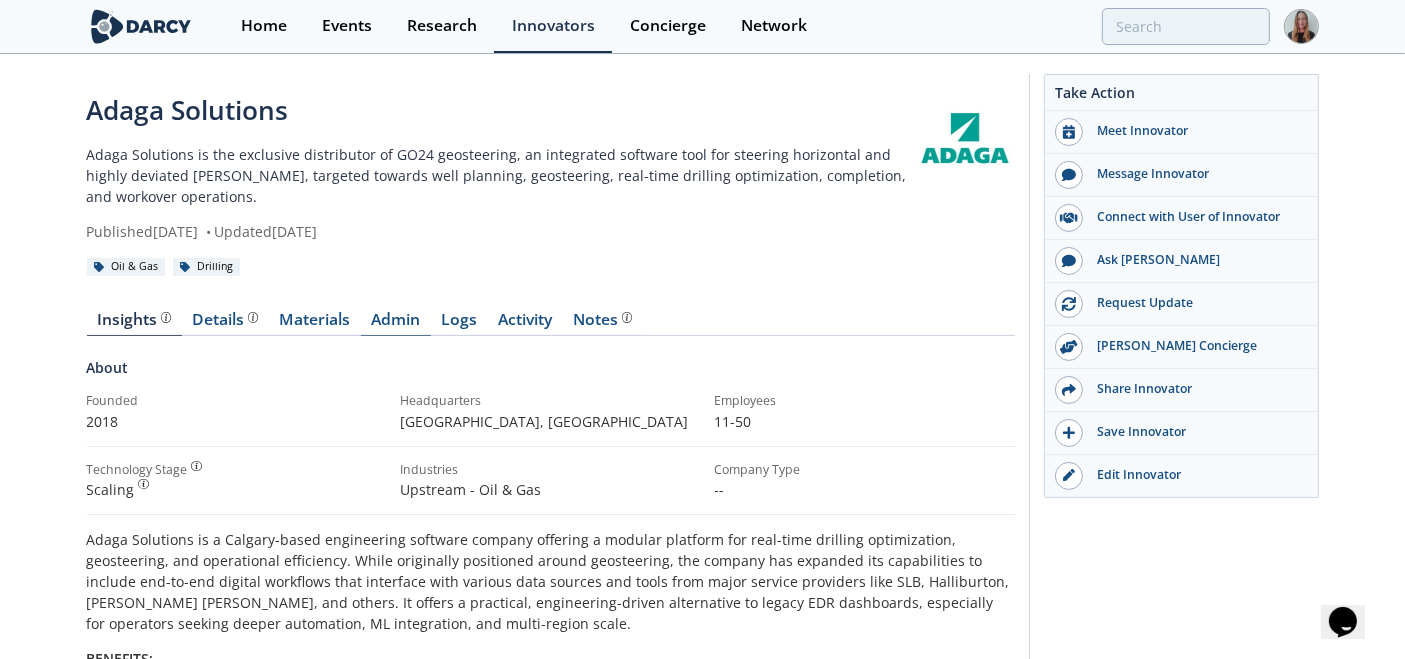 click on "Admin" at bounding box center (396, 324) 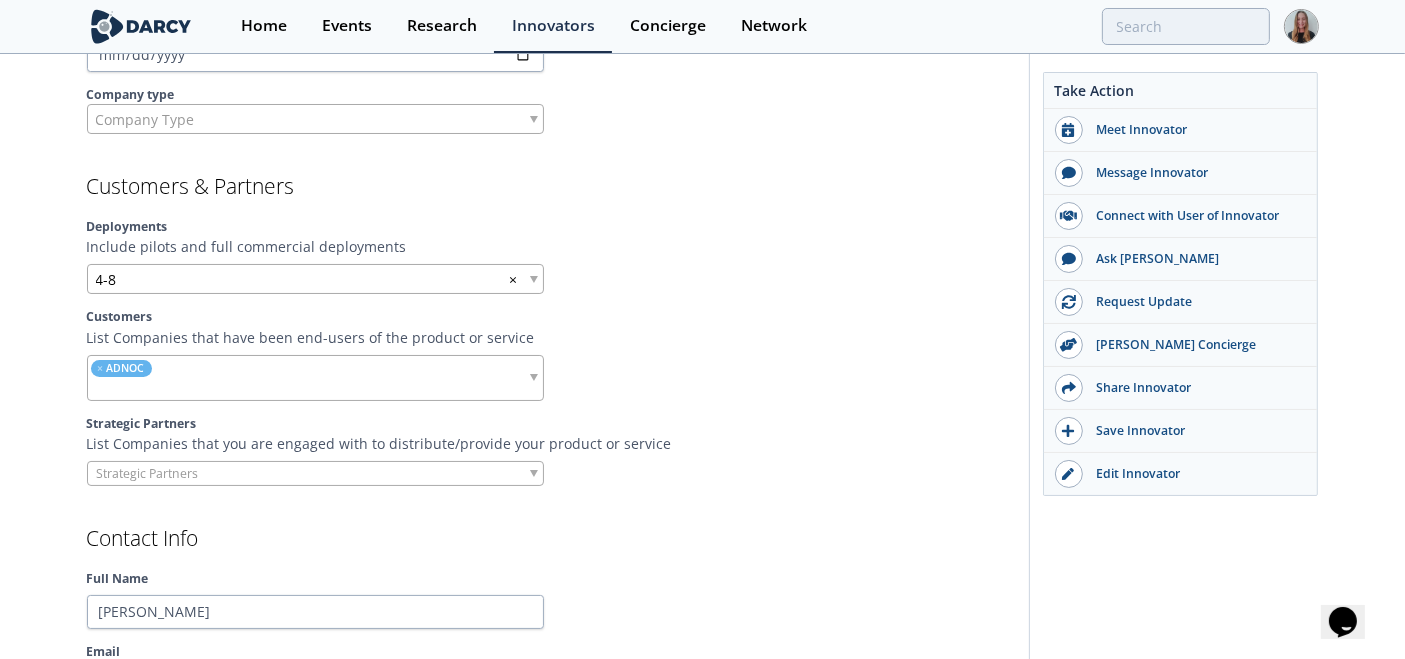 scroll, scrollTop: 1421, scrollLeft: 0, axis: vertical 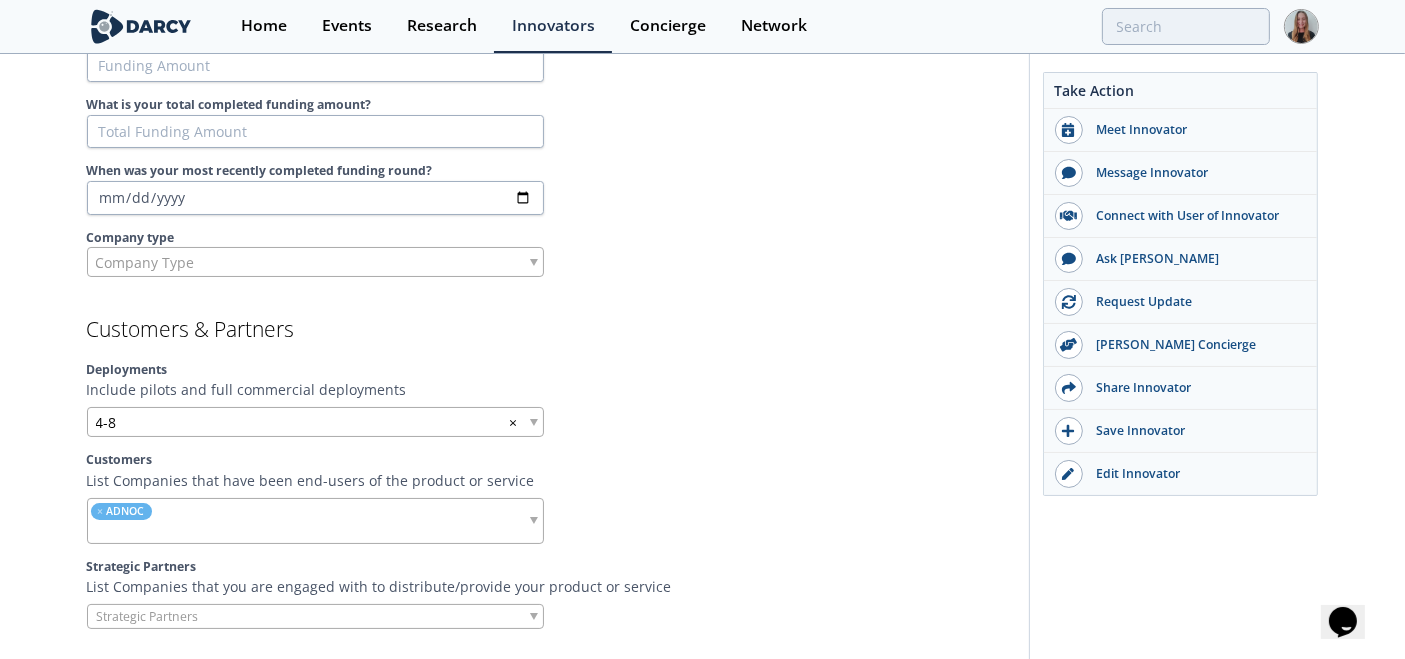 click on "Company Type" at bounding box center [315, 262] 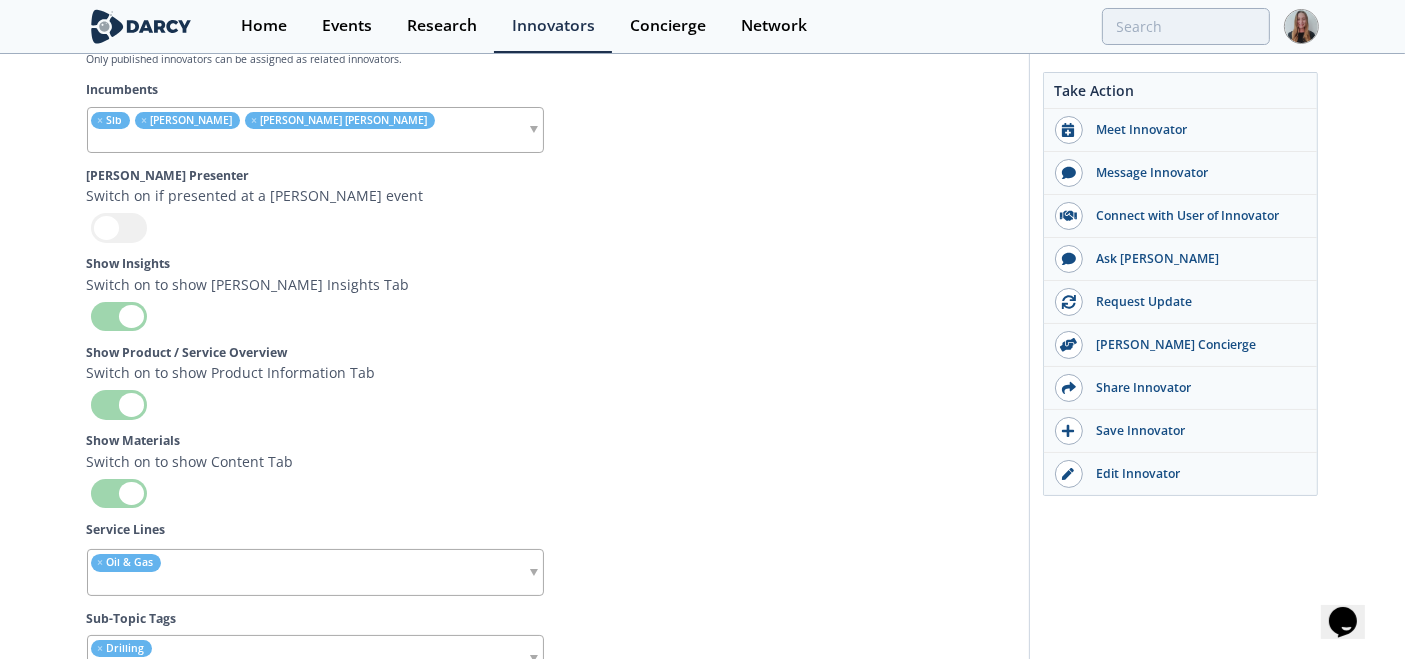 scroll, scrollTop: 9295, scrollLeft: 0, axis: vertical 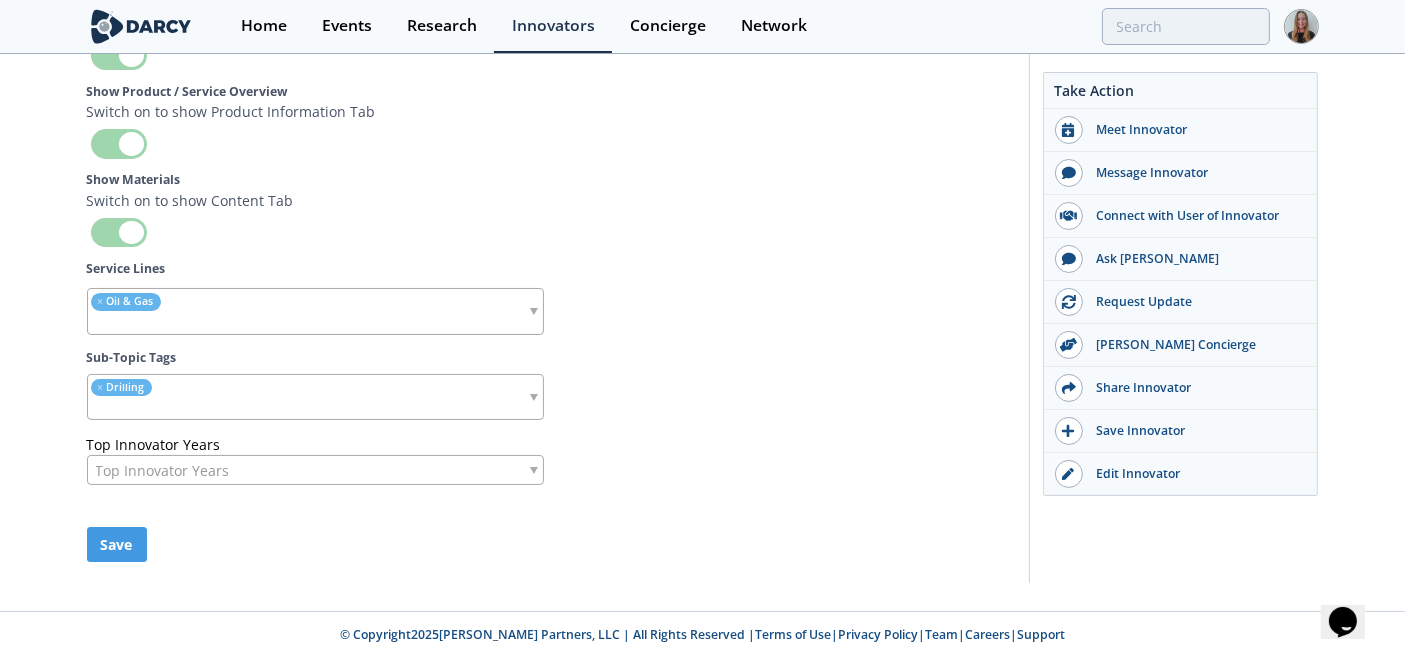 click on "Adaga Solutions
Adaga Solutions is the exclusive distributor of GO24 geosteering, an integrated software tool for steering horizontal and highly deviated wells, targeted towards well planning, geosteering, real-time drilling optimization, completion, and workover operations.
Published  December 14, 2023
•
Updated  July 27, 2025
Oil & Gas
Drilling" at bounding box center [702, -4284] 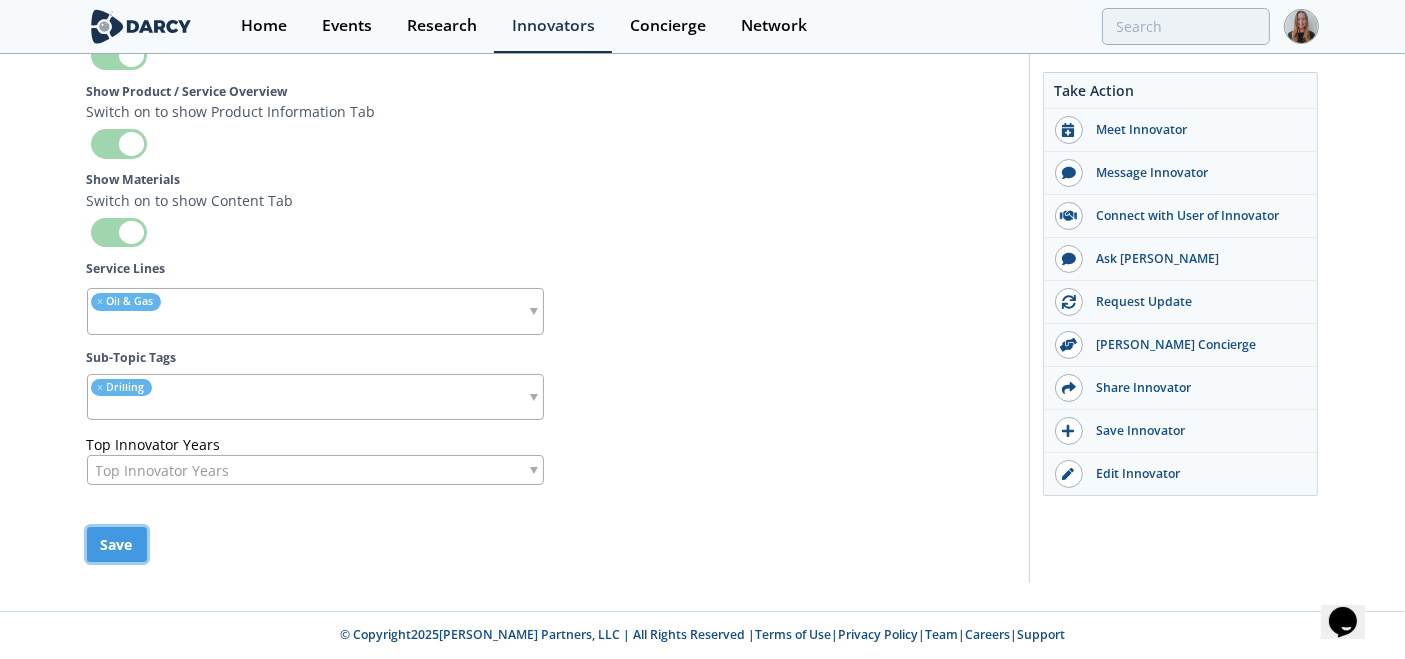 click on "Save" at bounding box center (117, 544) 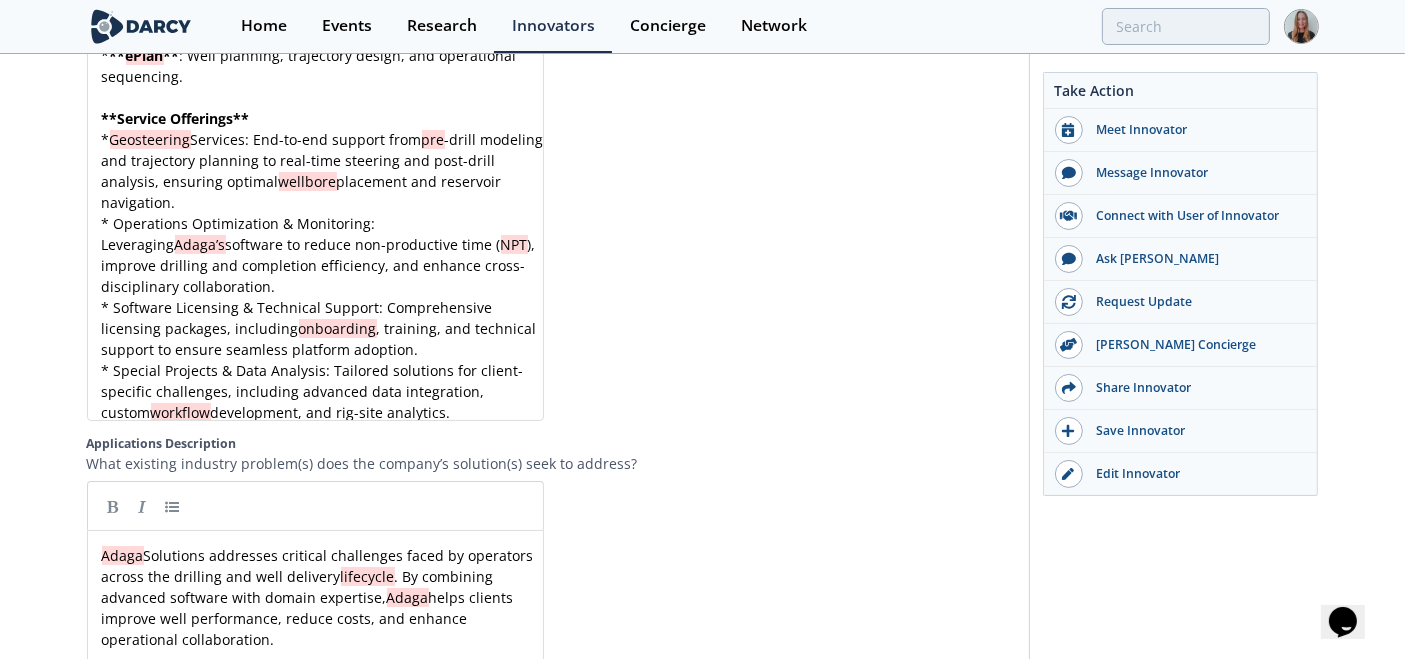 type 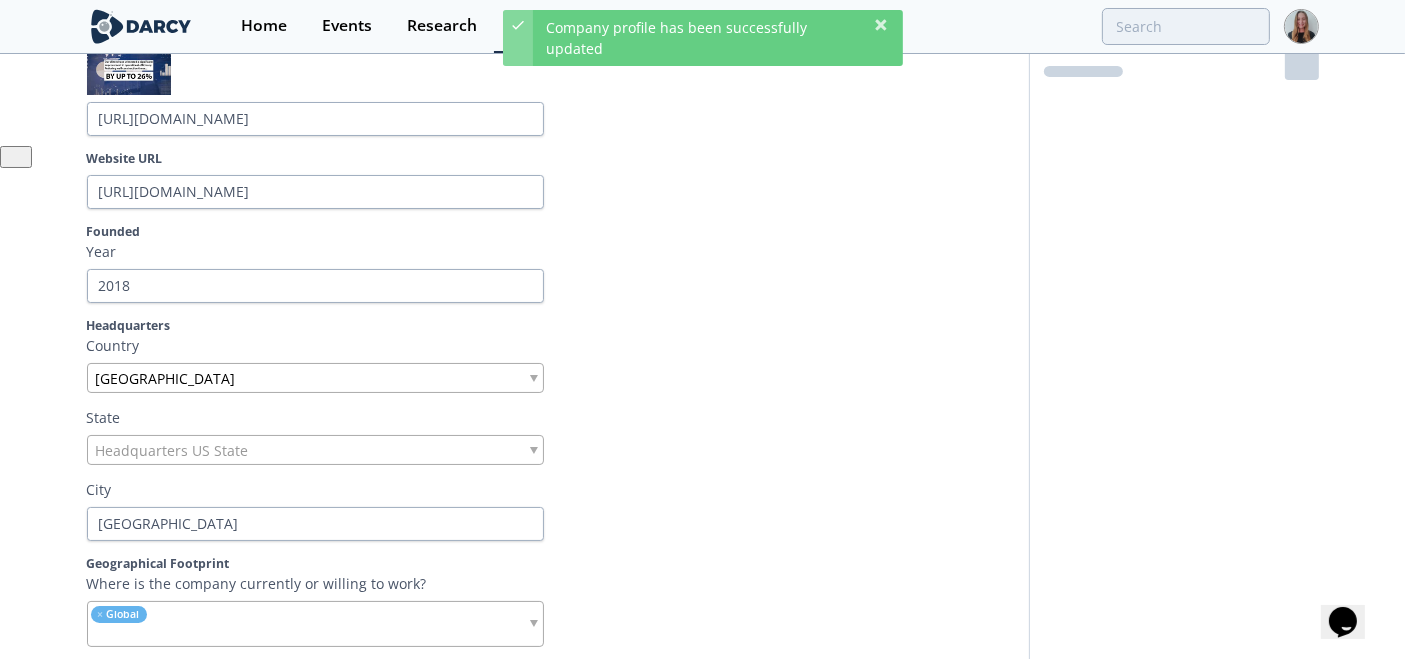 scroll, scrollTop: 0, scrollLeft: 0, axis: both 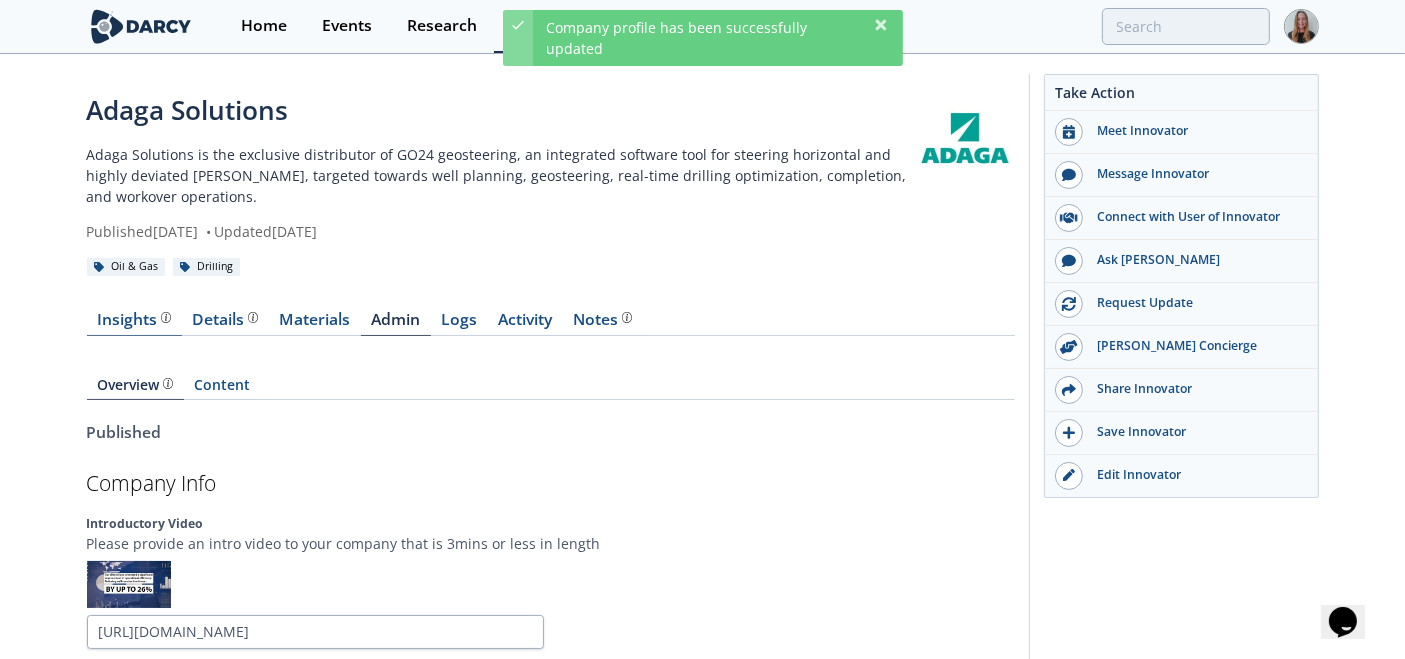 click on "Insights
The Darcy Research team’s summarized opinion of the innovator, the competitive landscape, background information of the innovator and snapshot of the customer base." at bounding box center [134, 320] 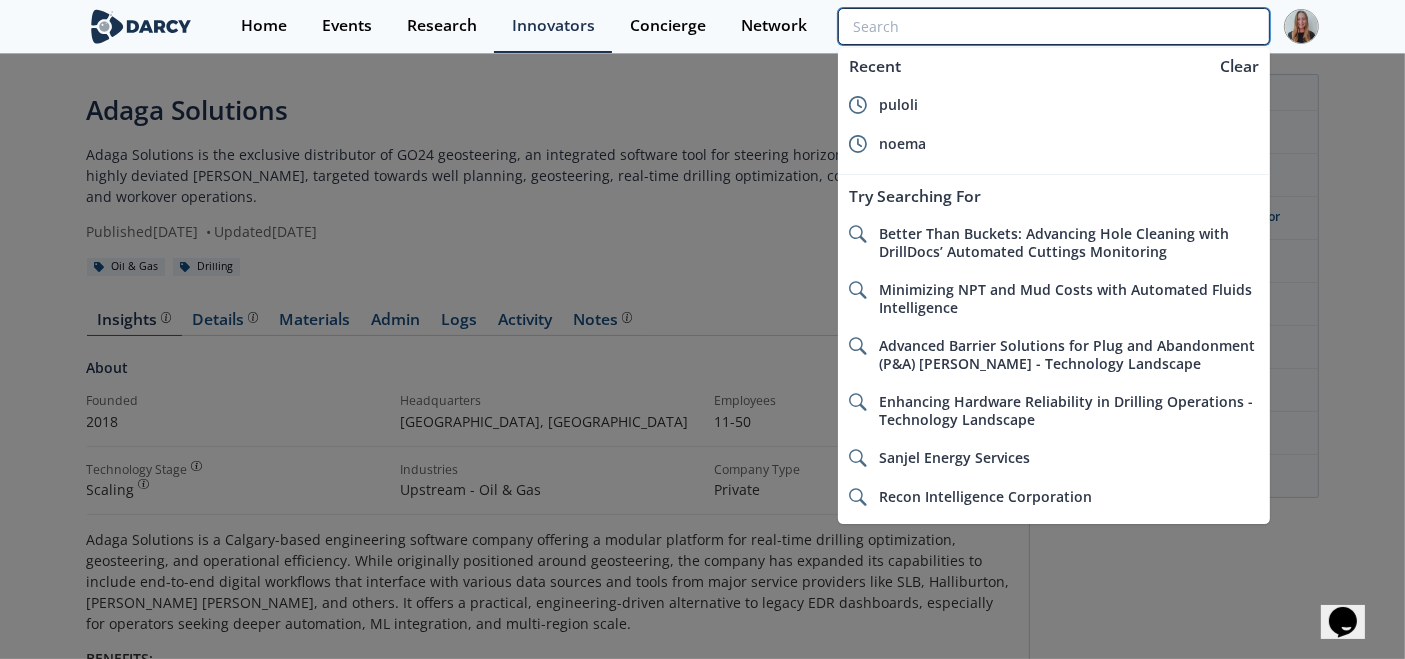 click at bounding box center (1053, 26) 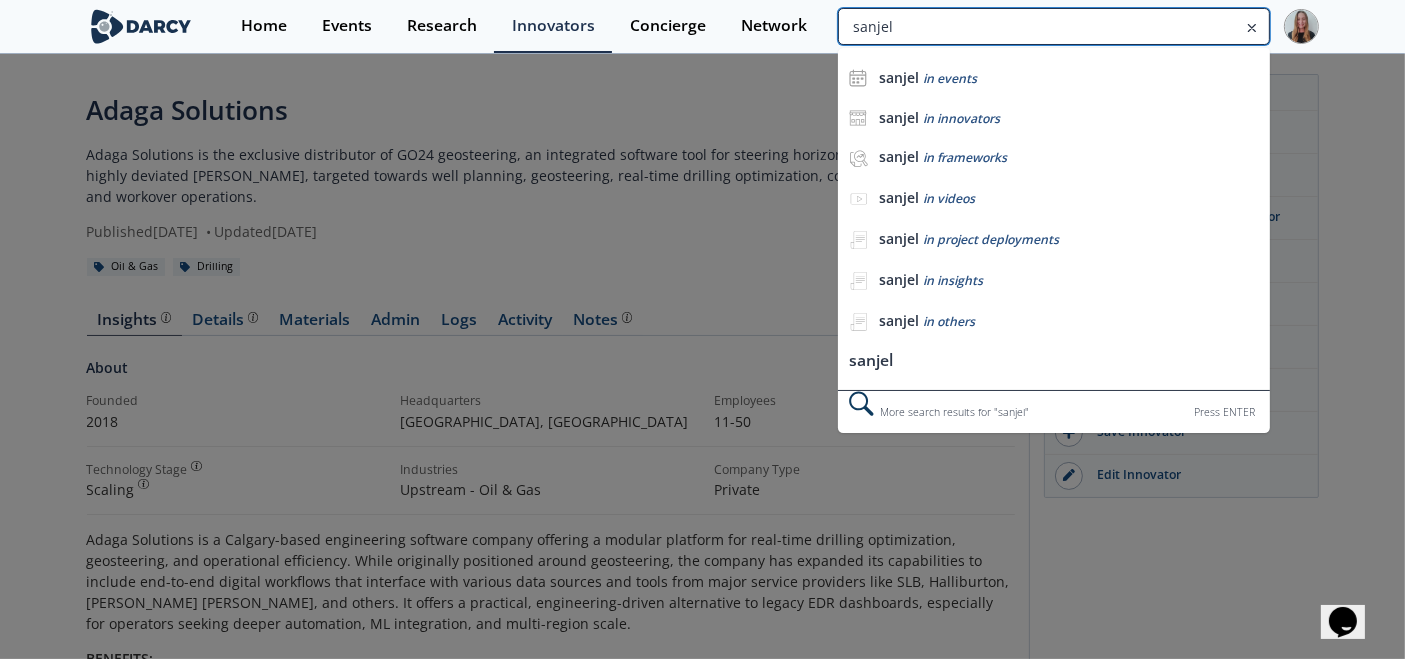 type on "sanjel" 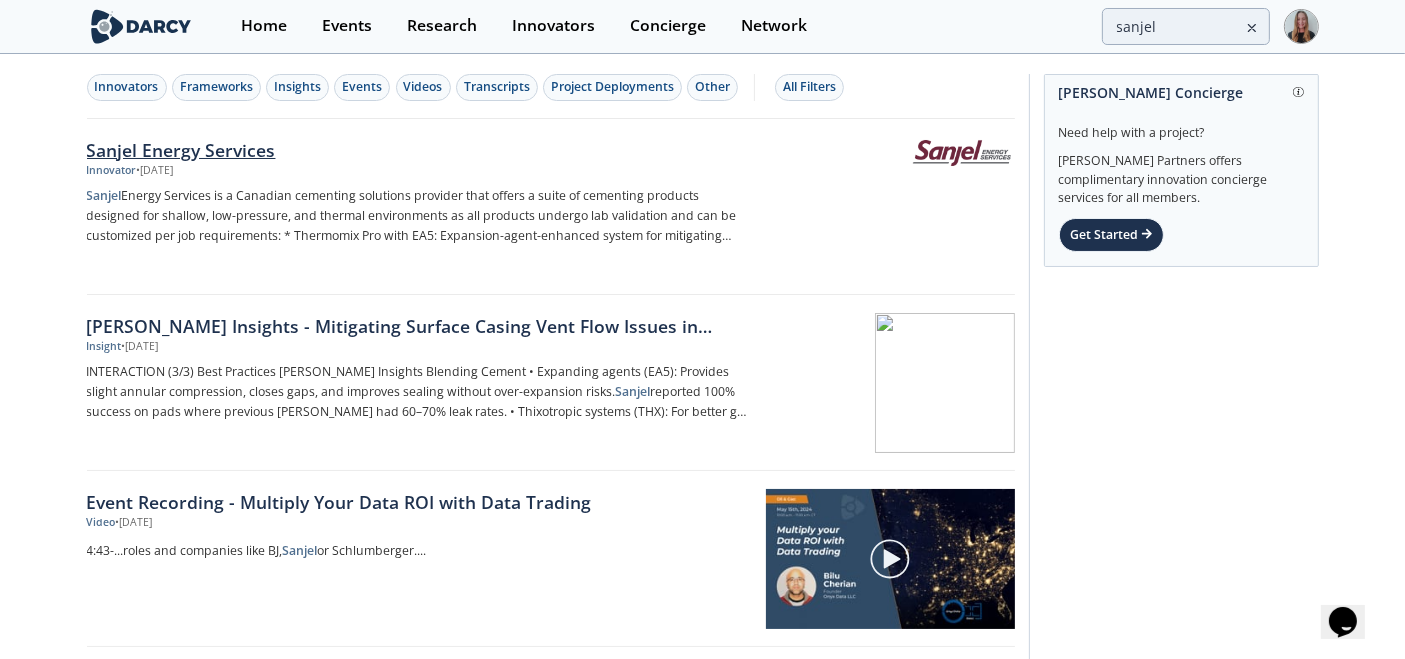 click on "Sanjel Energy Services" at bounding box center [418, 150] 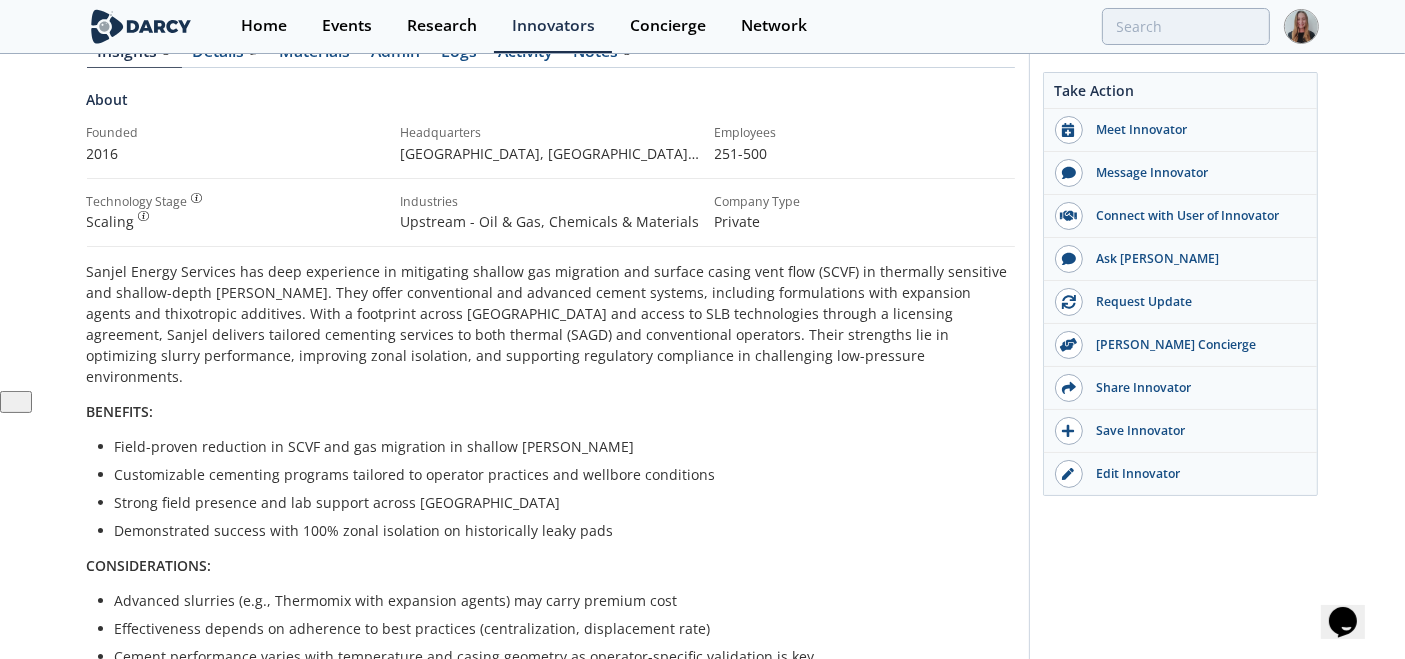 scroll, scrollTop: 289, scrollLeft: 0, axis: vertical 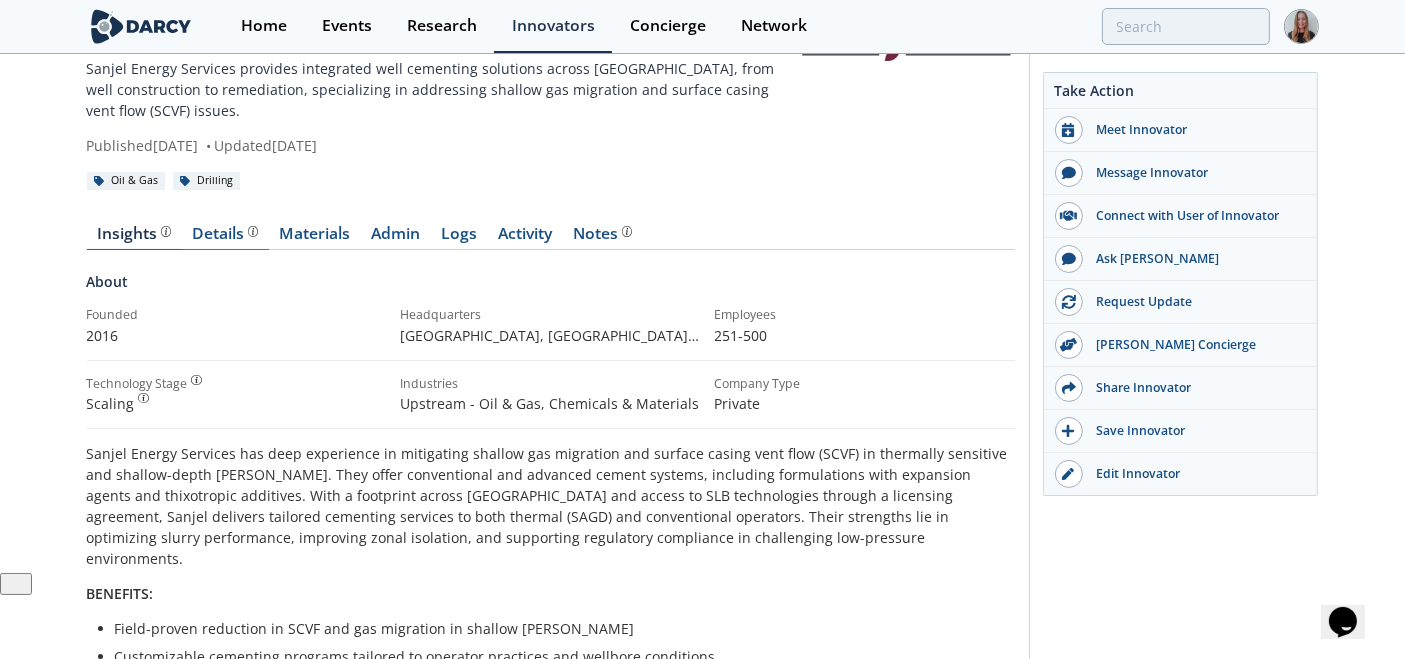 click on "Details" at bounding box center [225, 234] 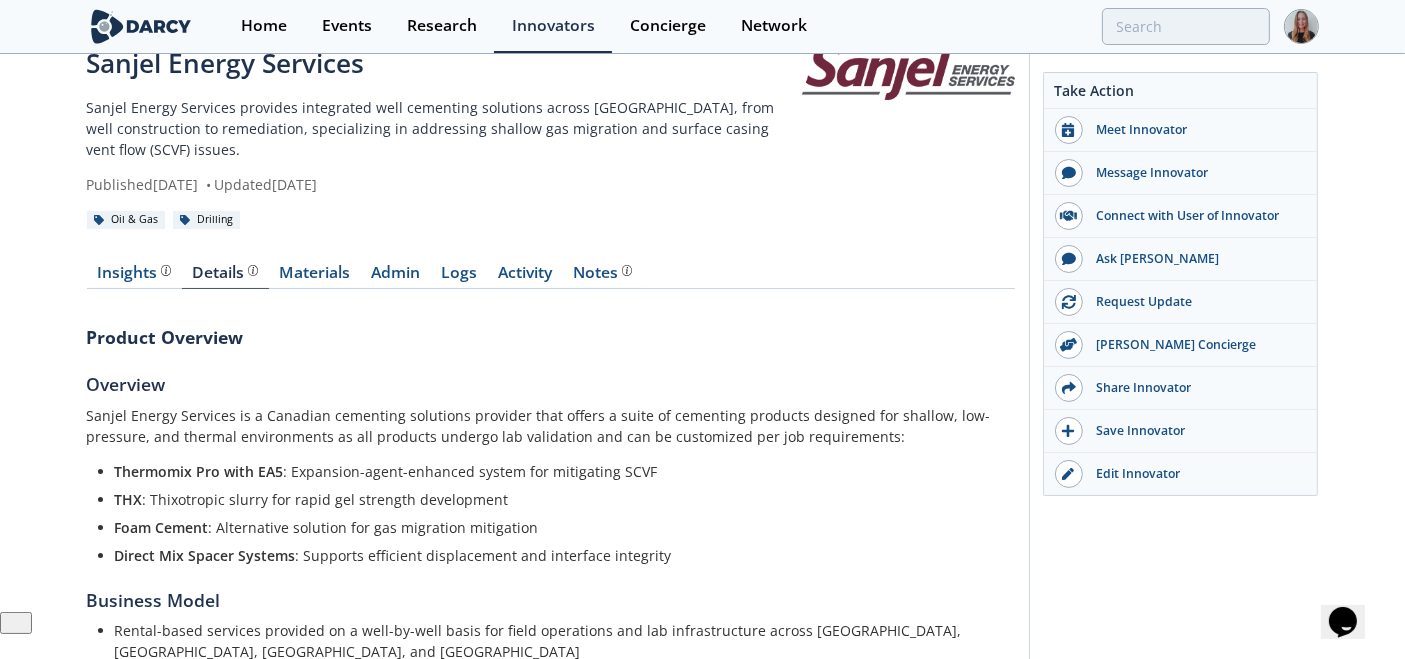scroll, scrollTop: 9, scrollLeft: 0, axis: vertical 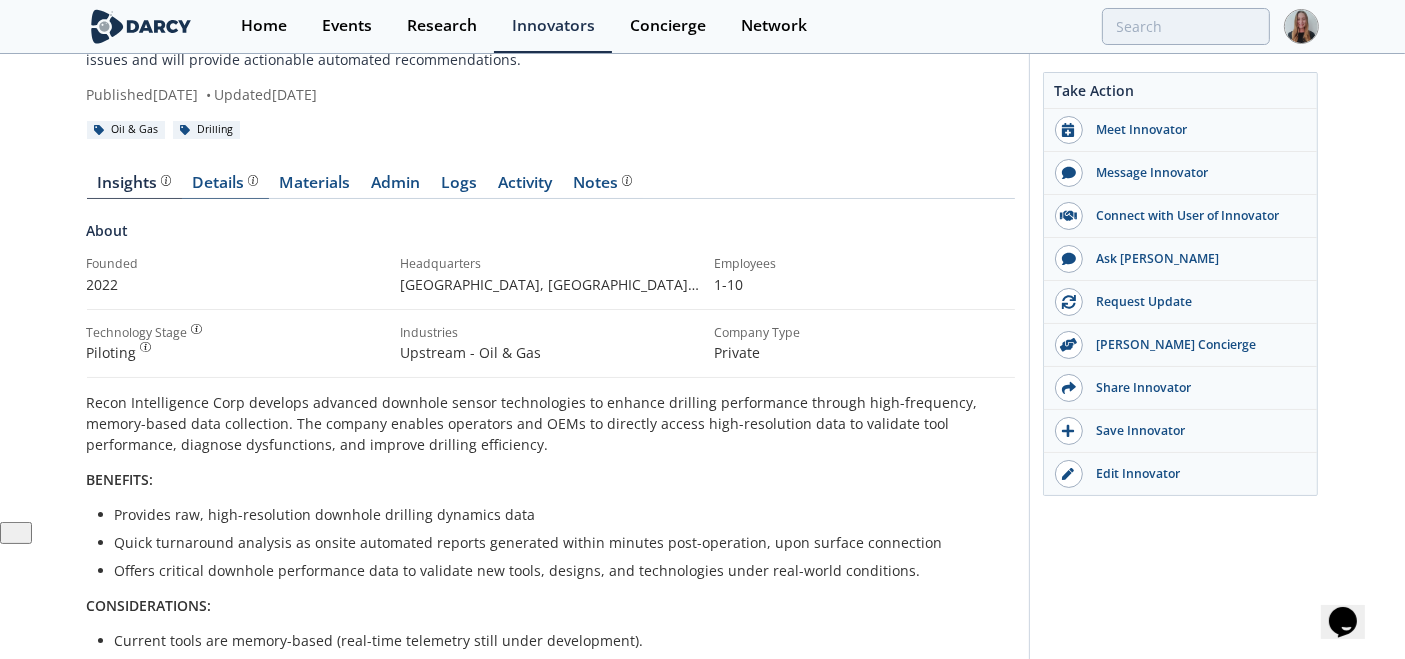 click at bounding box center (251, 183) 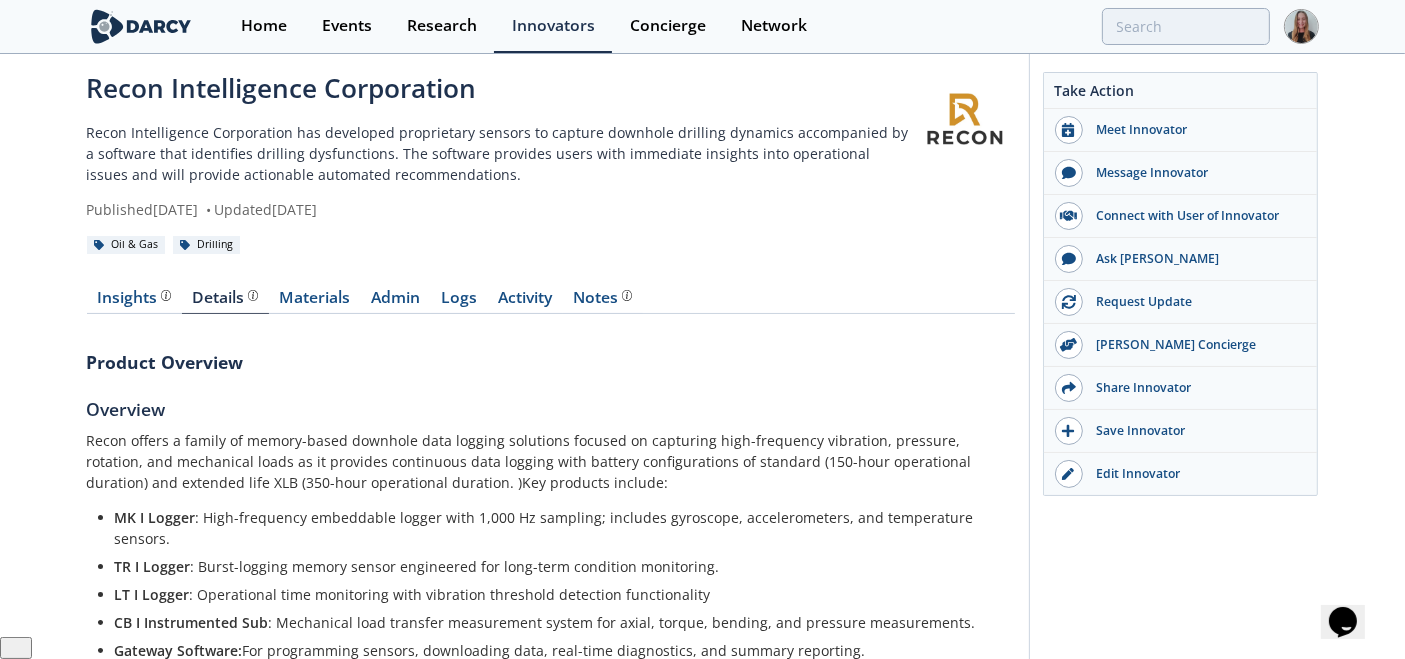 scroll, scrollTop: 0, scrollLeft: 0, axis: both 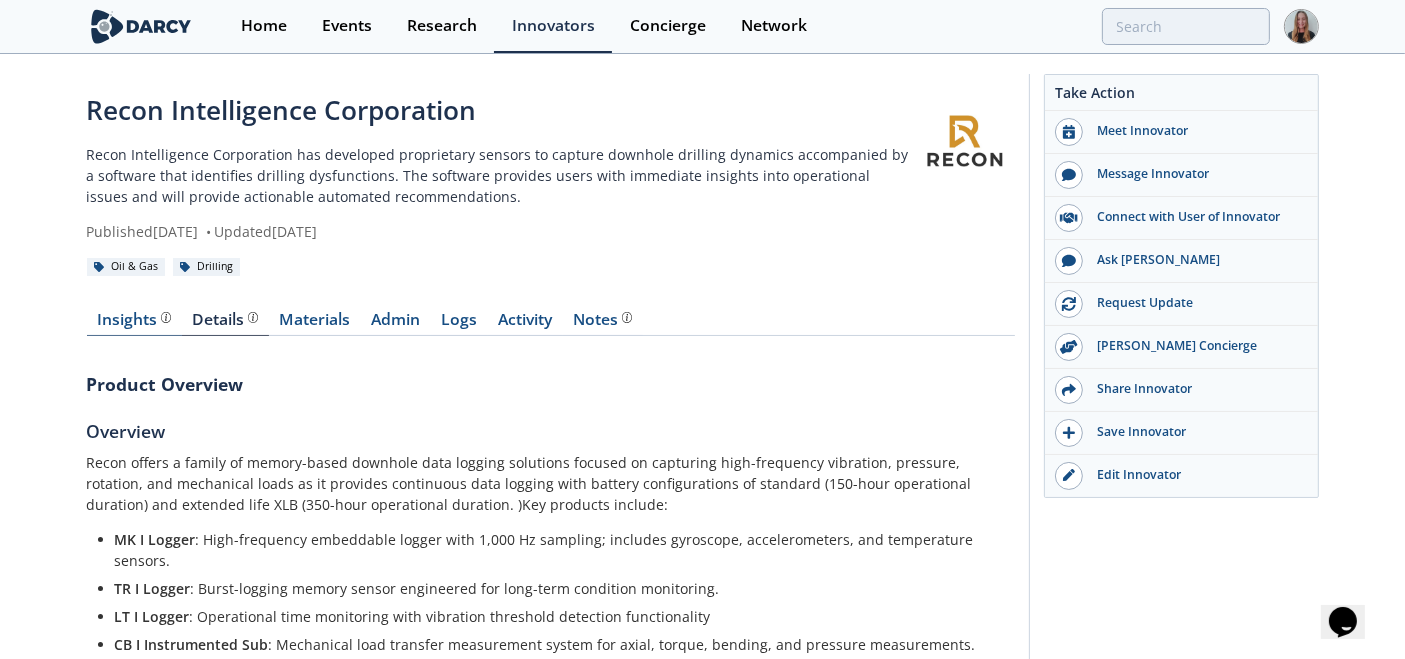click on "Insights
The [PERSON_NAME] Research team’s summarized opinion of the innovator, the competitive landscape, background information of the innovator and snapshot of the customer base." at bounding box center (134, 320) 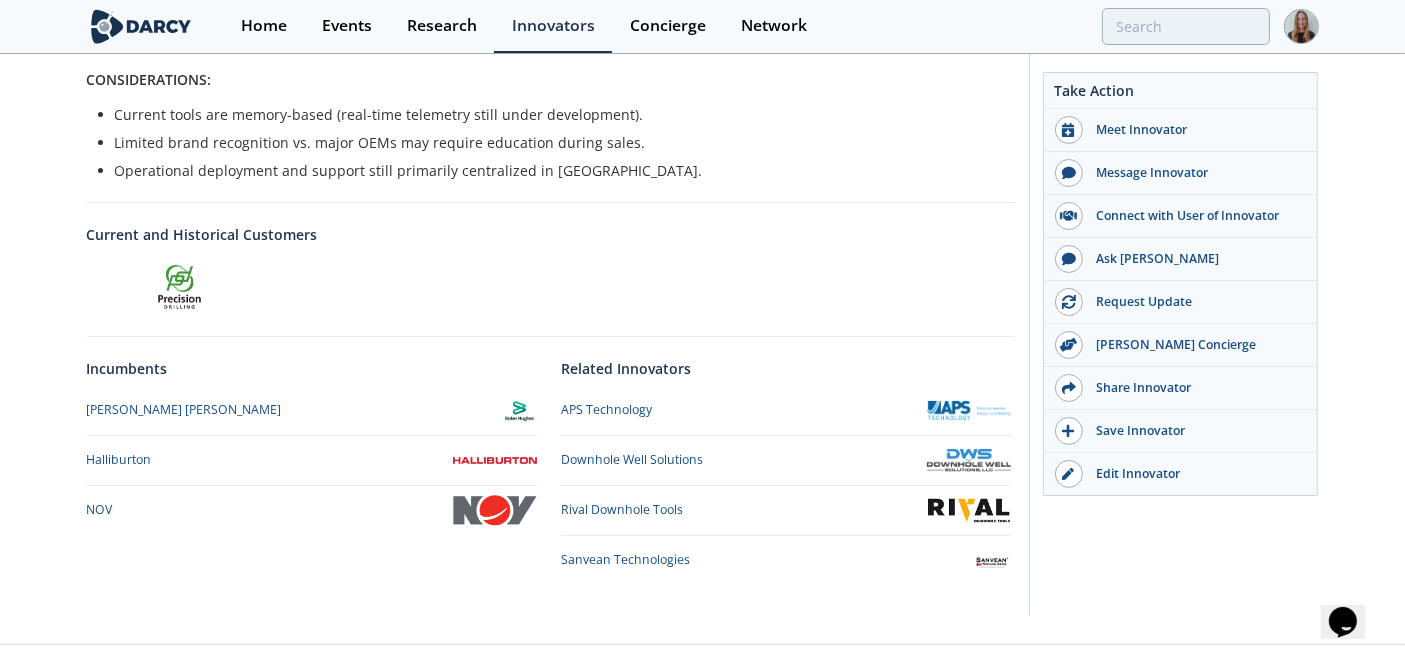 scroll, scrollTop: 692, scrollLeft: 0, axis: vertical 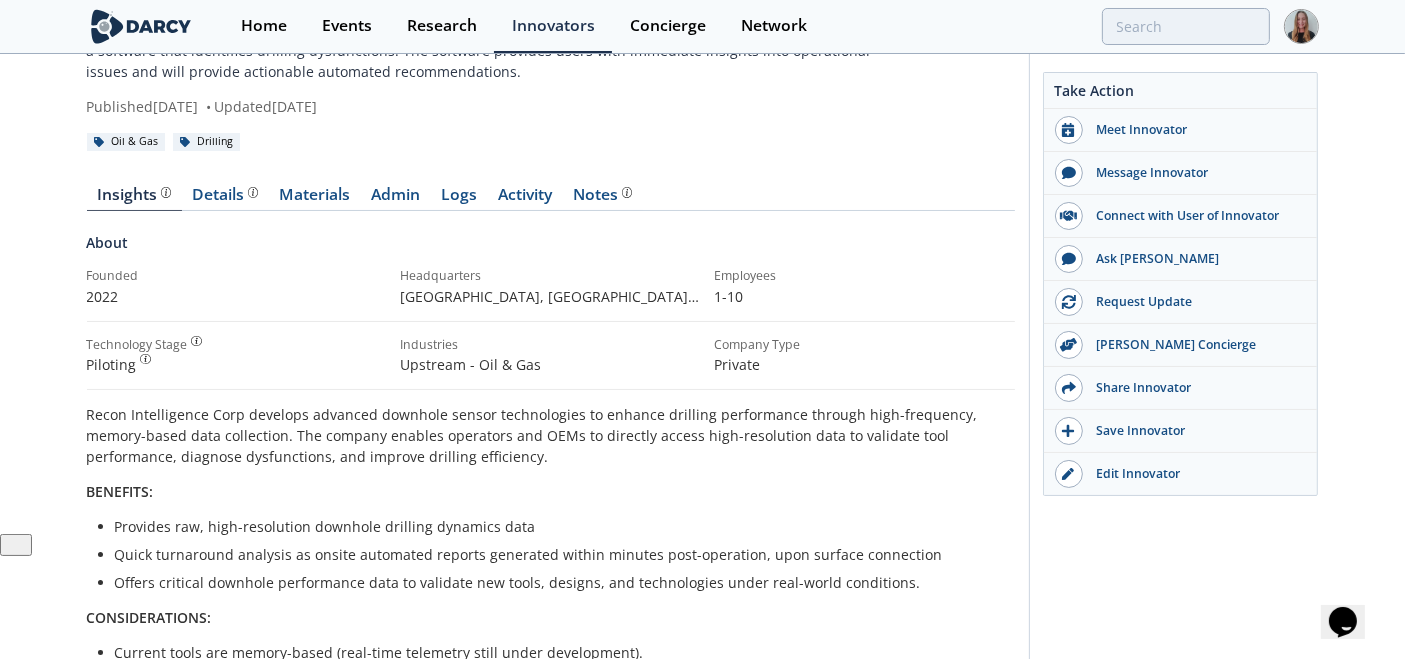 click on "Notes" at bounding box center [602, 195] 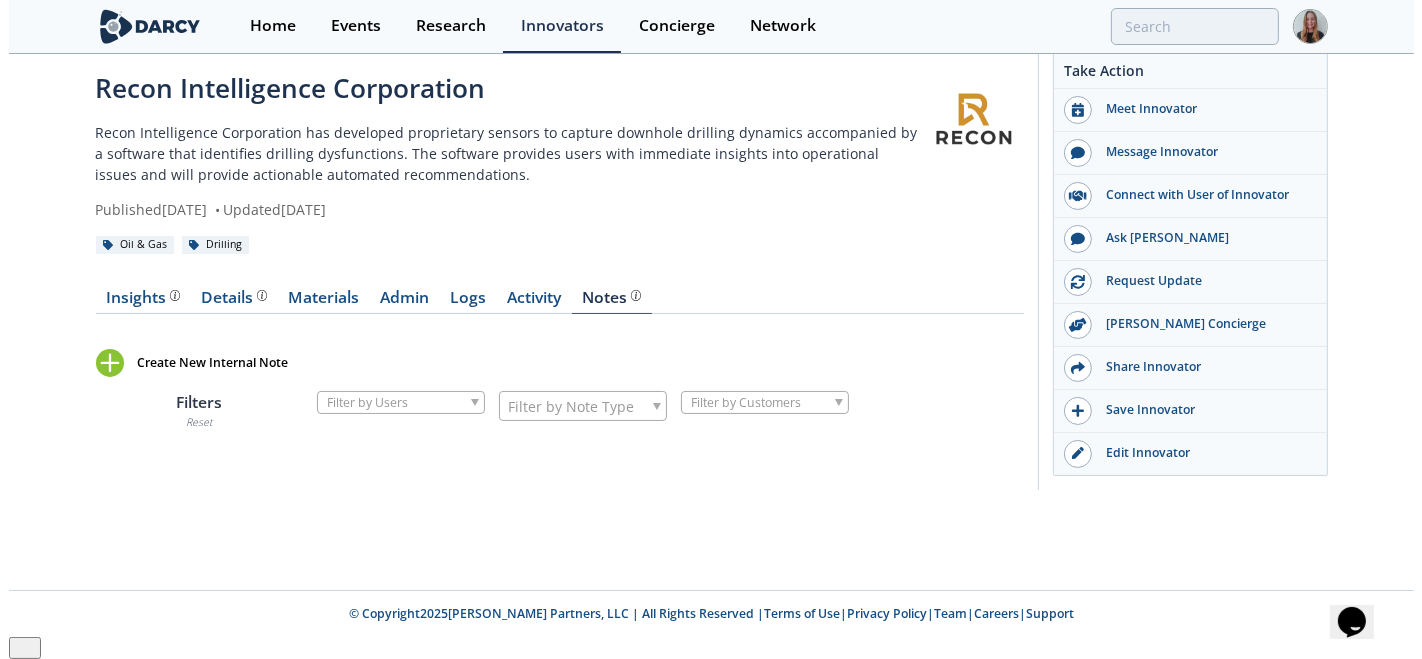 scroll, scrollTop: 0, scrollLeft: 0, axis: both 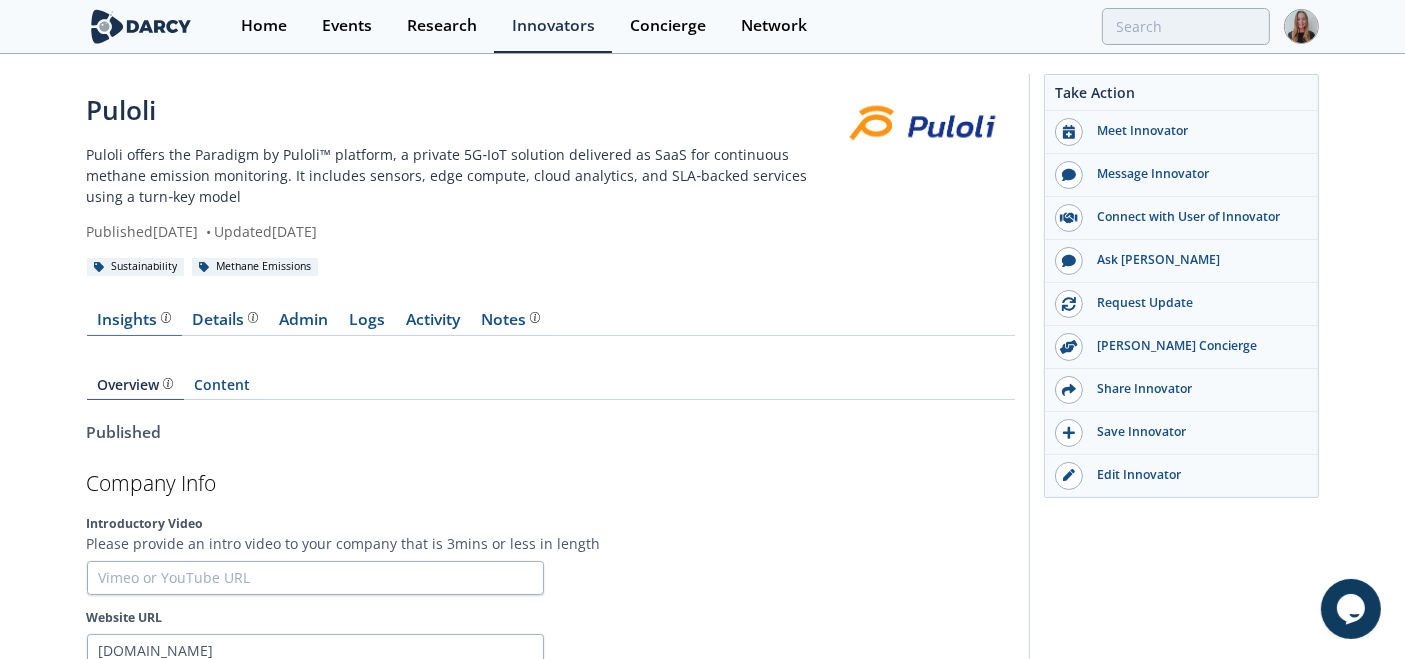 click on "Insights
The Darcy Research team’s summarized opinion of the innovator, the competitive landscape, background information of the innovator and snapshot of the customer base." at bounding box center [134, 320] 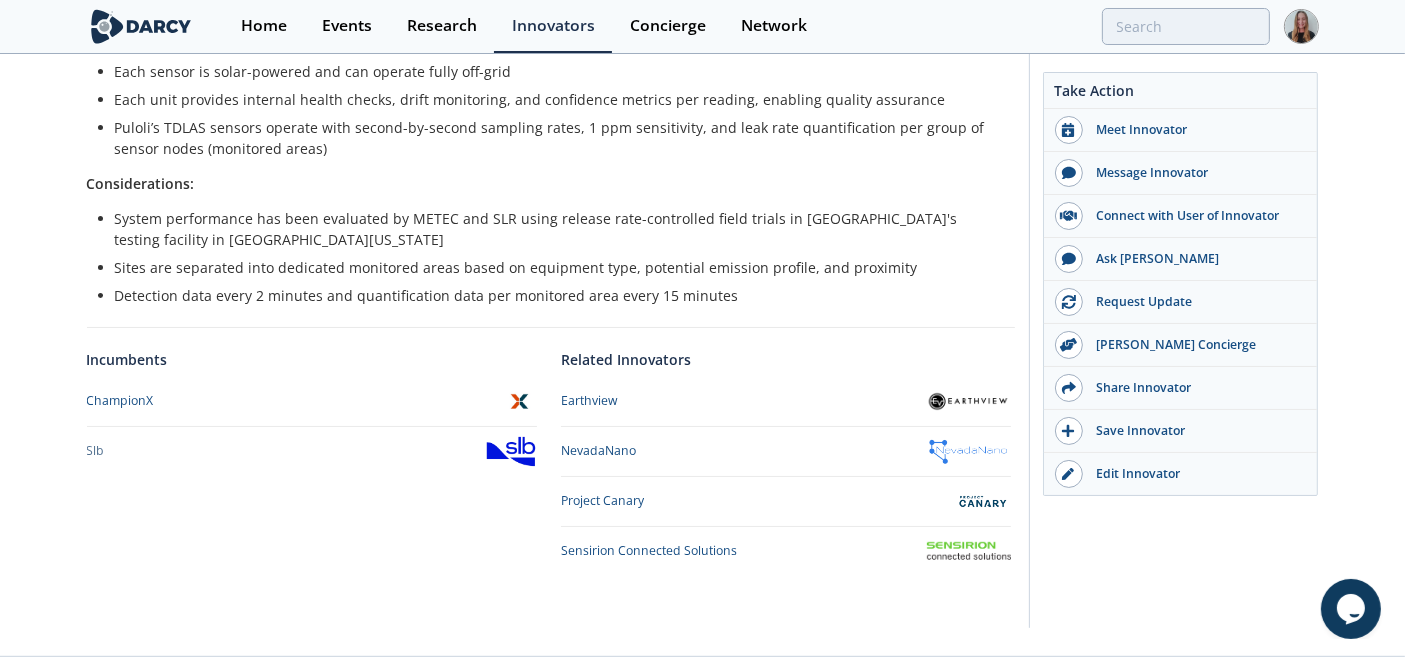 scroll, scrollTop: 757, scrollLeft: 0, axis: vertical 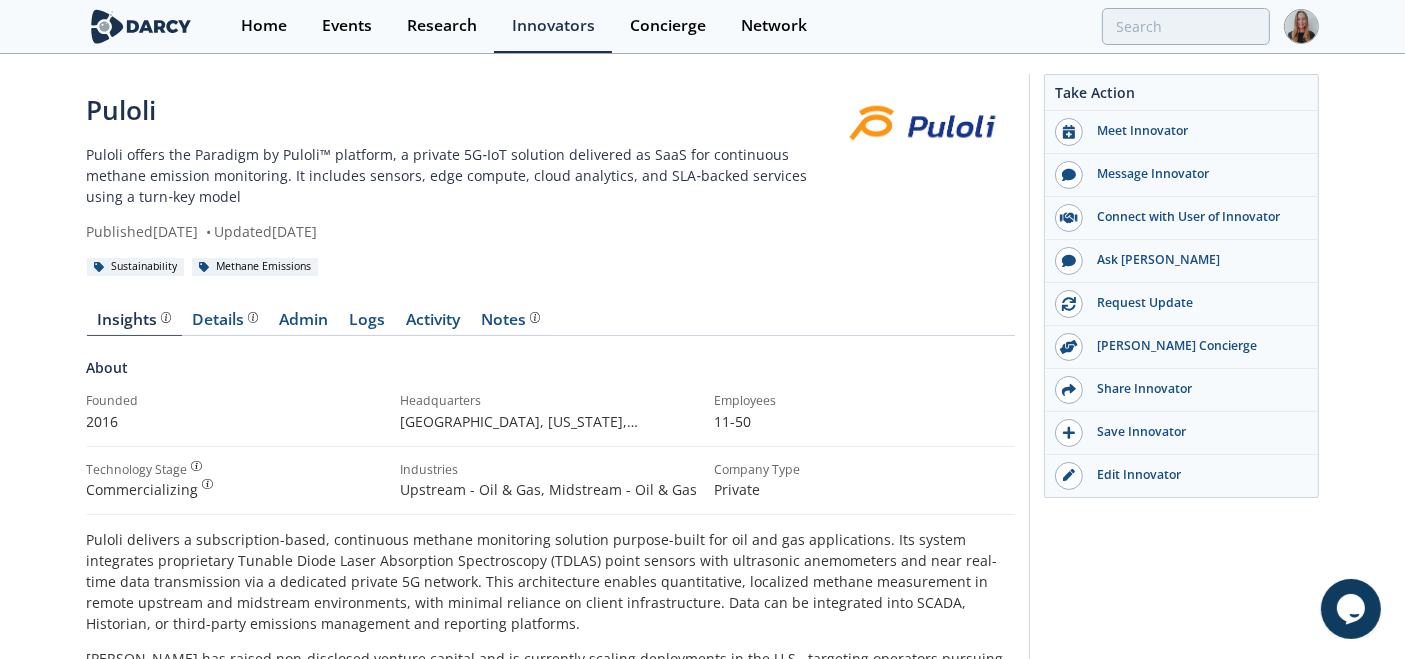 click on "Insights
The Darcy Research team’s summarized opinion of the innovator, the competitive landscape, background information of the innovator and snapshot of the customer base.
Details
Product overview, business model, technology and applications as added by the Puloli team.
Admin
Logs
Activity" at bounding box center [551, 833] 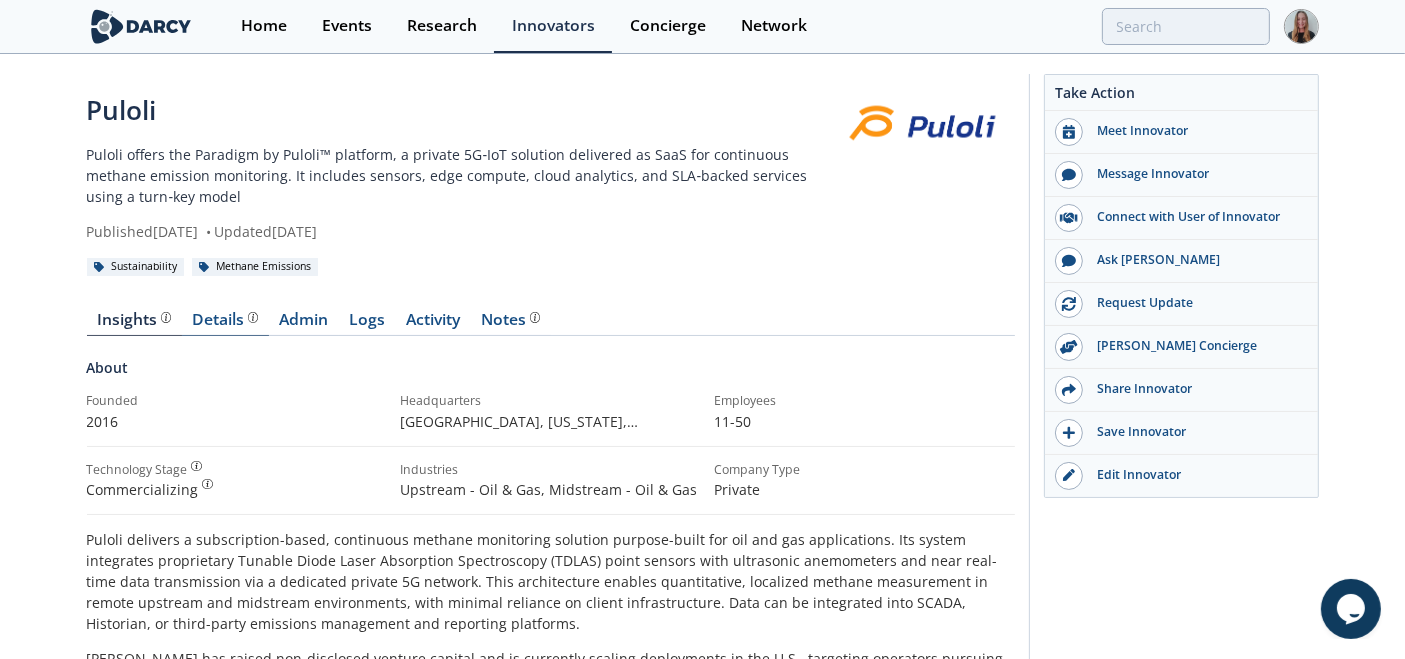 click on "Details
Product overview, business model, technology and applications as added by the Puloli team." at bounding box center [225, 320] 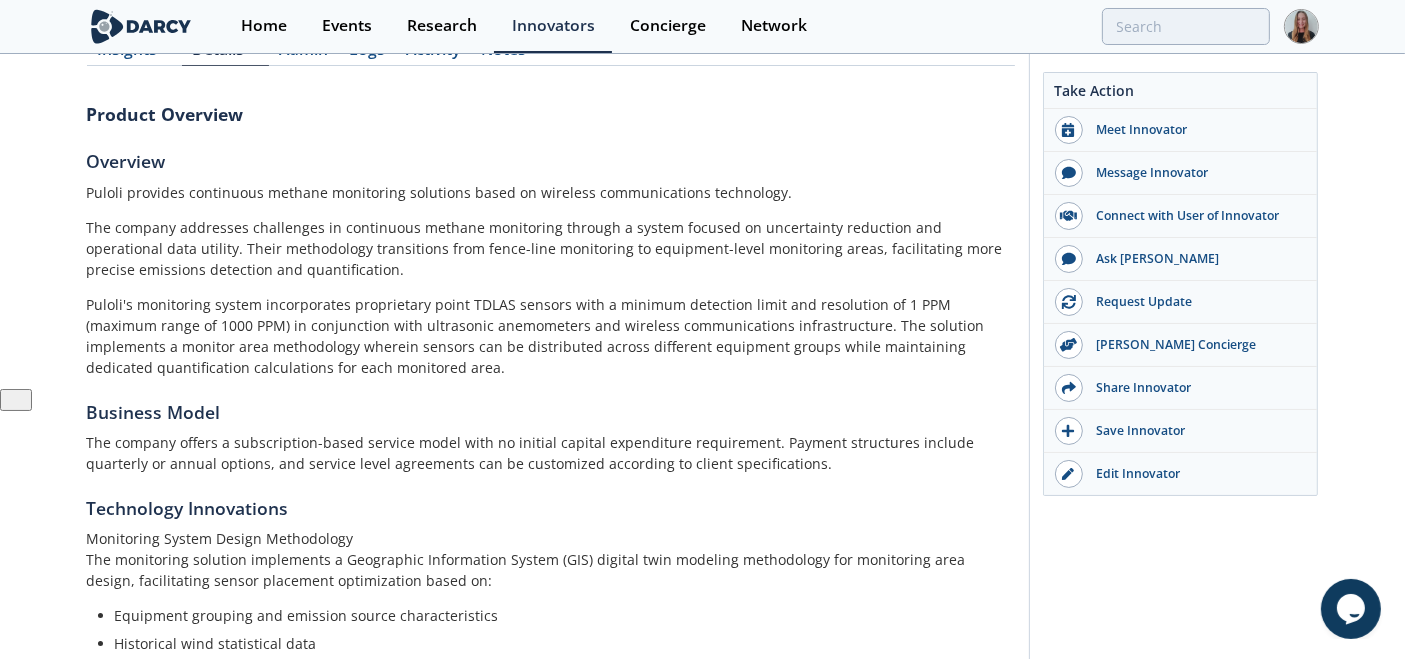 scroll, scrollTop: 0, scrollLeft: 0, axis: both 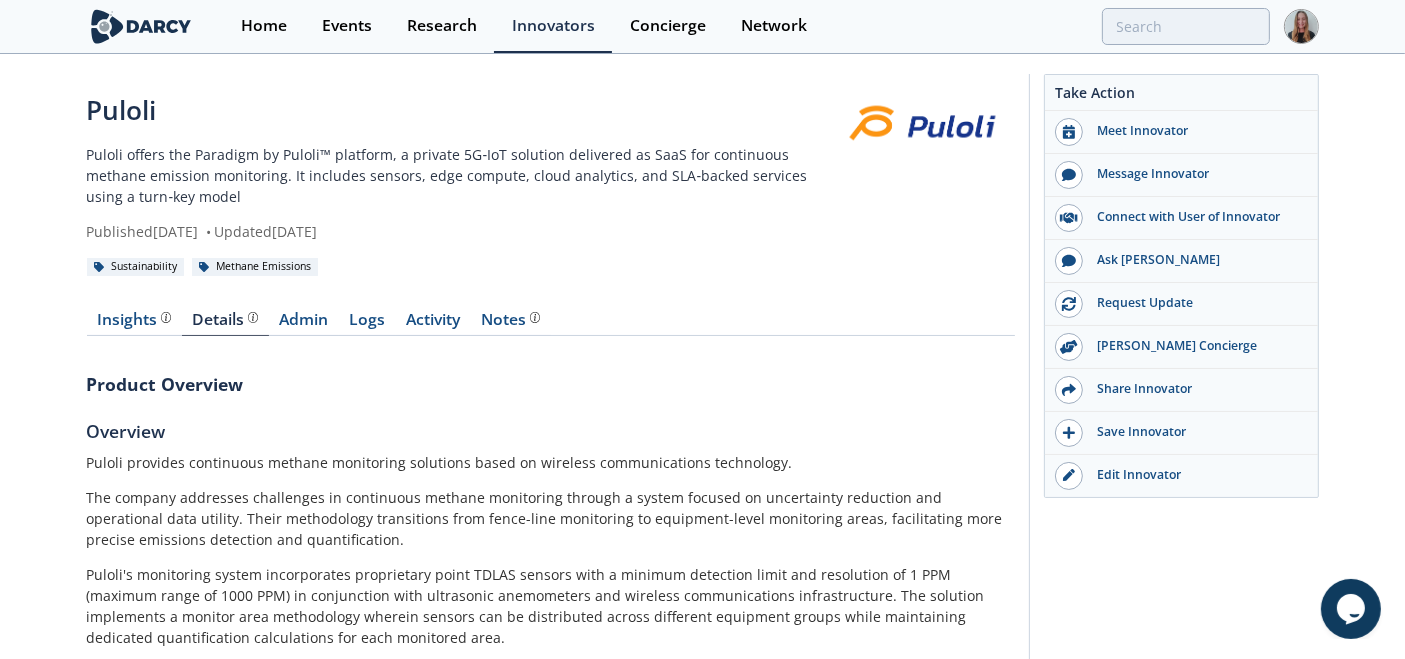 click on "Insights
The Darcy Research team’s summarized opinion of the innovator, the competitive landscape, background information of the innovator and snapshot of the customer base.
Details
Product overview, business model, technology and applications as added by the Puloli team.
Admin
Logs
Activity" at bounding box center (551, 1016) 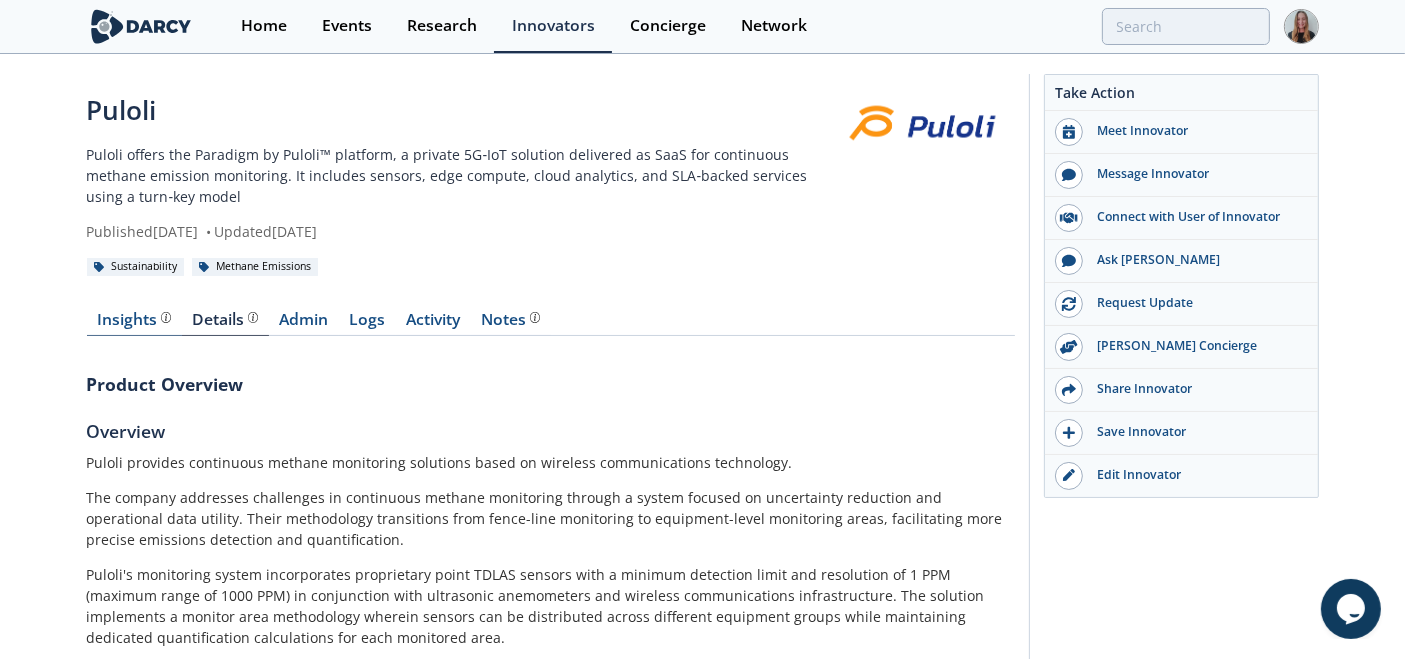 click on "Insights
The Darcy Research team’s summarized opinion of the innovator, the competitive landscape, background information of the innovator and snapshot of the customer base." at bounding box center [134, 320] 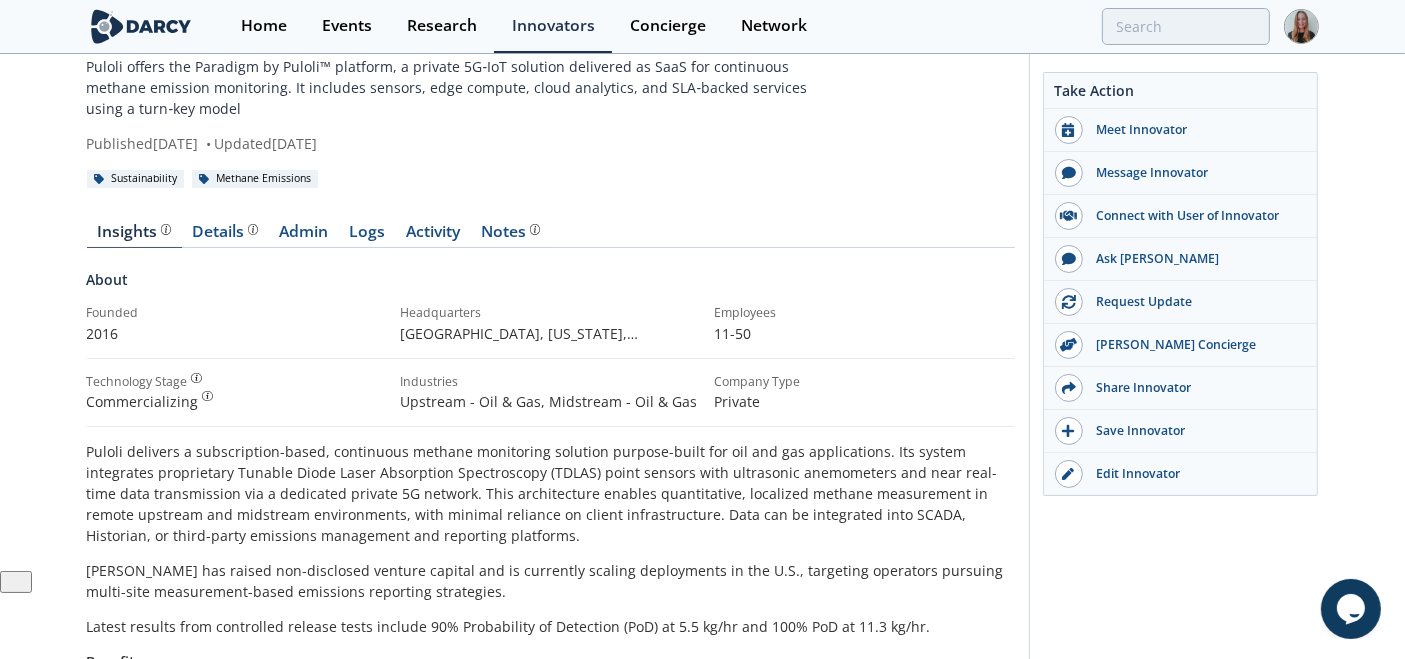 scroll, scrollTop: 82, scrollLeft: 0, axis: vertical 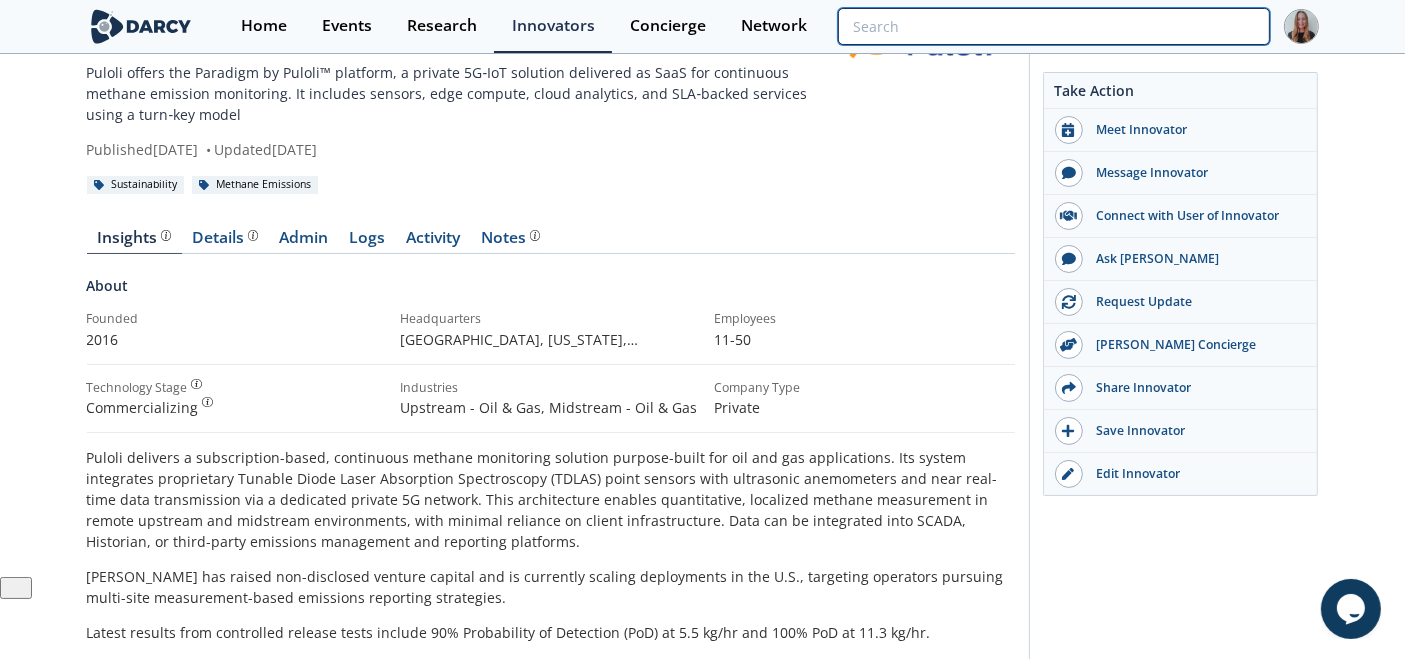 click at bounding box center [1053, 26] 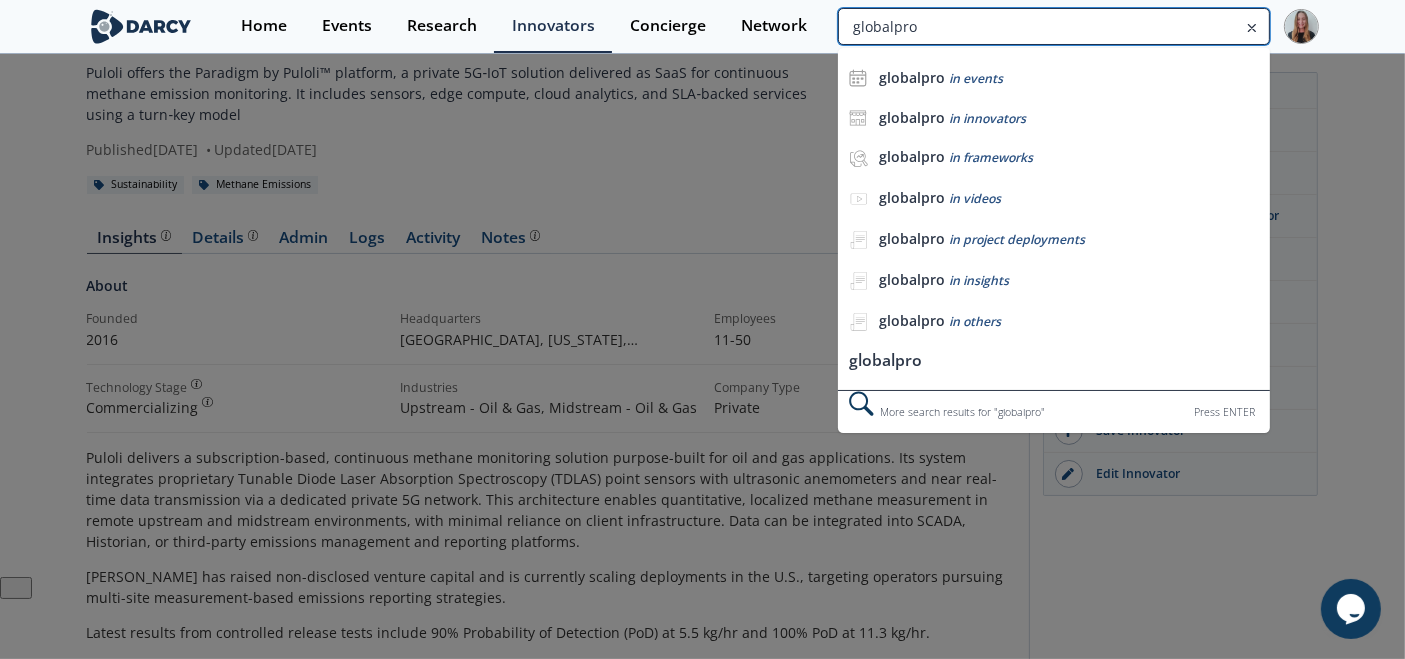 type on "globalpro" 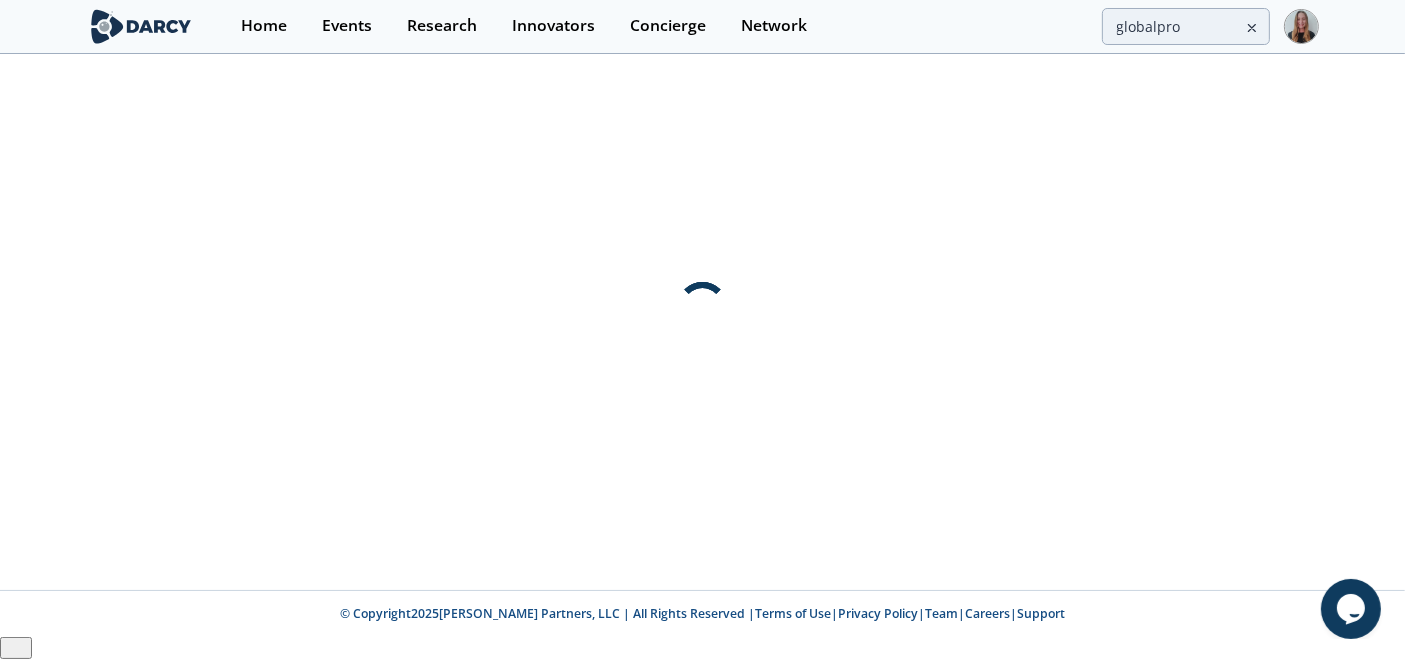 scroll, scrollTop: 0, scrollLeft: 0, axis: both 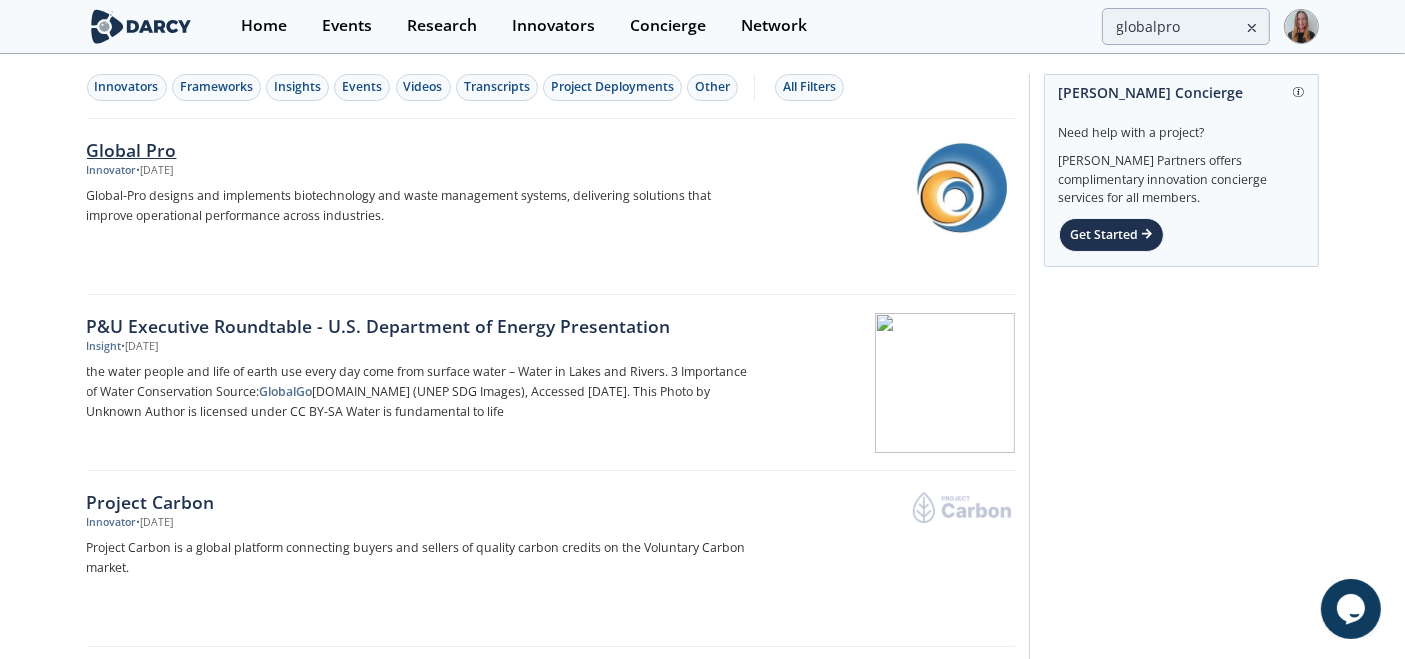 click on "Global Pro" at bounding box center [418, 150] 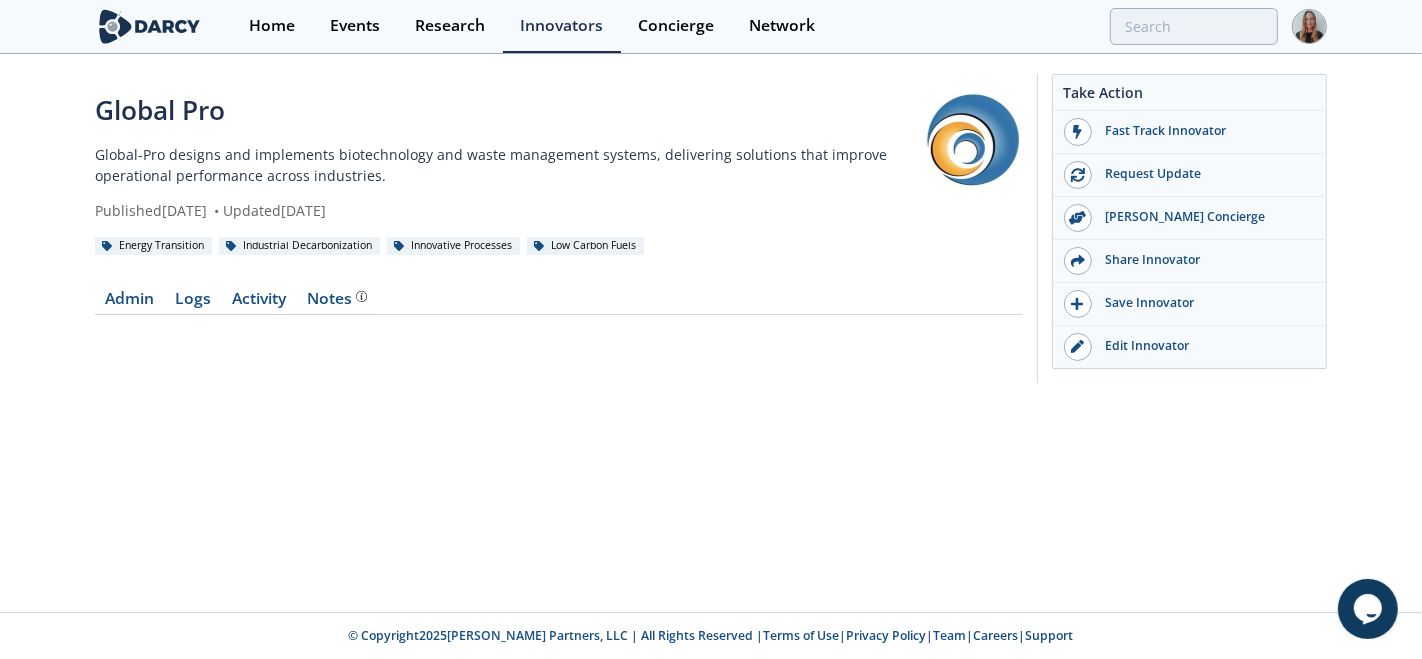 click on "Global-Pro designs and implements biotechnology and waste management systems, delivering solutions that improve operational performance across industries." at bounding box center [509, 165] 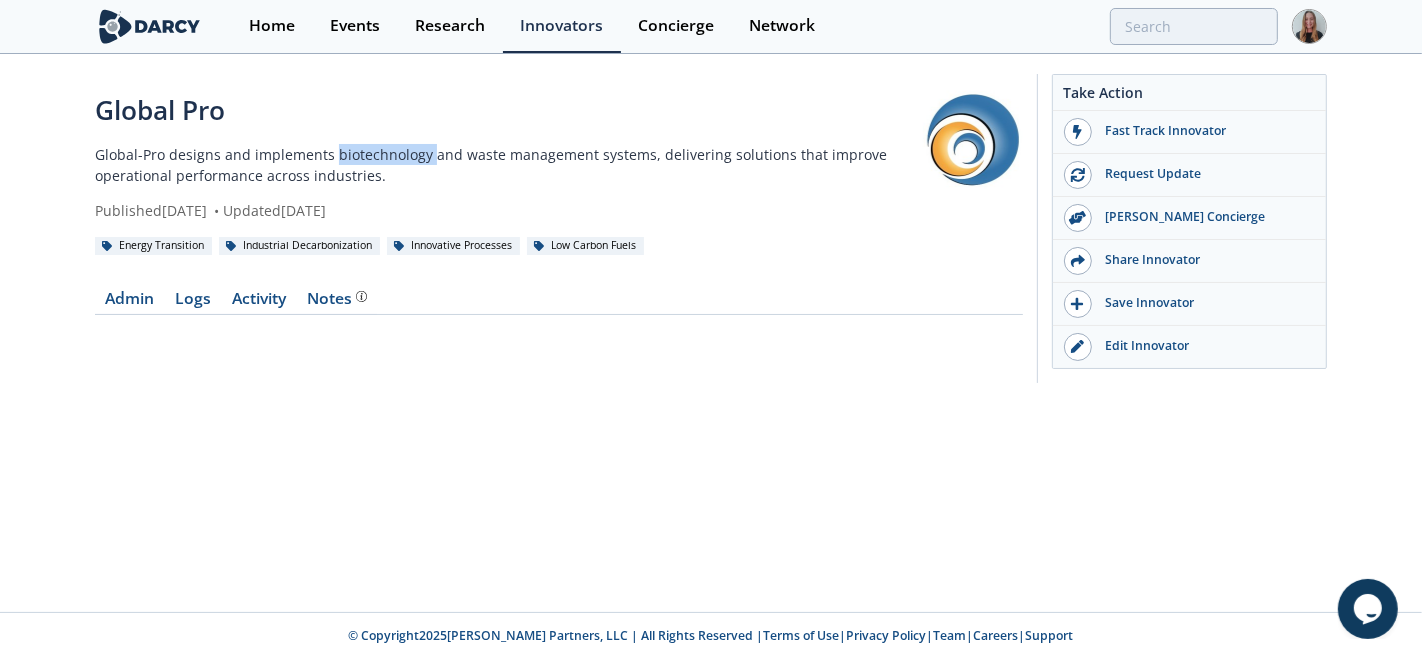 click on "Global-Pro designs and implements biotechnology and waste management systems, delivering solutions that improve operational performance across industries." at bounding box center (509, 165) 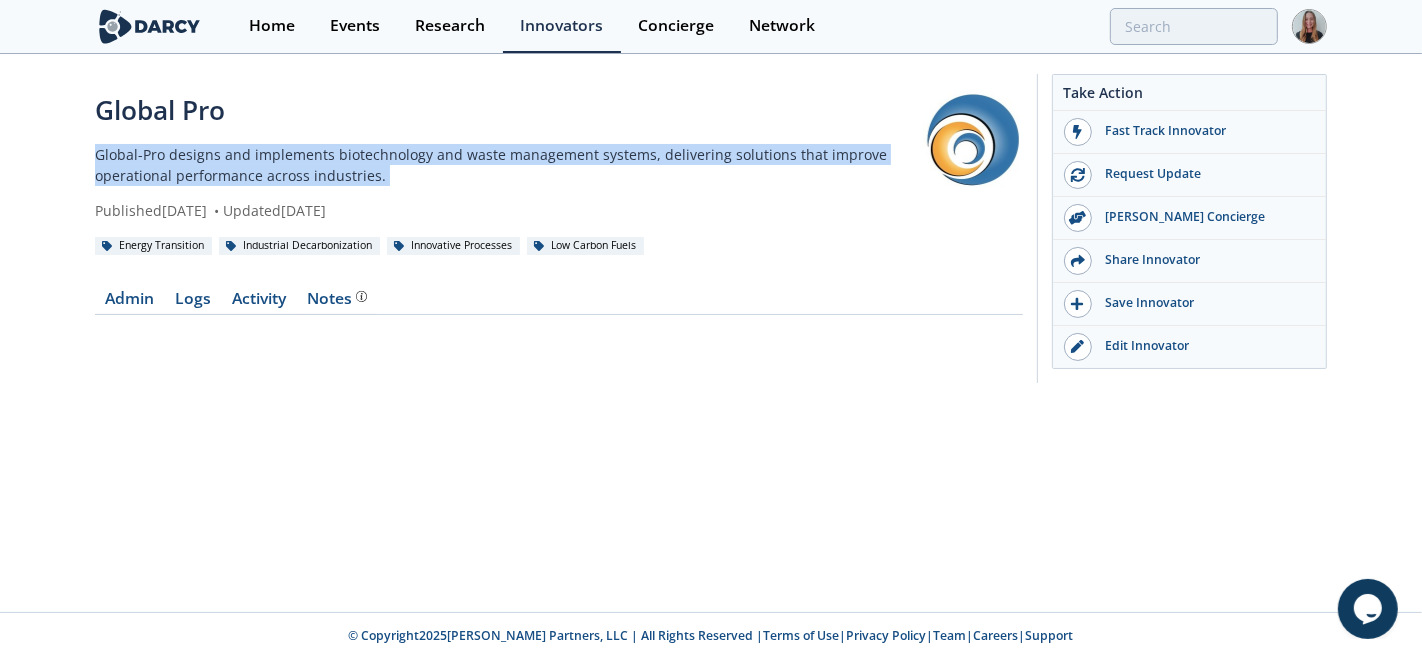 click on "Global-Pro designs and implements biotechnology and waste management systems, delivering solutions that improve operational performance across industries." at bounding box center (509, 165) 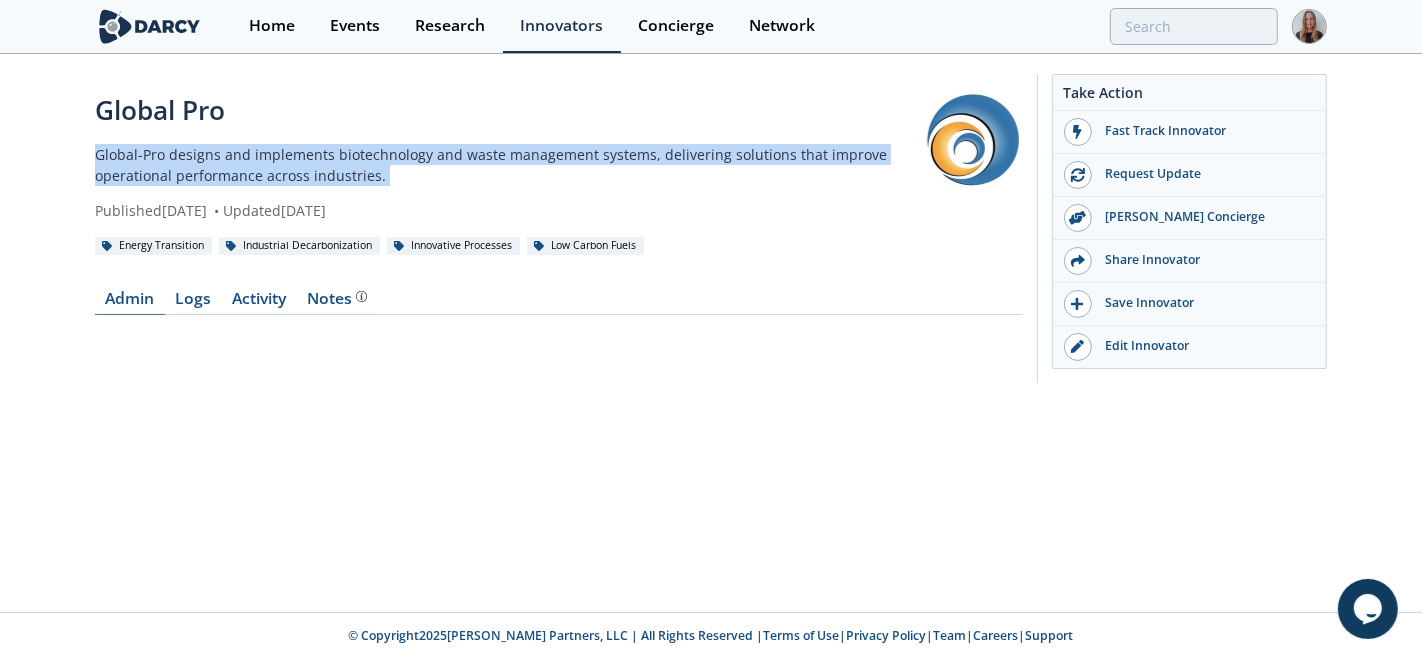 click on "Admin" at bounding box center (130, 303) 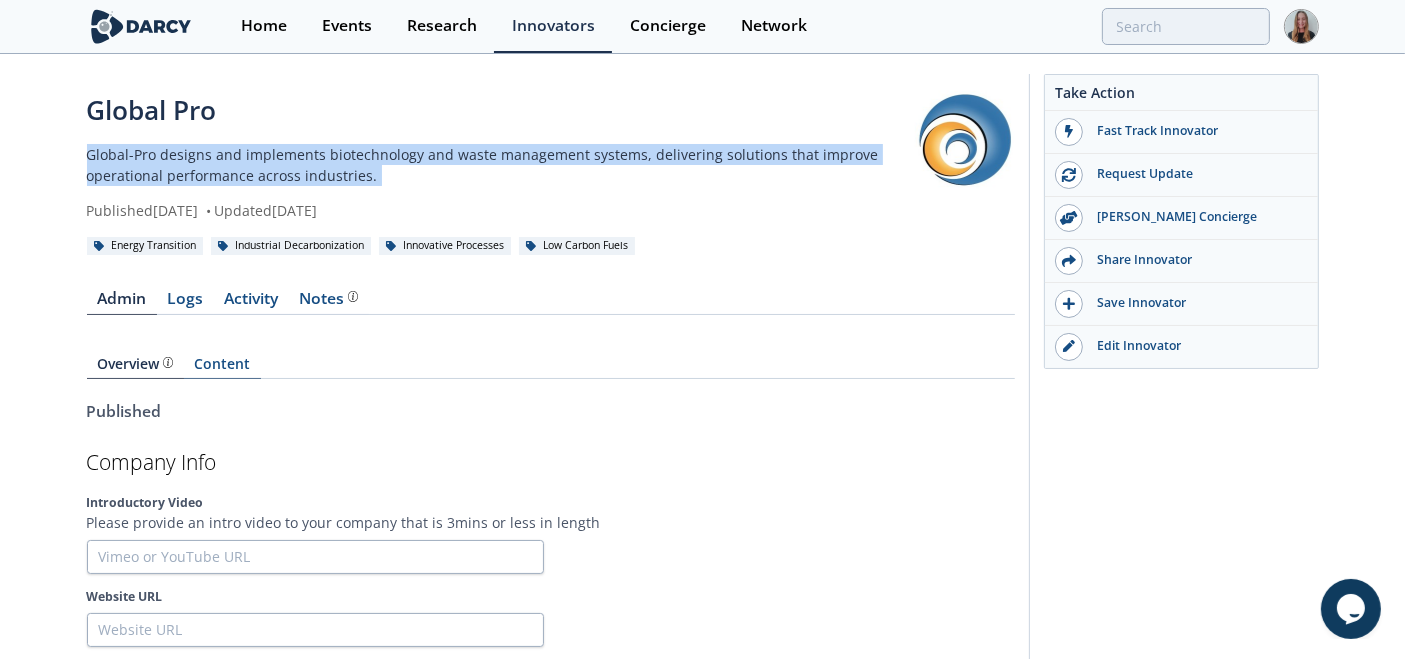 click on "Content" at bounding box center [222, 368] 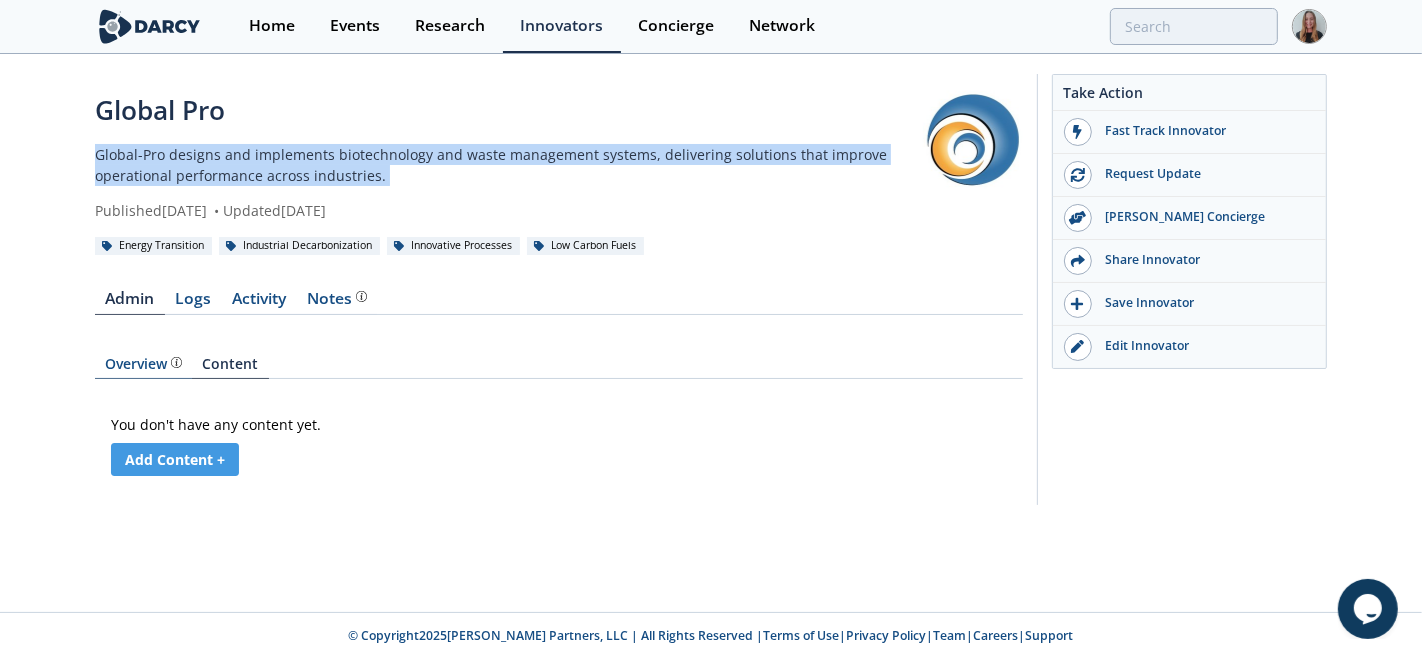 click on "Overview" at bounding box center [144, 364] 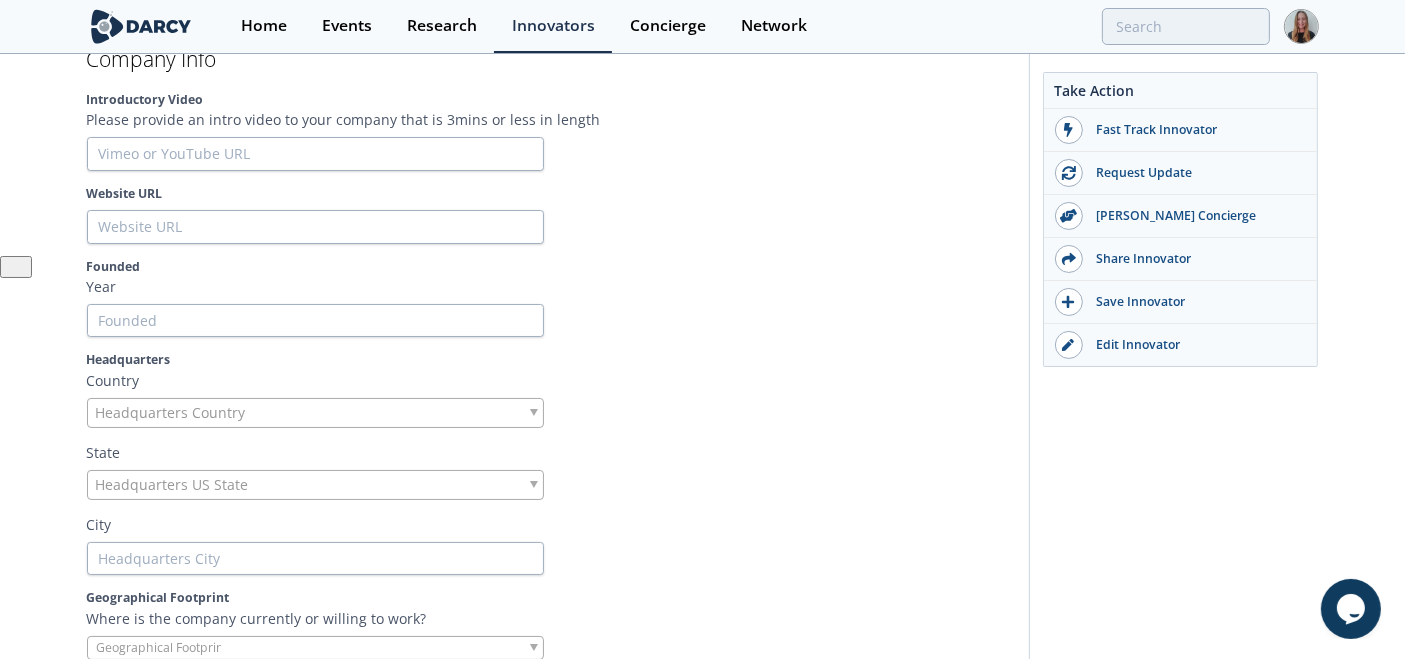 scroll, scrollTop: 0, scrollLeft: 0, axis: both 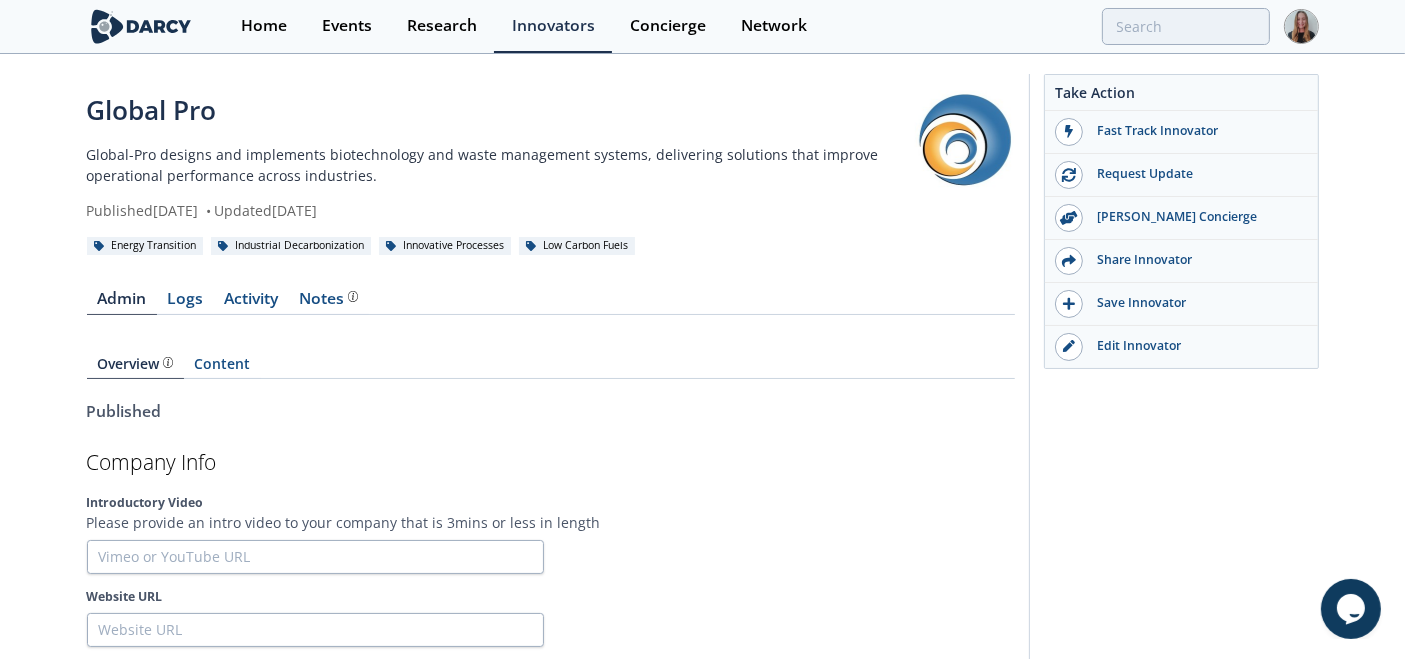 click on "Admin
Logs
Activity
Notes
Overview
Content
Published
Company Info
Introductory Video
Please provide an intro video to your company that is 3mins or less in length
Website URL
Year" at bounding box center [551, 3377] 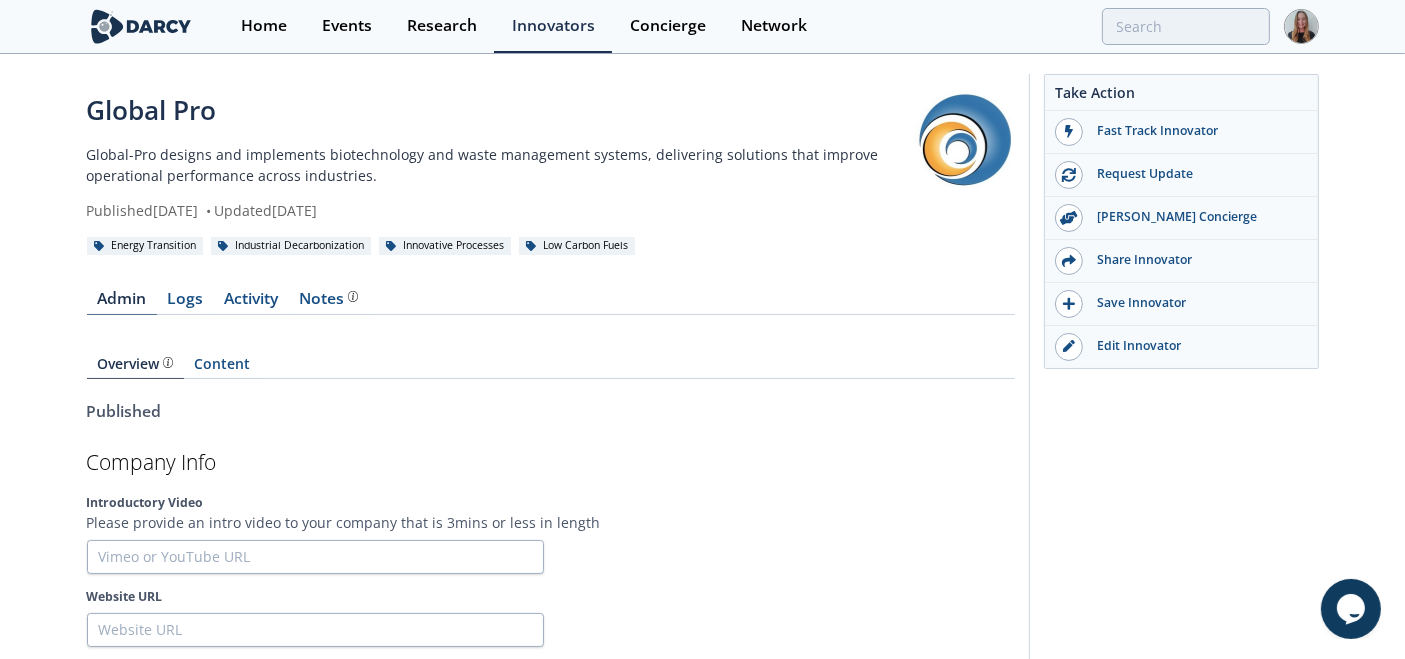 click on "Admin" at bounding box center (122, 303) 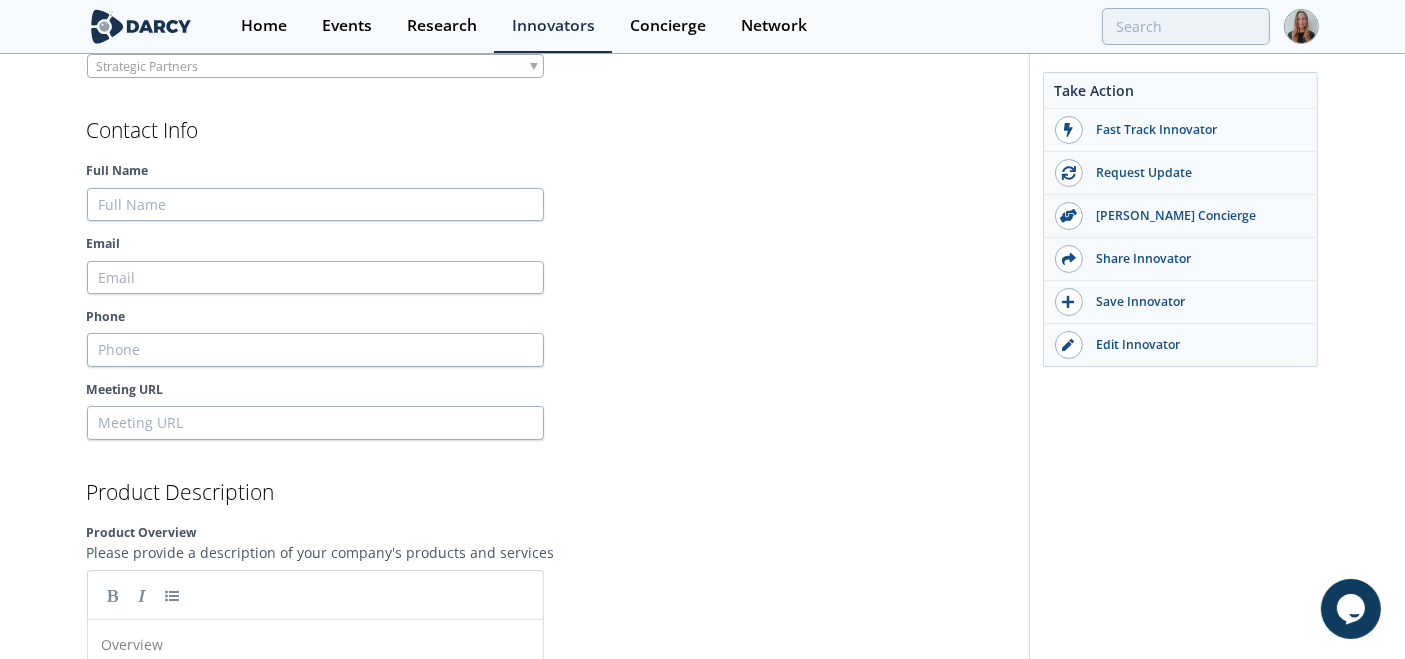scroll, scrollTop: 2190, scrollLeft: 0, axis: vertical 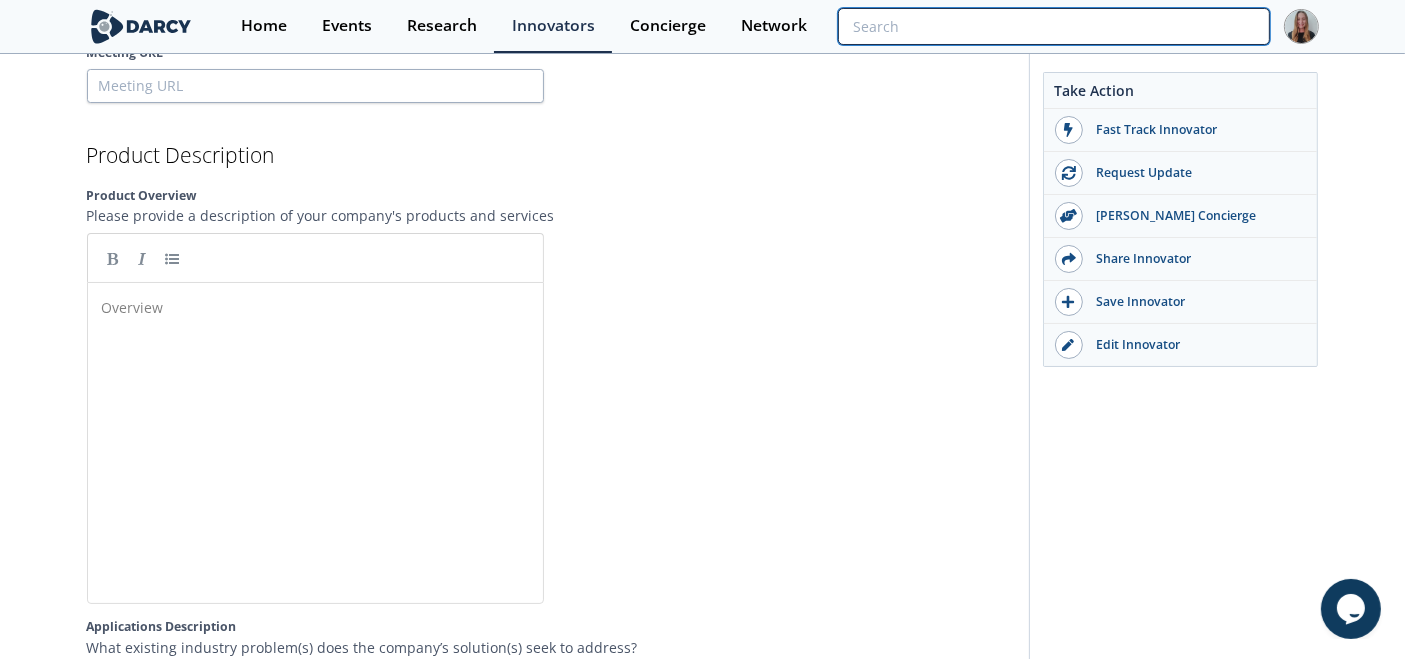 click at bounding box center (1053, 26) 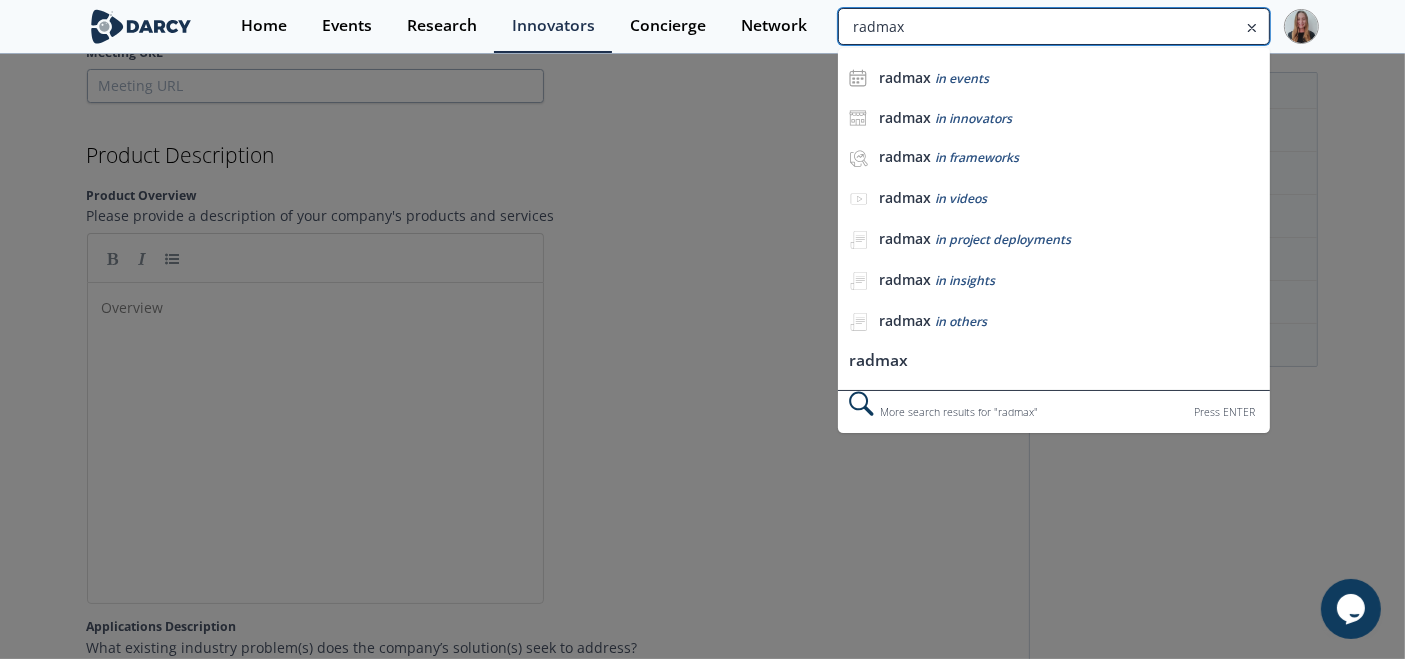 type on "radmax" 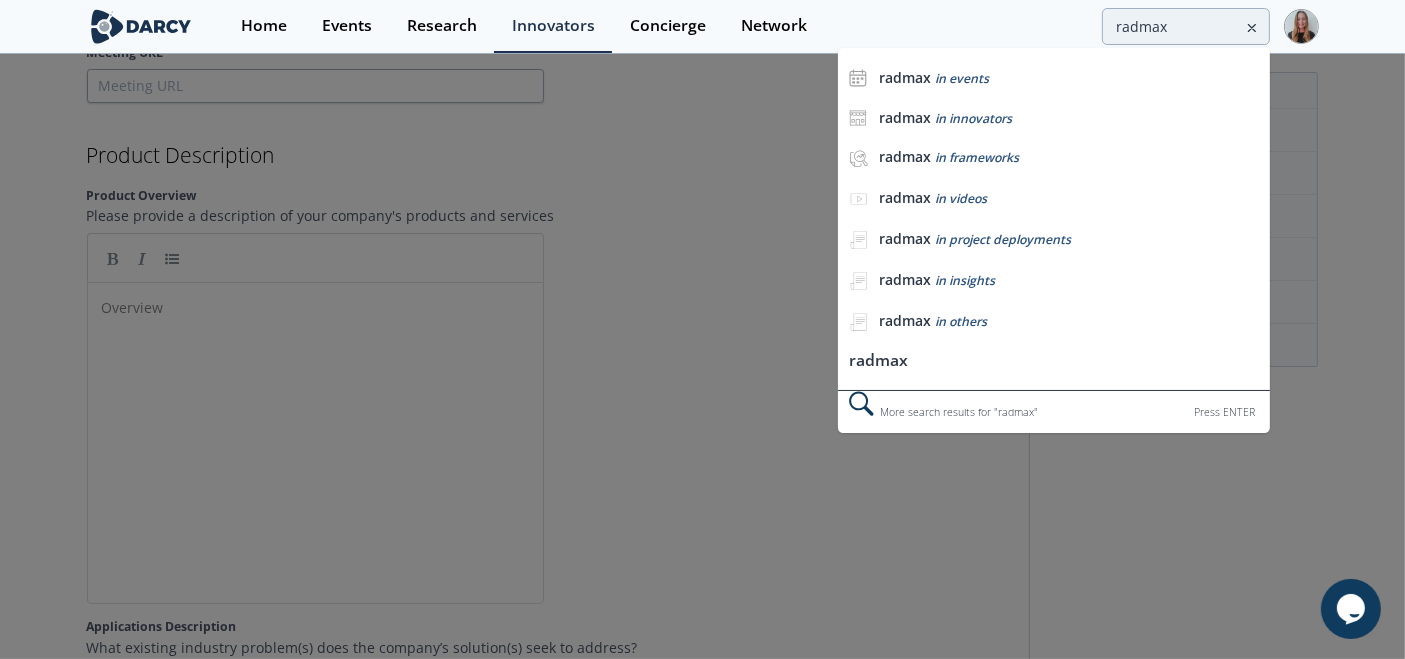 scroll, scrollTop: 0, scrollLeft: 0, axis: both 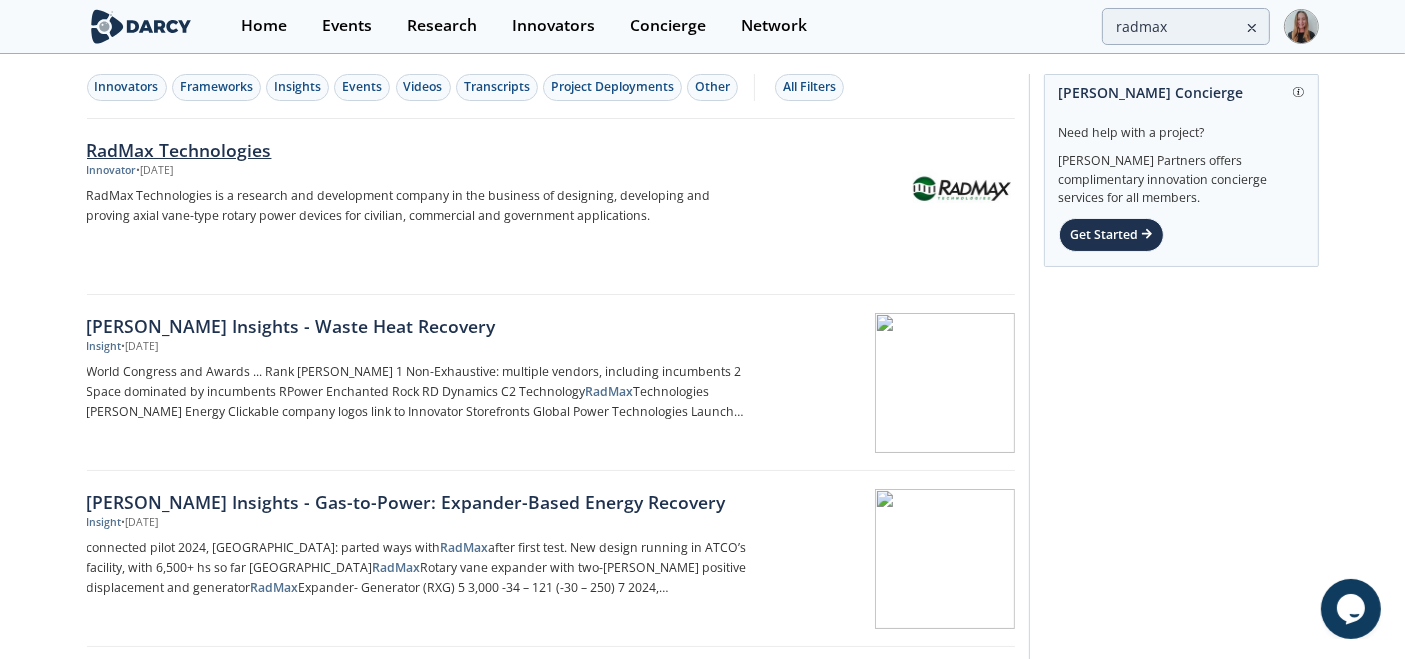 click on "RadMax Technologies
Innovator
•  Feb 24, 2023
RadMax Technologies is a research and development company in the business of designing, developing and proving axial vane-type rotary power devices for civilian, commercial and government applications." at bounding box center [551, 207] 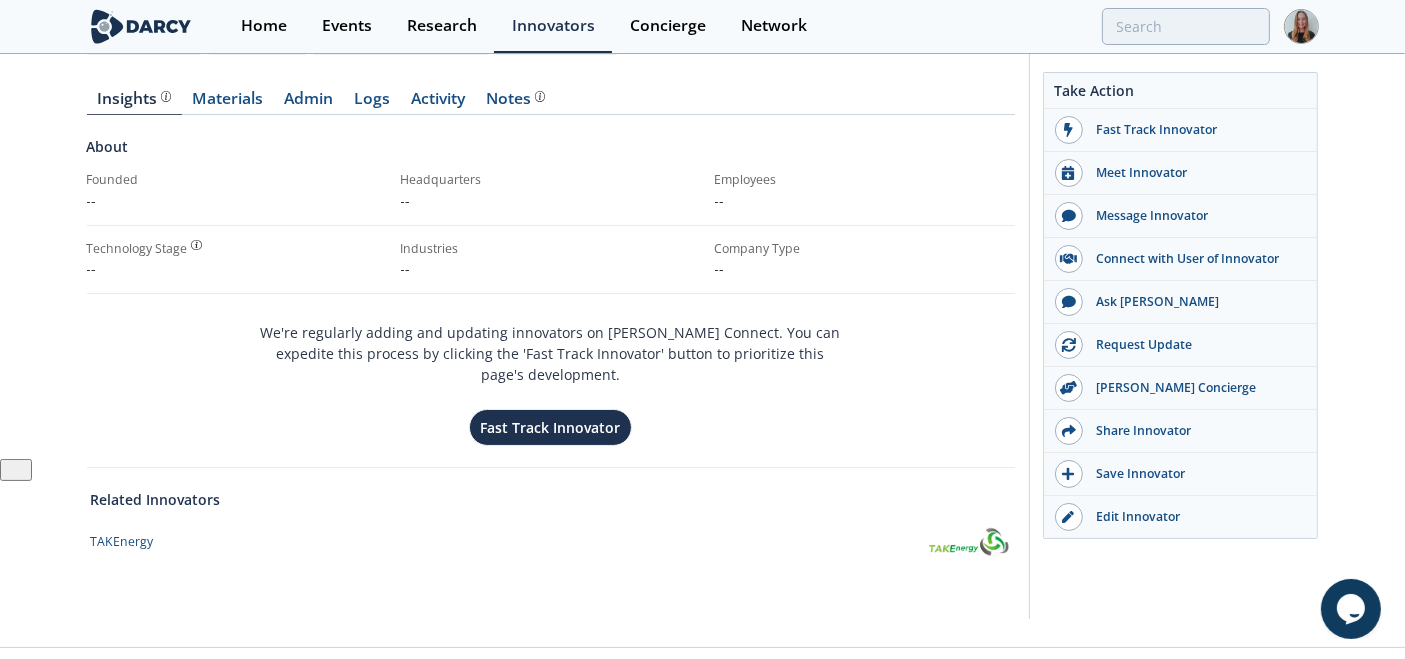 scroll, scrollTop: 211, scrollLeft: 0, axis: vertical 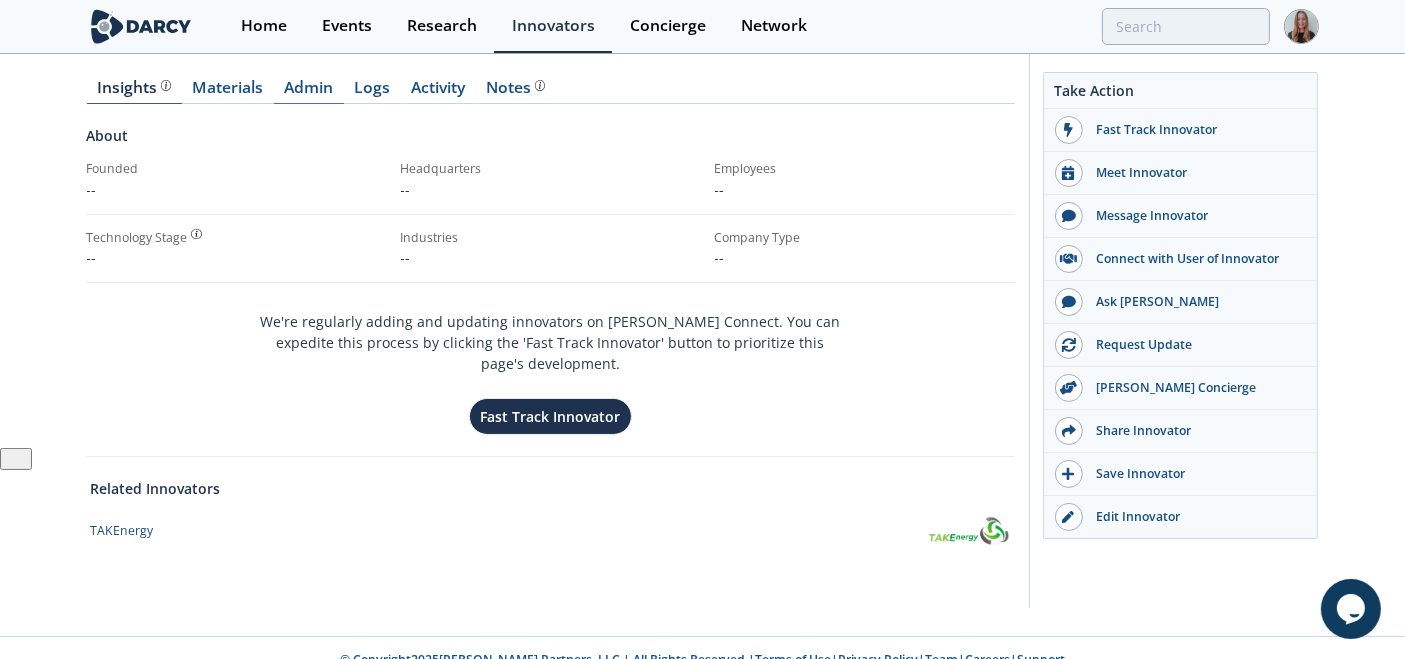 click on "Admin" at bounding box center (309, 92) 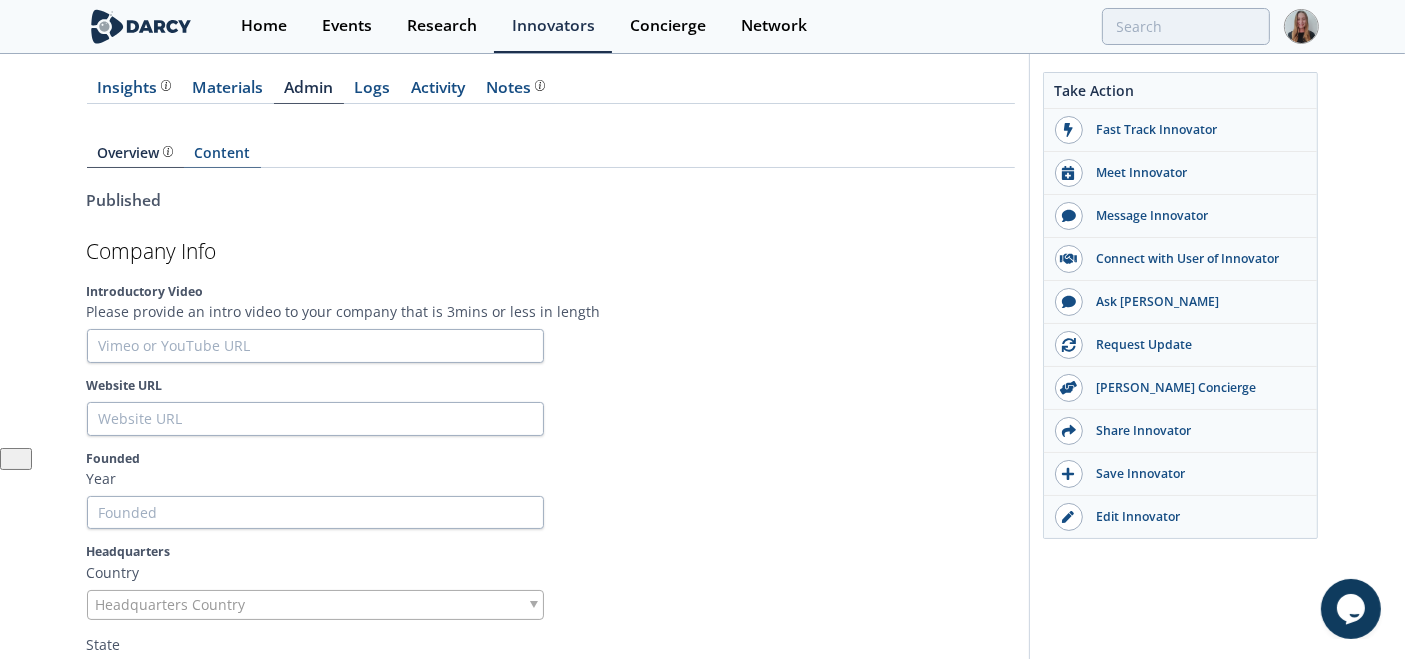 click on "Content" at bounding box center (222, 157) 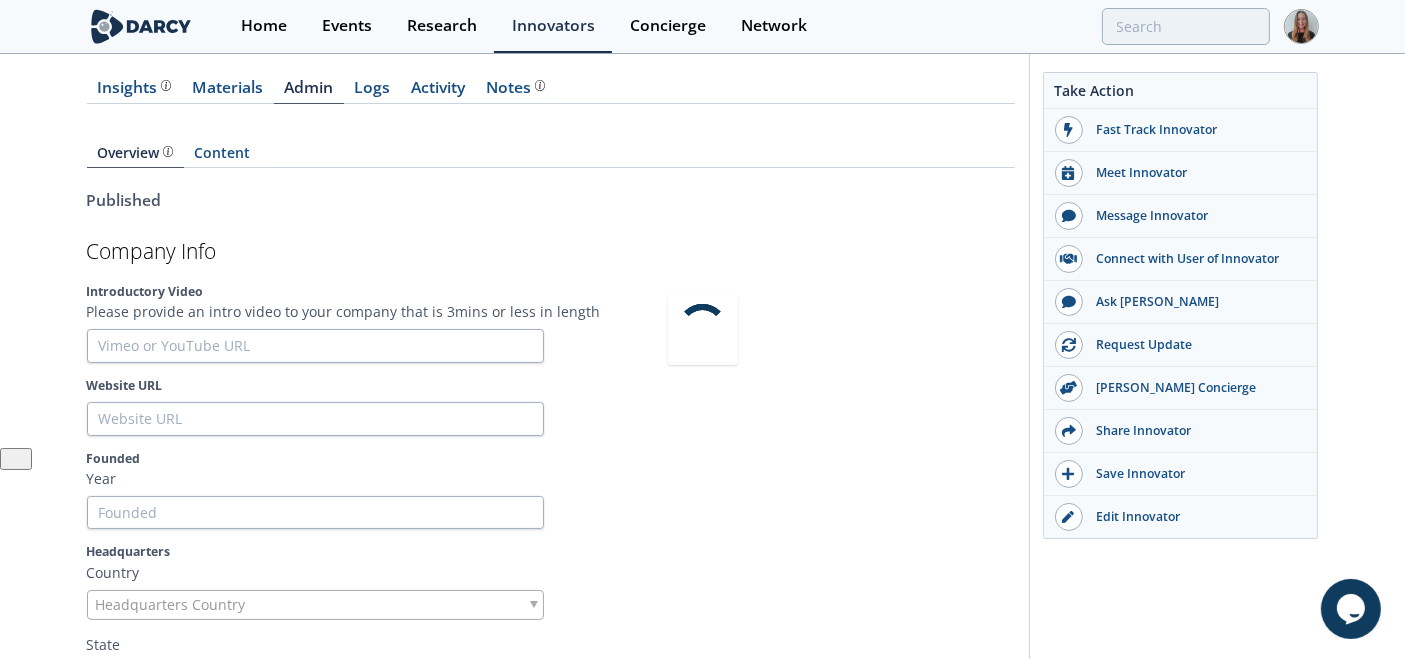 scroll, scrollTop: 166, scrollLeft: 0, axis: vertical 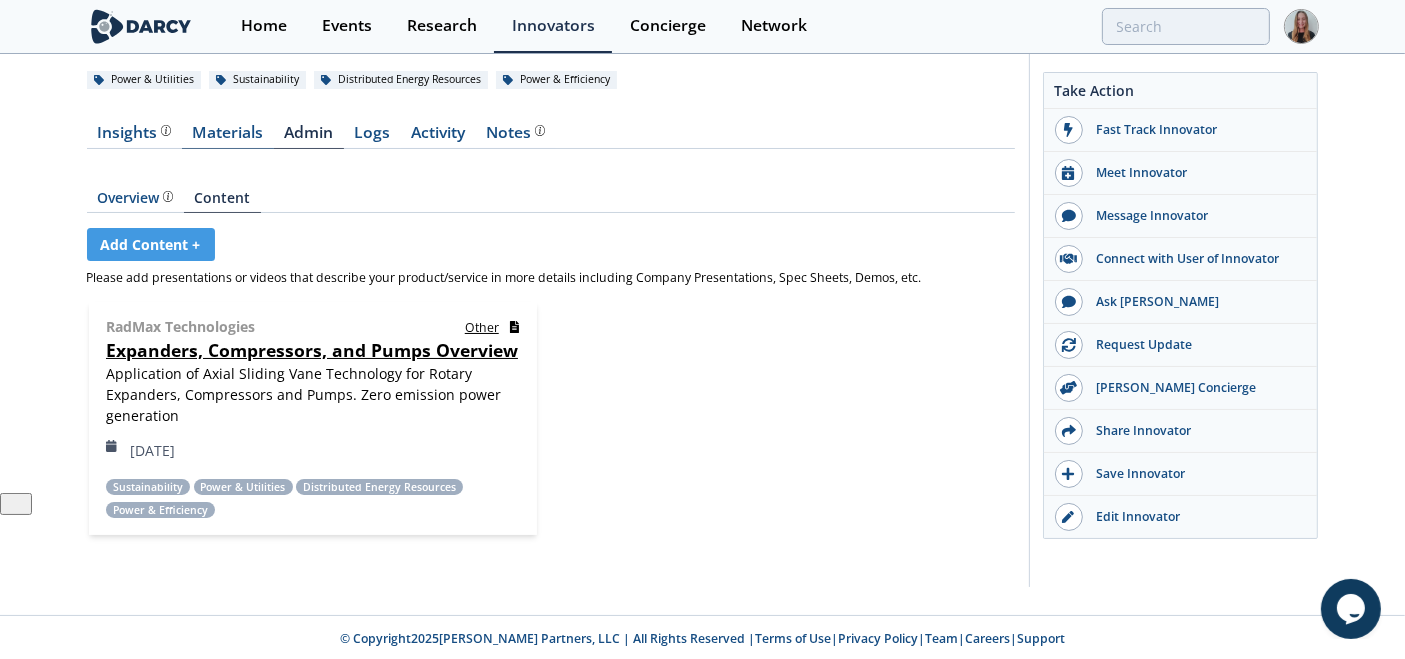 click on "Materials" at bounding box center [228, 137] 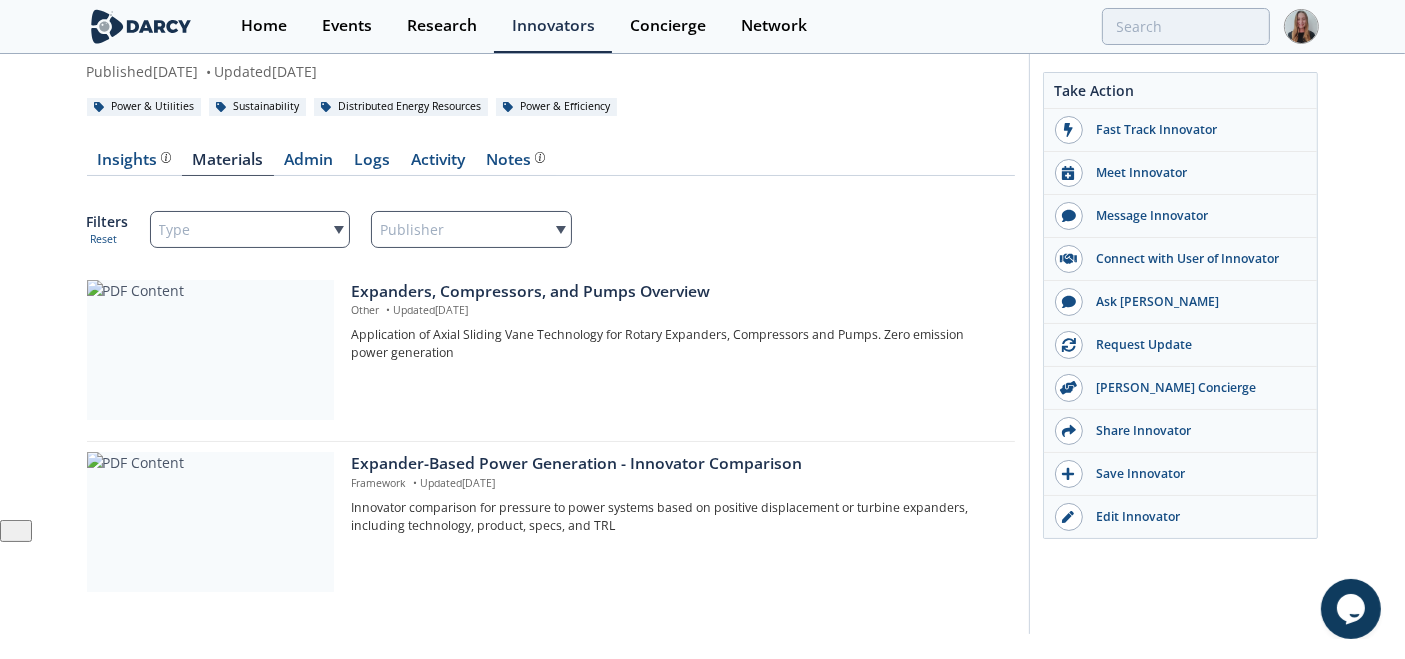 scroll, scrollTop: 188, scrollLeft: 0, axis: vertical 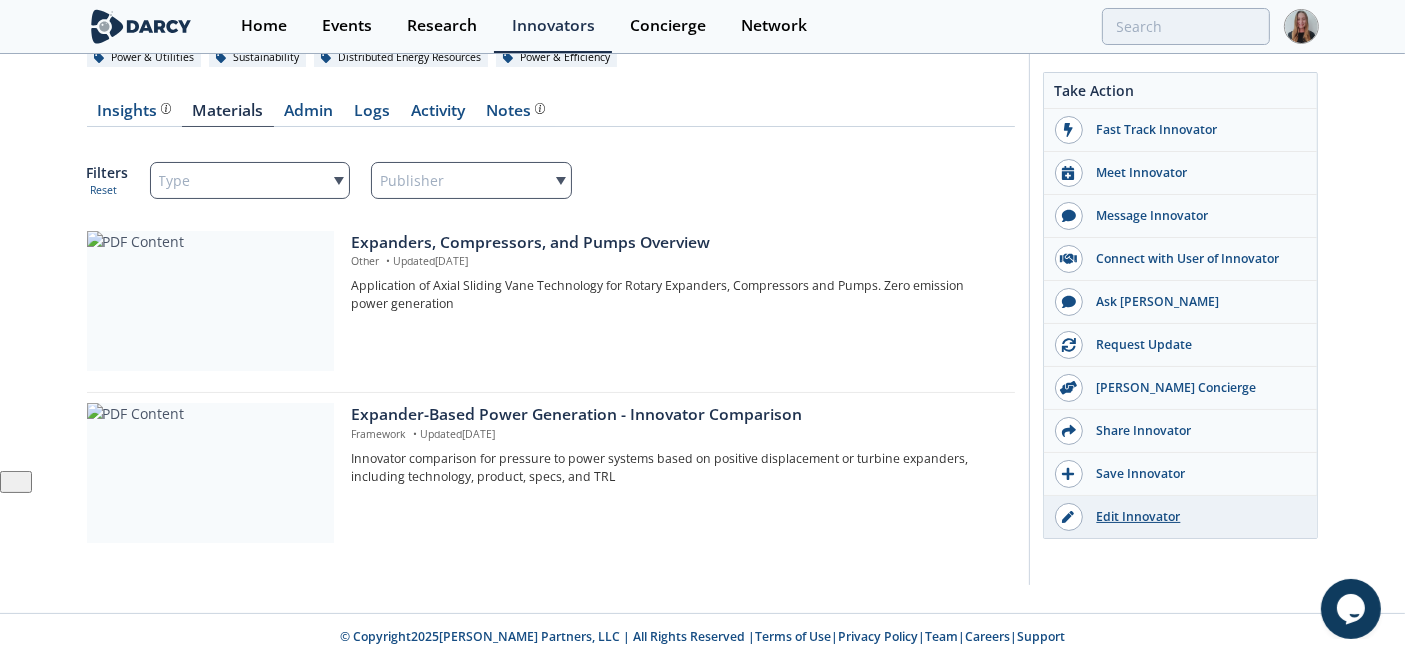 click on "Edit Innovator" at bounding box center (1195, 517) 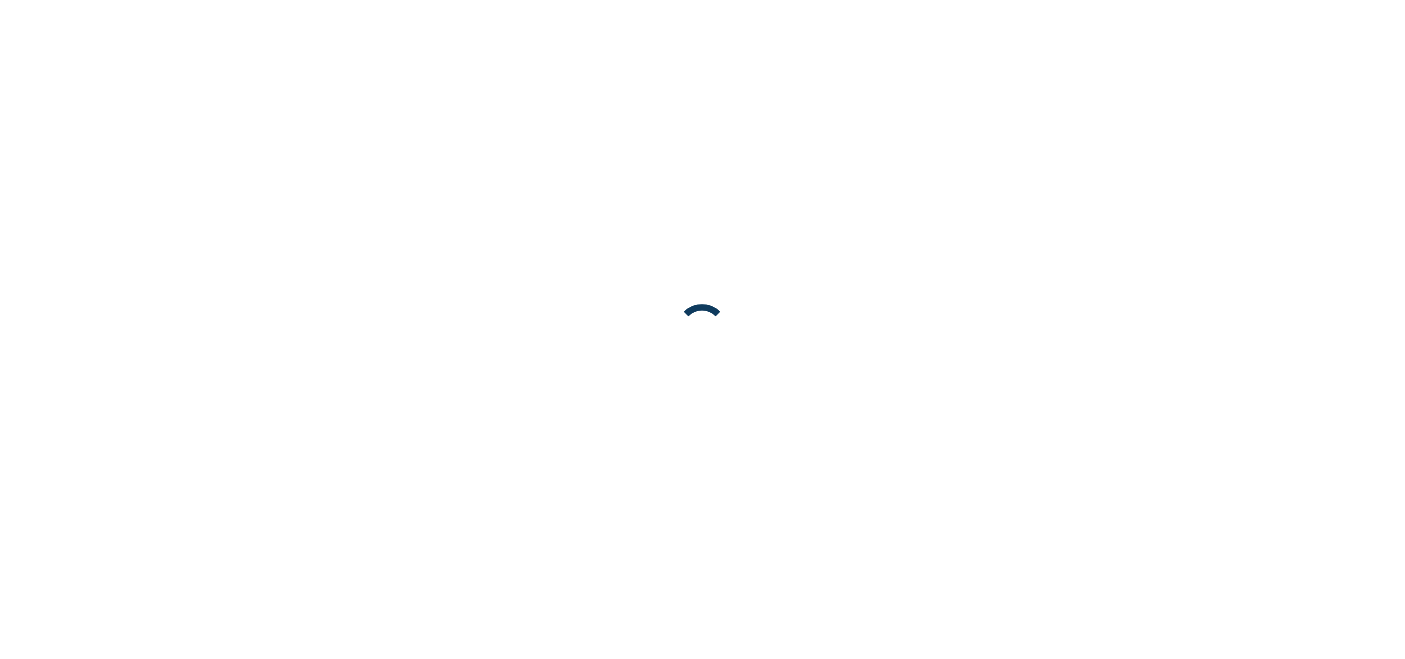scroll, scrollTop: 0, scrollLeft: 0, axis: both 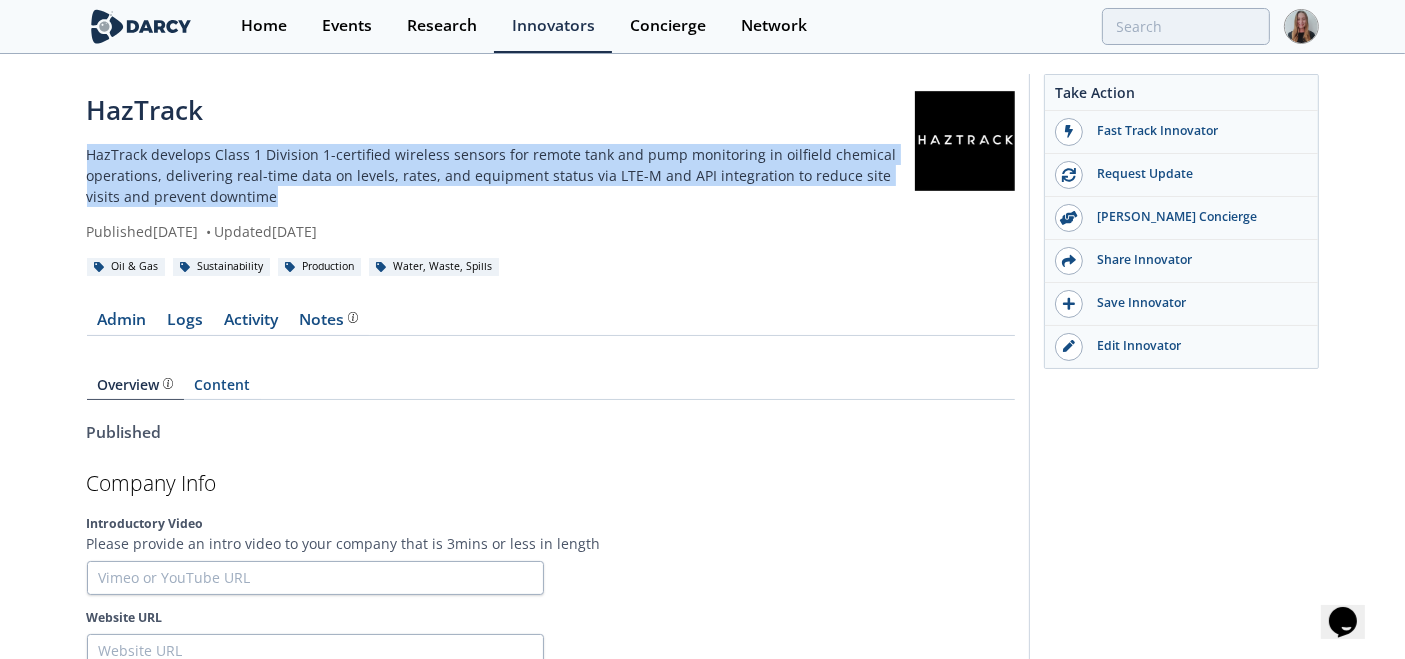 drag, startPoint x: 234, startPoint y: 189, endPoint x: 20, endPoint y: 206, distance: 214.67418 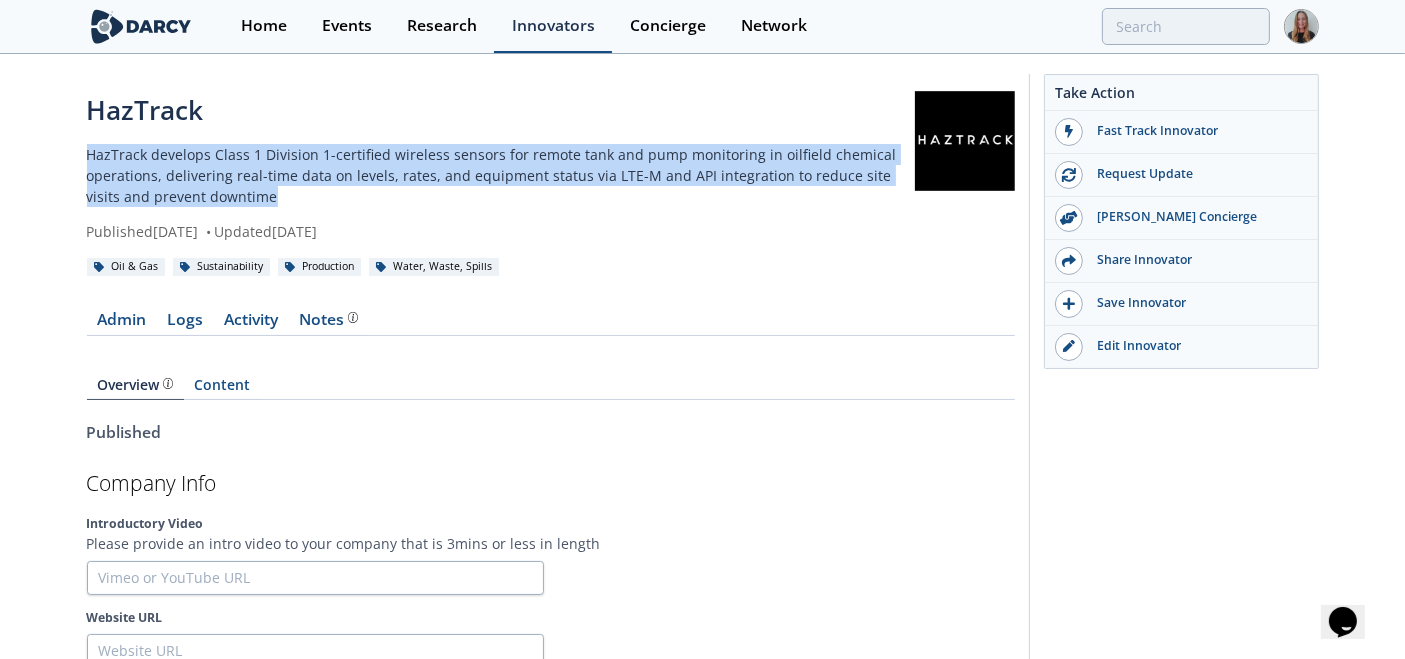 drag, startPoint x: 428, startPoint y: 180, endPoint x: 600, endPoint y: 15, distance: 238.34639 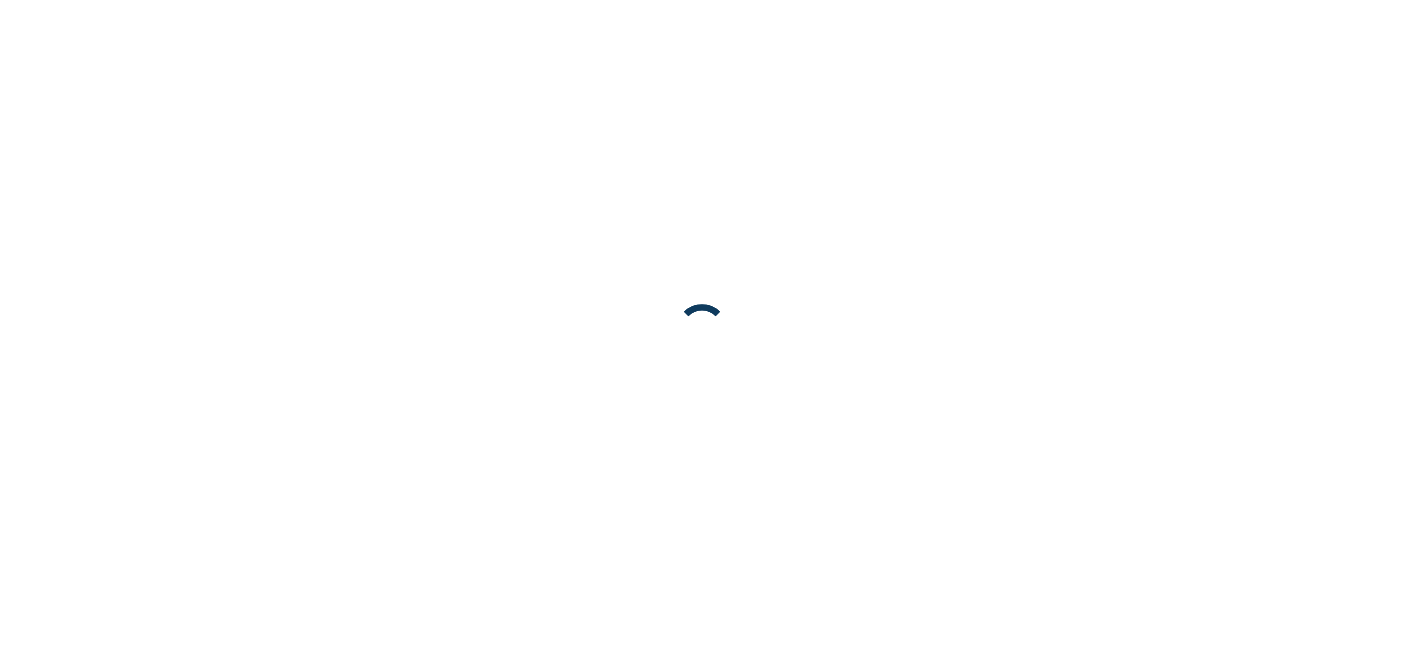 scroll, scrollTop: 0, scrollLeft: 0, axis: both 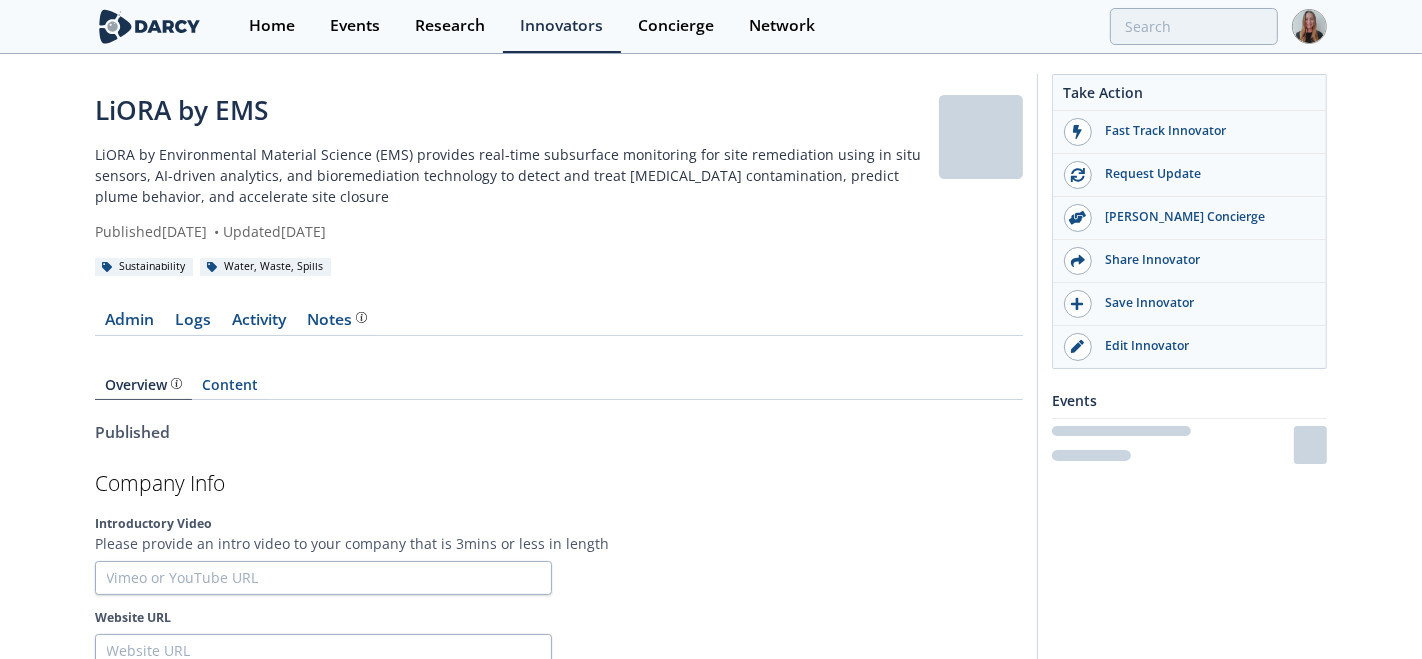 click on "LiORA by EMS" at bounding box center (517, 110) 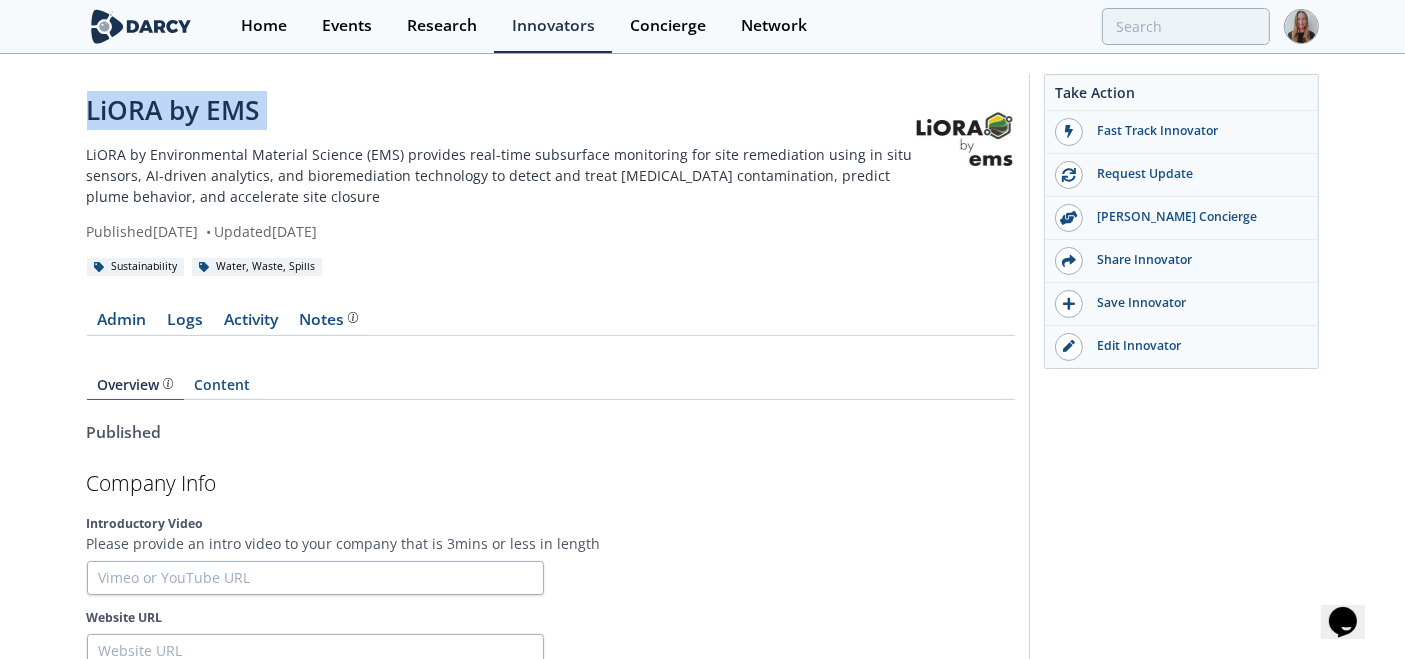 scroll, scrollTop: 0, scrollLeft: 0, axis: both 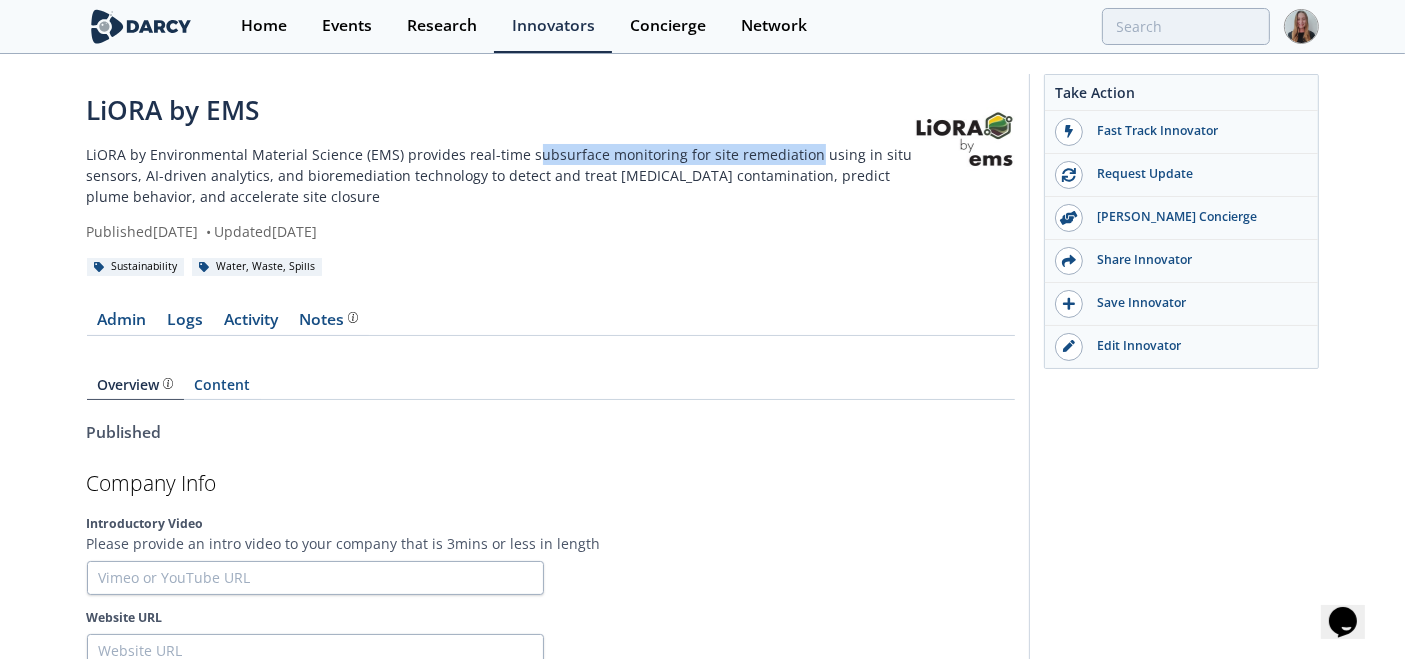 drag, startPoint x: 528, startPoint y: 162, endPoint x: 798, endPoint y: 161, distance: 270.00186 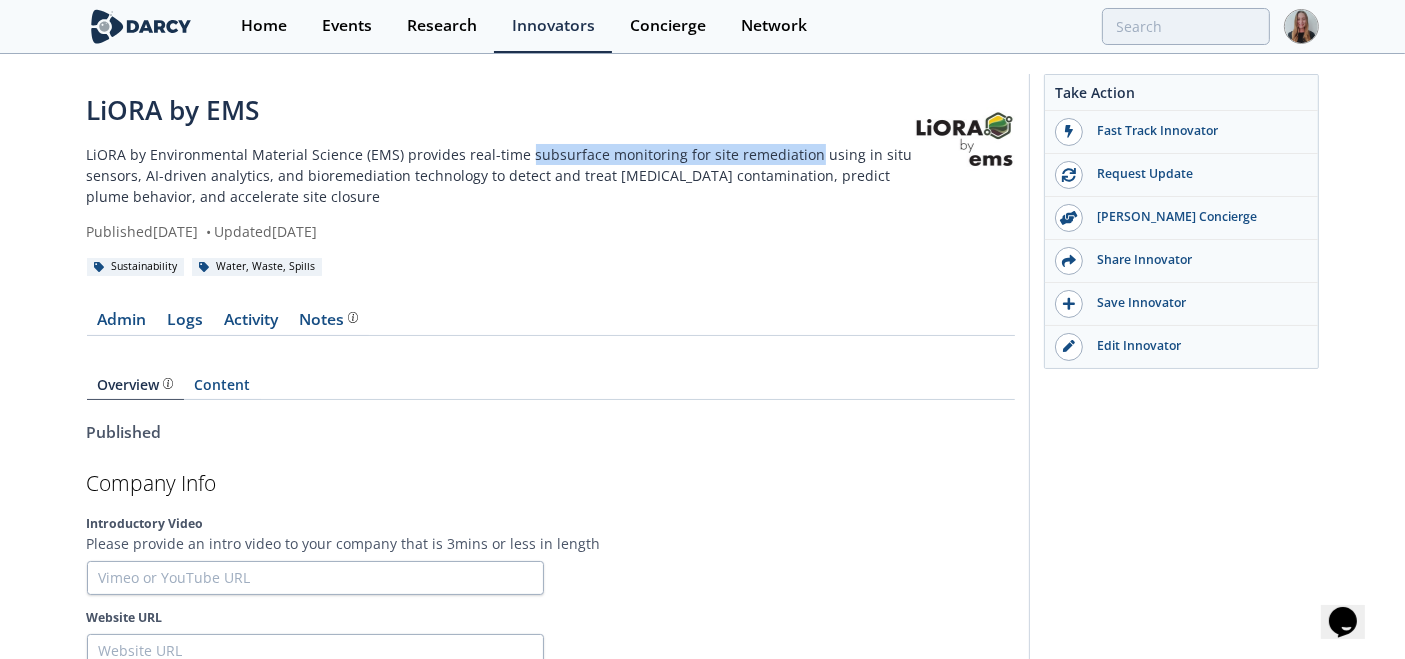 drag, startPoint x: 799, startPoint y: 158, endPoint x: 522, endPoint y: 162, distance: 277.02887 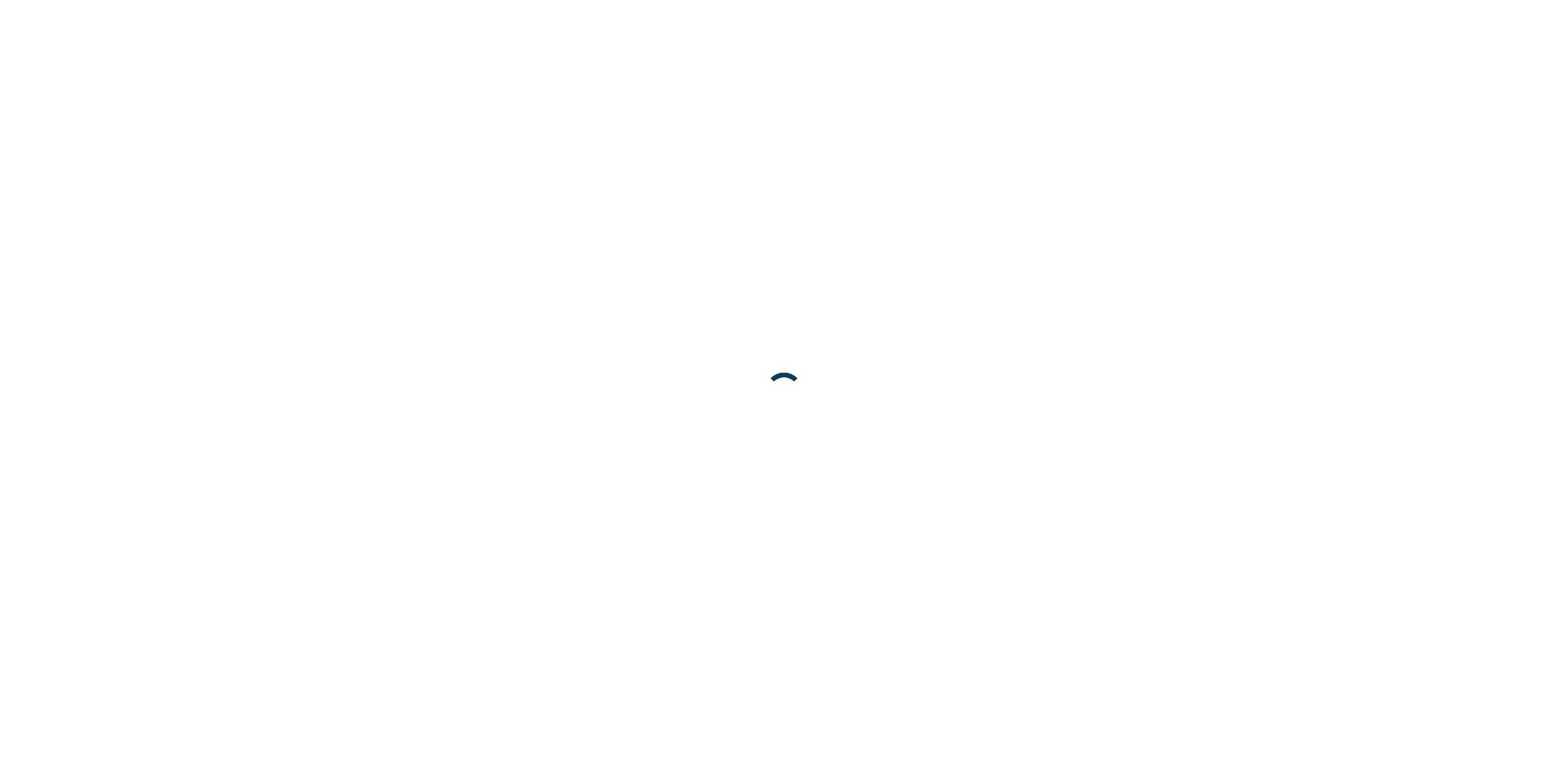 scroll, scrollTop: 0, scrollLeft: 0, axis: both 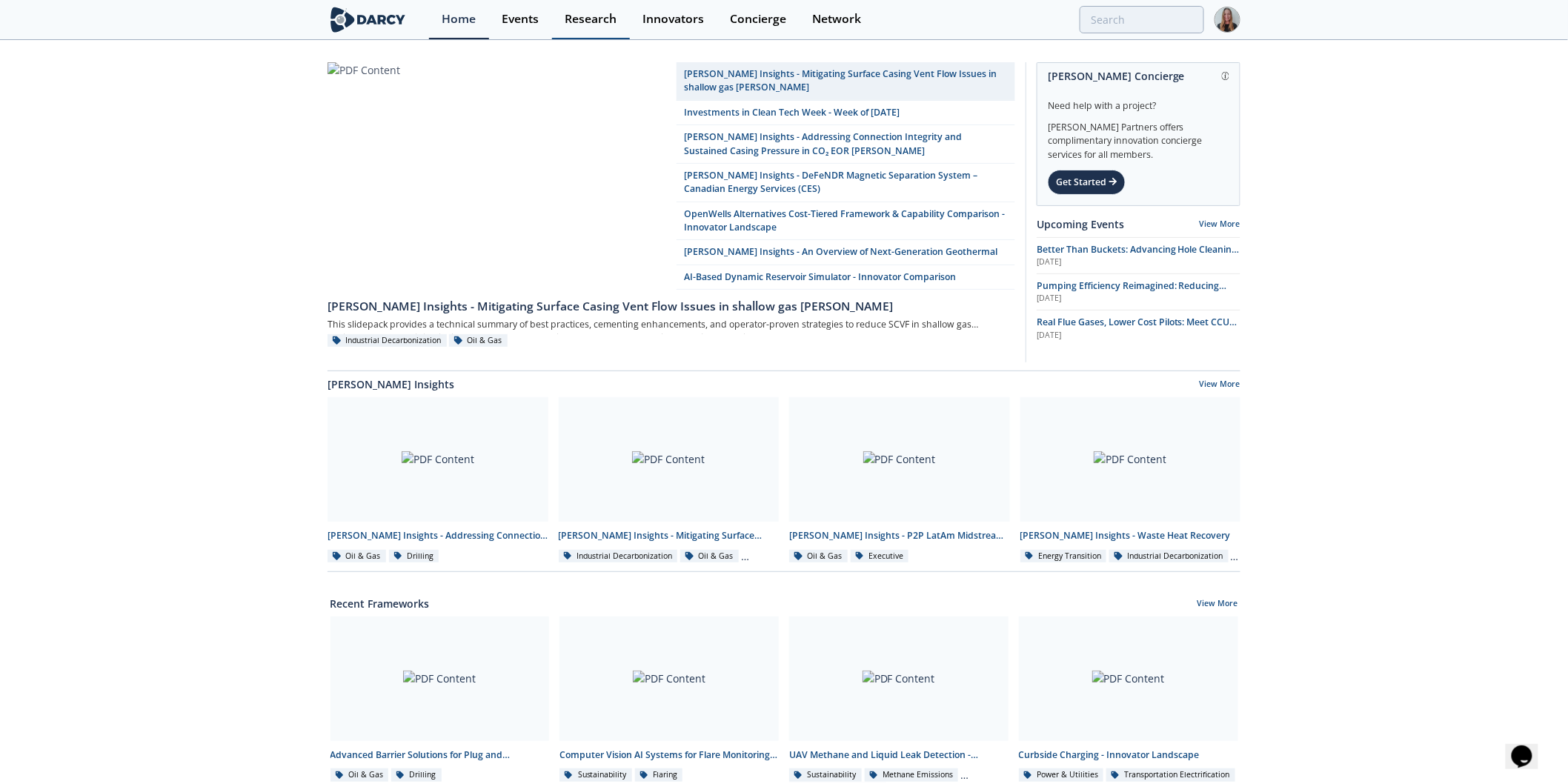 click on "Research" at bounding box center [591, 19] 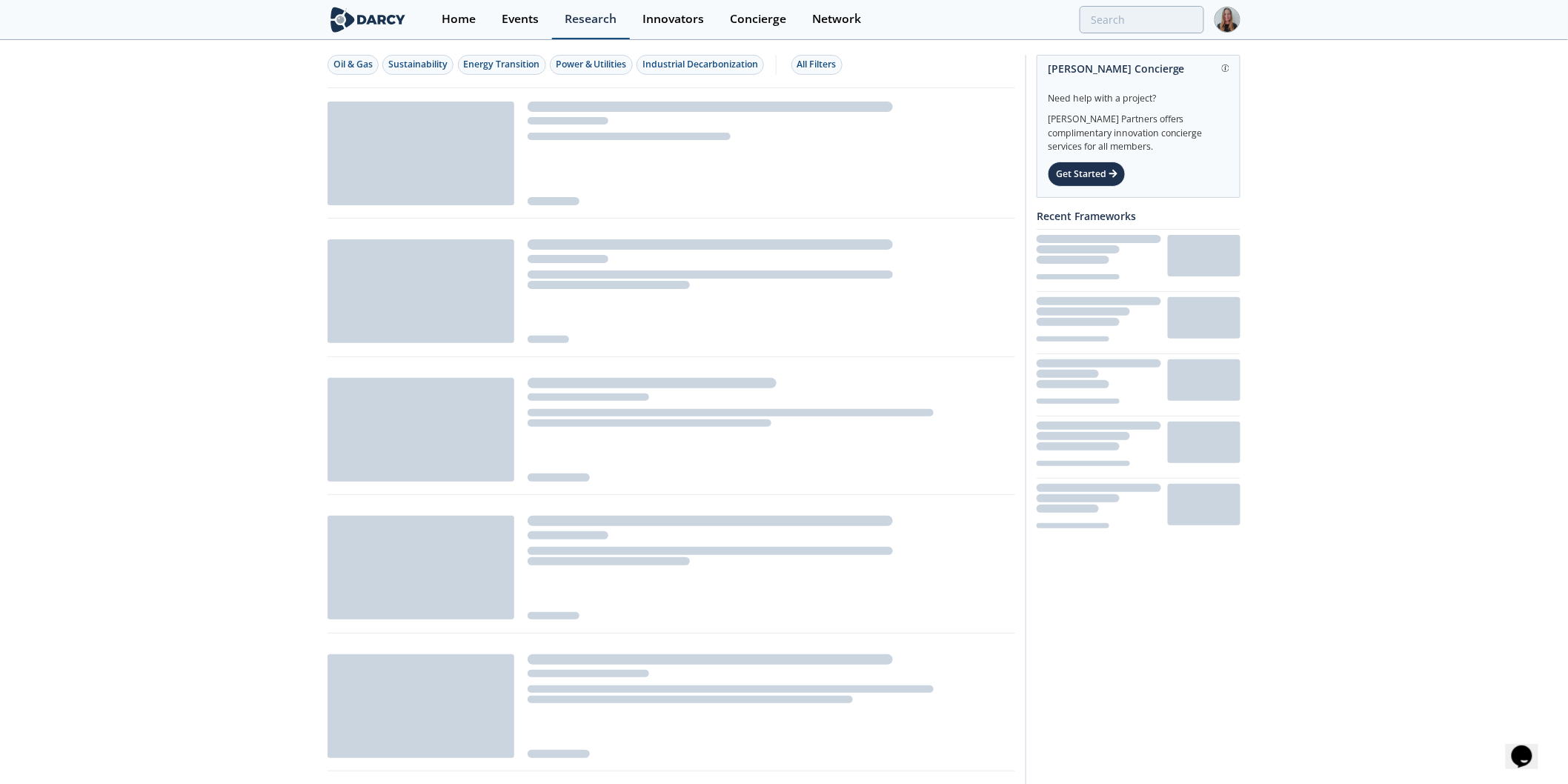 scroll, scrollTop: 0, scrollLeft: 0, axis: both 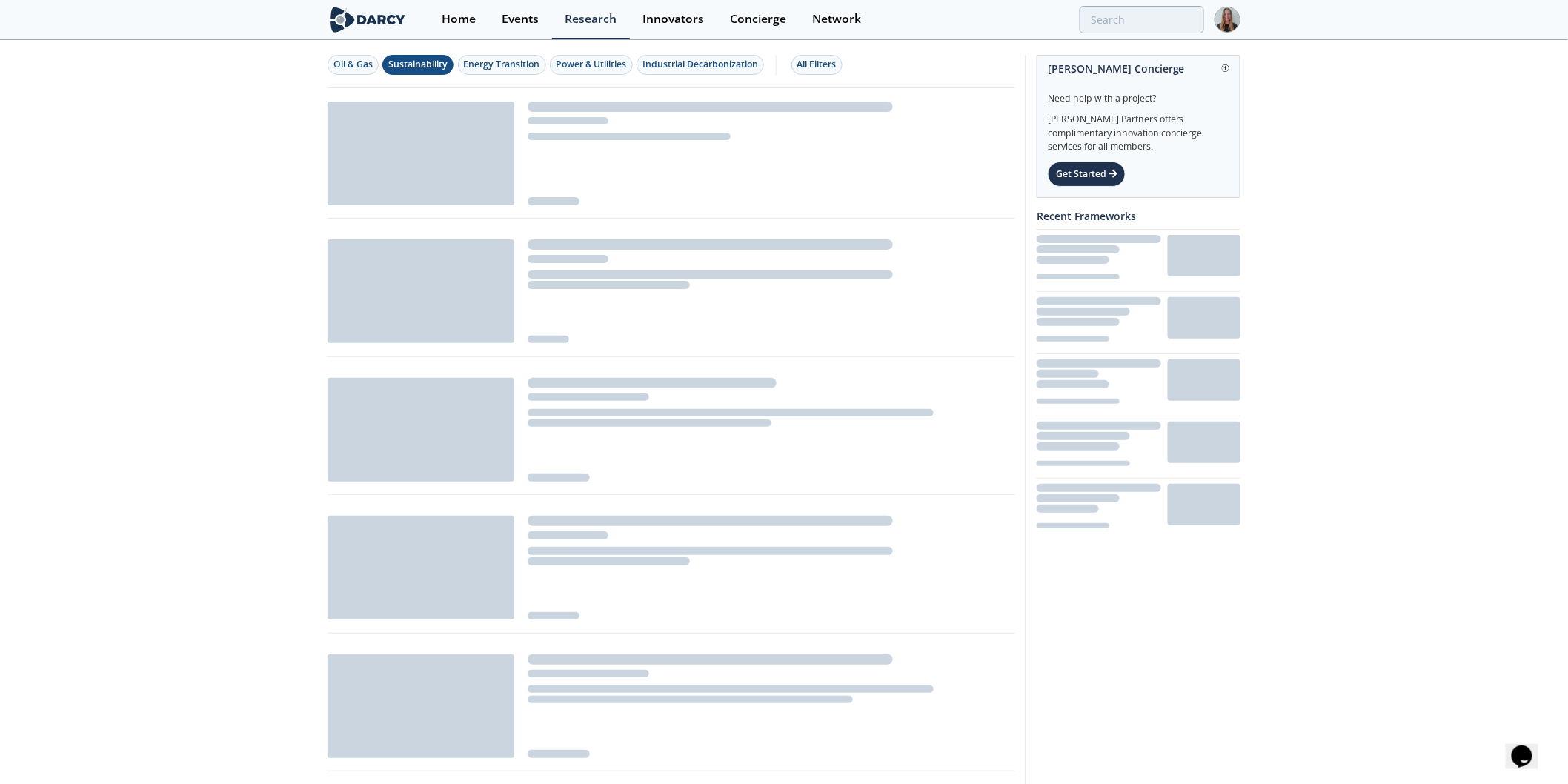 click on "Sustainability" at bounding box center [418, 64] 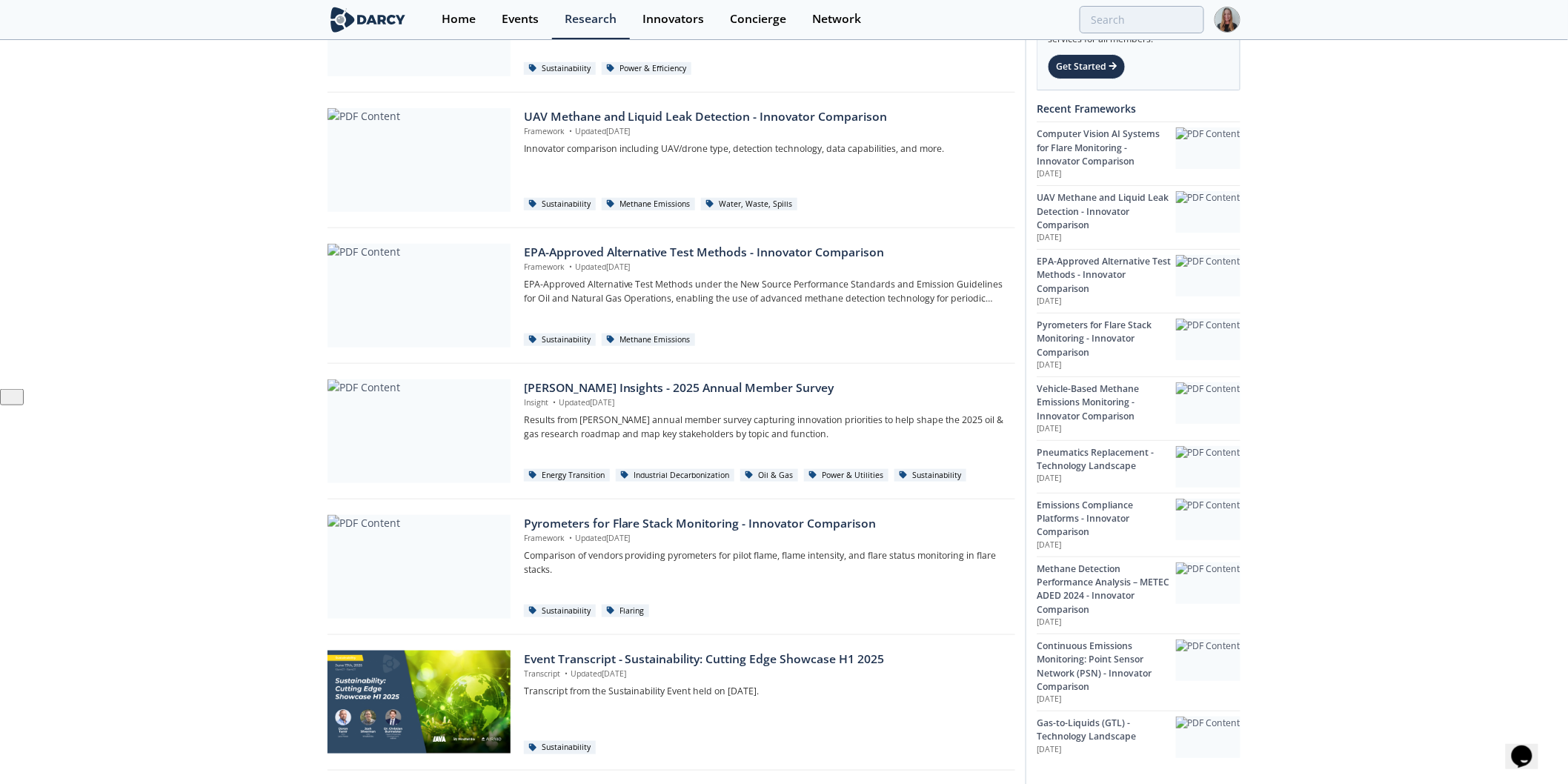 scroll, scrollTop: 404, scrollLeft: 0, axis: vertical 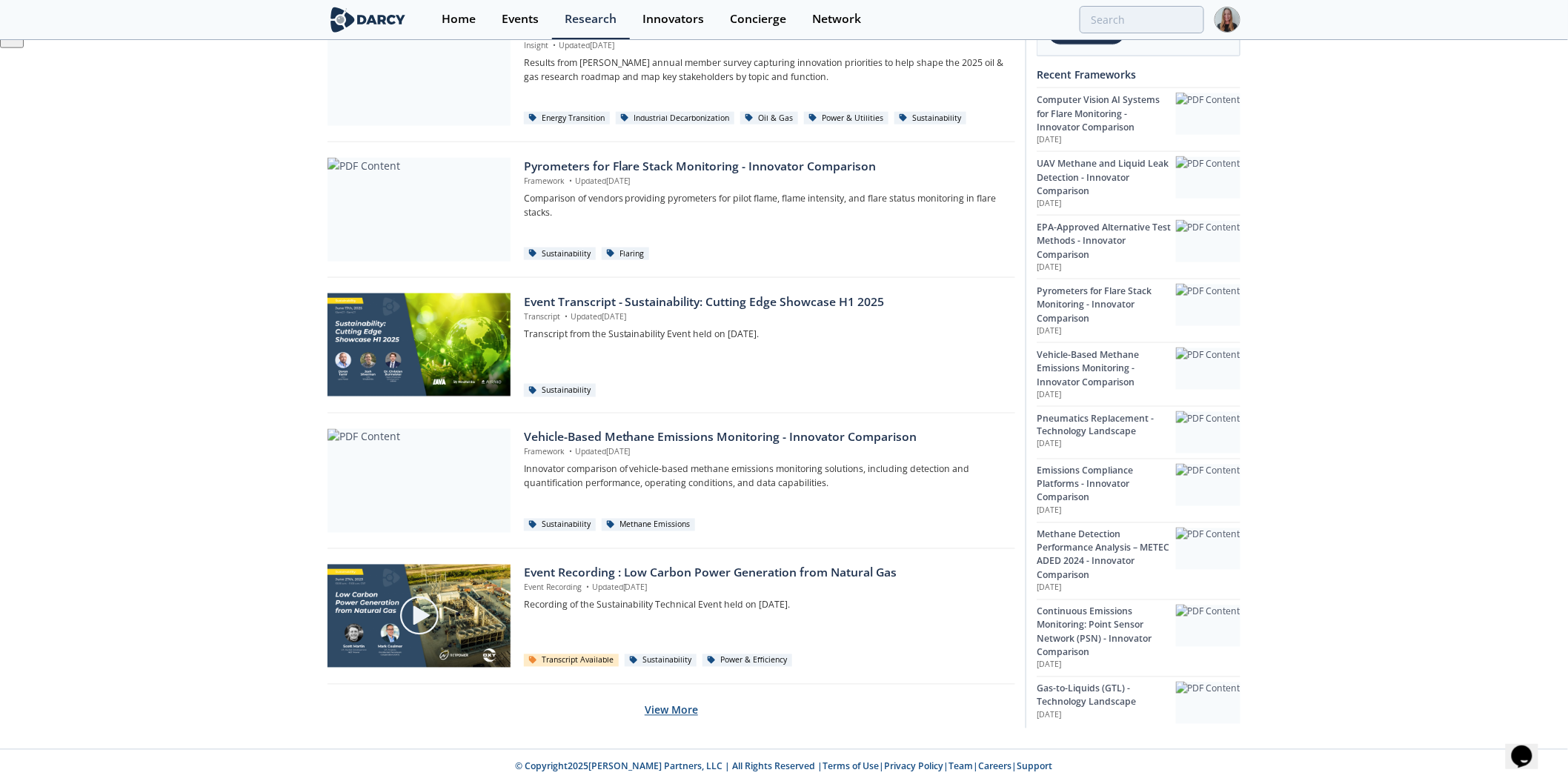 click on "View More" at bounding box center (671, 710) 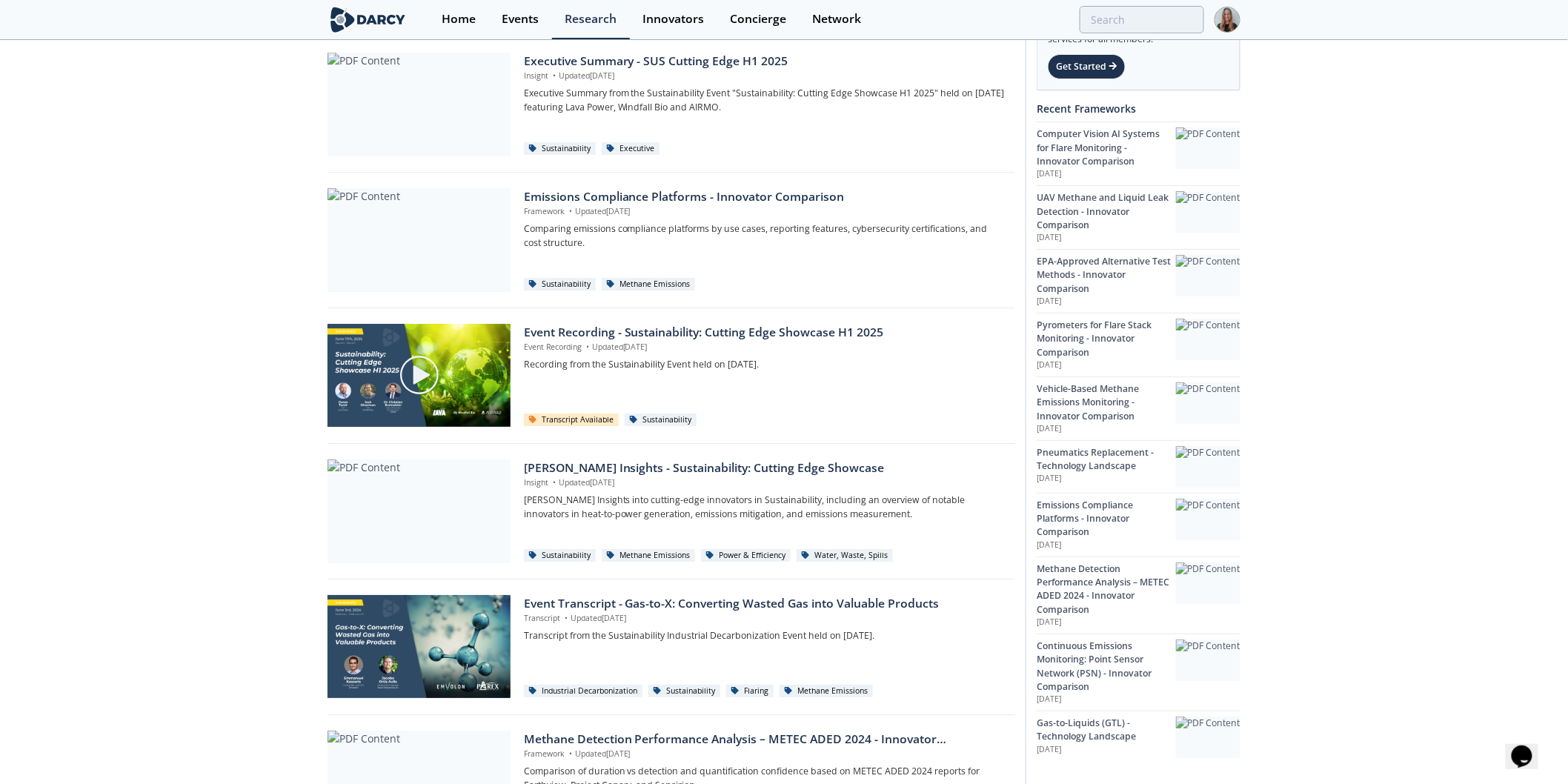 scroll, scrollTop: 1894, scrollLeft: 0, axis: vertical 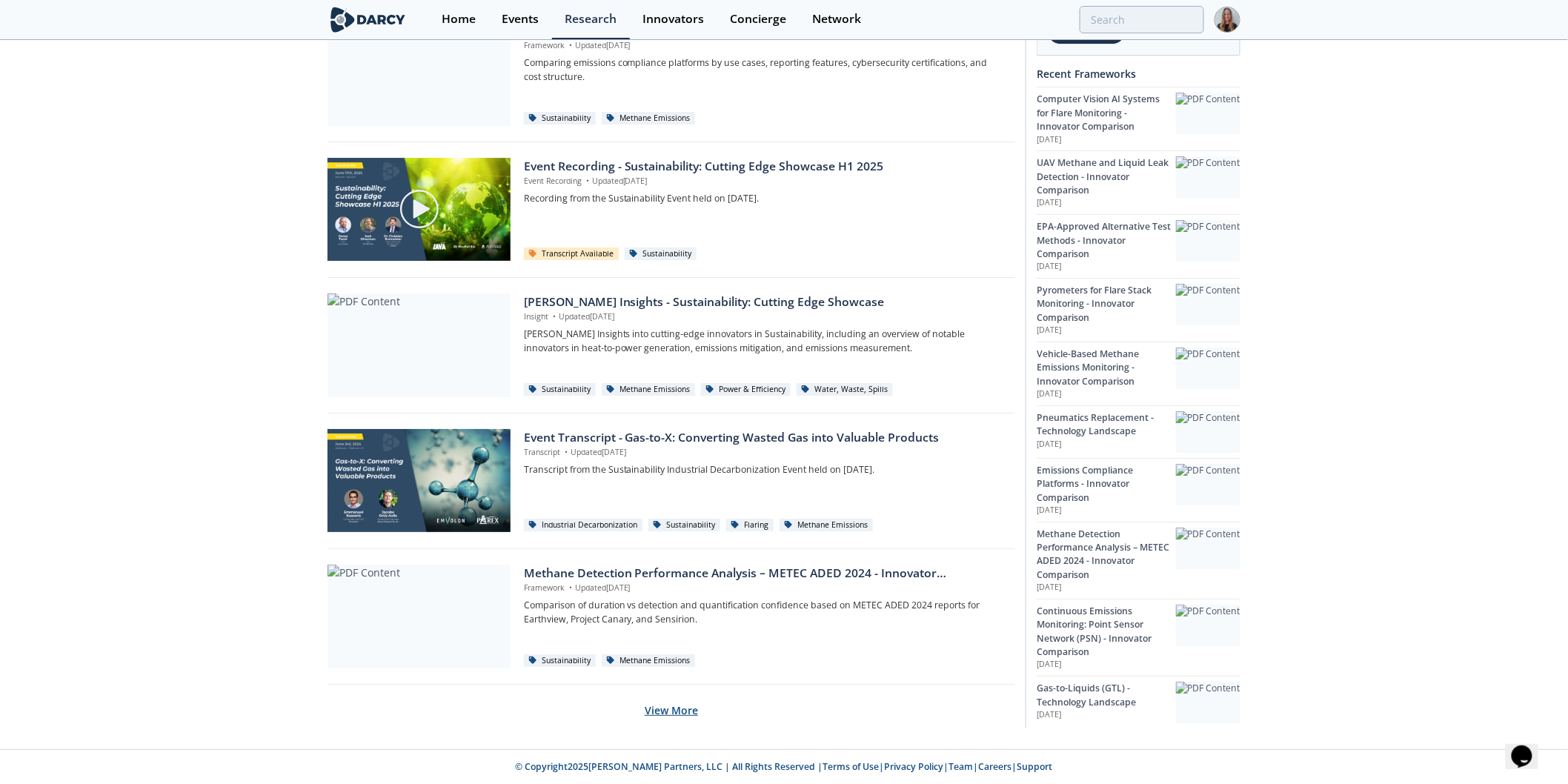 click on "View More" at bounding box center [671, 710] 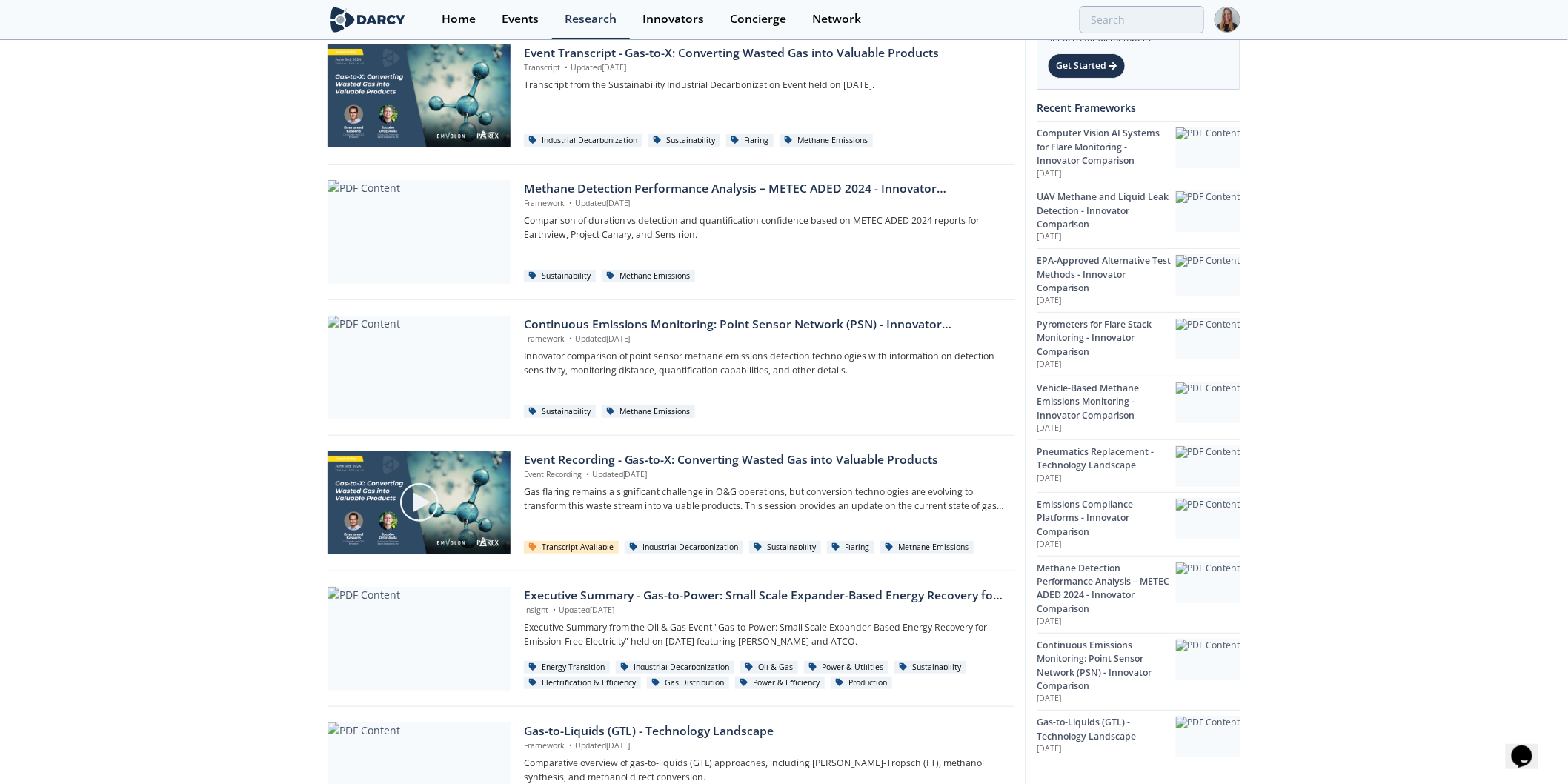 scroll, scrollTop: 2655, scrollLeft: 0, axis: vertical 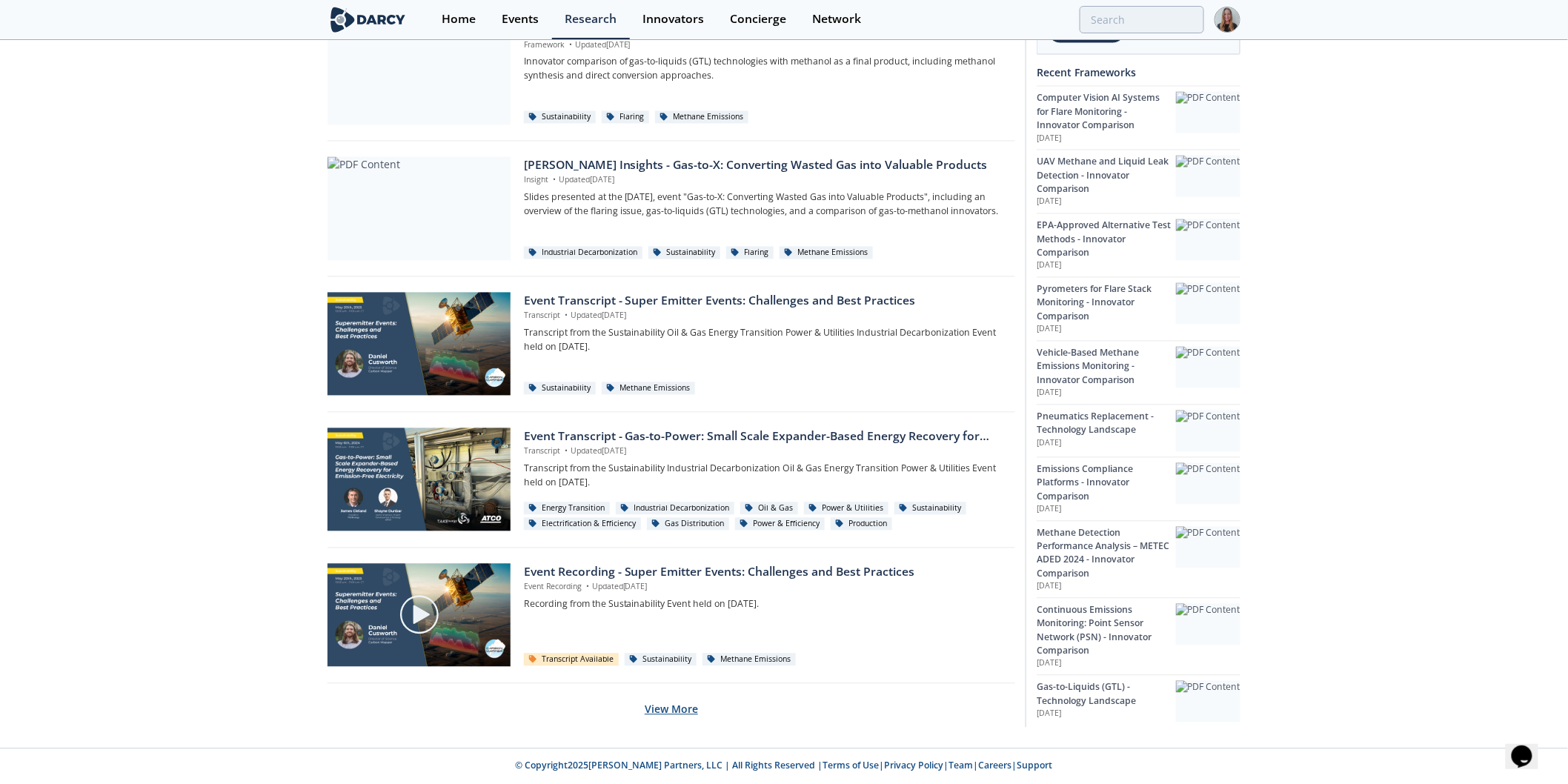 click on "View More" at bounding box center [671, 709] 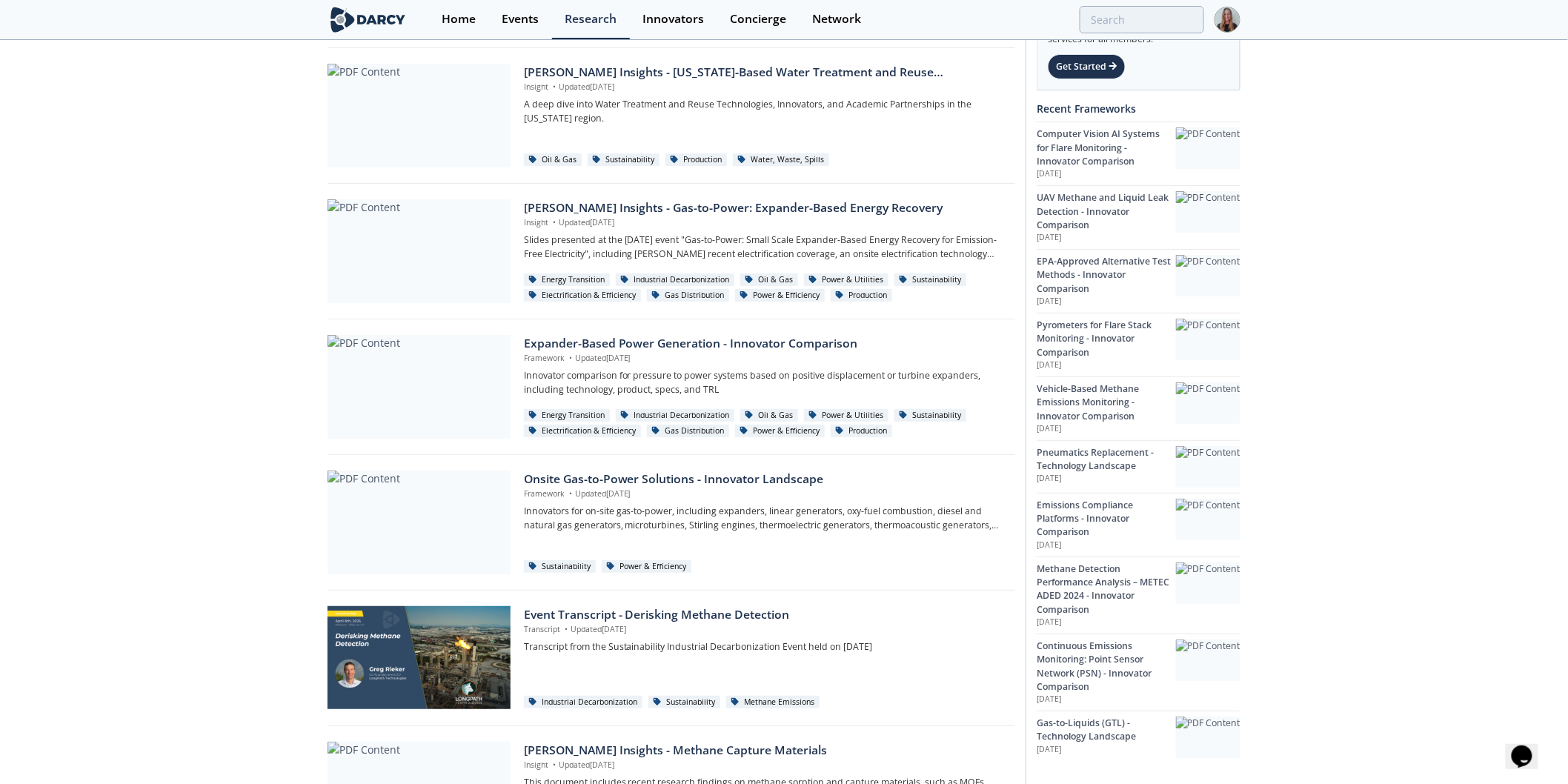 scroll, scrollTop: 4729, scrollLeft: 0, axis: vertical 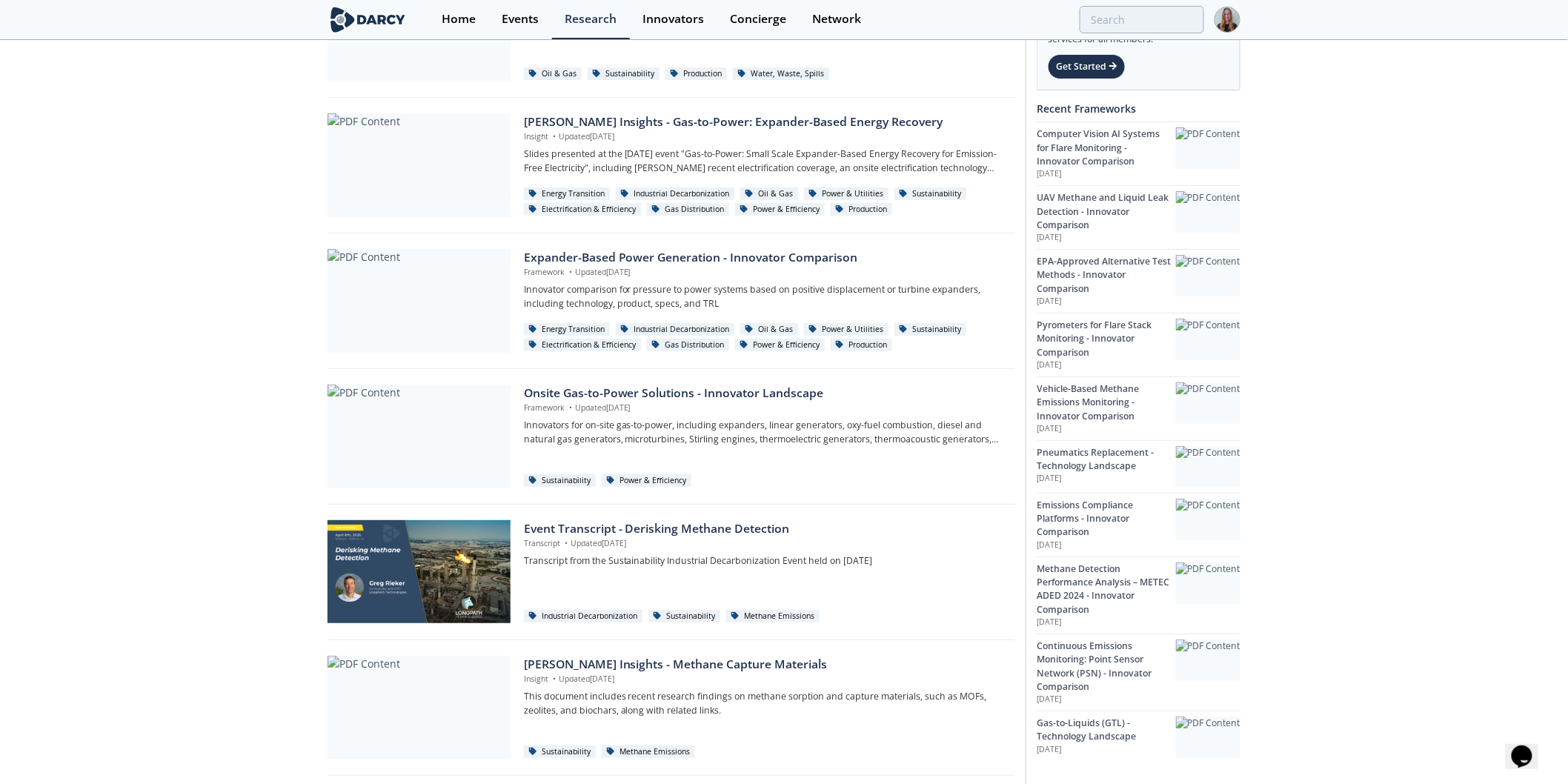 click on "Home
Events
Research
Innovators
Concierge
Network
Oil & Gas
Sustainability" 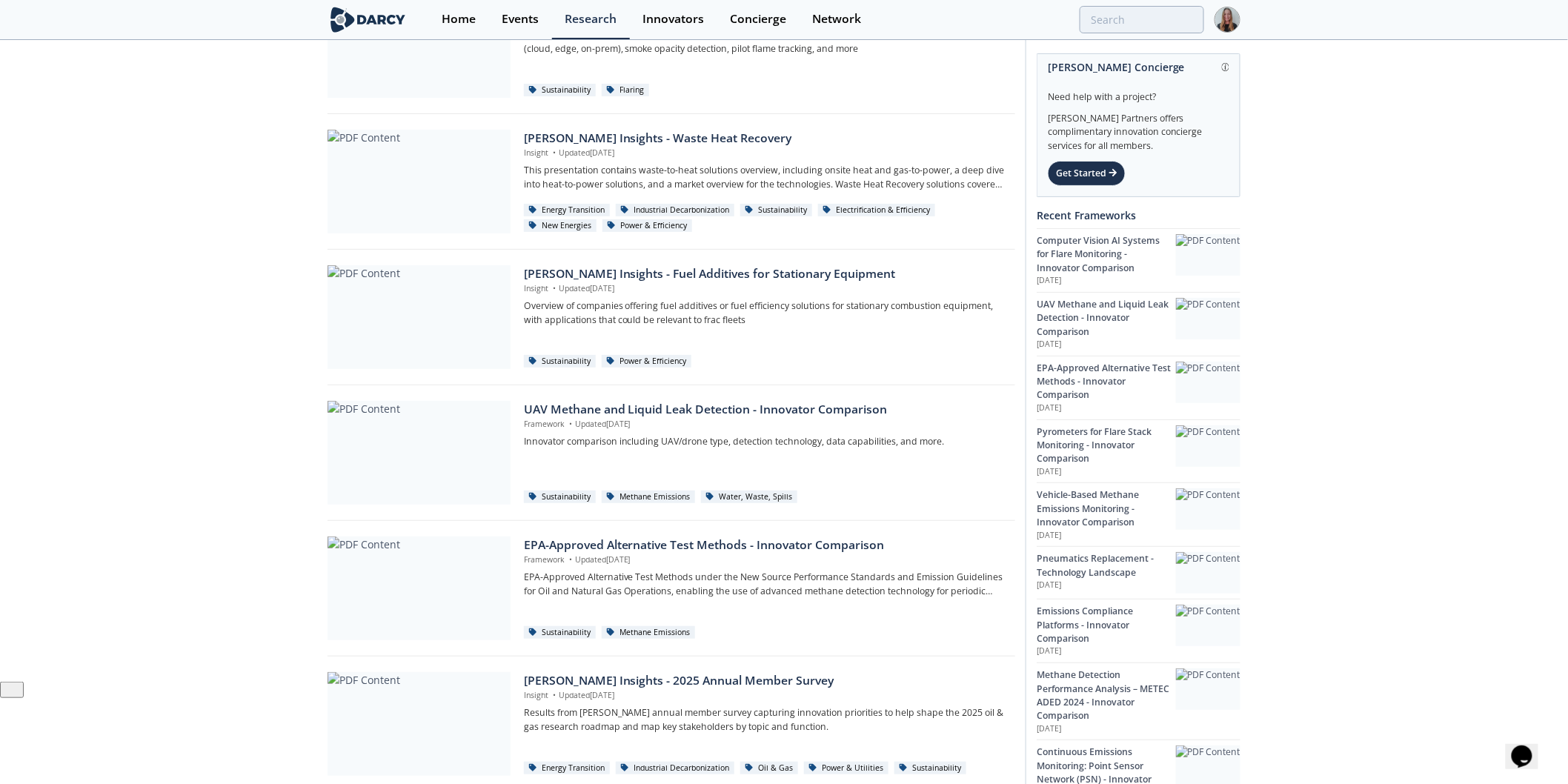 scroll, scrollTop: 0, scrollLeft: 0, axis: both 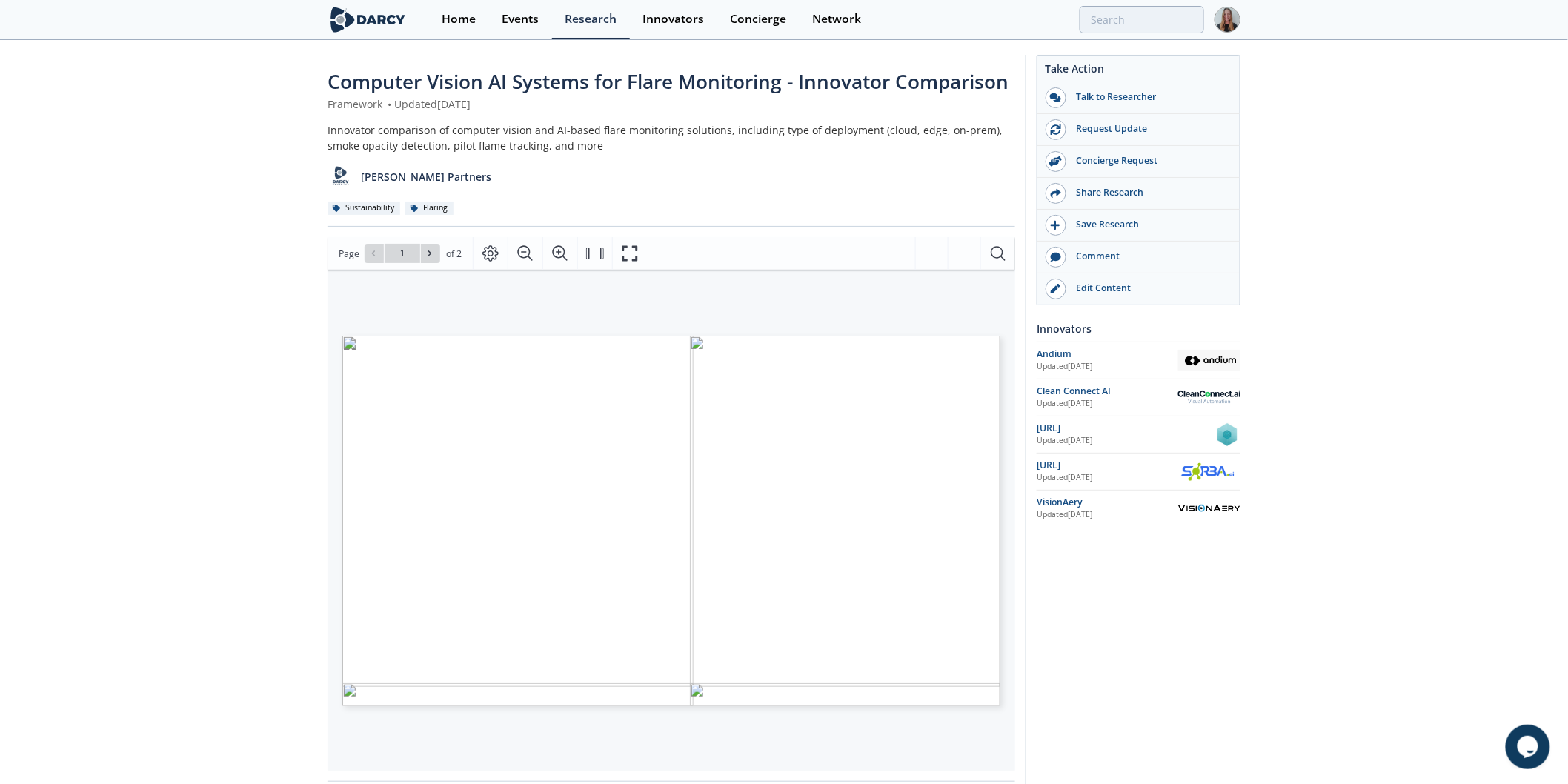 click on "Computer Vision AI Systems for Flare Monitoring - Innovator Comparison" at bounding box center [671, 82] 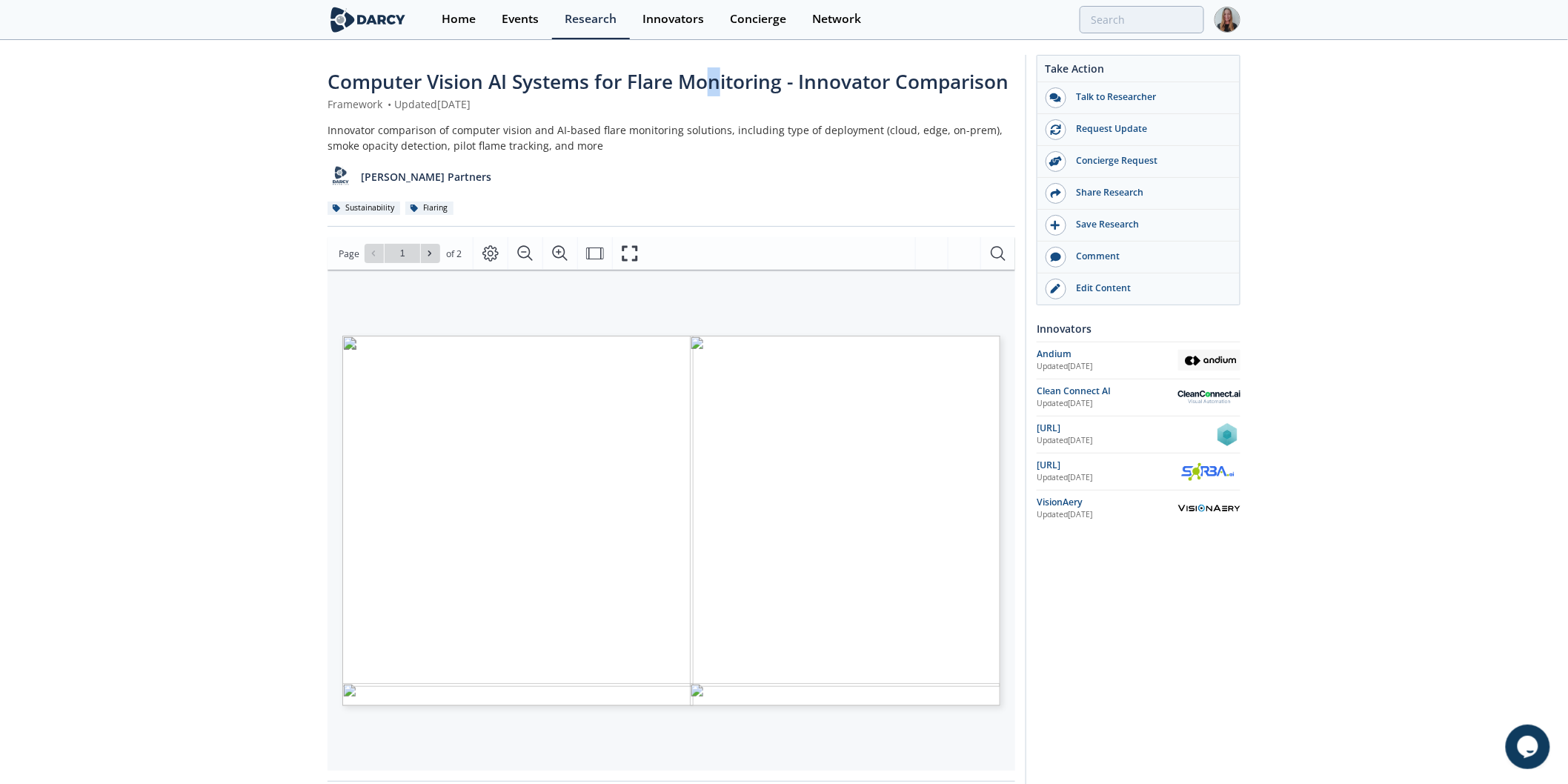 click on "Computer Vision AI Systems for Flare Monitoring - Innovator Comparison" at bounding box center [668, 82] 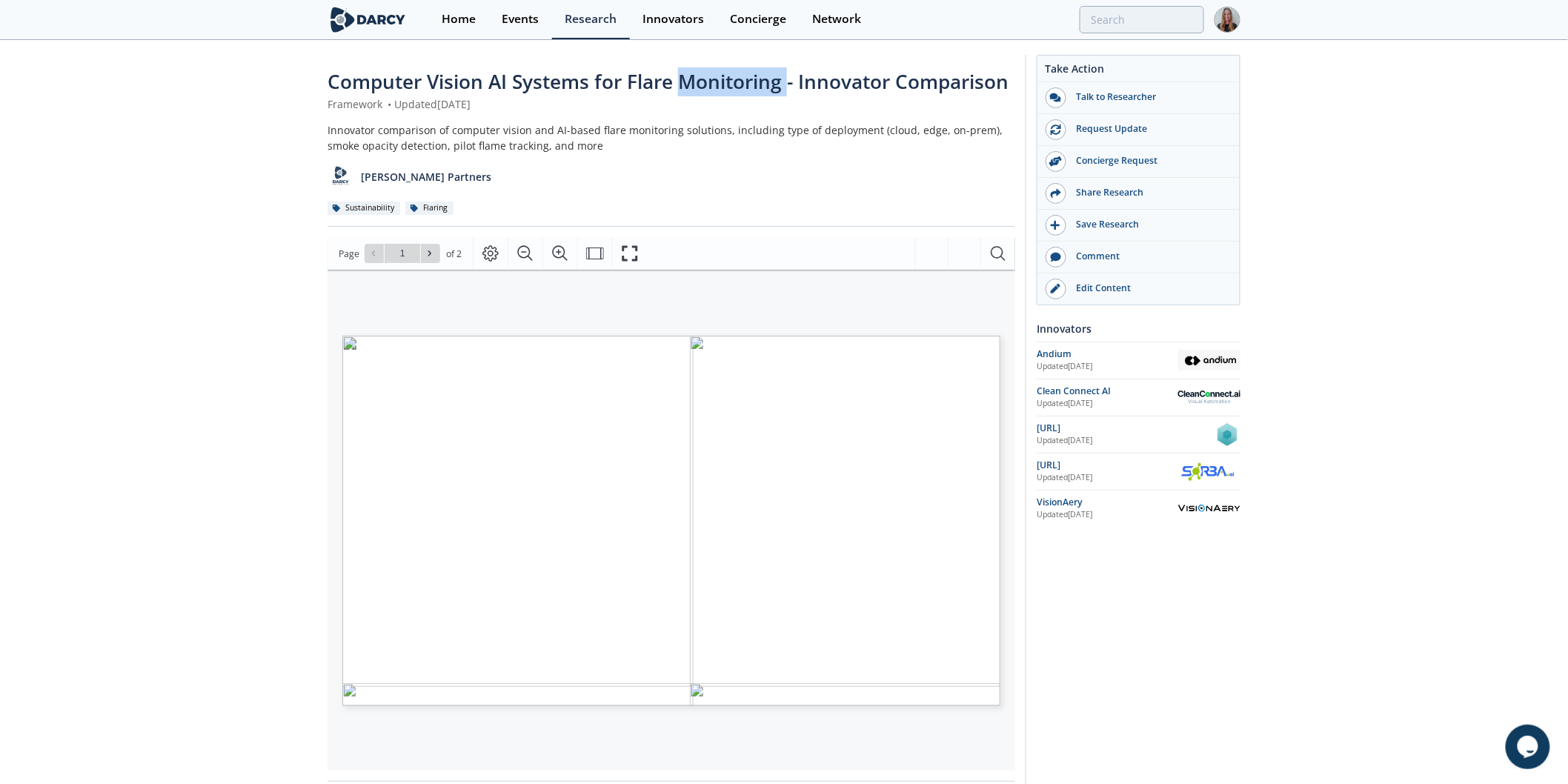 click on "Computer Vision AI Systems for Flare Monitoring - Innovator Comparison" at bounding box center [668, 82] 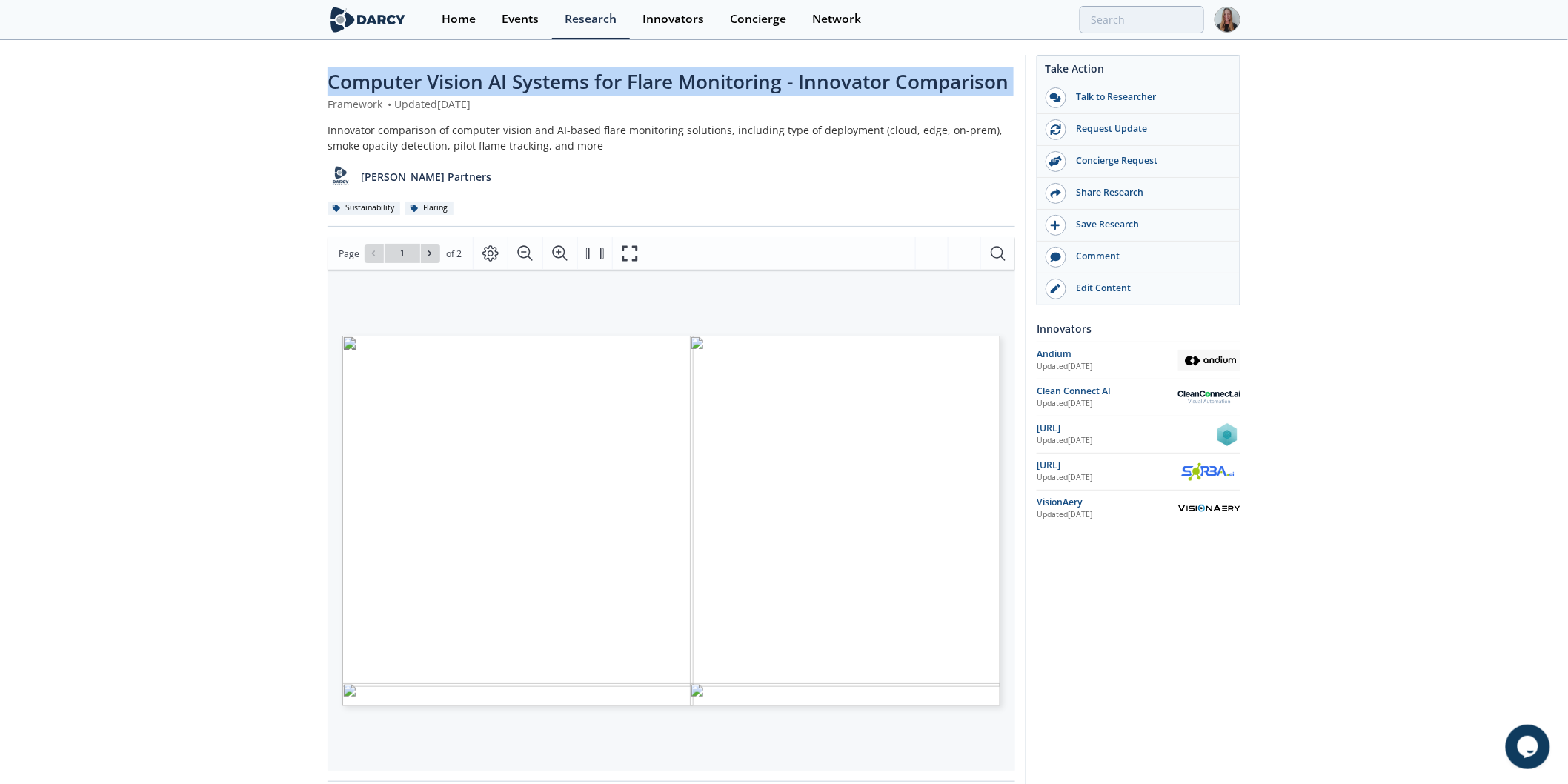 click on "Computer Vision AI Systems for Flare Monitoring - Innovator Comparison" at bounding box center (668, 82) 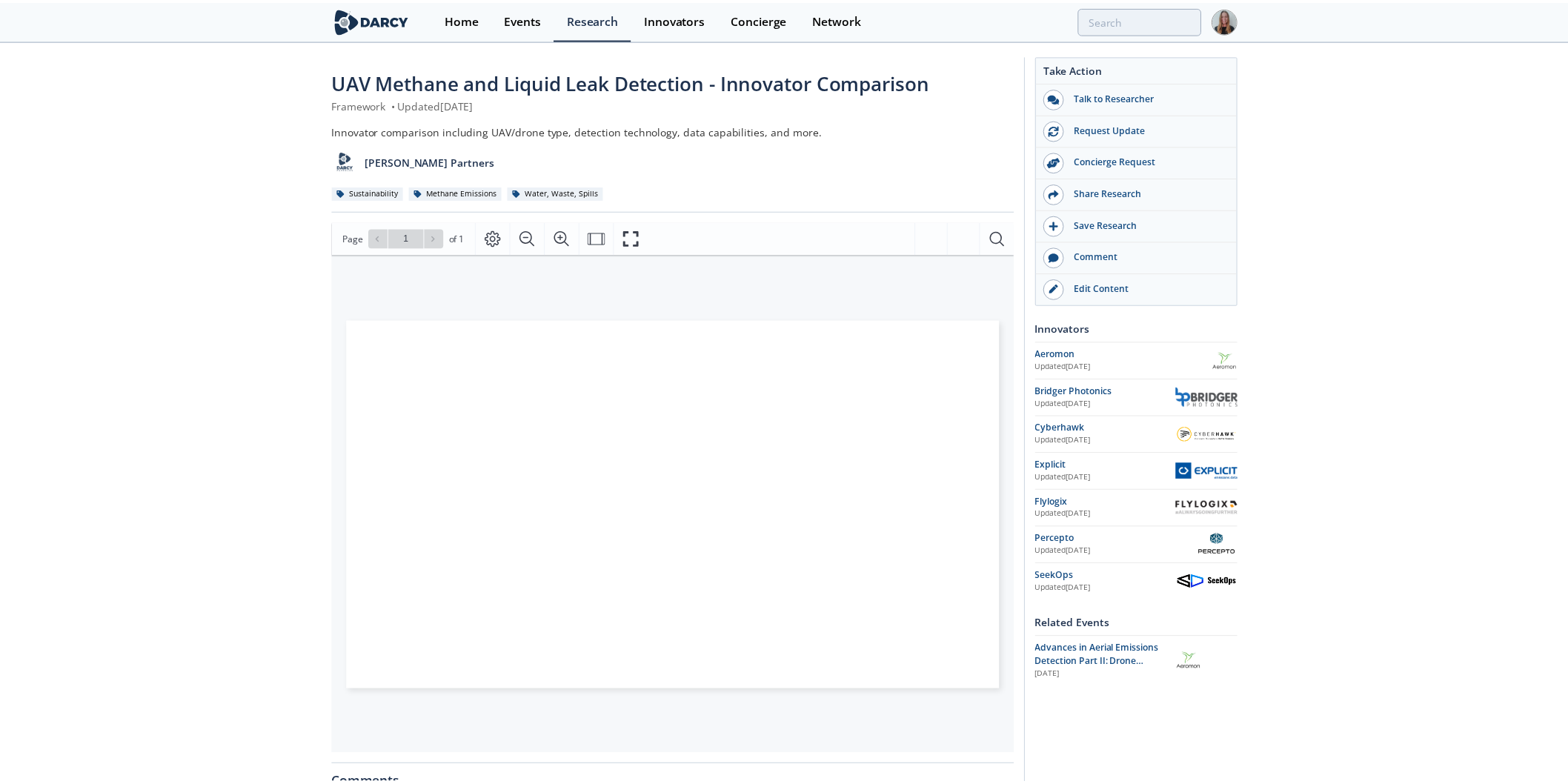 scroll, scrollTop: 0, scrollLeft: 0, axis: both 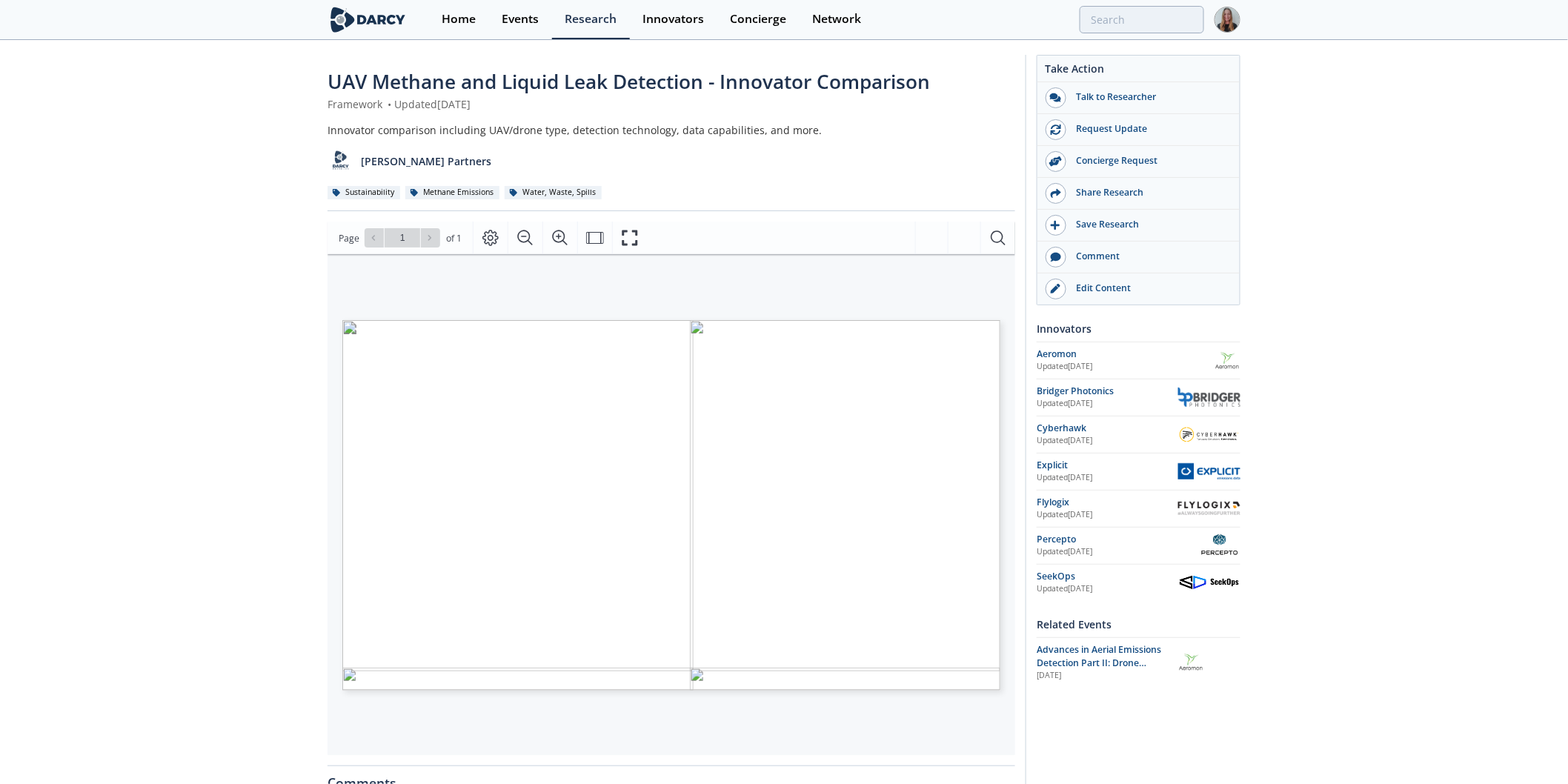 click on "UAV Methane and Liquid Leak Detection - Innovator Comparison" at bounding box center (628, 82) 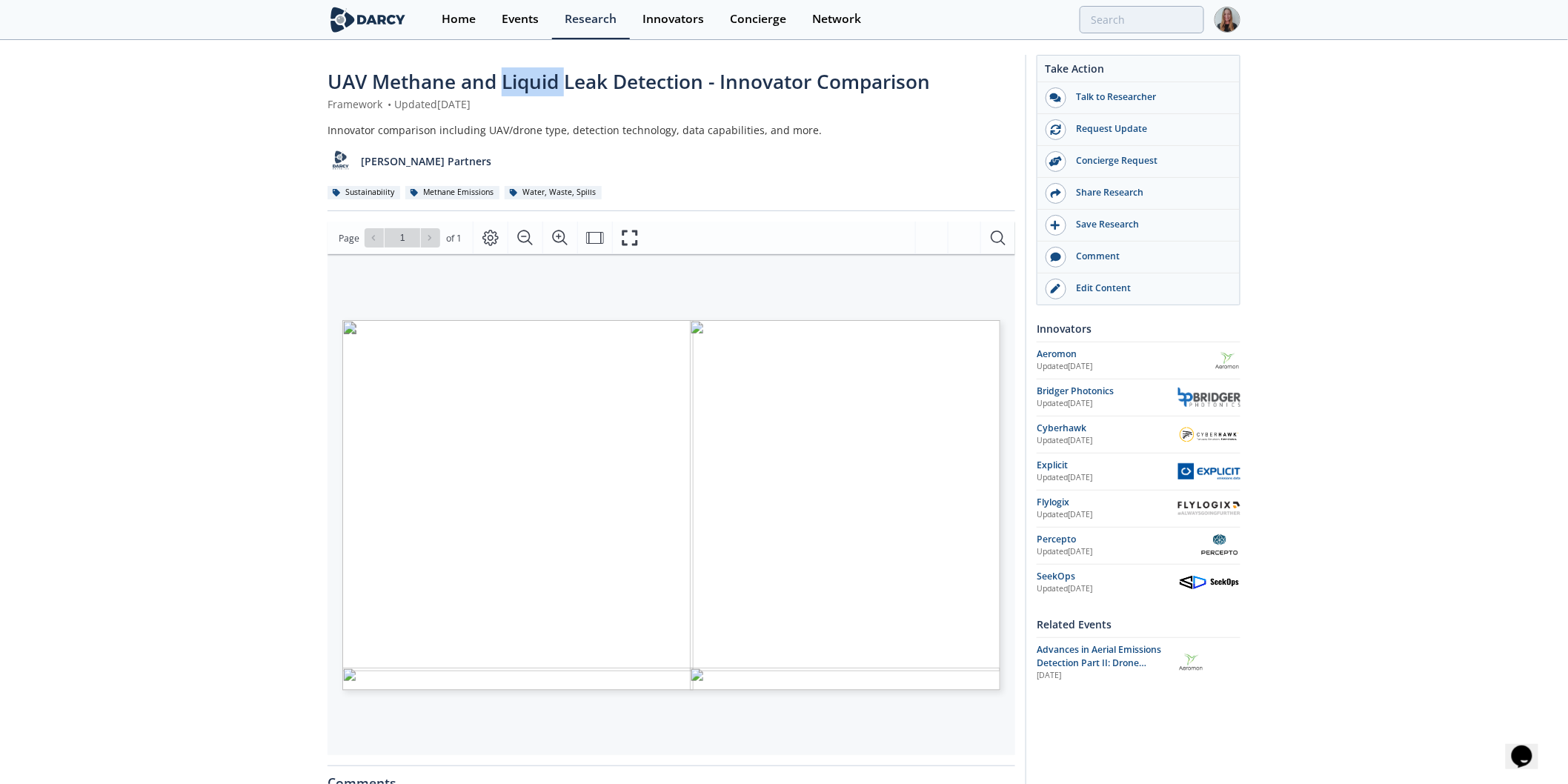 scroll, scrollTop: 0, scrollLeft: 0, axis: both 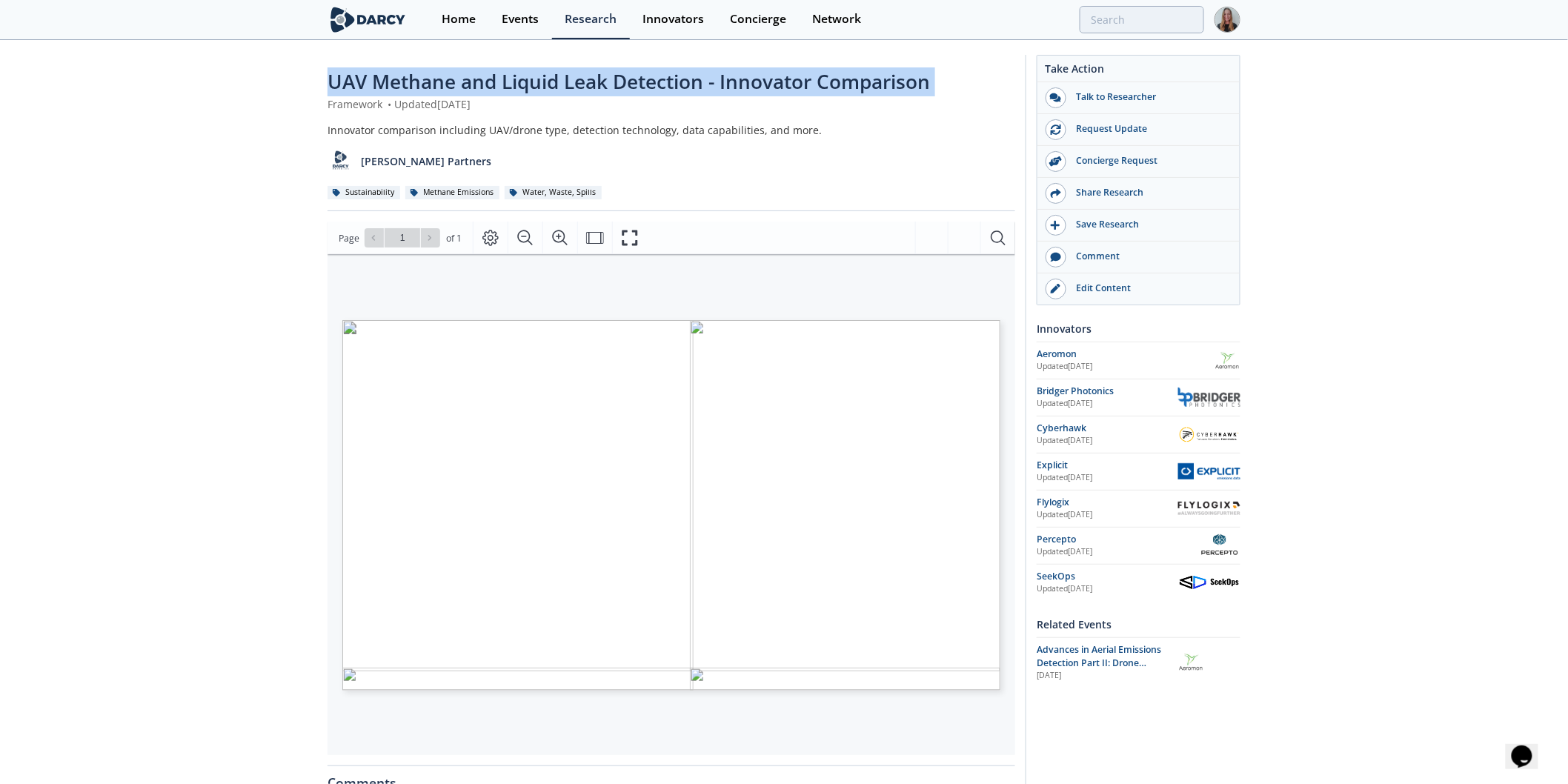 click on "UAV Methane and Liquid Leak Detection - Innovator Comparison" at bounding box center (628, 82) 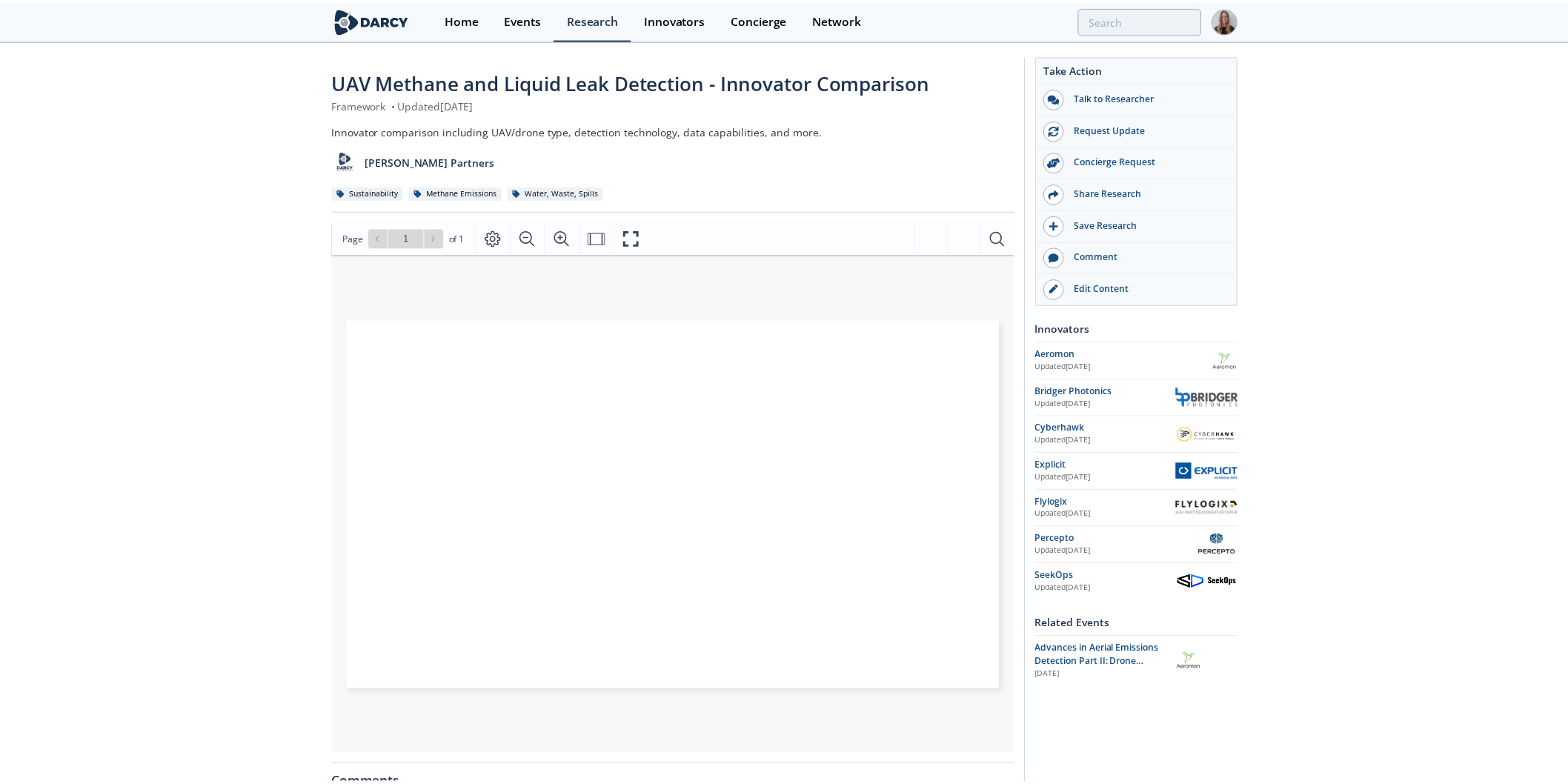 scroll, scrollTop: 0, scrollLeft: 0, axis: both 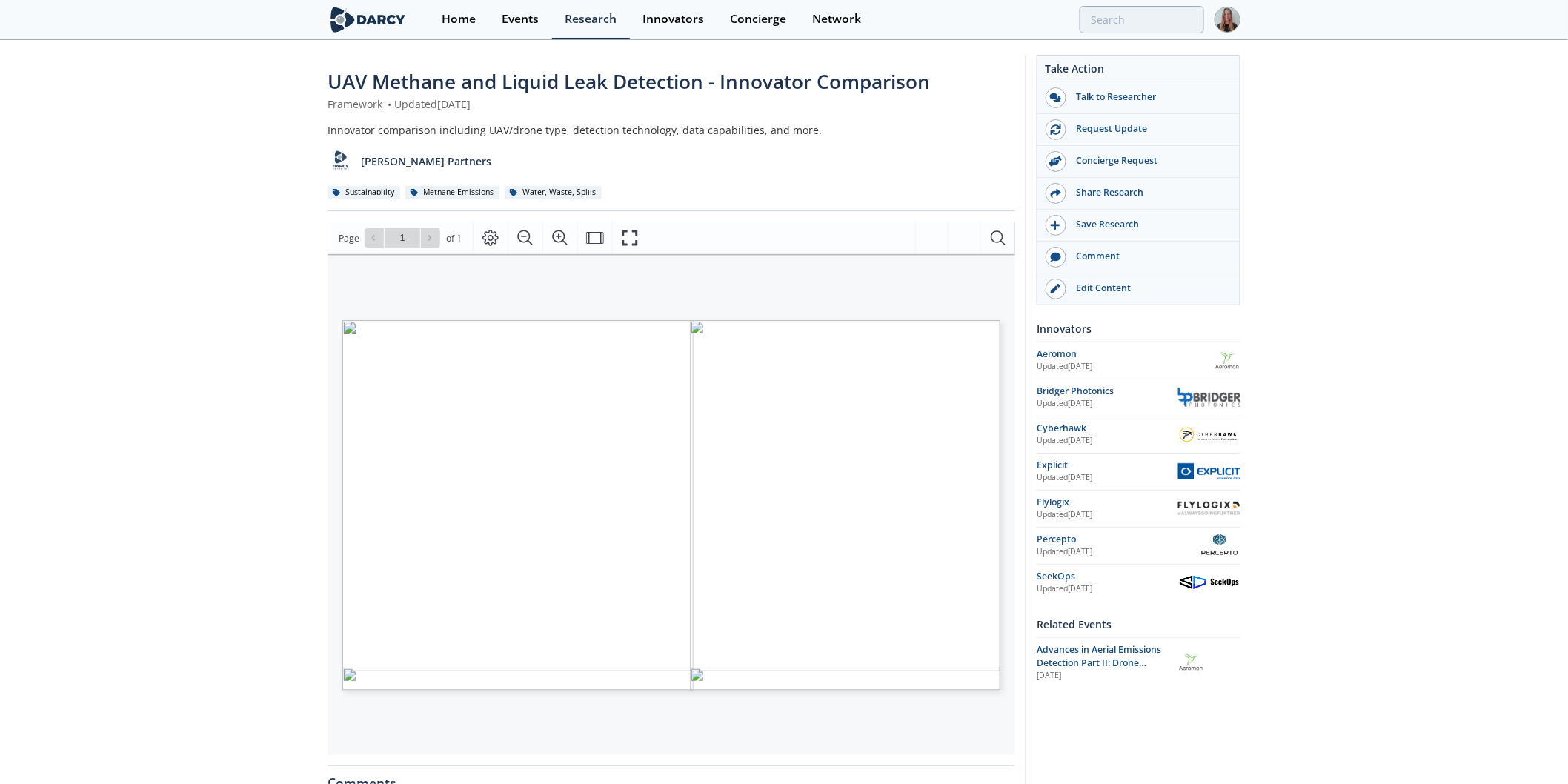 click on "UAV Methane and Liquid Leak Detection - Innovator Comparison" at bounding box center (628, 82) 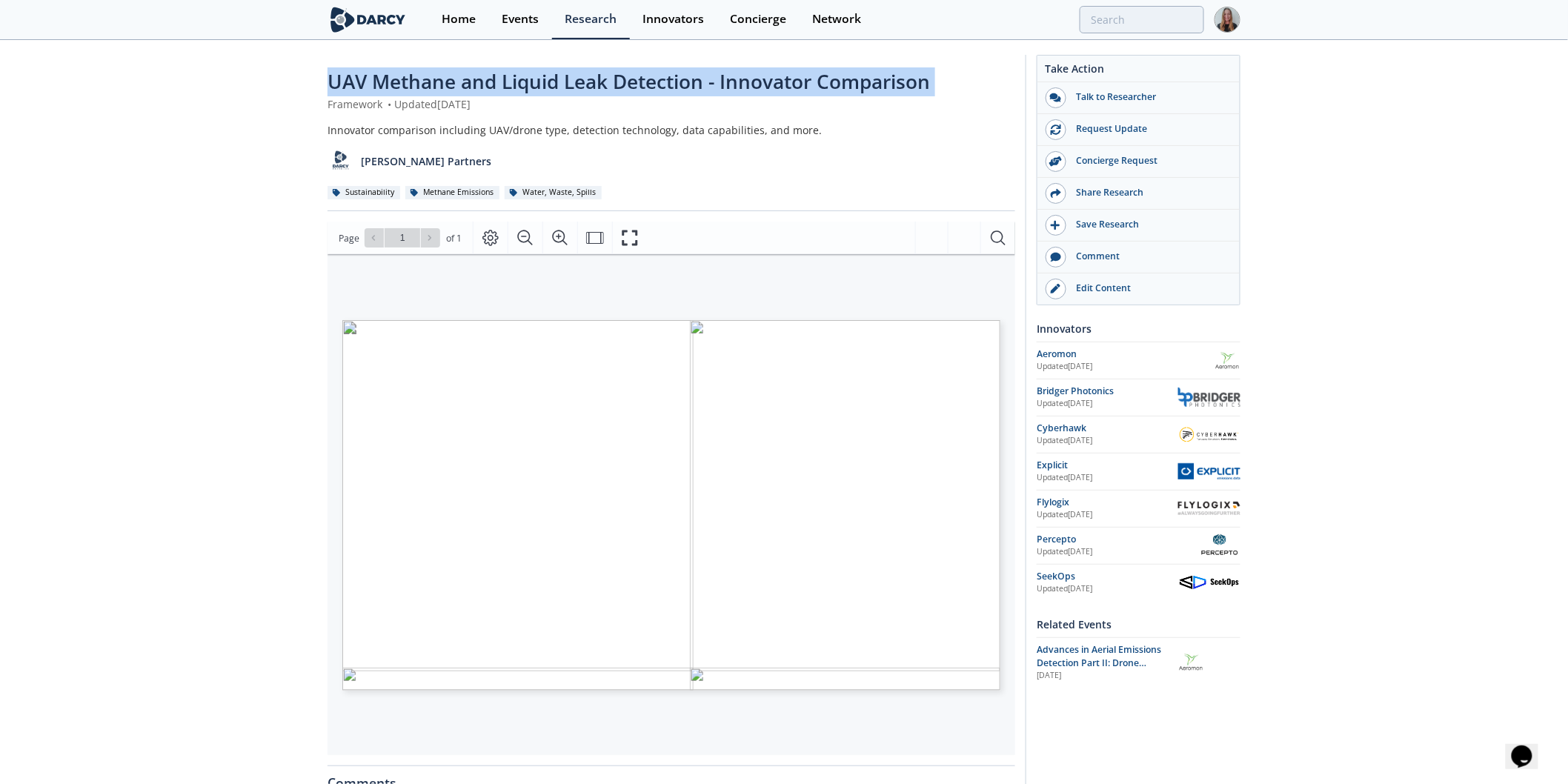 scroll, scrollTop: 0, scrollLeft: 0, axis: both 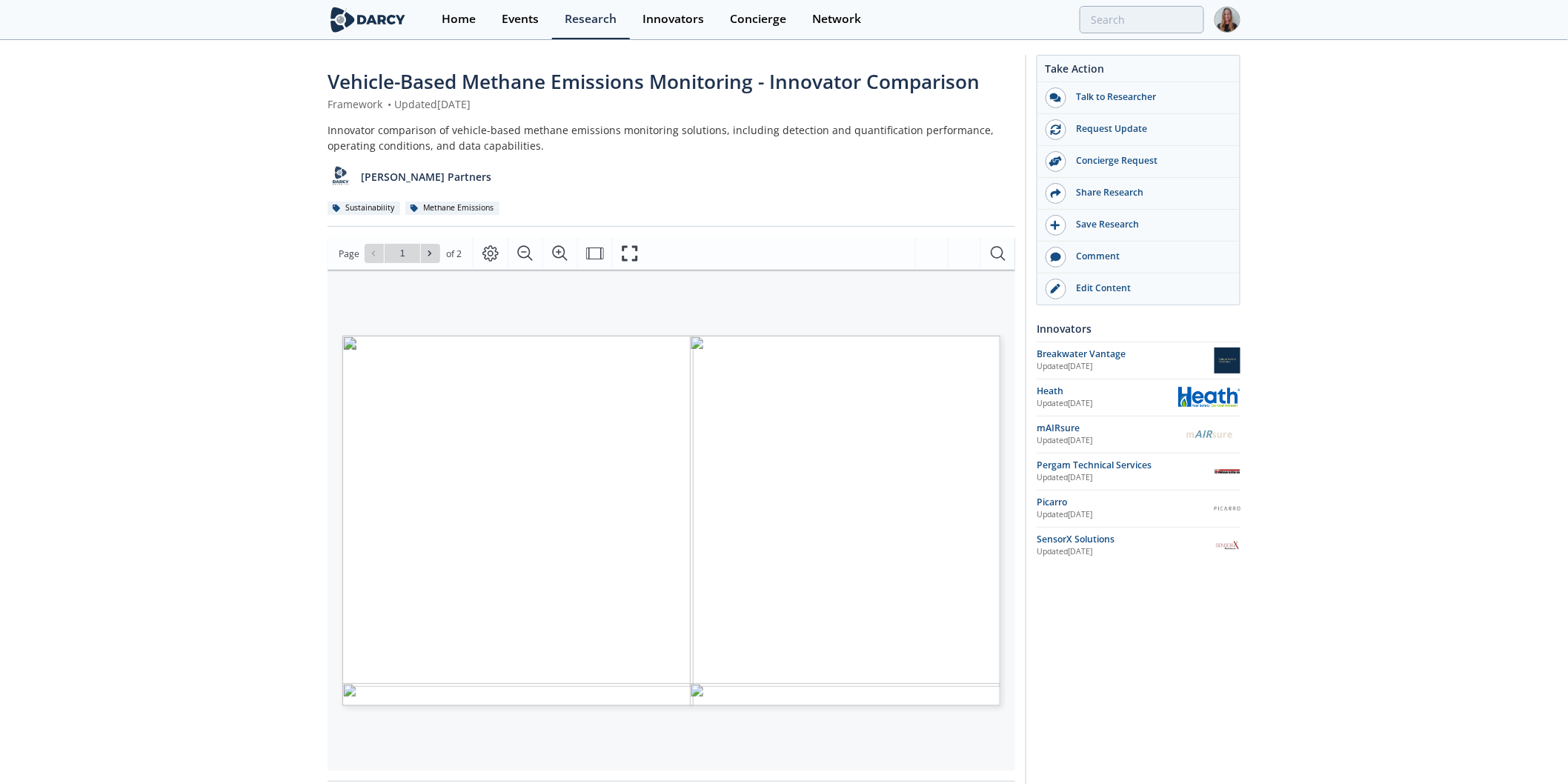 click on "Vehicle-Based Methane Emissions Monitoring - Innovator Comparison" at bounding box center [654, 82] 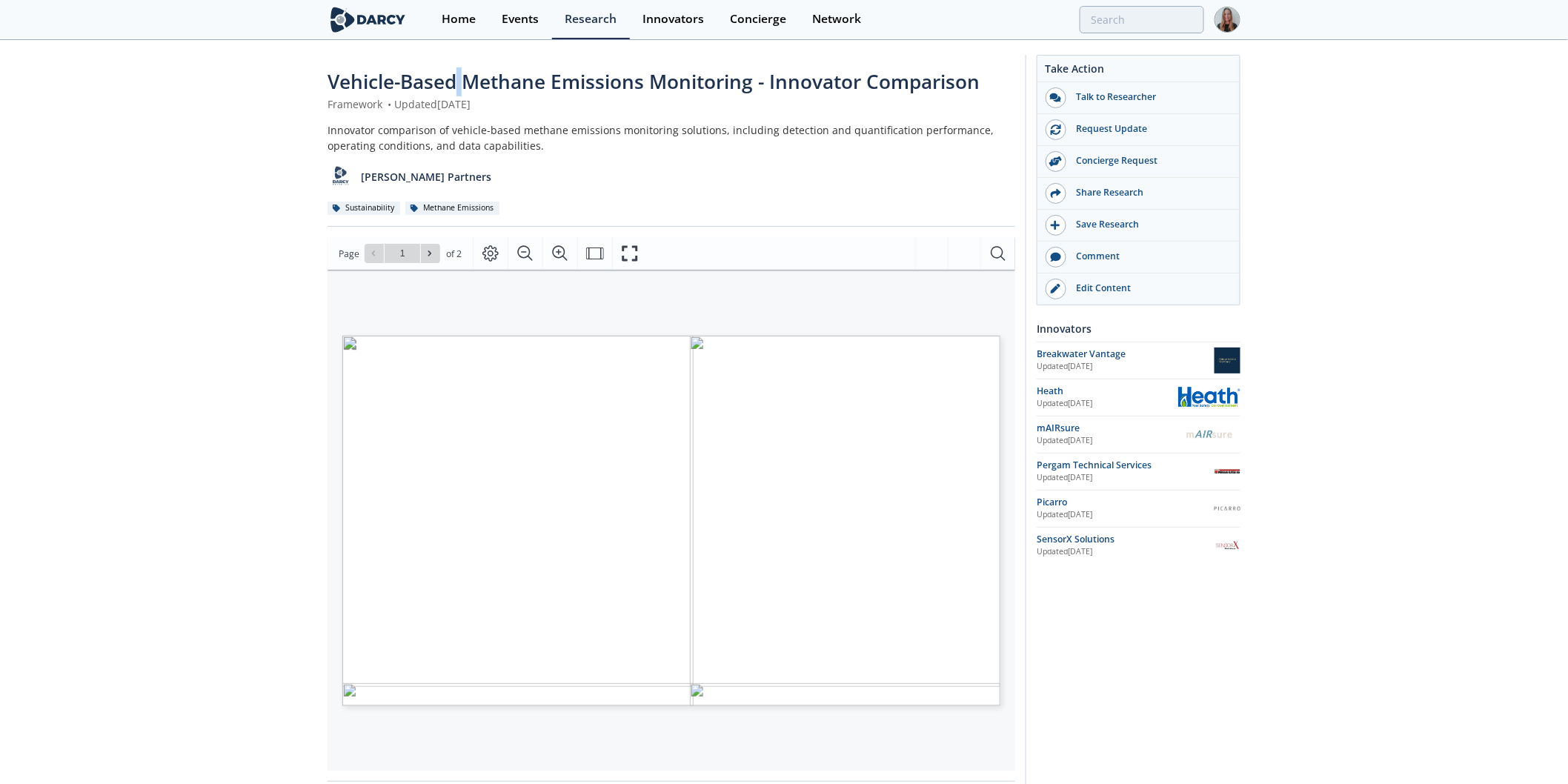 click on "Vehicle-Based Methane Emissions Monitoring - Innovator Comparison" at bounding box center [654, 82] 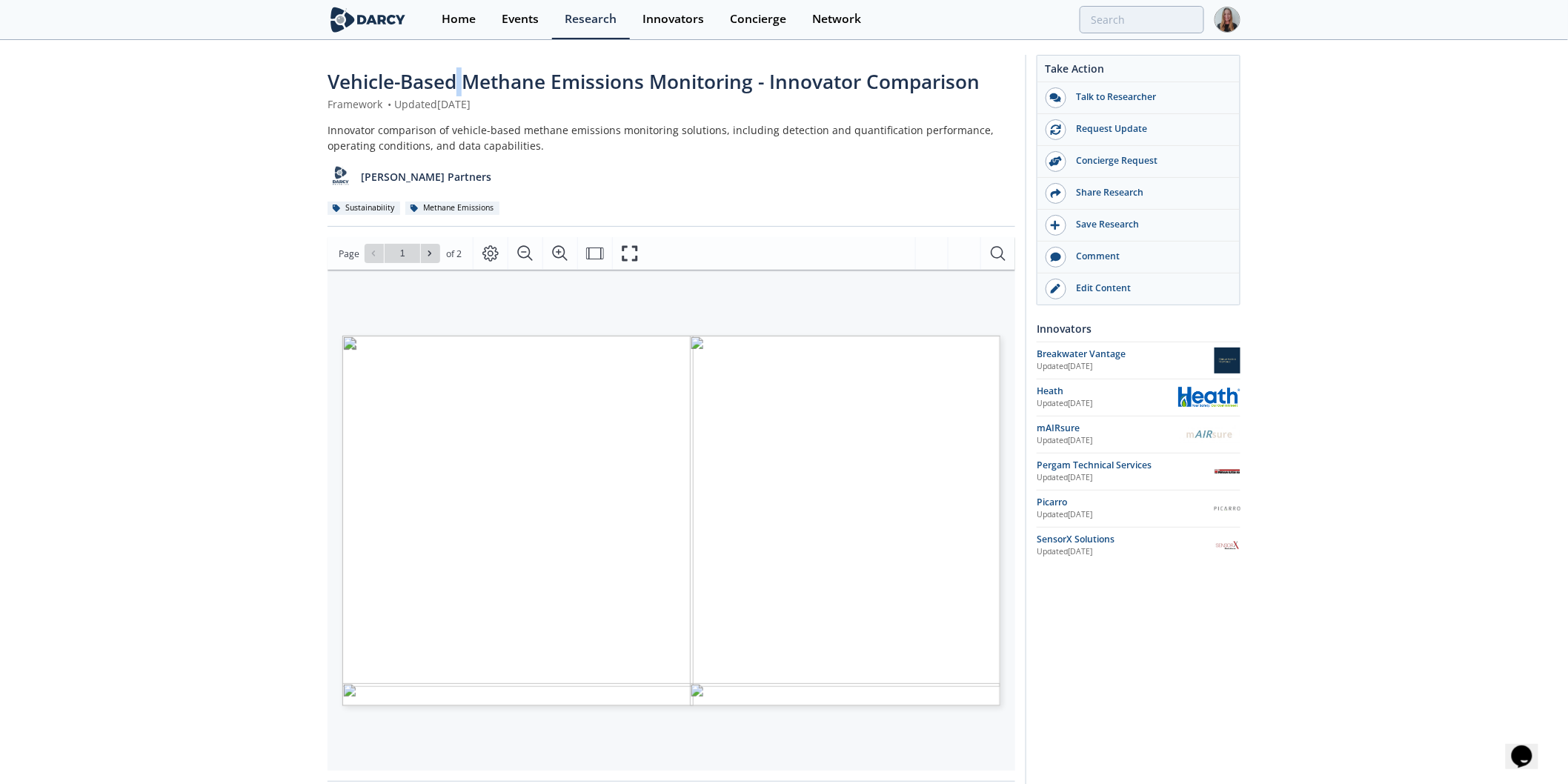 scroll, scrollTop: 0, scrollLeft: 0, axis: both 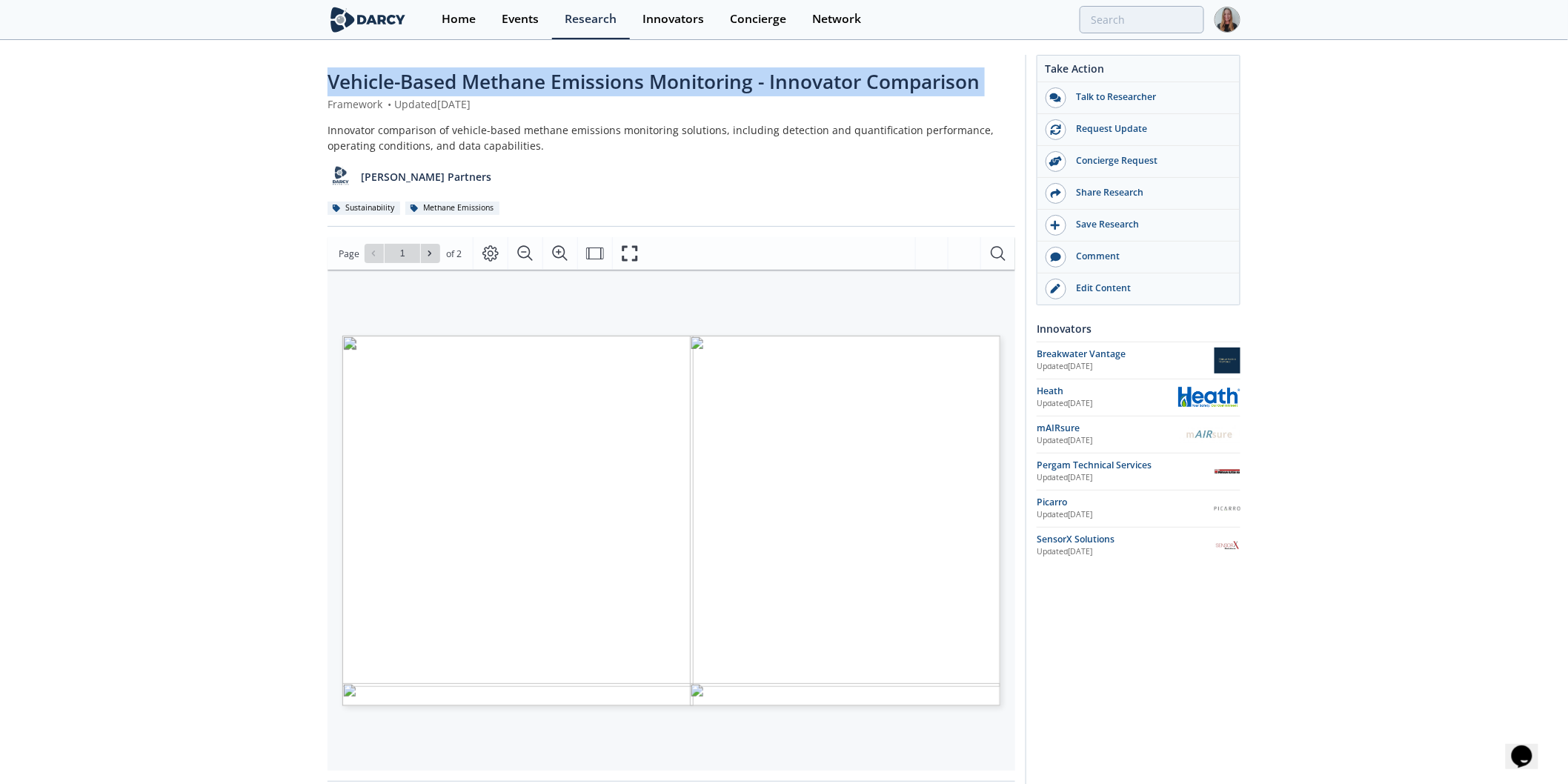 click on "Vehicle-Based Methane Emissions Monitoring - Innovator Comparison" at bounding box center [654, 82] 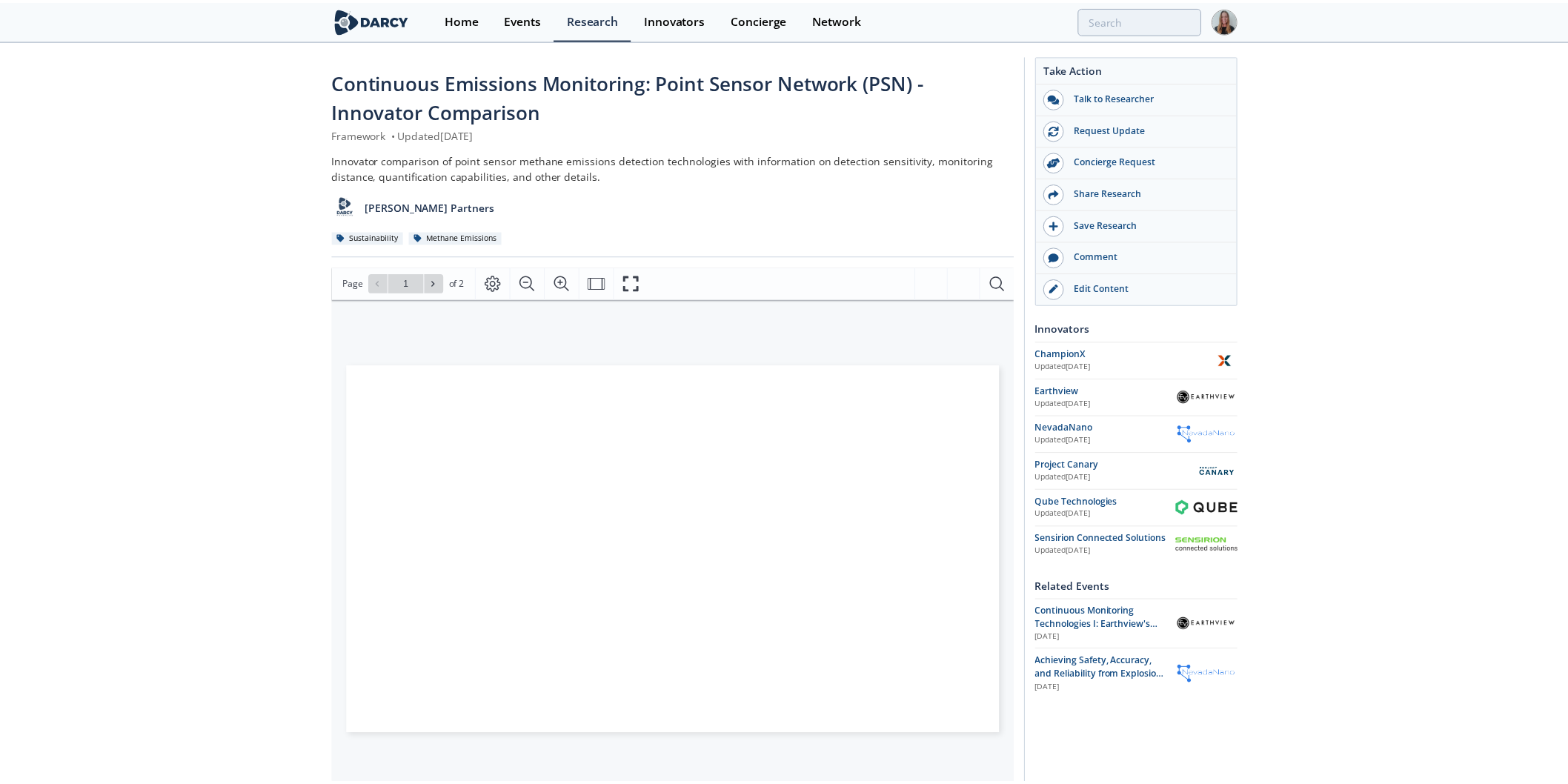 scroll, scrollTop: 0, scrollLeft: 0, axis: both 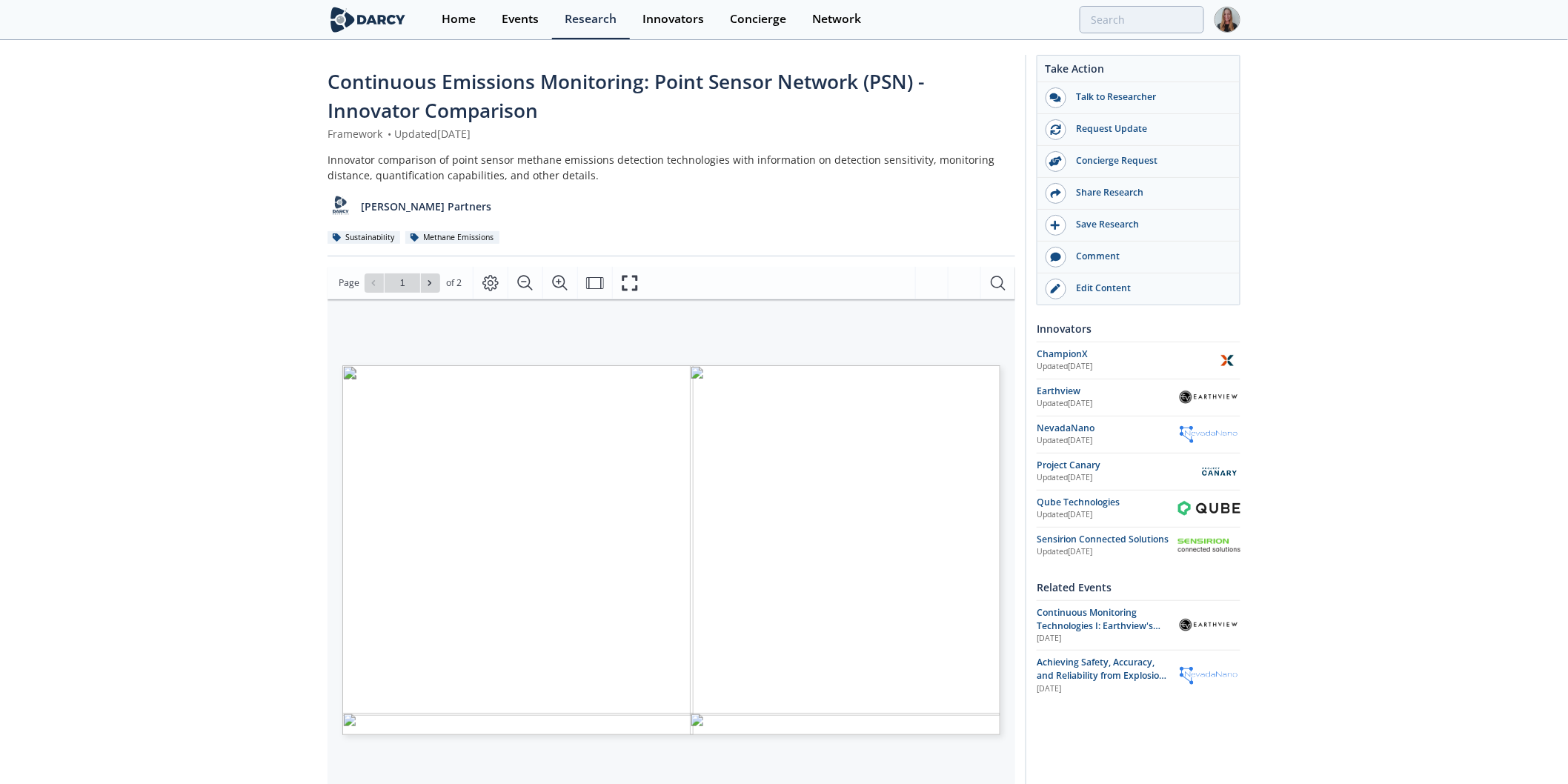 click on "Continuous Emissions Monitoring: Point Sensor Network (PSN) - Innovator Comparison" at bounding box center [671, 96] 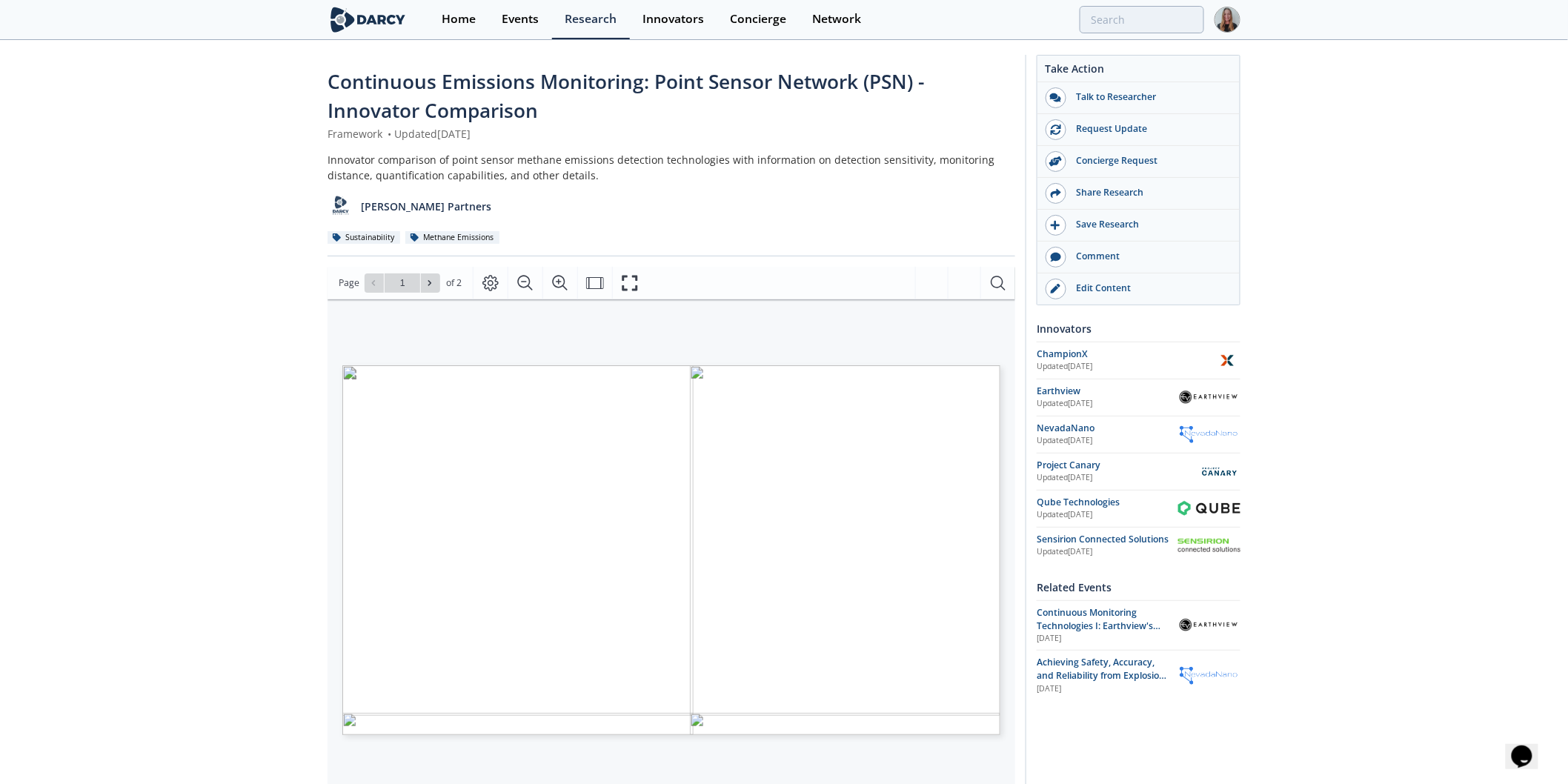 scroll, scrollTop: 0, scrollLeft: 0, axis: both 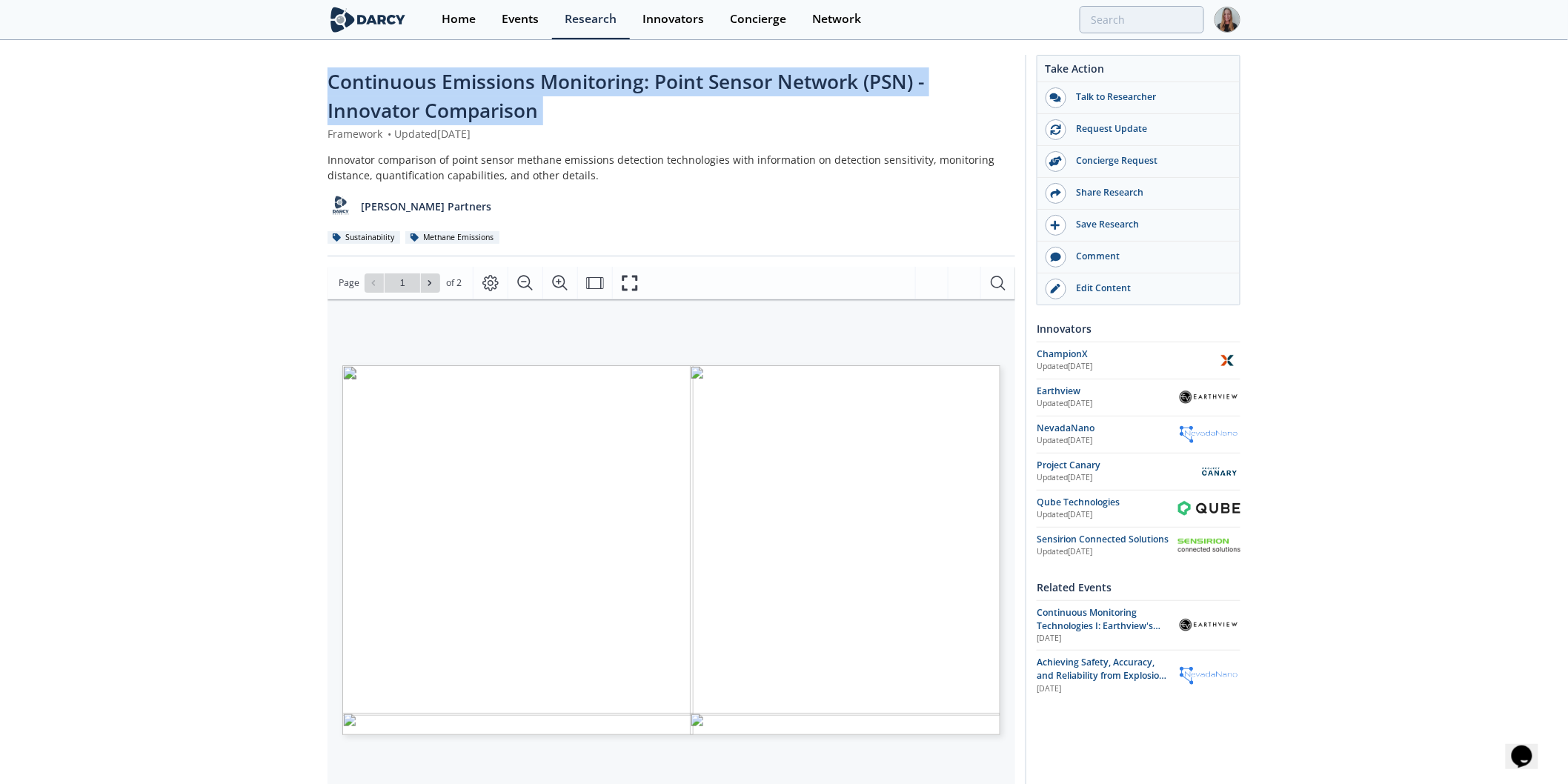 click on "Continuous Emissions Monitoring: Point Sensor Network (PSN) - Innovator Comparison" at bounding box center [671, 96] 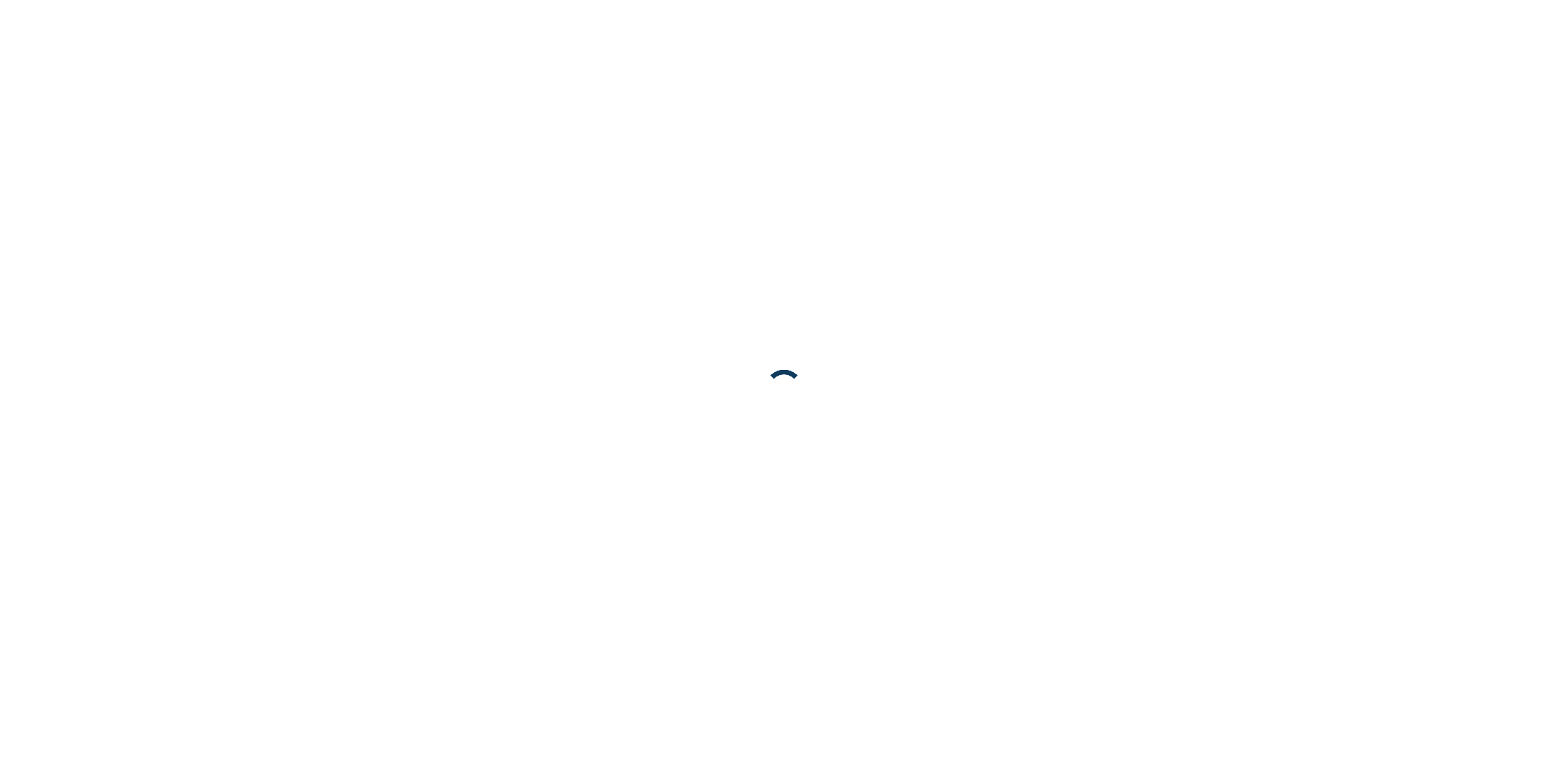 scroll, scrollTop: 0, scrollLeft: 0, axis: both 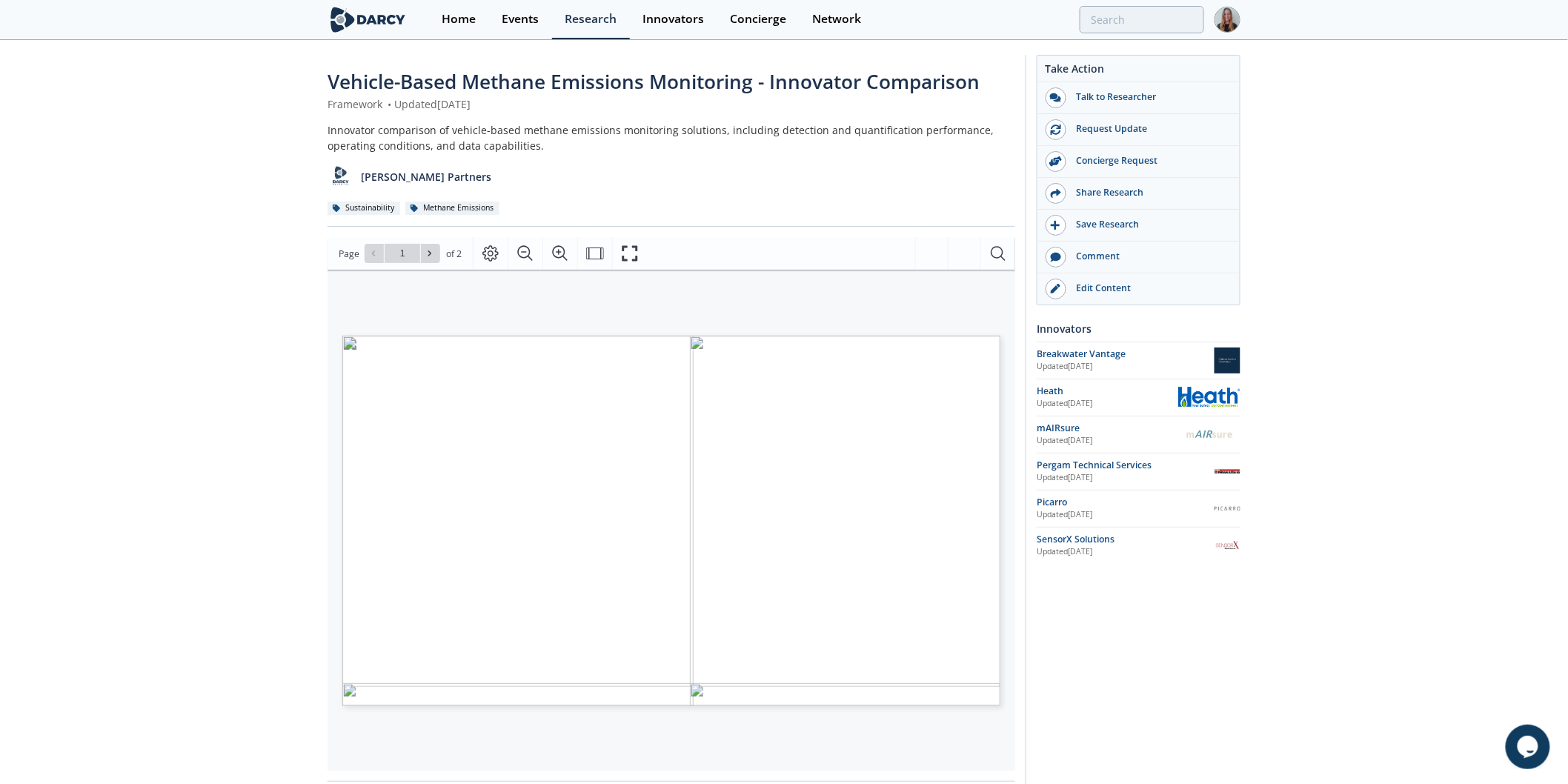 click on "Breakwater Vantage" at bounding box center [1126, 354] 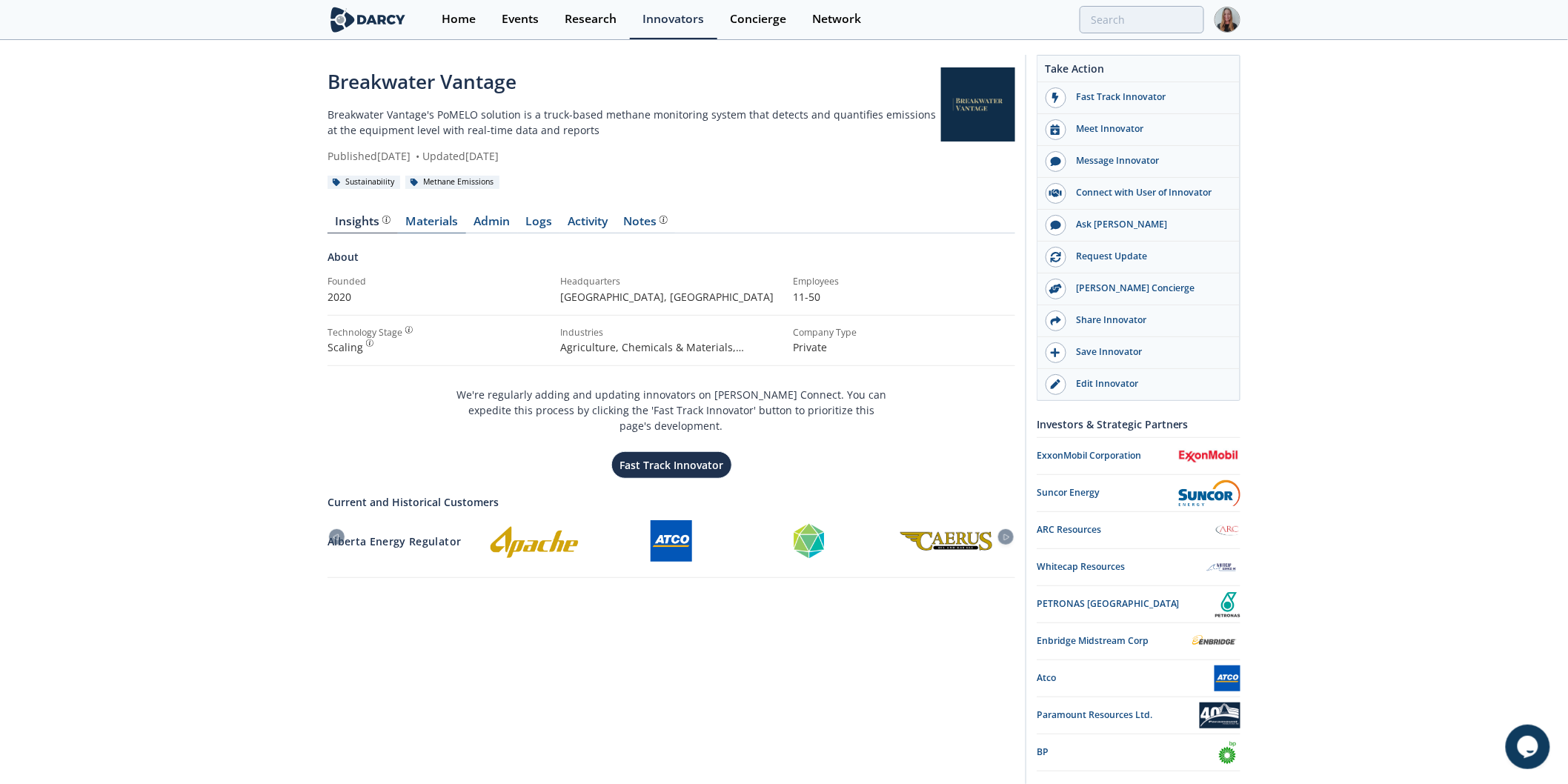 click on "Materials" at bounding box center (432, 225) 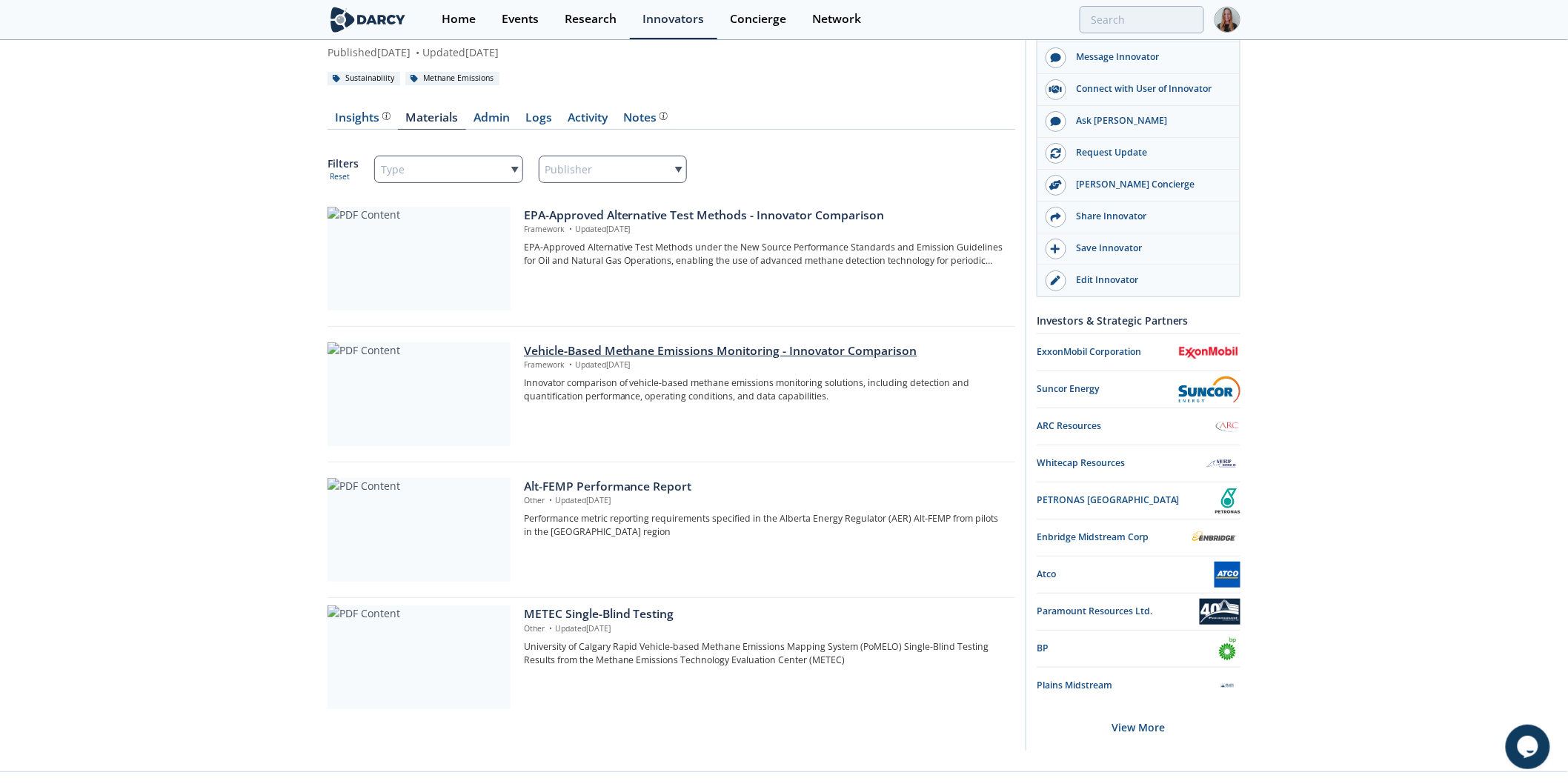 scroll, scrollTop: 127, scrollLeft: 0, axis: vertical 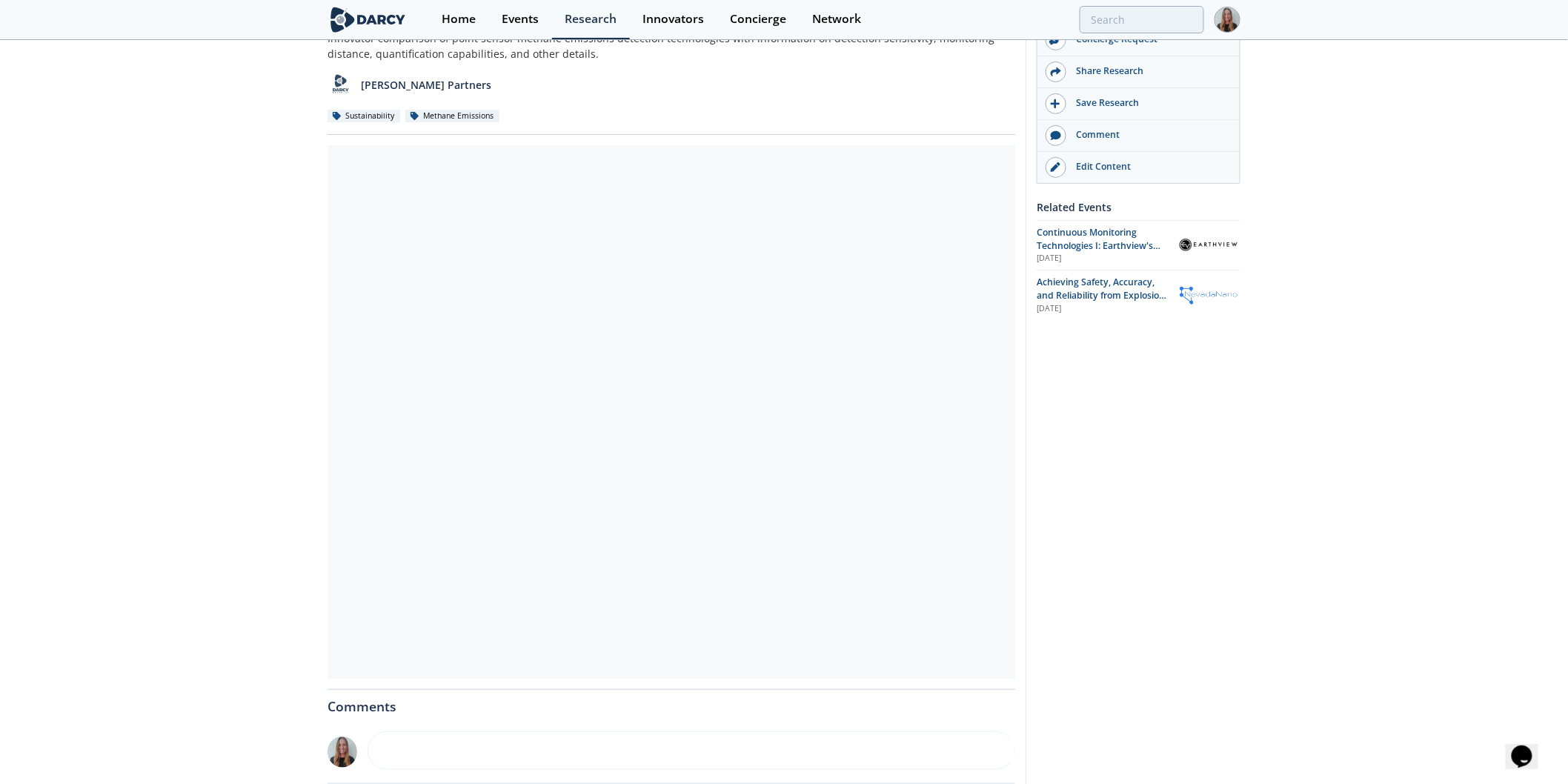 click on "Continuous Emissions Monitoring: Point Sensor Network (PSN) - Innovator Comparison
Framework
•
Updated  June 12, 2025
Innovator comparison of point sensor methane emissions detection technologies with information on detection sensitivity, monitoring distance, quantification capabilities, and other details.
Darcy Partners
Sustainability
Methane Emissions" 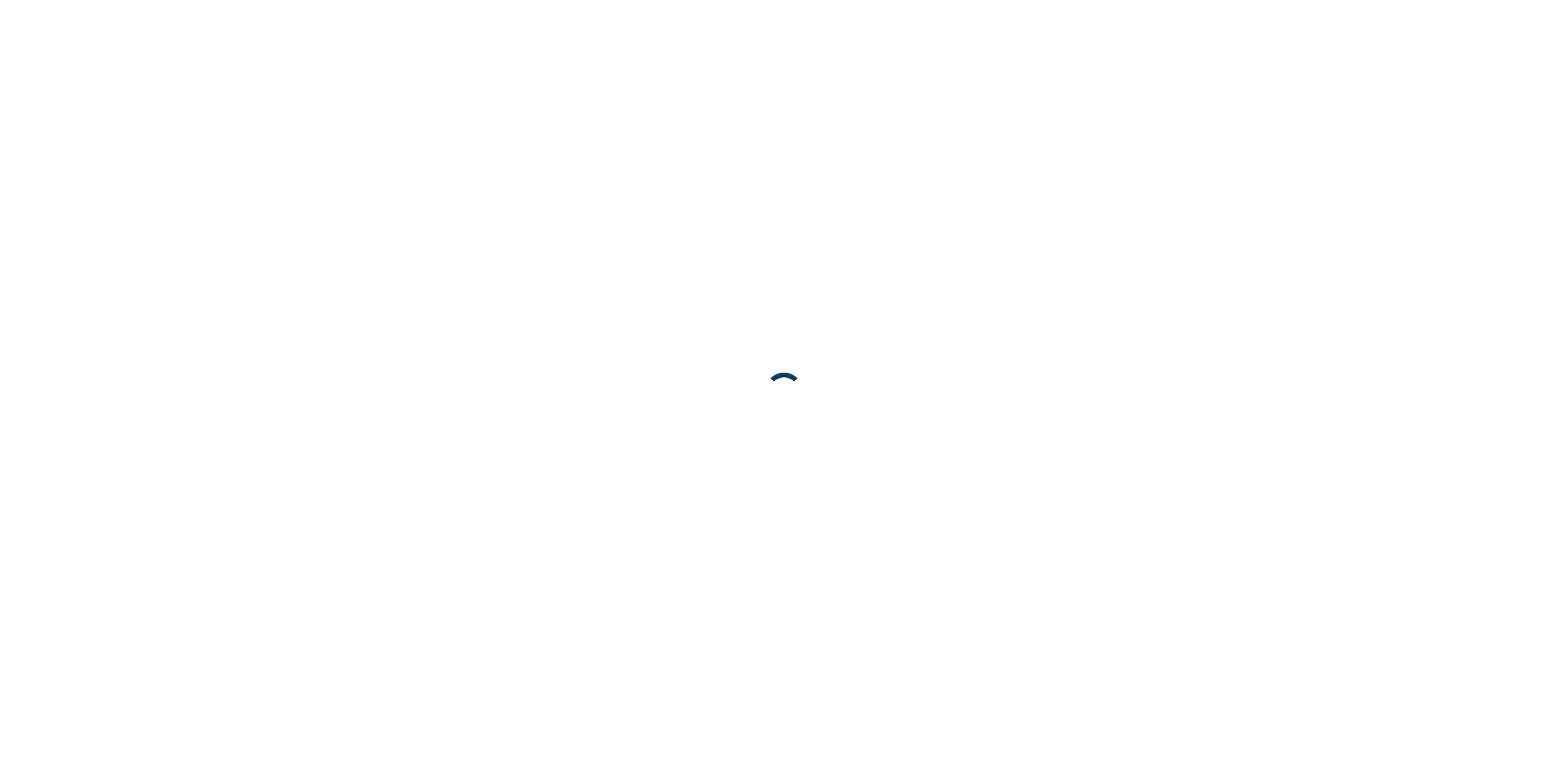 scroll, scrollTop: 0, scrollLeft: 0, axis: both 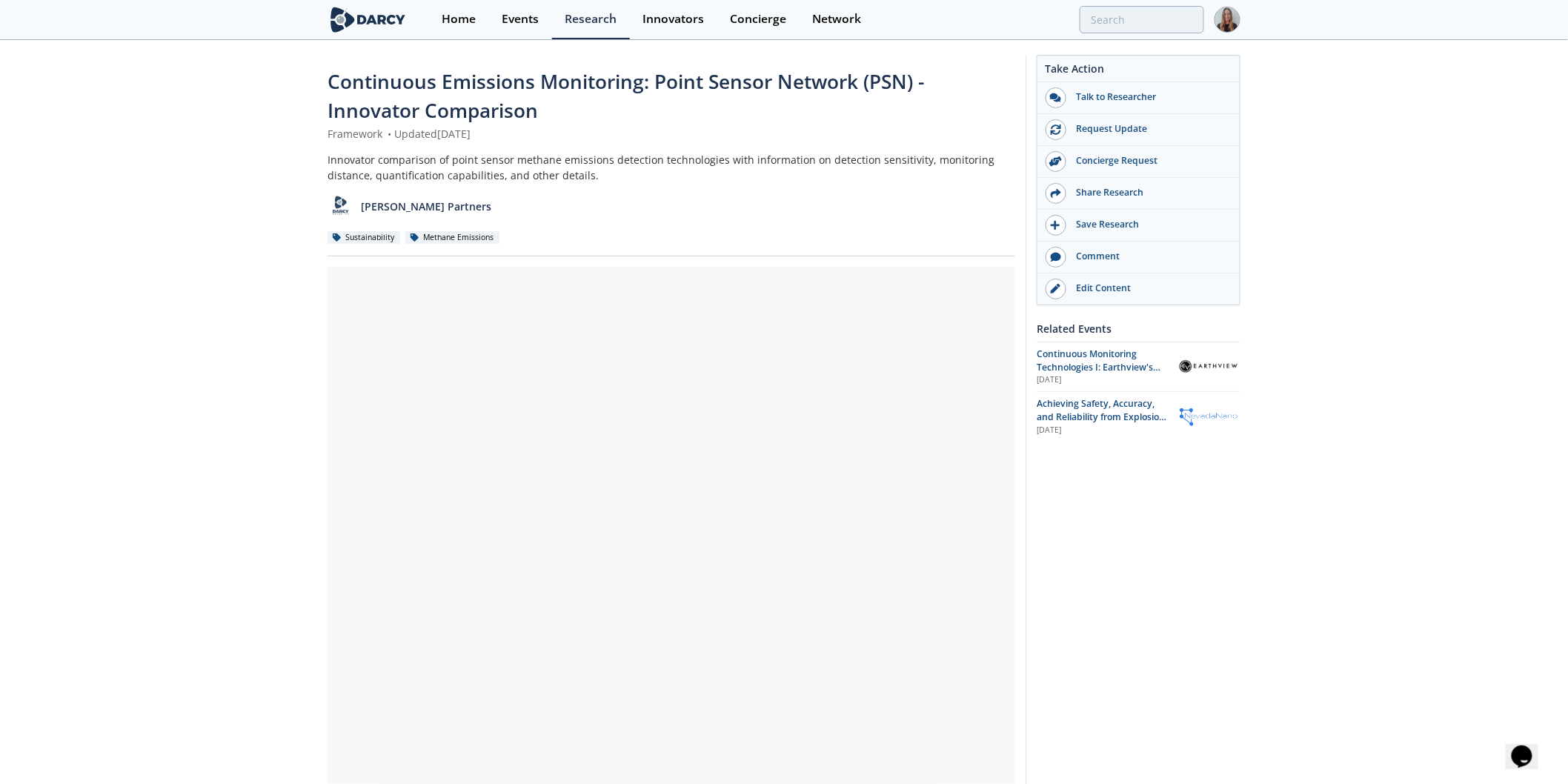 click on "Continuous Emissions Monitoring: Point Sensor Network (PSN) - Innovator Comparison
Framework
•
Updated  [DATE]
Innovator comparison of point sensor methane emissions detection technologies with information on detection sensitivity, monitoring distance, quantification capabilities, and other details.
[PERSON_NAME] Partners
Sustainability
Methane Emissions" 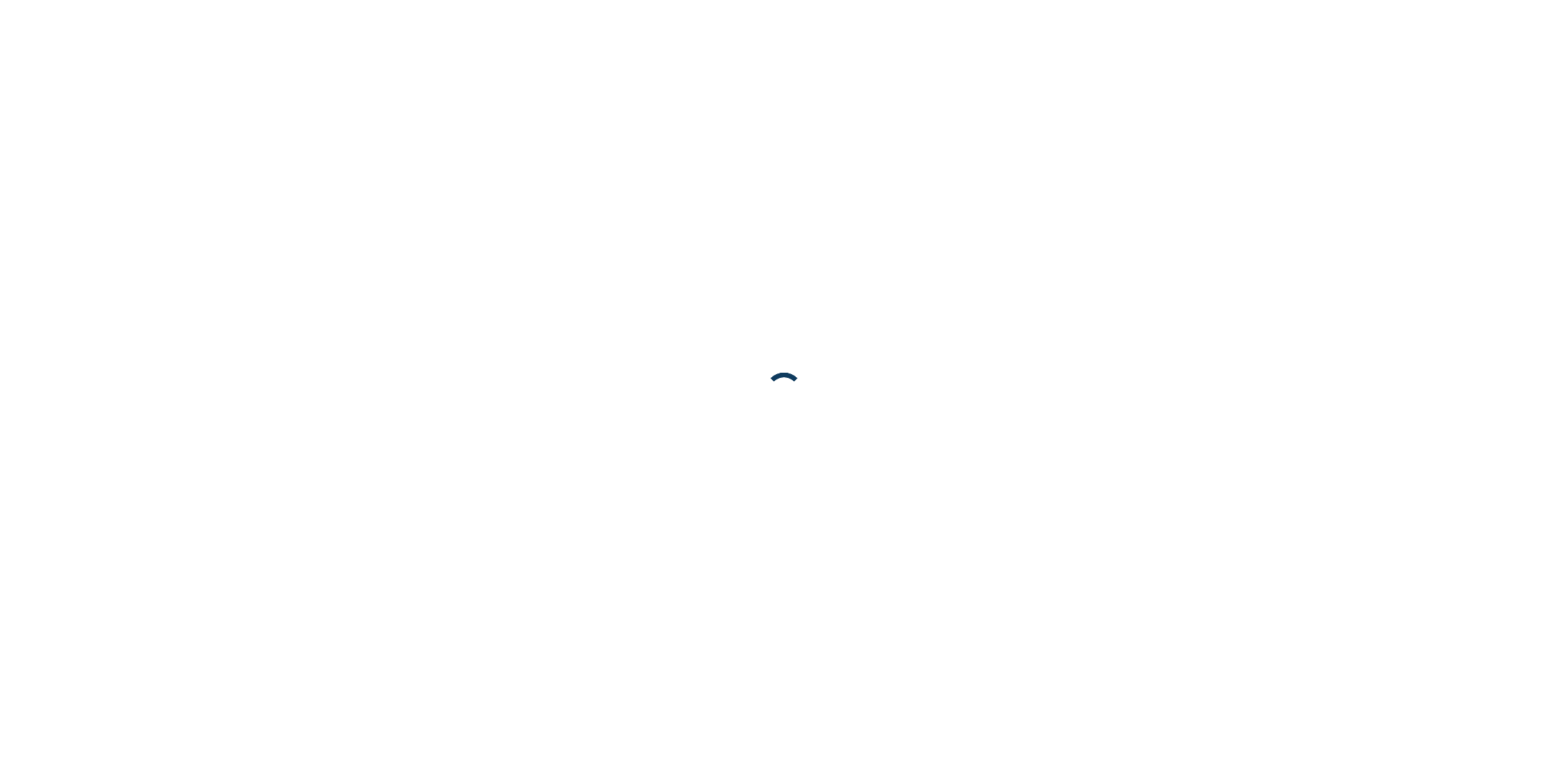 scroll, scrollTop: 0, scrollLeft: 0, axis: both 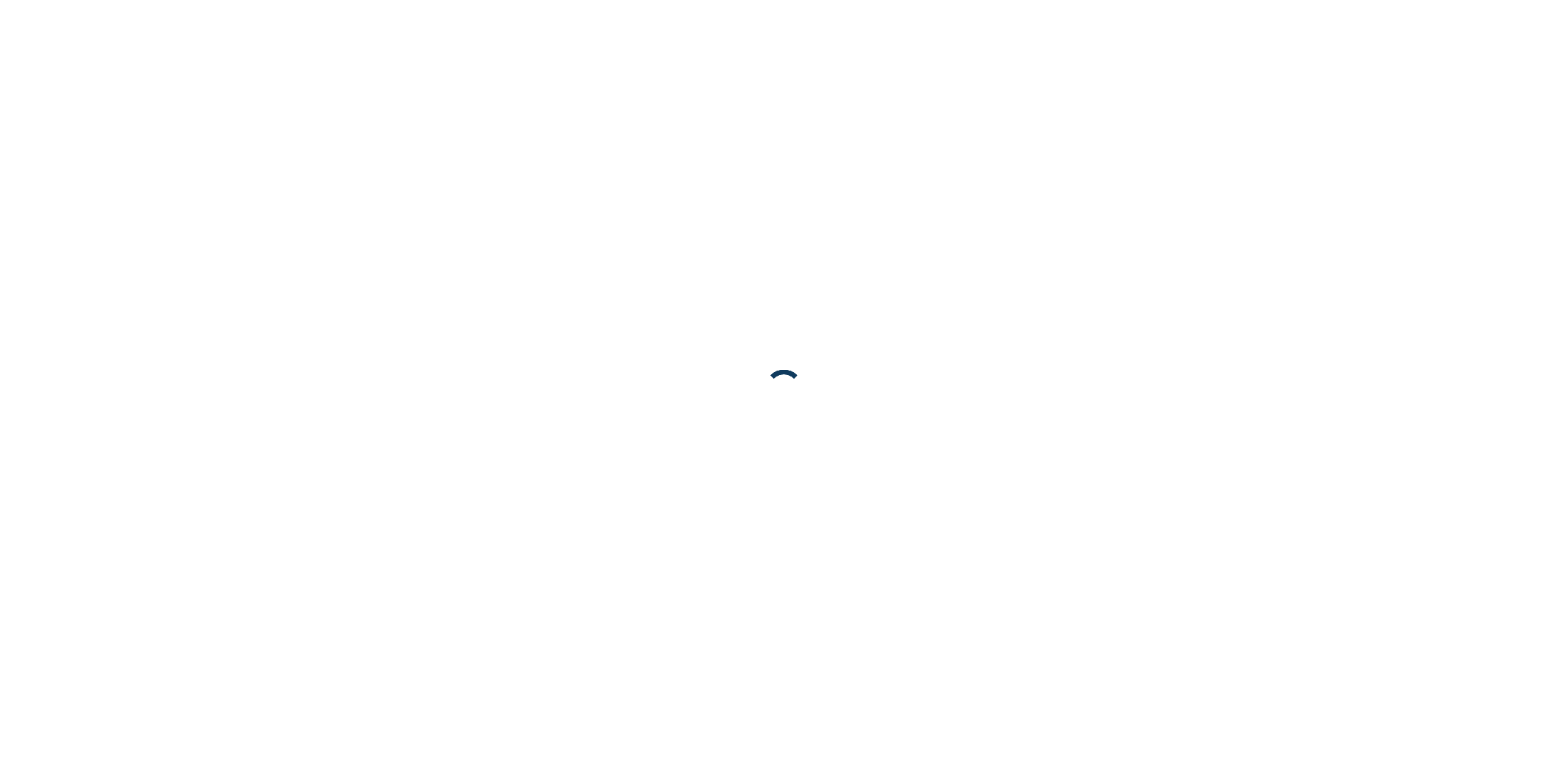 click at bounding box center (784, 389) 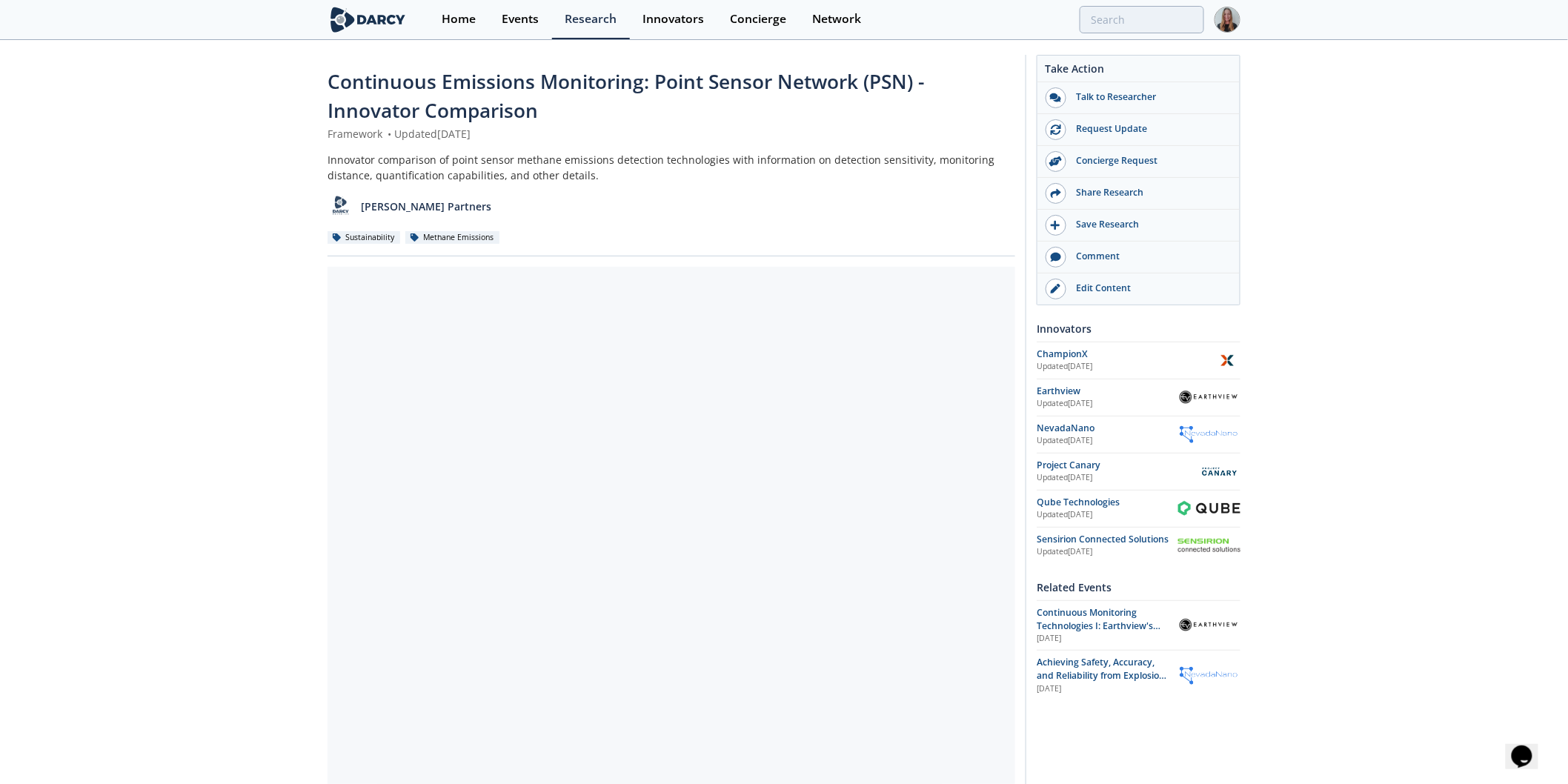 scroll, scrollTop: 0, scrollLeft: 0, axis: both 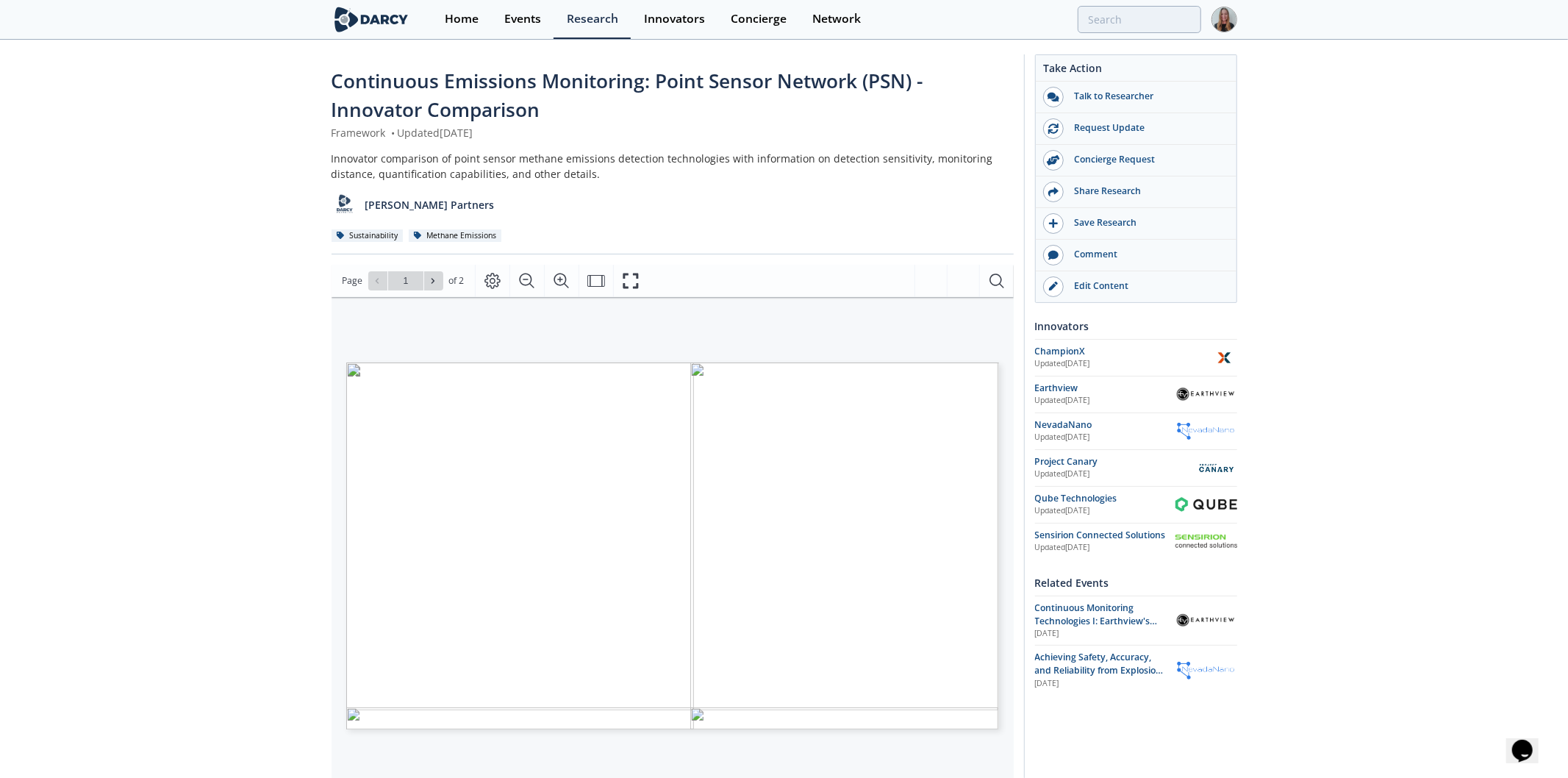 click at bounding box center [1070, 962] 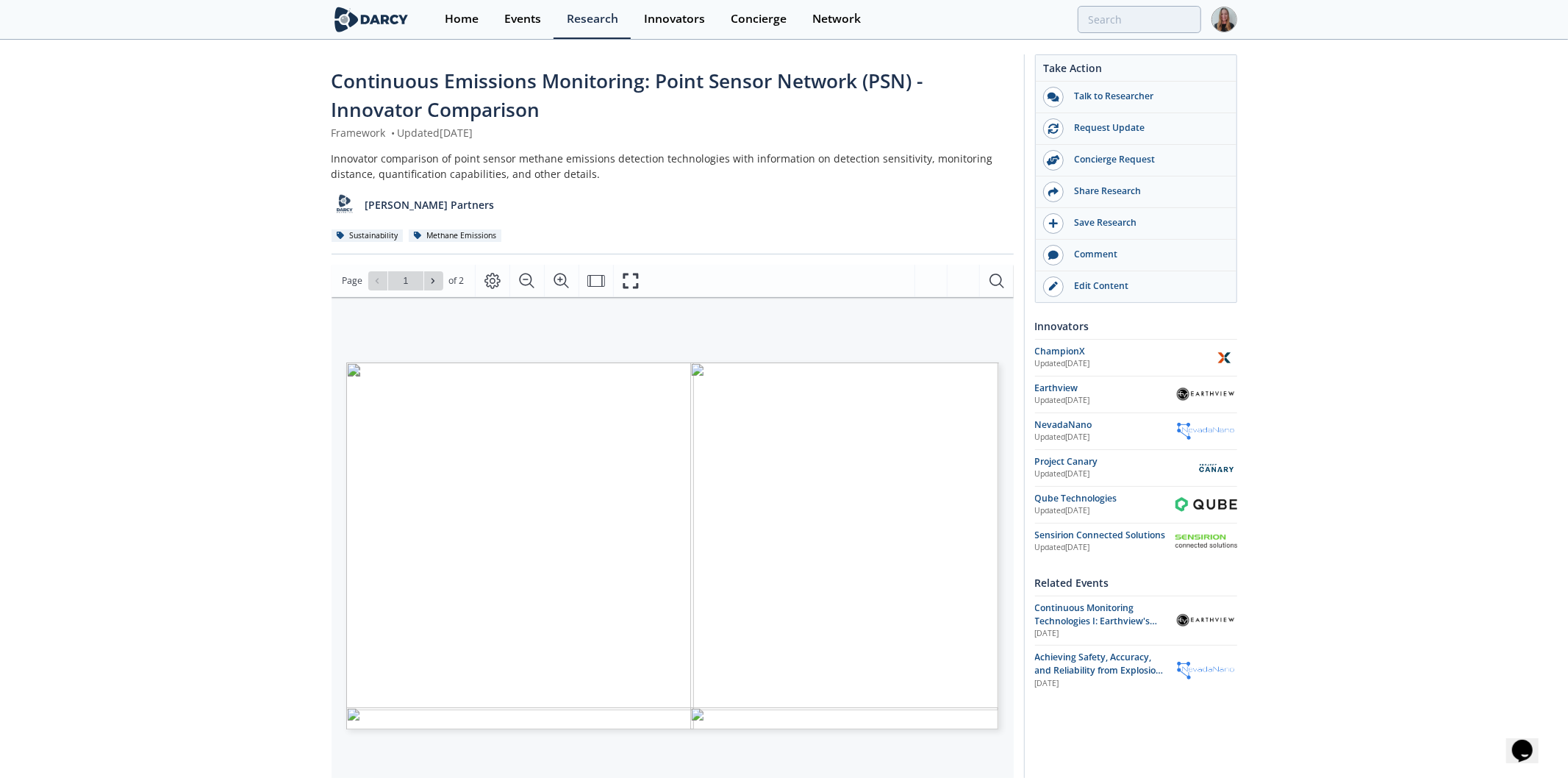 click at bounding box center (1069, 887) 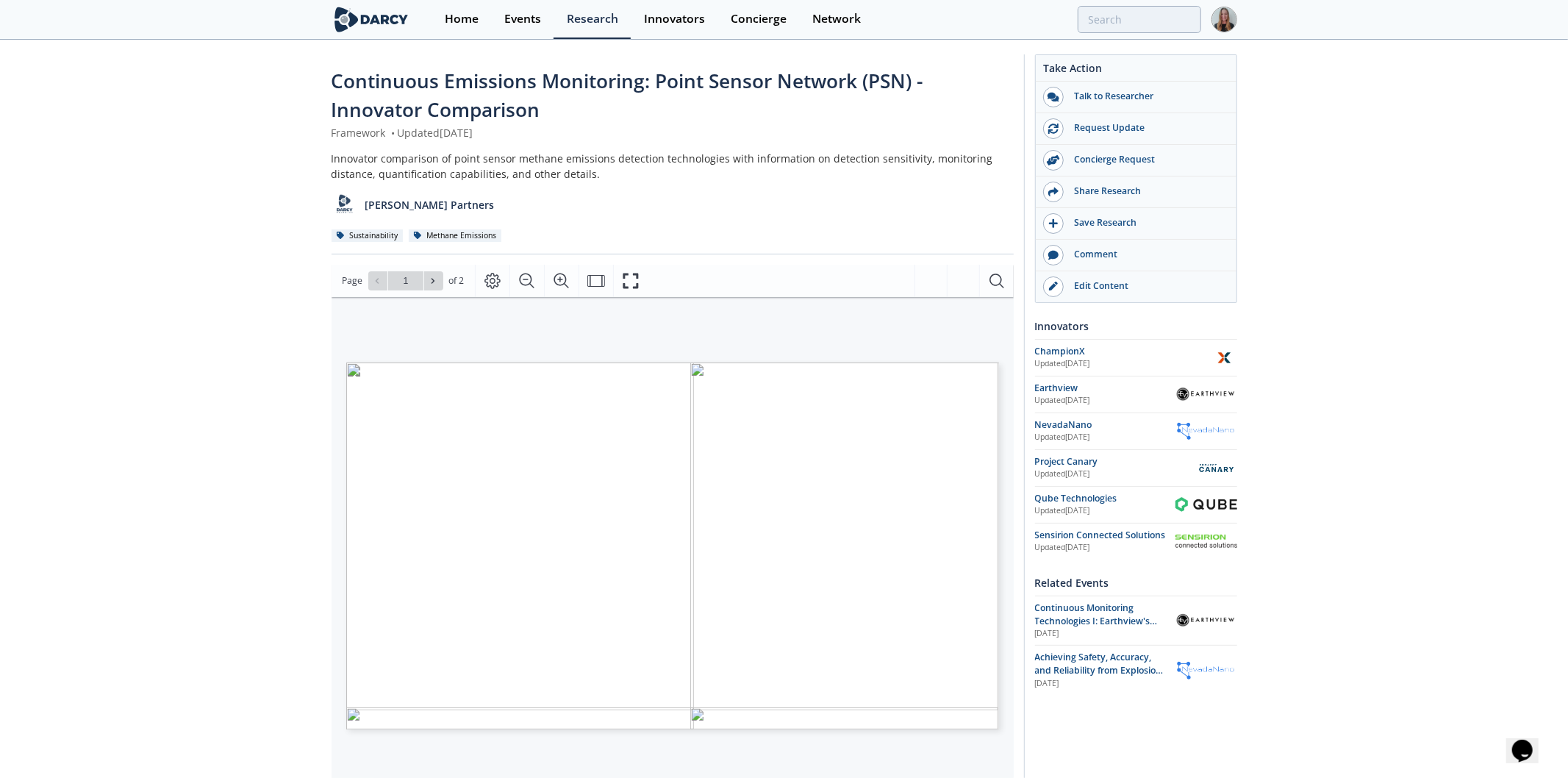 click at bounding box center (1069, 887) 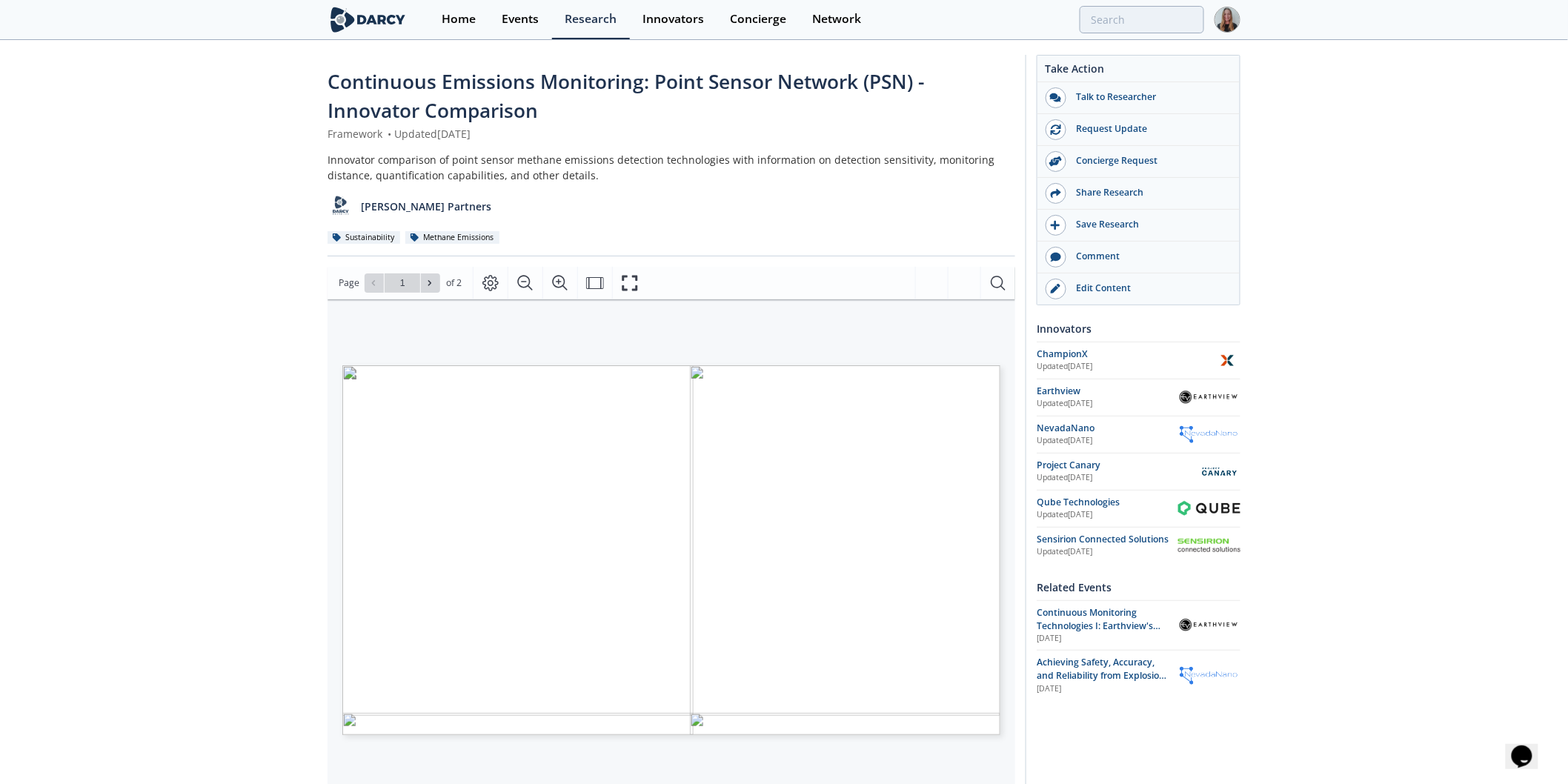 click at bounding box center (1044, 19) 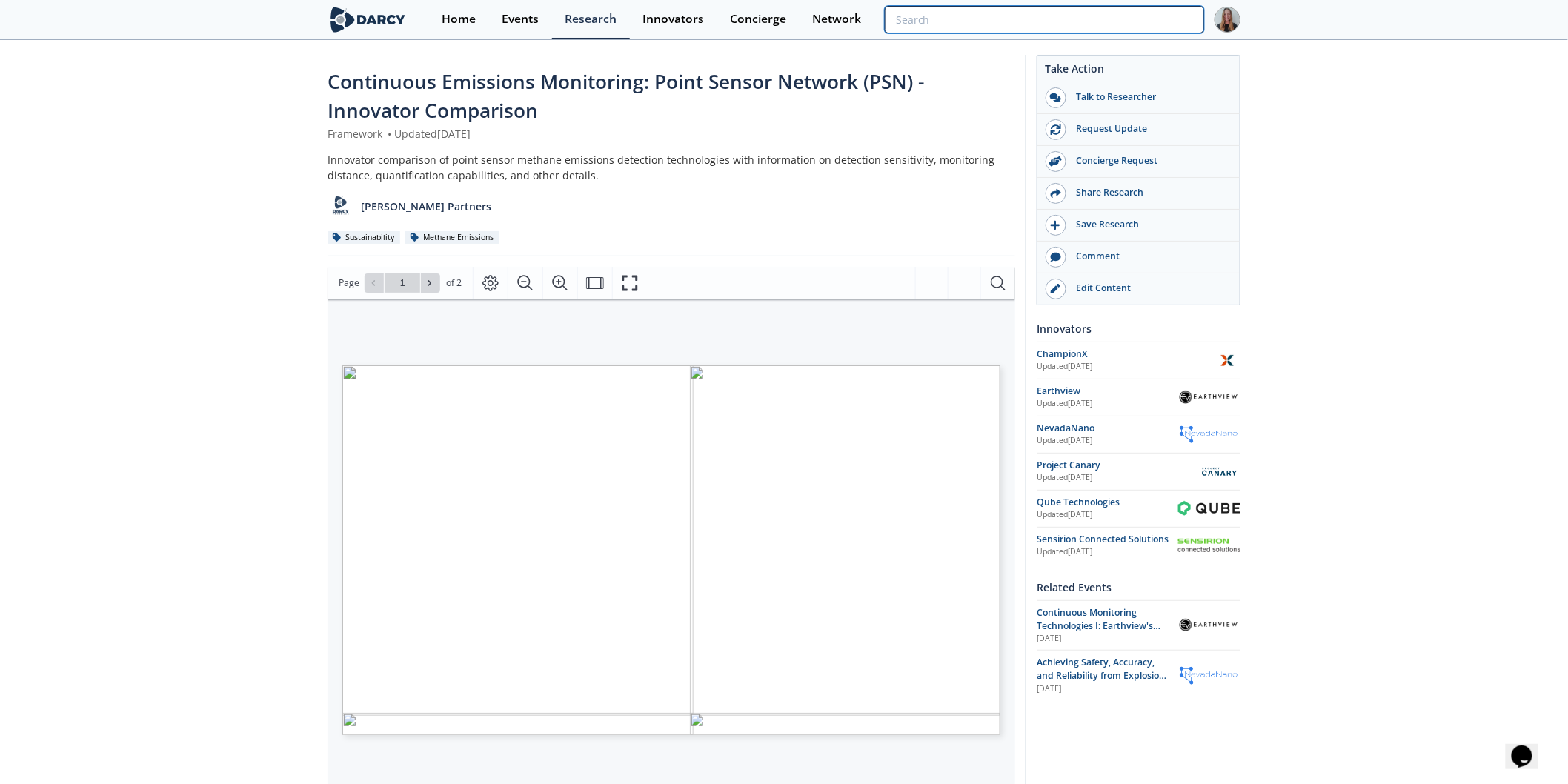 click at bounding box center (1044, 19) 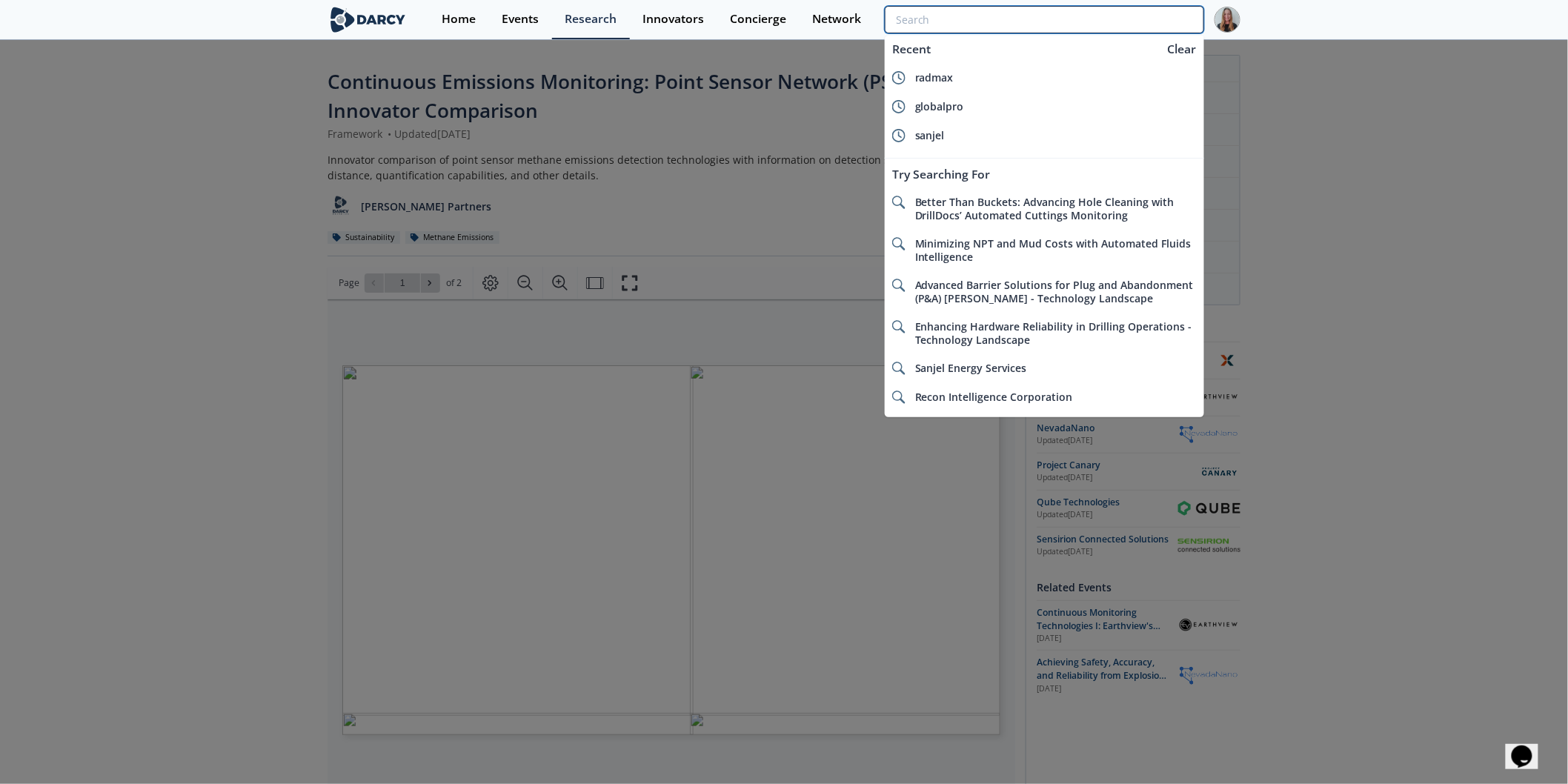 click at bounding box center [1044, 19] 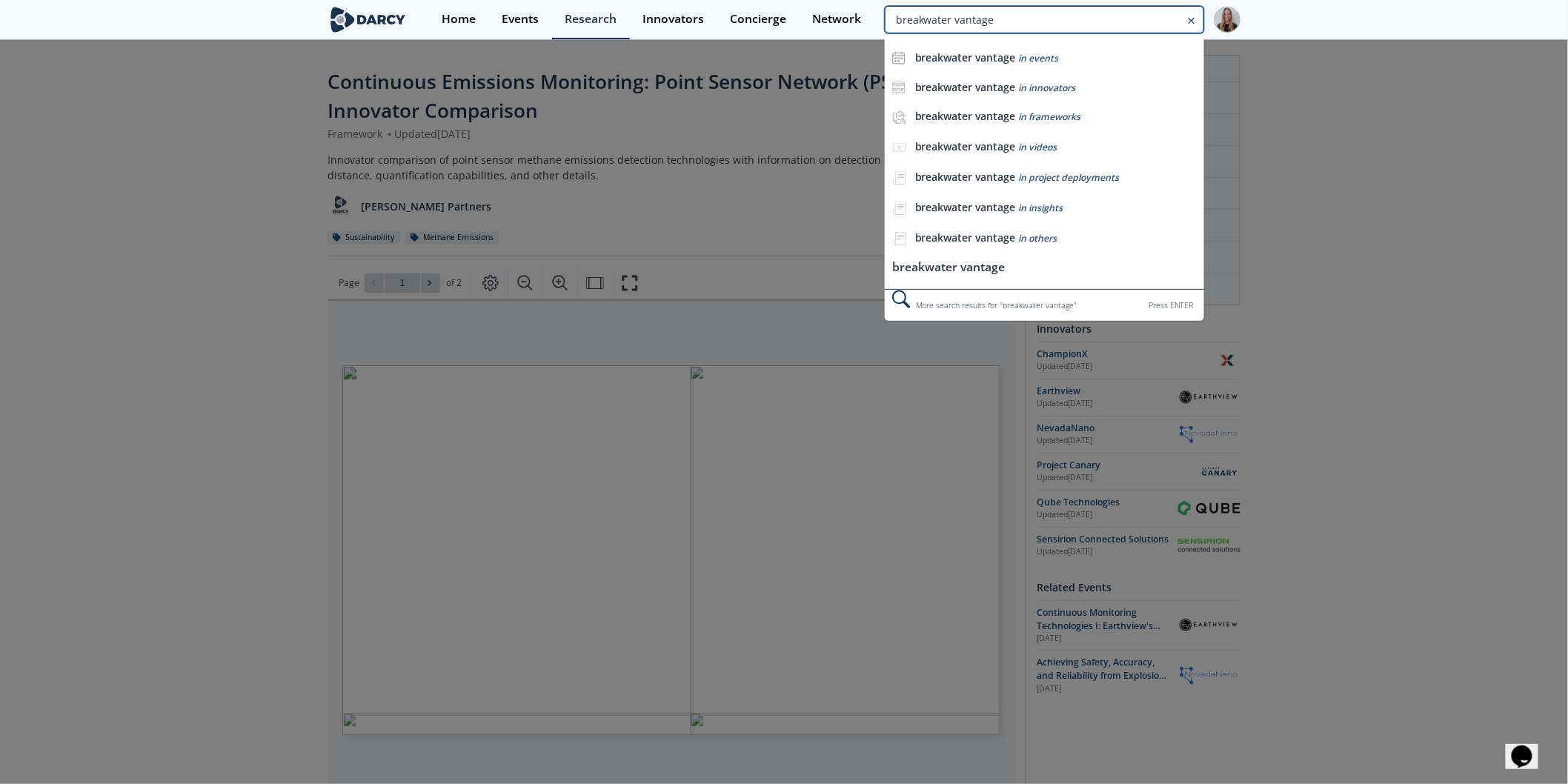 type on "breakwater vantage" 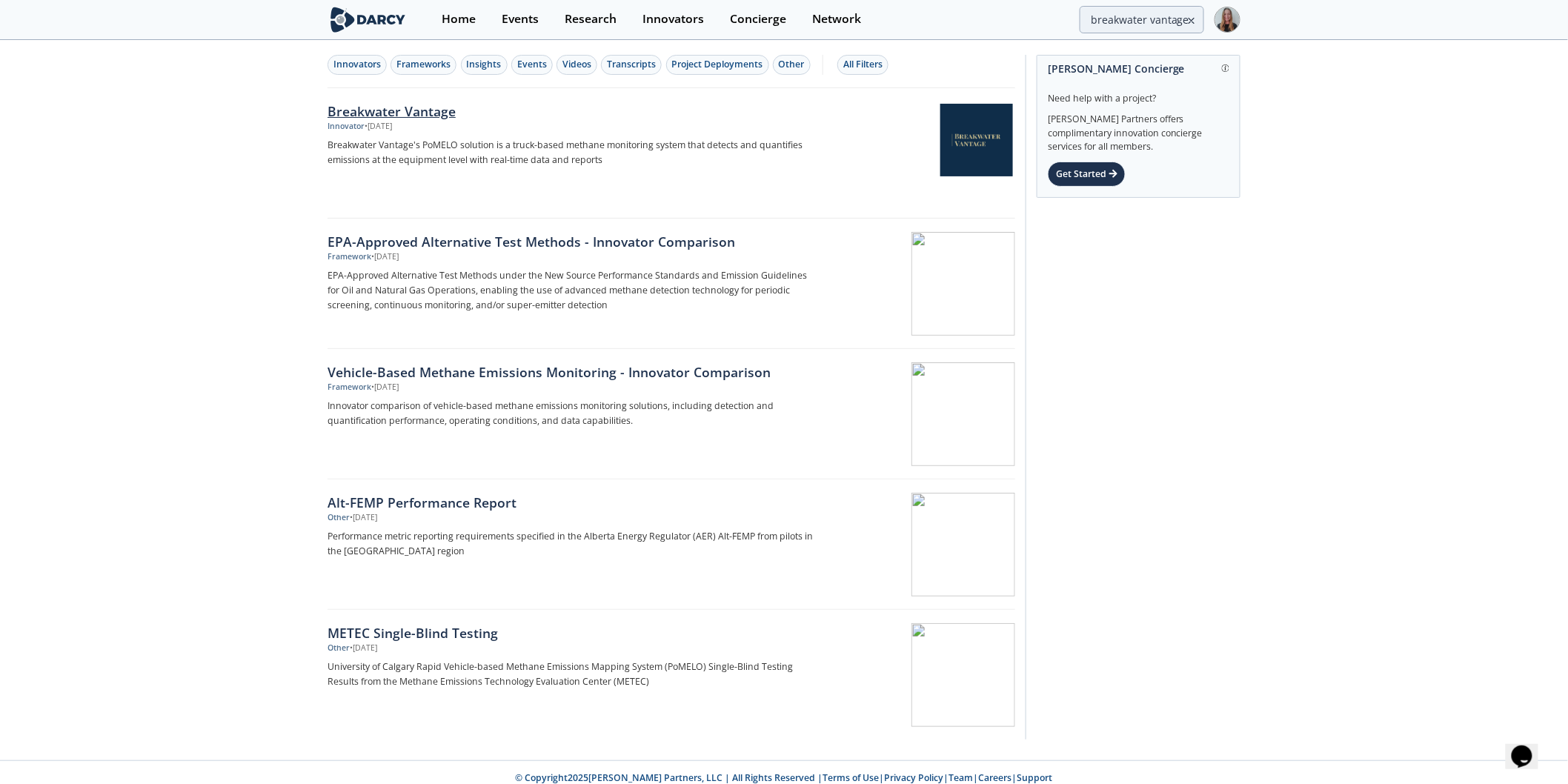 click on "Innovator" at bounding box center [346, 127] 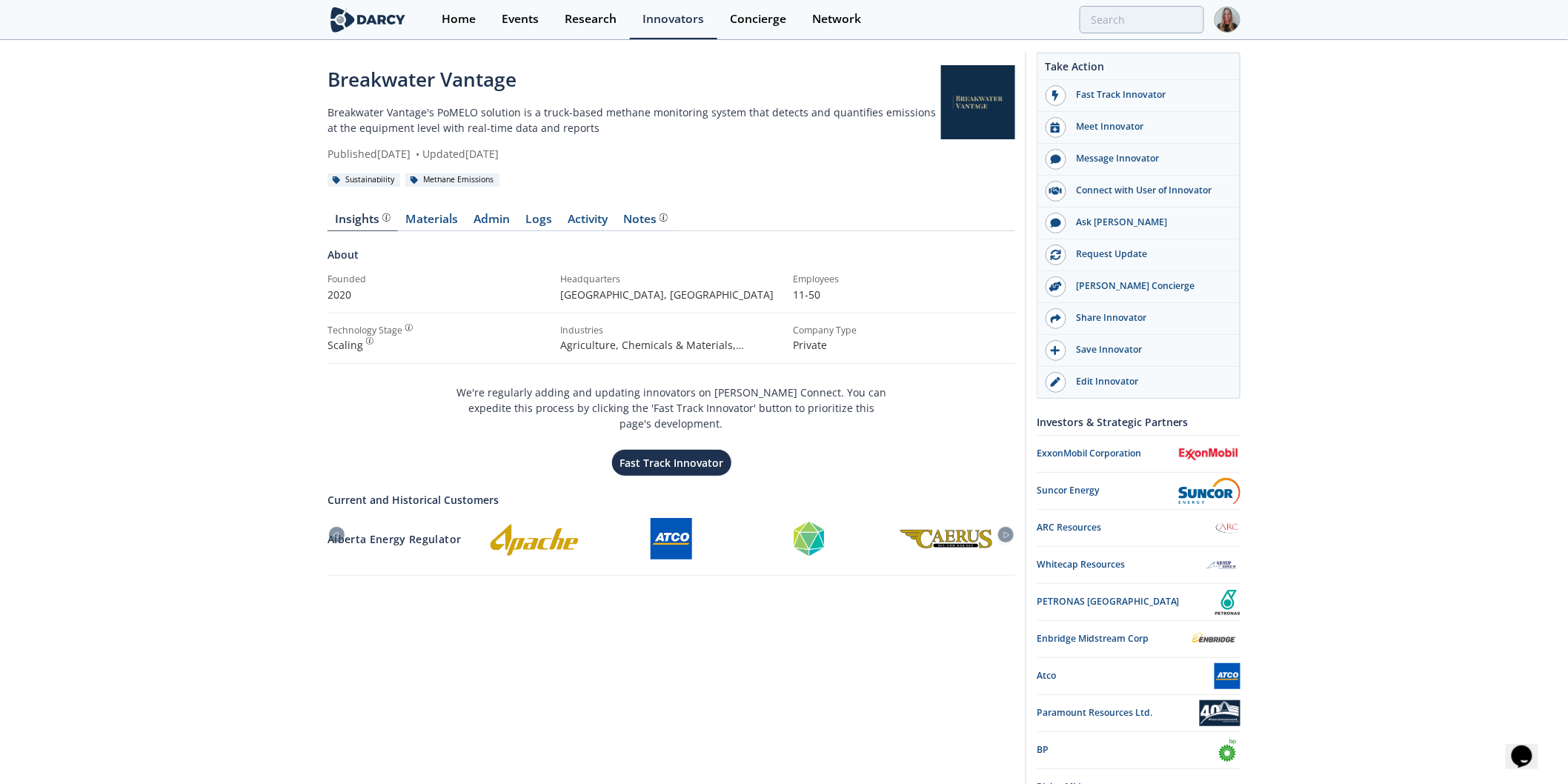 scroll, scrollTop: 0, scrollLeft: 0, axis: both 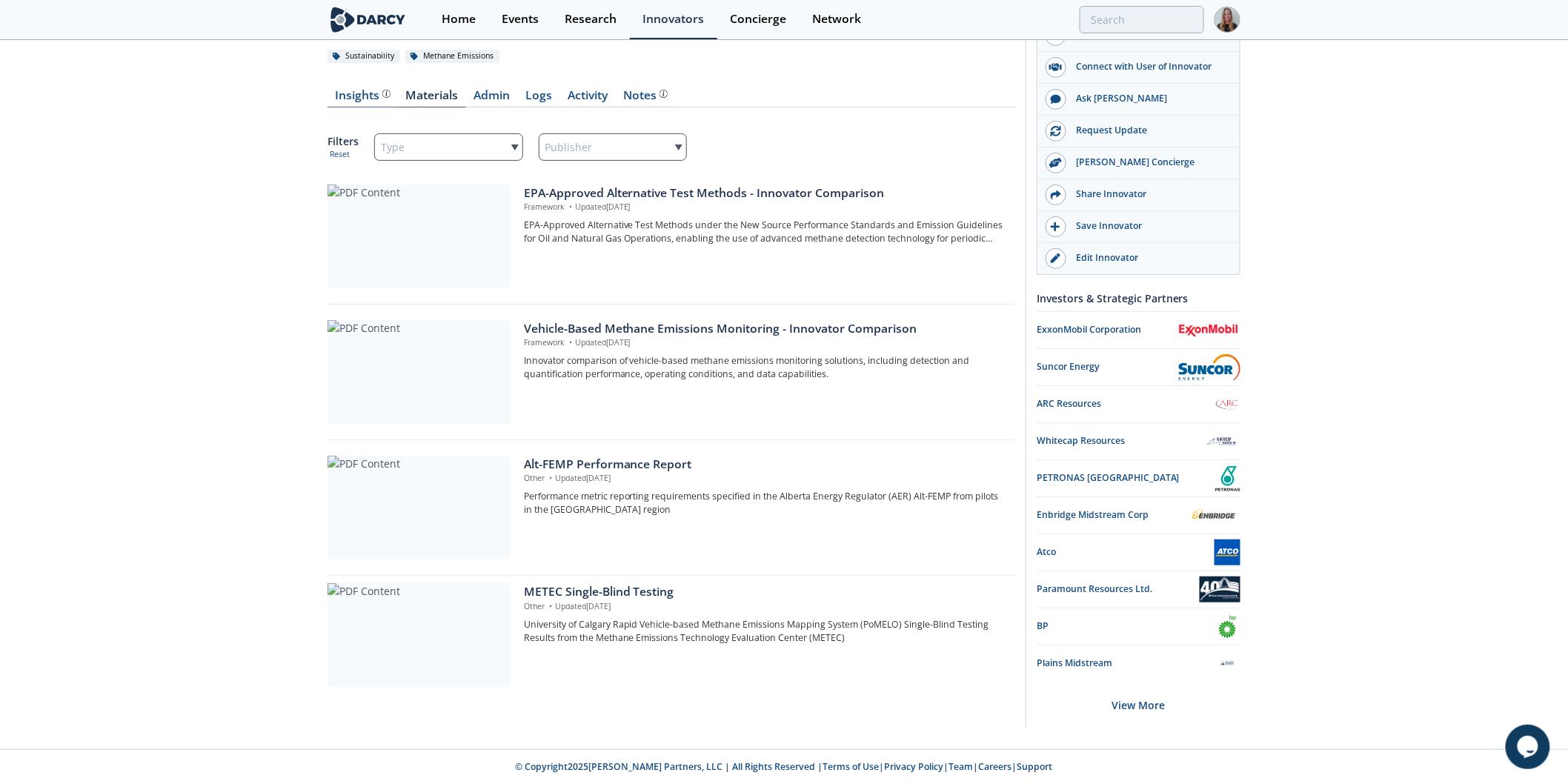 click on "Insights" at bounding box center (363, 96) 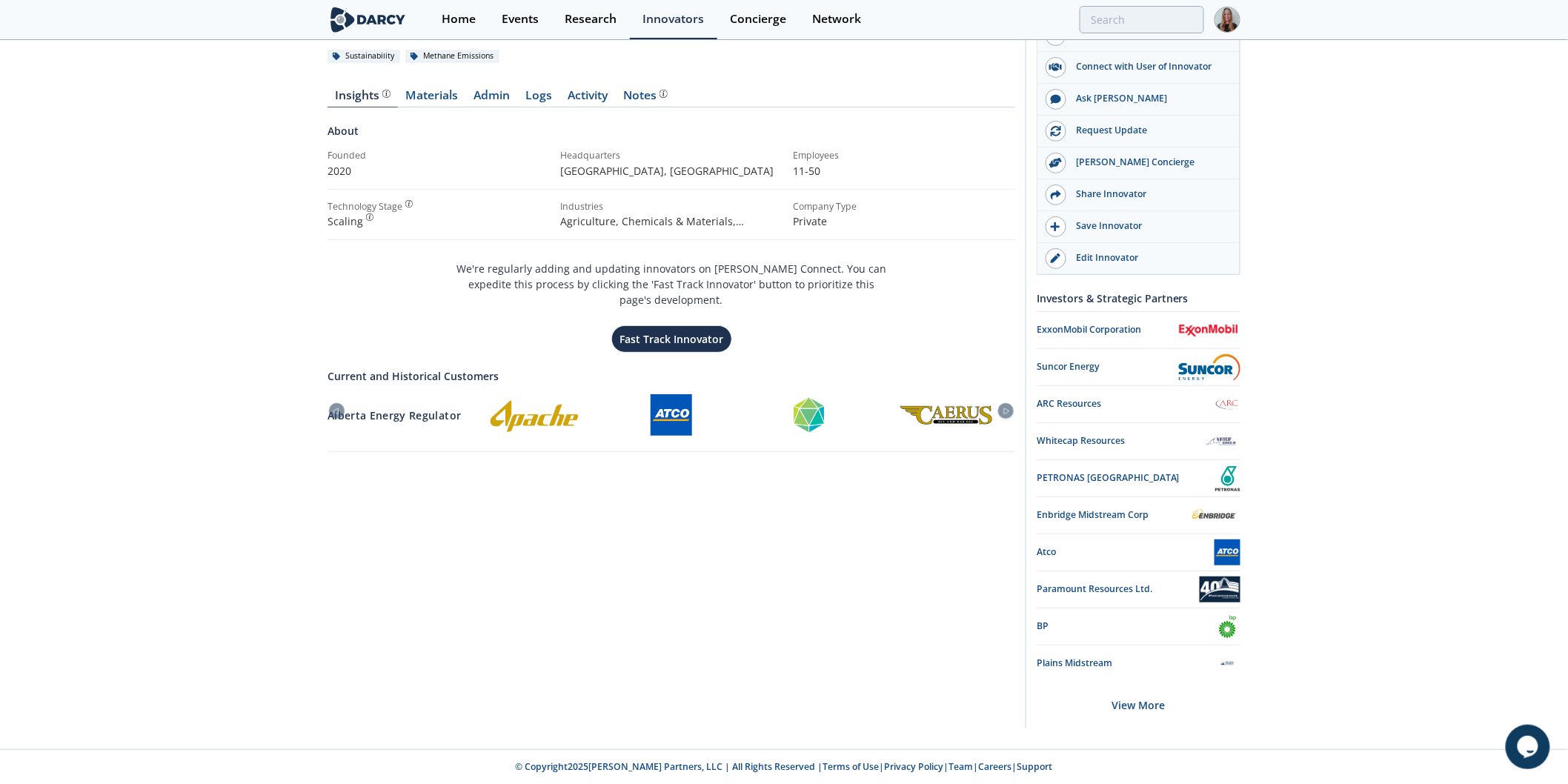 scroll, scrollTop: 0, scrollLeft: 0, axis: both 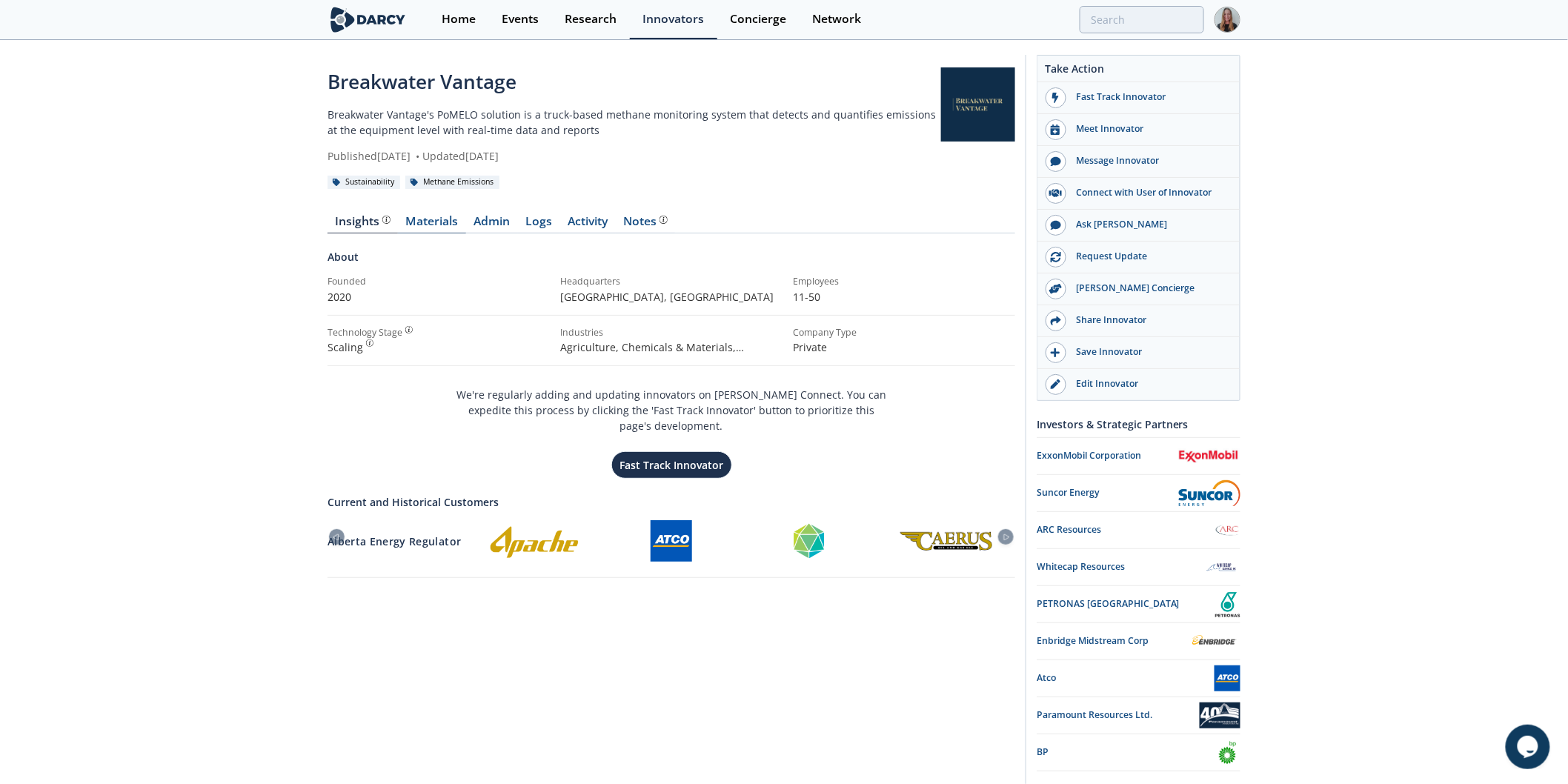 click on "Materials" at bounding box center (432, 225) 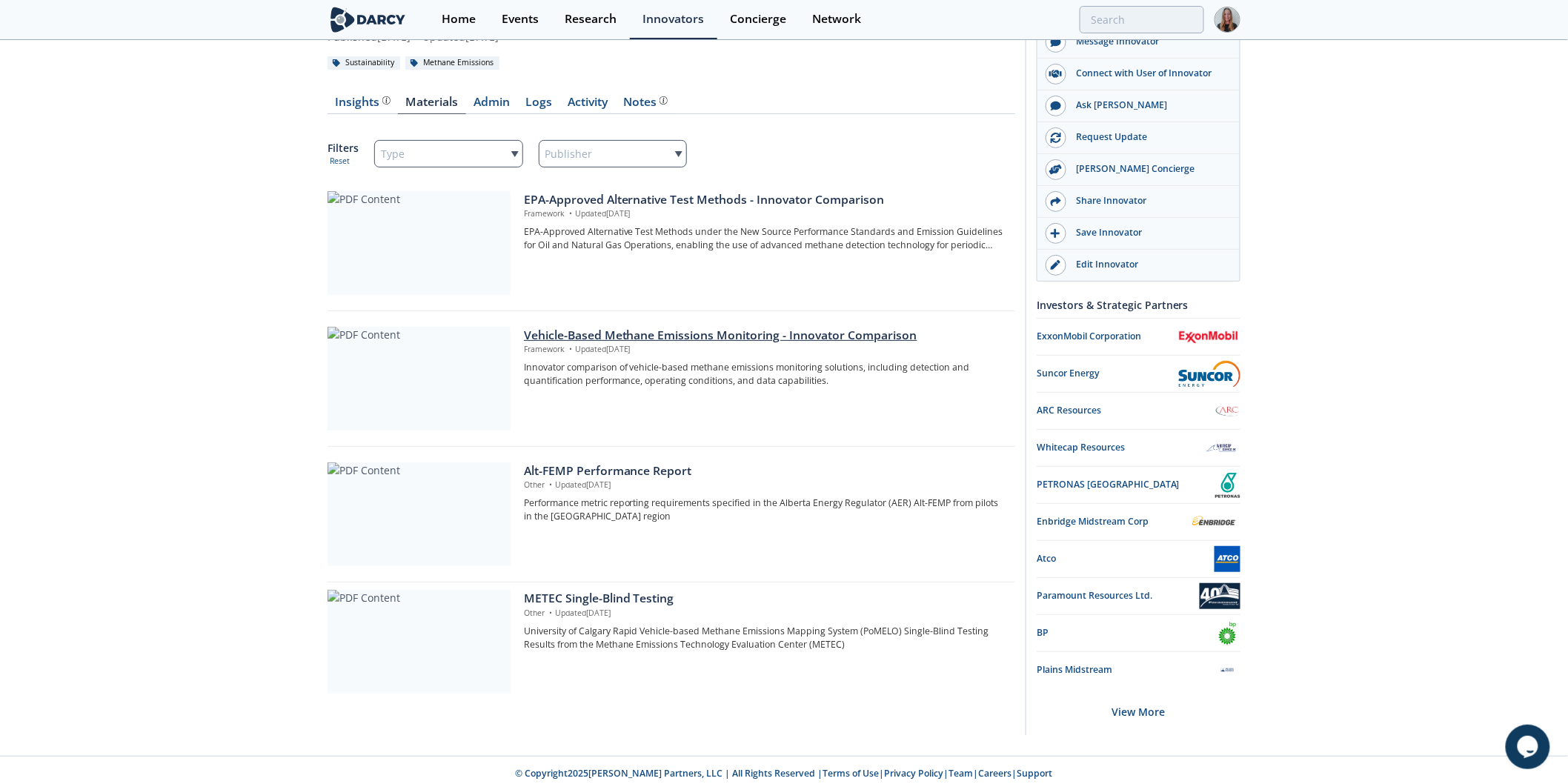 scroll, scrollTop: 127, scrollLeft: 0, axis: vertical 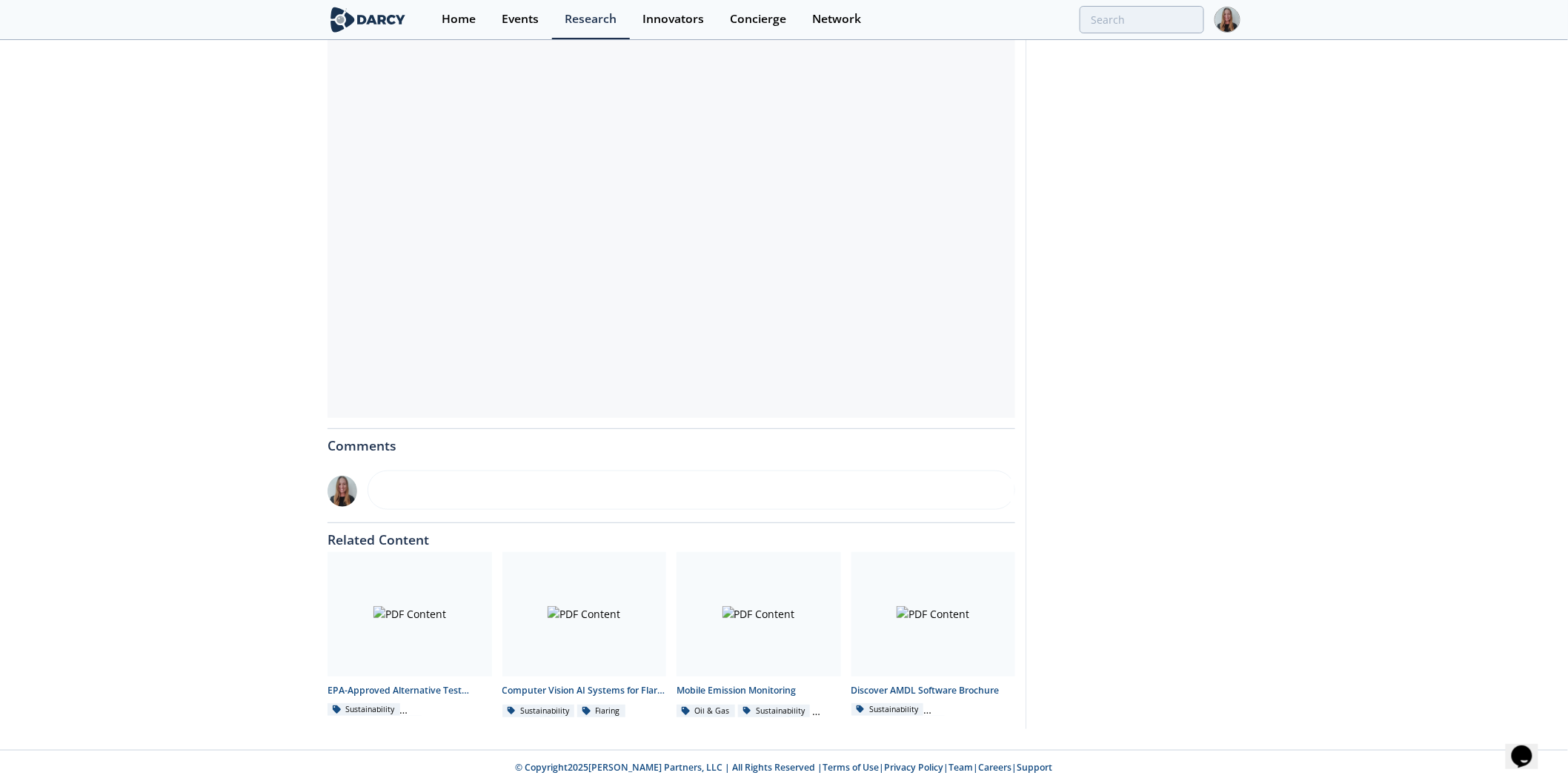 click on "Take Action
Talk to Researcher
Request Update
Concierge Request
Share Research" at bounding box center (1133, 216) 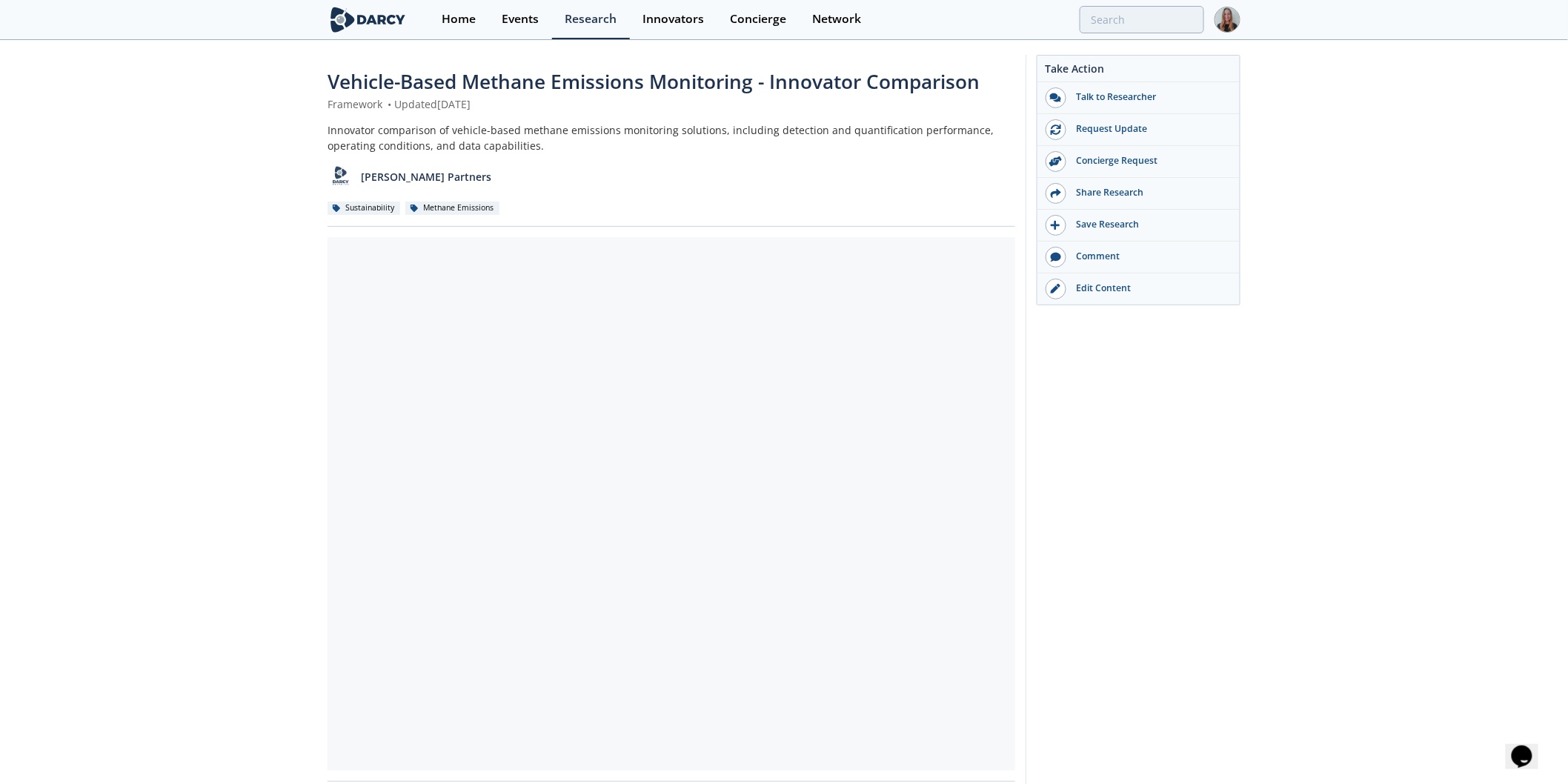 scroll, scrollTop: 353, scrollLeft: 0, axis: vertical 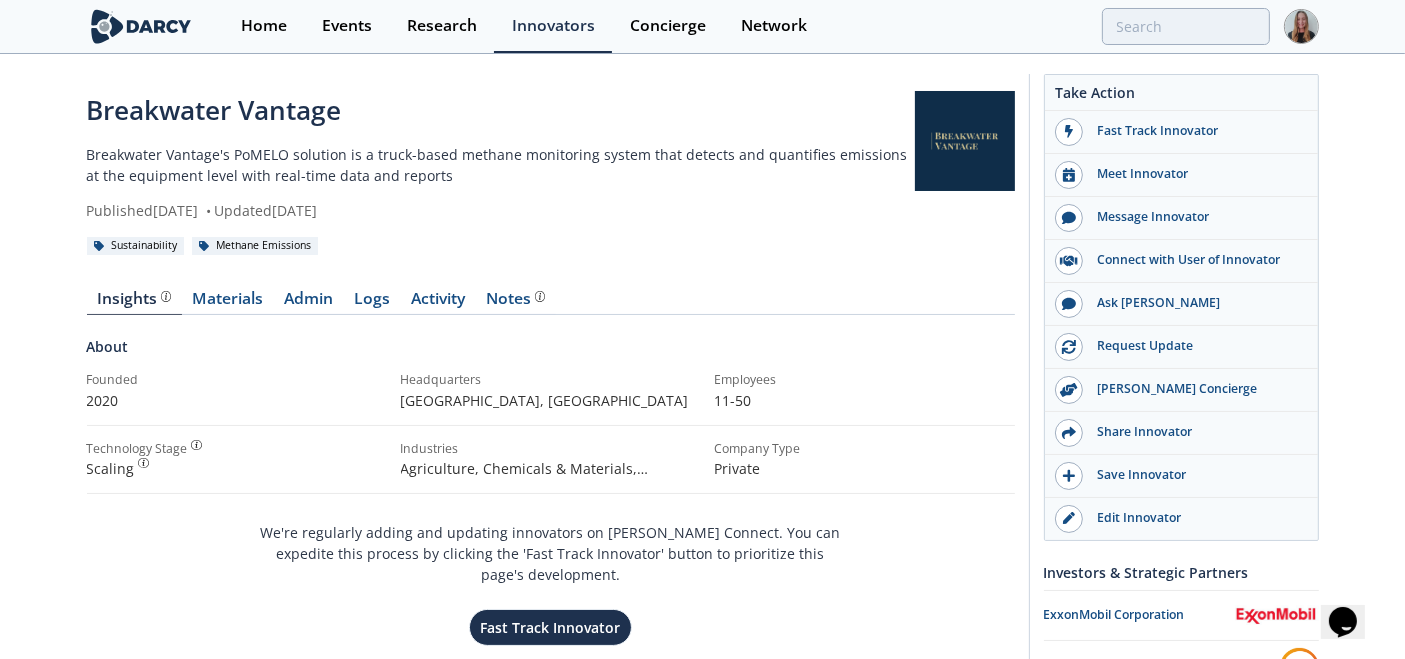 click on "Insights
Materials
Admin
Logs
Activity
Notes
About
Founded
2020
Headquarters
Calgary ,
Canada
Employees" at bounding box center (551, 539) 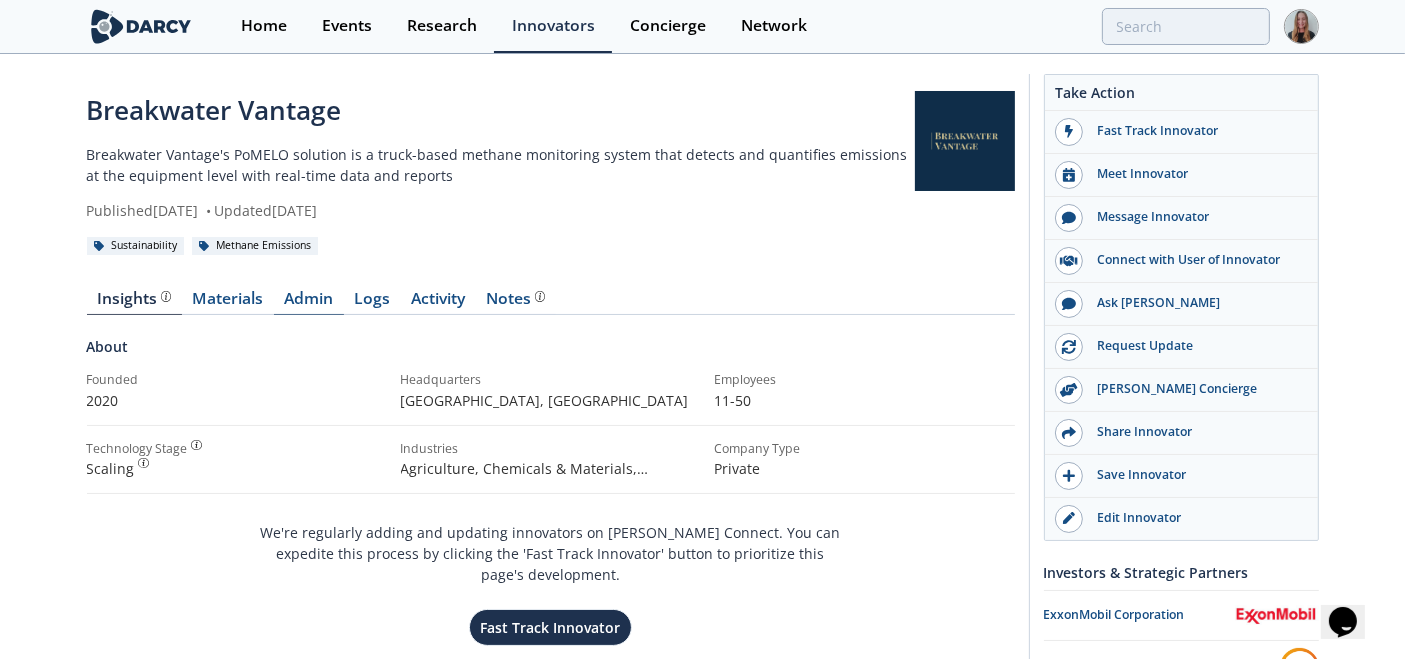 click on "Admin" at bounding box center (309, 303) 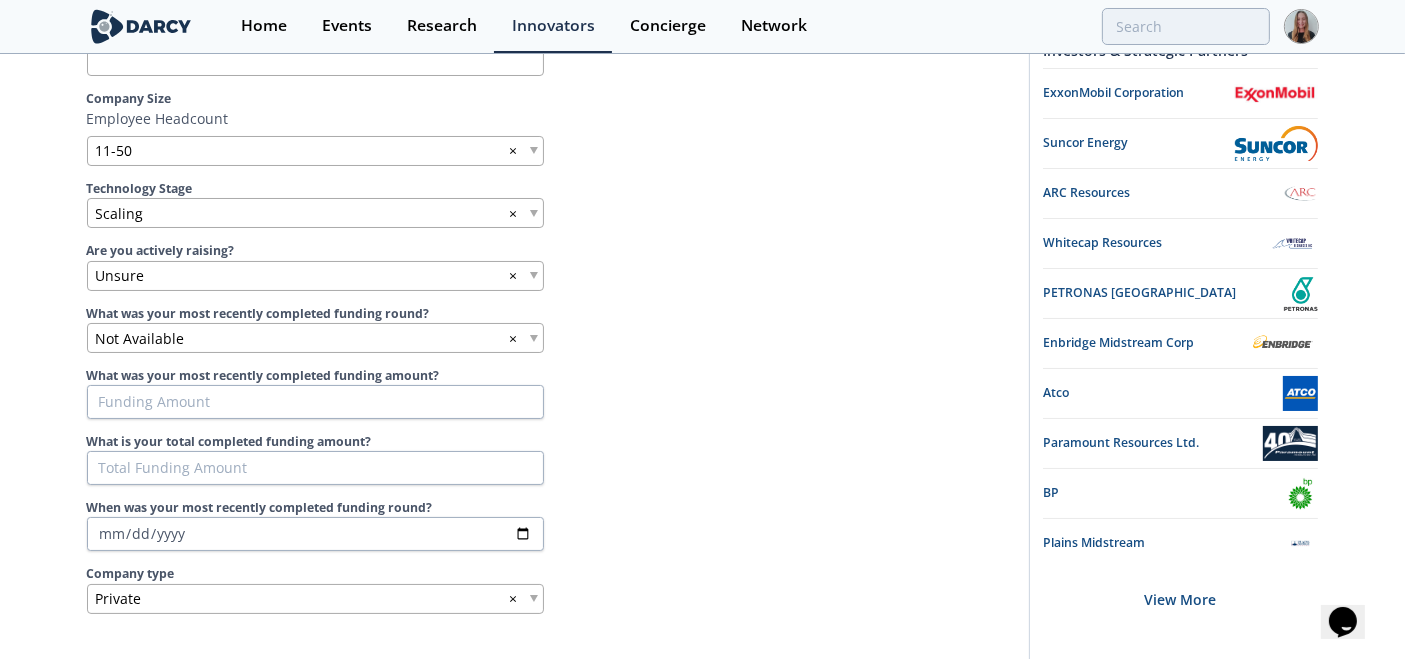 scroll, scrollTop: 2171, scrollLeft: 0, axis: vertical 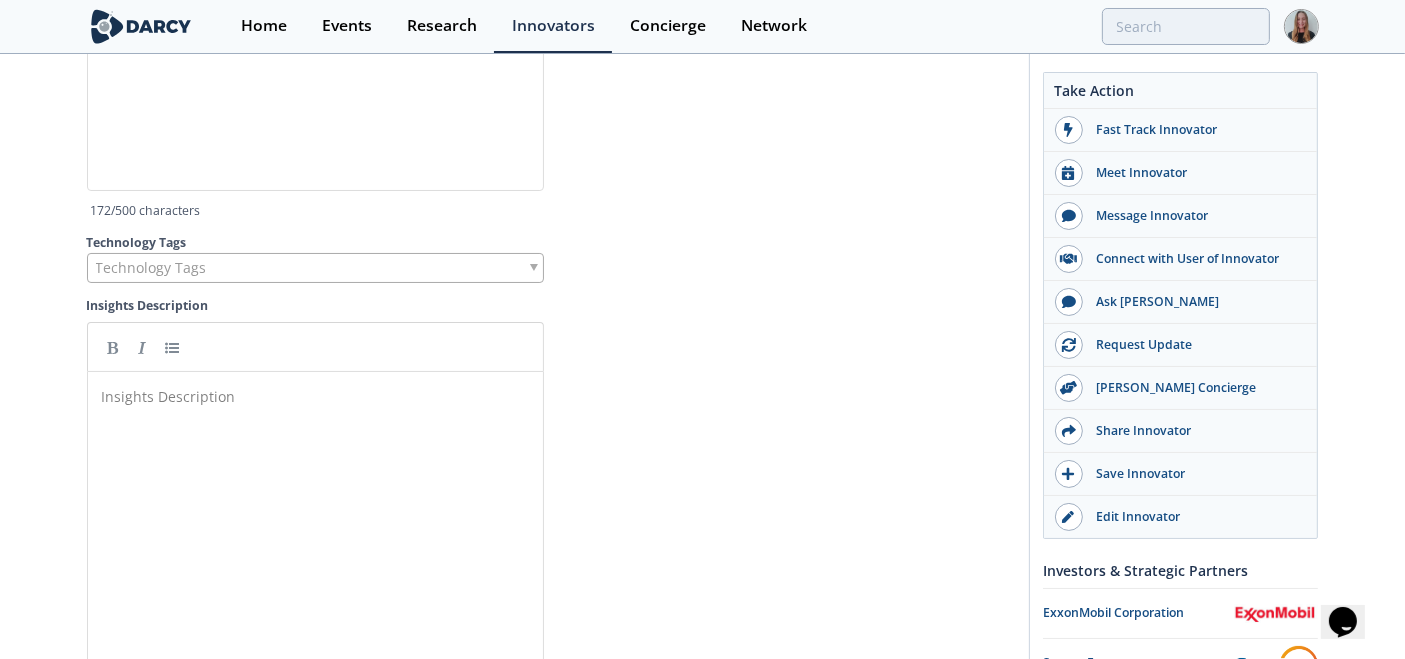 drag, startPoint x: 90, startPoint y: 189, endPoint x: 365, endPoint y: 202, distance: 275.3071 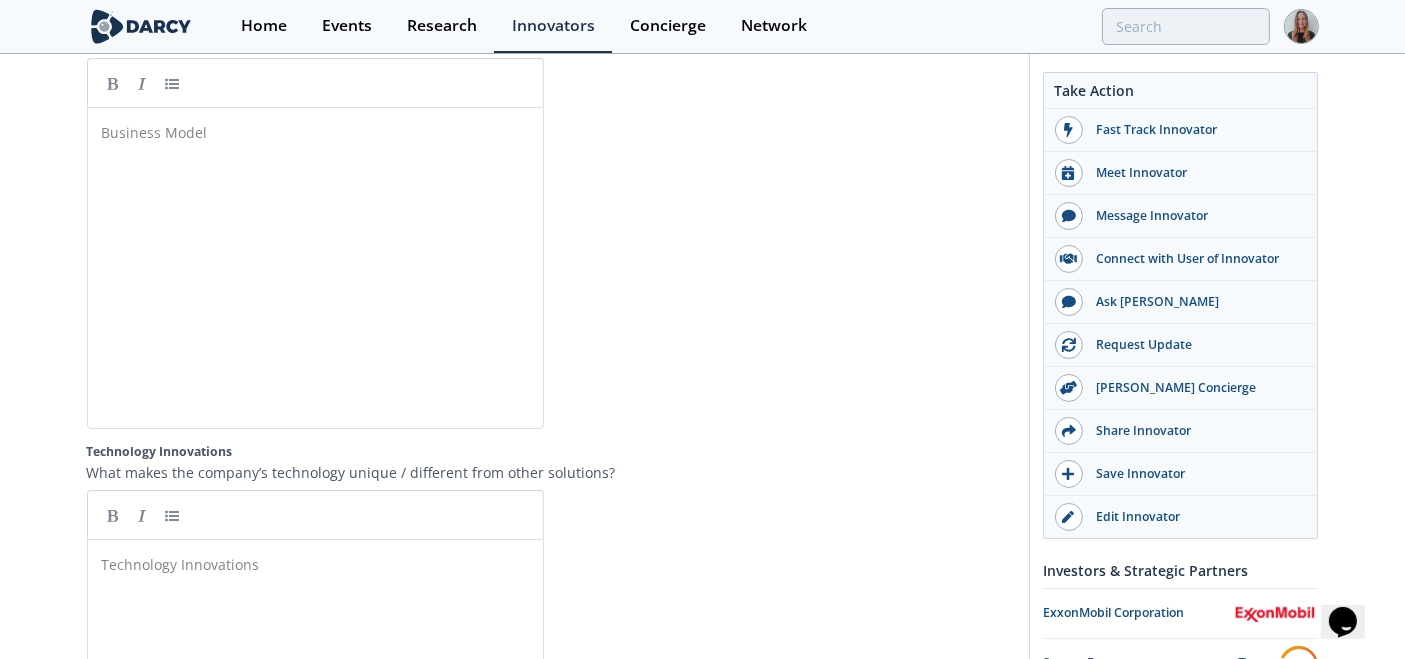 scroll, scrollTop: 3717, scrollLeft: 0, axis: vertical 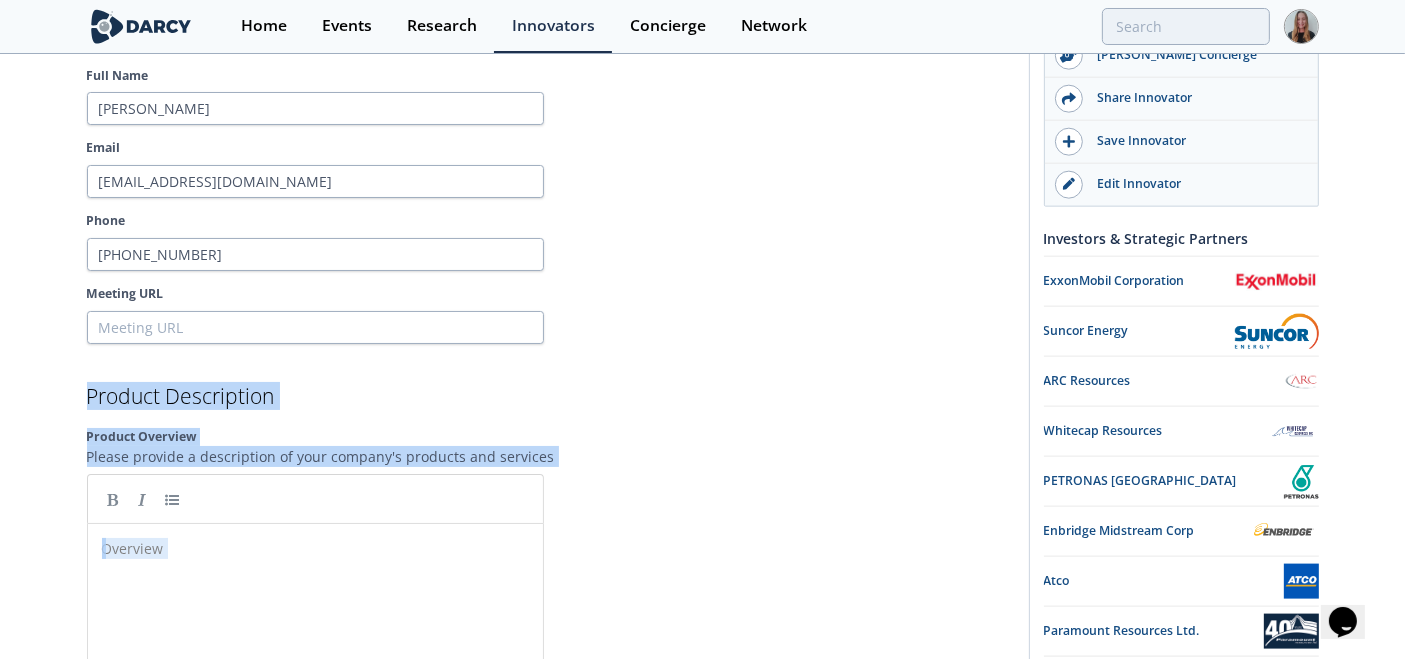 drag, startPoint x: 697, startPoint y: 452, endPoint x: 82, endPoint y: 362, distance: 621.5505 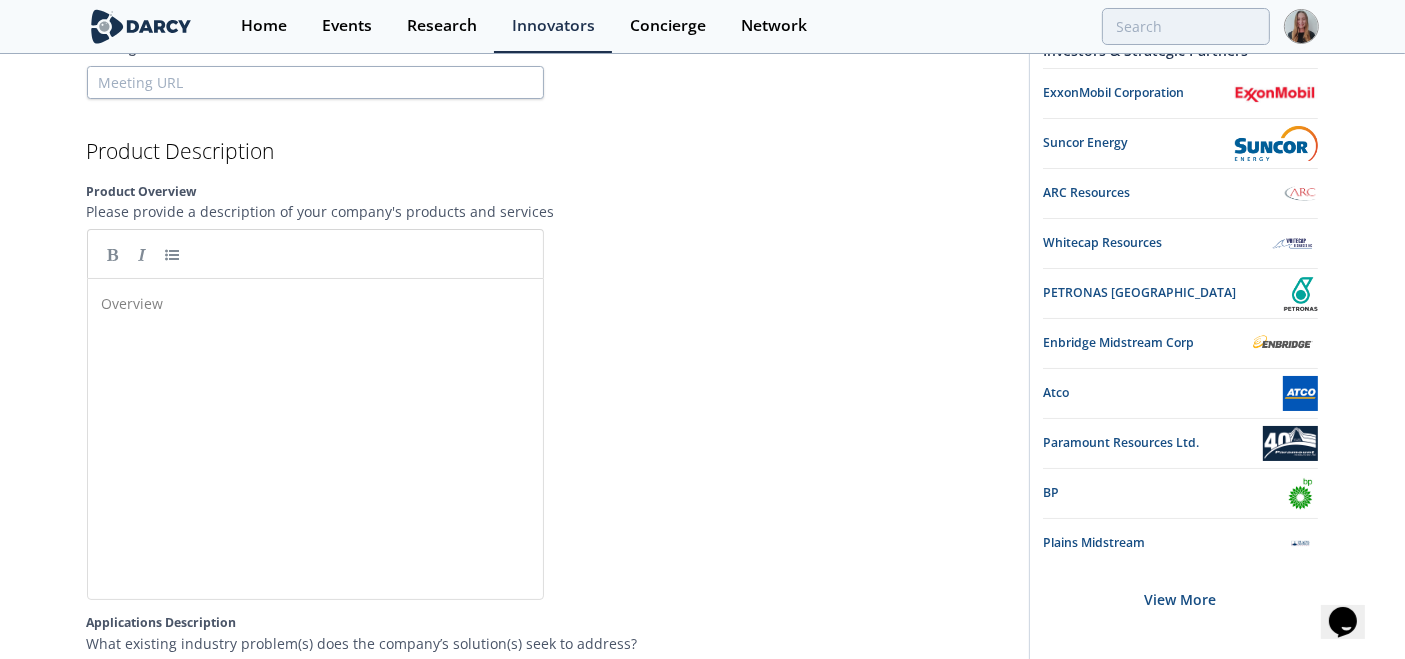 scroll, scrollTop: 2751, scrollLeft: 0, axis: vertical 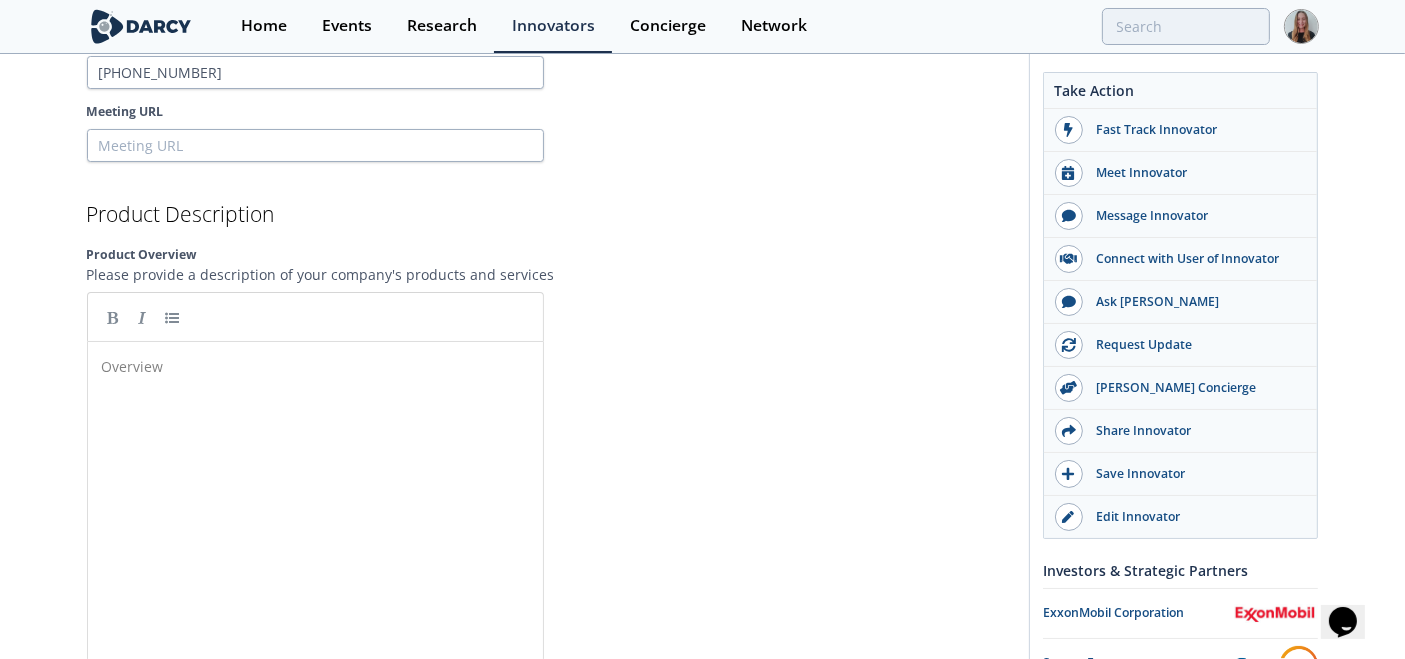 click on "Overview   ​" at bounding box center [330, 517] 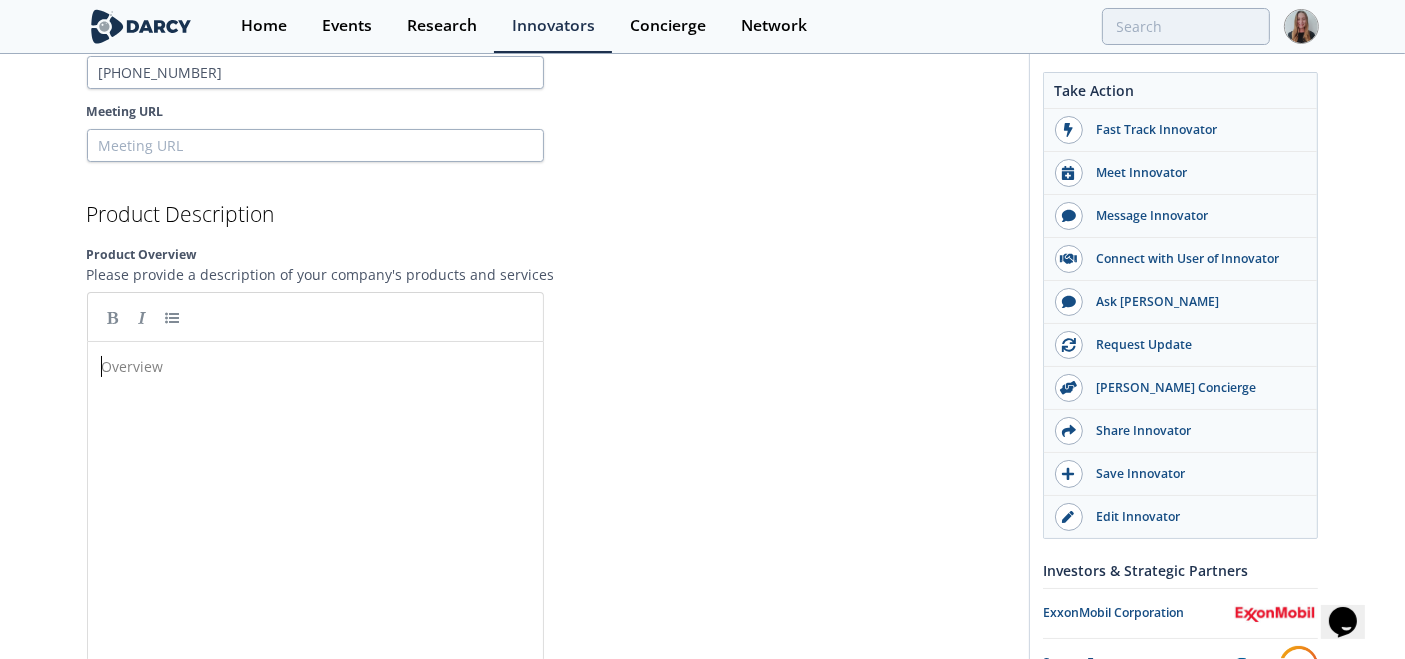 scroll, scrollTop: 7, scrollLeft: 0, axis: vertical 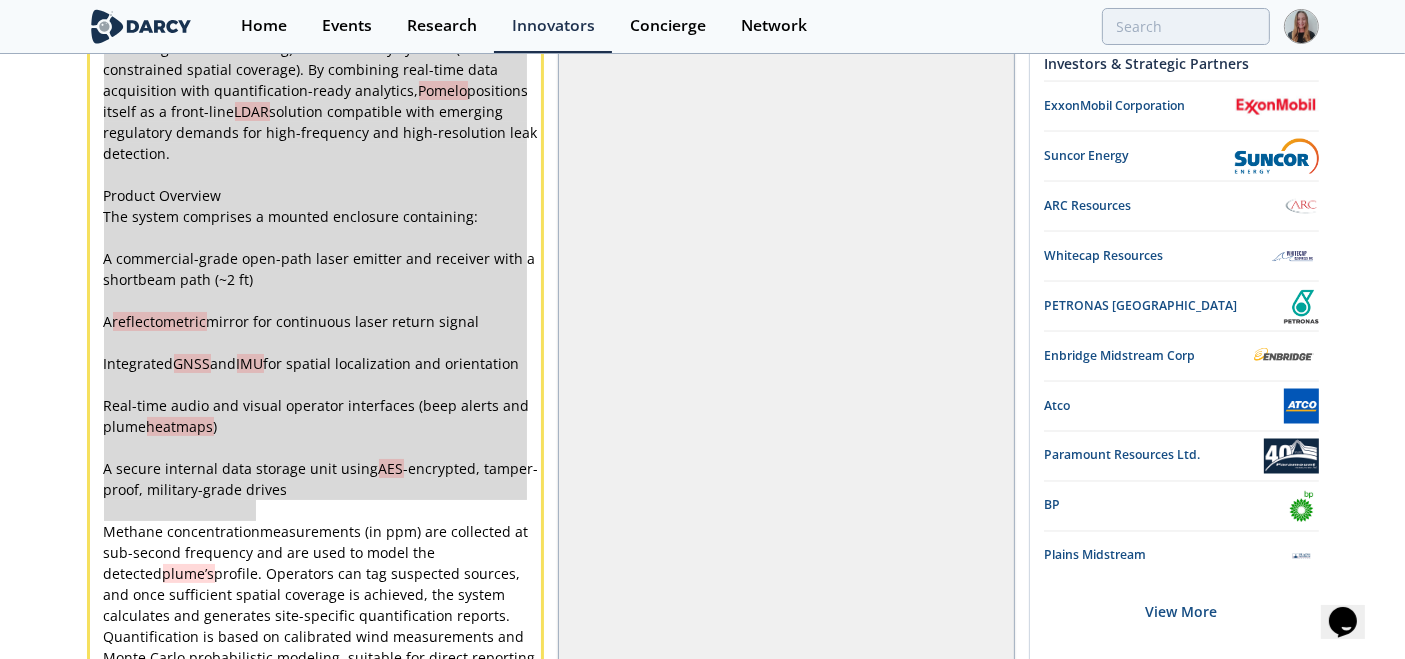 type on "-" 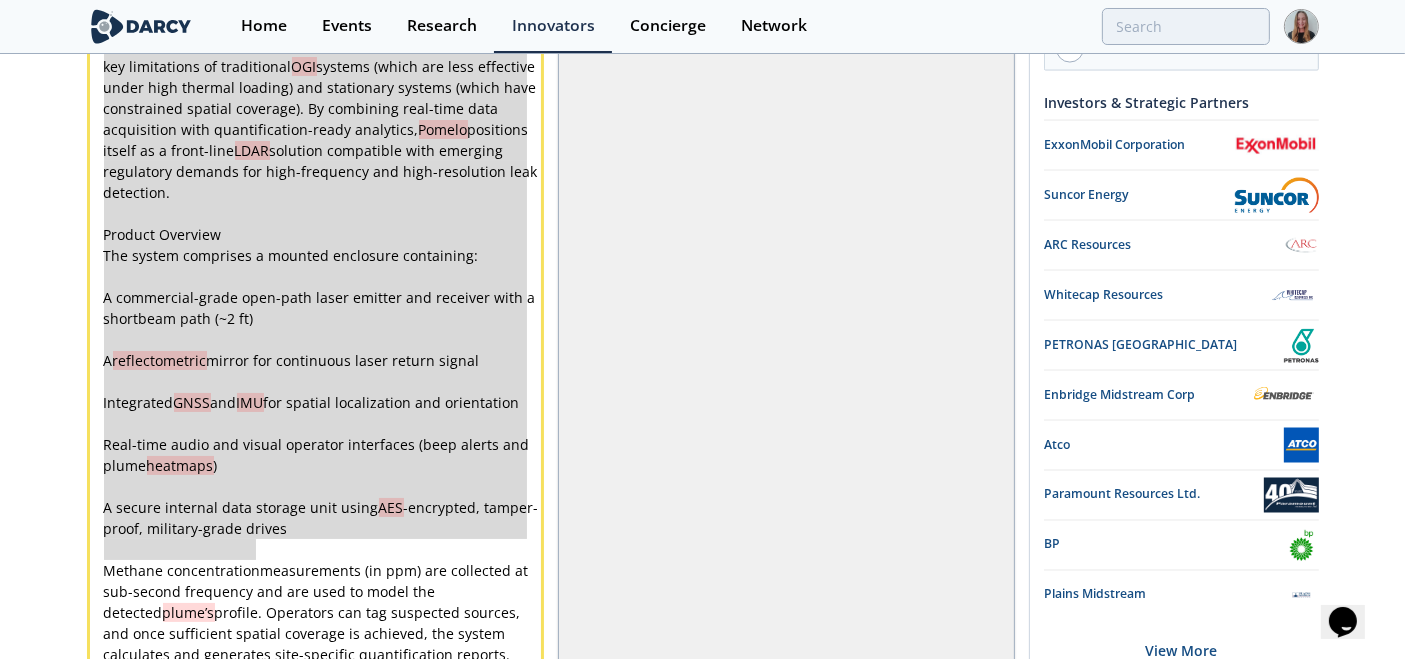 scroll, scrollTop: 3273, scrollLeft: 0, axis: vertical 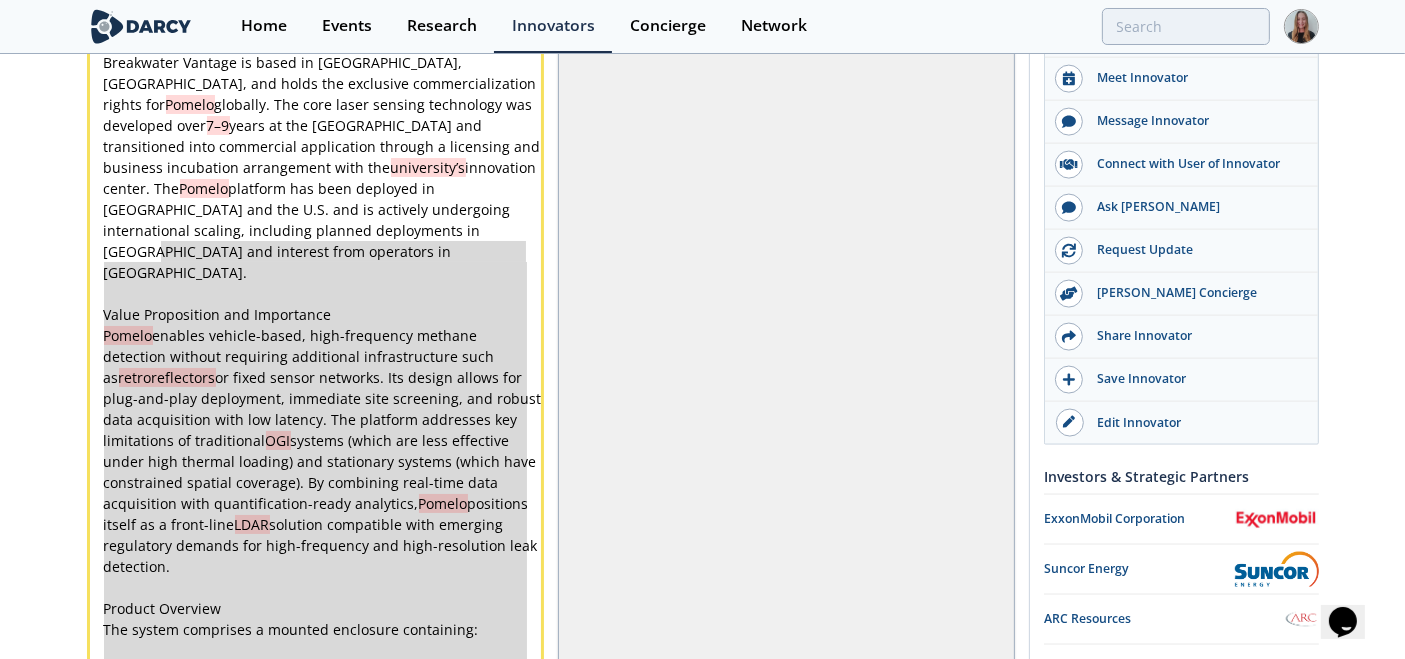 drag, startPoint x: 253, startPoint y: 463, endPoint x: 157, endPoint y: 216, distance: 265 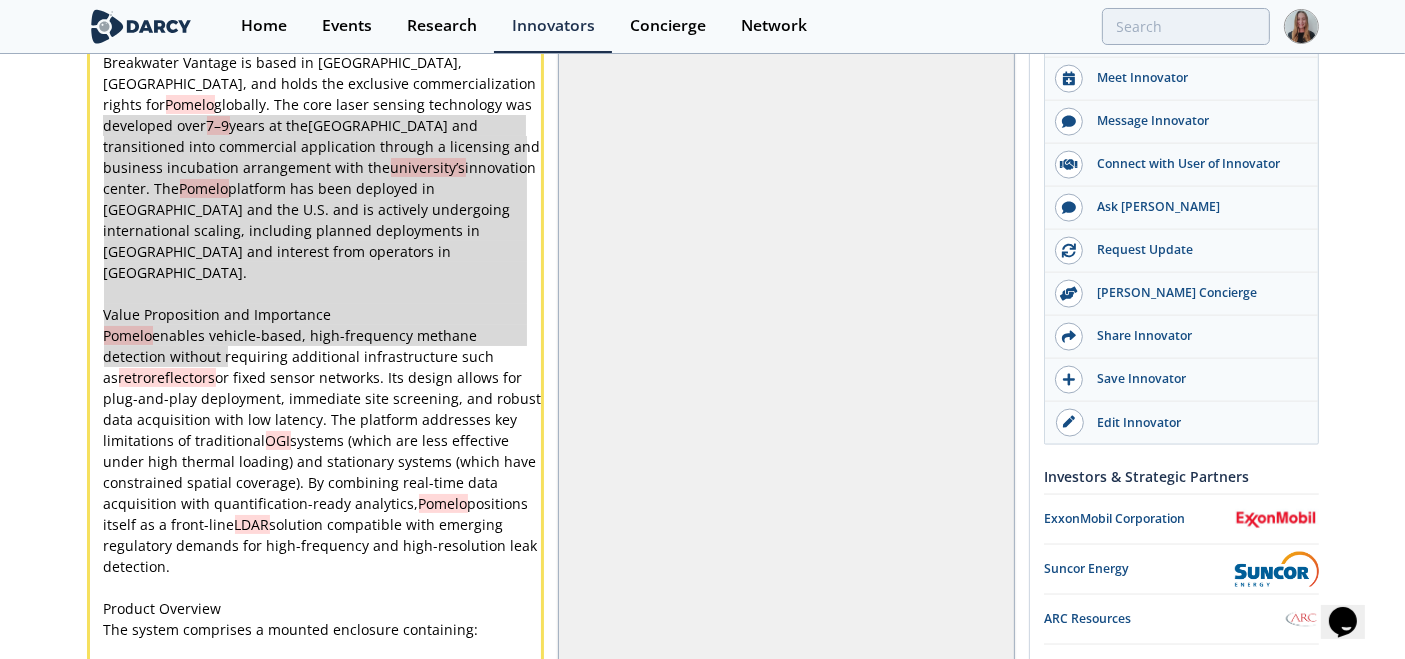type on "Breakwater Vantage is based in Calgary, Alberta, and holds the exclusive commercialization rights for Pomelo globally. The core laser sensing technology was developed over 7–9 years at the University of Calgary and transitioned into commercial application through a licensing and business incubation arrangement with the university’s innovation center. The Pomelo platform has been deployed in Canada and the U.S. and is actively undergoing international scaling, including planned deployments in Australia and interest from operators in Latin America.
Value Proposition and Importance
Pomelo enables vehicle-based, high-frequency methane detection without requiring additional infrastructure such as retroreflectors or fi" 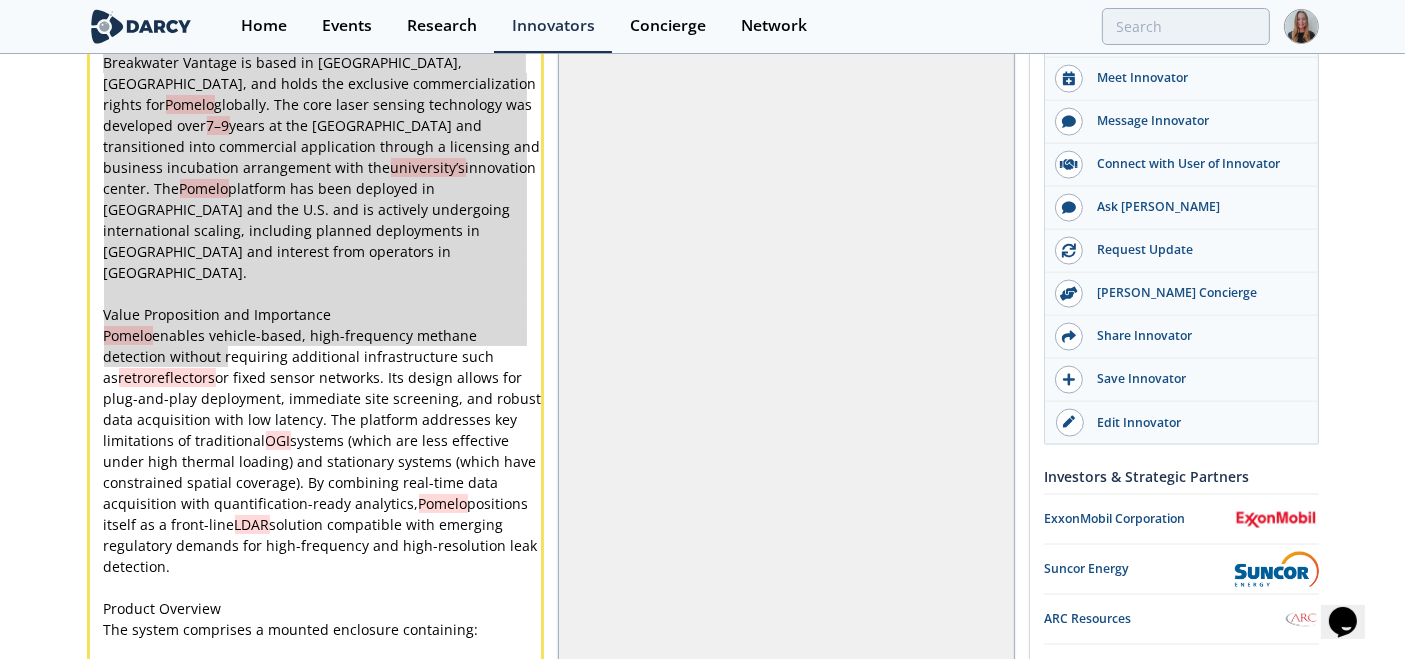 drag, startPoint x: 228, startPoint y: 309, endPoint x: 77, endPoint y: -20, distance: 361.99722 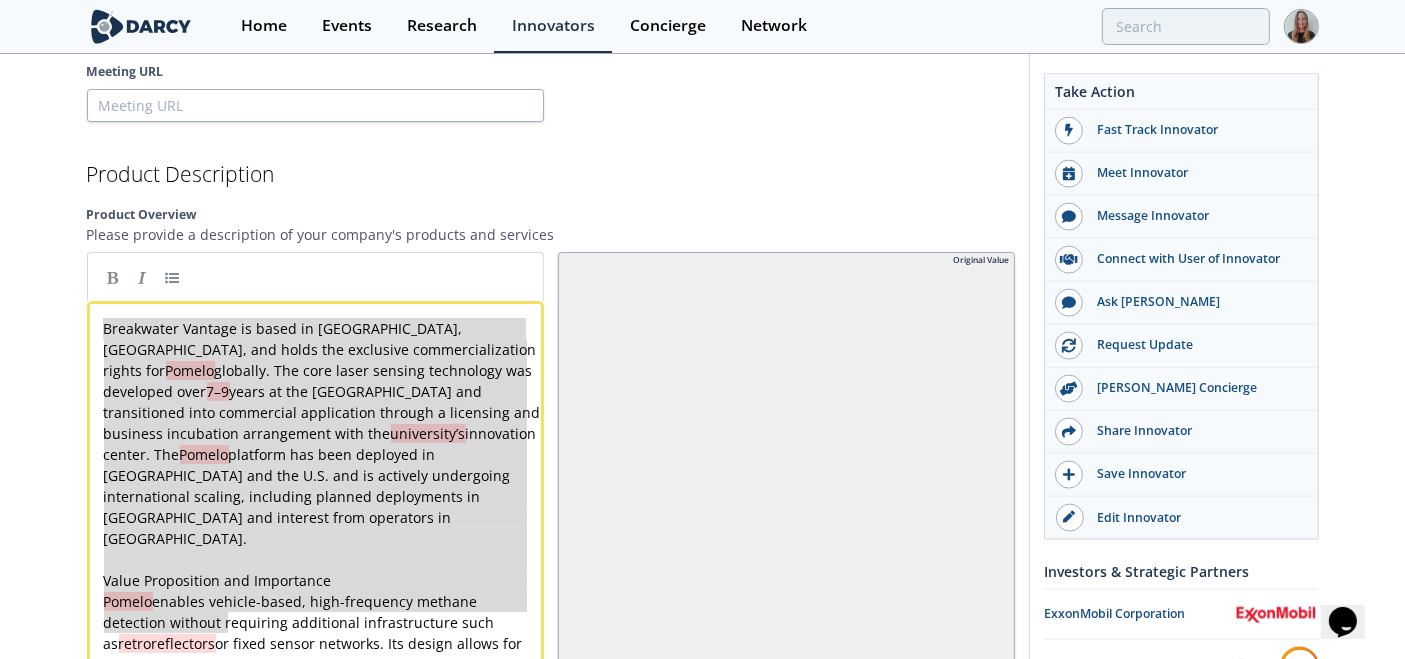scroll, scrollTop: 2789, scrollLeft: 0, axis: vertical 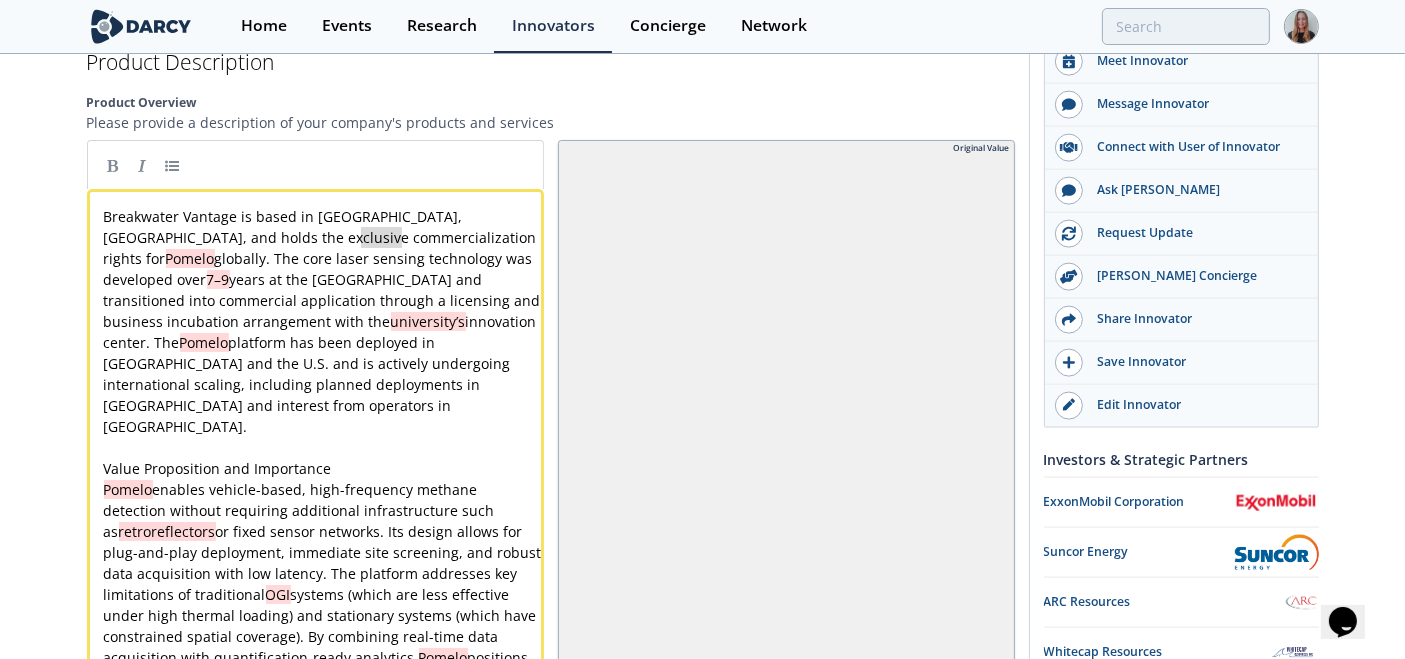 type on "omelo" 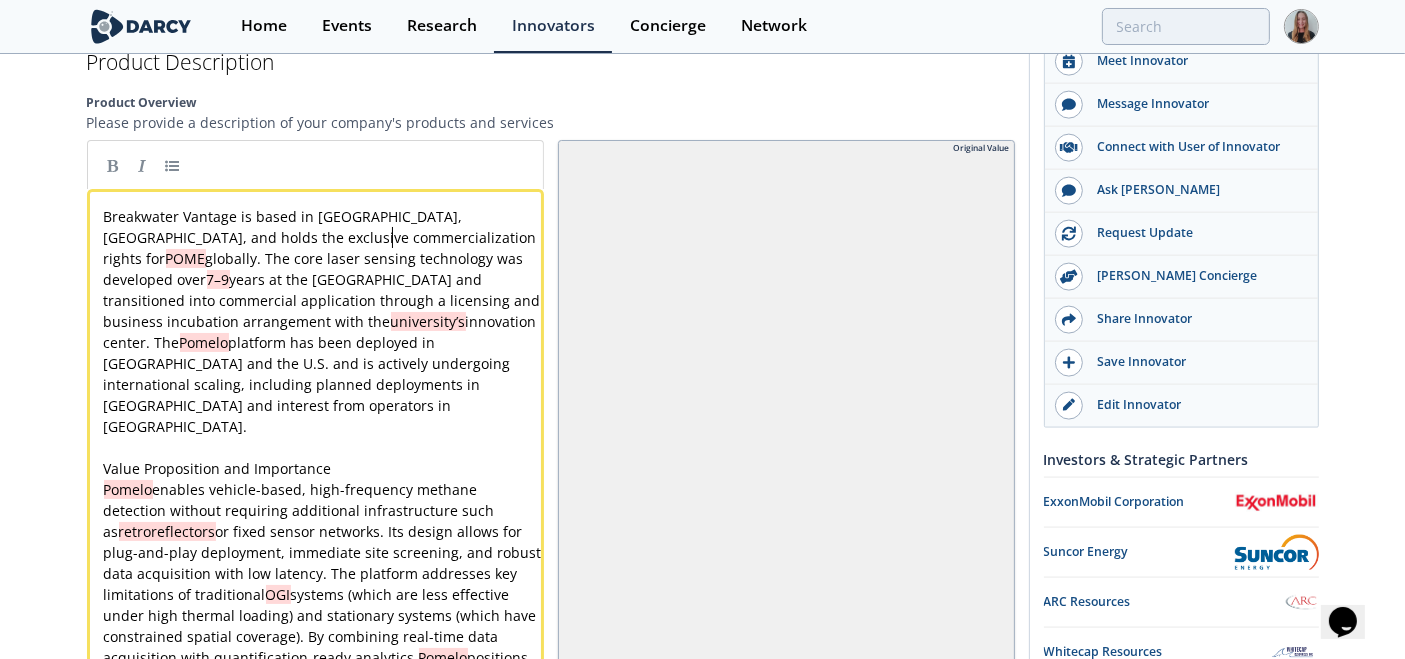 scroll, scrollTop: 0, scrollLeft: 0, axis: both 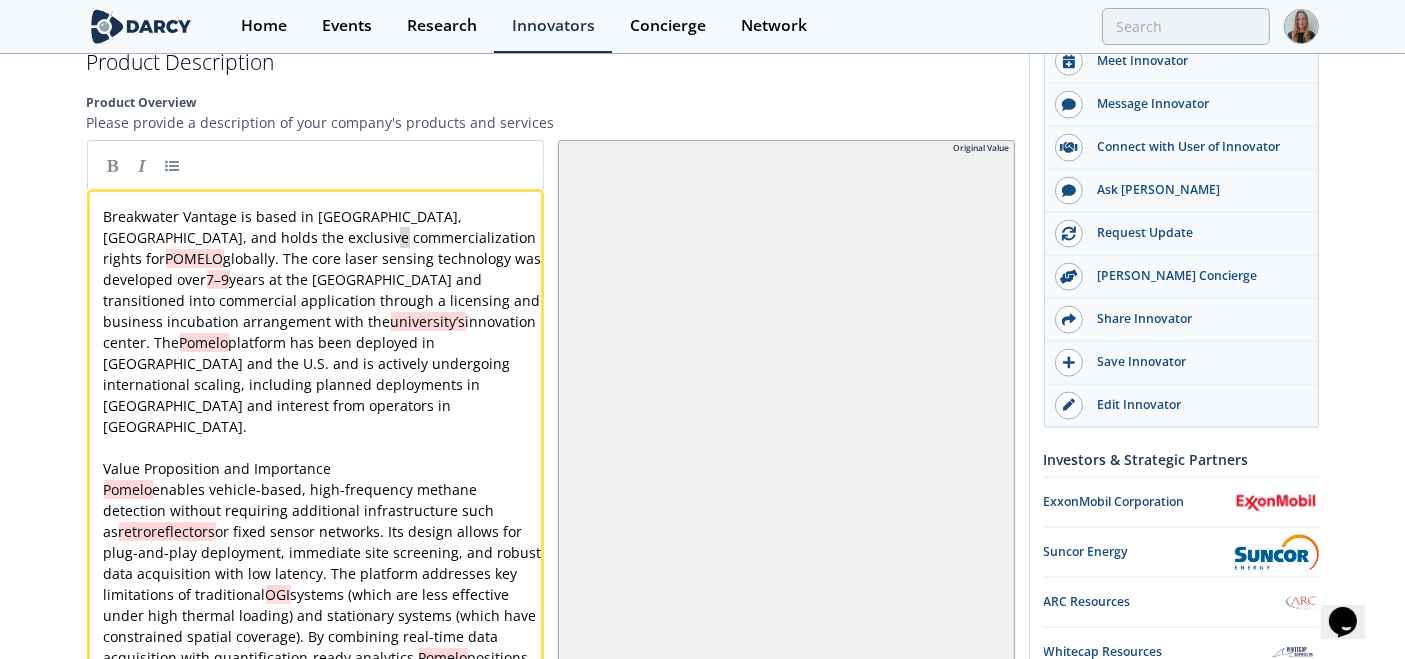 type on "OMELO" 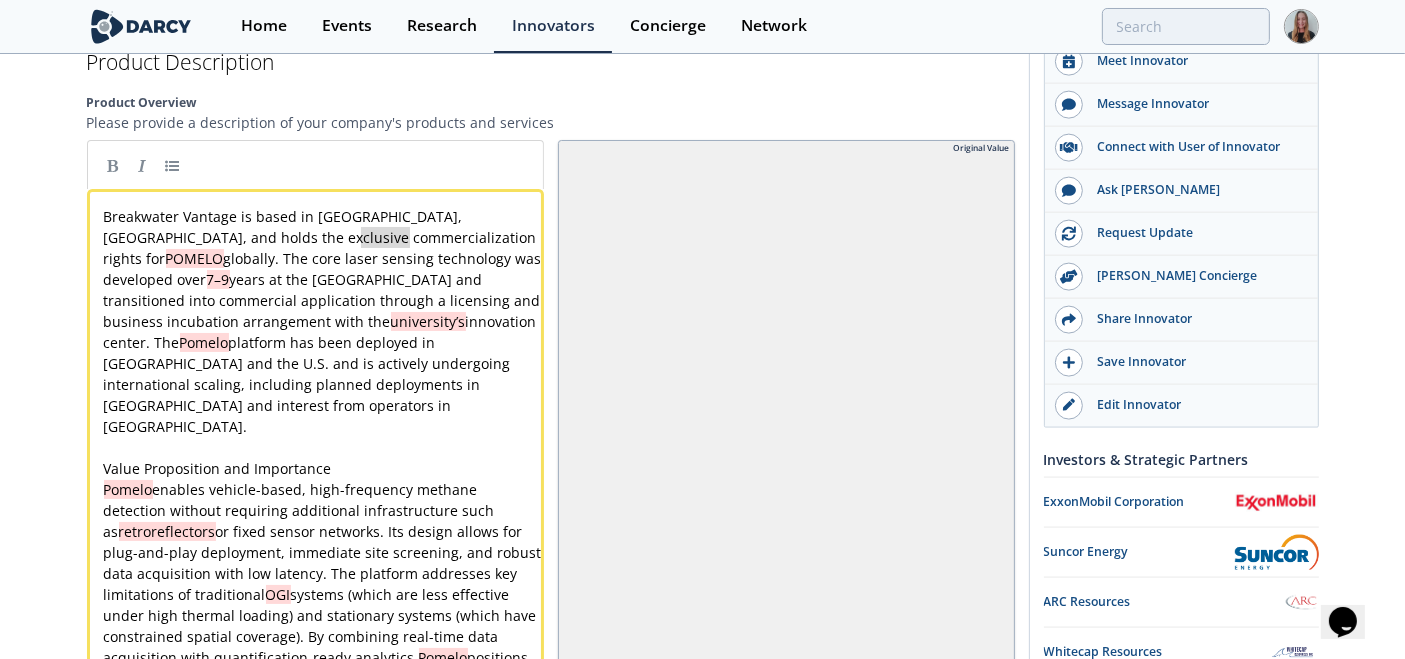 drag, startPoint x: 408, startPoint y: 198, endPoint x: 391, endPoint y: 197, distance: 17.029387 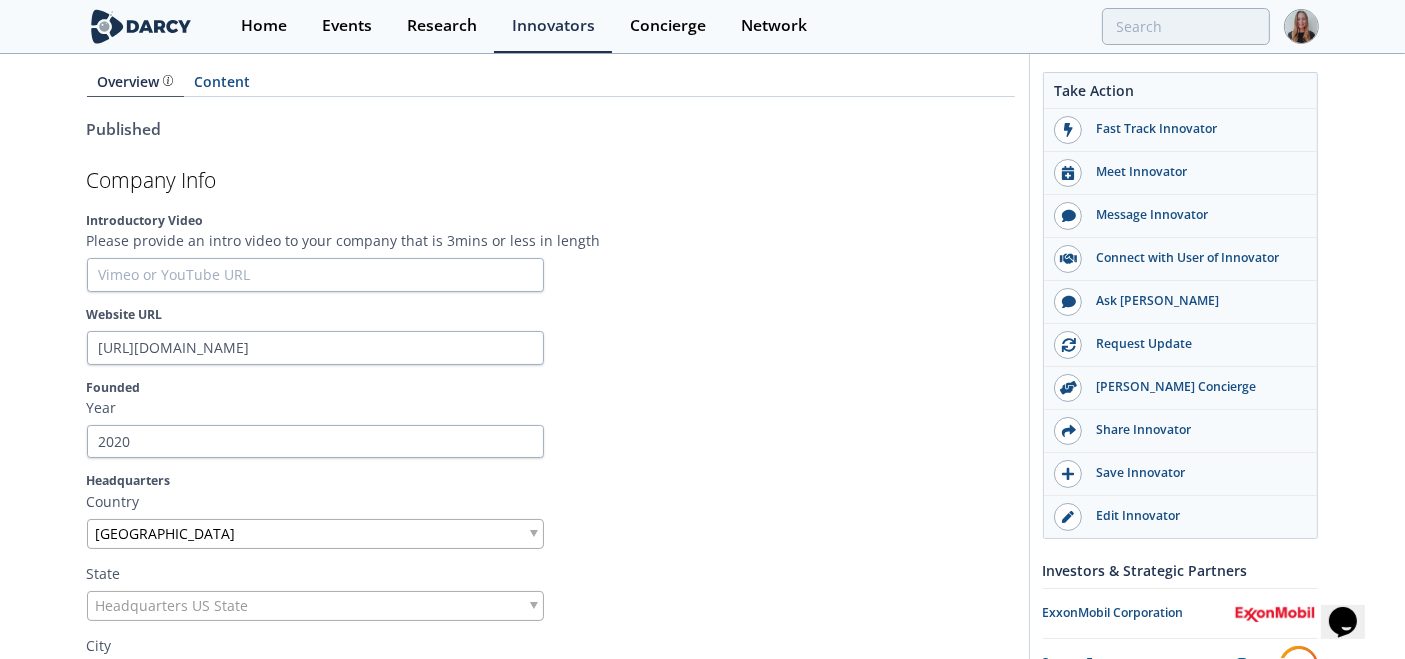 scroll, scrollTop: 225, scrollLeft: 0, axis: vertical 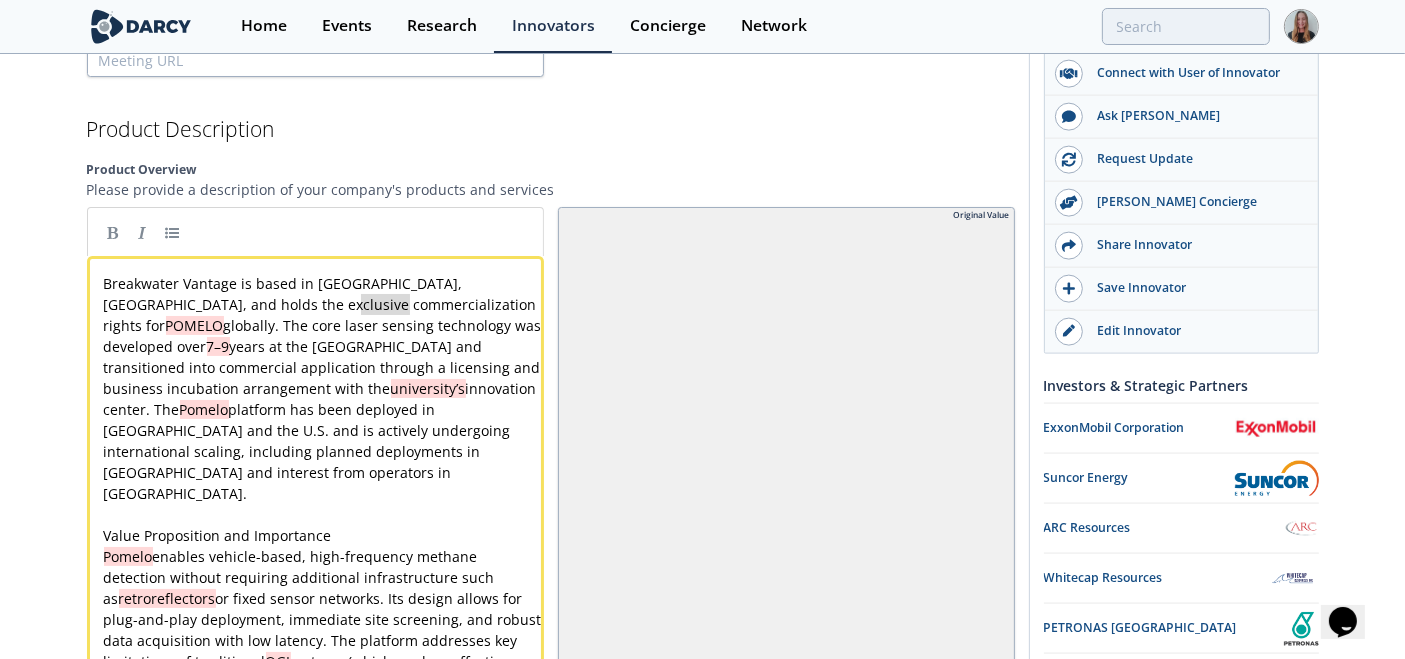 type 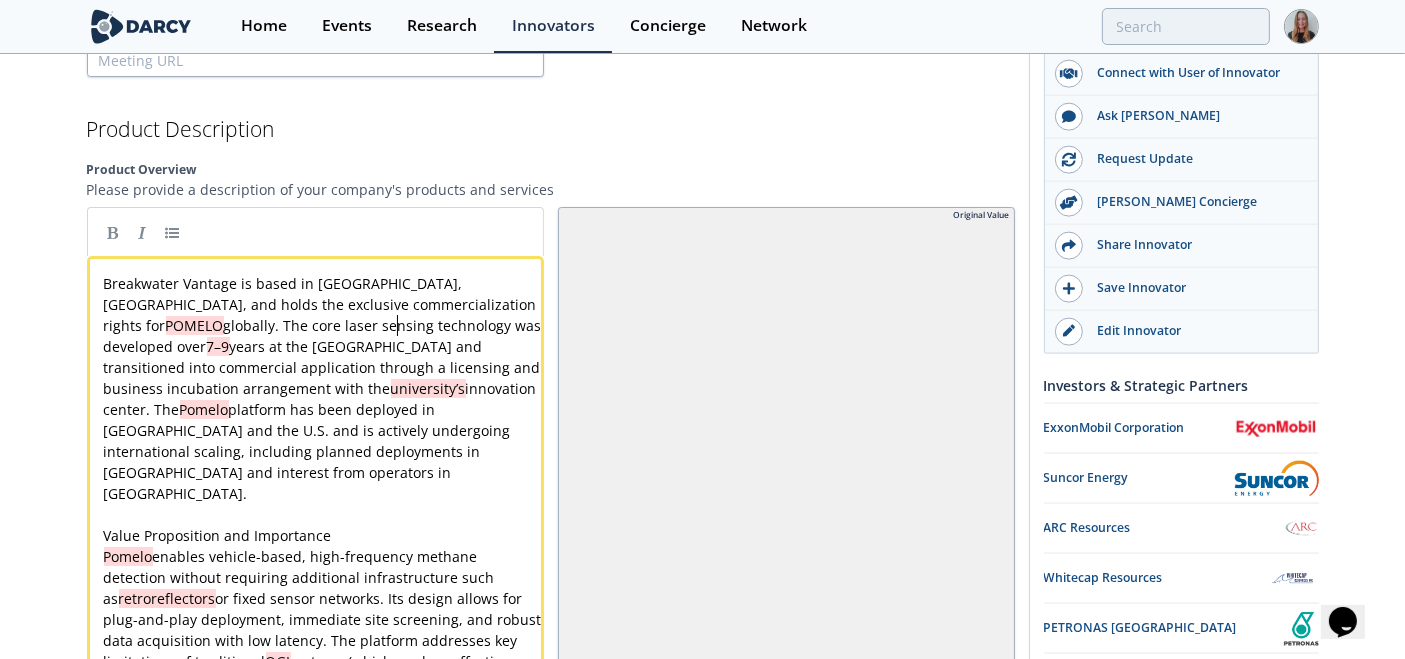 click on "x   Breakwater Vantage is based in Calgary, Alberta, and holds the exclusive commercialization rights for  POMELO  globally. The core laser sensing technology was developed over  7–9  years at the University of Calgary and transitioned into commercial application through a licensing and business incubation arrangement with the  university’s  innovation center. The  Pomelo  platform has been deployed in Canada and the U.S. and is actively undergoing international scaling, including planned deployments in Australia and interest from operators in Latin America. ​ Value Proposition and Importance Pomelo  enables vehicle-based, high-frequency methane detection without requiring additional infrastructure such as  retroreflectors  or fixed sensor networks. Its design allows for plug-and-play deployment, immediate site screening, and robust data acquisition with low latency. The platform addresses key limitations of traditional  OGI Pomelo  positions itself as a front-line  LDAR ​ Product Overview ​ ​ A" at bounding box center (324, 819) 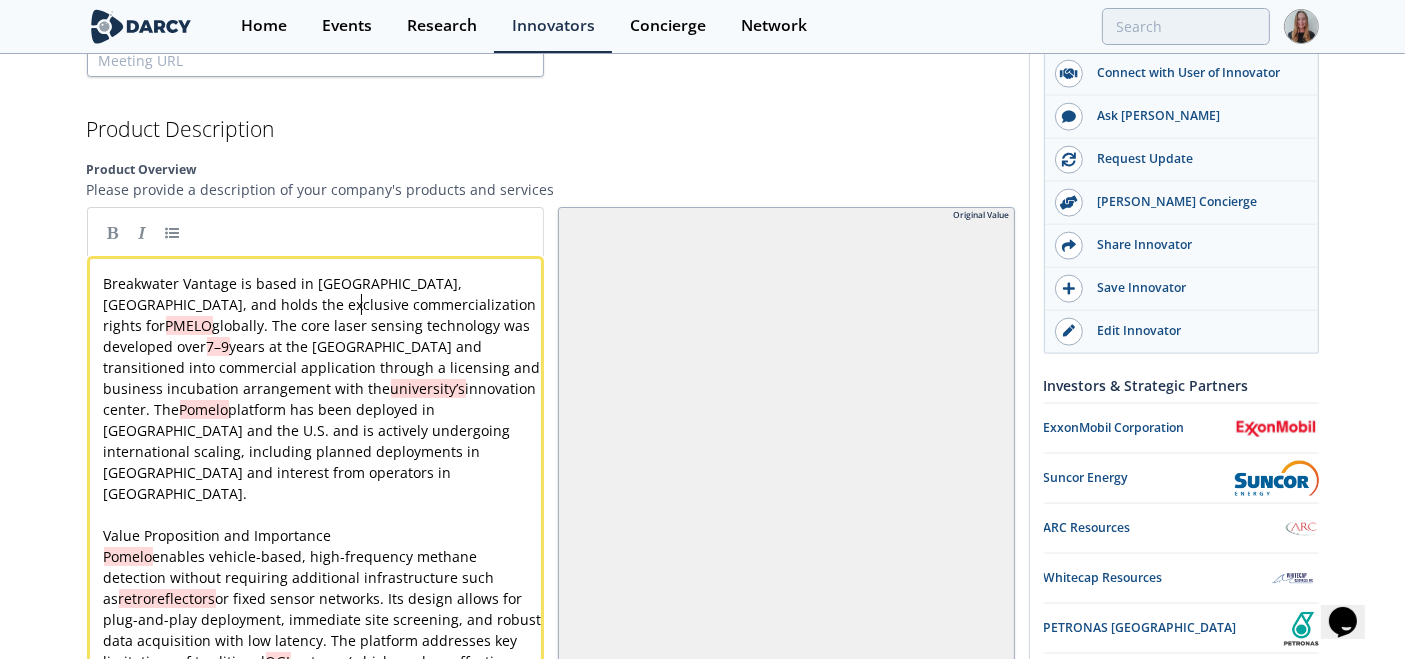 type 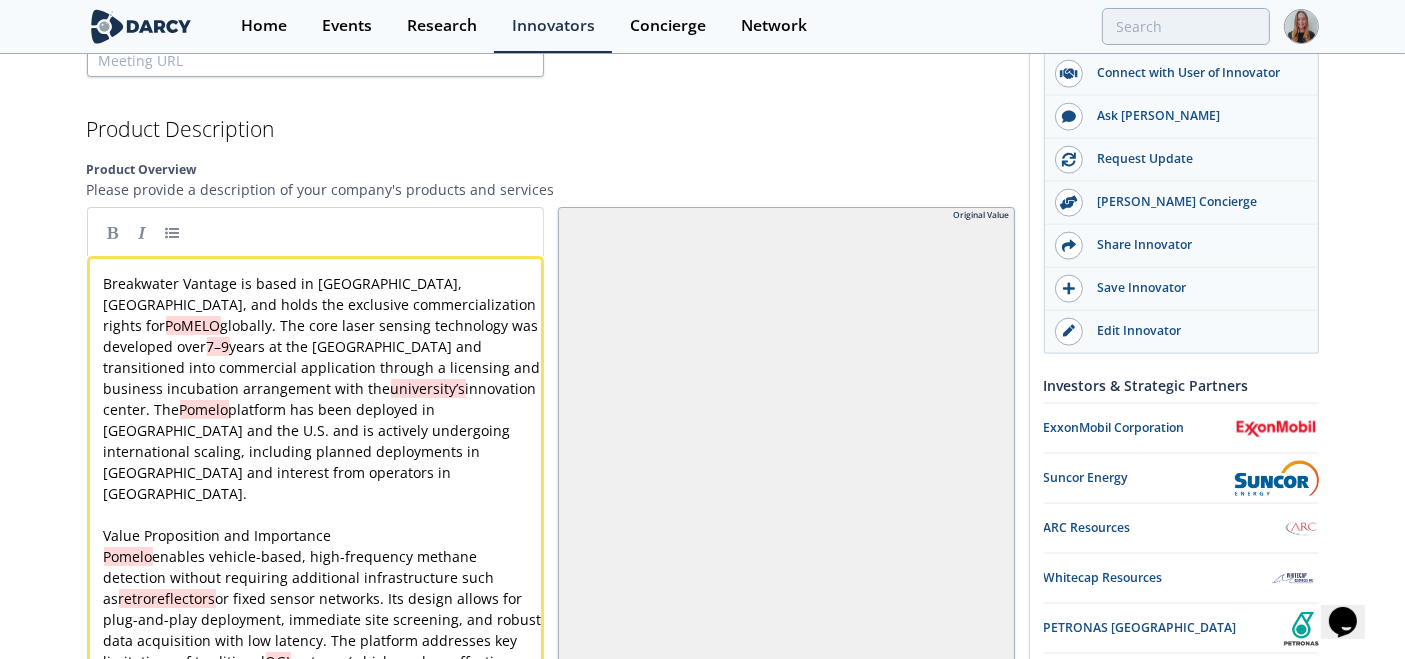 click on "Pomelo" at bounding box center (204, 409) 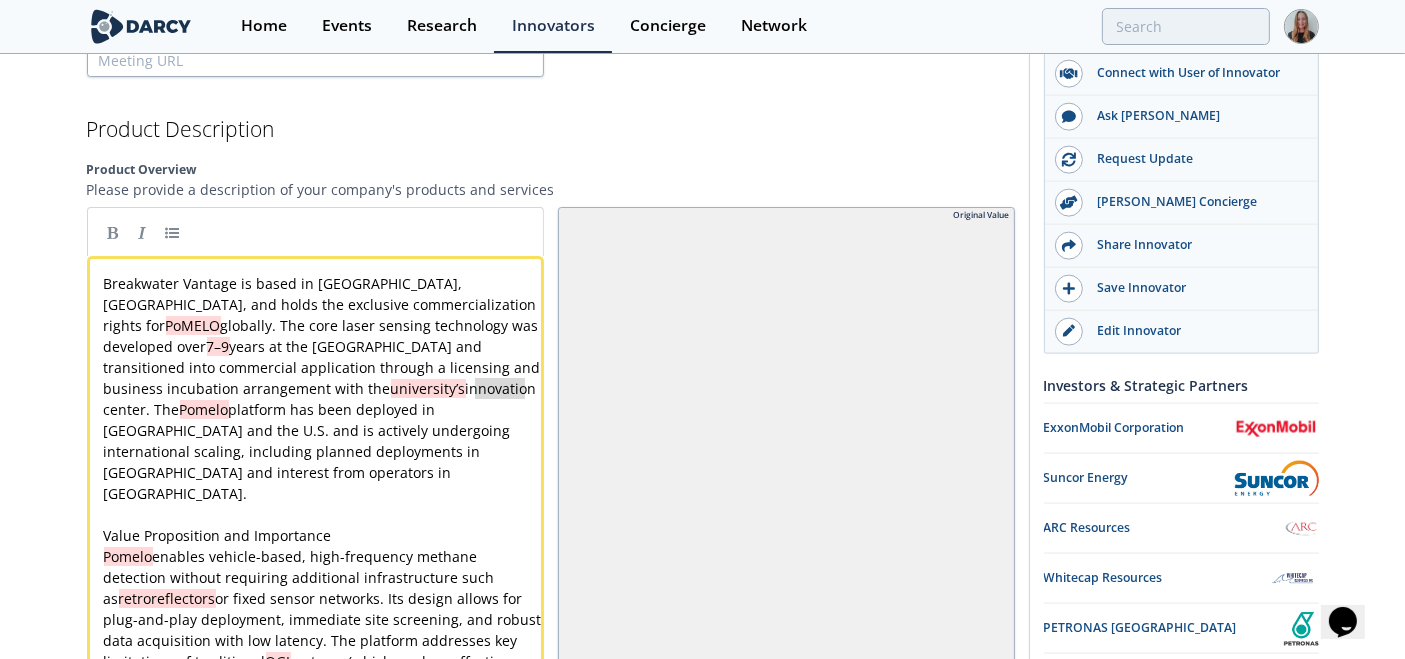 type on "Pomelo" 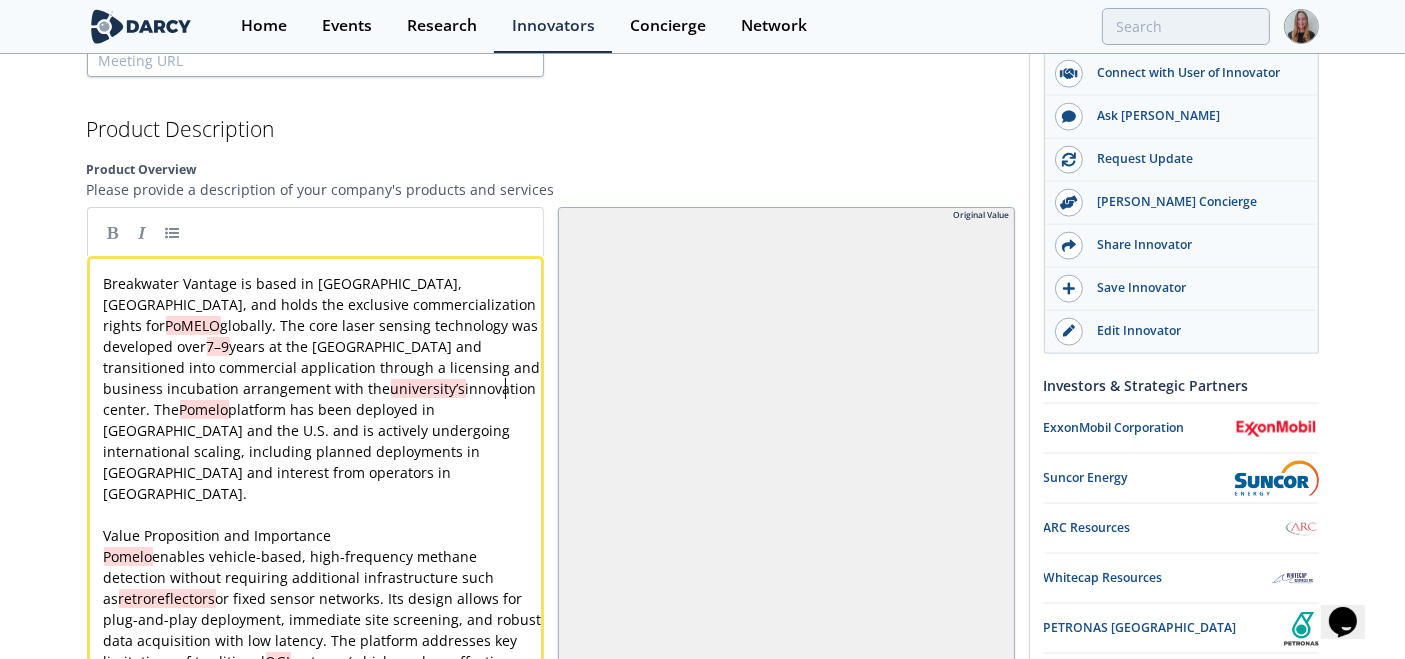 type on "melo" 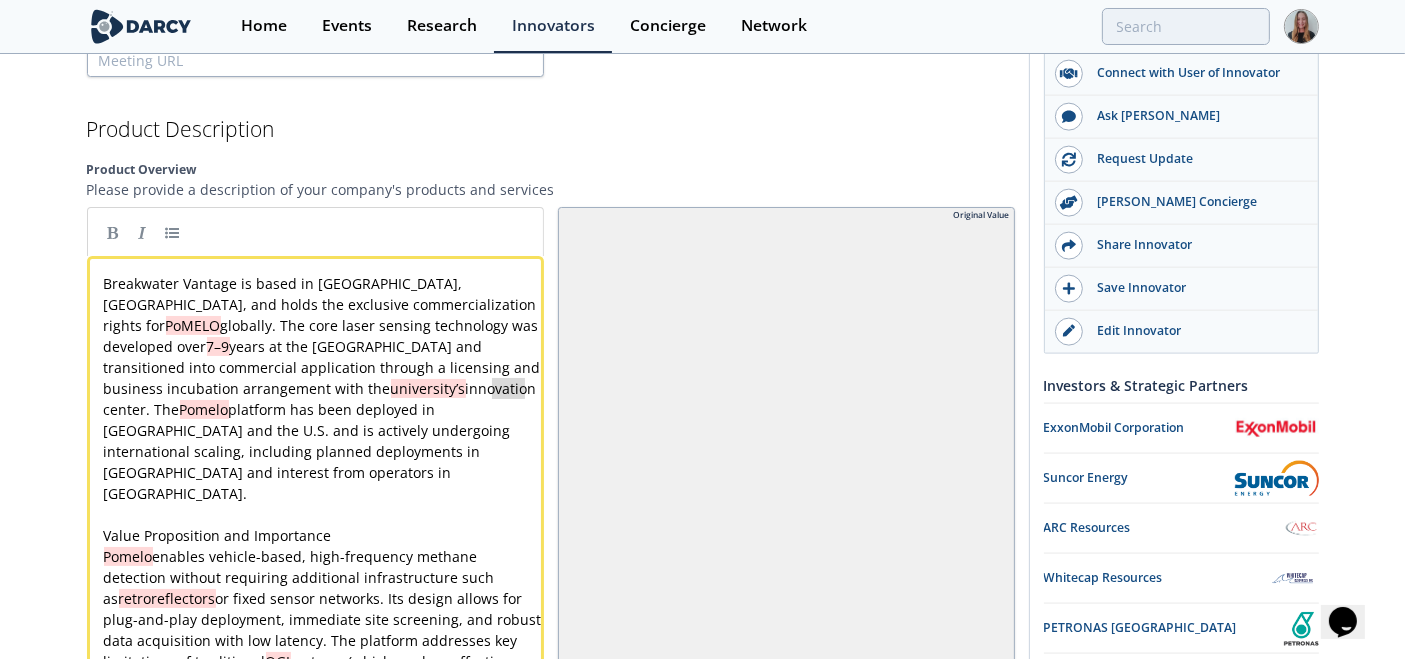 drag, startPoint x: 518, startPoint y: 353, endPoint x: 656, endPoint y: 375, distance: 139.74261 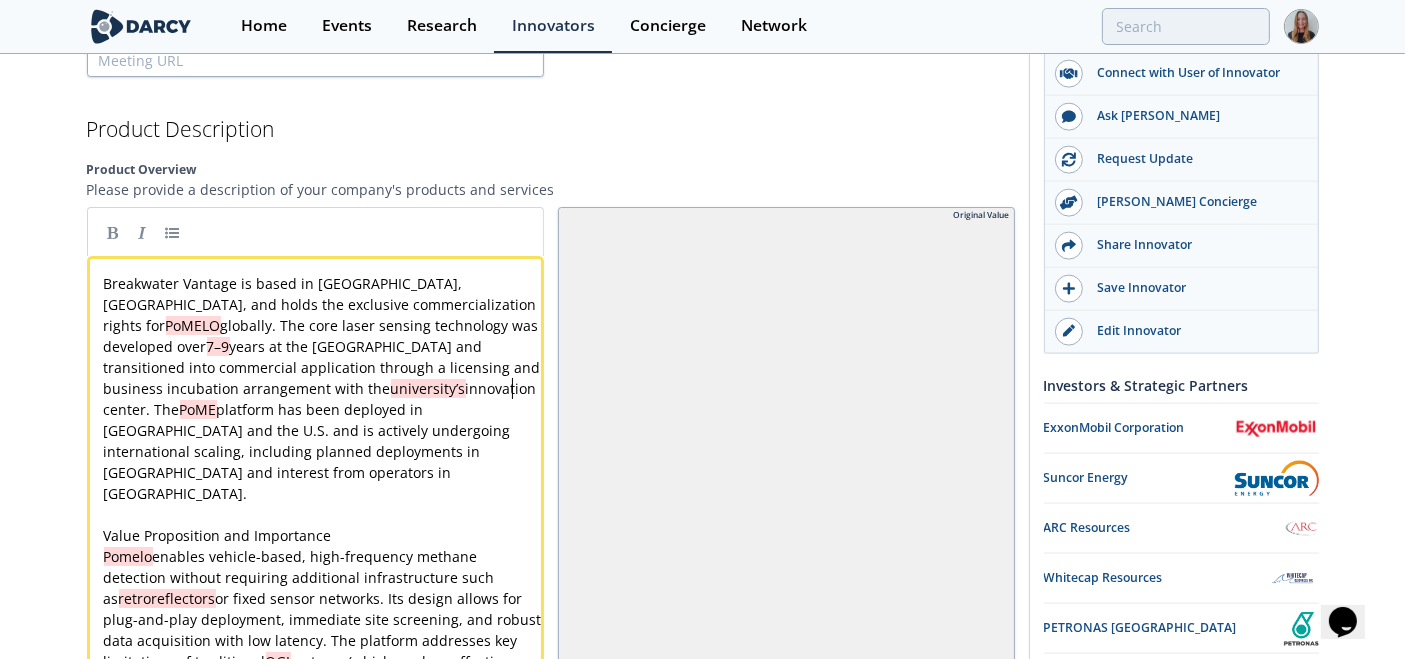 type 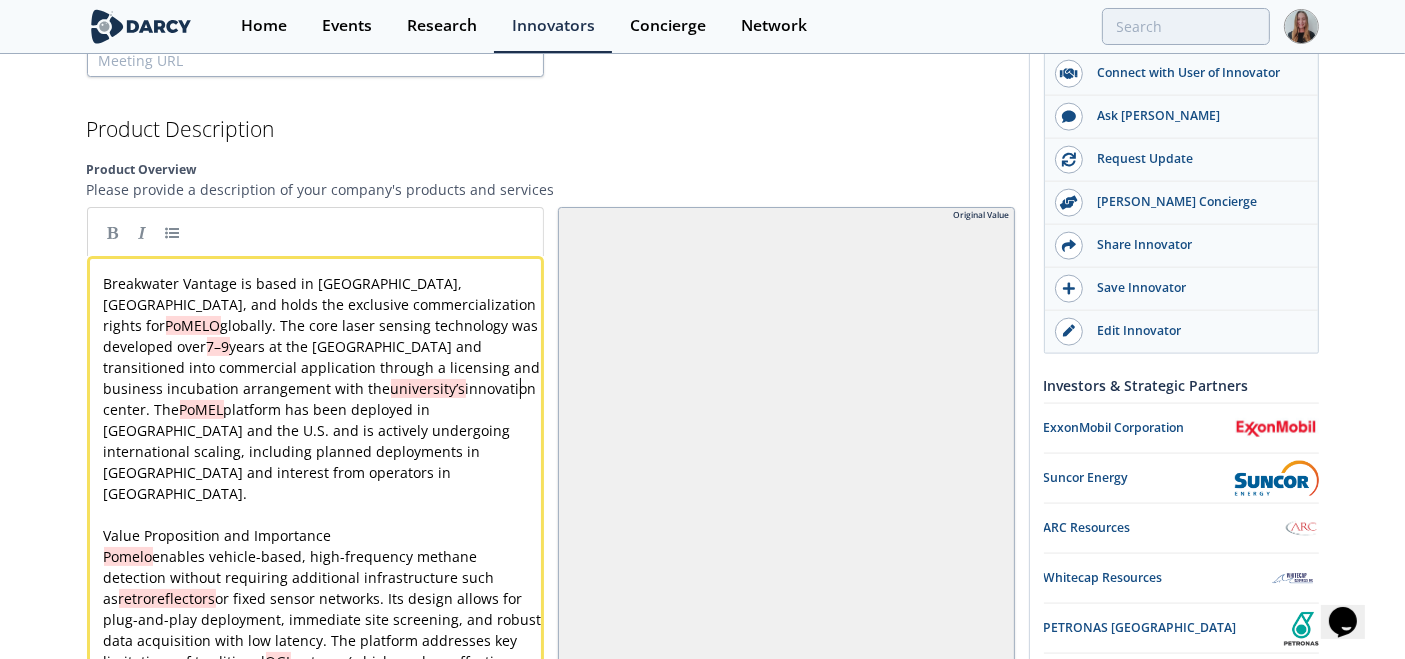 type 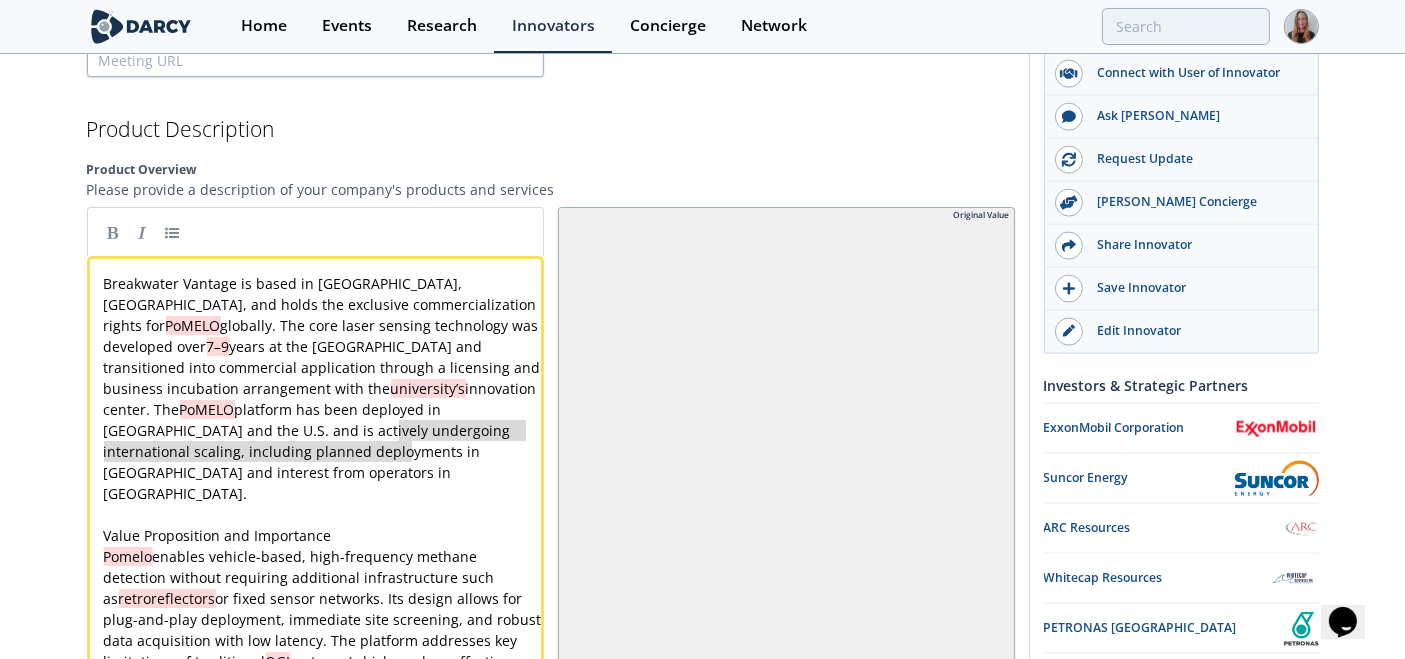 type on "cluding planned deployments in Australia and interest from operators in Latin America." 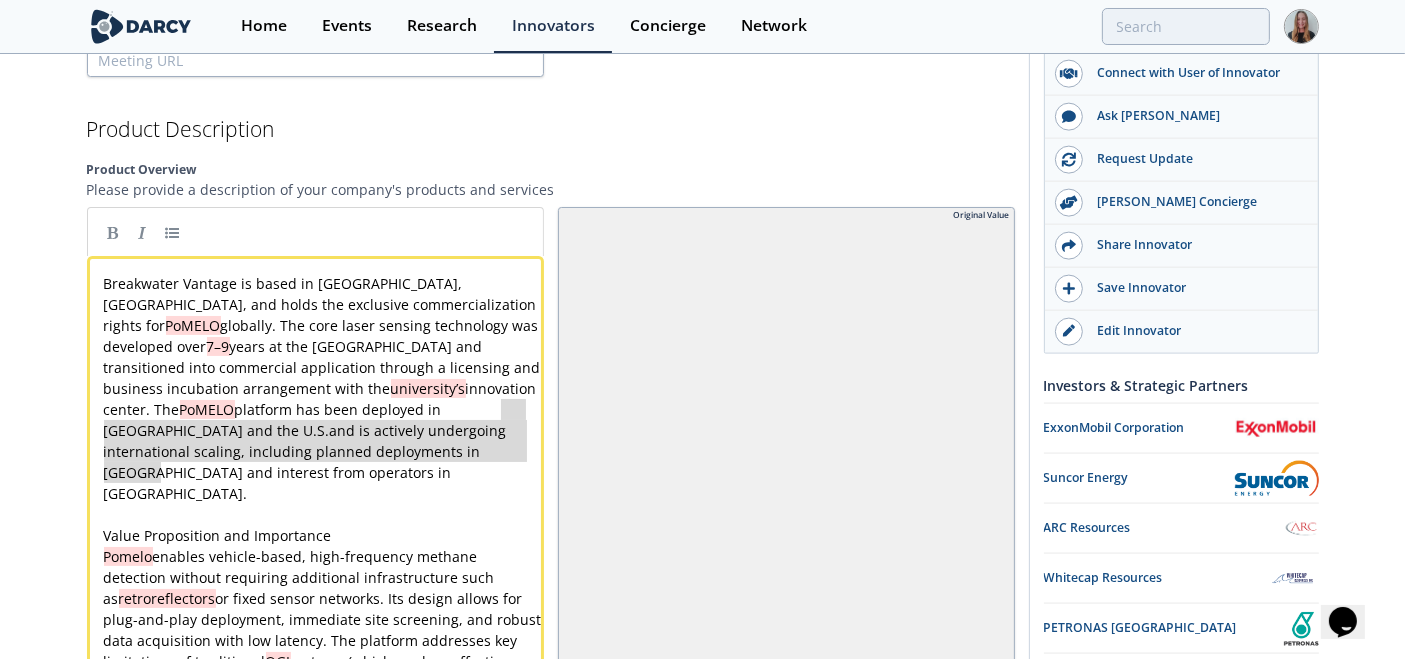 drag, startPoint x: 500, startPoint y: 368, endPoint x: 520, endPoint y: 430, distance: 65.14599 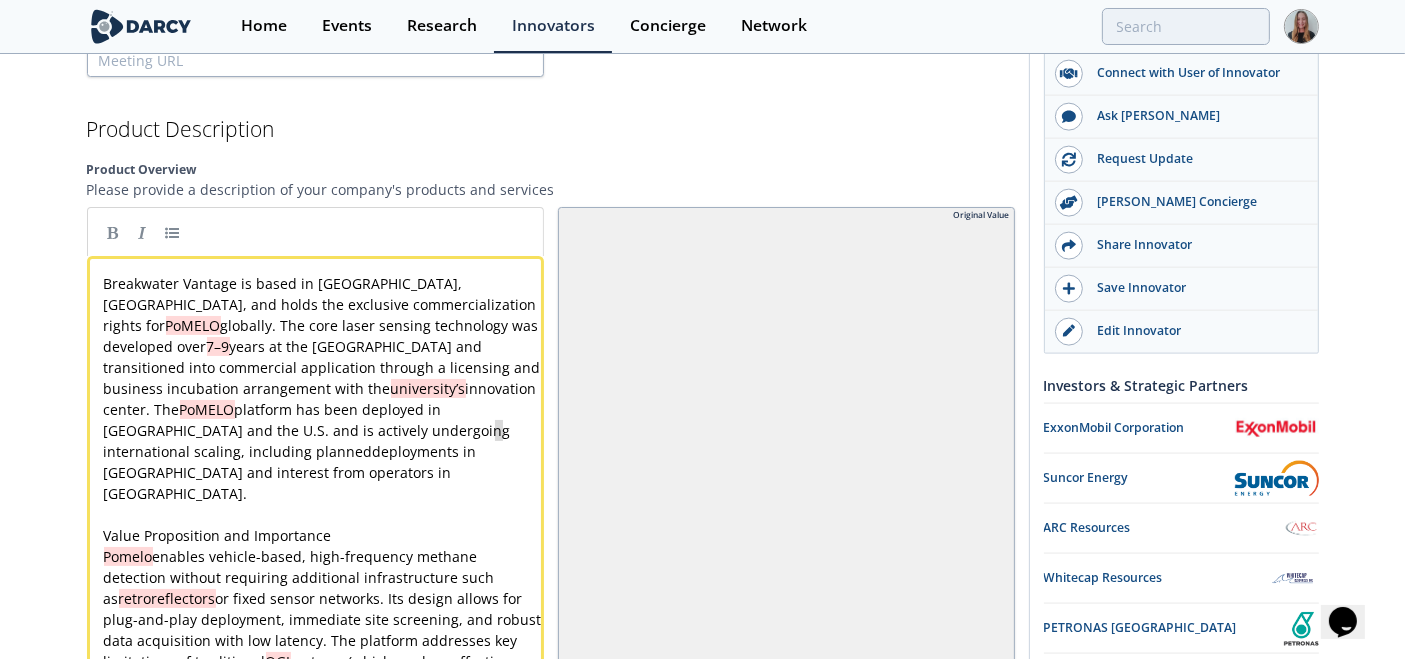 type on "d" 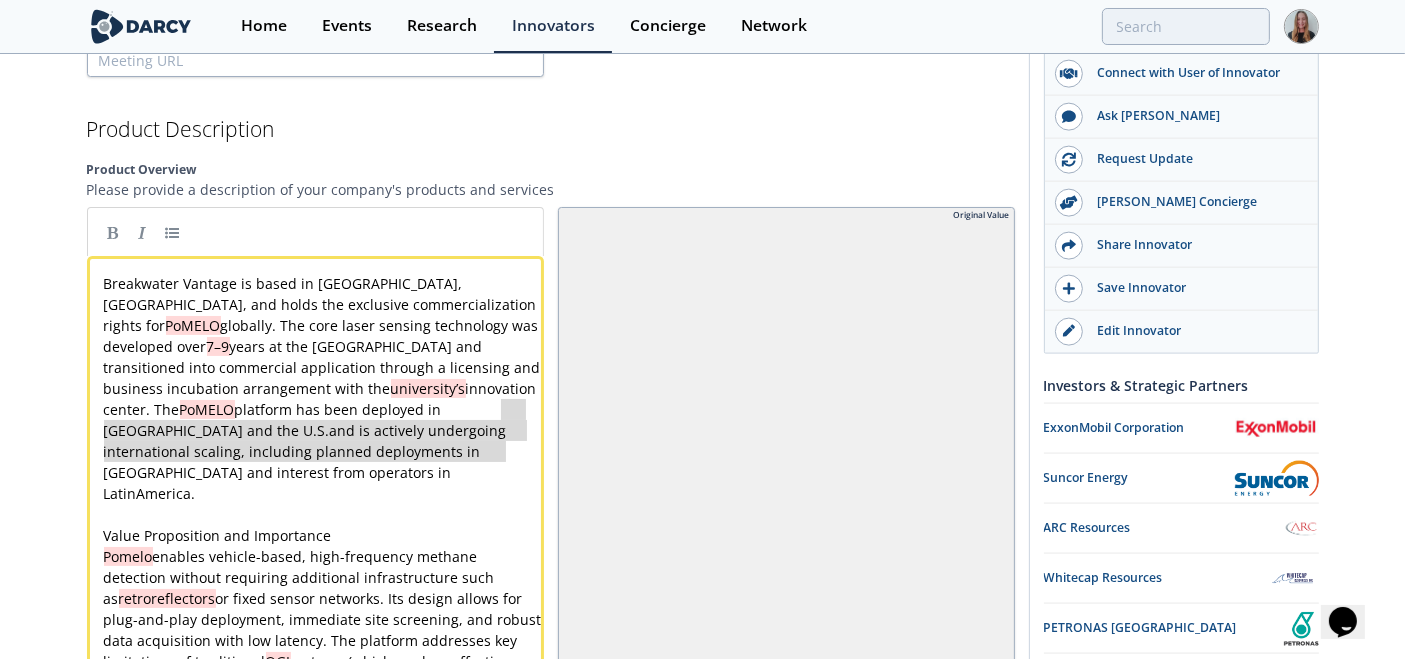 type on "and is actively undergoing international scaling, including planned deployments in Australia and interest from operators in Latin America." 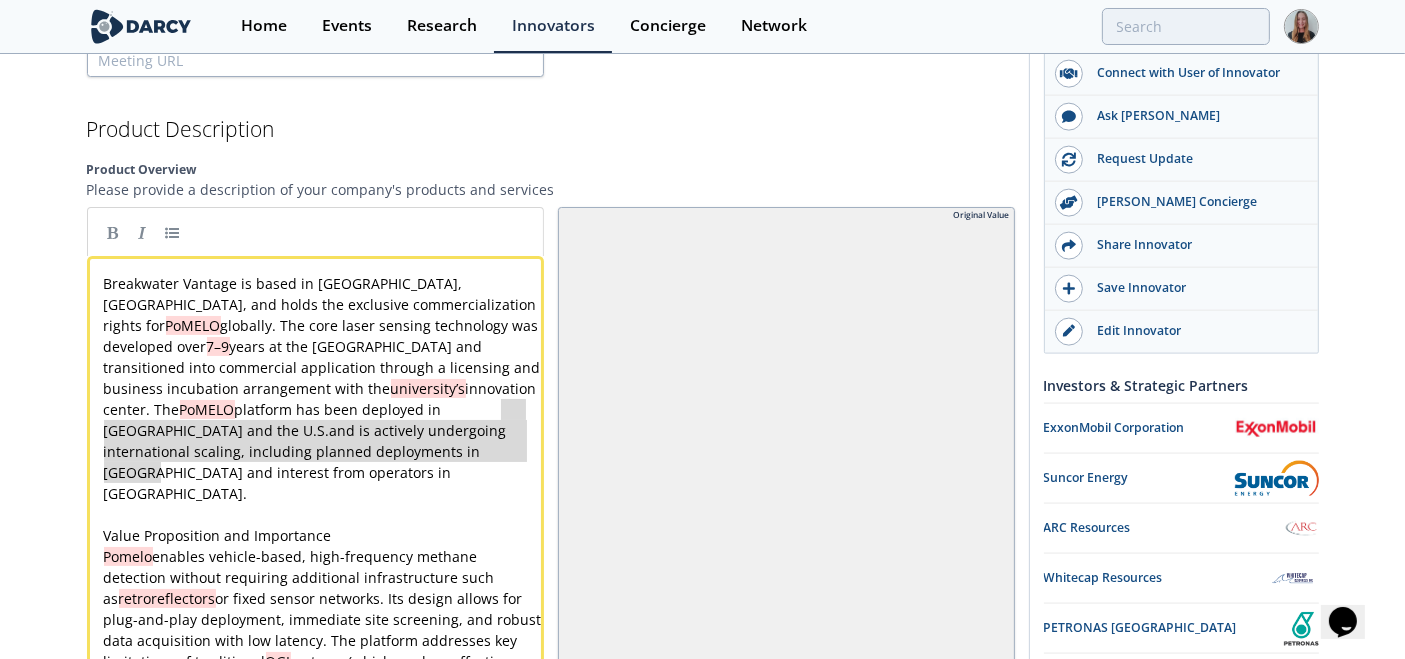 drag, startPoint x: 502, startPoint y: 367, endPoint x: 511, endPoint y: 421, distance: 54.74486 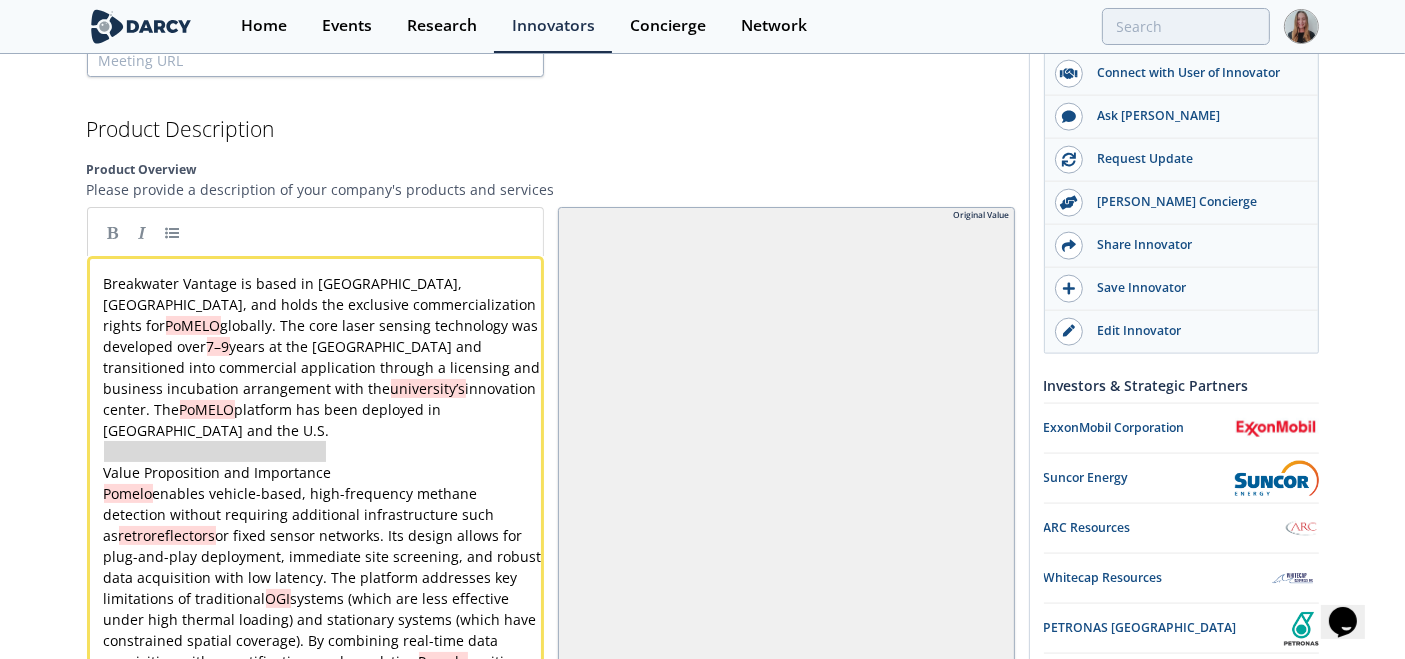 type on "Value Proposition and Importance" 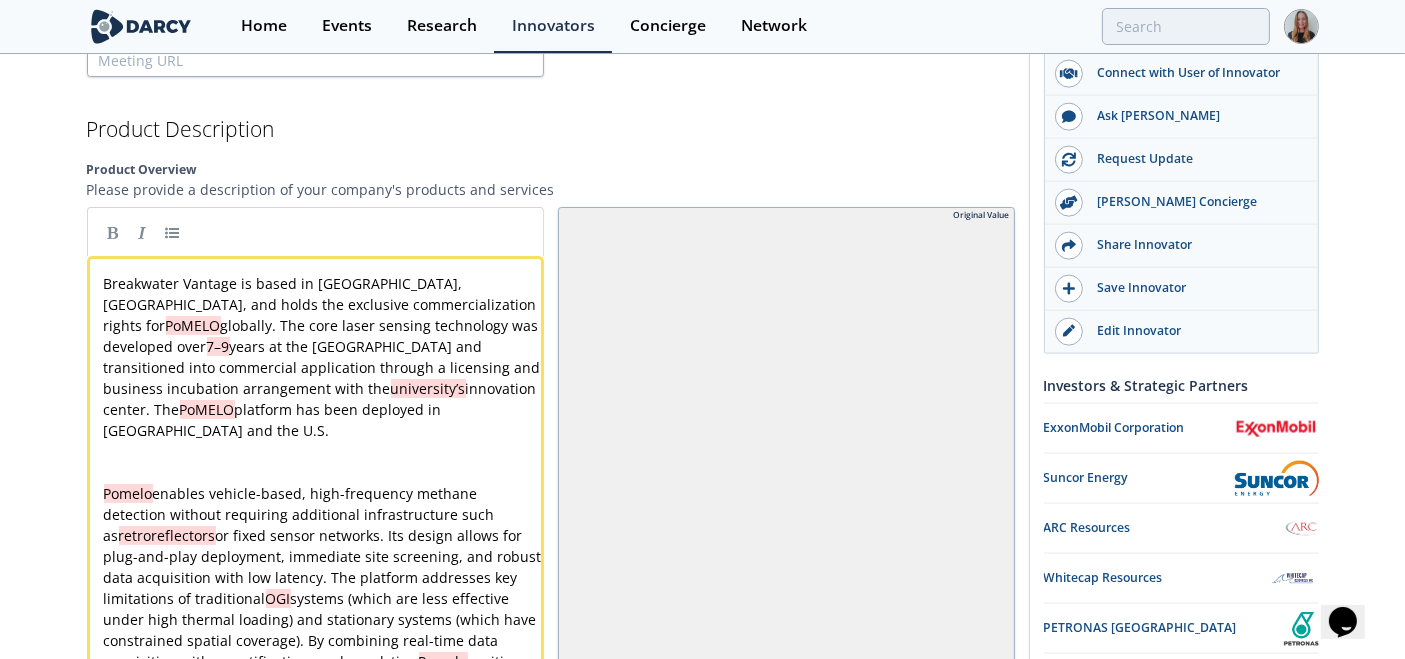 type 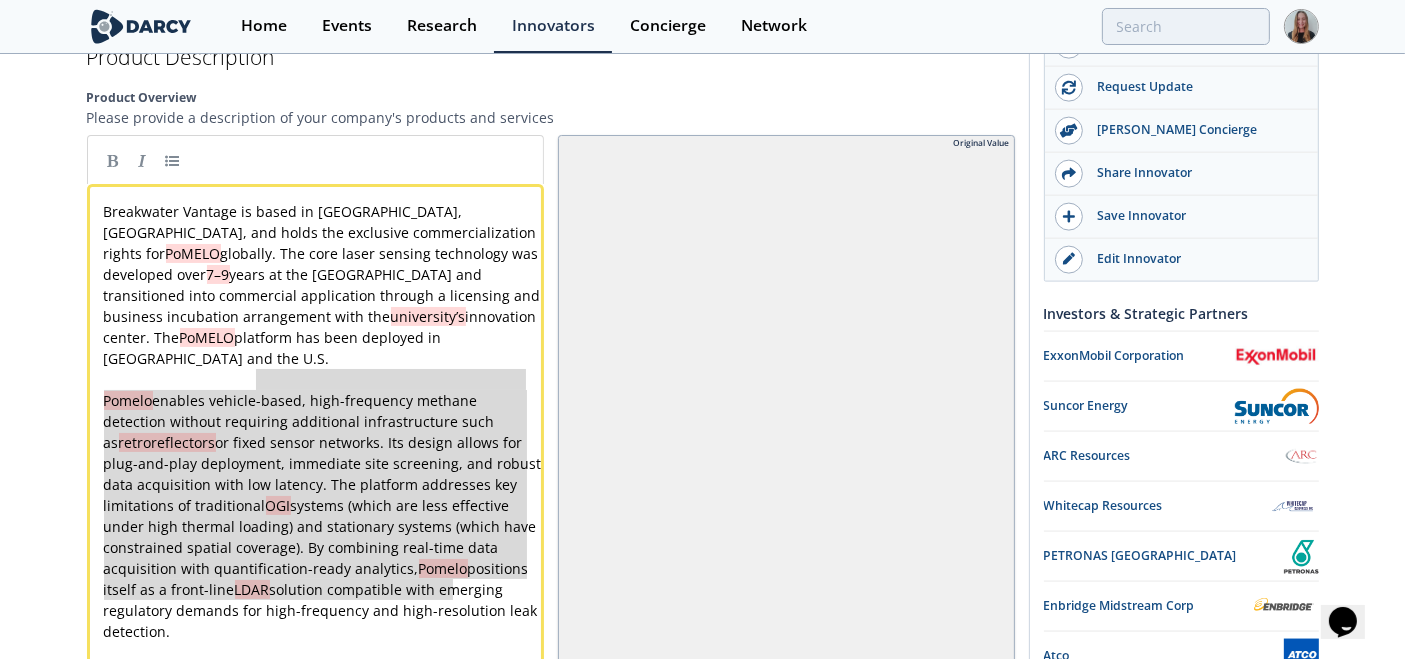 scroll, scrollTop: 2815, scrollLeft: 0, axis: vertical 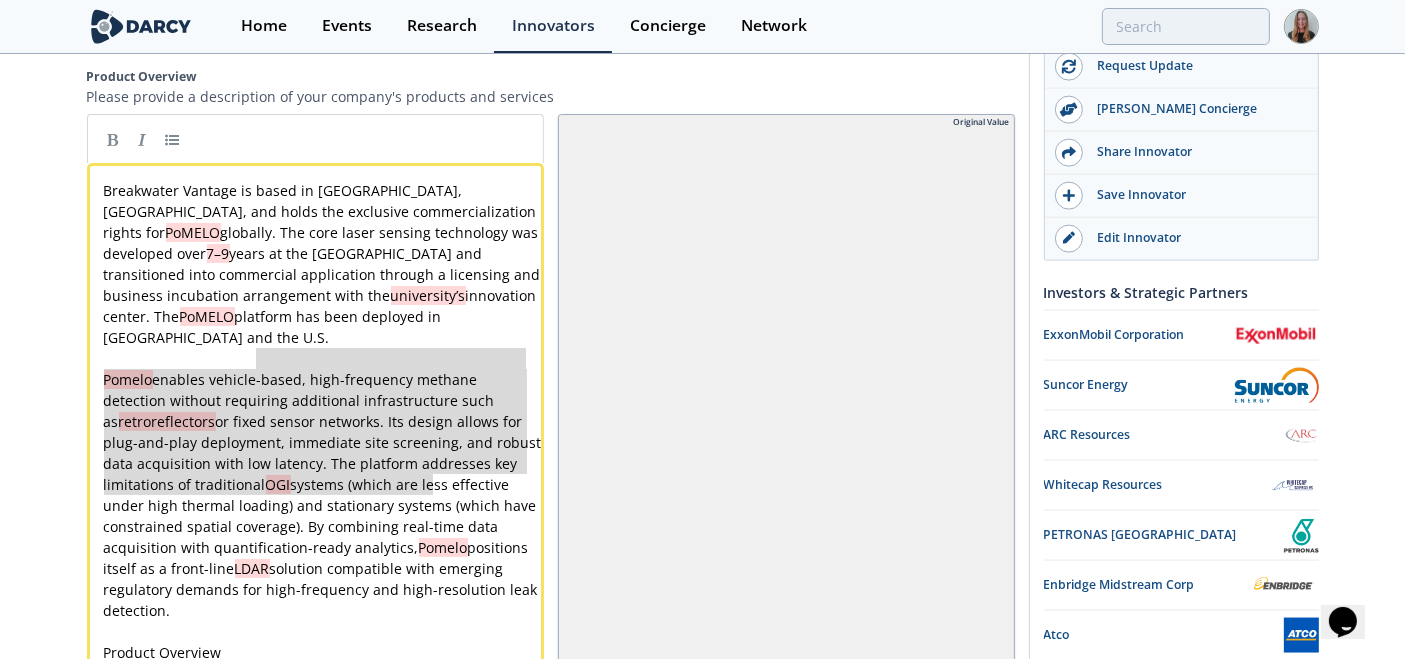 type on "-based, high-frequency methane detection without requiring additional infrastructure such as retroreflectors or fixed sensor networks. Its design allows for plug-and-play deployment, immediate site scre" 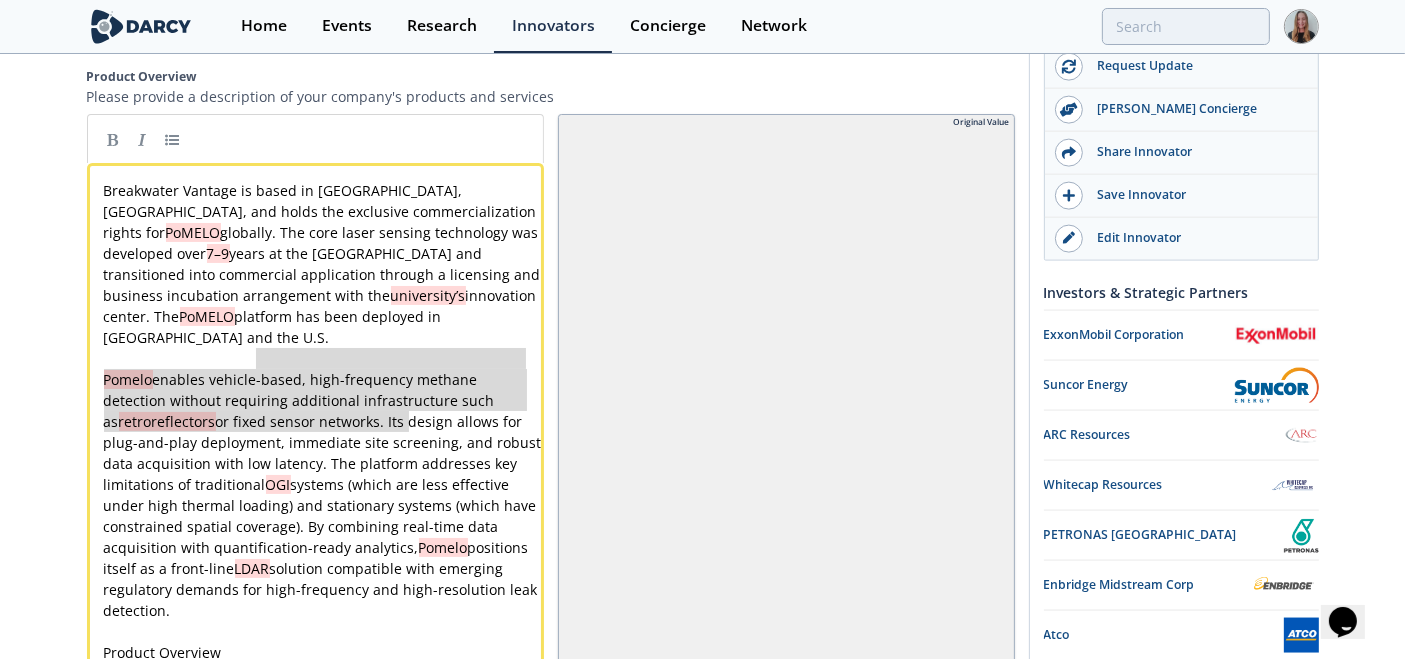 drag, startPoint x: 256, startPoint y: 419, endPoint x: 424, endPoint y: 432, distance: 168.50223 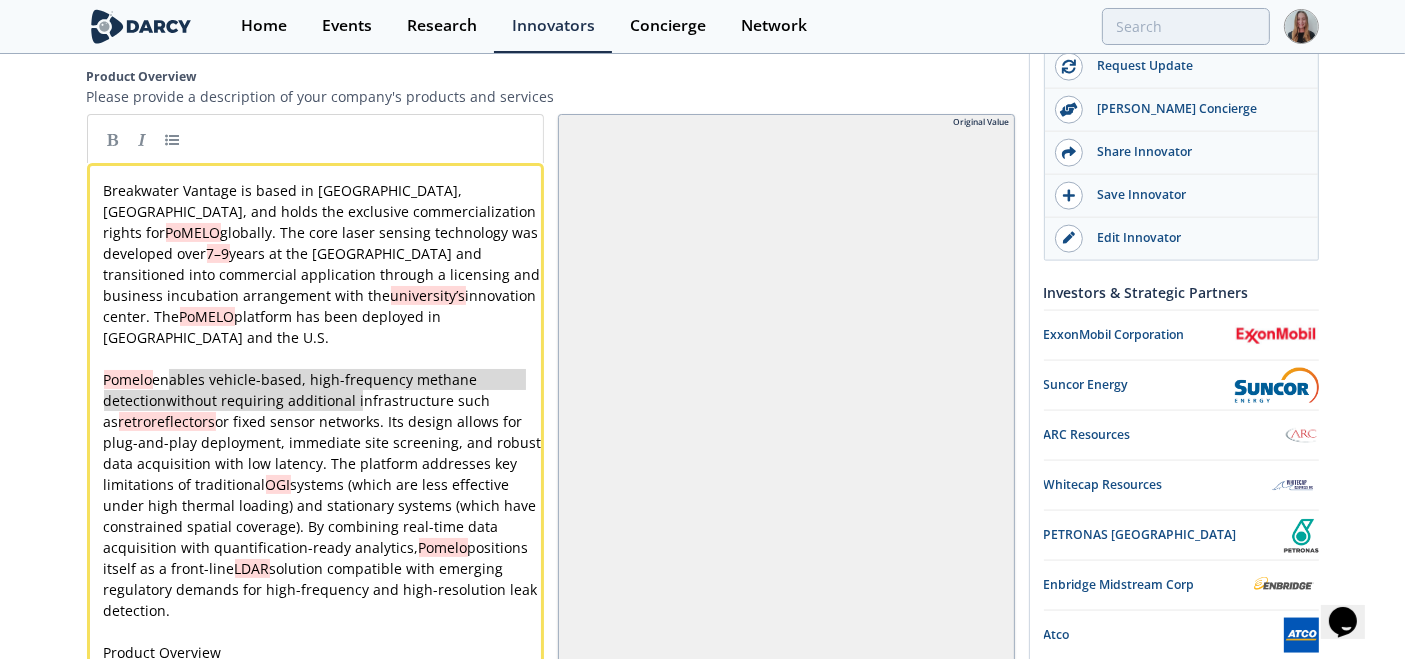 type on "without requiring additional infrastructure such as retroreflectors or fixed sensor networks" 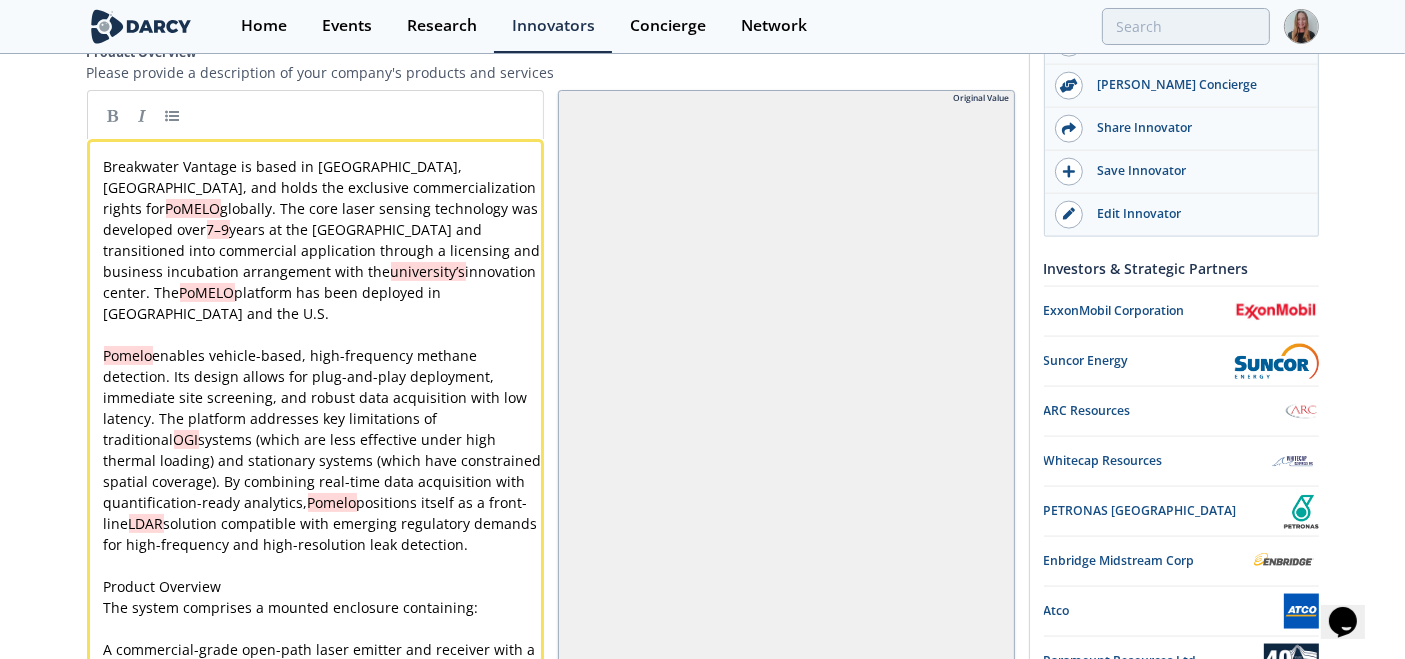 scroll, scrollTop: 2857, scrollLeft: 0, axis: vertical 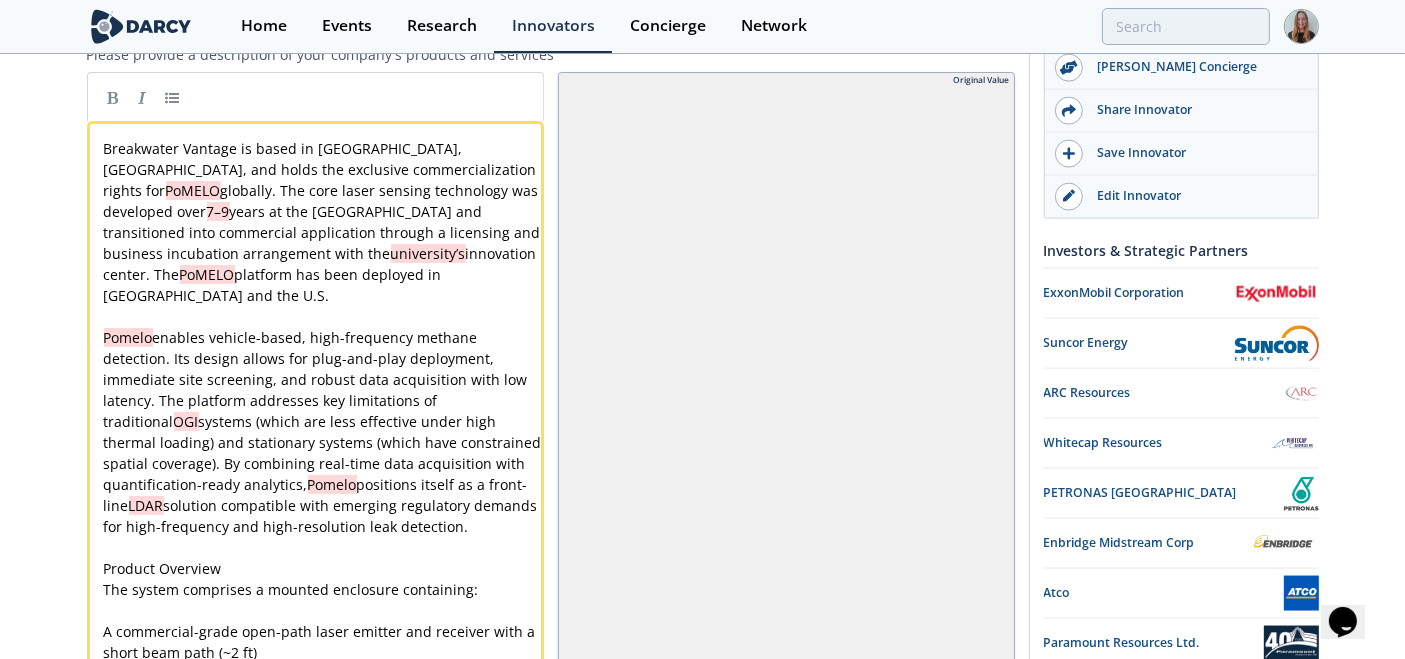 click on "x   Breakwater Vantage is based in Calgary, Alberta, and holds the exclusive commercialization rights for  PoMELO  globally. The core laser sensing technology was developed over  7–9  years at the University of Calgary and transitioned into commercial application through a licensing and business incubation arrangement with the  university’s  innovation center. The  PoMELO  platform has been deployed in Canada and the U.S.  ​ Pomelo  enables vehicle-based, high-frequency methane detection. Its design allows for plug-and-play deployment, immediate site screening, and robust data acquisition with low latency. The platform addresses key limitations of traditional  OGI  systems (which are less effective under high thermal loading) and stationary systems (which have constrained spatial coverage). By combining real-time data acquisition with quantification-ready analytics,  Pomelo  positions itself as a front-line  LDAR ​ Product Overview The system comprises a mounted enclosure containing: ​ ​ A  ​ )" at bounding box center [324, 621] 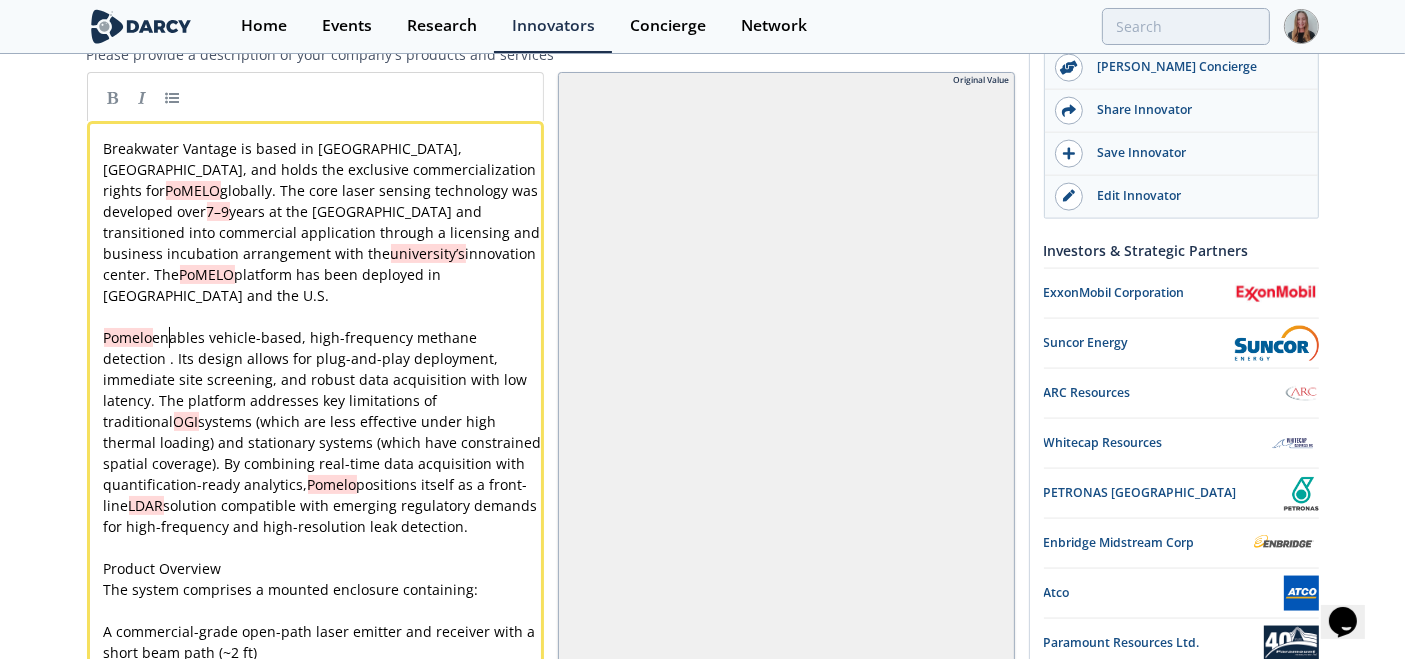 type 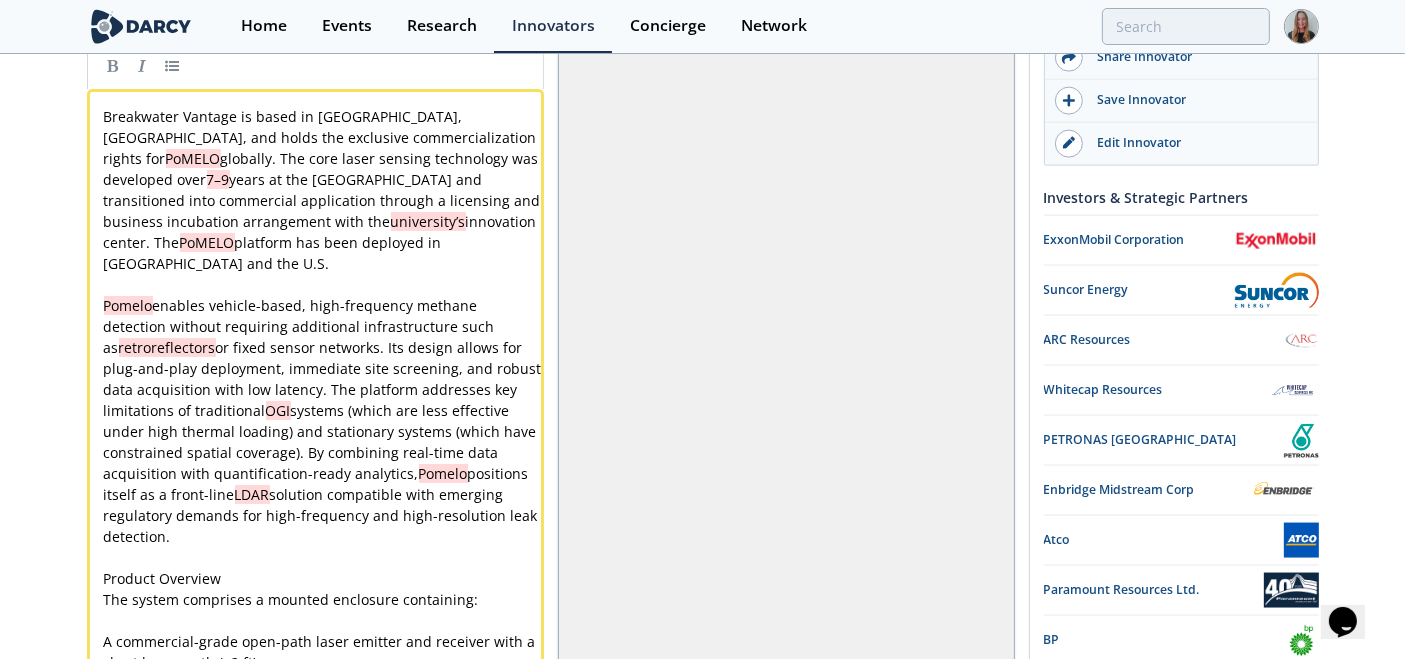 scroll, scrollTop: 2871, scrollLeft: 0, axis: vertical 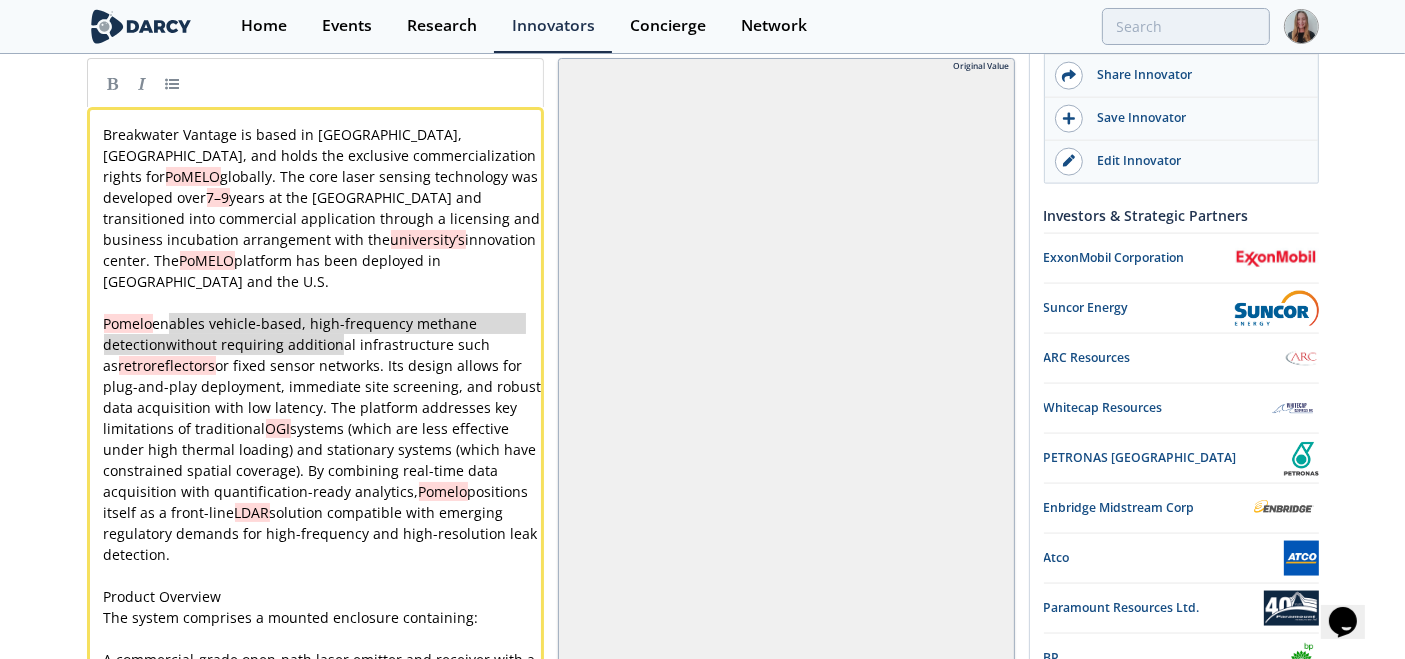 type on "without requiring additional infrastructure such as retroreflectors or fixed sensor network" 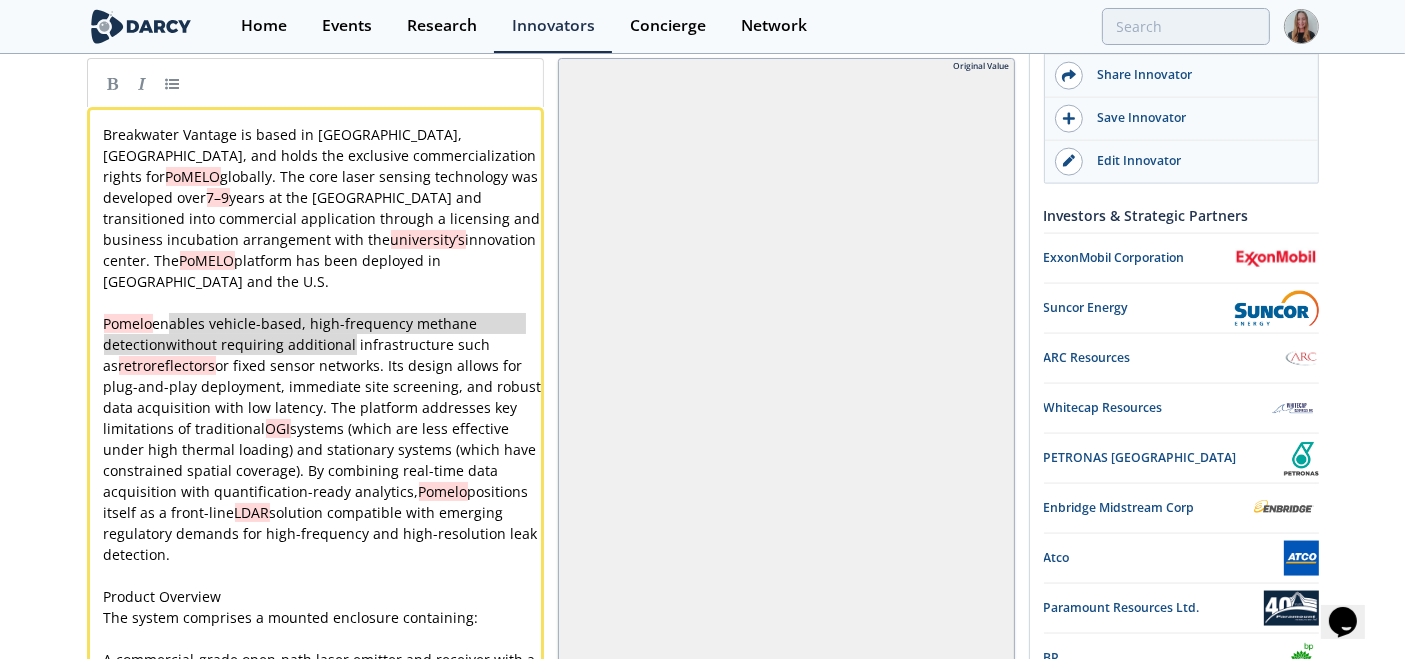 drag, startPoint x: 171, startPoint y: 286, endPoint x: 348, endPoint y: 309, distance: 178.4881 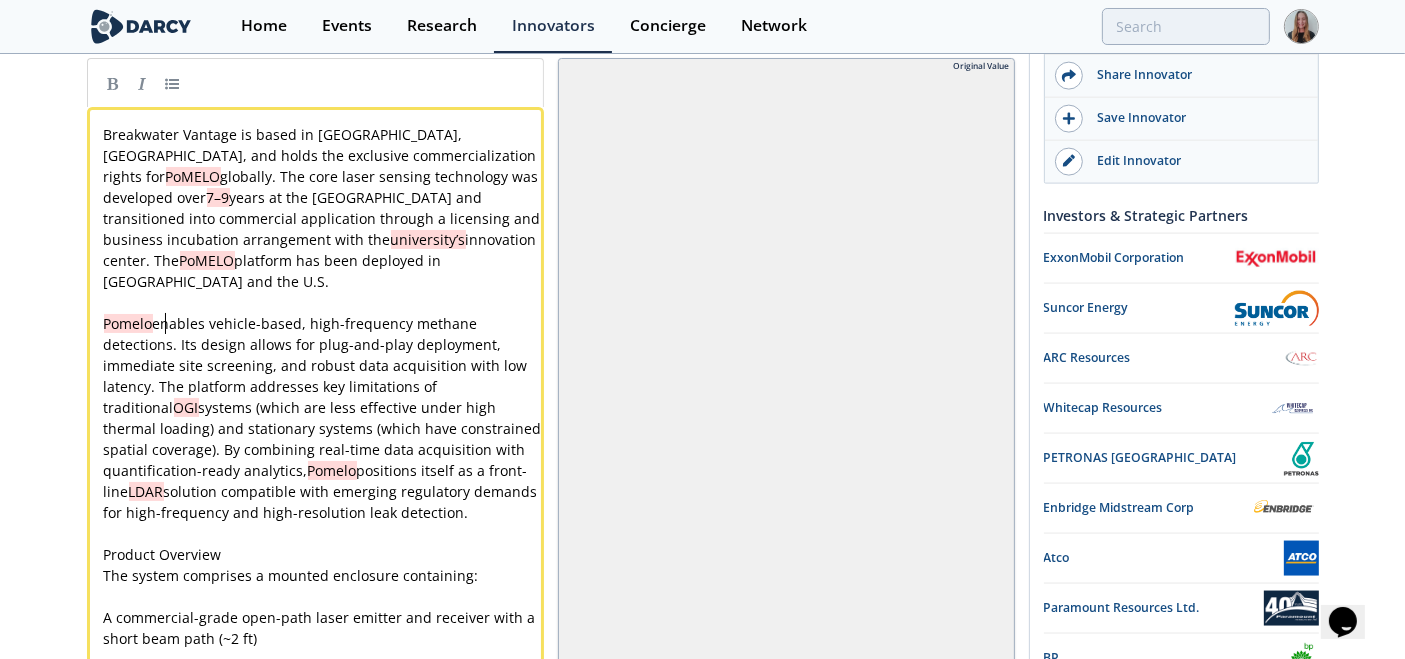 type 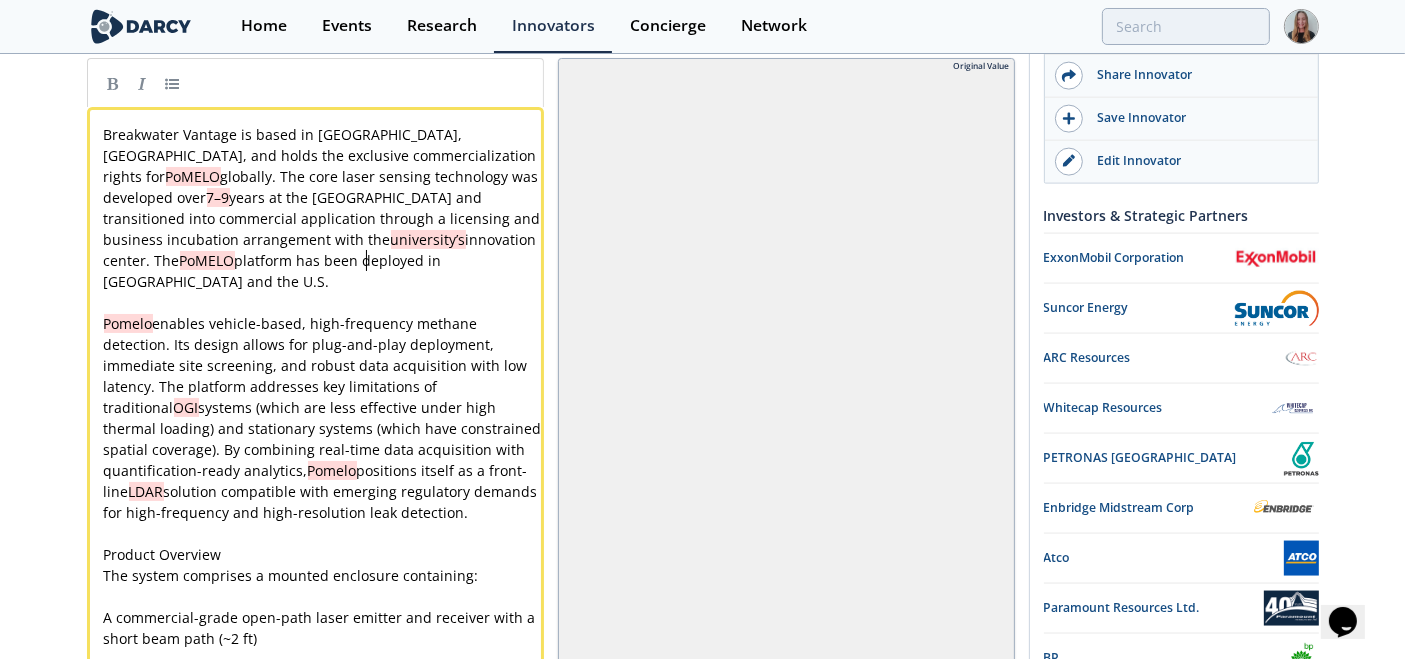 click on "x   Breakwater Vantage is based in Calgary, Alberta, and holds the exclusive commercialization rights for  PoMELO  globally. The core laser sensing technology was developed over  7–9  years at the University of Calgary and transitioned into commercial application through a licensing and business incubation arrangement with the  university’s  innovation center. The  PoMELO  platform has been deployed in Canada and the U.S.  ​ Pomelo  enables vehicle-based, high-frequency methane detection. Its design allows for plug-and-play deployment, immediate site screening, and robust data acquisition with low latency. The platform addresses key limitations of traditional  OGI  systems (which are less effective under high thermal loading) and stationary systems (which have constrained spatial coverage). By combining real-time data acquisition with quantification-ready analytics,  Pomelo  positions itself as a front-line  LDAR ​ Product Overview The system comprises a mounted enclosure containing: ​ ​ A  ​ )" at bounding box center [324, 607] 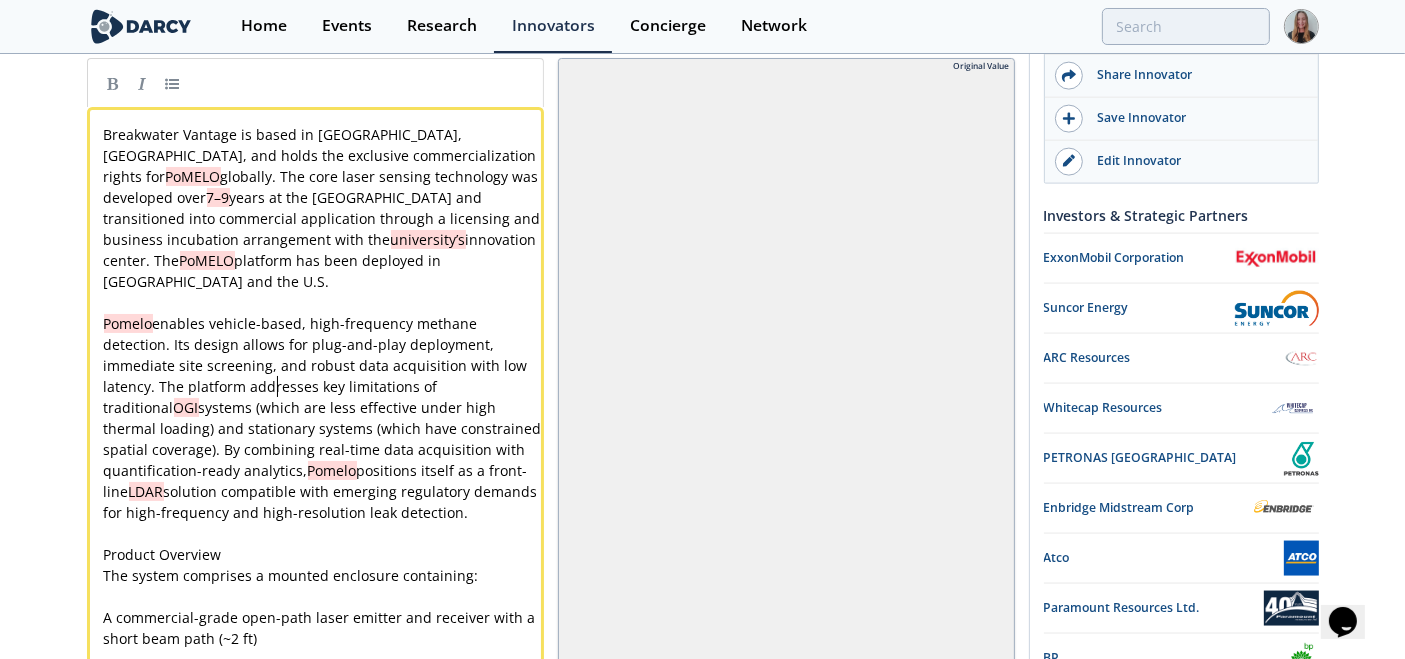 click on "x   Breakwater Vantage is based in Calgary, Alberta, and holds the exclusive commercialization rights for  PoMELO  globally. The core laser sensing technology was developed over  7–9  years at the University of Calgary and transitioned into commercial application through a licensing and business incubation arrangement with the  university’s  innovation center. The  PoMELO  platform has been deployed in Canada and the U.S.  ​ Pomelo  enables vehicle-based, high-frequency methane detection. Its design allows for plug-and-play deployment, immediate site screening, and robust data acquisition with low latency. The platform addresses key limitations of traditional  OGI  systems (which are less effective under high thermal loading) and stationary systems (which have constrained spatial coverage). By combining real-time data acquisition with quantification-ready analytics,  Pomelo  positions itself as a front-line  LDAR ​ Product Overview The system comprises a mounted enclosure containing: ​ ​ A  ​ )" at bounding box center [324, 607] 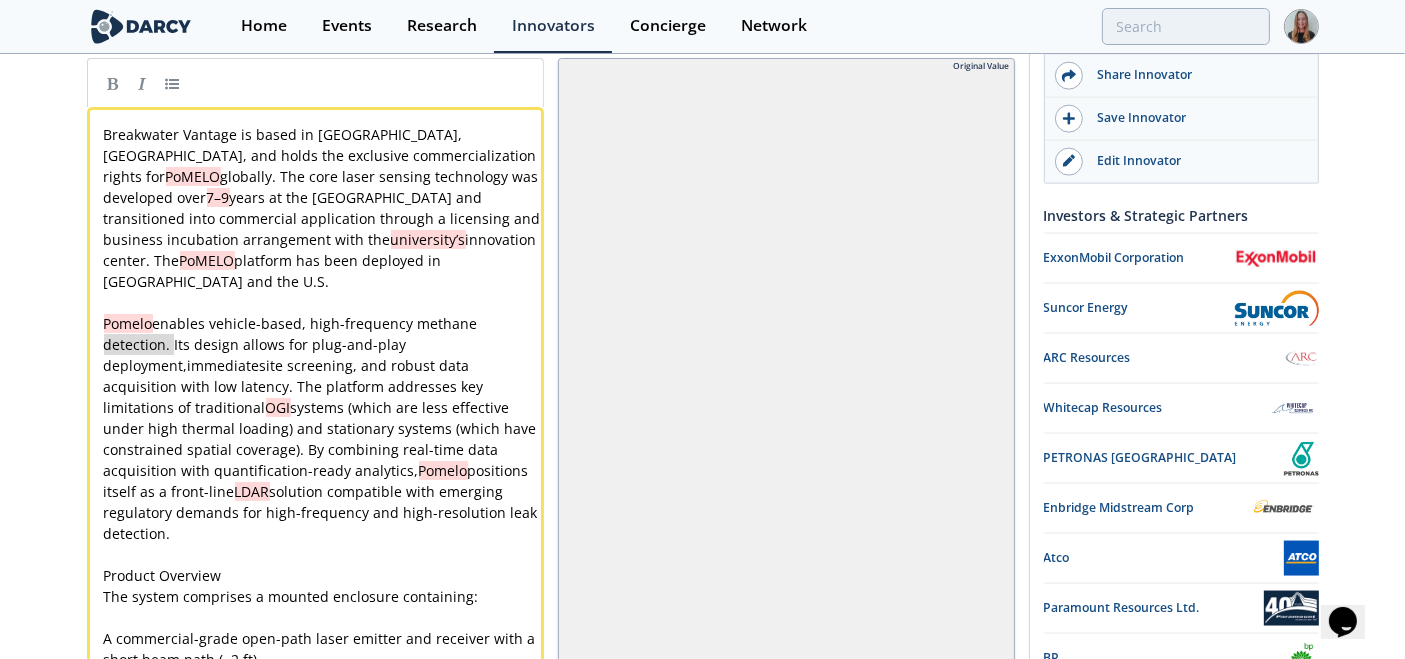 drag, startPoint x: 175, startPoint y: 312, endPoint x: 97, endPoint y: 310, distance: 78.025635 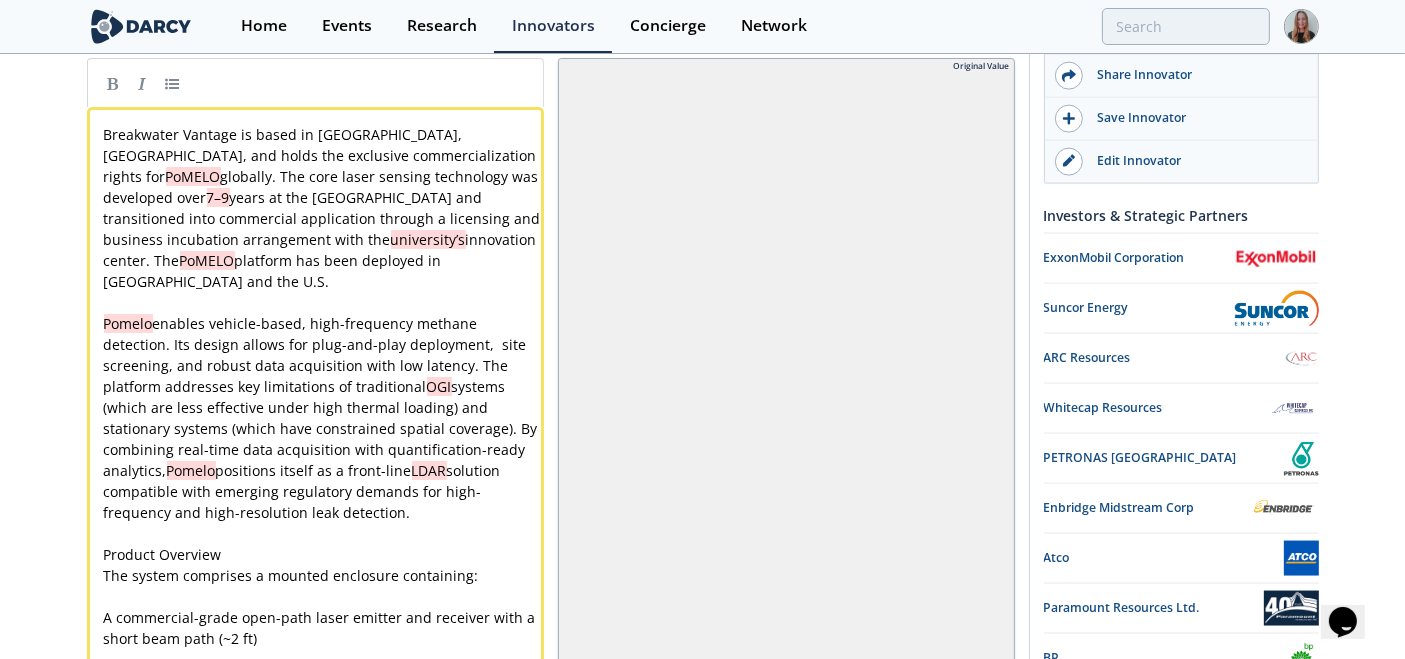 type 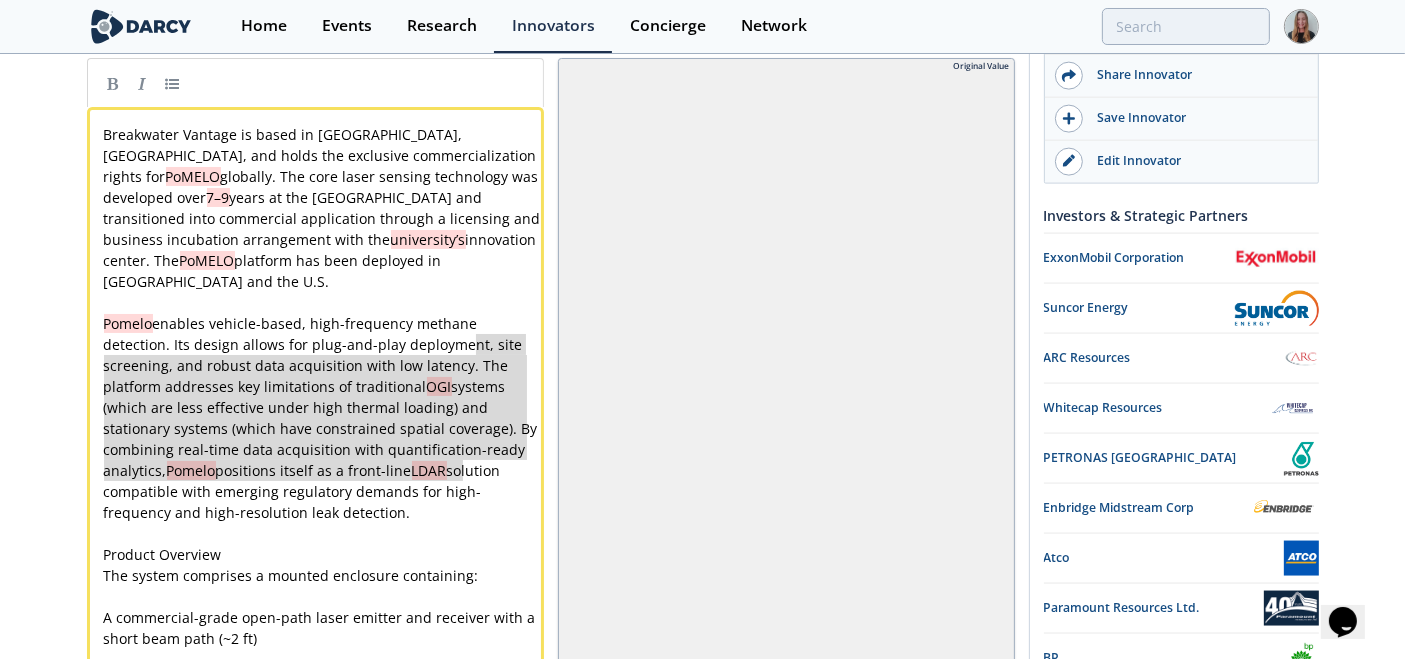 type on "he platform addresses key limitations of traditional OGI systems (which are less effective under high thermal loading) and stationary systems (which have constrained spatial coverage). By combining real-time data acquisition with quantification-ready analytics, Pomelo positions itself as a front-line LDAR solution compatible with emerging regulatory demands for high-frequency and high-resolution leak detection." 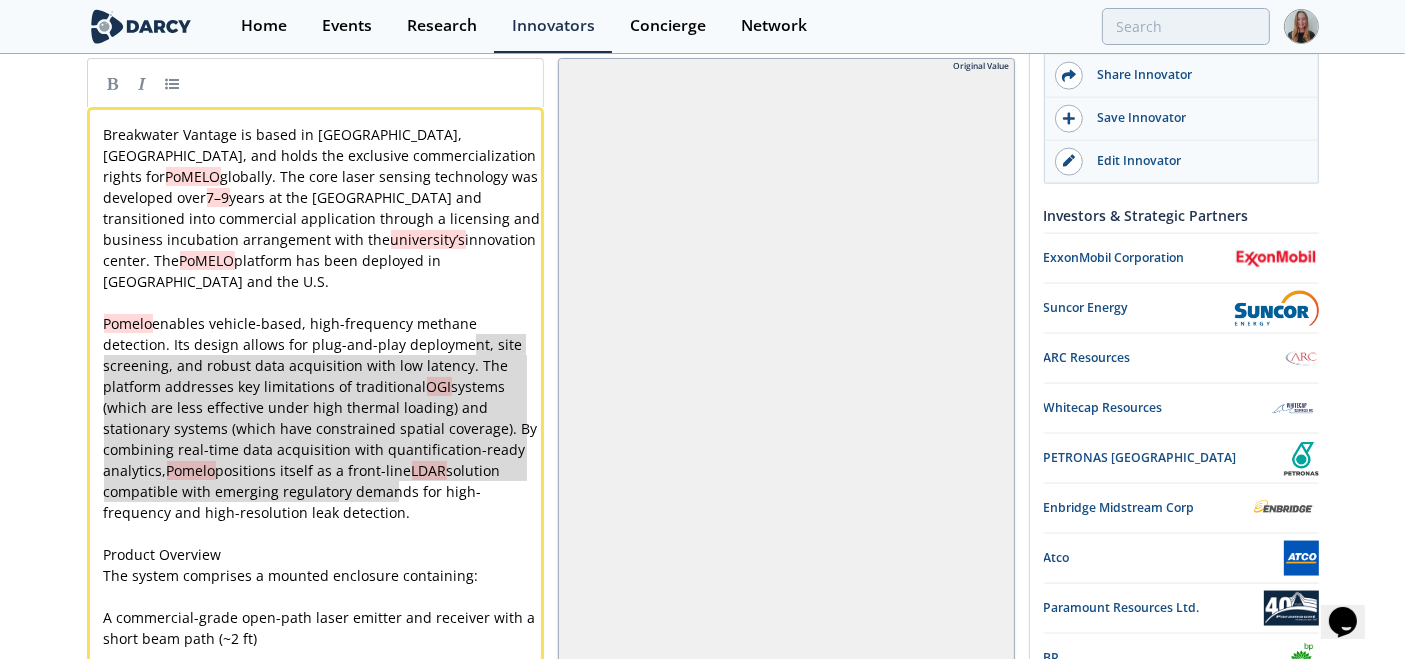 drag, startPoint x: 474, startPoint y: 309, endPoint x: 498, endPoint y: 455, distance: 147.95946 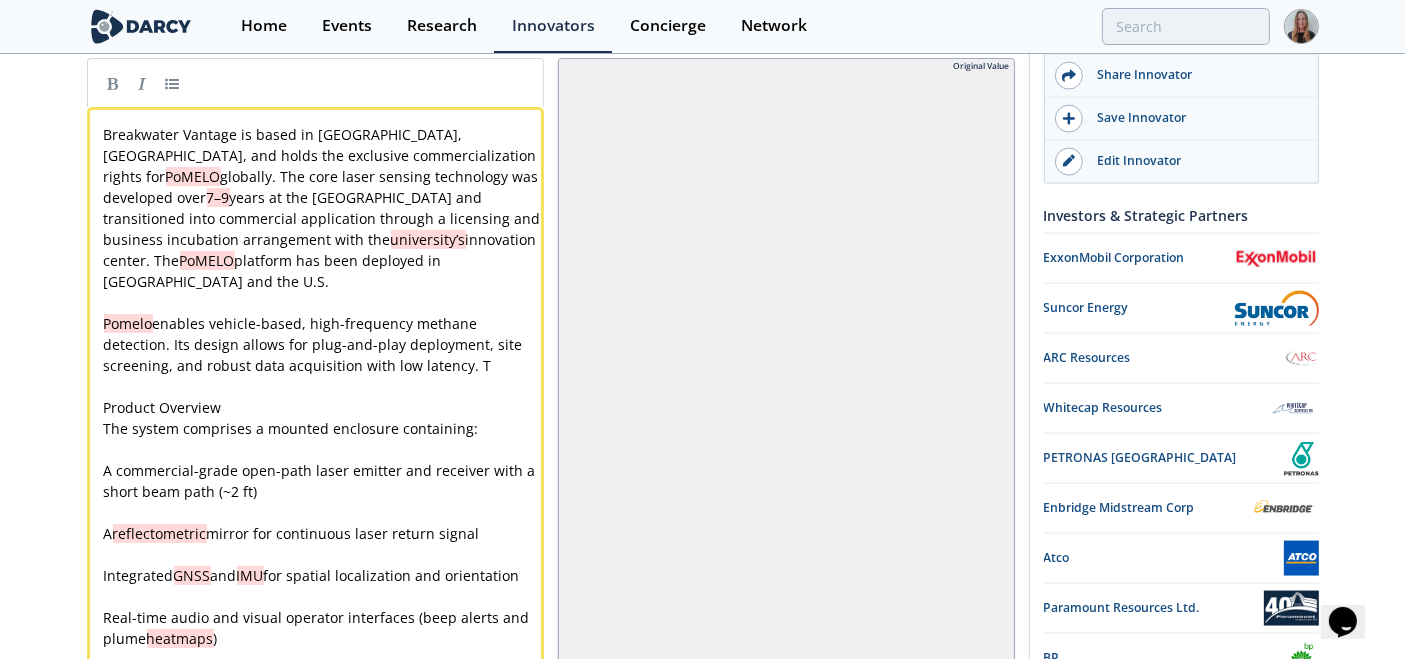 type 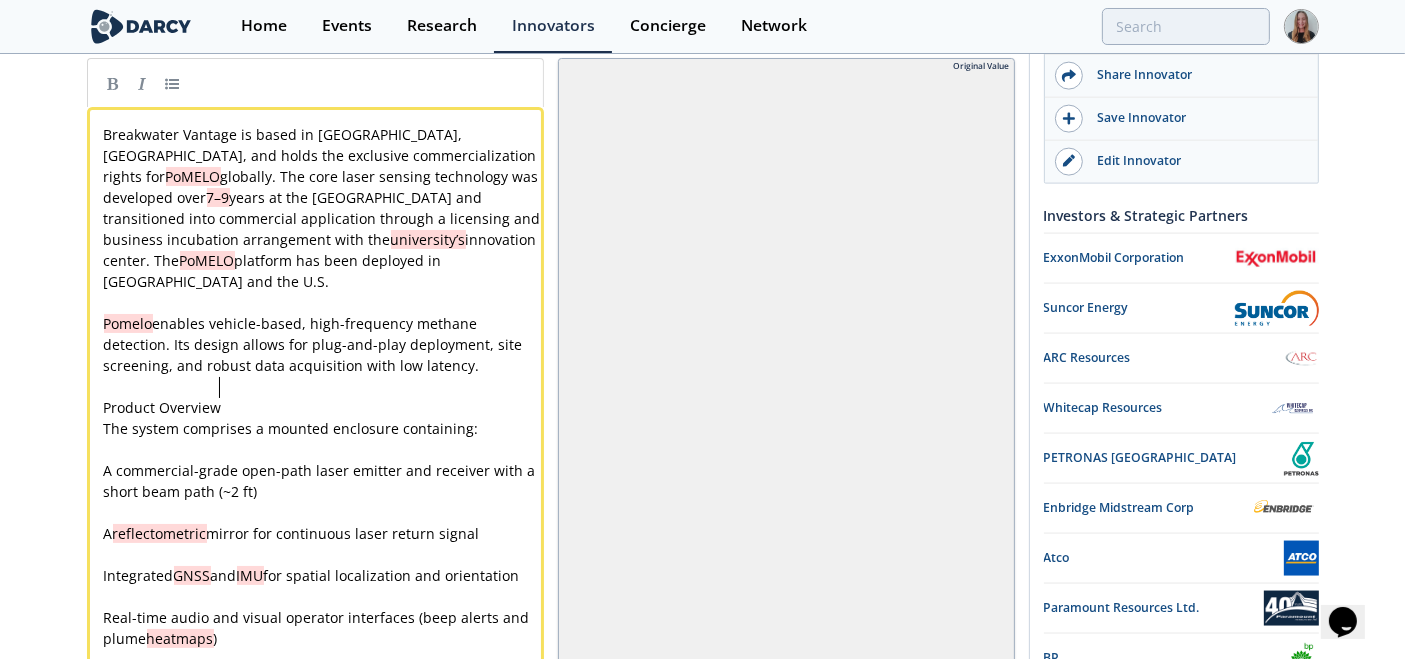 type on "Product Overview" 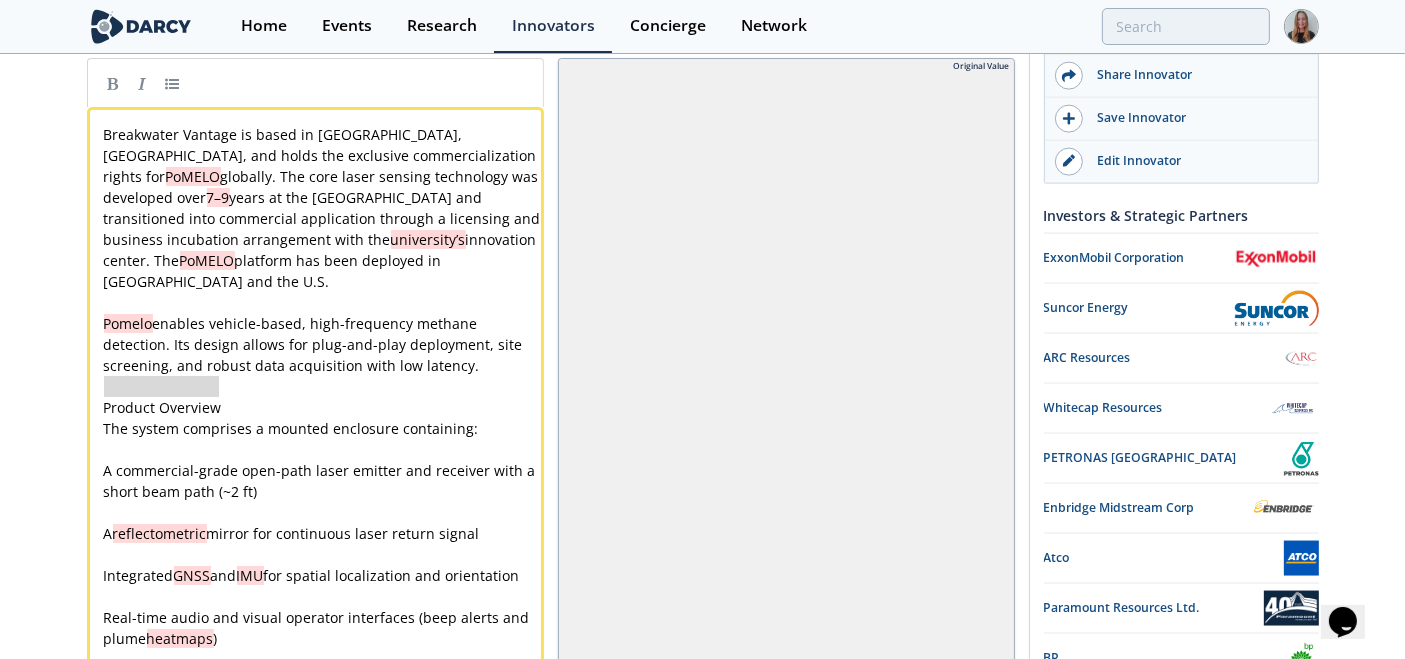 drag, startPoint x: 240, startPoint y: 353, endPoint x: 57, endPoint y: 349, distance: 183.04372 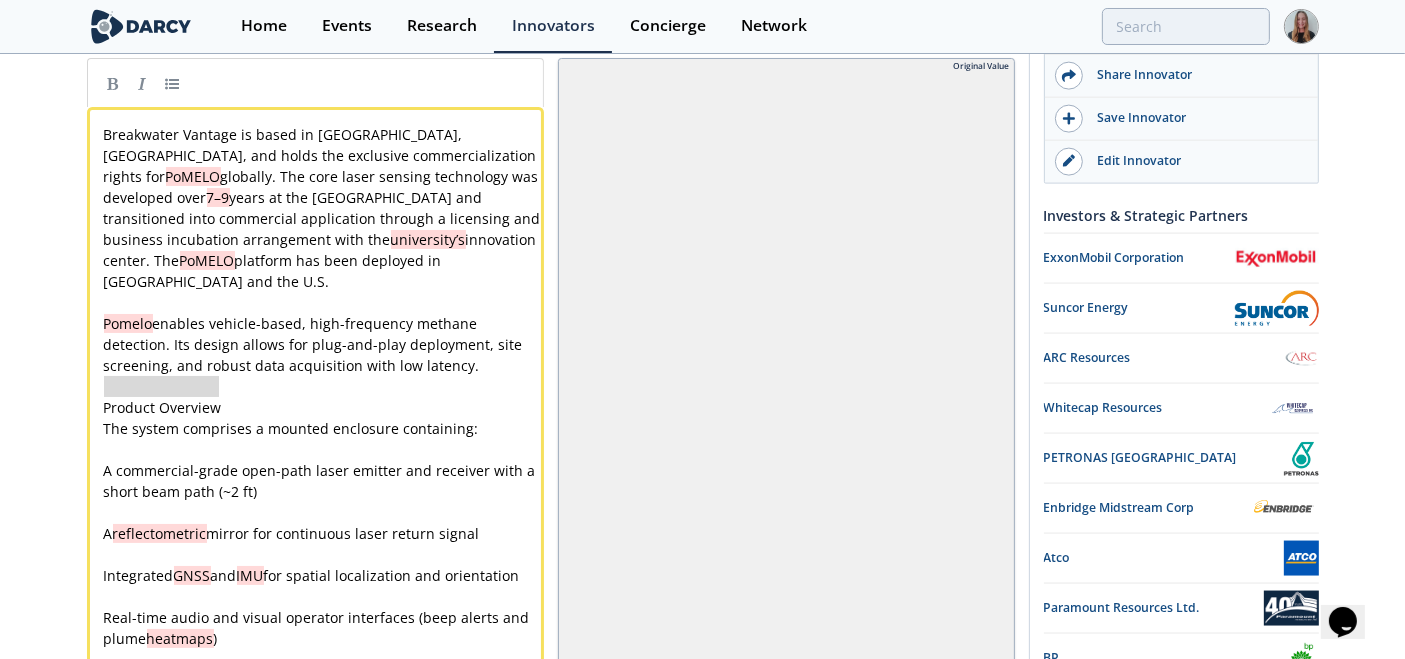 type 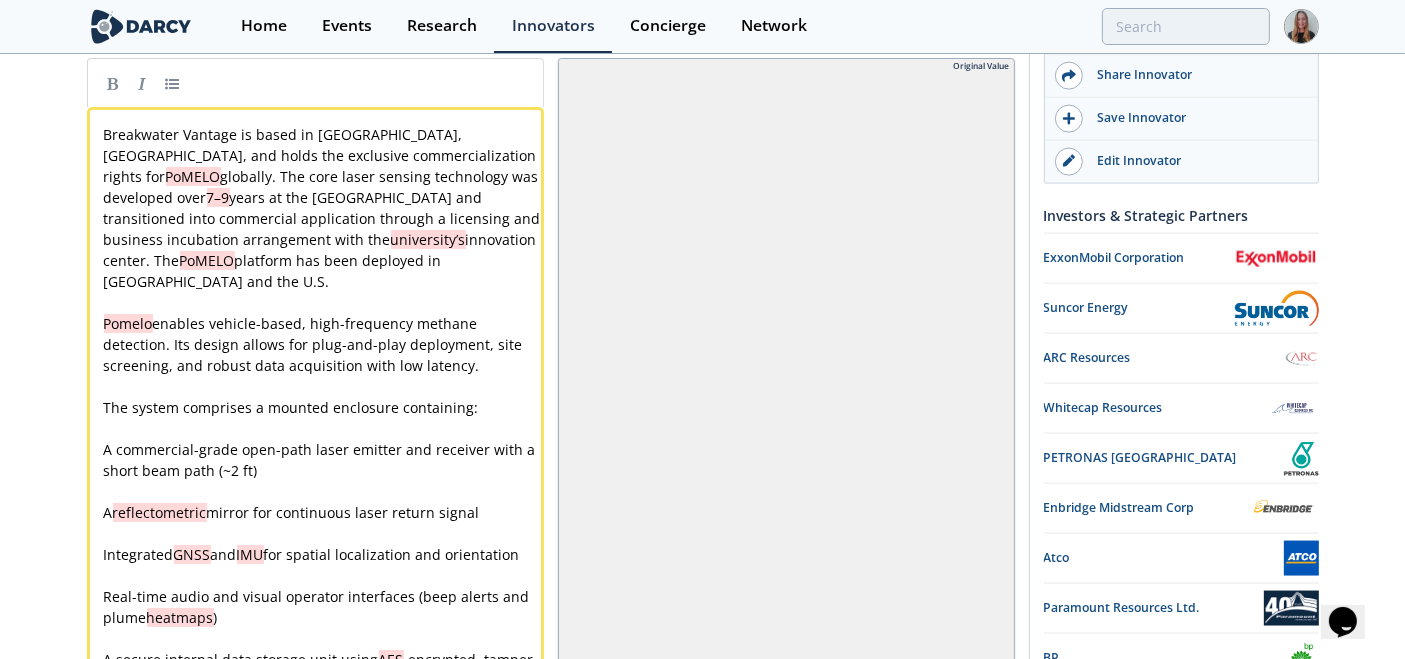 click on "​" at bounding box center [324, 428] 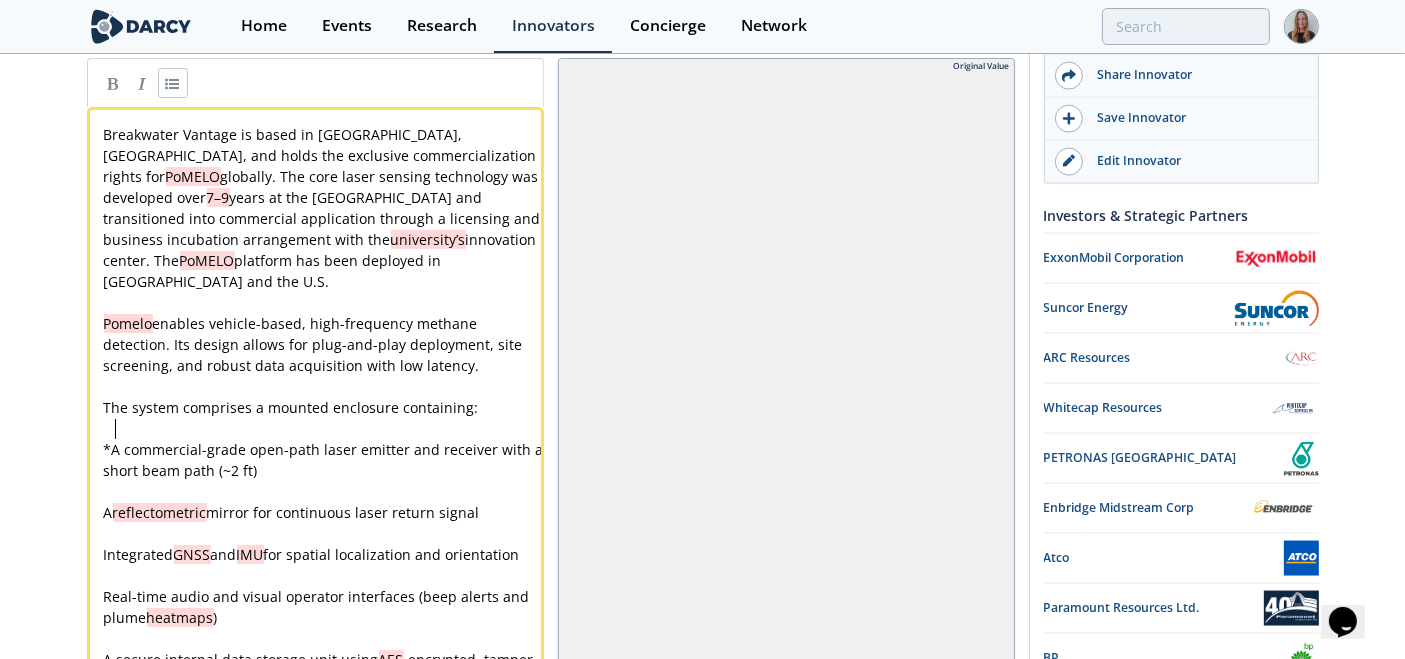 type 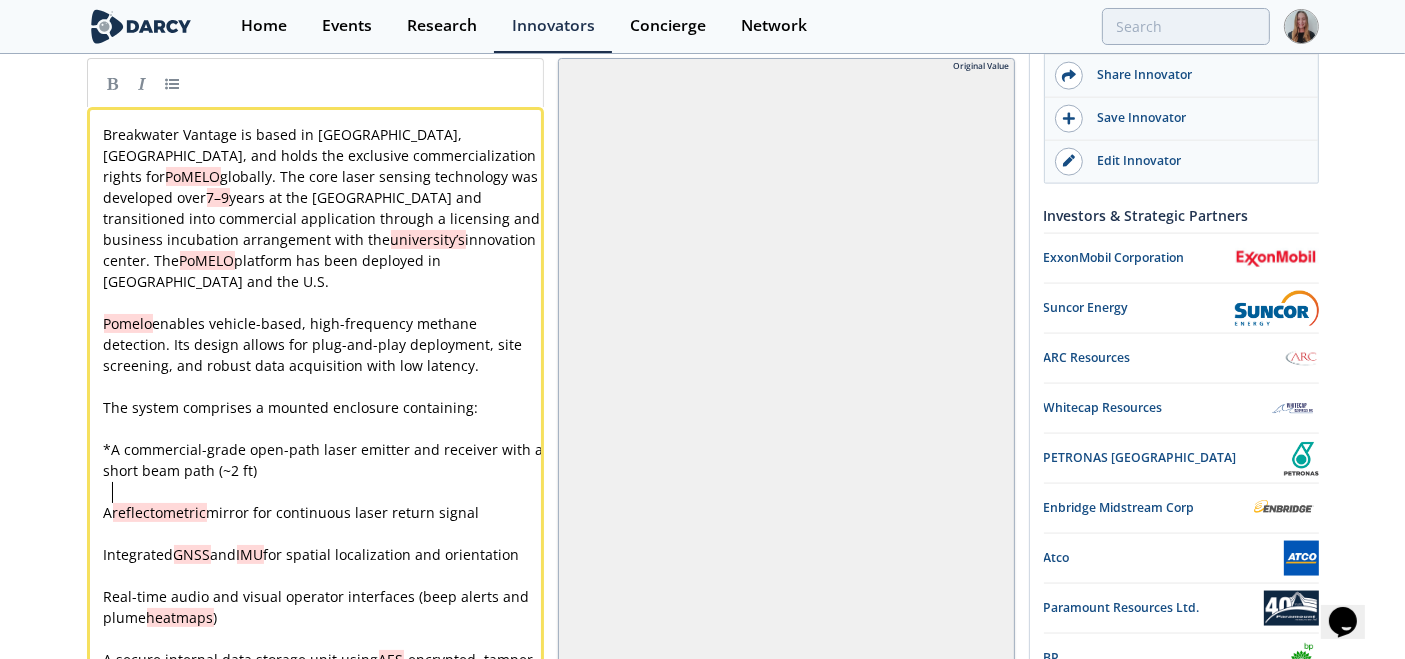 click on "A  reflectometric  mirror for continuous laser return signal" at bounding box center (292, 512) 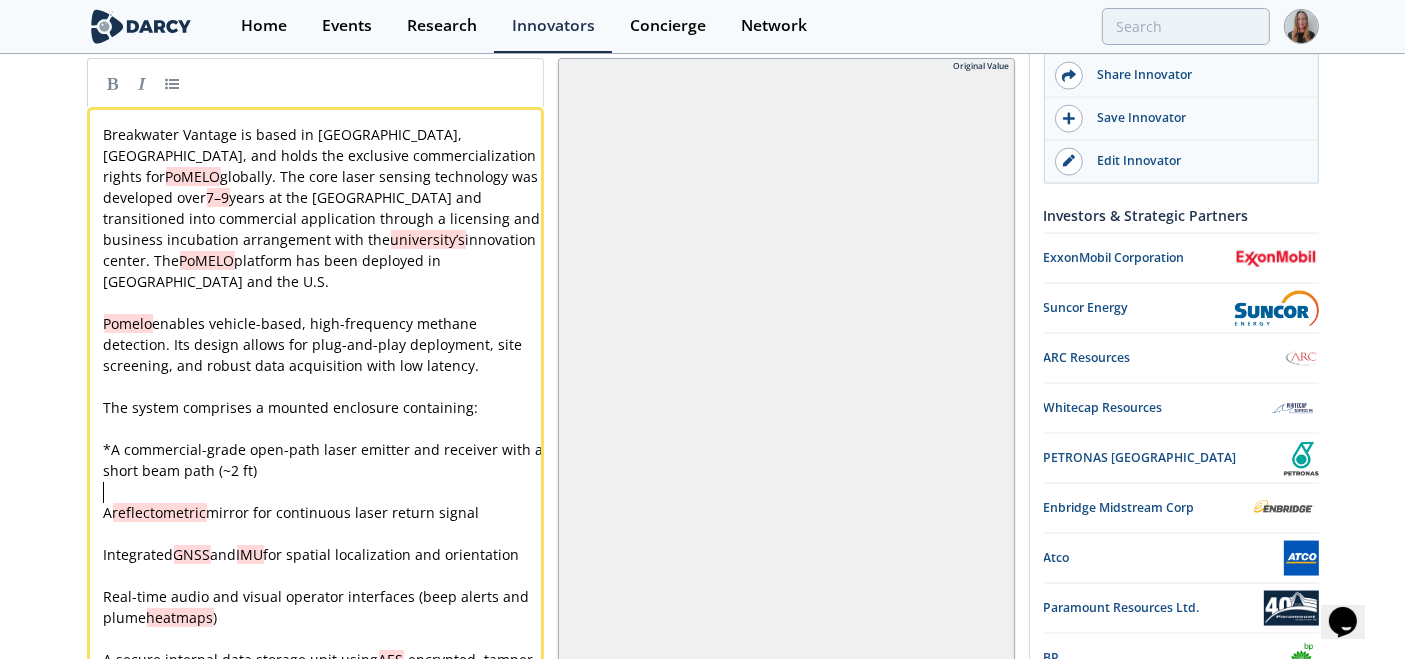click on "​" at bounding box center [324, 491] 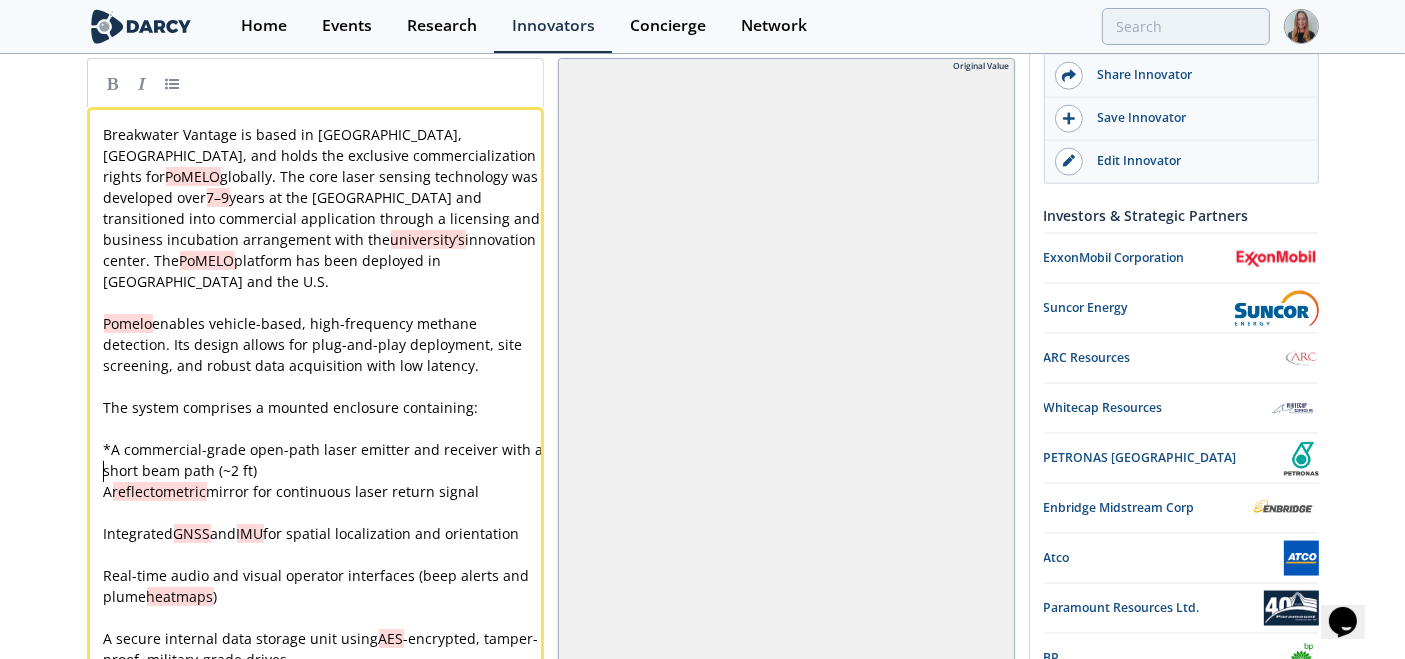 type 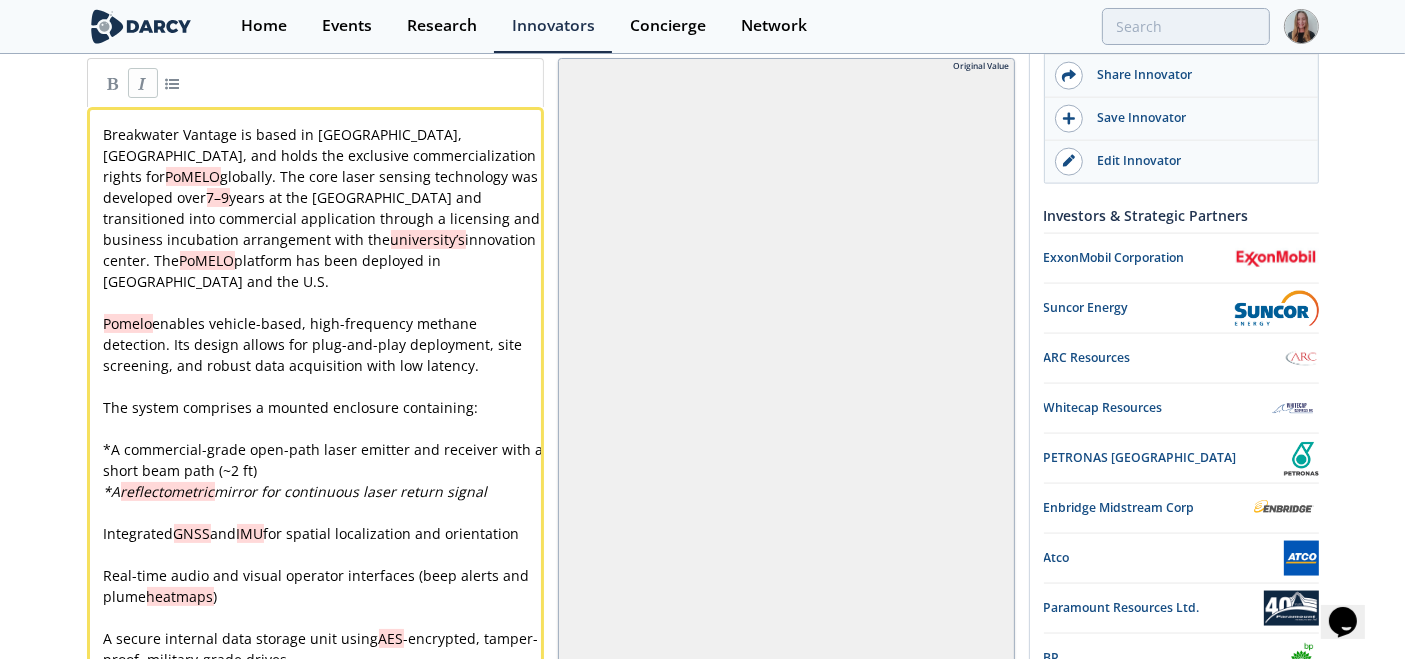 type 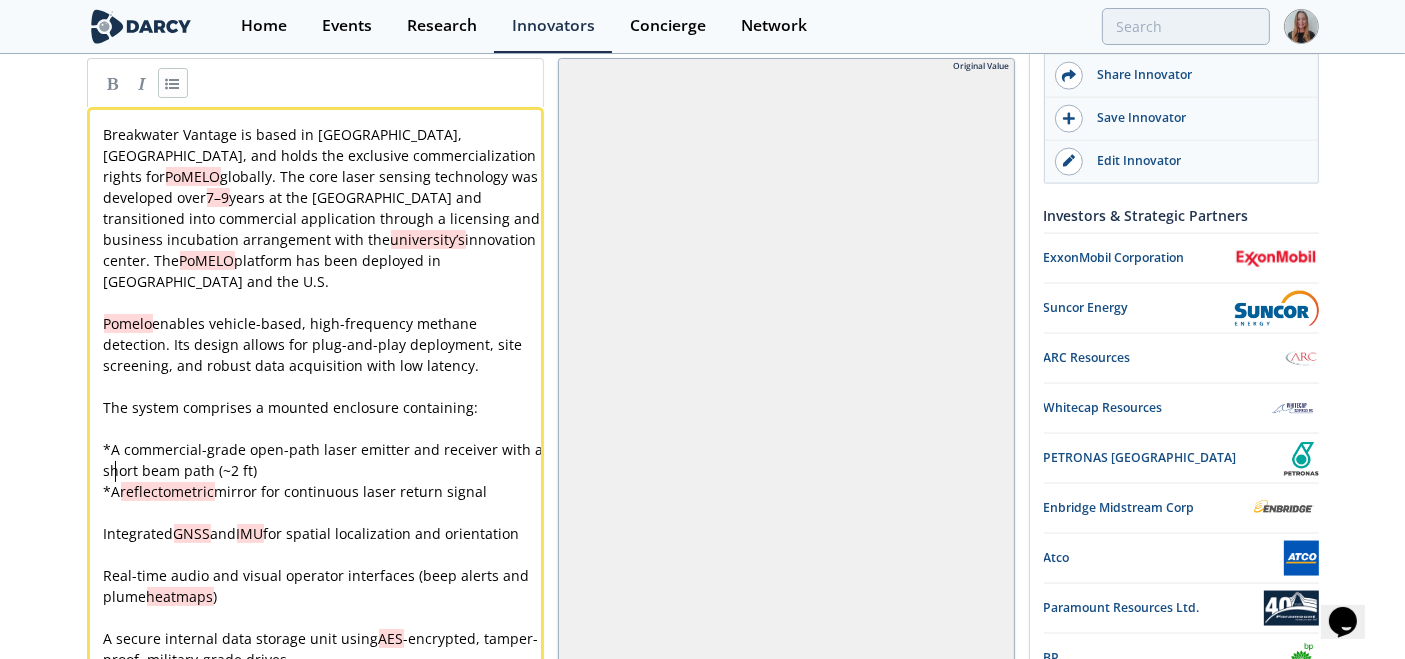 click on "​" at bounding box center (324, 512) 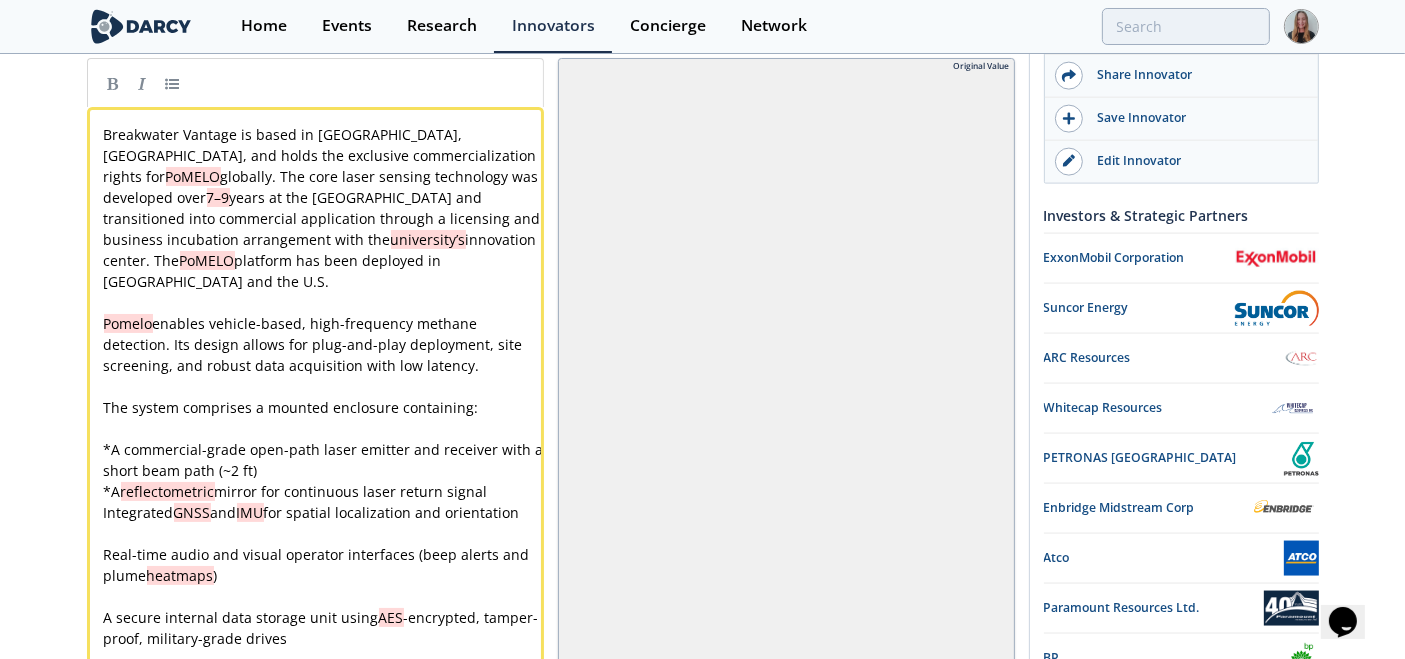 type 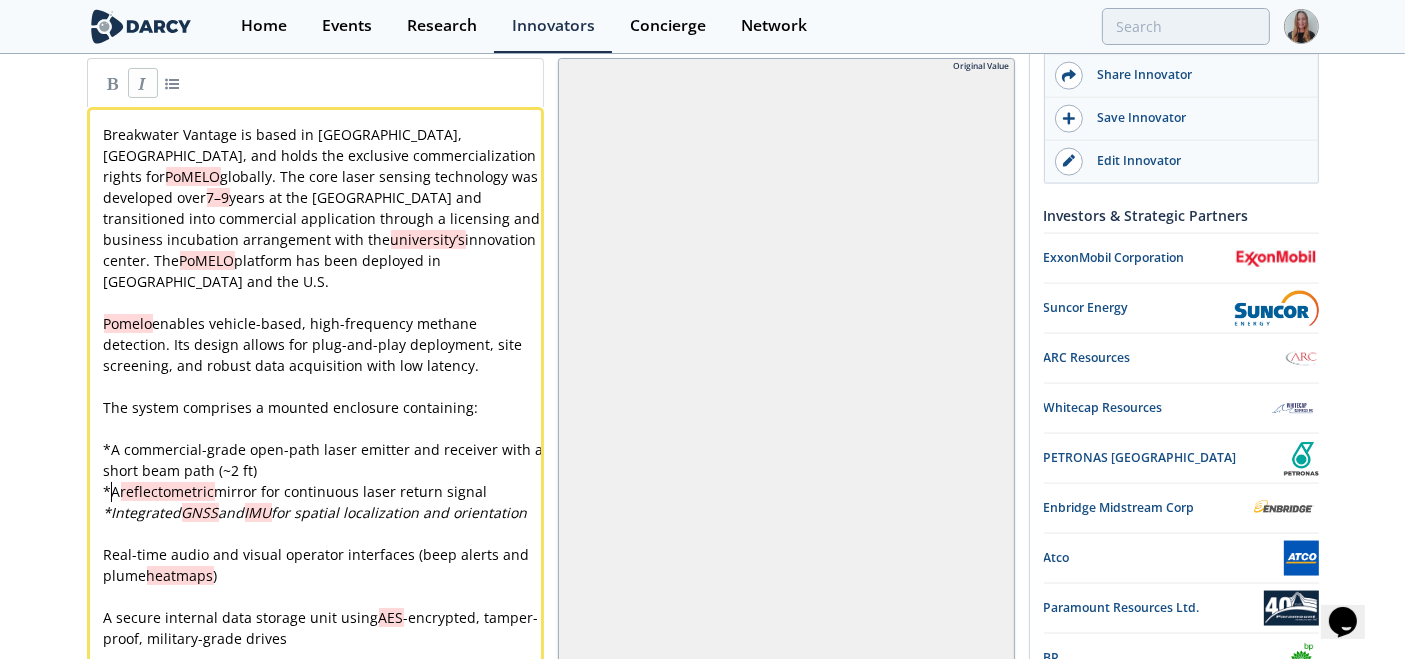 type 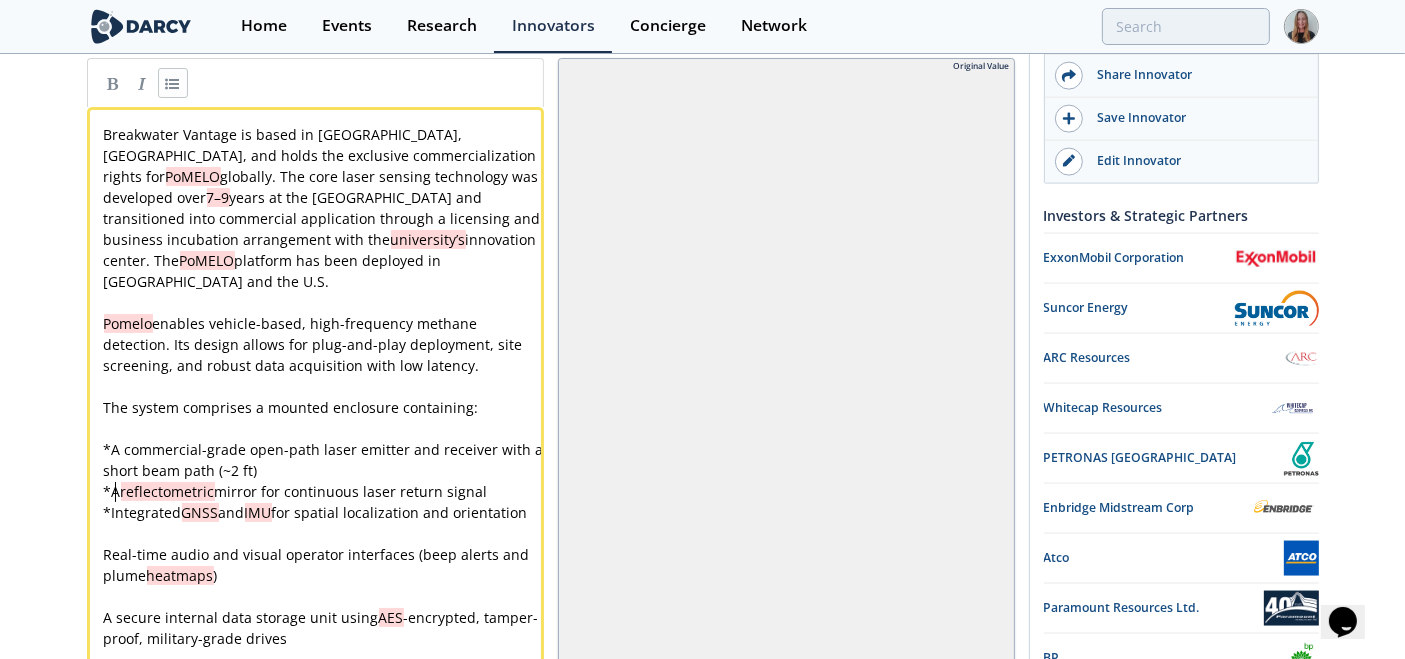 click on "​" at bounding box center [324, 533] 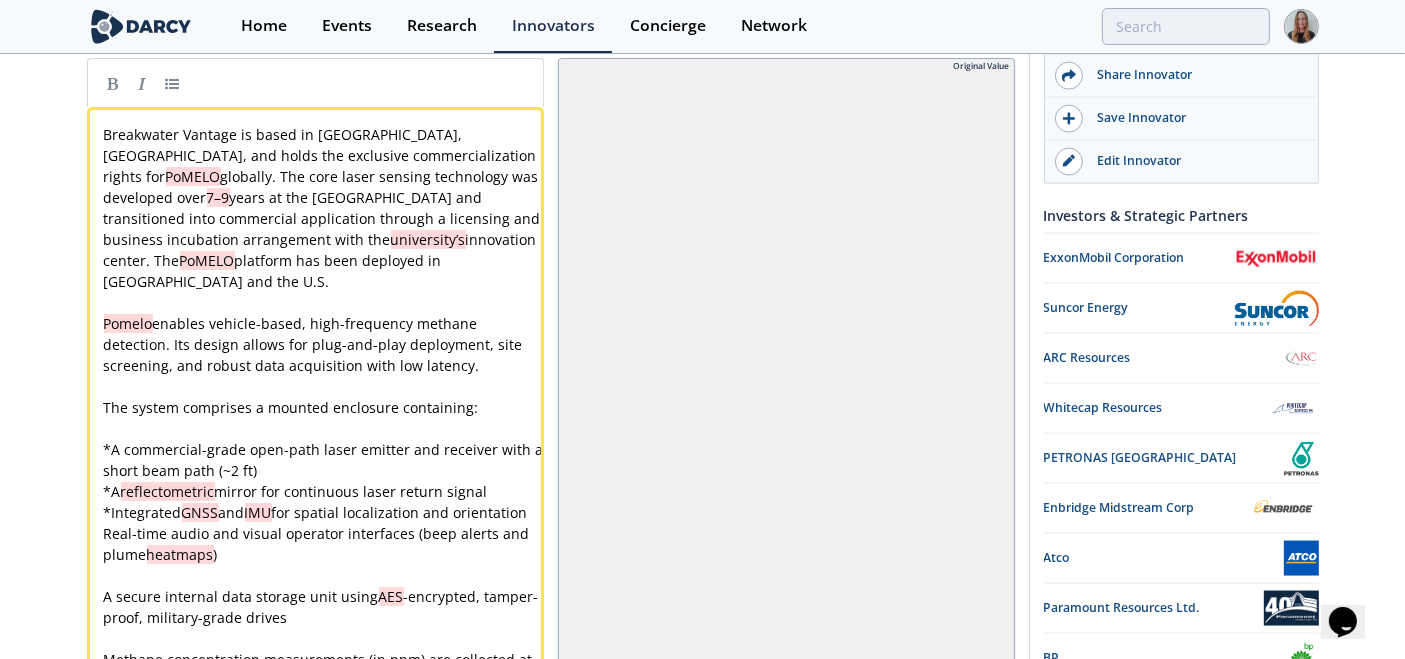 type 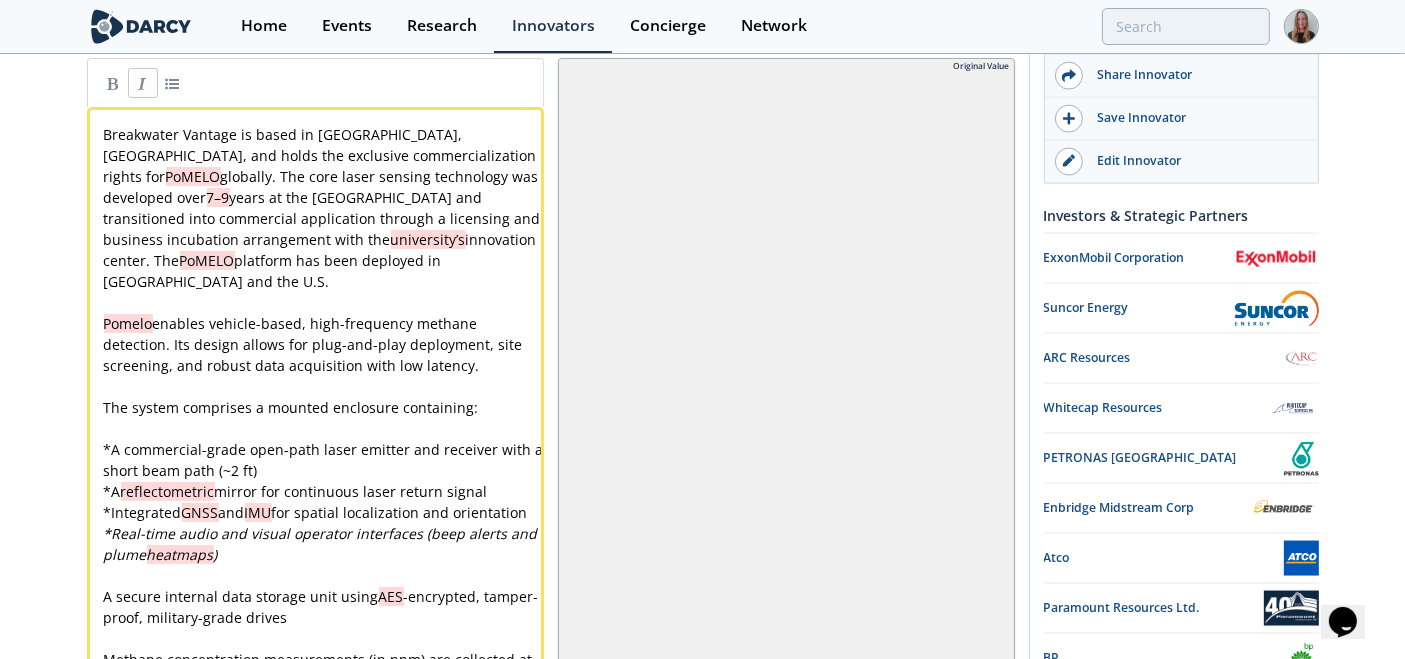 type 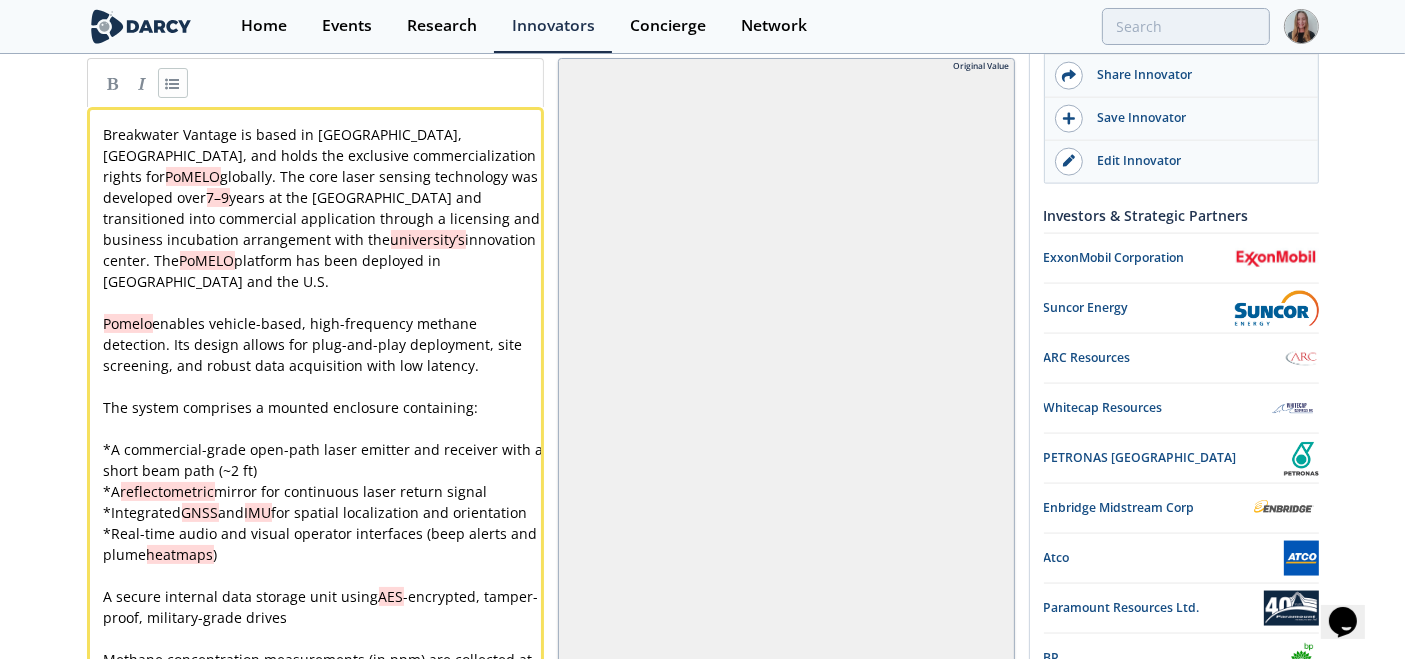 click on "​" at bounding box center (324, 575) 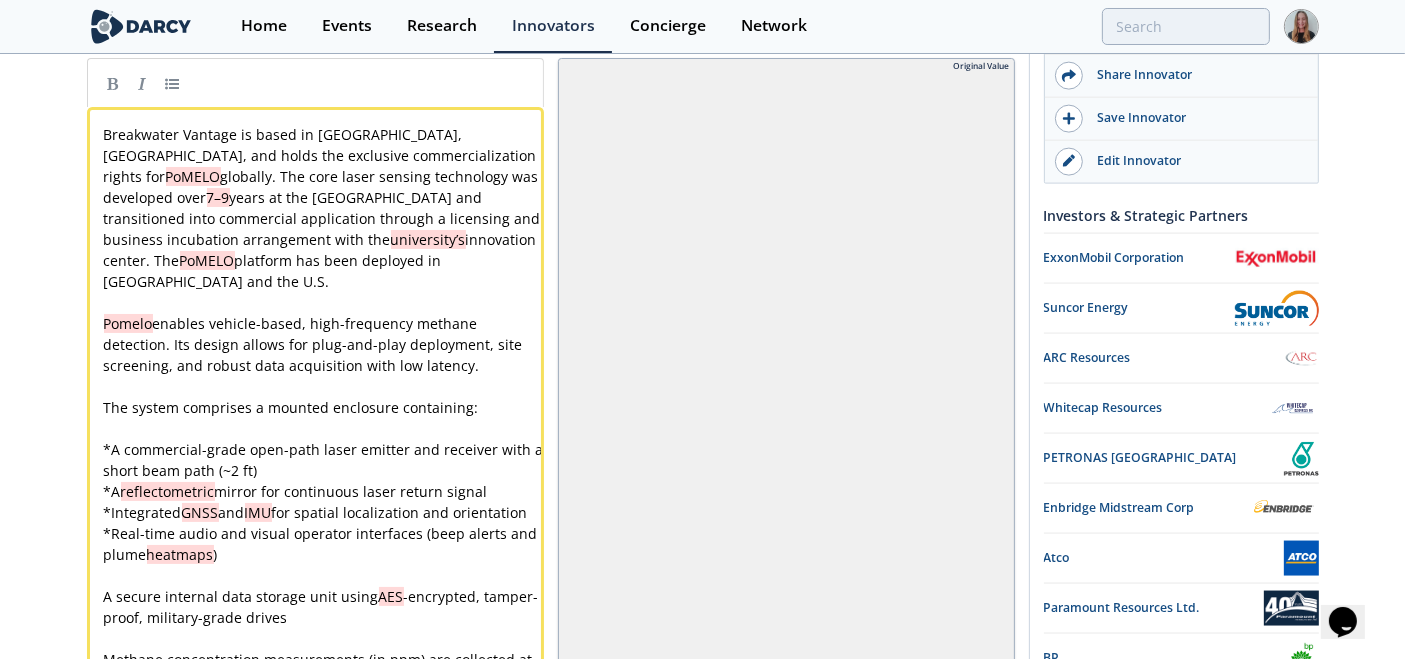 type 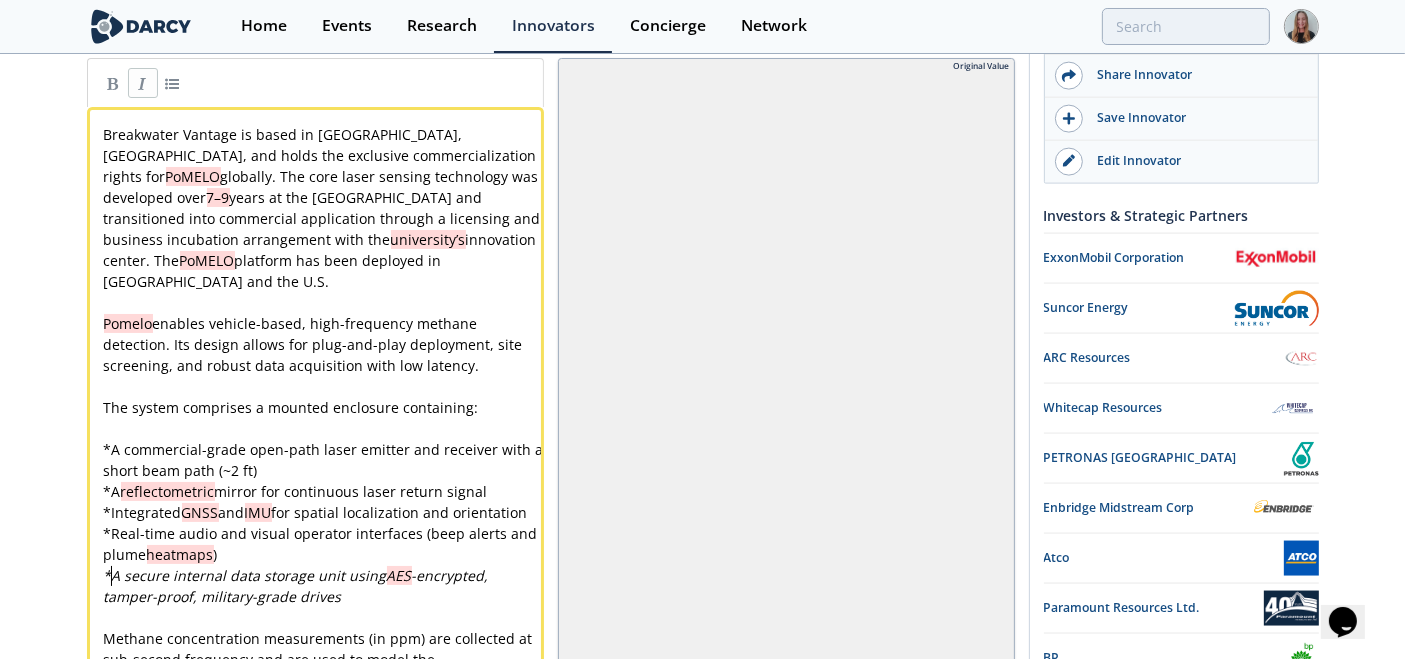 type 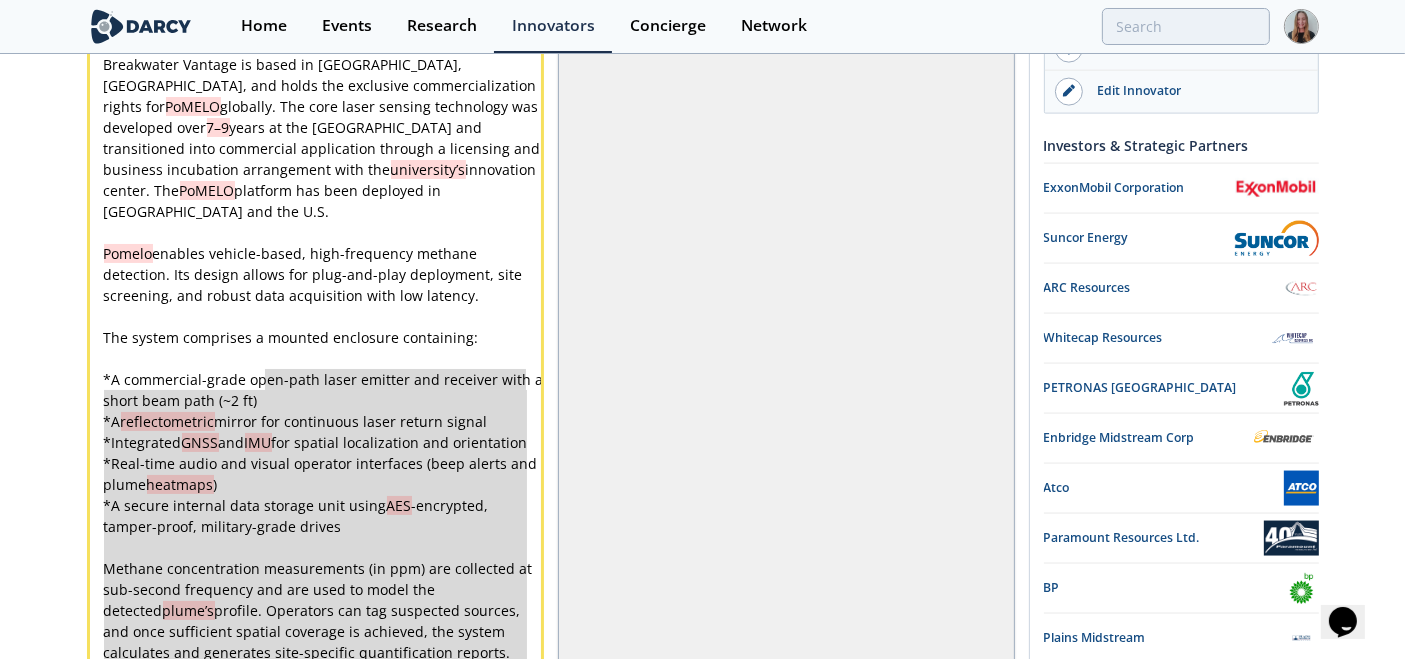 scroll, scrollTop: 3005, scrollLeft: 0, axis: vertical 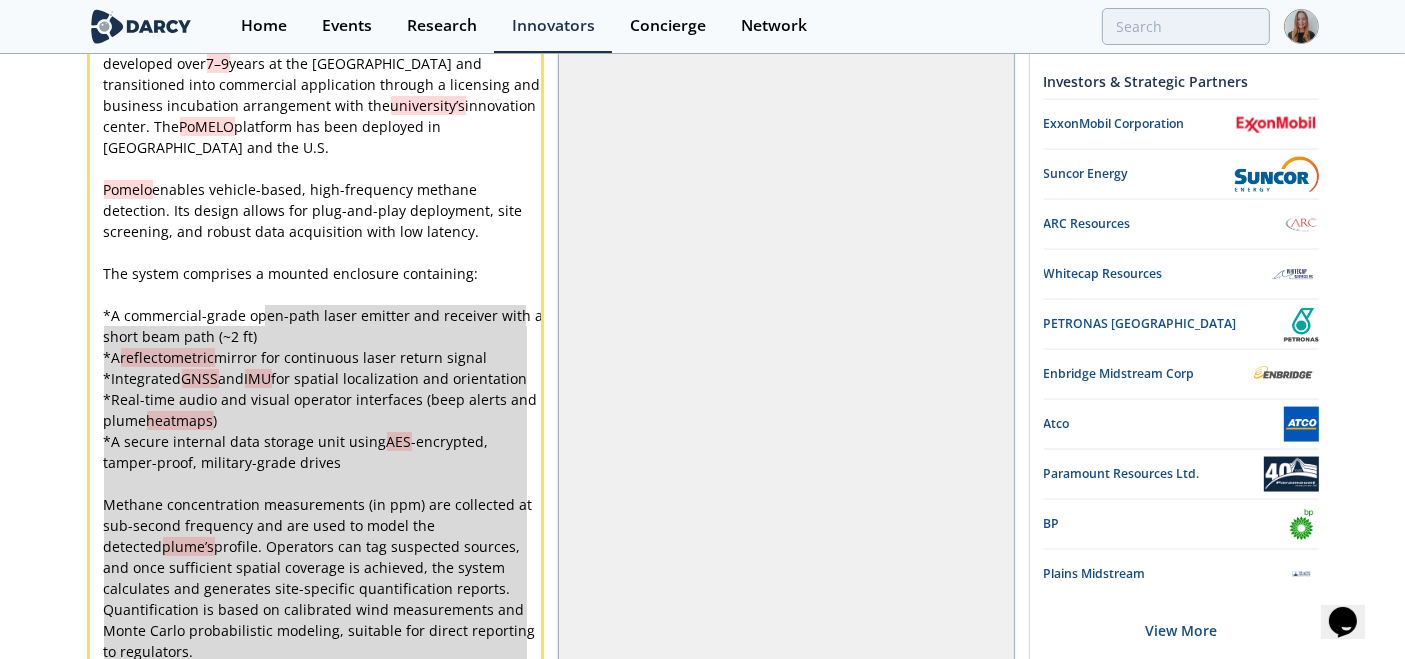 drag, startPoint x: 320, startPoint y: 407, endPoint x: 324, endPoint y: 687, distance: 280.02856 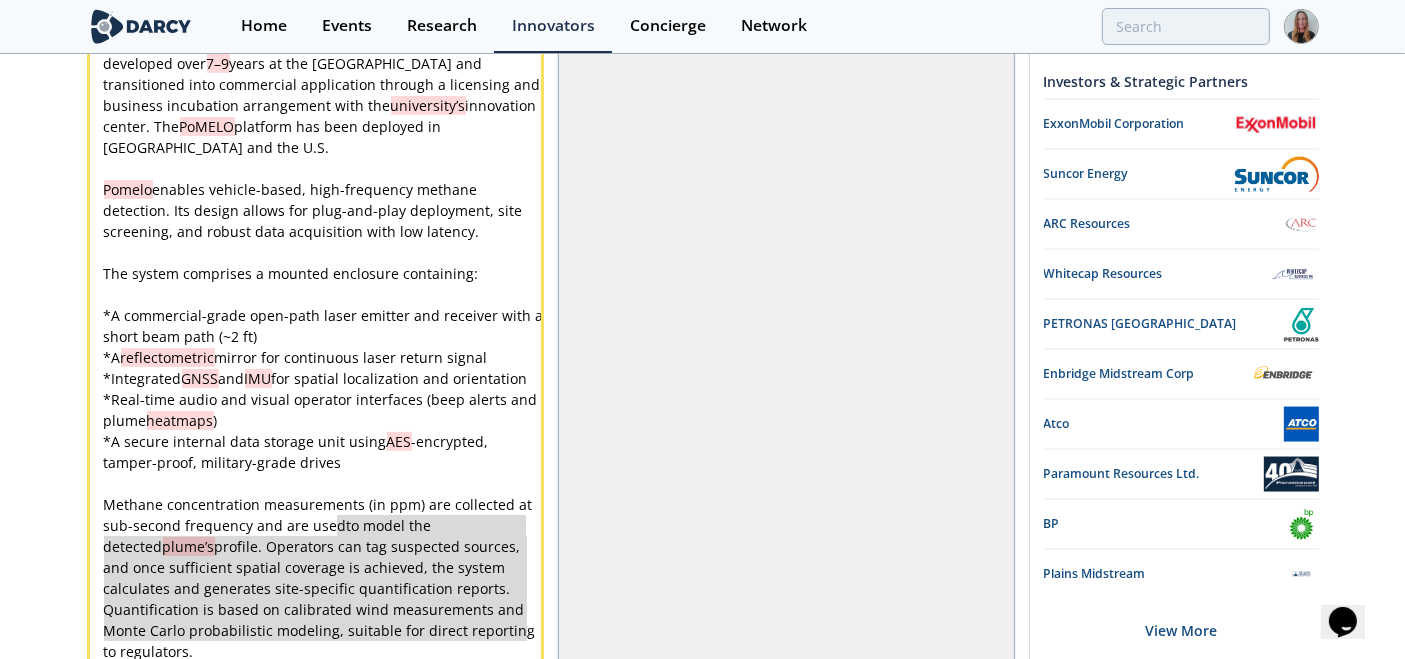 type on "to model the detected plume’s profile. Operators can tag suspected sources, and once sufficient spatial coverage is achieved, the system calculates and generates site-specific quantification reports. Quantification is based on calibrated wind measurements and Monte Carlo probabilistic modeling, suitable for direct reporting to regulators." 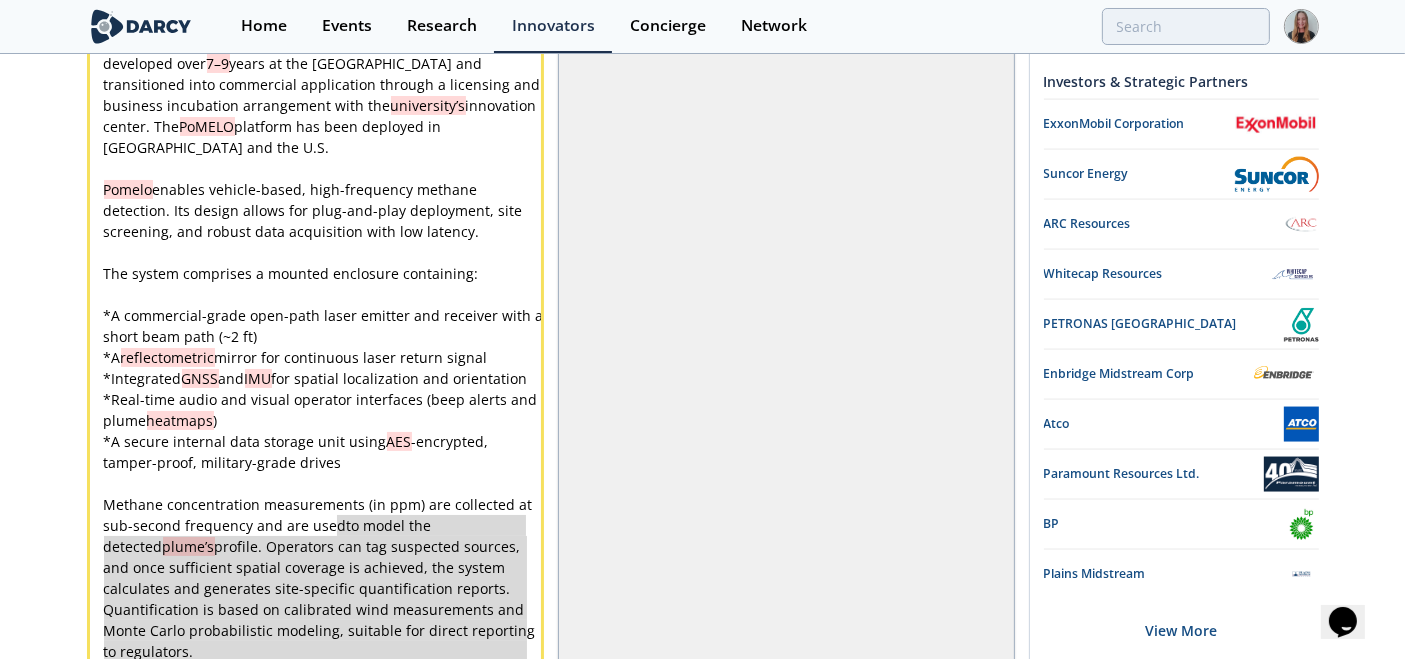 drag, startPoint x: 339, startPoint y: 501, endPoint x: 442, endPoint y: 626, distance: 161.96913 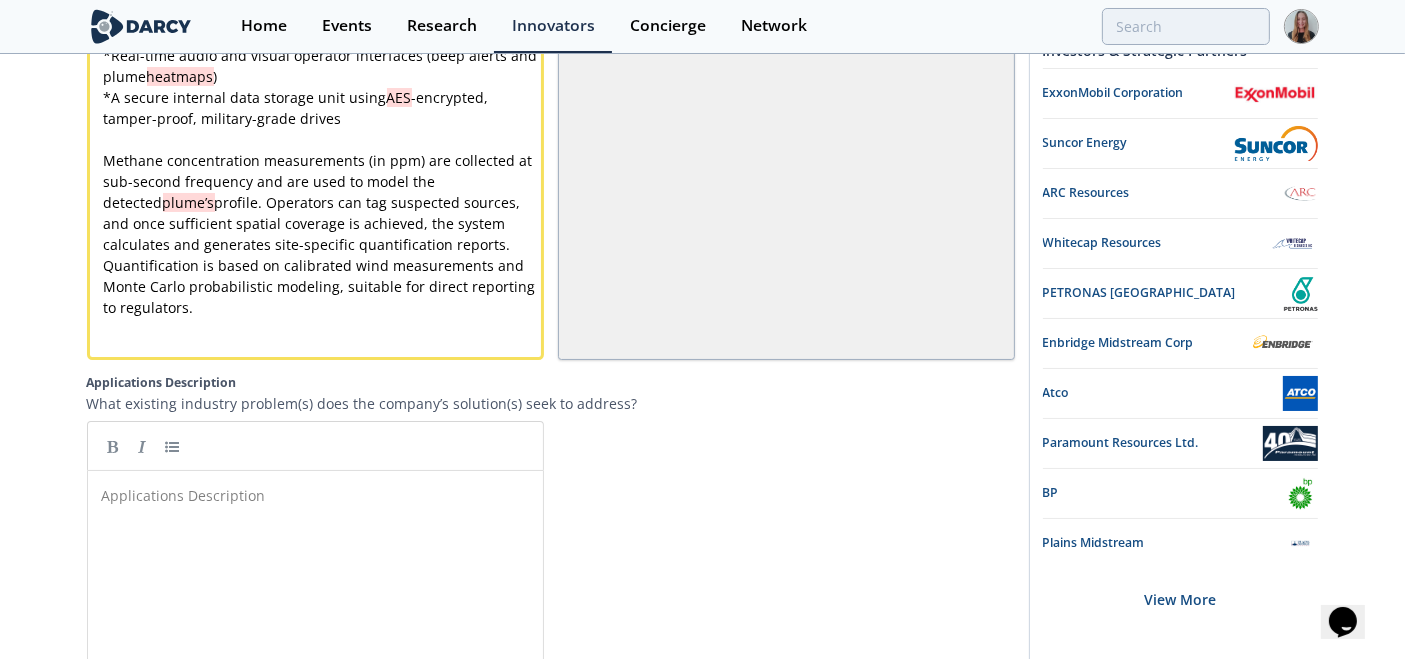 scroll, scrollTop: 3394, scrollLeft: 0, axis: vertical 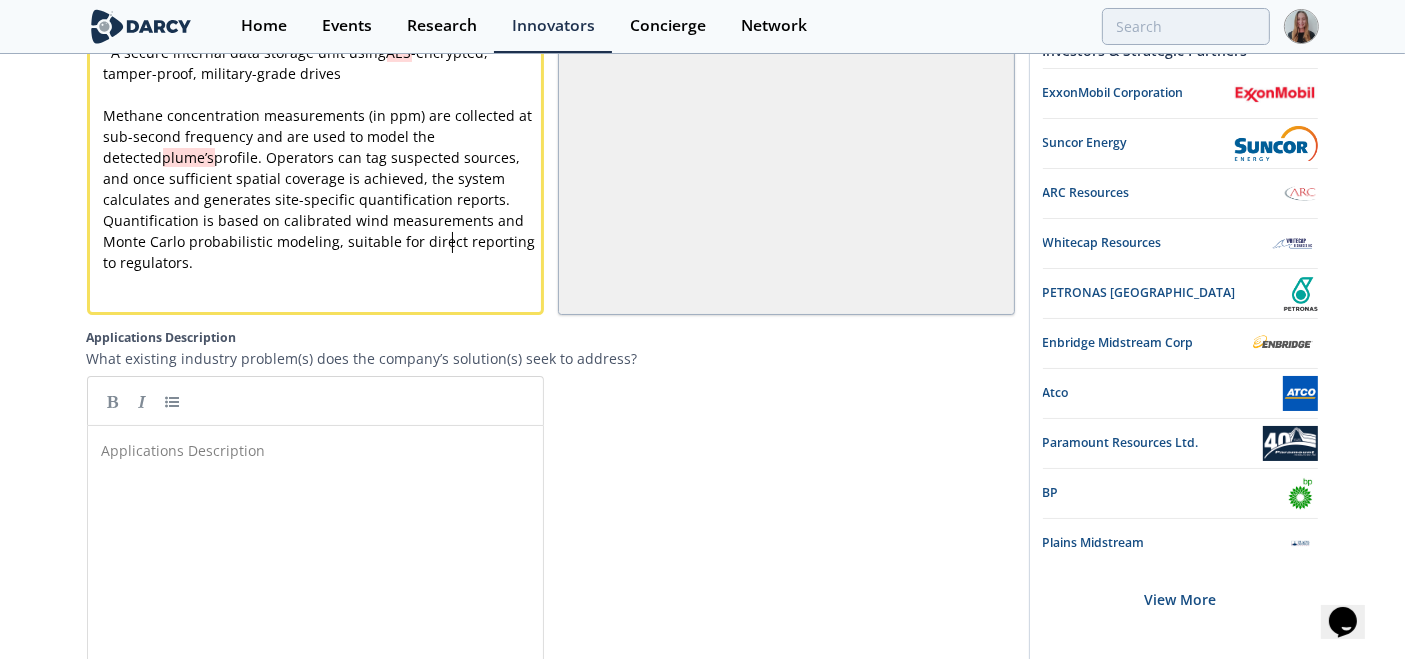 click on "​" at bounding box center [324, 283] 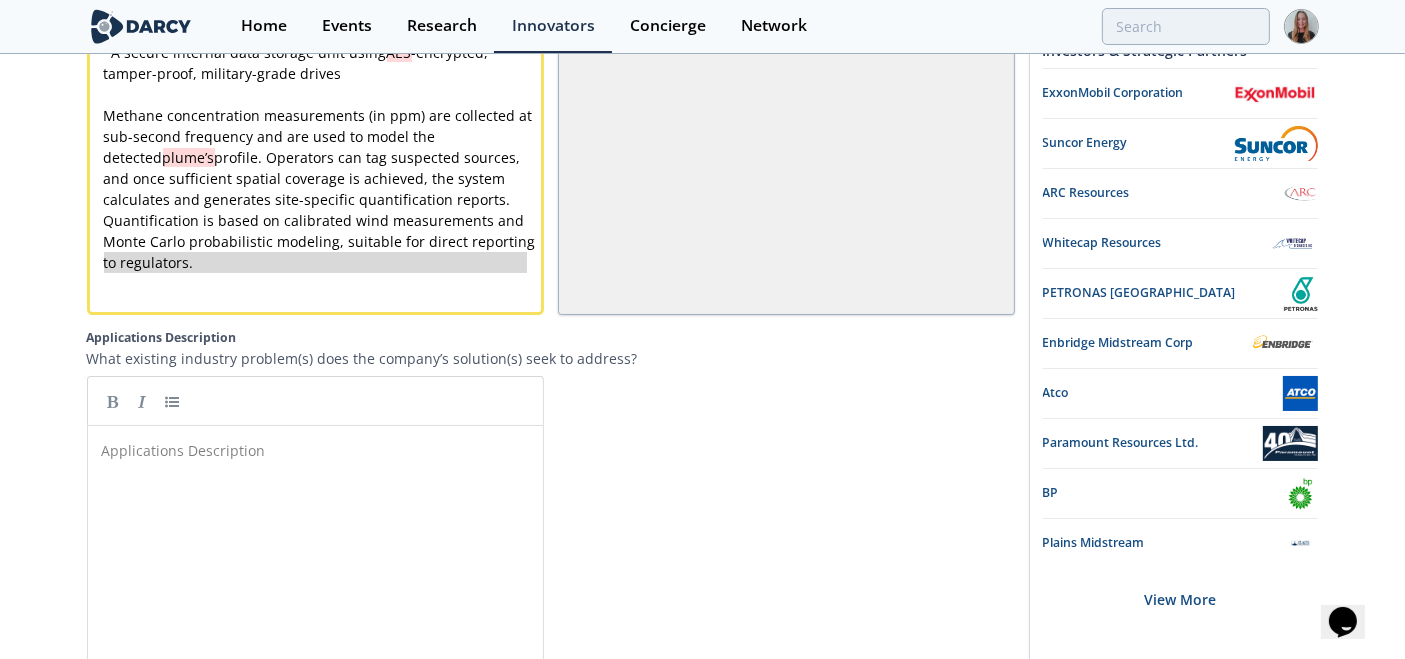 drag, startPoint x: 368, startPoint y: 232, endPoint x: 500, endPoint y: 232, distance: 132 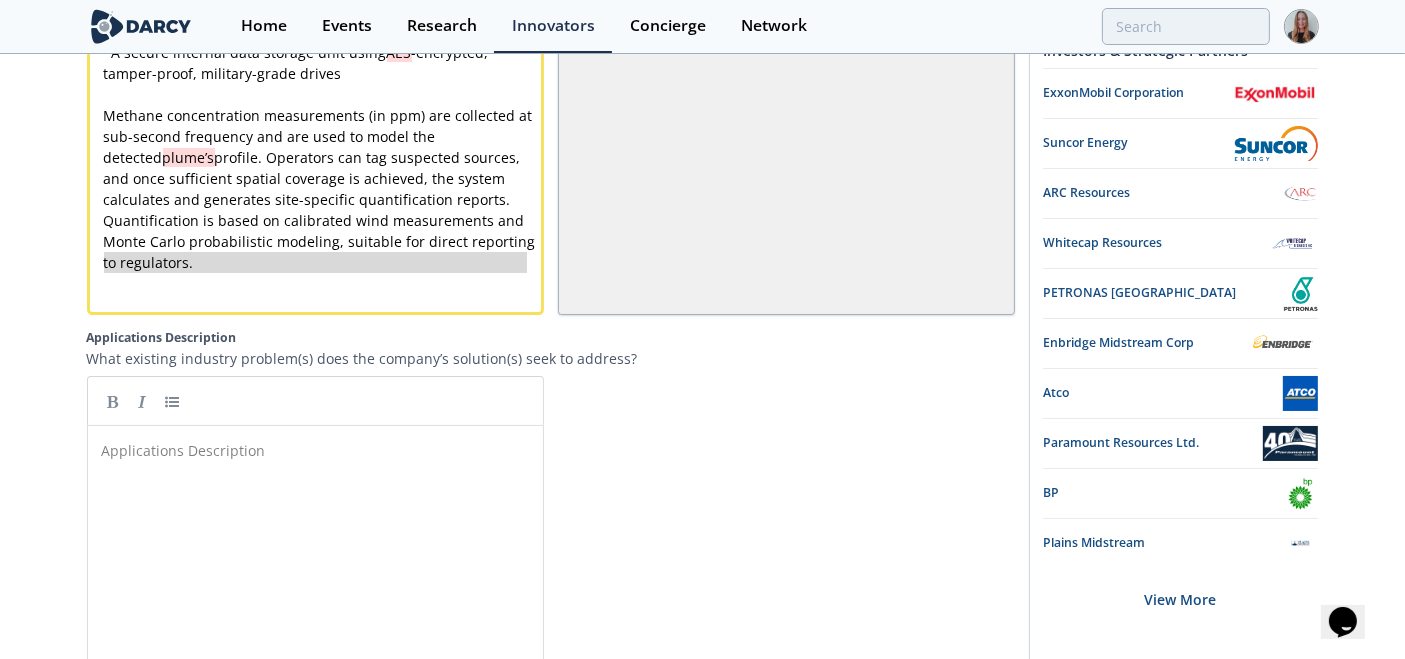 type 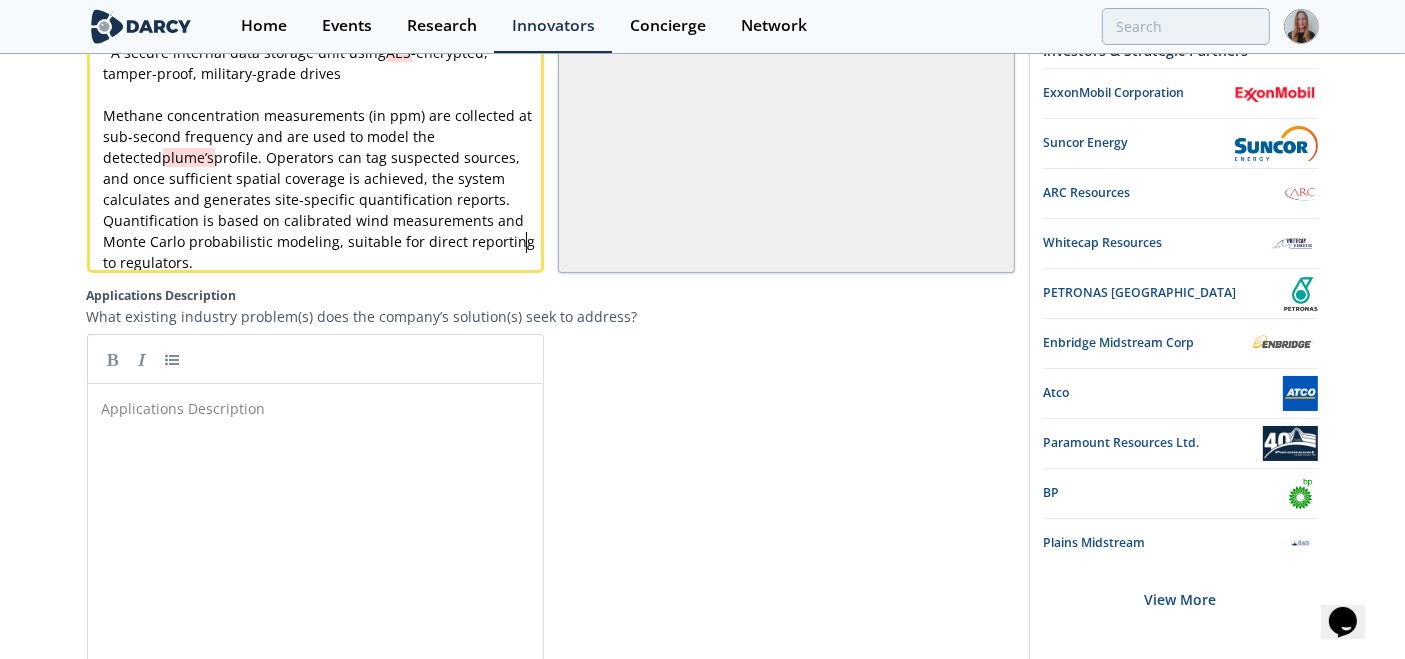 scroll, scrollTop: 0, scrollLeft: 0, axis: both 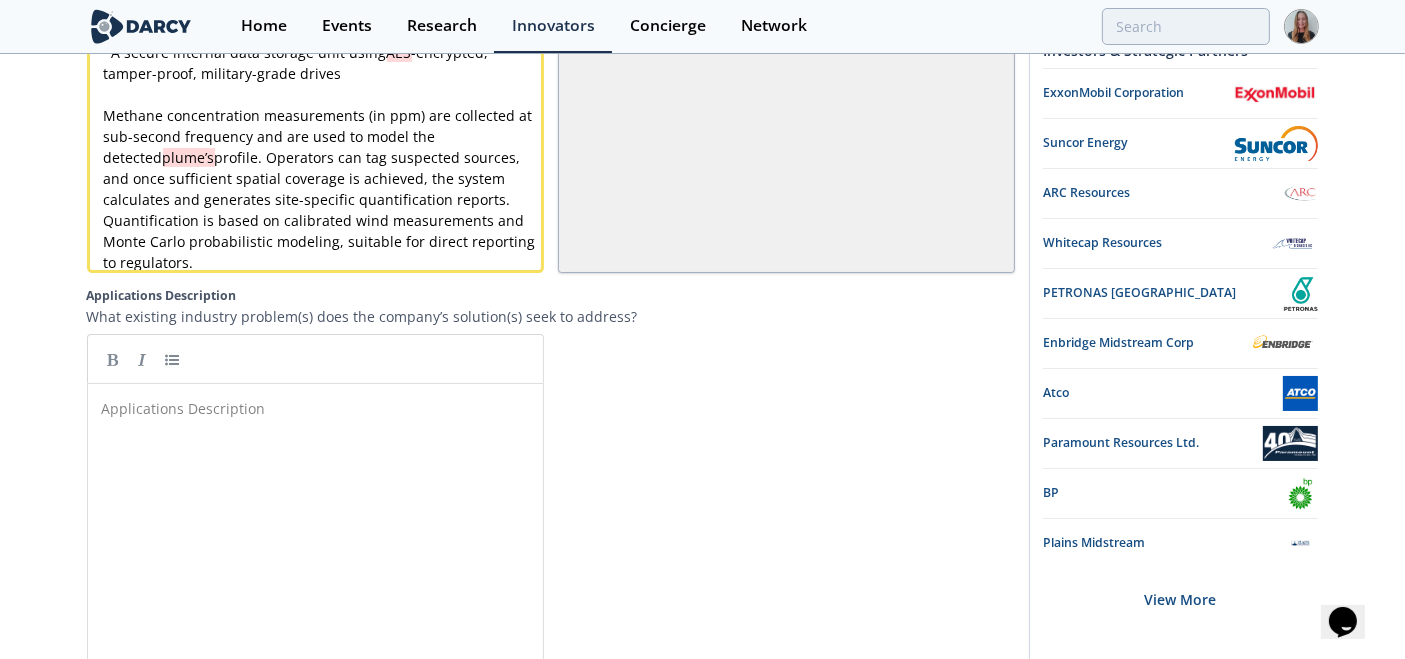 click on "Applications Description   ​" at bounding box center [330, 559] 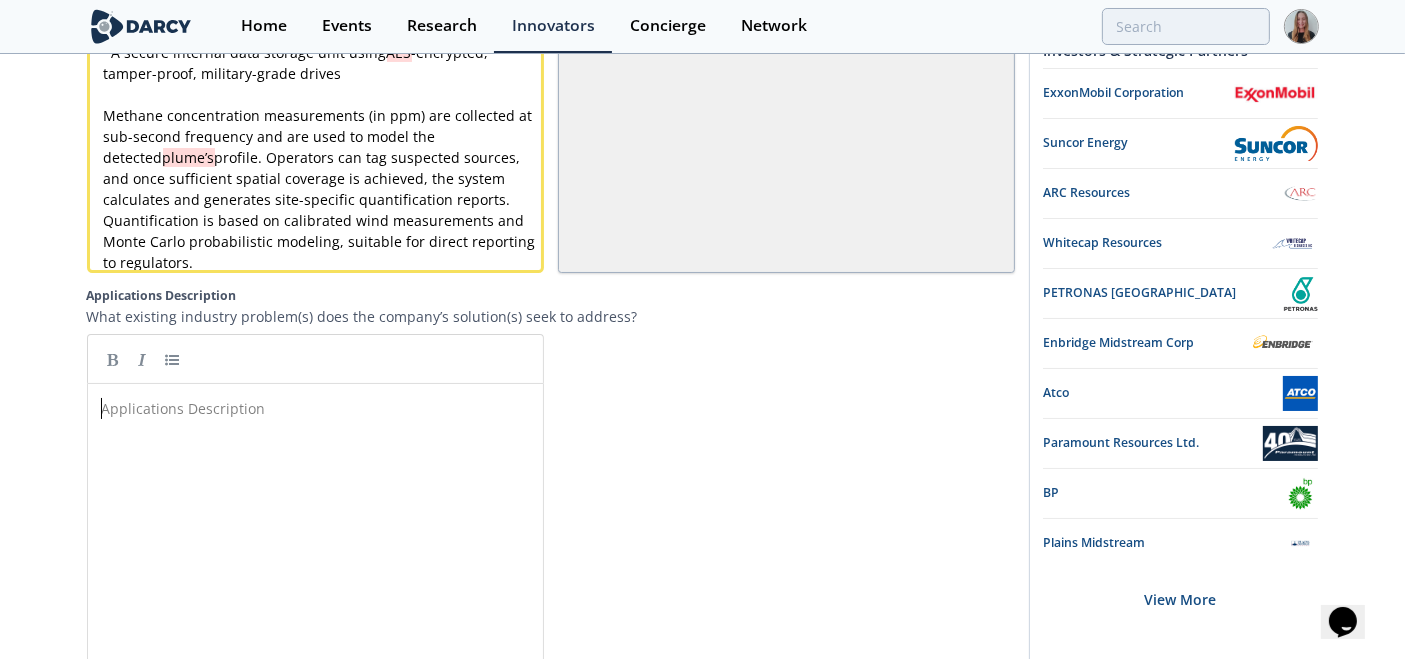 click on "Applications Description   ​" at bounding box center (330, 559) 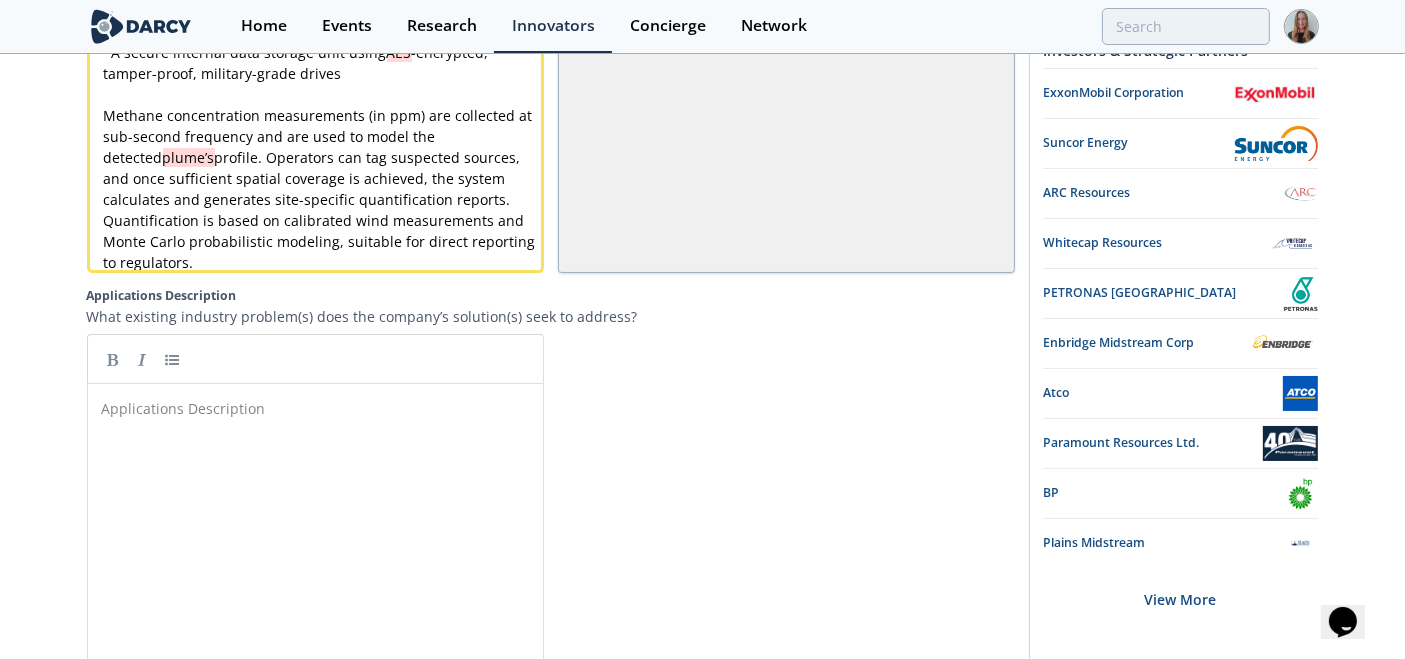 paste on "U" 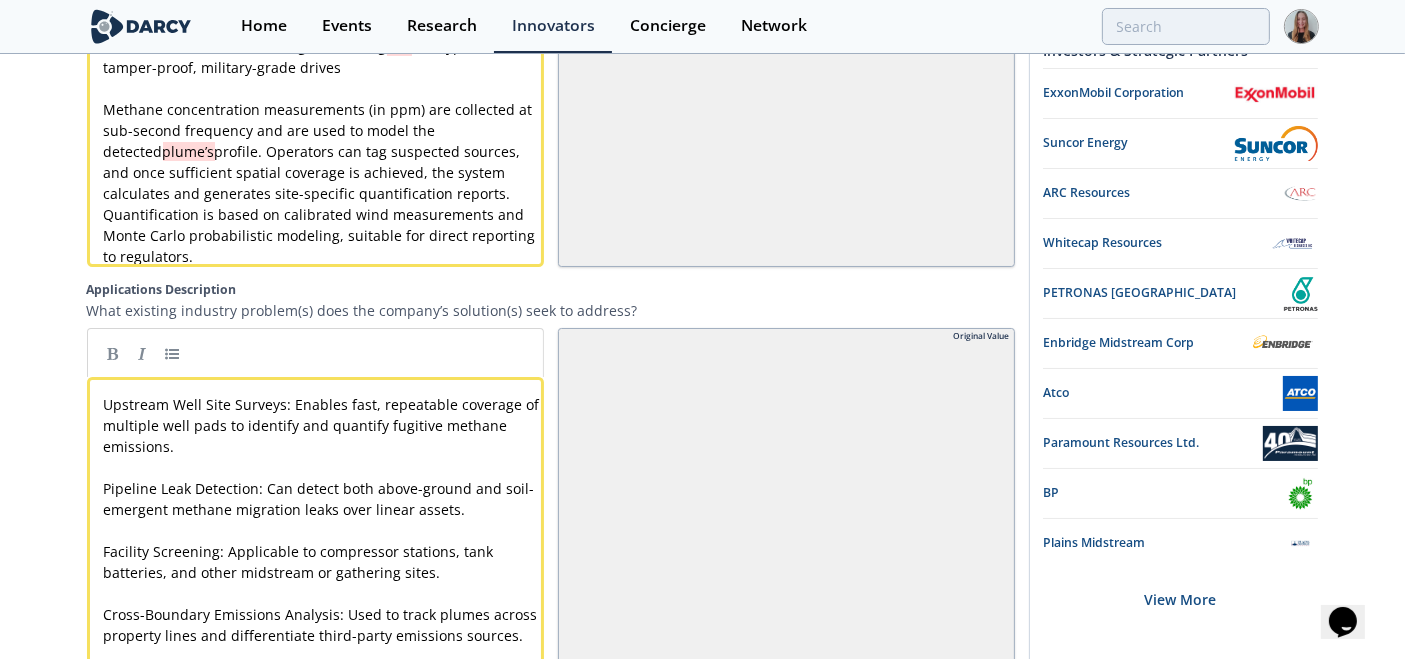 scroll, scrollTop: 3420, scrollLeft: 0, axis: vertical 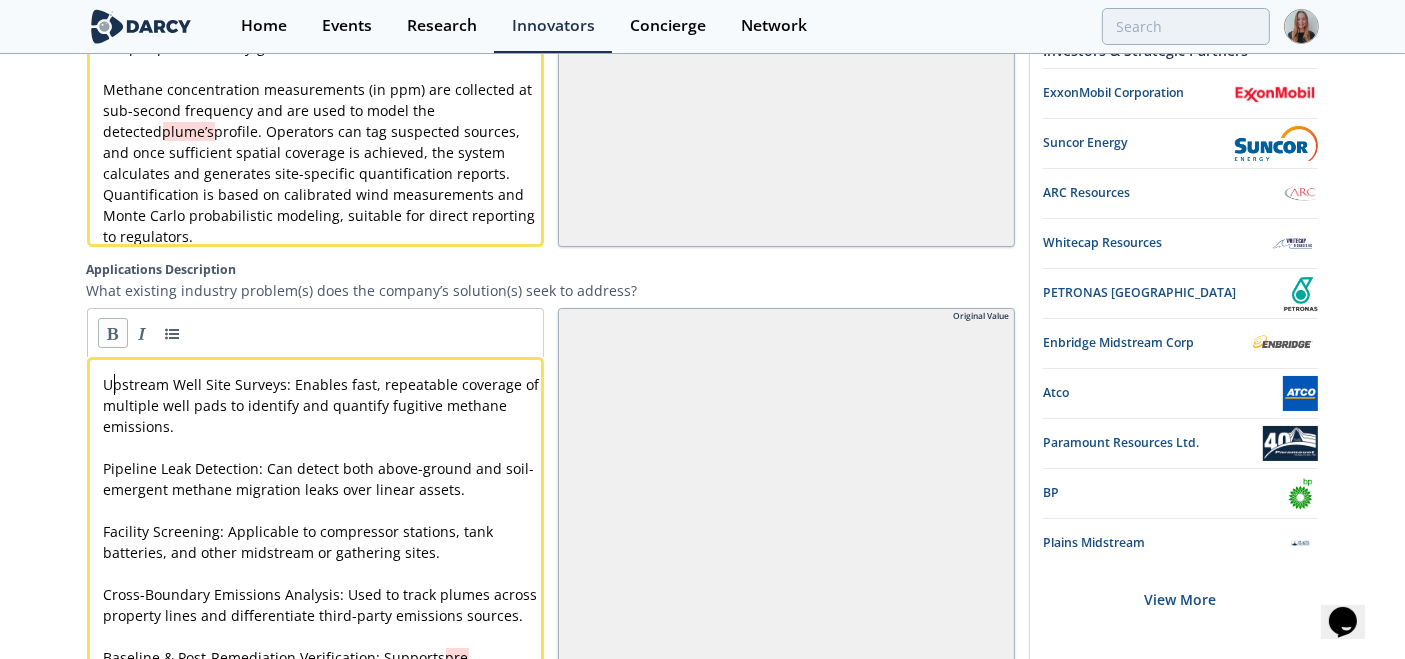 type on "U" 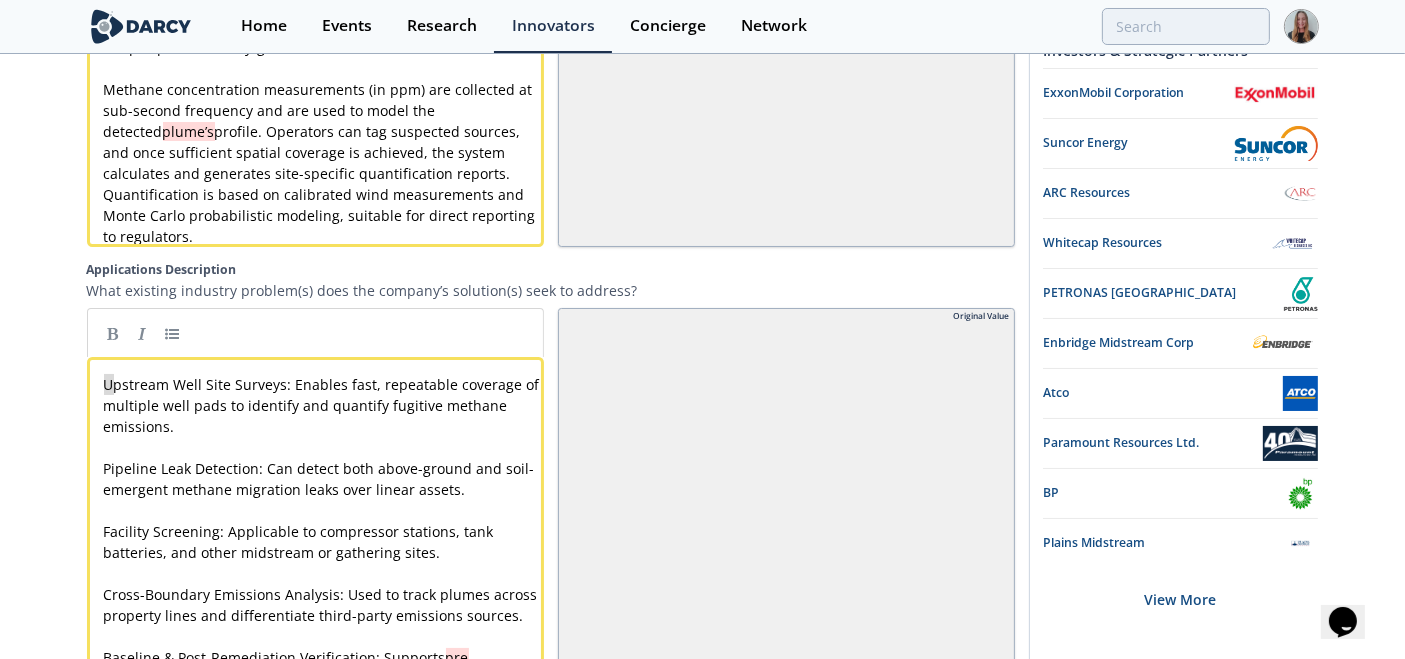 drag, startPoint x: 114, startPoint y: 351, endPoint x: 13, endPoint y: 420, distance: 122.31925 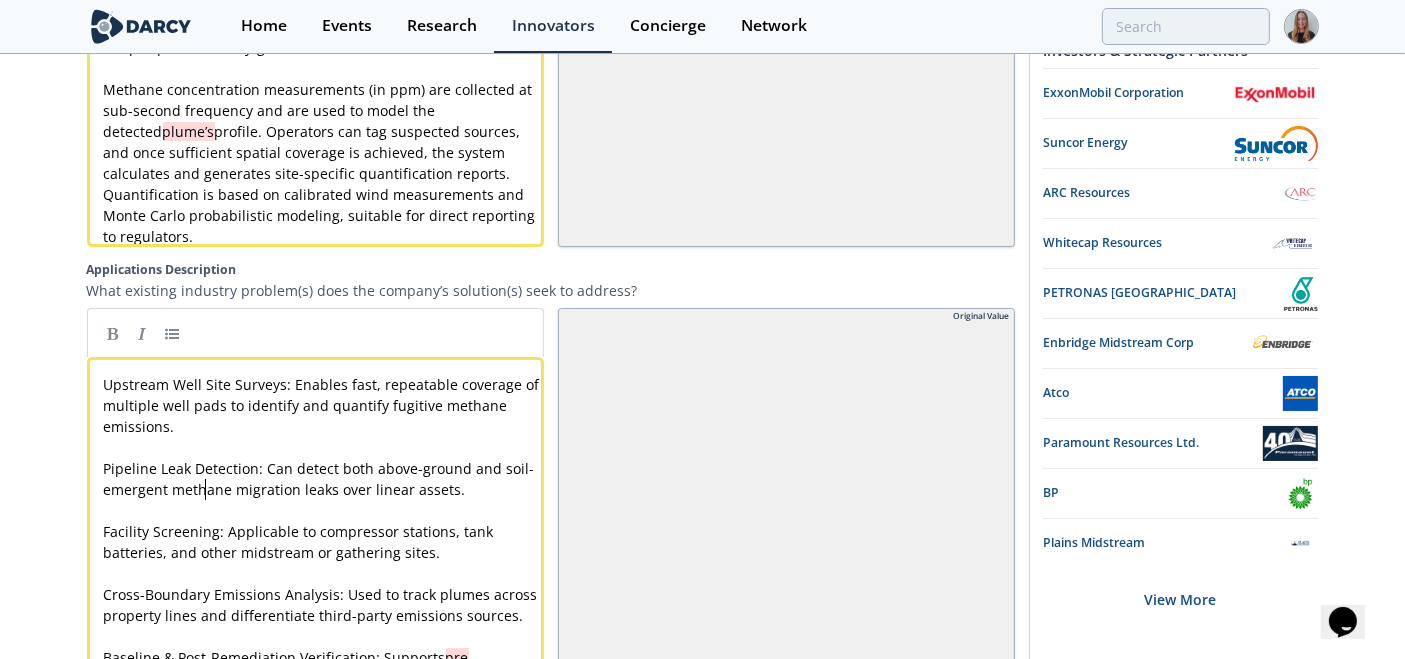 type 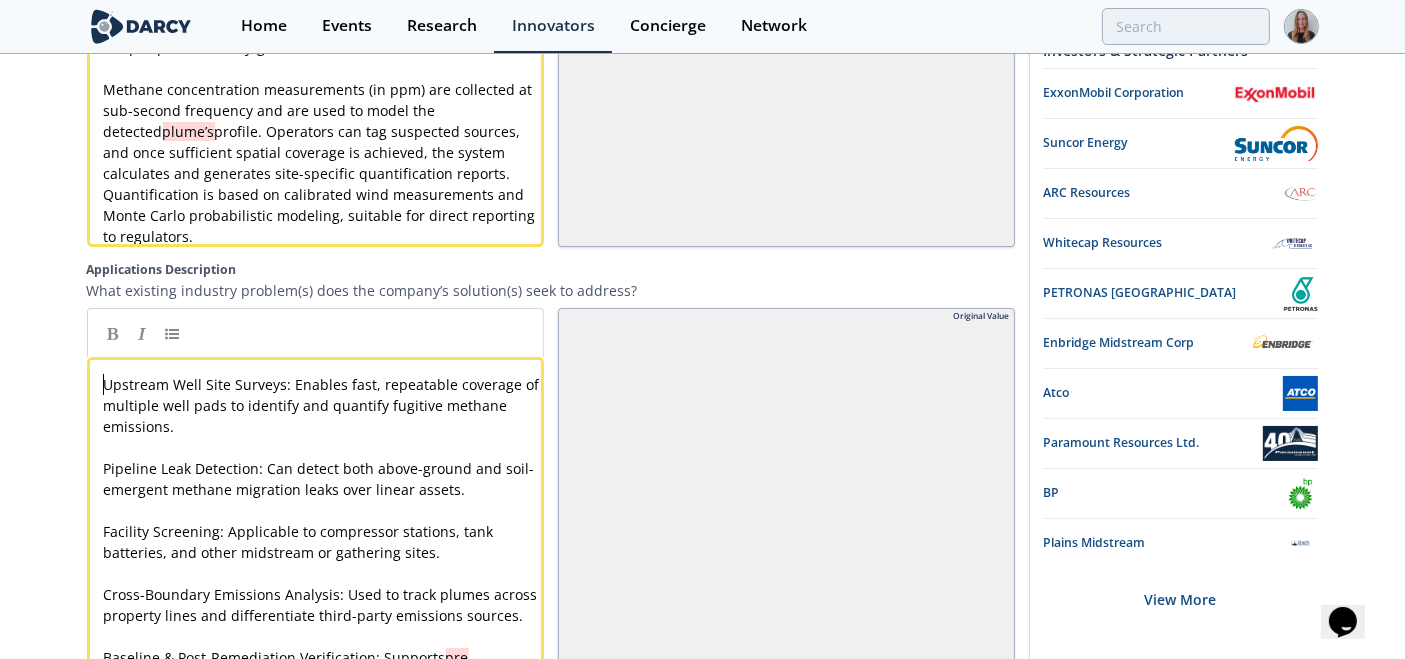 click on "x   Upstream Well Site Surveys: Enables fast, repeatable coverage of multiple well pads to identify and quantify fugitive methane emissions. ​ Pipeline Leak Detection: Can detect both above-ground and soil-emergent methane migration leaks over linear assets. ​ Facility Screening: Applicable to compressor stations, tank batteries, and other midstream or gathering sites. ​ Cross-Boundary Emissions Analysis: Used to track plumes across property lines and differentiate third-party emissions sources. ​ Baseline & Post-Remediation Verification: Supports  pre -project  baselining  and post-maintenance validation for compliance." at bounding box center (324, 542) 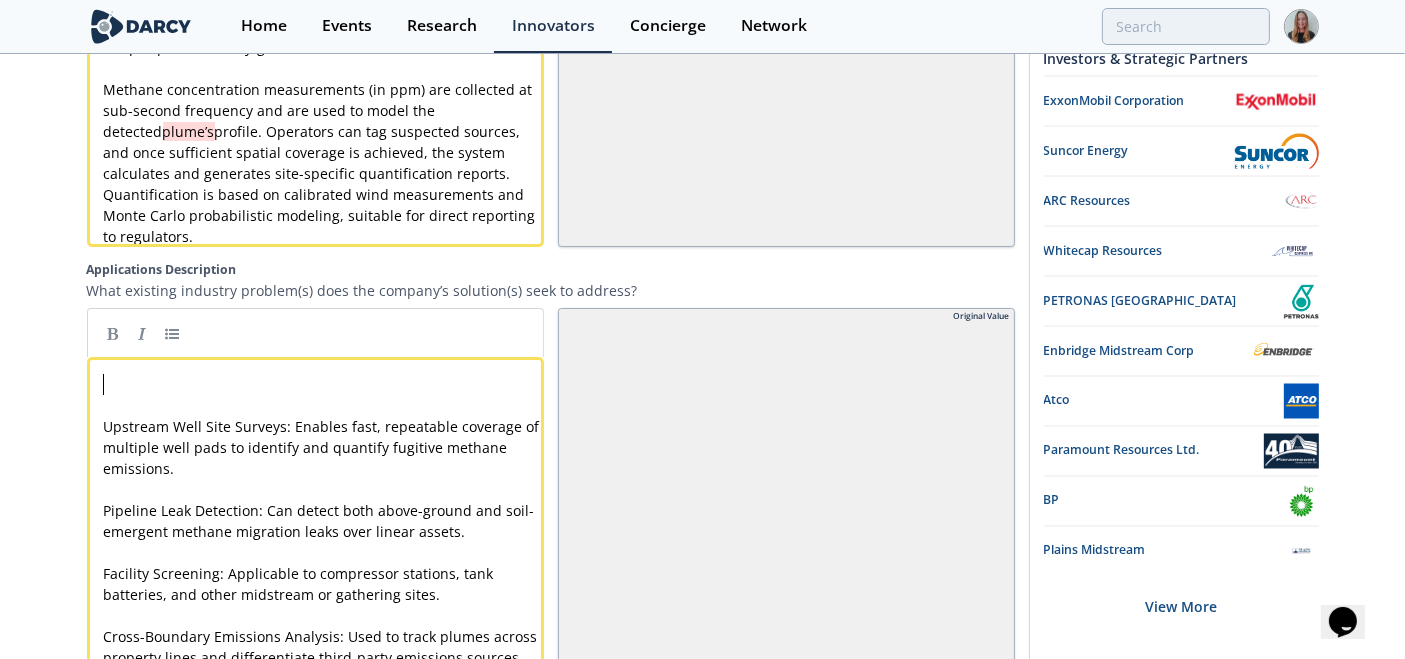 paste on "ases" 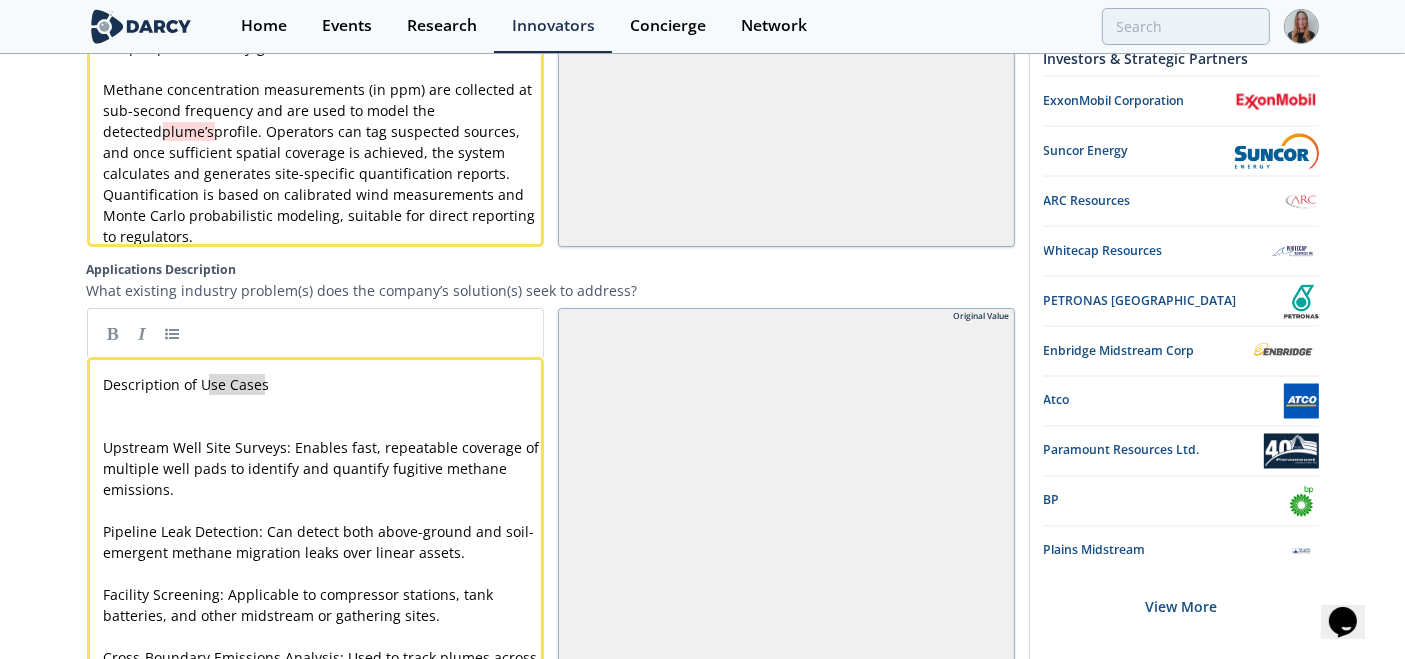 type on "Description of Use Cases" 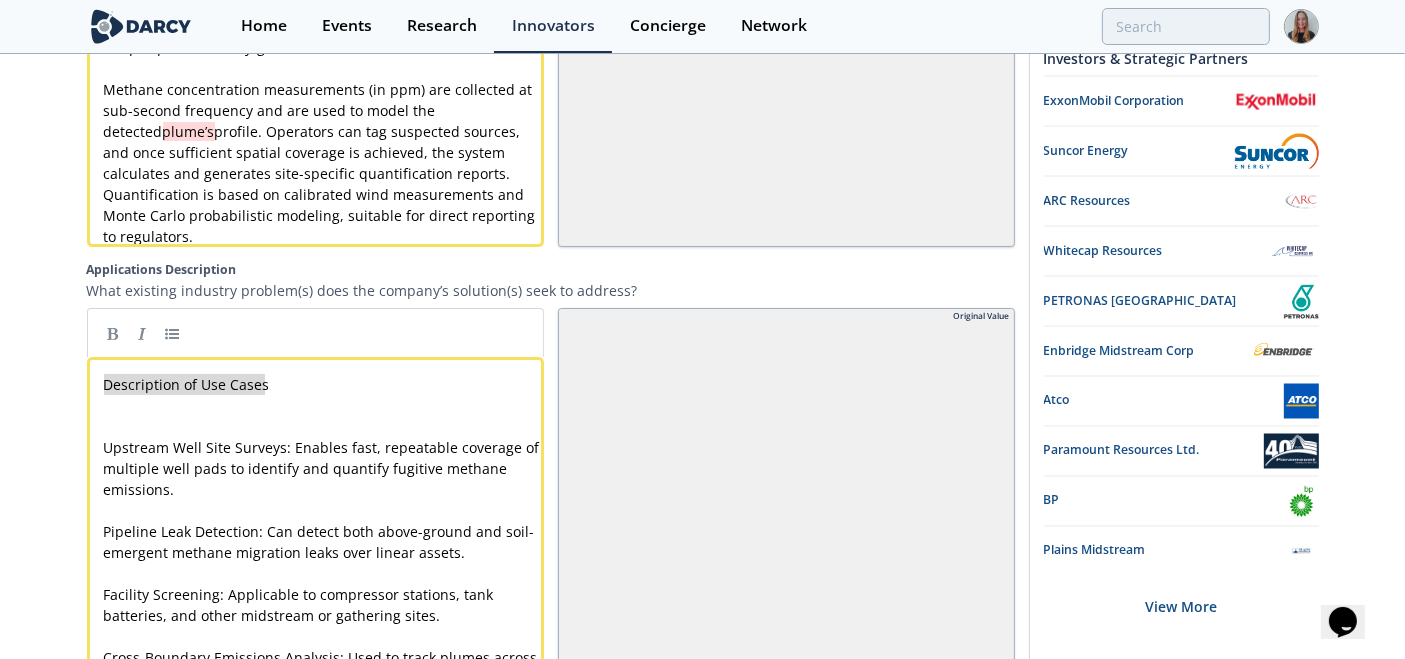 drag, startPoint x: 334, startPoint y: 349, endPoint x: -10, endPoint y: 351, distance: 344.00583 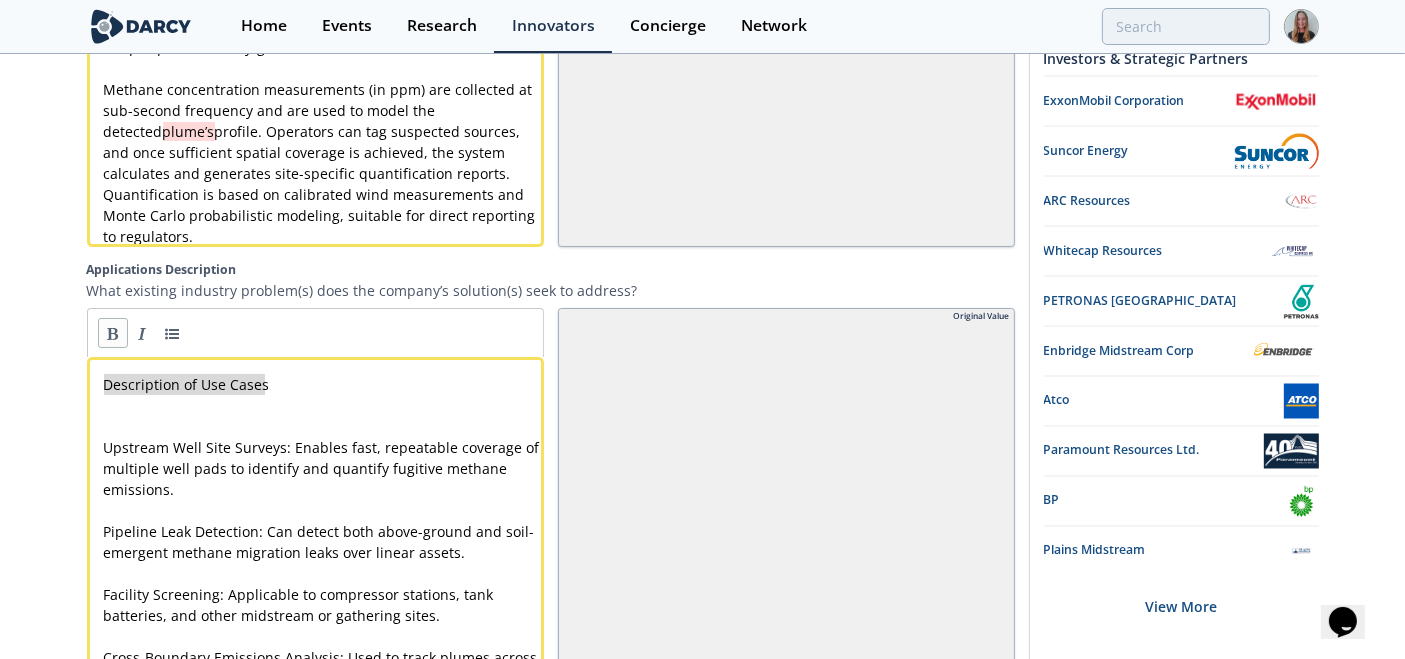 click at bounding box center (113, 333) 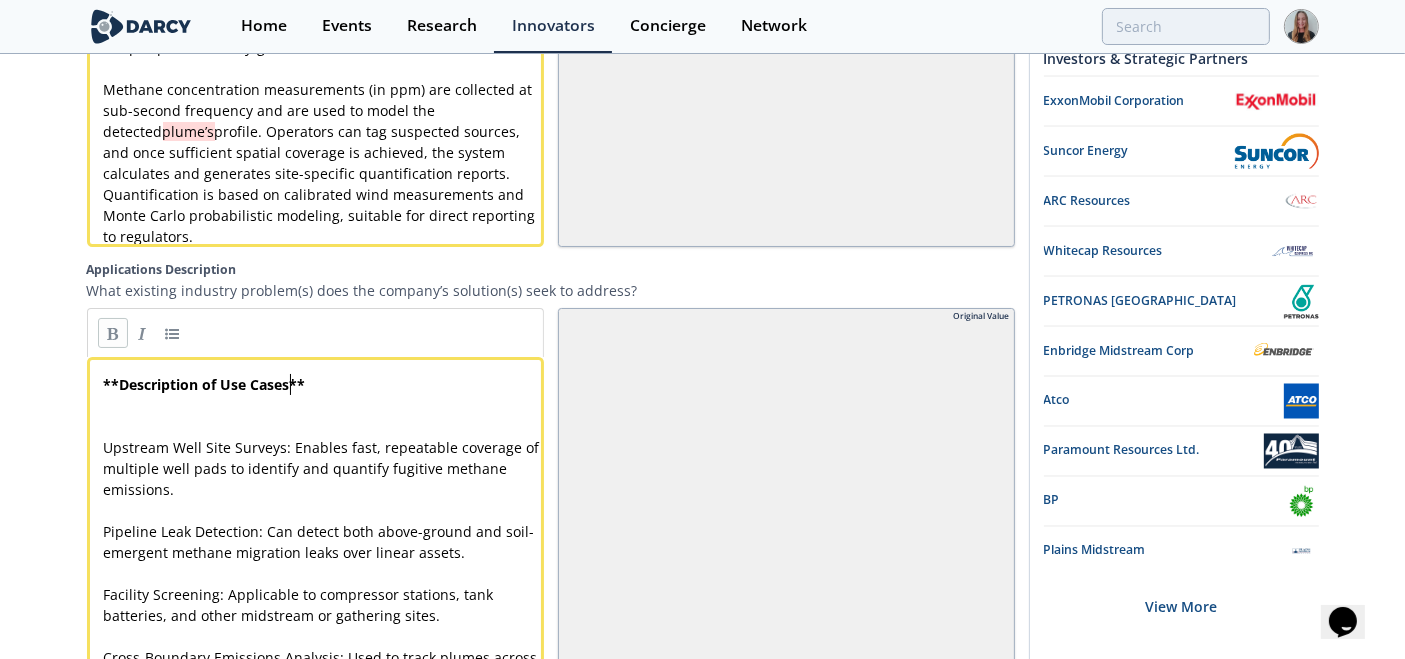 click on "​" at bounding box center (324, 426) 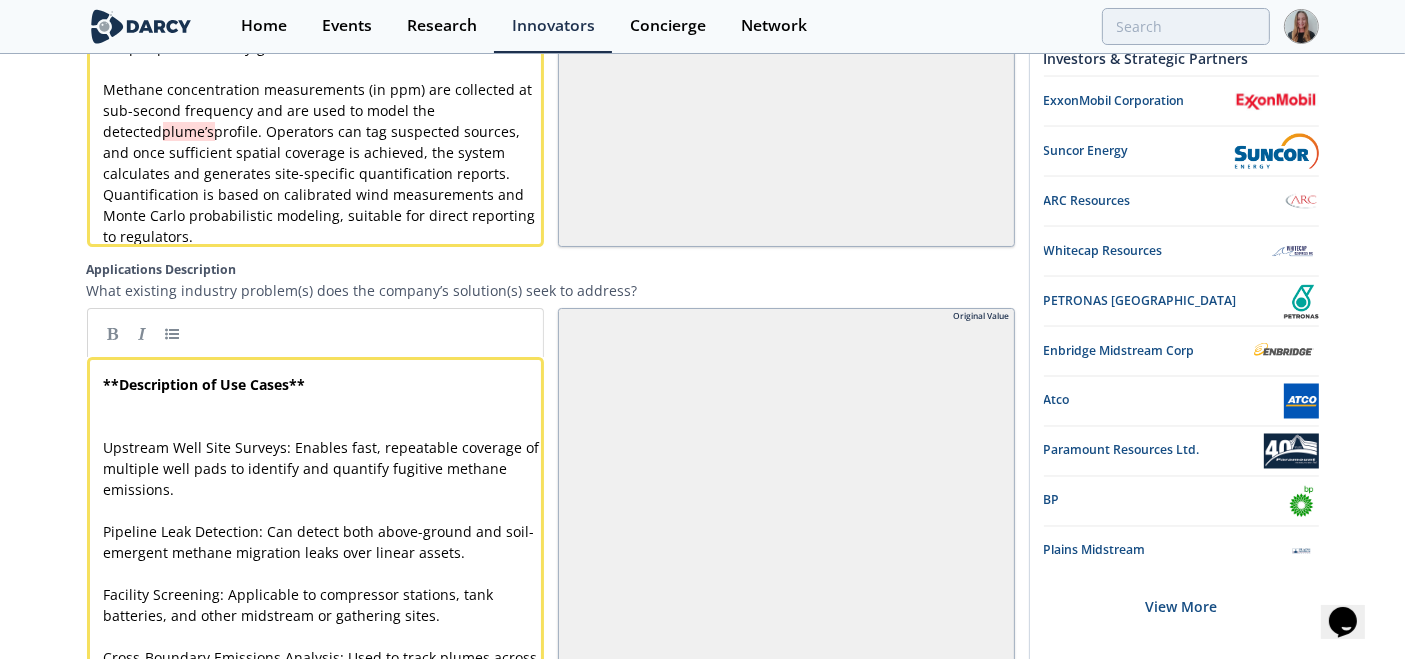 type 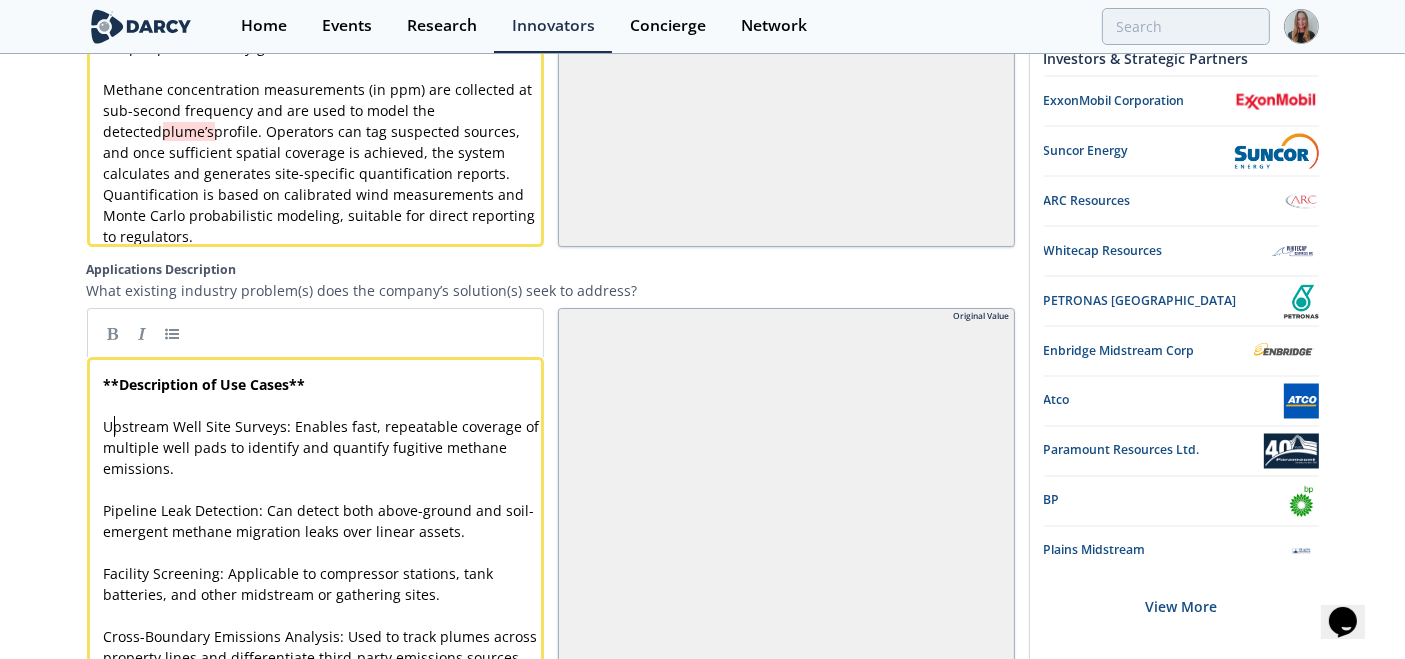 type on "pstream Well Site Surveys: Enables fast, repeatable coverage of m" 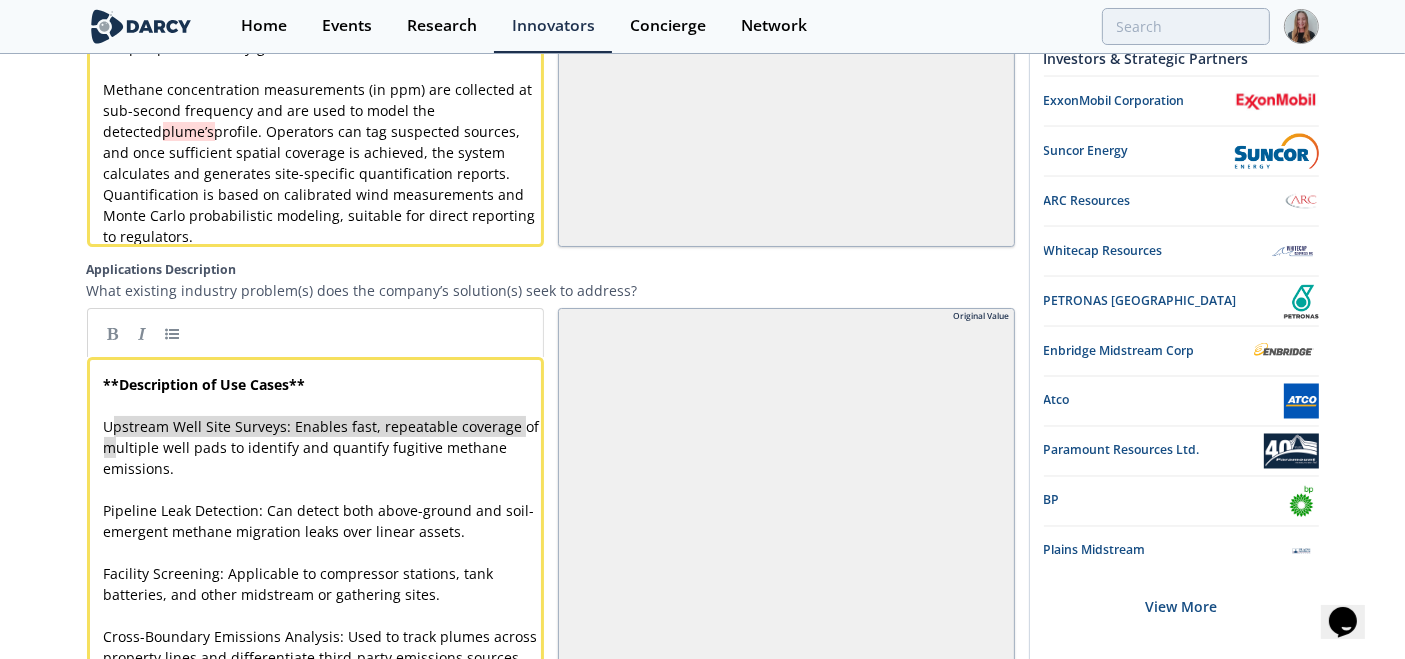 click on "​" at bounding box center [324, 489] 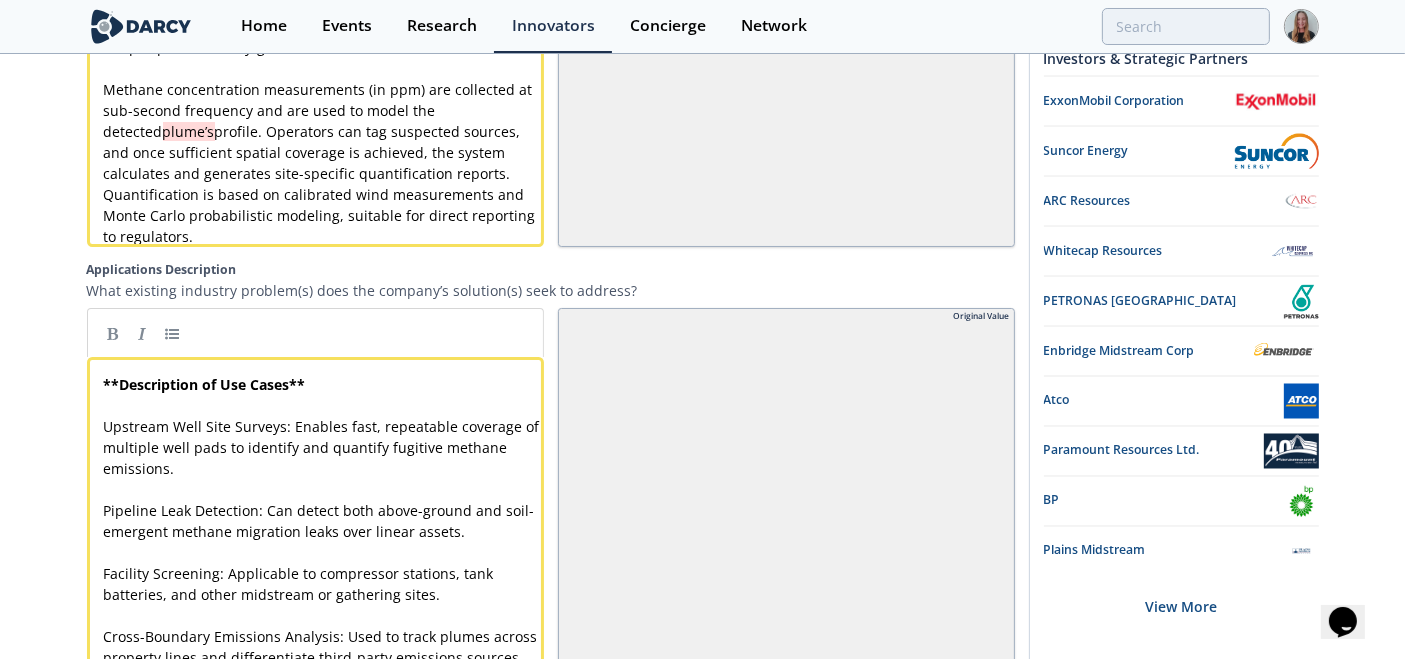 click on "Upstream Well Site Surveys: Enables fast, repeatable coverage of multiple well pads to identify and quantify fugitive methane emissions." at bounding box center (324, 447) 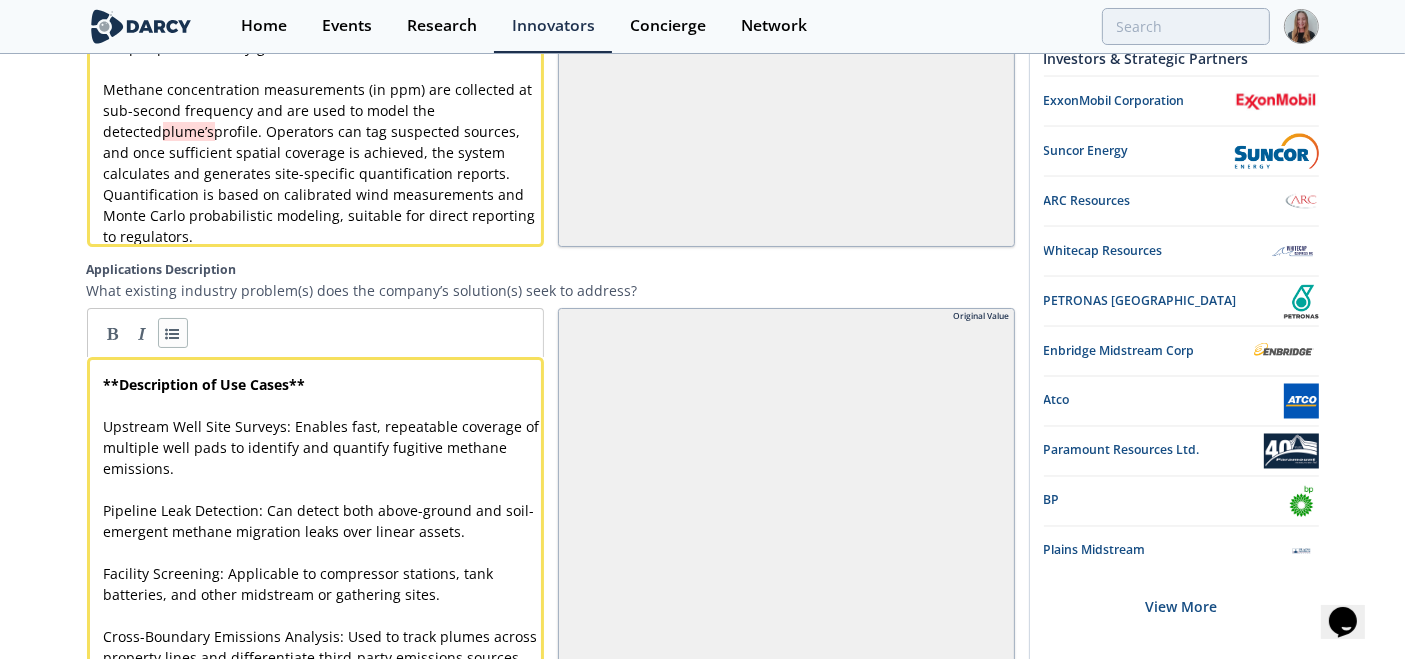 click at bounding box center (173, 333) 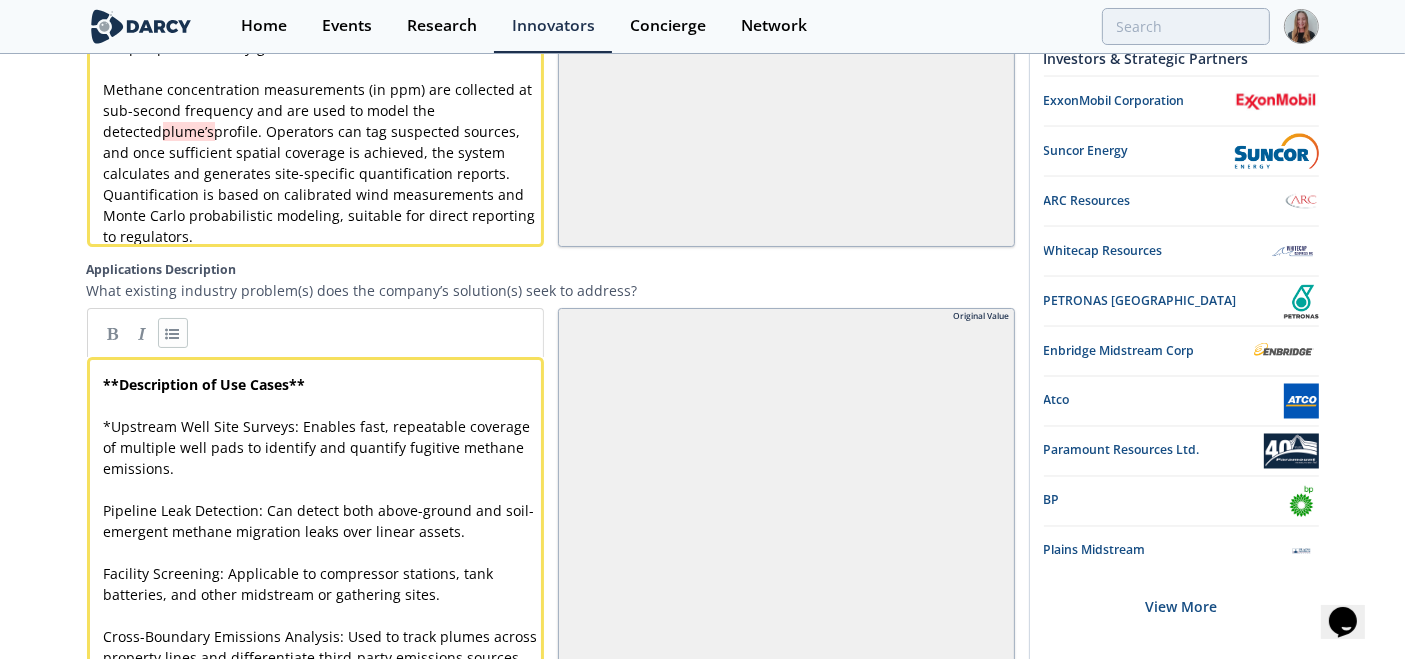 click on "Pipeline Leak Detection: Can detect both above-ground and soil-emergent methane migration leaks over linear assets." at bounding box center (319, 521) 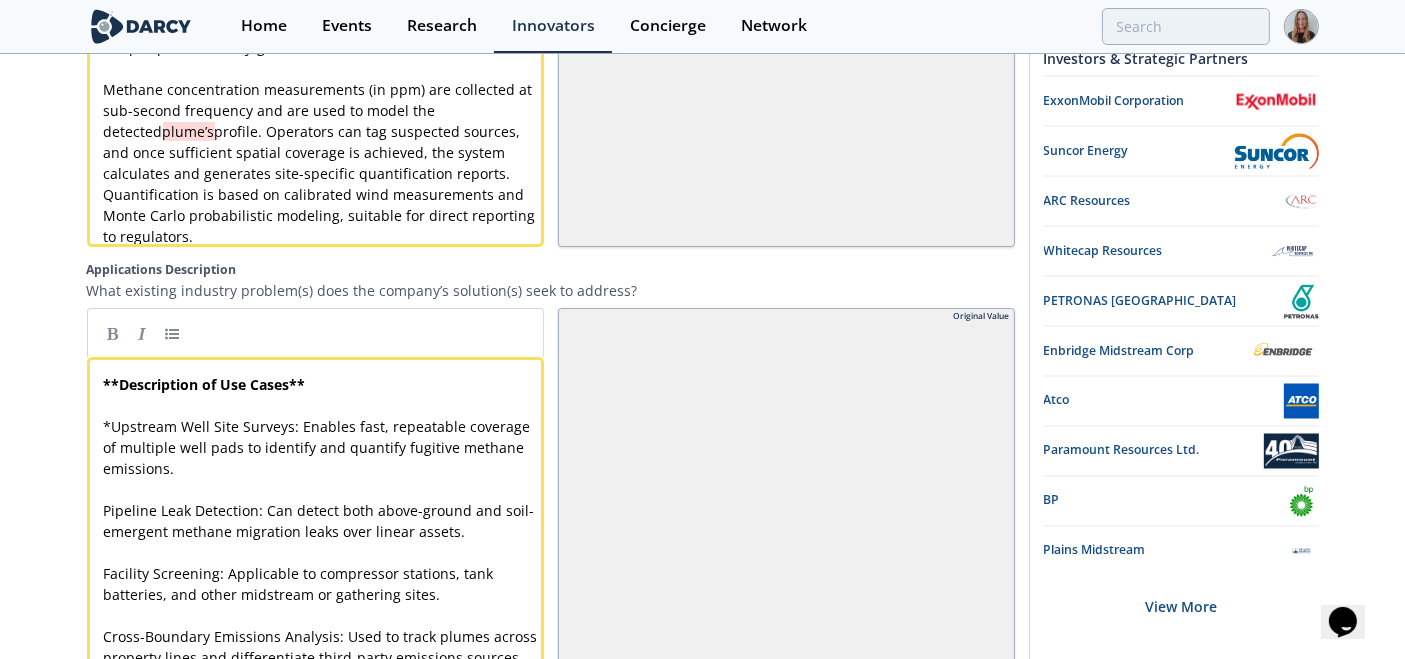 drag, startPoint x: 175, startPoint y: 289, endPoint x: 174, endPoint y: 315, distance: 26.019224 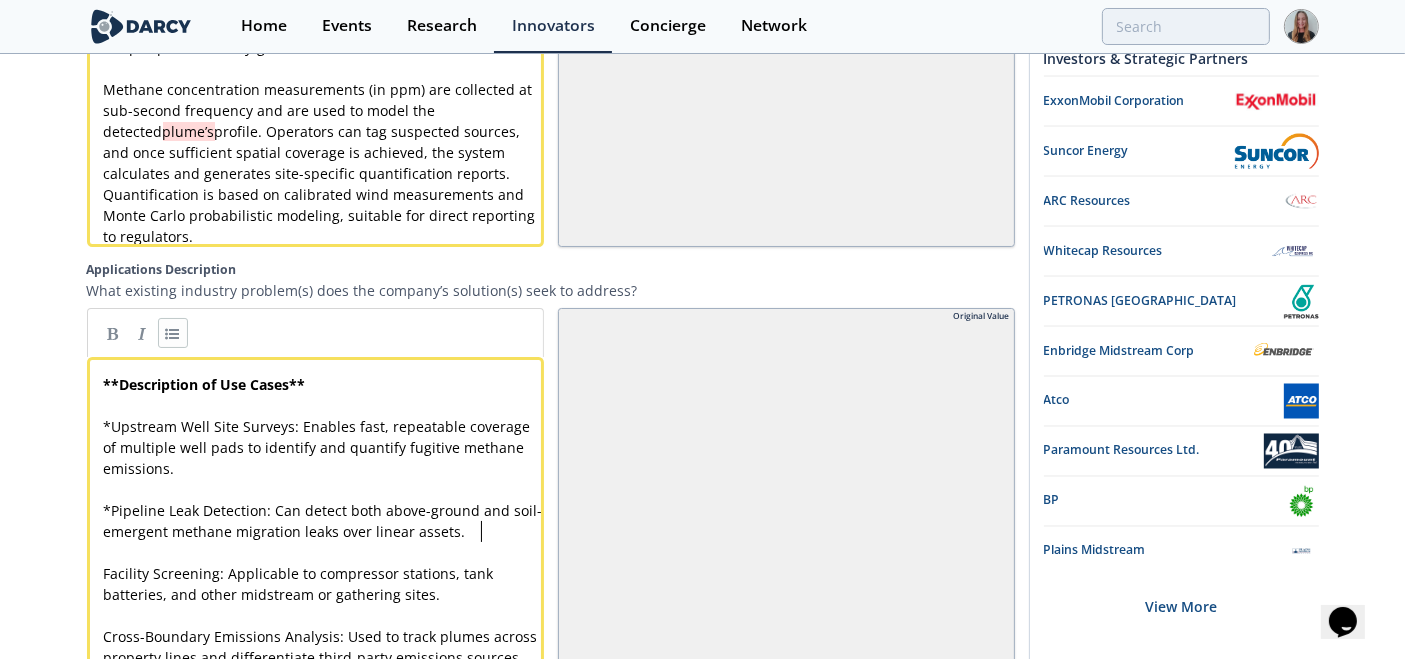 click on "Facility Screening: Applicable to compressor stations, tank batteries, and other midstream or gathering sites." at bounding box center (301, 584) 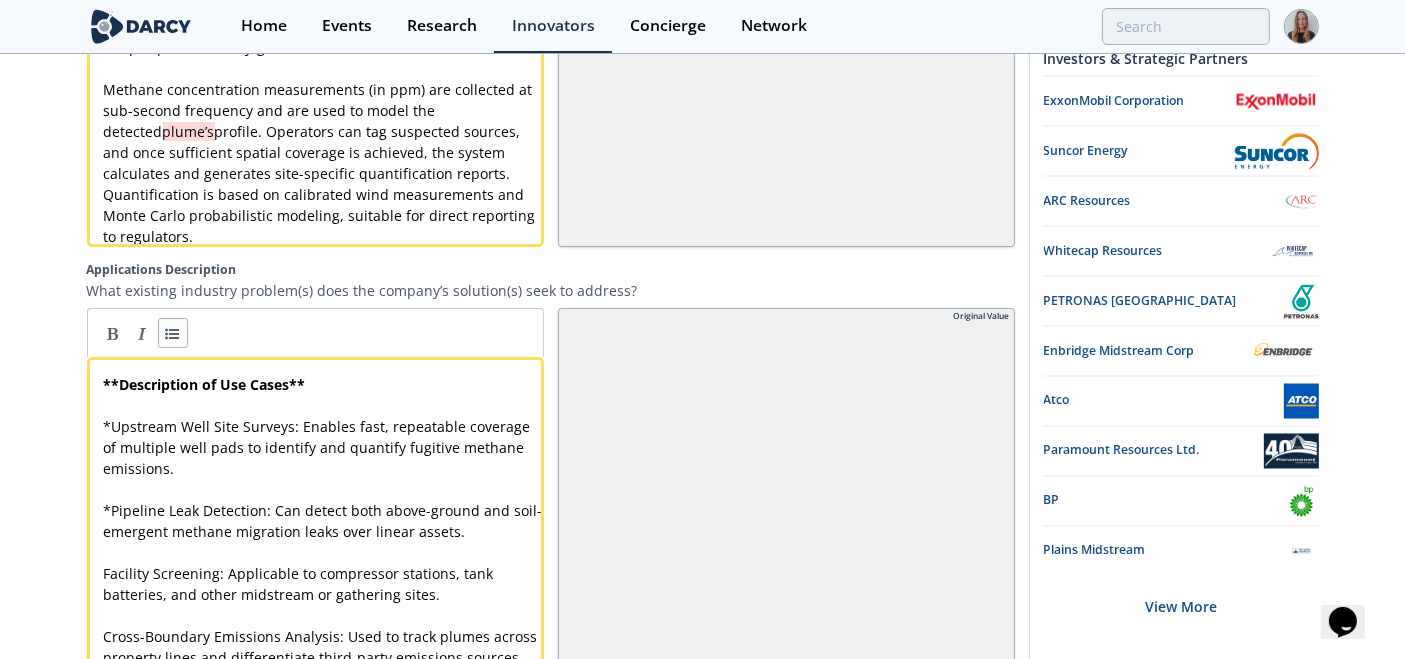 click at bounding box center [173, 333] 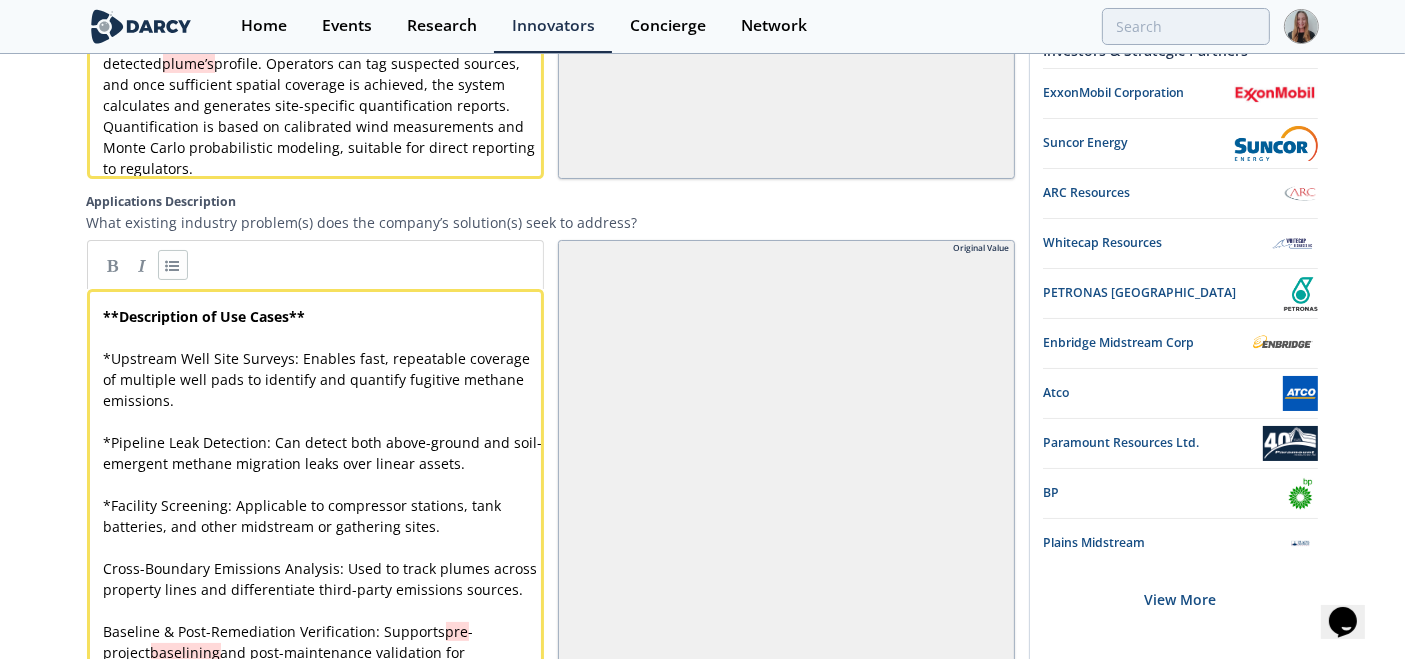 scroll, scrollTop: 3497, scrollLeft: 0, axis: vertical 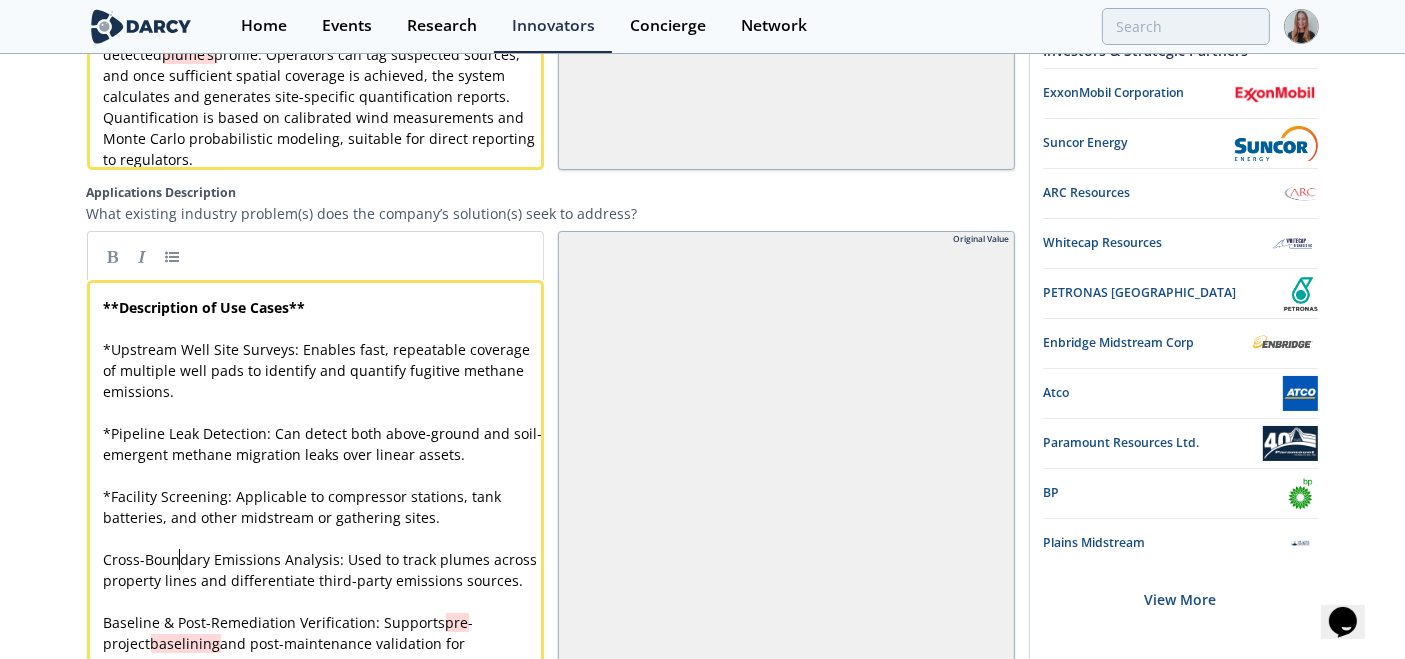 click on "x   ** Description of Use Cases ** ​ *  Upstream Well Site Surveys: Enables fast, repeatable coverage of multiple well pads to identify and quantify fugitive methane emissions. ​ *  Pipeline Leak Detection: Can detect both above-ground and soil-emergent methane migration leaks over linear assets. ​ *  Facility Screening: Applicable to compressor stations, tank batteries, and other midstream or gathering sites. ​ Cross-Boundary Emissions Analysis: Used to track plumes across property lines and differentiate third-party emissions sources. ​ Baseline & Post-Remediation Verification: Supports  pre -project  baselining  and post-maintenance validation for compliance." at bounding box center [324, 486] 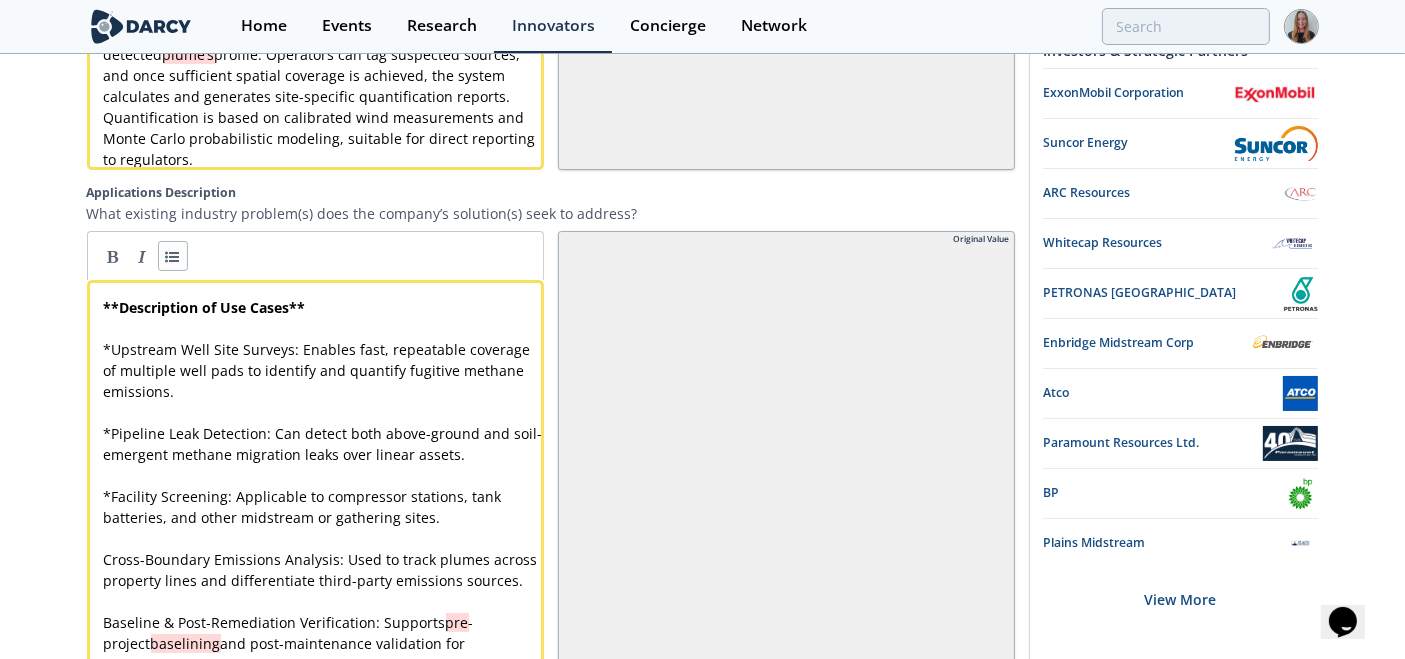 click at bounding box center (173, 256) 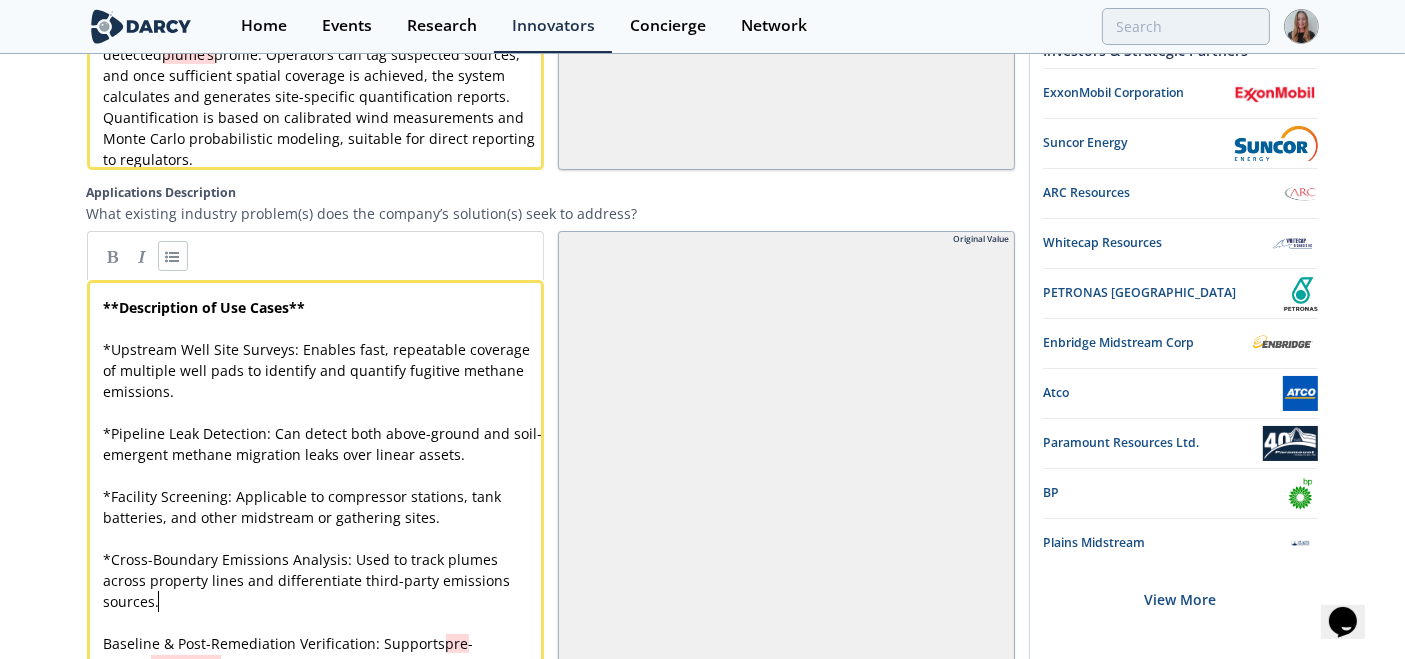 click on "Baseline & Post-Remediation Verification: Supports  pre -project  baselining  and post-maintenance validation for compliance." at bounding box center (289, 664) 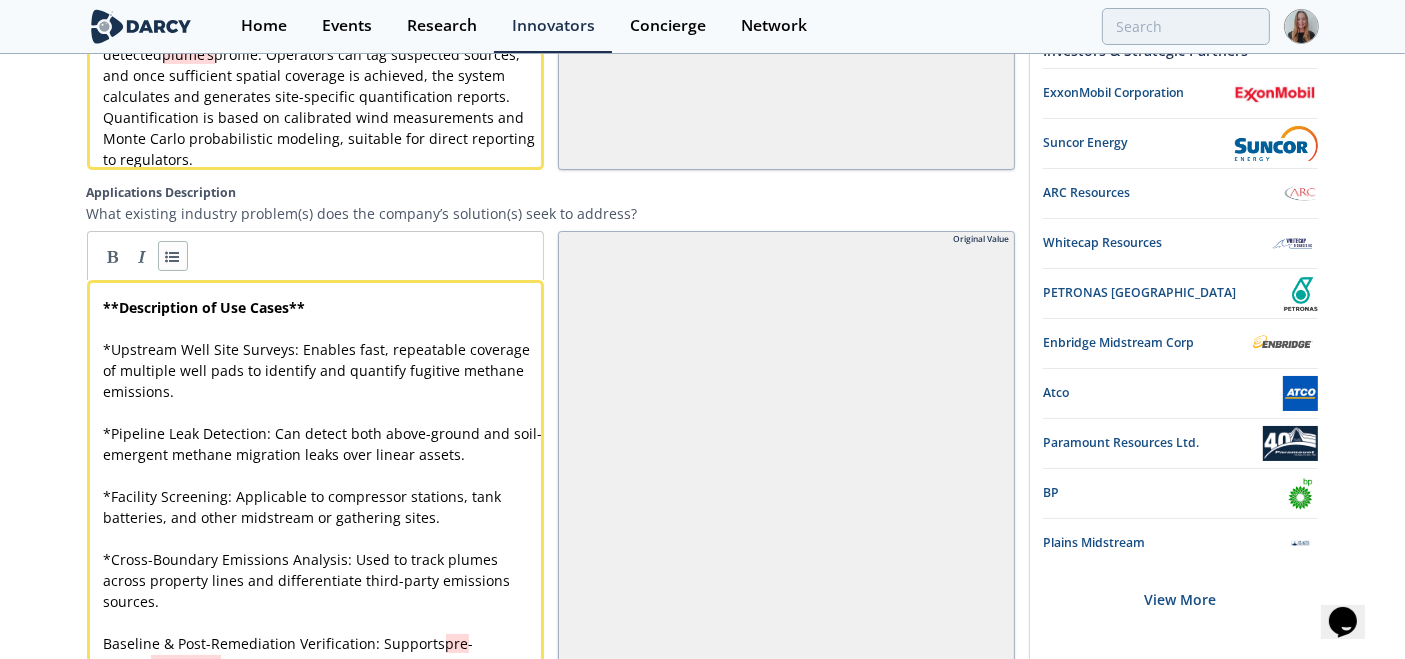 click at bounding box center [173, 256] 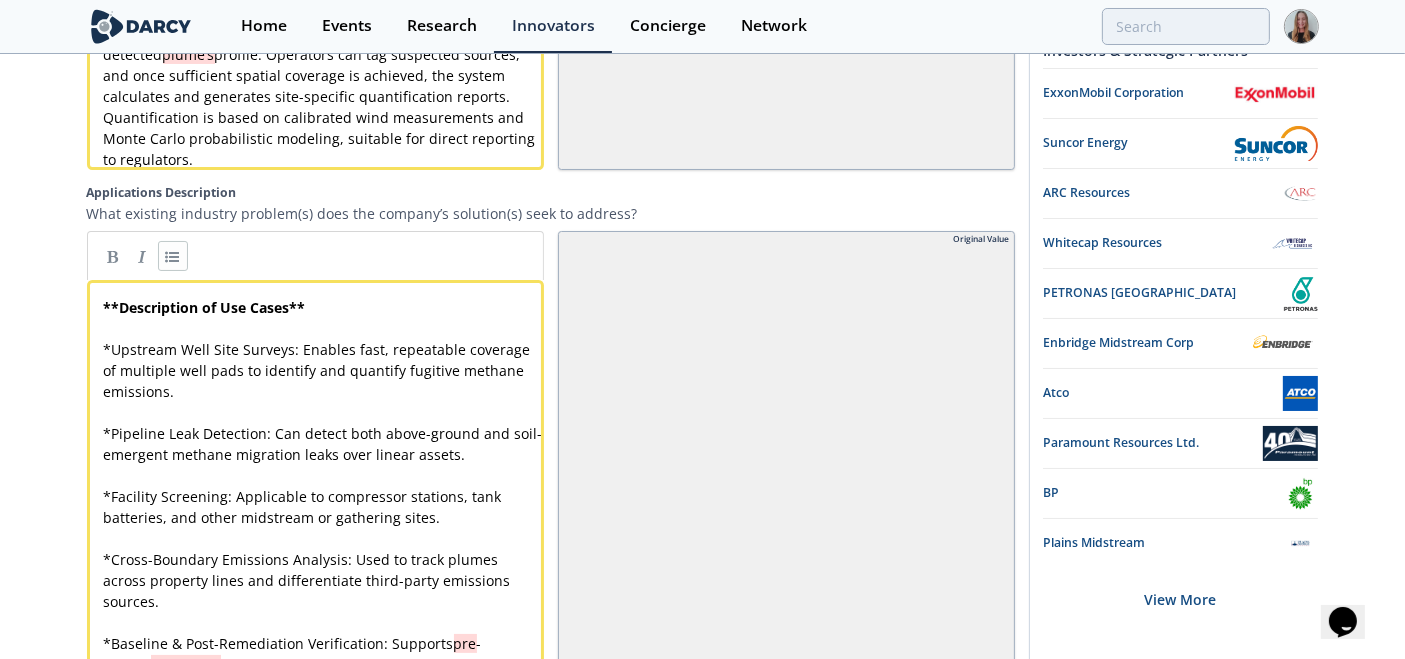 click on "x   ** Description of Use Cases ** ​ *  Upstream Well Site Surveys: Enables fast, repeatable coverage of multiple well pads to identify and quantify fugitive methane emissions. ​ *  Pipeline Leak Detection: Can detect both above-ground and soil-emergent methane migration leaks over linear assets. ​ *  Facility Screening: Applicable to compressor stations, tank batteries, and other midstream or gathering sites. ​ *  Cross-Boundary Emissions Analysis: Used to track plumes across property lines and differentiate third-party emissions sources. ​ *  Baseline & Post-Remediation Verification: Supports  pre -project  baselining  and post-maintenance validation for compliance." at bounding box center (324, 496) 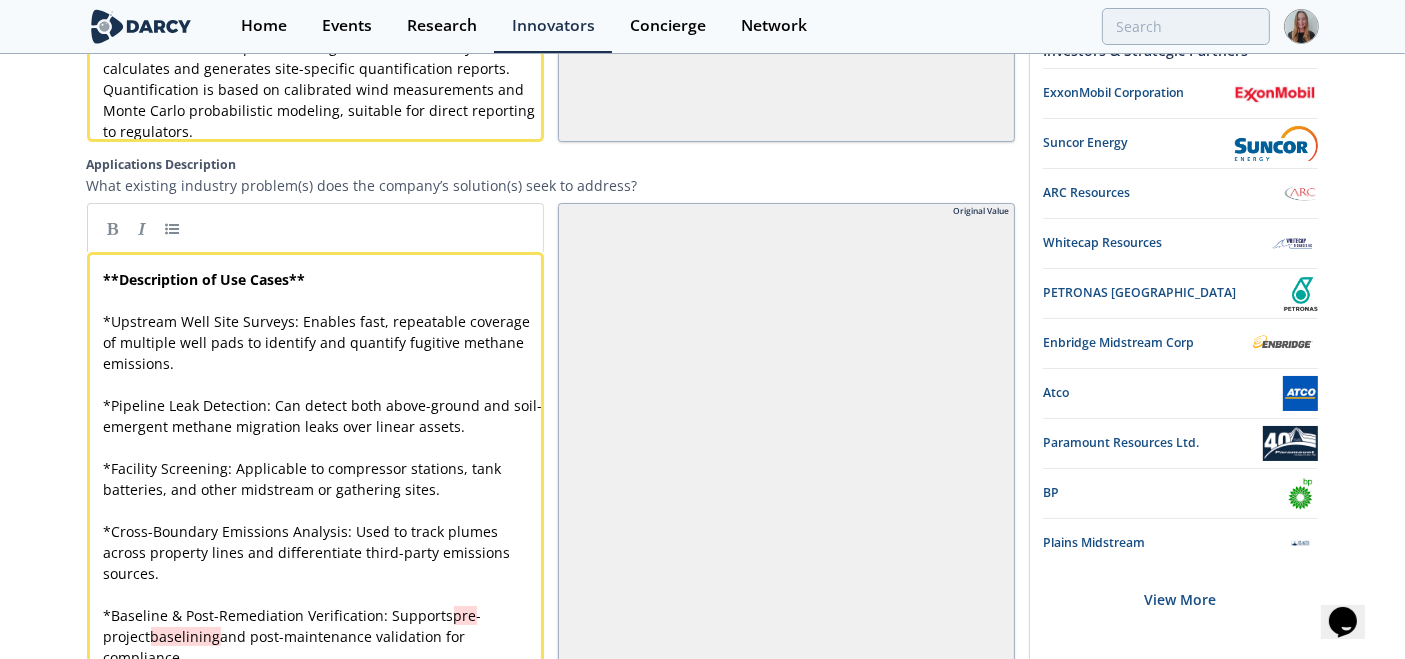 paste on "rget Markets" 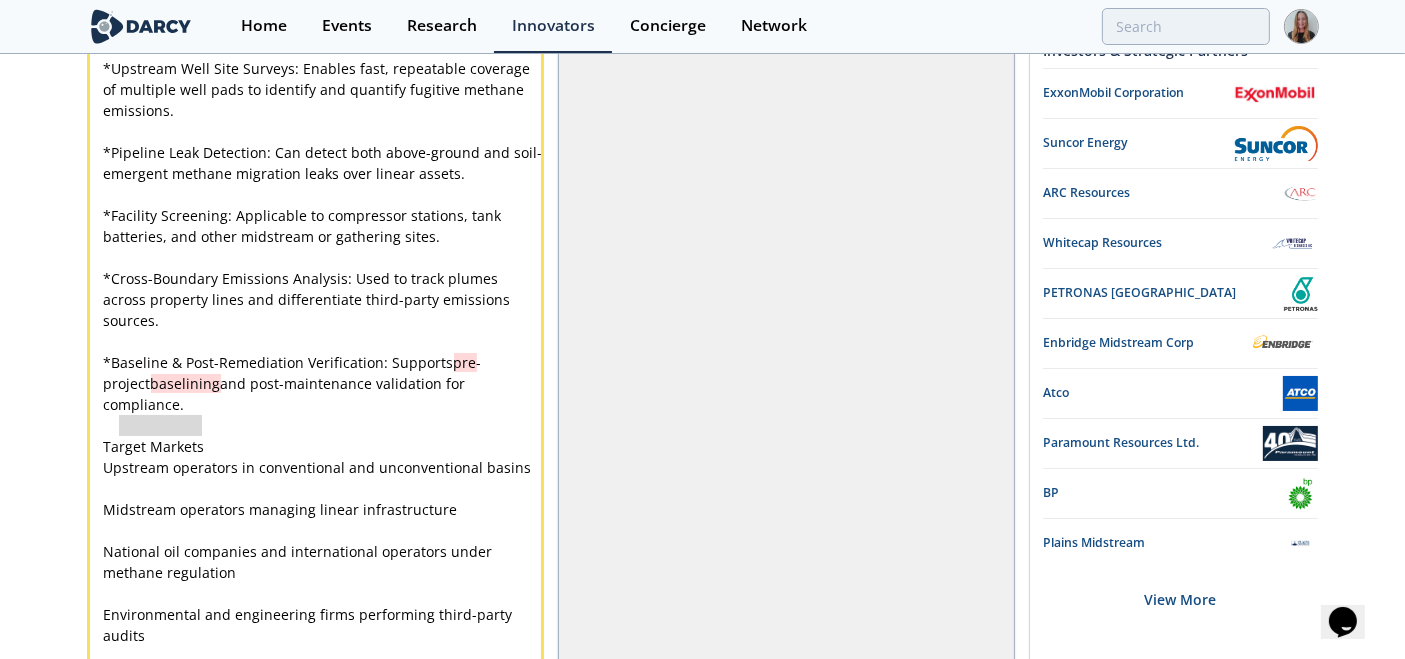 type on "Target Markets" 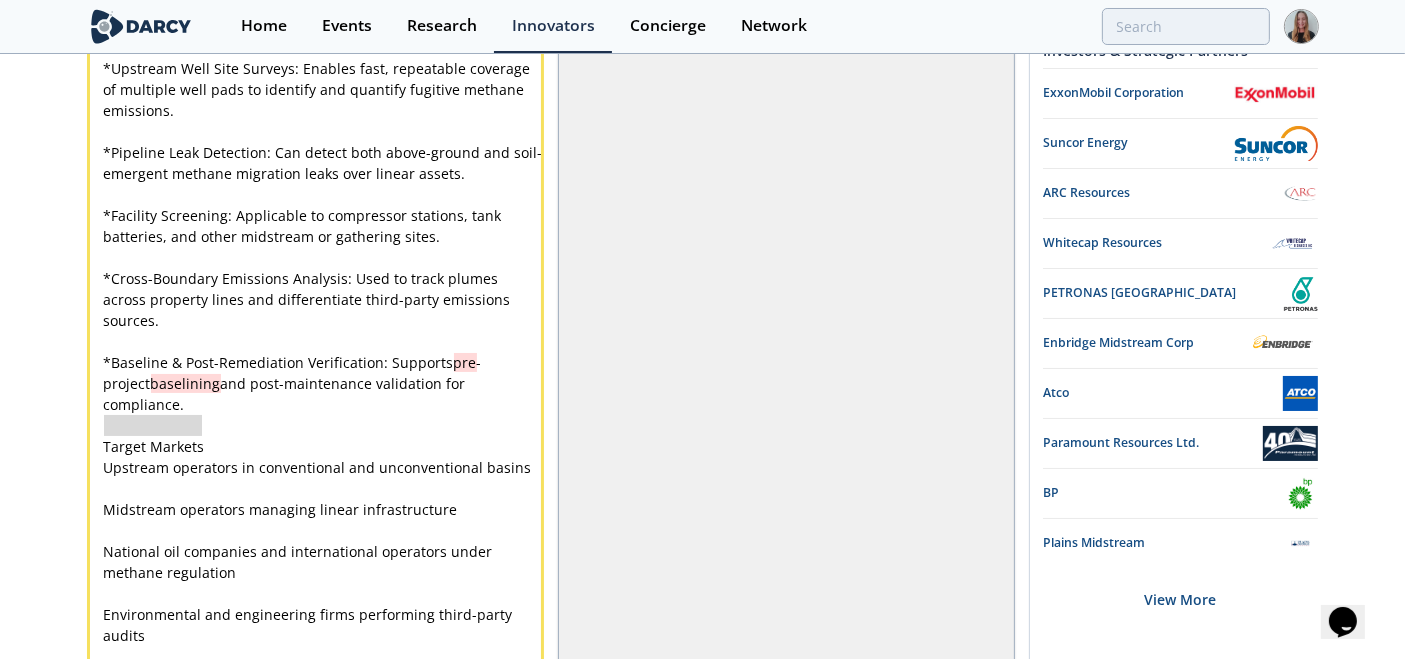 drag, startPoint x: 223, startPoint y: 383, endPoint x: 74, endPoint y: 374, distance: 149.27156 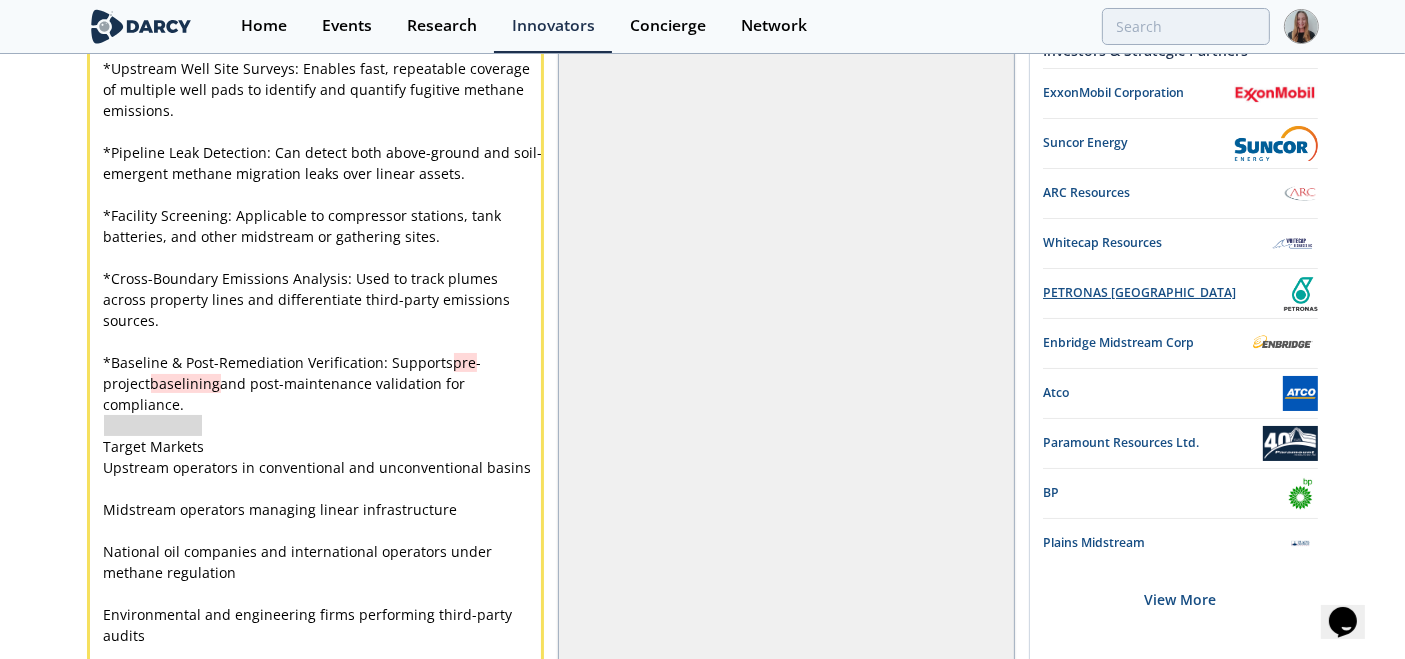 type 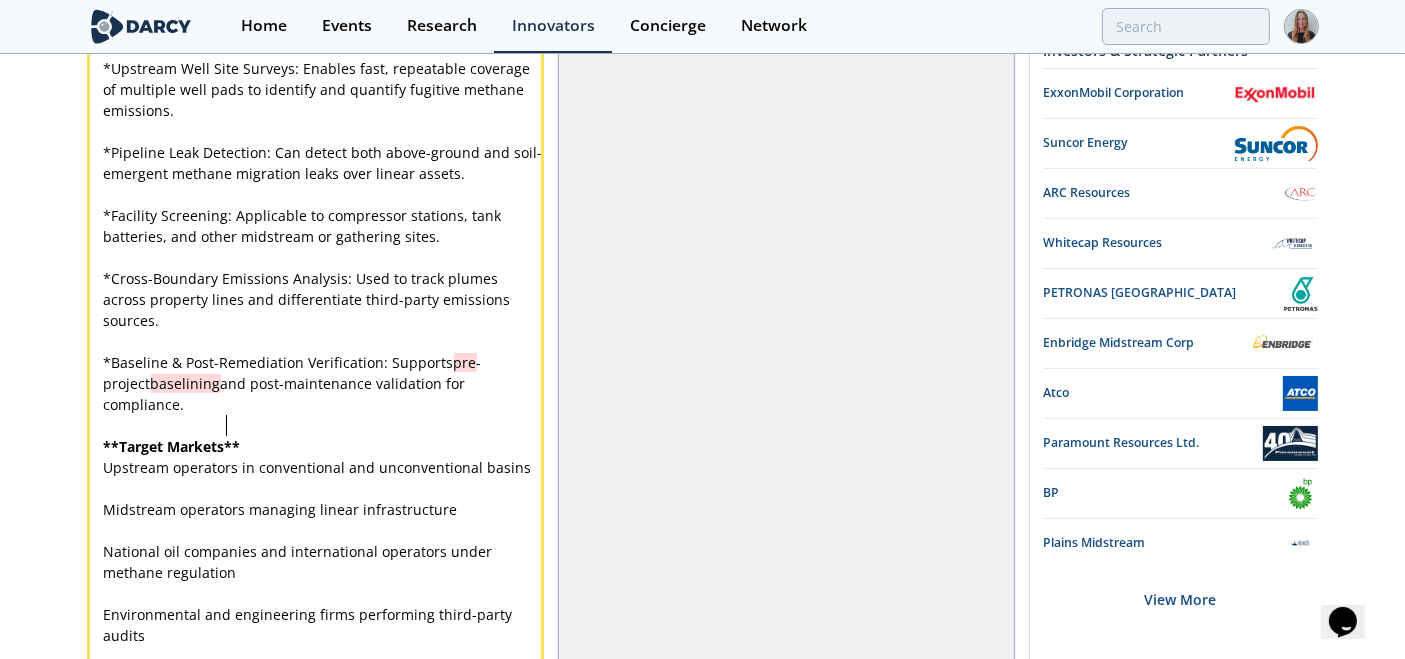 scroll, scrollTop: 0, scrollLeft: 0, axis: both 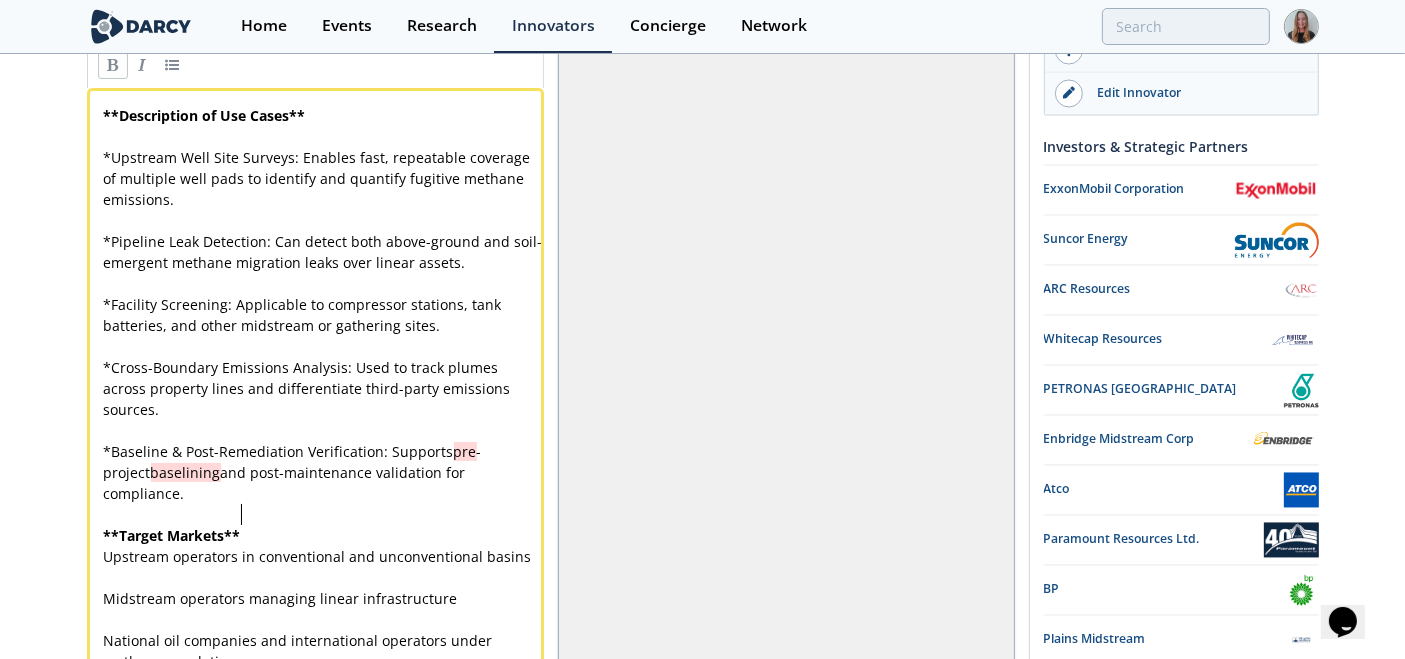 click on "** Target Markets **" at bounding box center [324, 535] 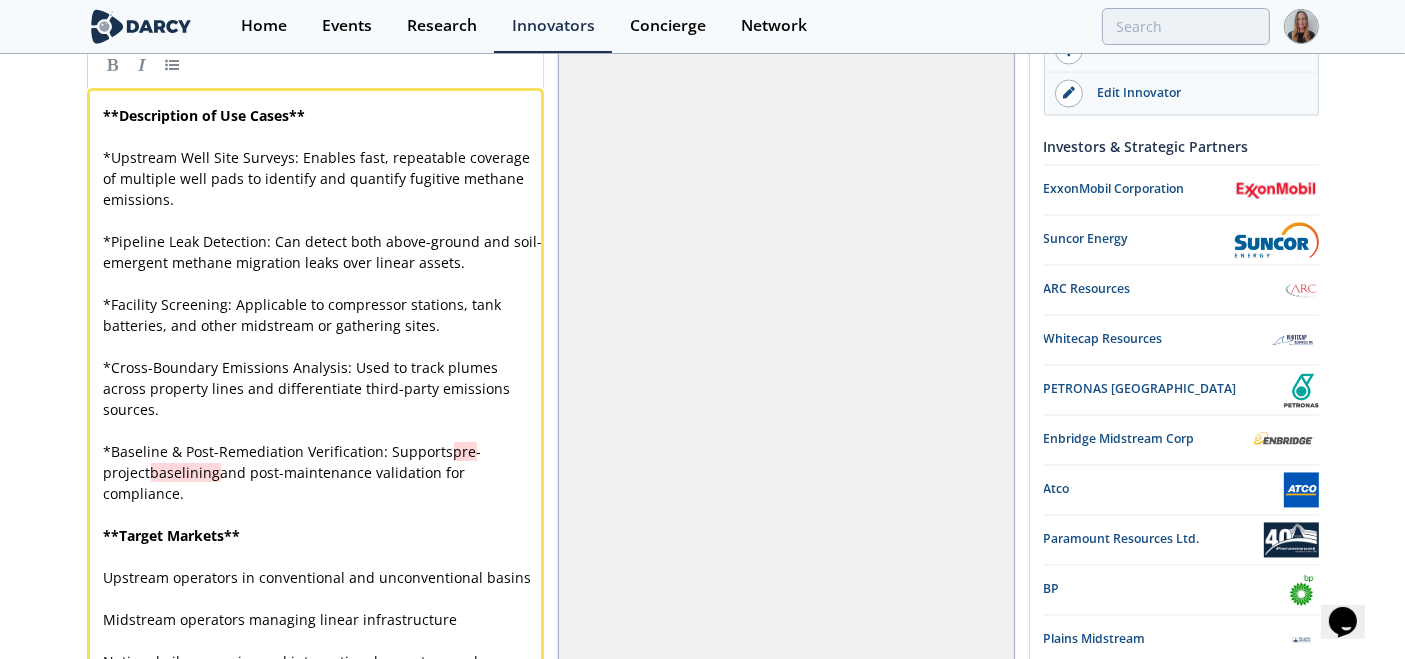 click on "Upstream operators in conventional and unconventional basins" at bounding box center (318, 577) 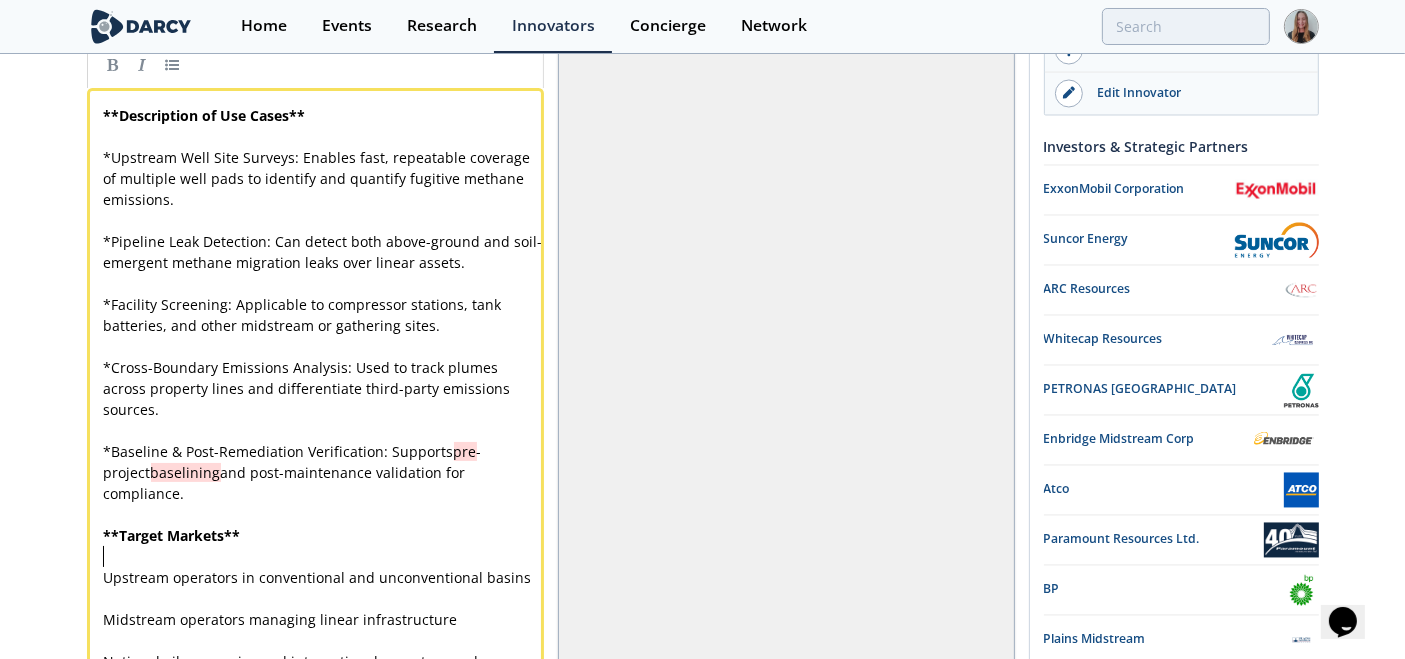 type 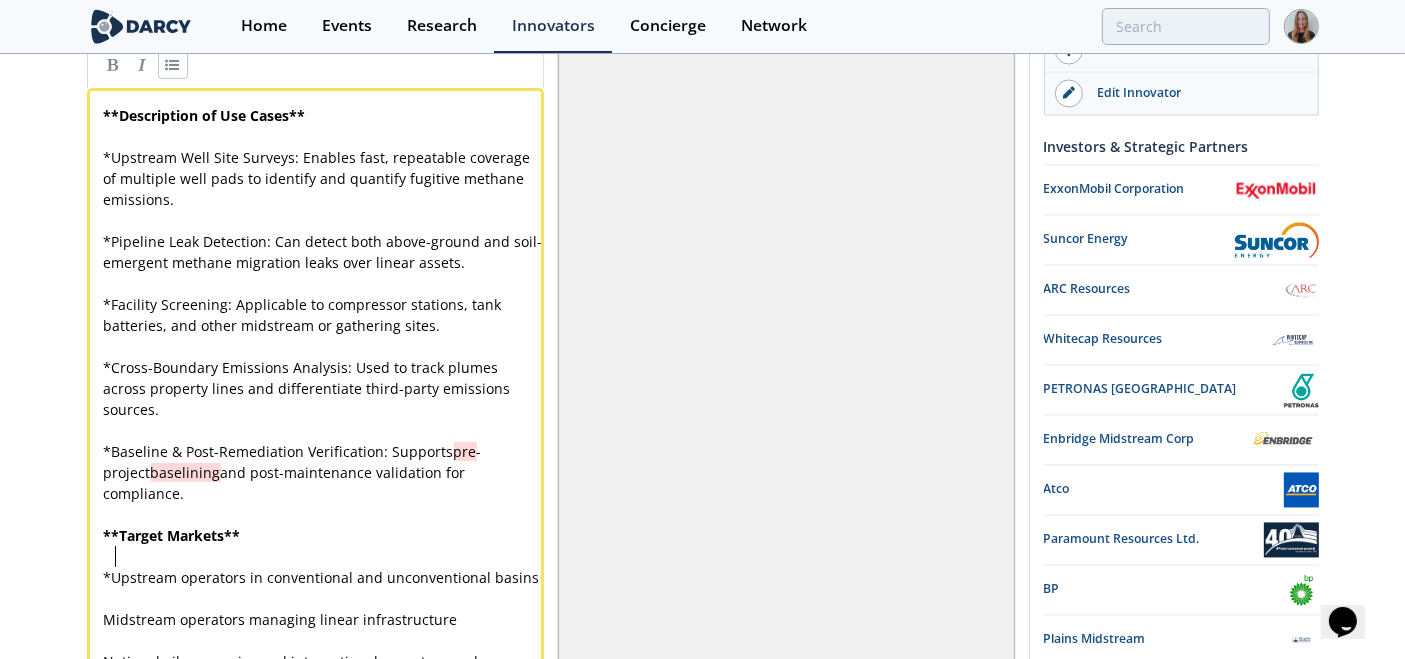 type 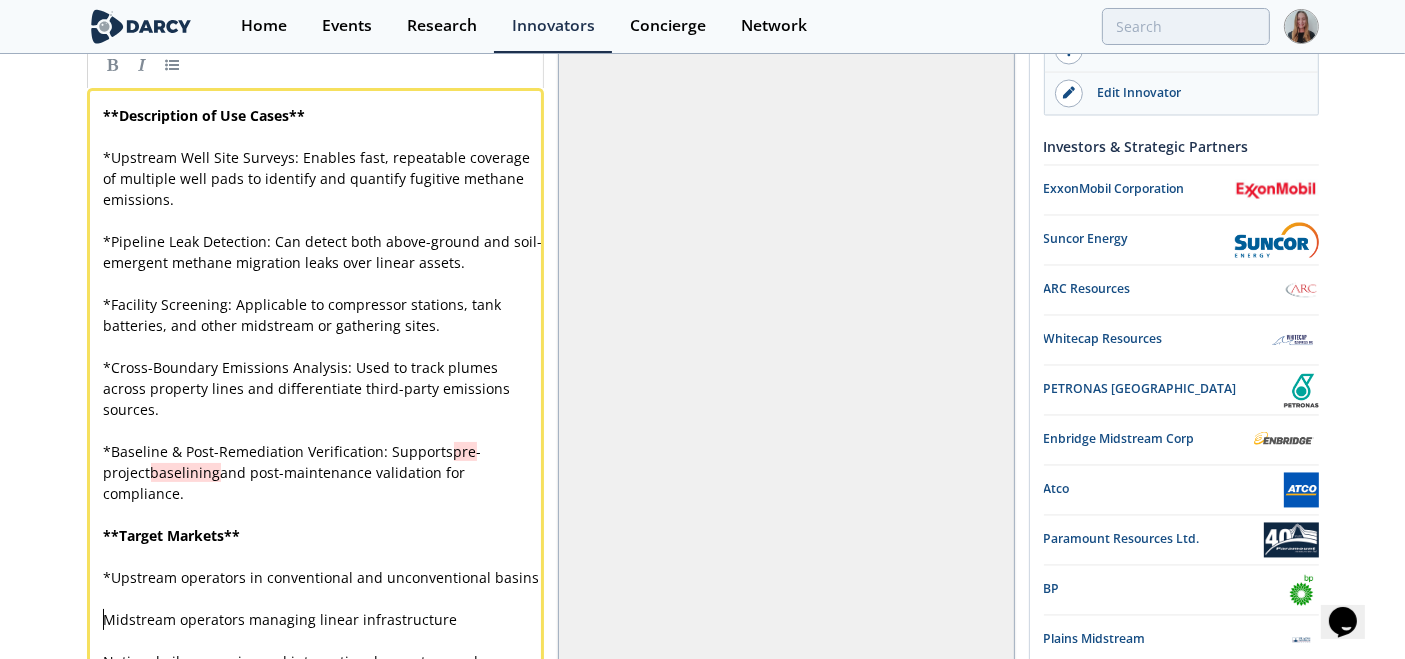 click on "x   ** Description of Use Cases ** ​ *  Upstream Well Site Surveys: Enables fast, repeatable coverage of multiple well pads to identify and quantify fugitive methane emissions. ​ *  Pipeline Leak Detection: Can detect both above-ground and soil-emergent methane migration leaks over linear assets. ​ *  Facility Screening: Applicable to compressor stations, tank batteries, and other midstream or gathering sites. ​ *  Cross-Boundary Emissions Analysis: Used to track plumes across property lines and differentiate third-party emissions sources. ​ *  Baseline & Post-Remediation Verification: Supports  pre -project  baselining  and post-maintenance validation for compliance. ​ ** Target Markets ** ​ *  Upstream operators in conventional and unconventional basins ​ Midstream operators managing linear infrastructure ​ National oil companies and international operators under methane regulation ​ Environmental and engineering firms performing third-party audits ​" at bounding box center (324, 462) 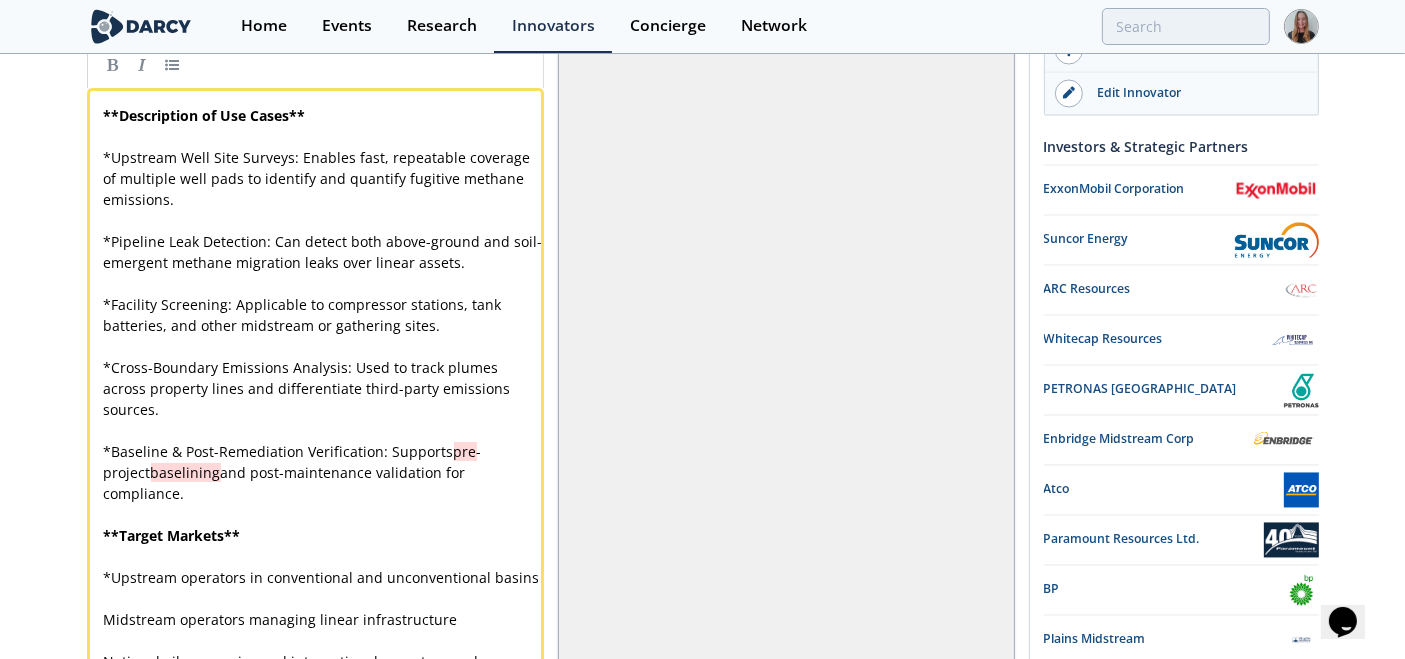 type 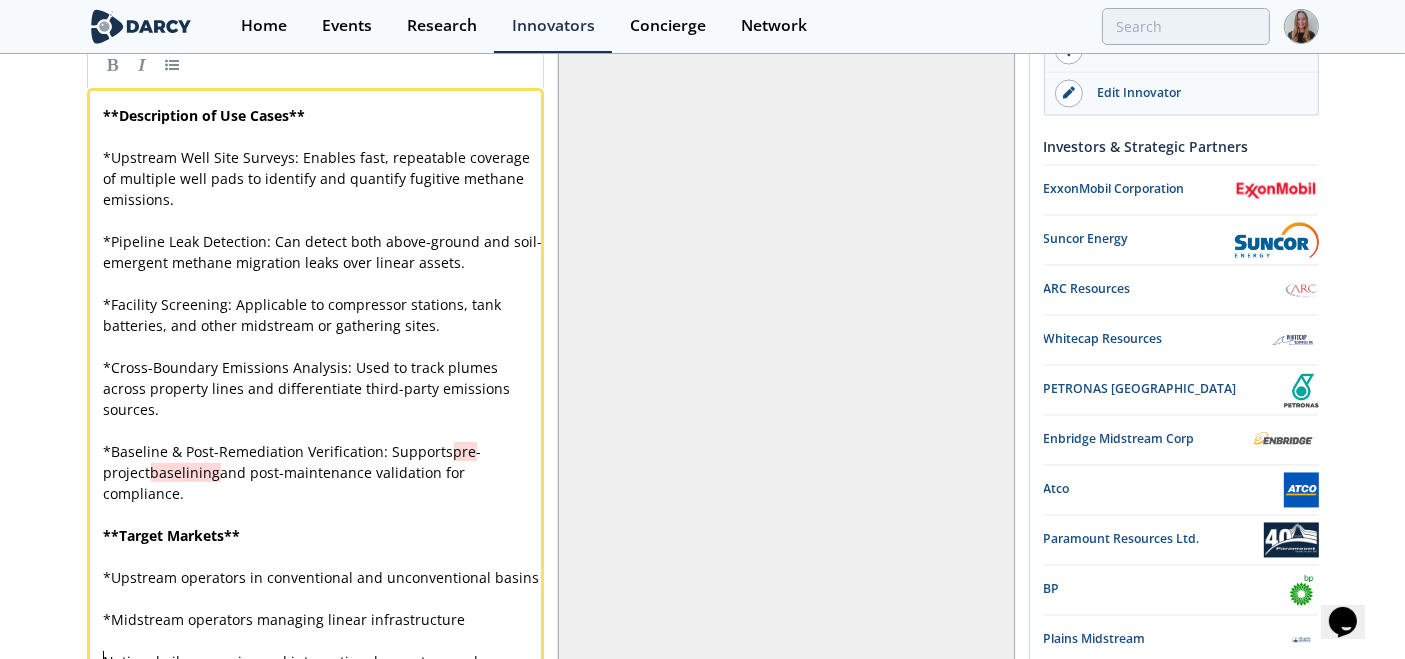type 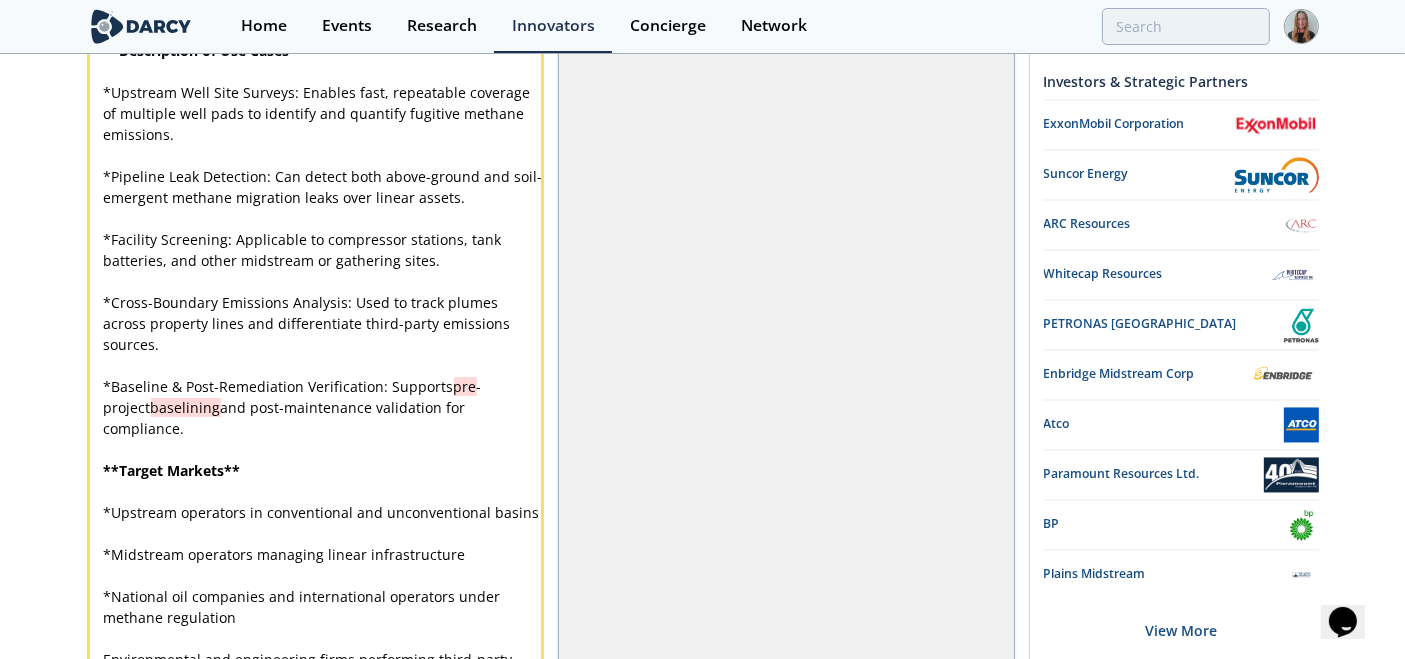scroll, scrollTop: 3757, scrollLeft: 0, axis: vertical 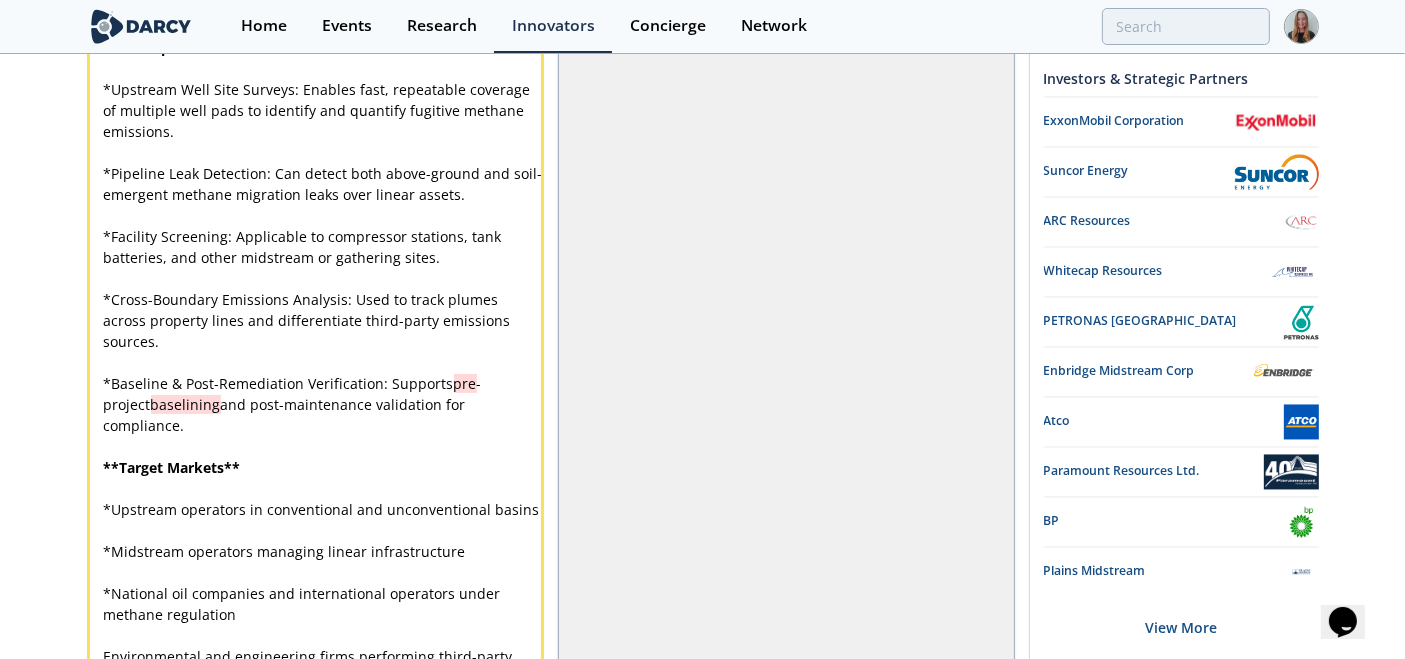 type 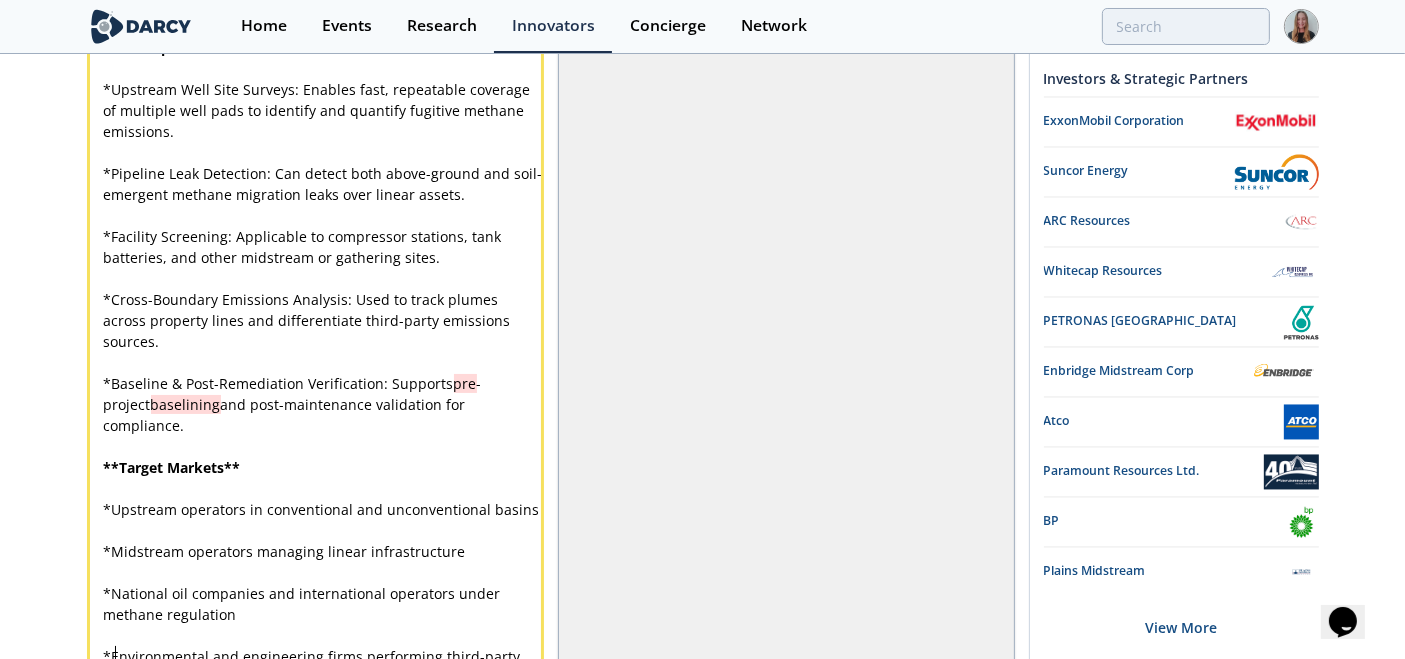 scroll, scrollTop: 0, scrollLeft: 0, axis: both 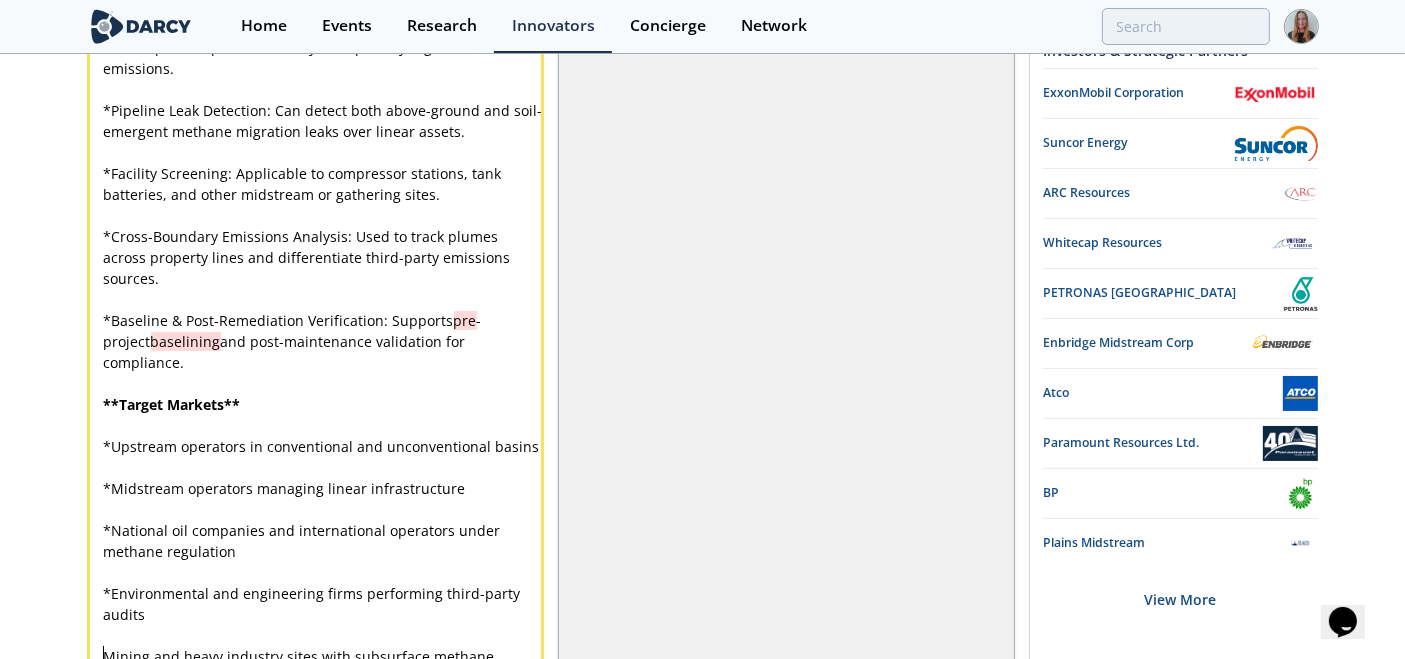 type 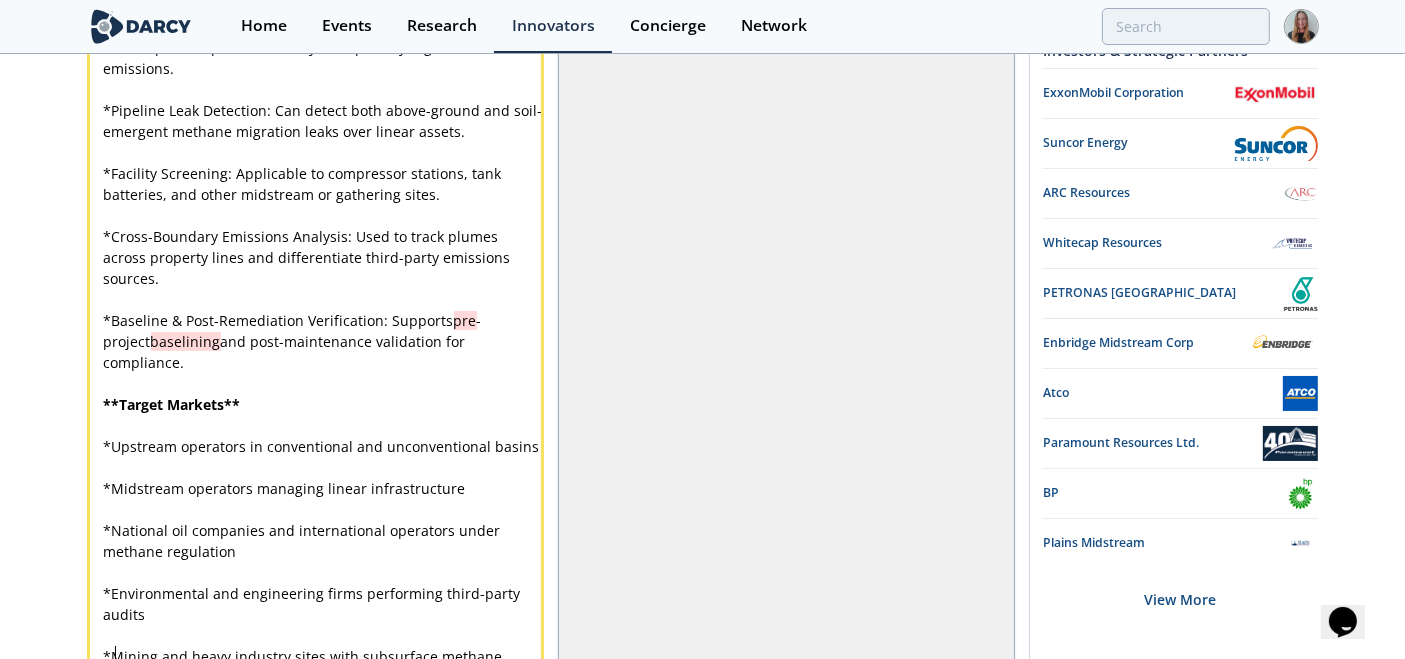 scroll, scrollTop: 0, scrollLeft: 0, axis: both 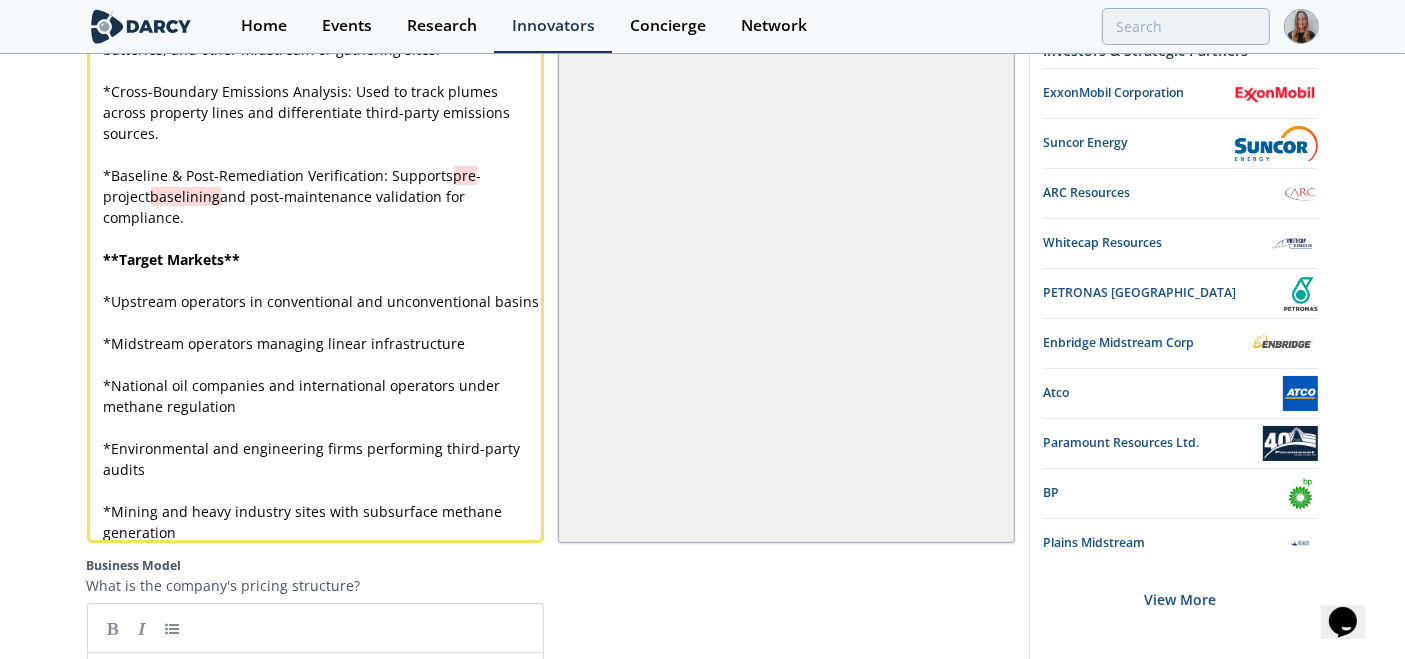 click on "*  National oil companies and international operators under methane regulation" at bounding box center [324, 396] 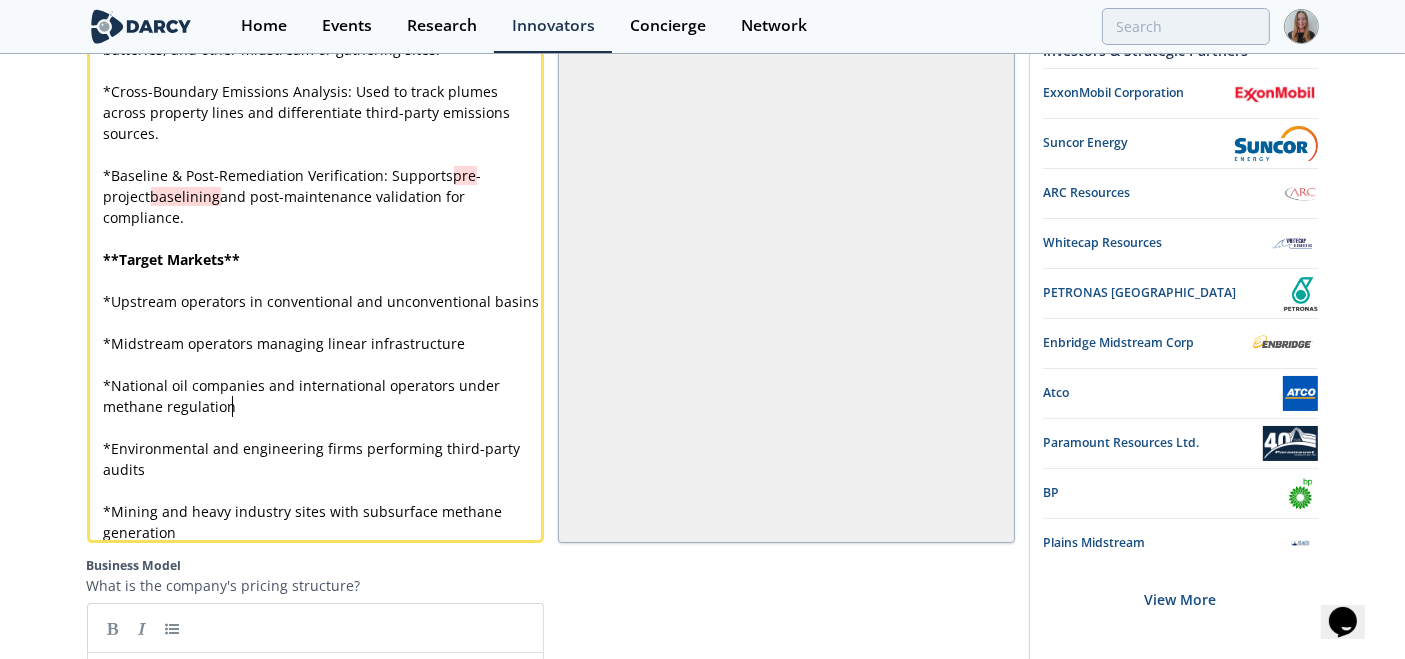 type on "* National oil companies and international operators under methane regulation" 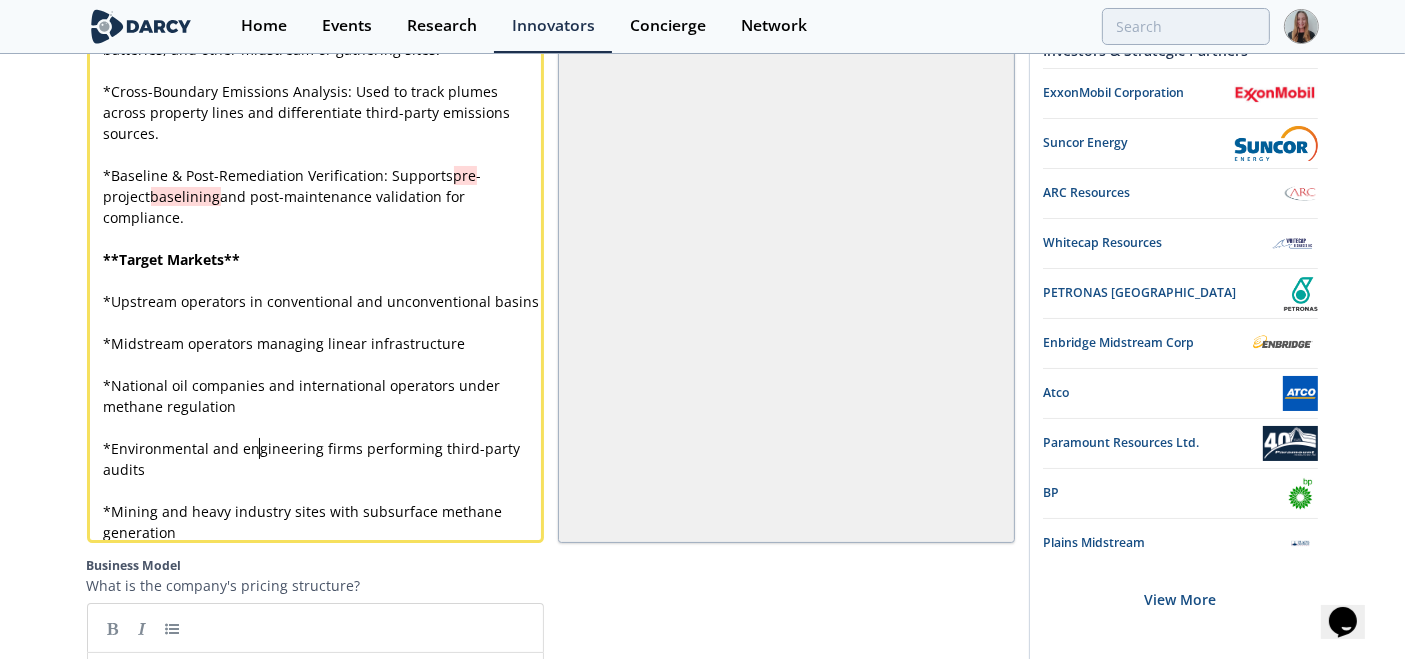 click on "x   ** Description of Use Cases ** ​ *  Upstream Well Site Surveys: Enables fast, repeatable coverage of multiple well pads to identify and quantify fugitive methane emissions. ​ *  Pipeline Leak Detection: Can detect both above-ground and soil-emergent methane migration leaks over linear assets. ​ *  Facility Screening: Applicable to compressor stations, tank batteries, and other midstream or gathering sites. ​ *  Cross-Boundary Emissions Analysis: Used to track plumes across property lines and differentiate third-party emissions sources. ​ *  Baseline & Post-Remediation Verification: Supports  pre -project  baselining  and post-maintenance validation for compliance. ​ ** Target Markets ** ​ *  Upstream operators in conventional and unconventional basins ​ *  Midstream operators managing linear infrastructure ​ *  National oil companies and international operators under methane regulation ​ *  Environmental and engineering firms performing third-party audits ​ *" at bounding box center (324, 186) 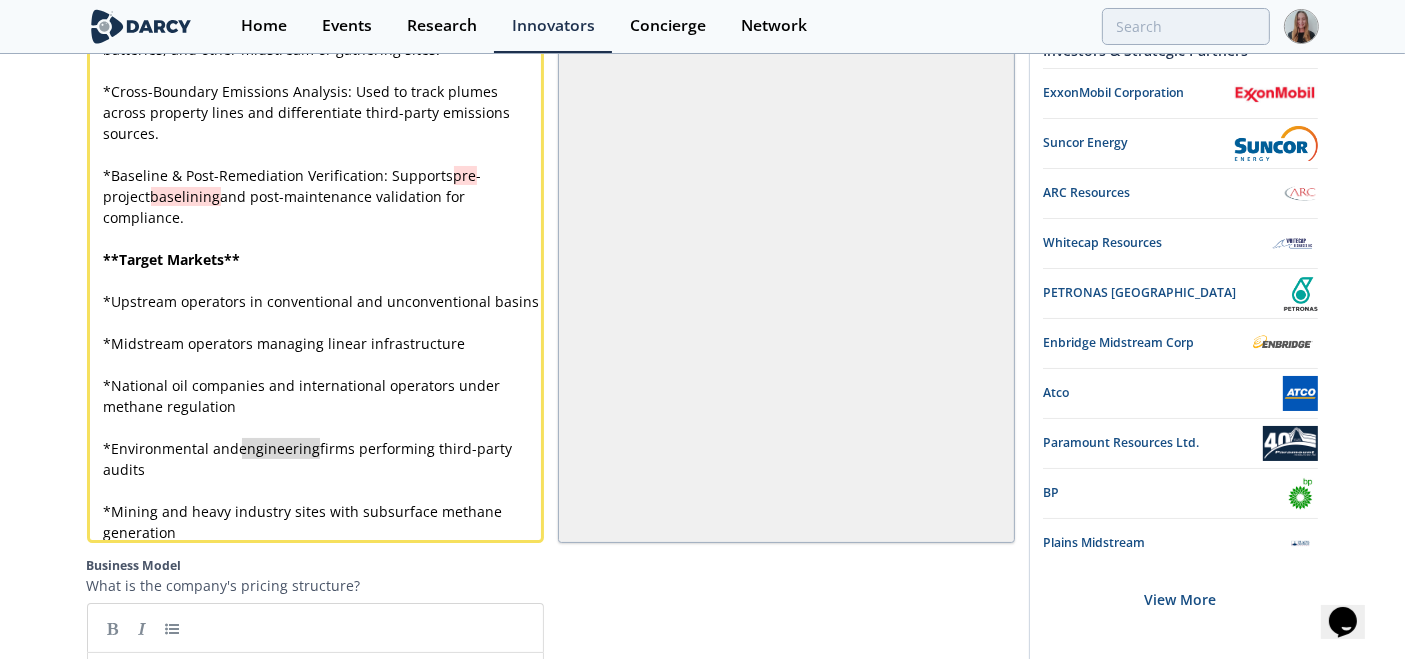 type on "* Environmental and engineering firms performing third-party audits" 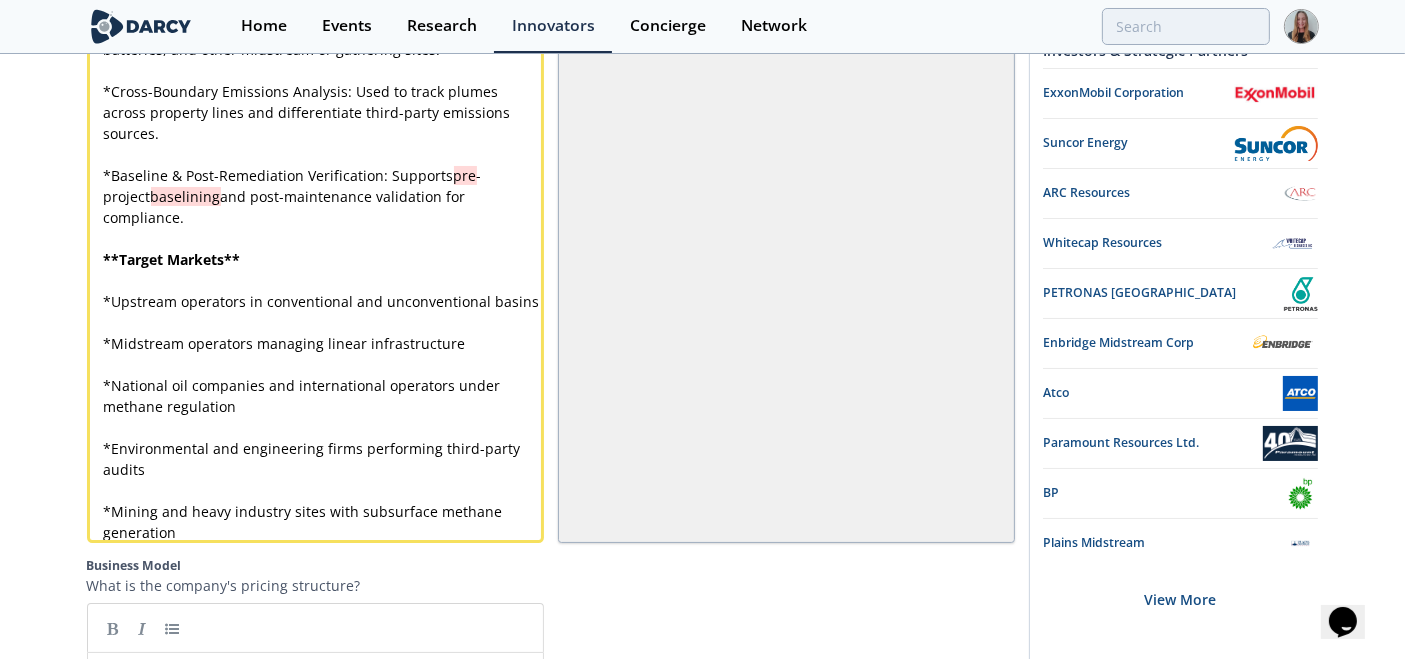 type on "y sites with subsurface methane generation" 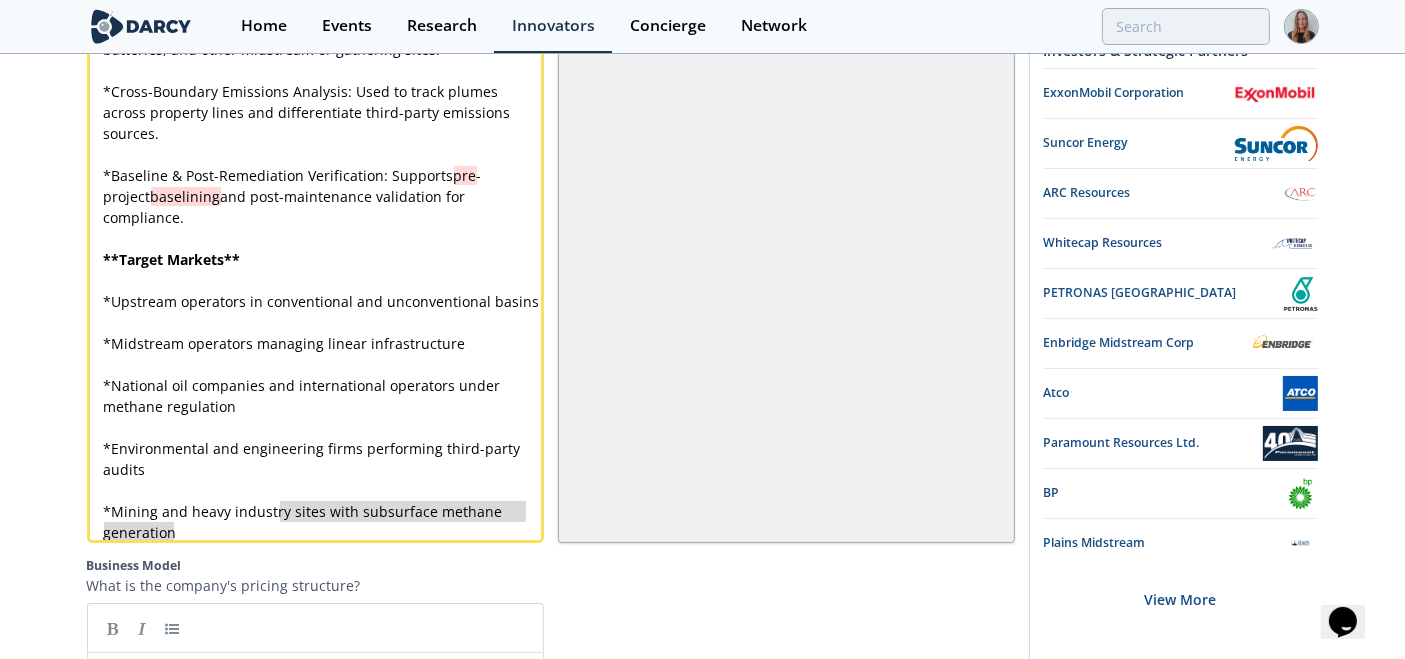 drag, startPoint x: 285, startPoint y: 473, endPoint x: 291, endPoint y: 494, distance: 21.84033 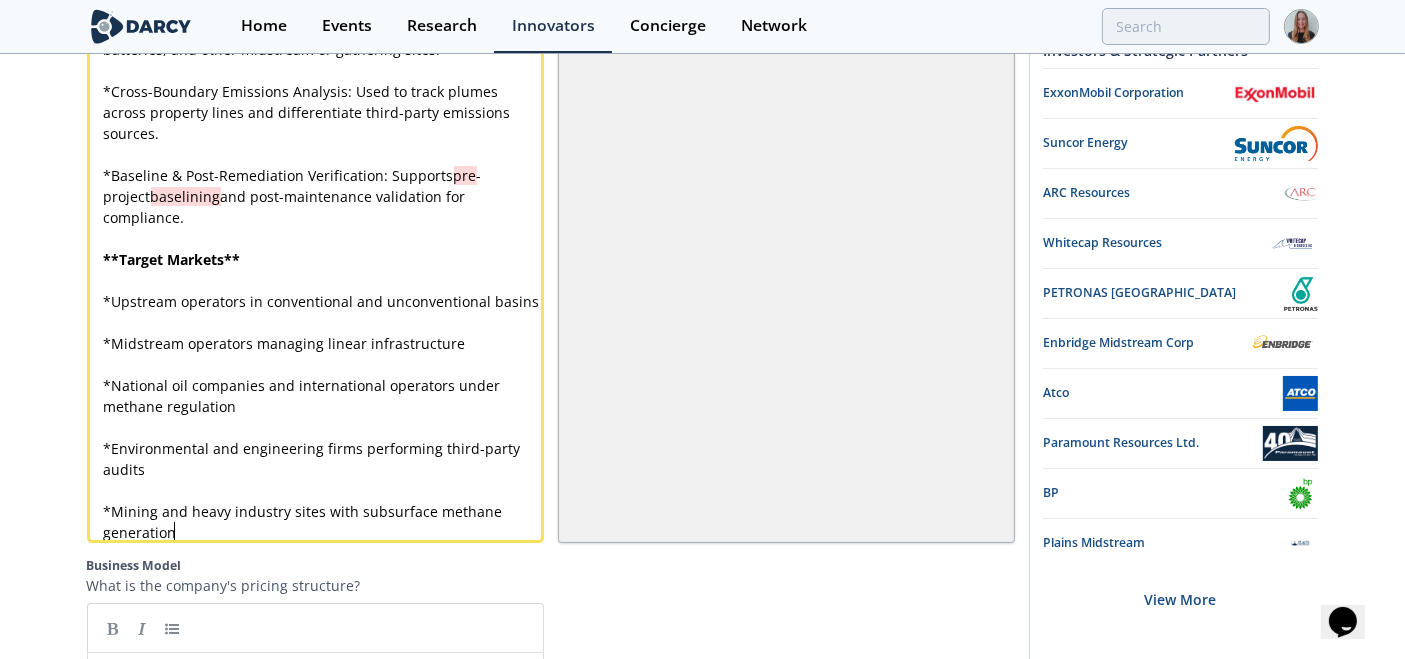 type on "* Mining and heavy industry sites with subsurface methane generation" 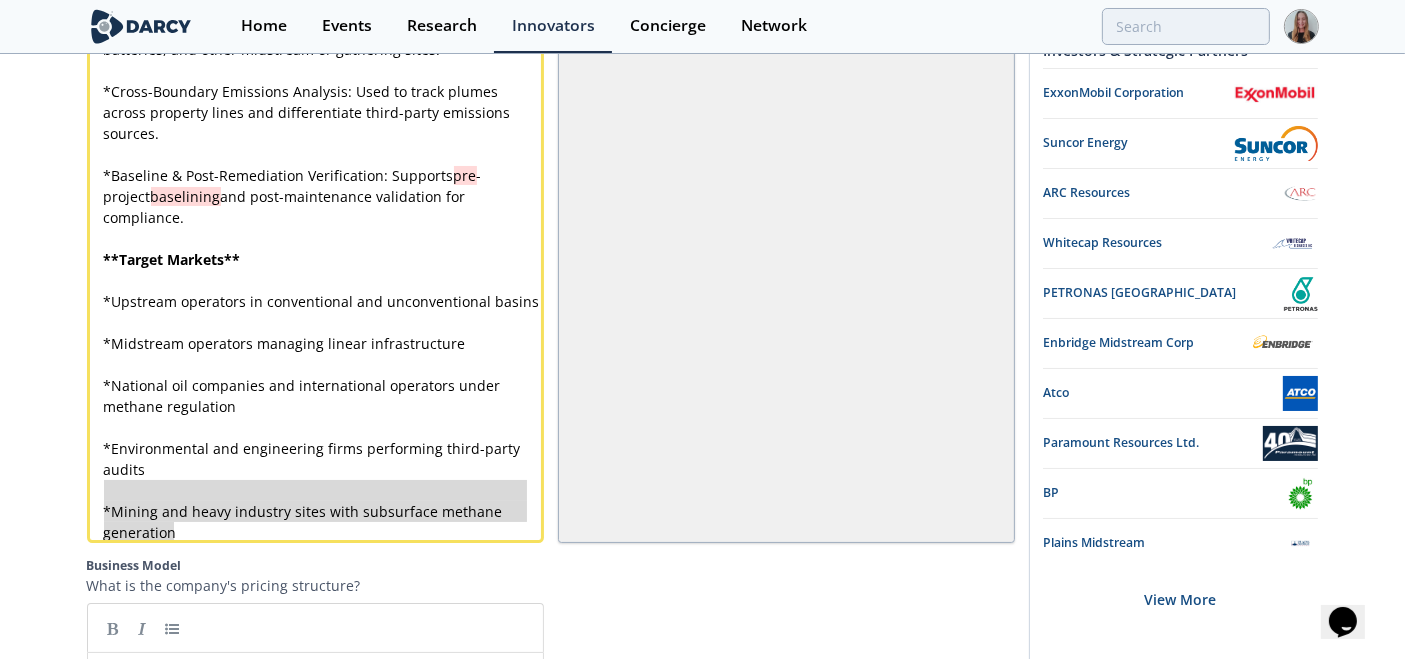 drag, startPoint x: 282, startPoint y: 507, endPoint x: 125, endPoint y: 455, distance: 165.38742 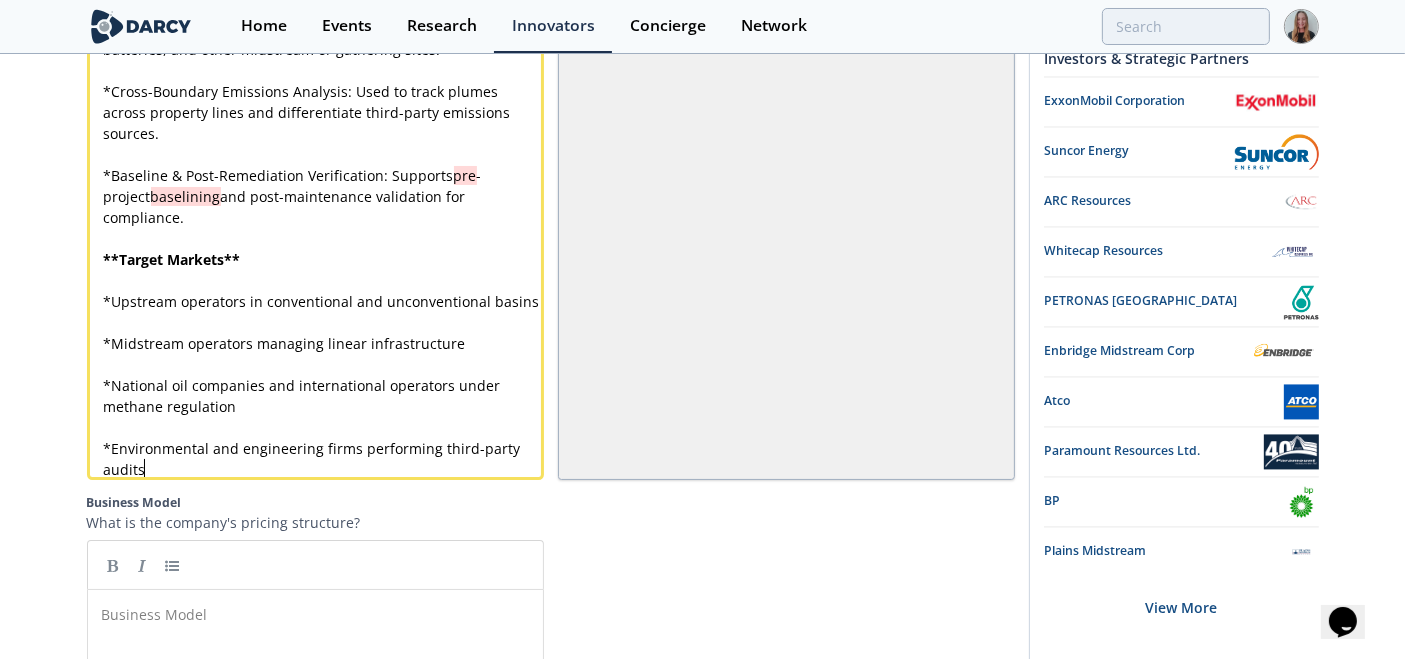 scroll, scrollTop: 0, scrollLeft: 0, axis: both 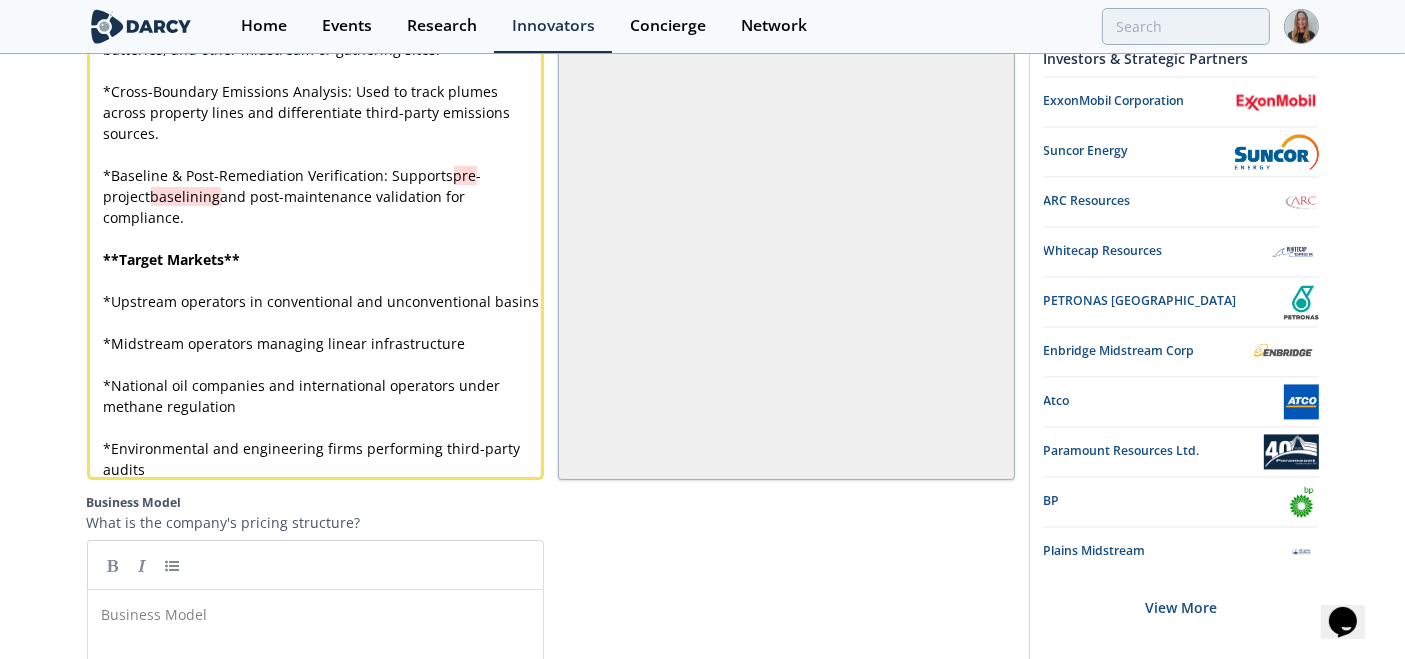 click on "Business Model   ​" at bounding box center (330, 765) 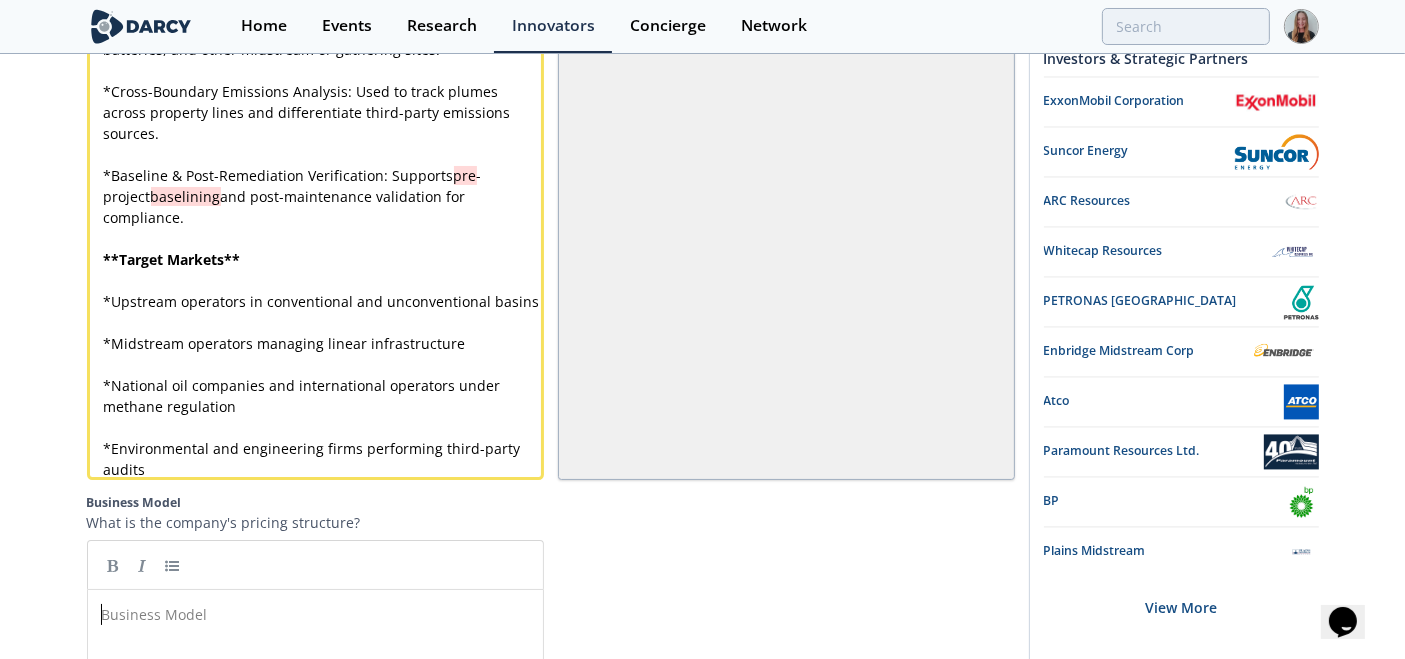 click on "Business Model   ​" at bounding box center (324, 614) 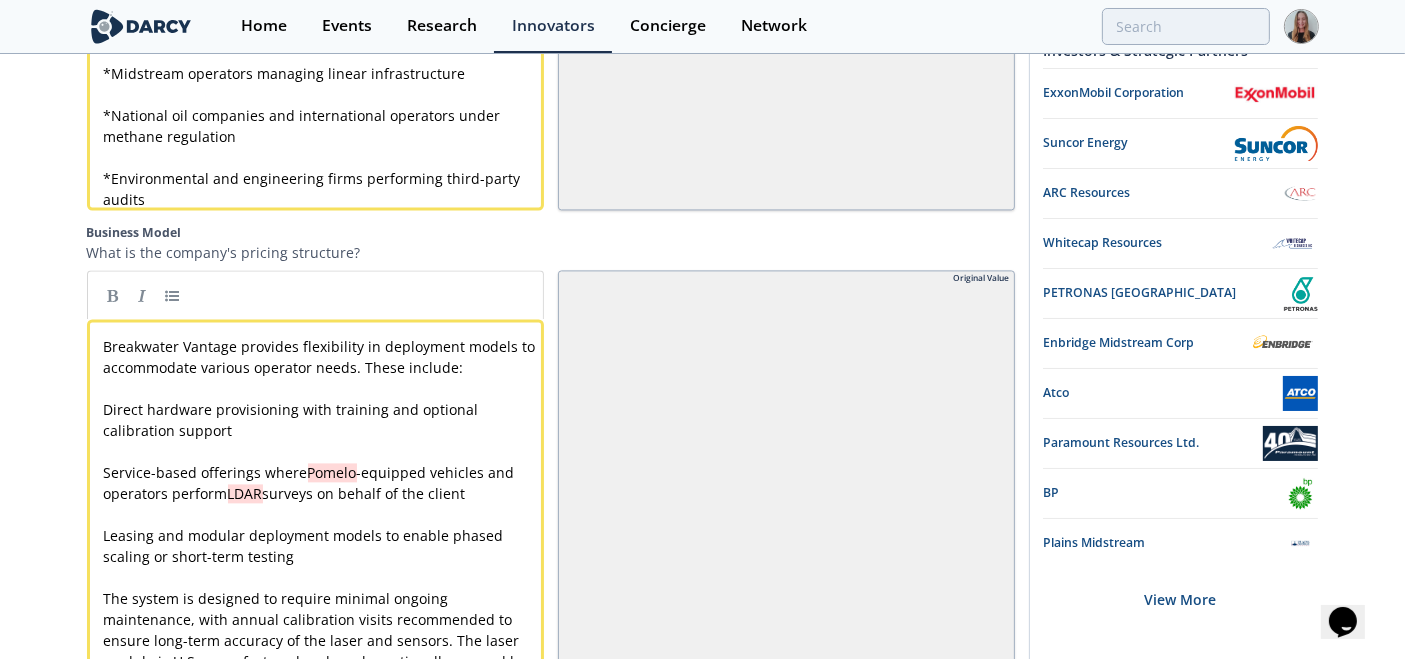scroll, scrollTop: 4257, scrollLeft: 0, axis: vertical 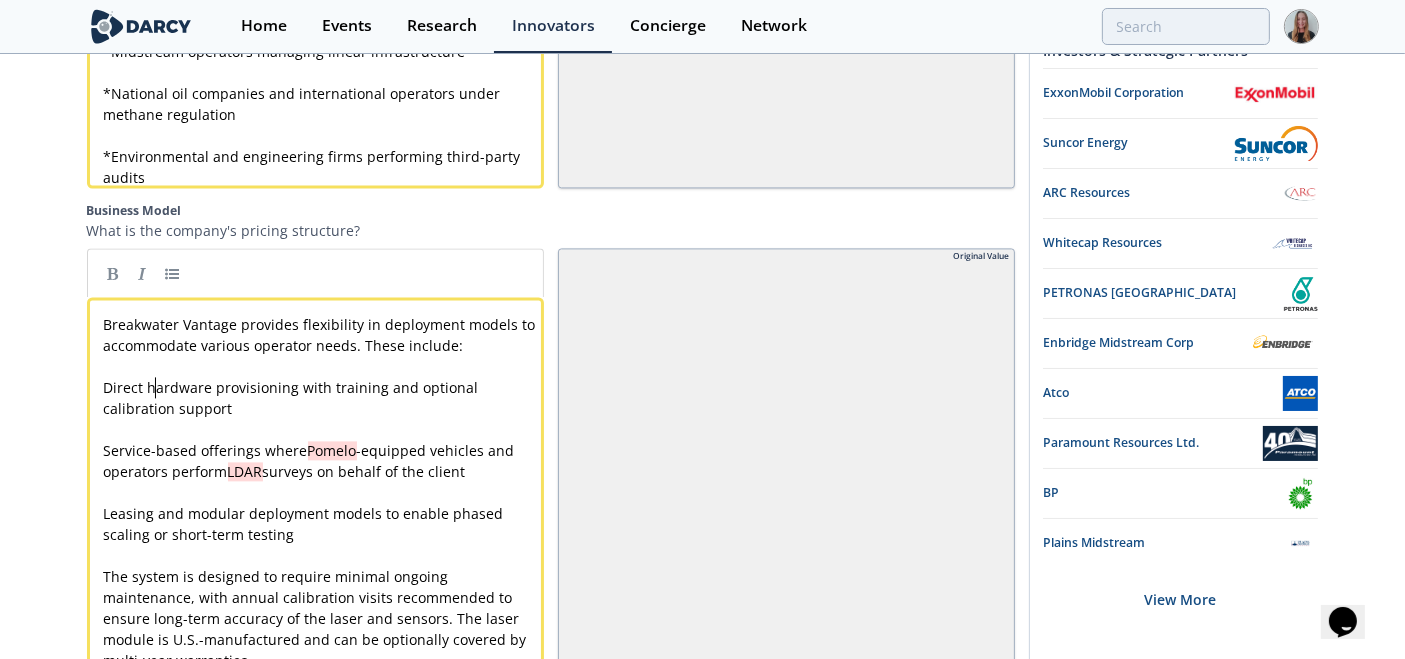 click on "Direct hardware provisioning with training and optional calibration support" at bounding box center (293, 398) 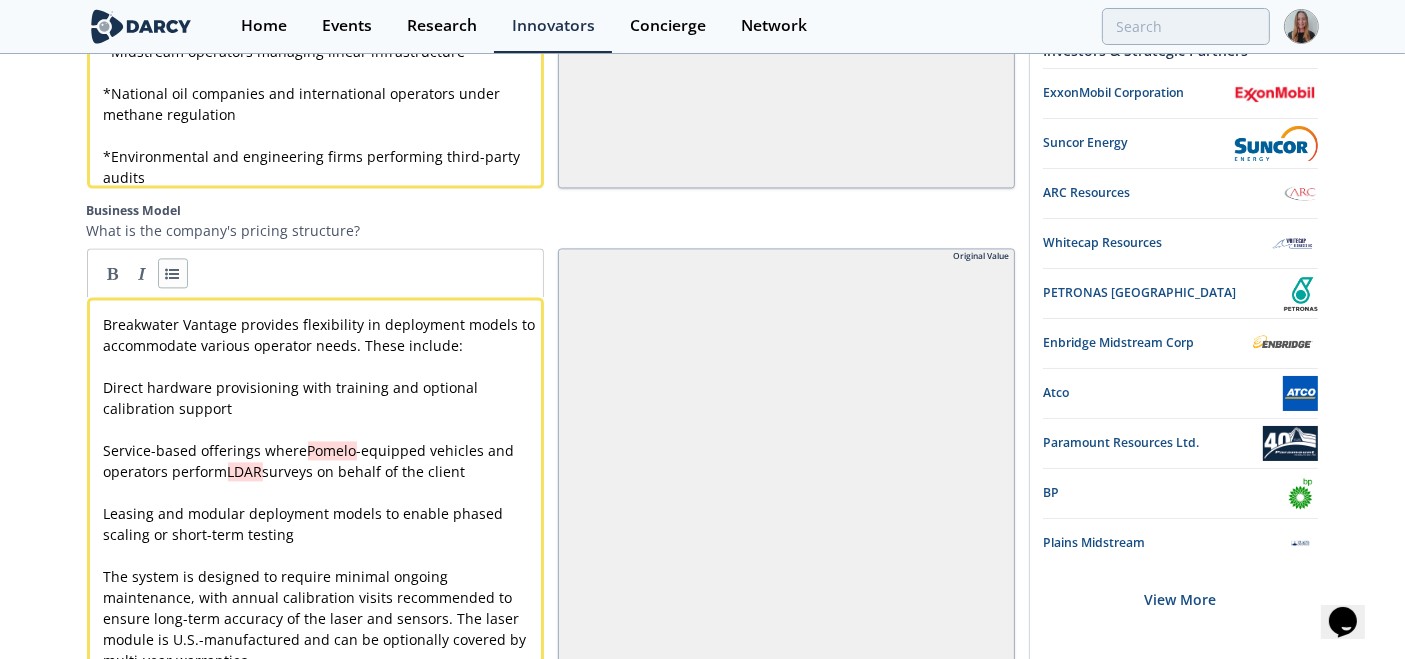 click at bounding box center (173, 273) 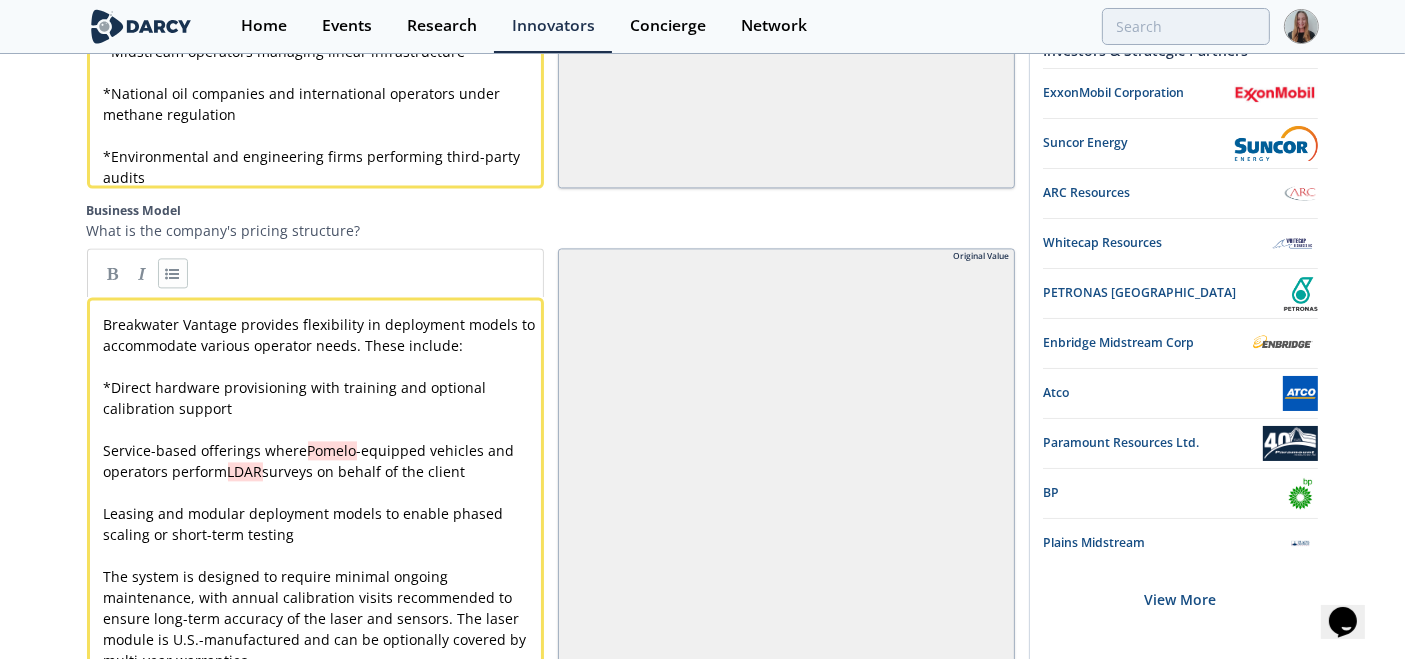 click on "Service-based offerings where  Pomelo -equipped vehicles and operators perform  LDAR  surveys on behalf of the client" at bounding box center (311, 461) 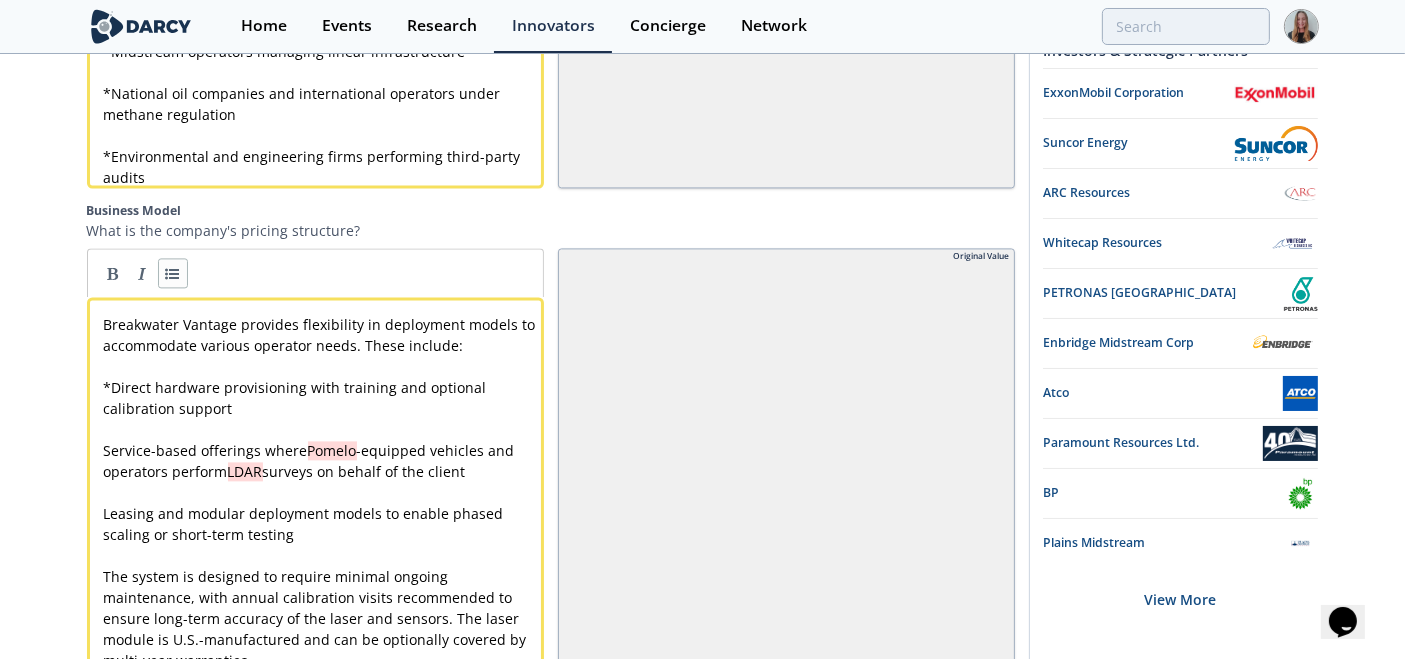 click at bounding box center (173, 273) 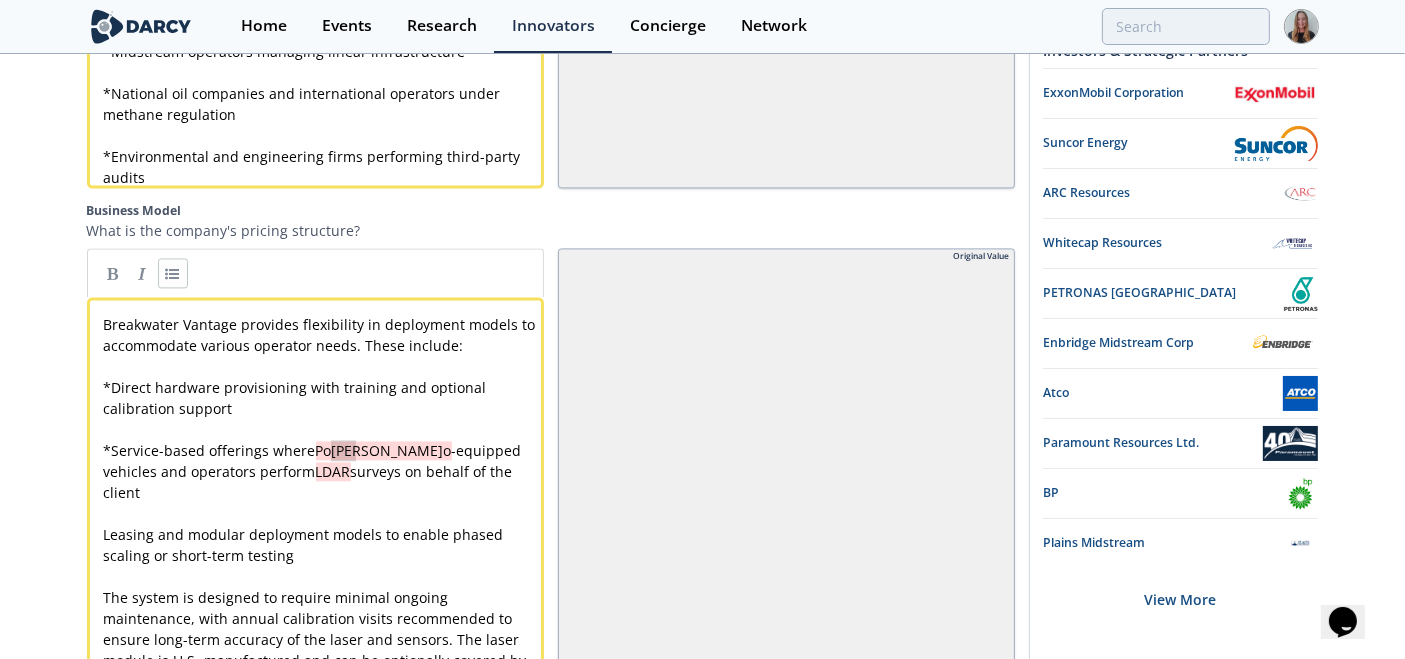 type on "melo" 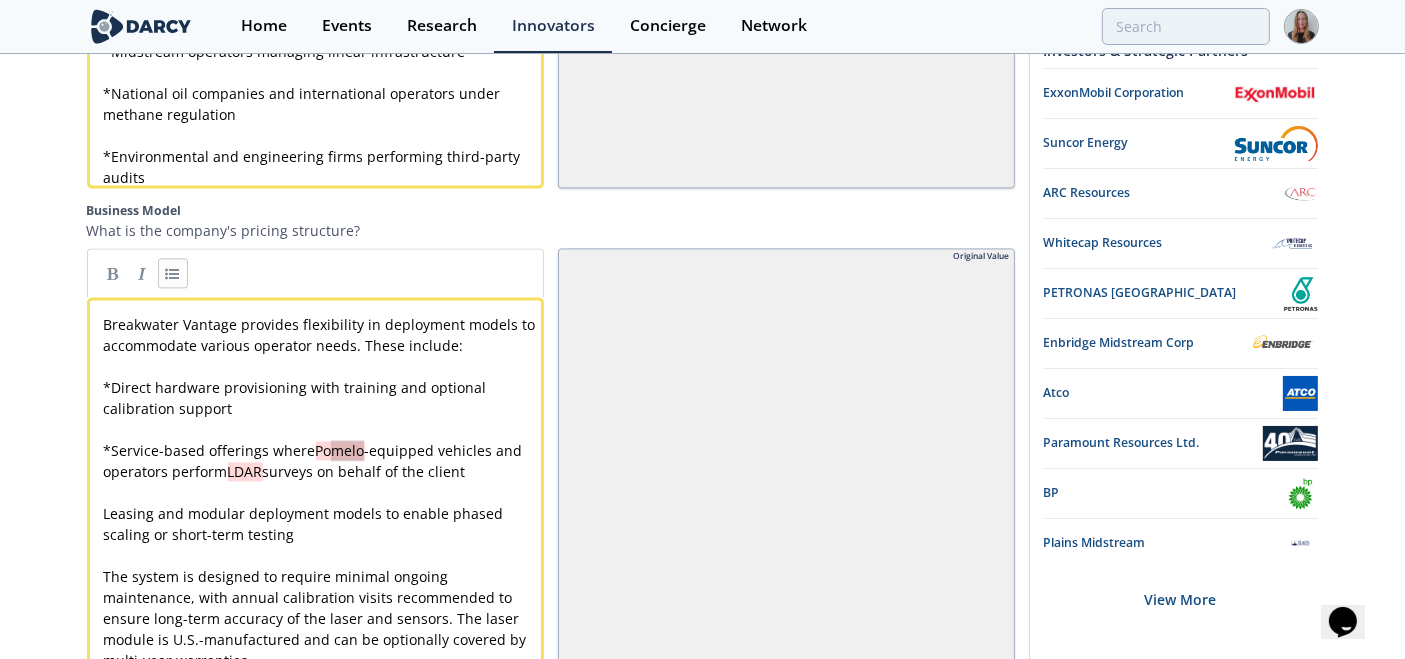 drag, startPoint x: 333, startPoint y: 431, endPoint x: 361, endPoint y: 431, distance: 28 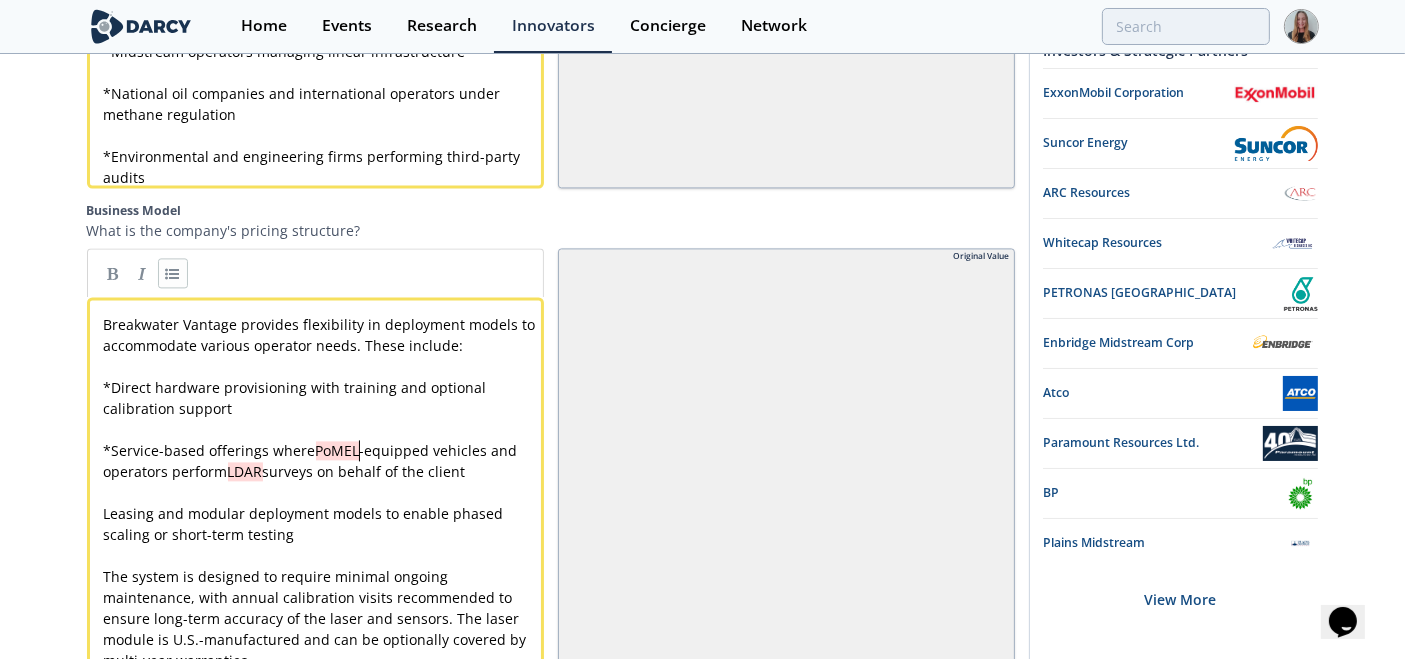 type 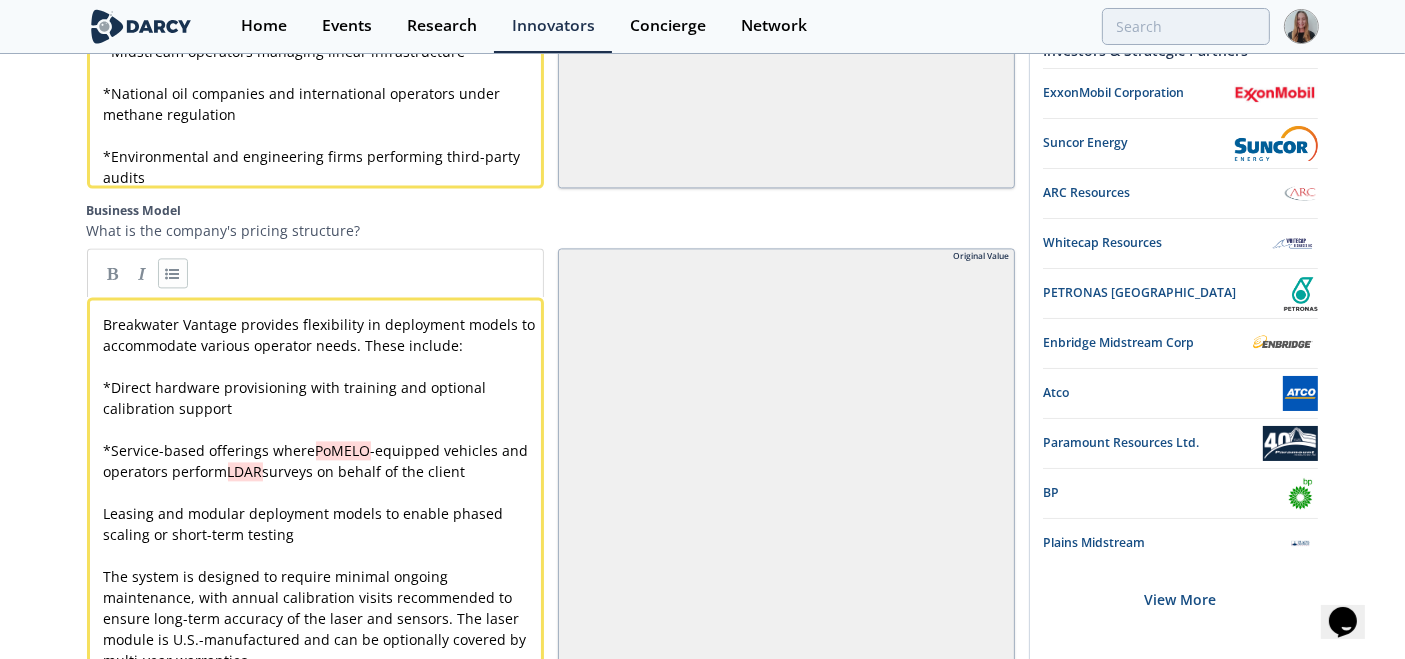 click on "x   Breakwater Vantage provides flexibility in deployment models to accommodate various operator needs. These include: ​ *  Direct hardware provisioning with training and optional calibration support ​ *  Service-based offerings where  PoMELO -equipped vehicles and operators perform  LDAR  surveys on behalf of the client ​ Leasing and modular deployment models to enable phased scaling or short-term testing ​ The system is designed to require minimal ongoing maintenance, with annual calibration visits recommended to ensure long-term accuracy of the laser and sensors. The laser module is U.S.-manufactured and can be optionally covered by multi-year warranties." at bounding box center (324, 492) 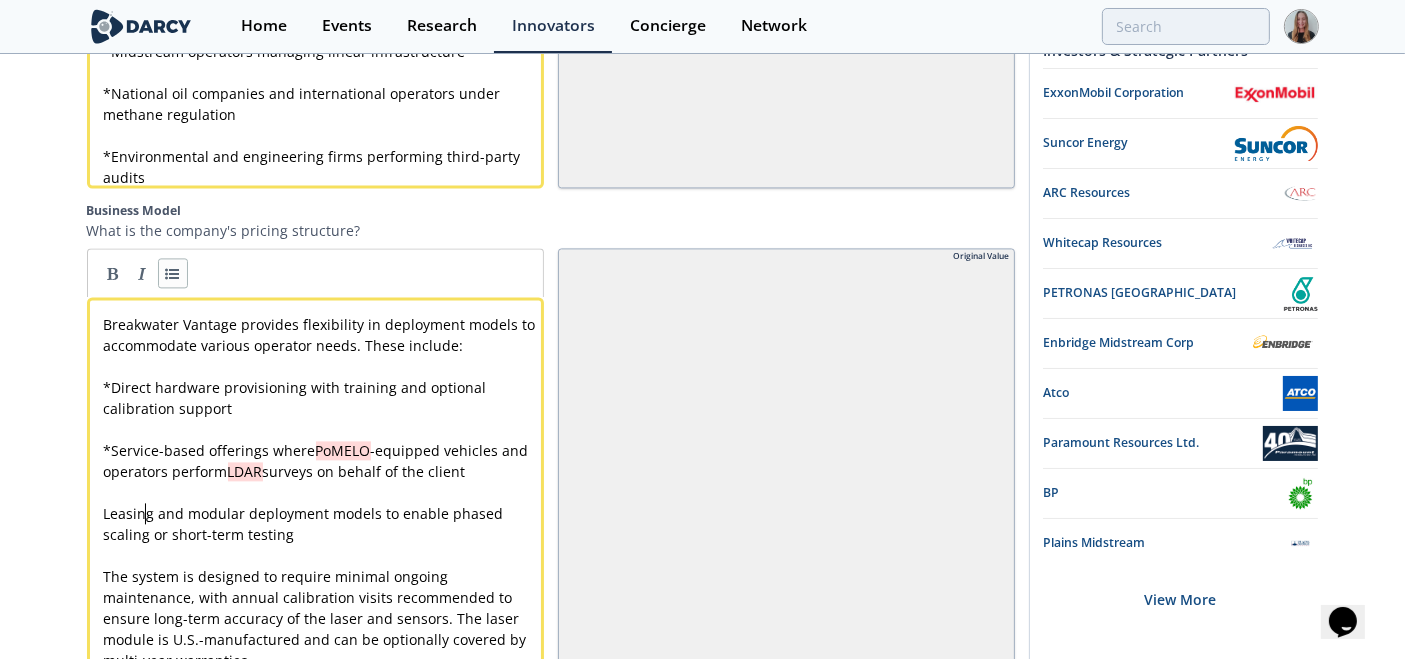 type 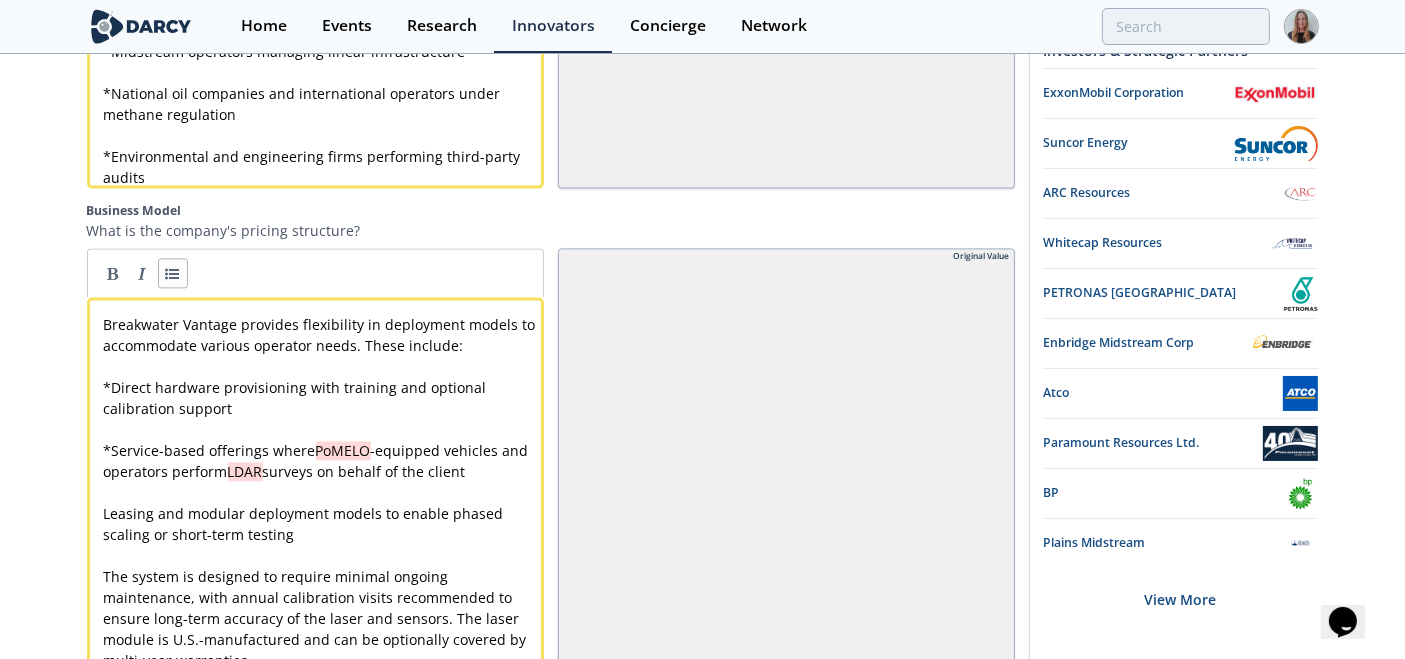 click at bounding box center [173, 273] 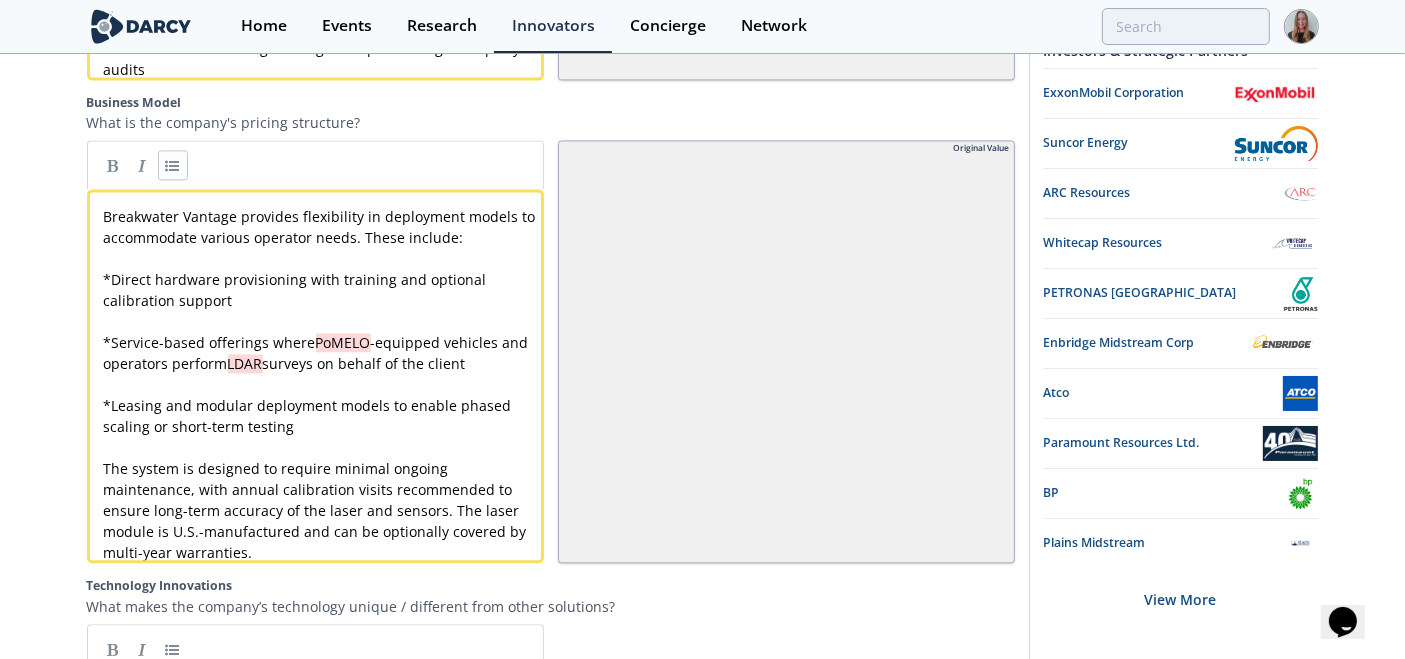 scroll, scrollTop: 4394, scrollLeft: 0, axis: vertical 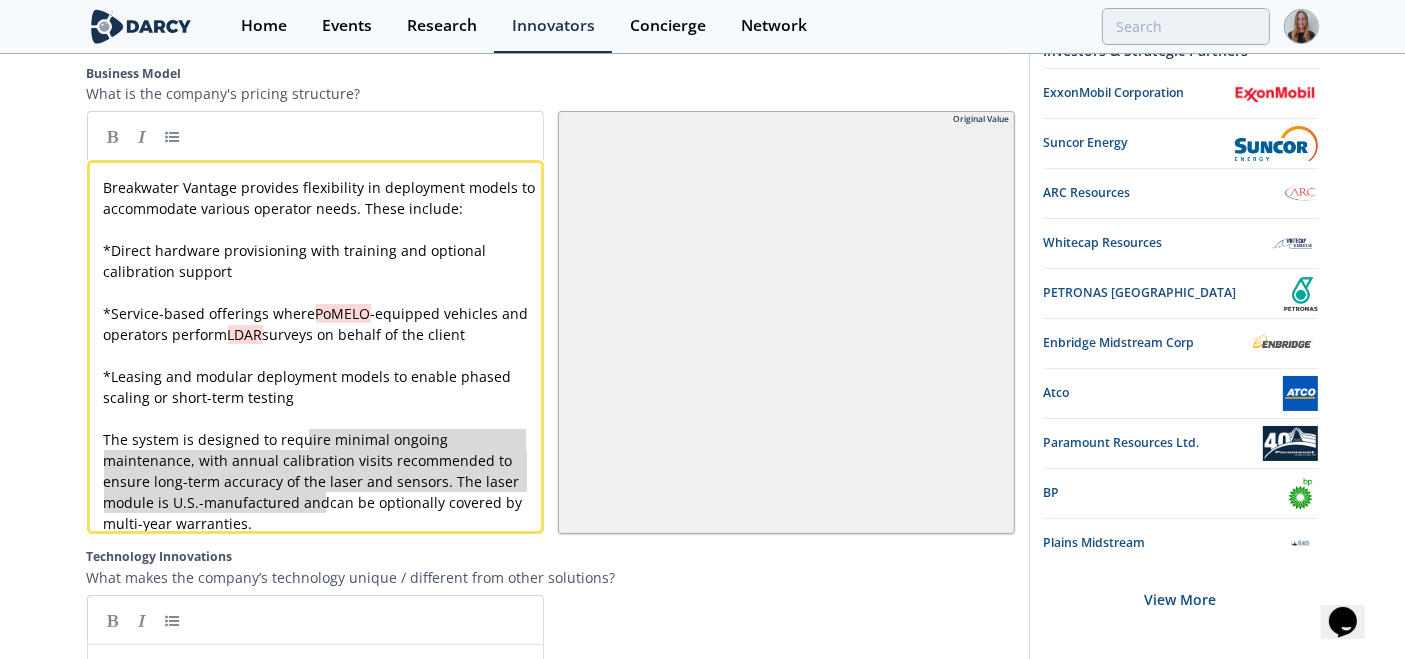 type on "re minimal ongoing maintenance, with annual calibration visits recommended to ensure long-term accuracy of the laser and sensors. The laser module is U.S.-manufactured and can be optionally covered by multi-year warranties." 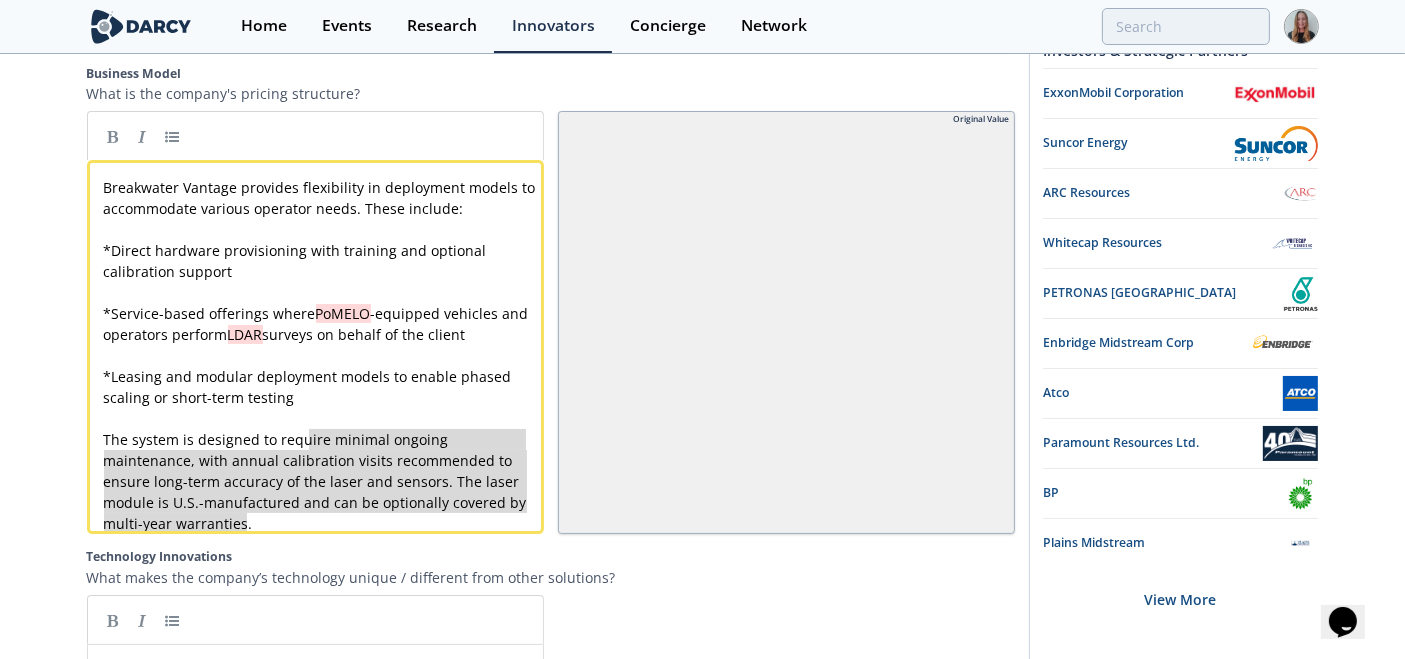 drag, startPoint x: 310, startPoint y: 417, endPoint x: 334, endPoint y: 517, distance: 102.83968 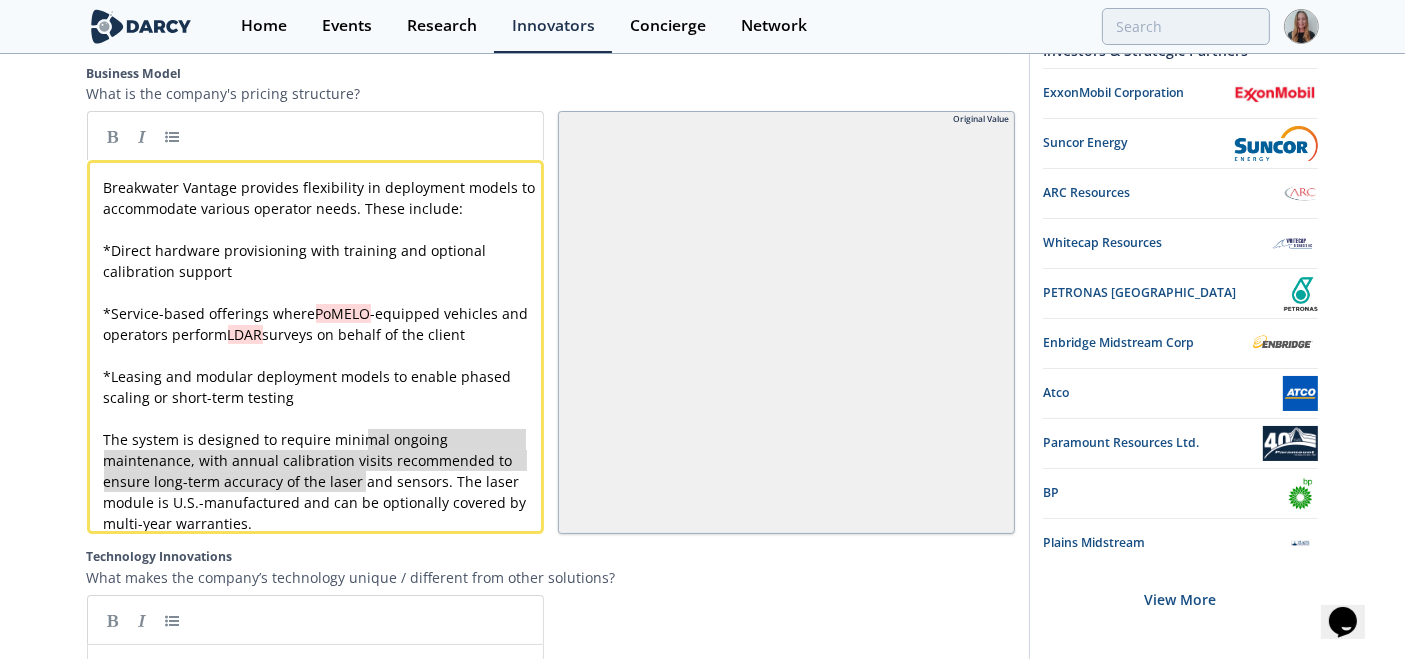 type on "al ongoing maintenance, with annual calibration visits recommended to ensure long-term accuracy of the laser and sensors. The laser module is U.S.-manufactured and can be optionally covered by multi-year warranties." 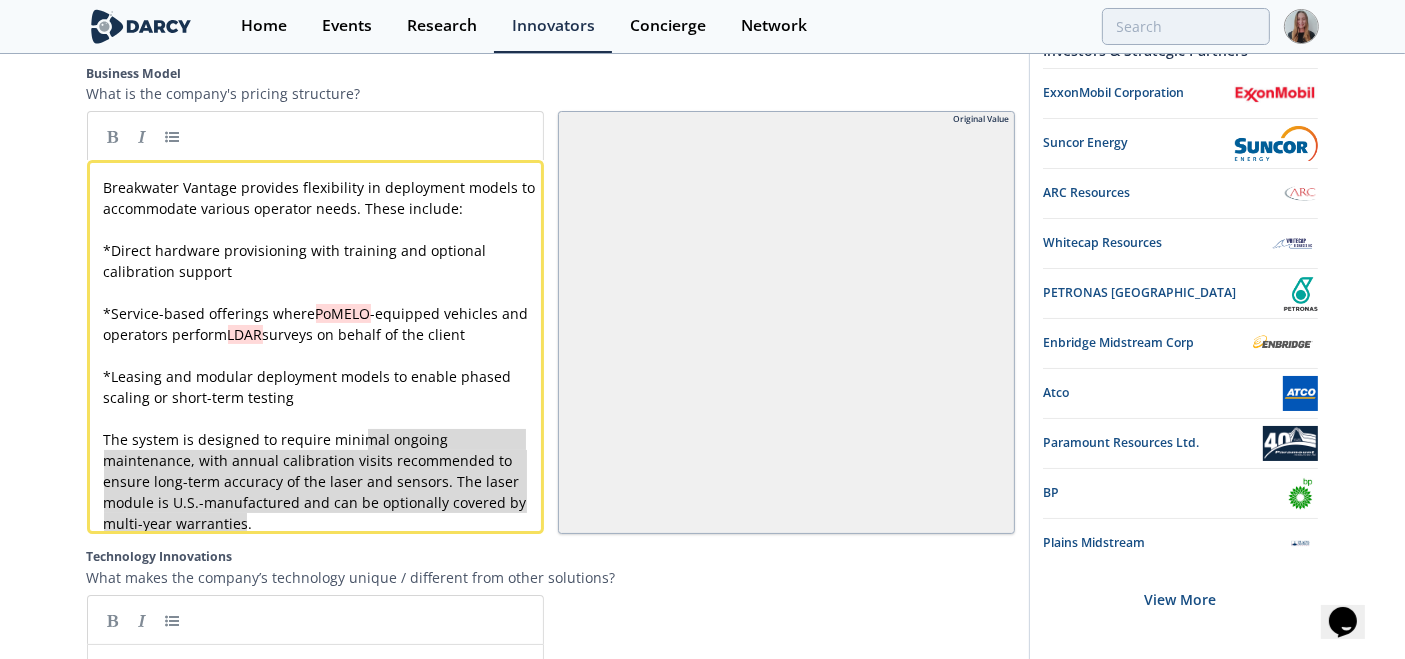 drag, startPoint x: 364, startPoint y: 410, endPoint x: 371, endPoint y: 503, distance: 93.26307 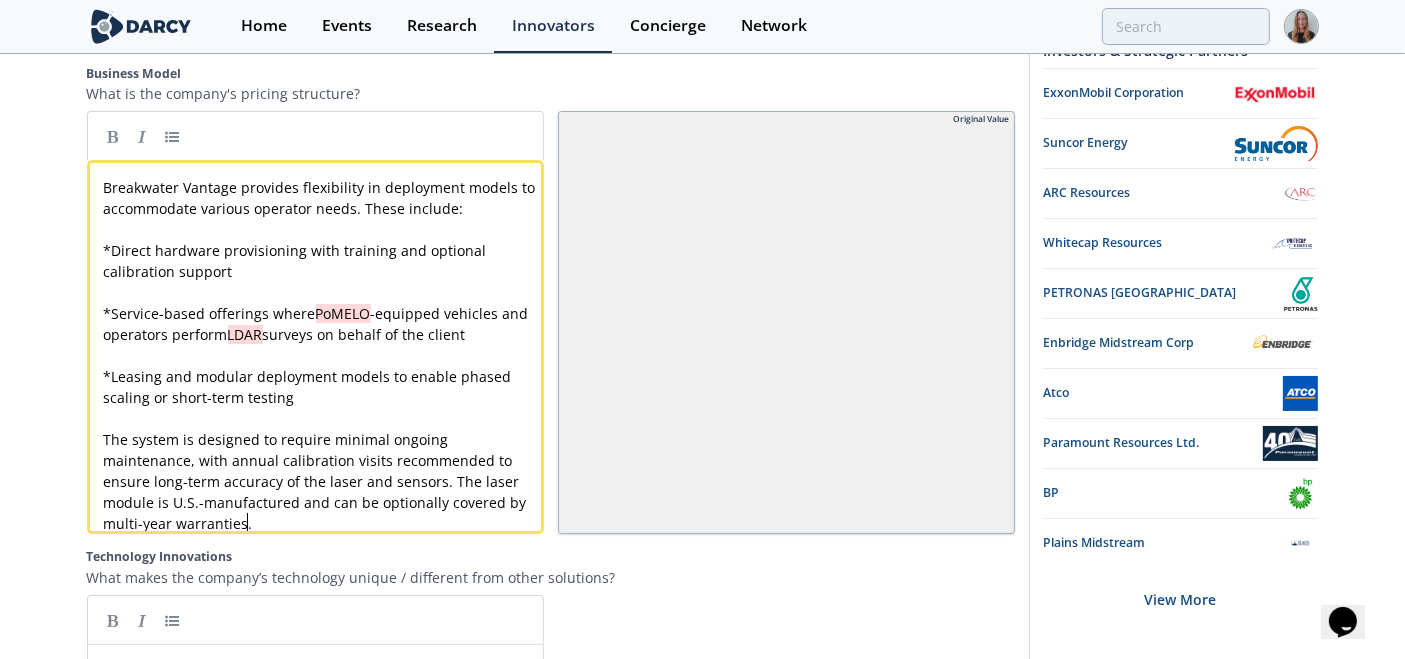 type on "The system is designed to require minimal ongoing maintenance, with annual calibration visits recommended to ensure long-term accuracy of the laser and sensors. The laser module is U.S.-manufactured and can be optionally covered by multi-year warranties." 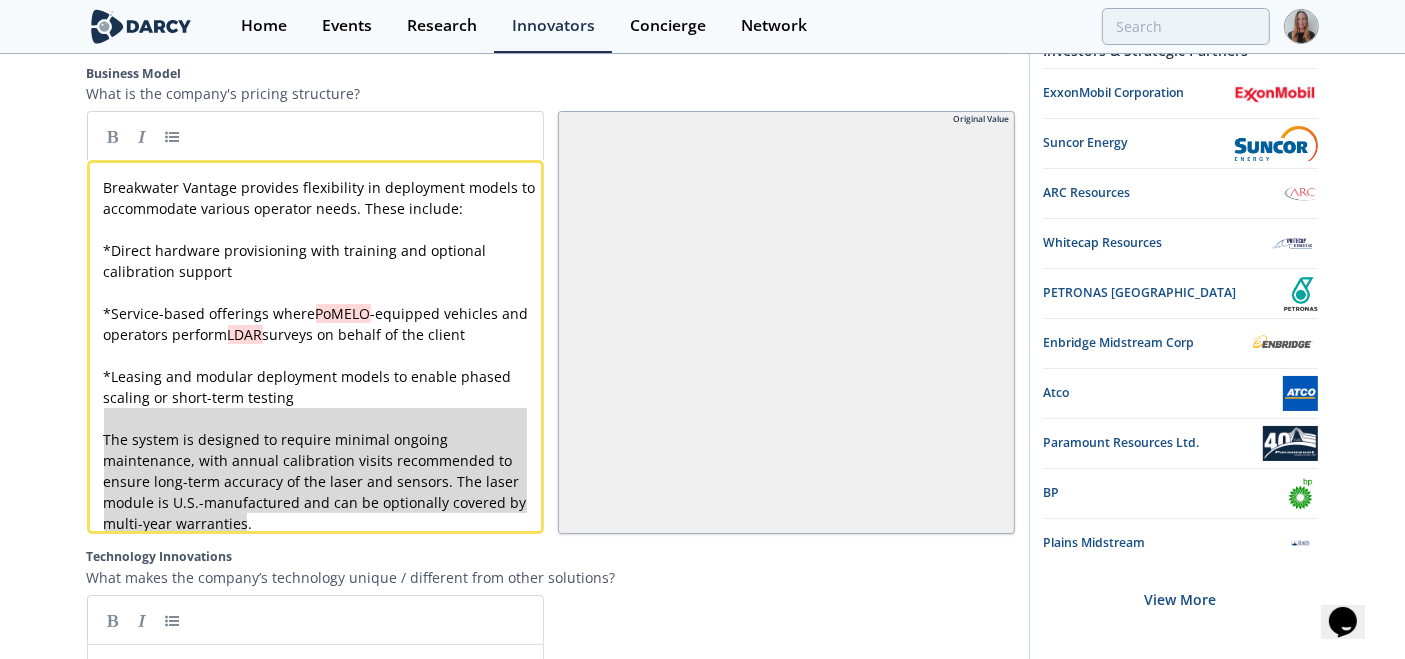 drag, startPoint x: 262, startPoint y: 405, endPoint x: 293, endPoint y: 534, distance: 132.67253 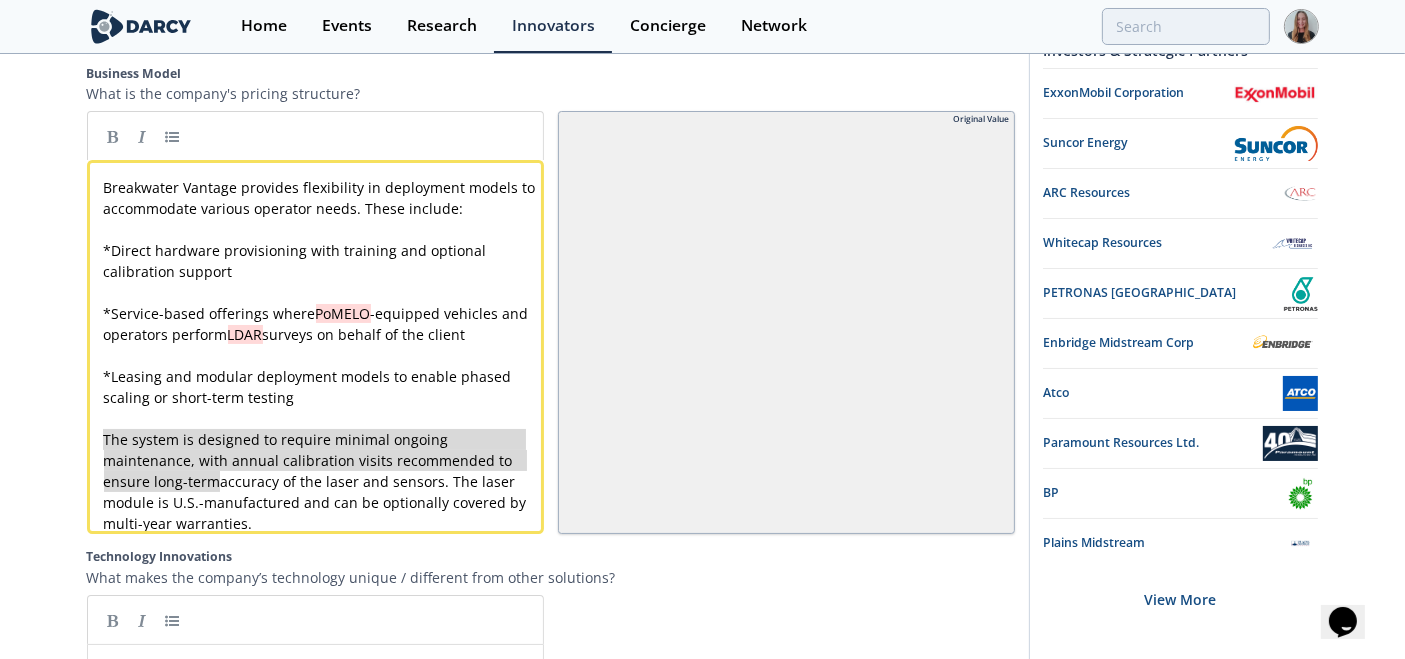 type on "The system is designed to require minimal ongoing maintenance, with annual calibration visits recommended to ensure long-term accuracy of the laser and sensors. The laser module is U.S.-manufactured and can be optionally covered by multi-year warranties." 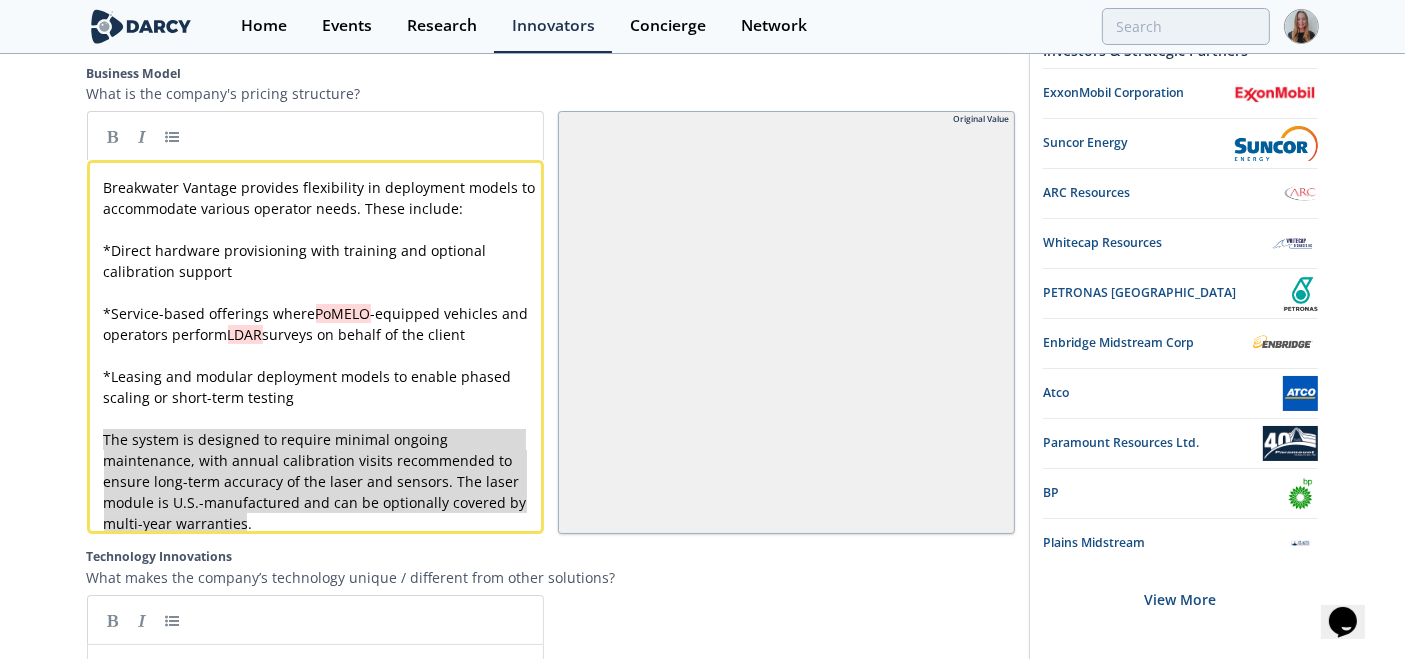 drag, startPoint x: 104, startPoint y: 411, endPoint x: 294, endPoint y: 499, distance: 209.38959 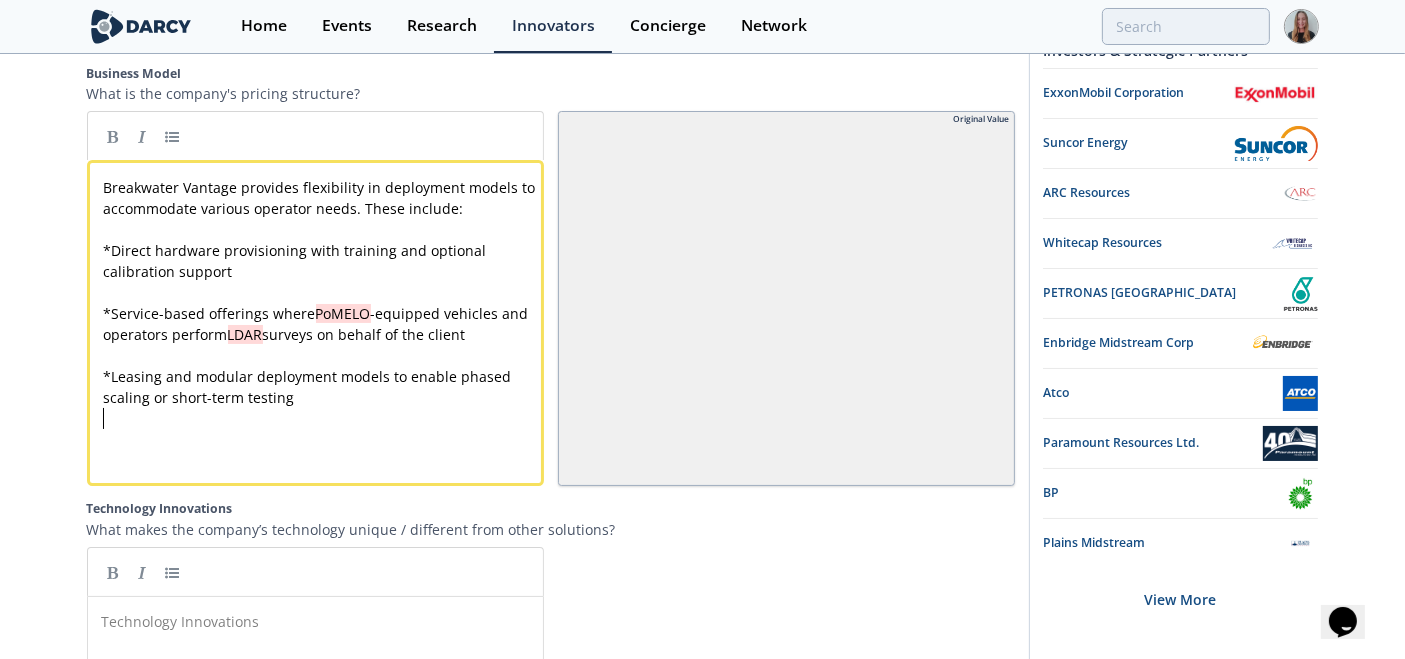 type 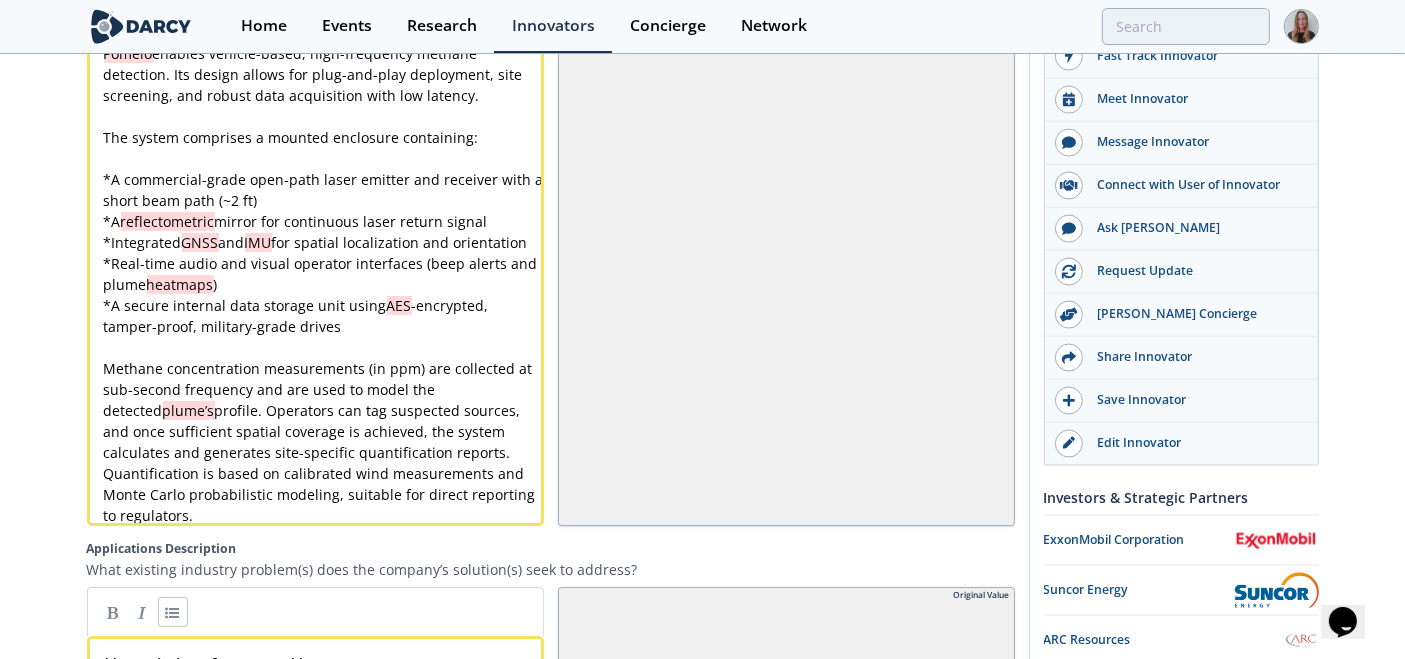 scroll, scrollTop: 3151, scrollLeft: 0, axis: vertical 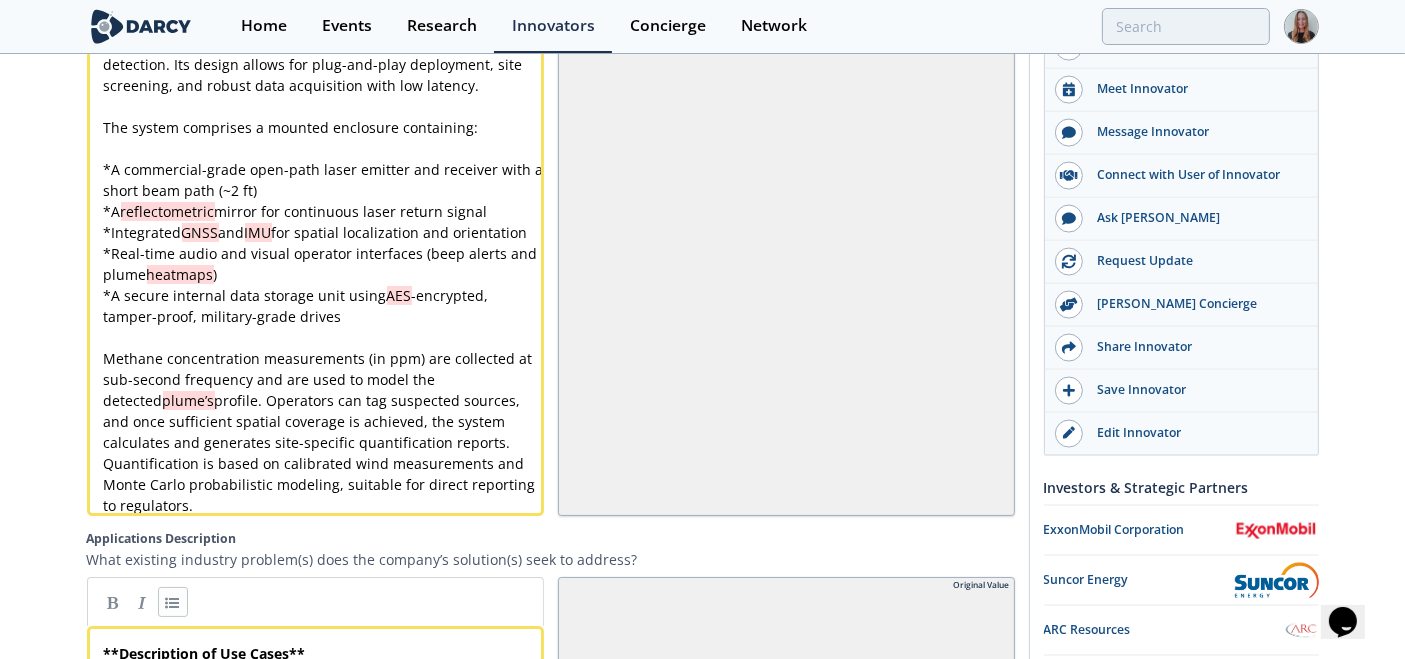 type 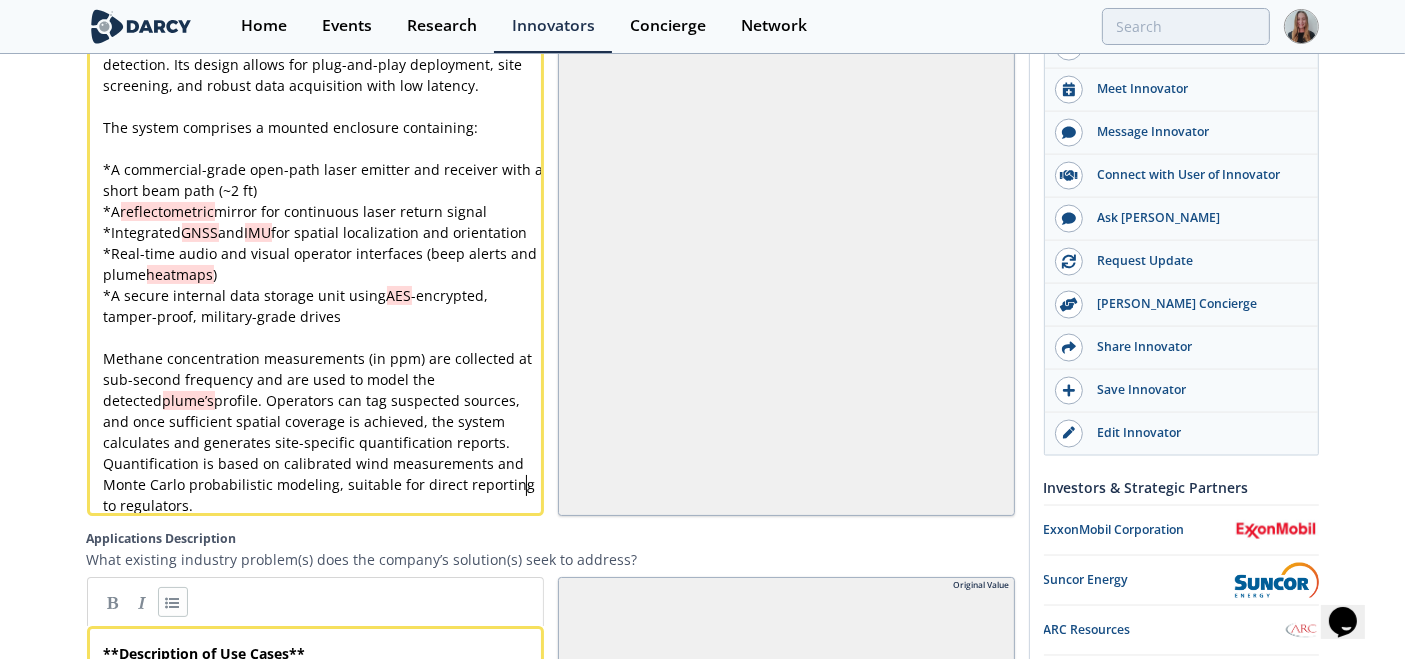 click on "x   Breakwater Vantage is based in Calgary, Alberta, and holds the exclusive commercialization rights for  PoMELO  globally. The core laser sensing technology was developed over  7–9  years at the University of Calgary and transitioned into commercial application through a licensing and business incubation arrangement with the  university’s  innovation center. The  PoMELO  platform has been deployed in Canada and the U.S.  ​ Pomelo  enables vehicle-based, high-frequency methane detection. Its design allows for plug-and-play deployment, site screening, and robust data acquisition with low latency.  ​ The system comprises a mounted enclosure containing: ​ *  A commercial-grade open-path laser emitter and receiver with a short beam path (~2 ft) *  A  reflectometric  mirror for continuous laser return signal *  Integrated  GNSS  and  IMU  for spatial localization and orientation *  Real-time audio and visual operator interfaces (beep alerts and plume  heatmaps ) *  AES ​ plume’s" at bounding box center [324, 180] 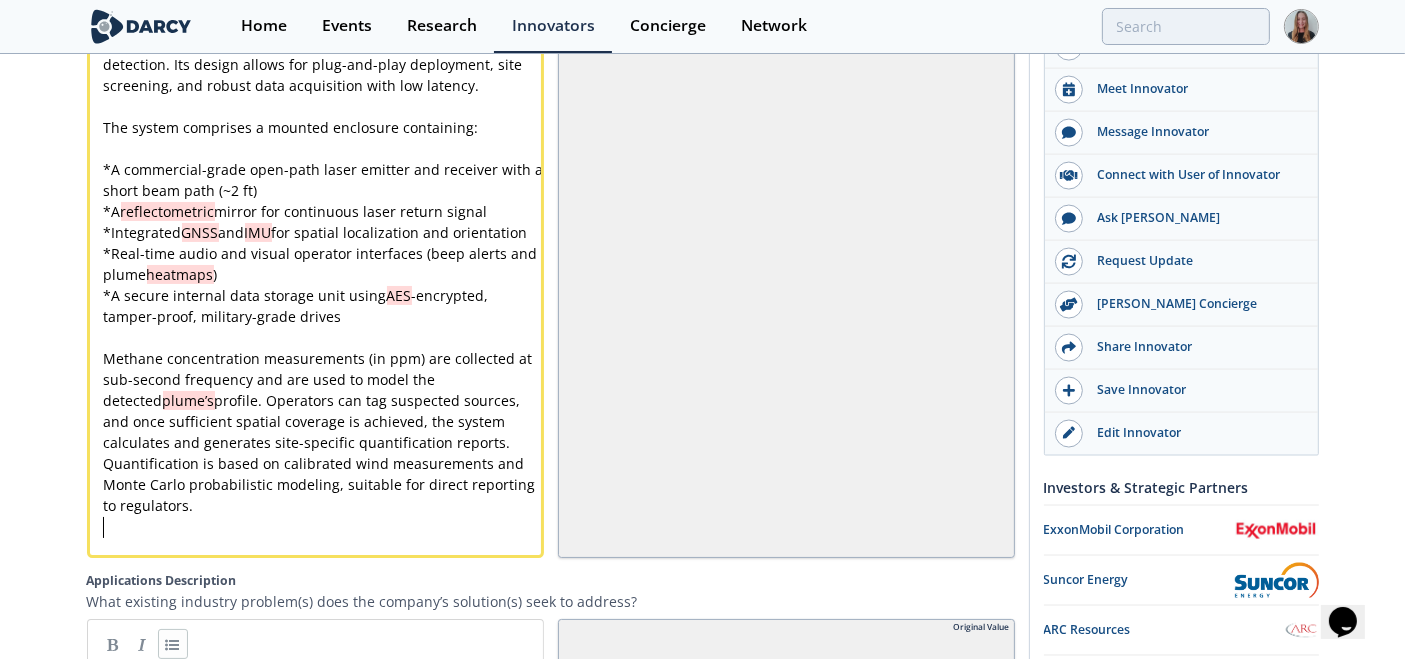 scroll, scrollTop: 0, scrollLeft: 0, axis: both 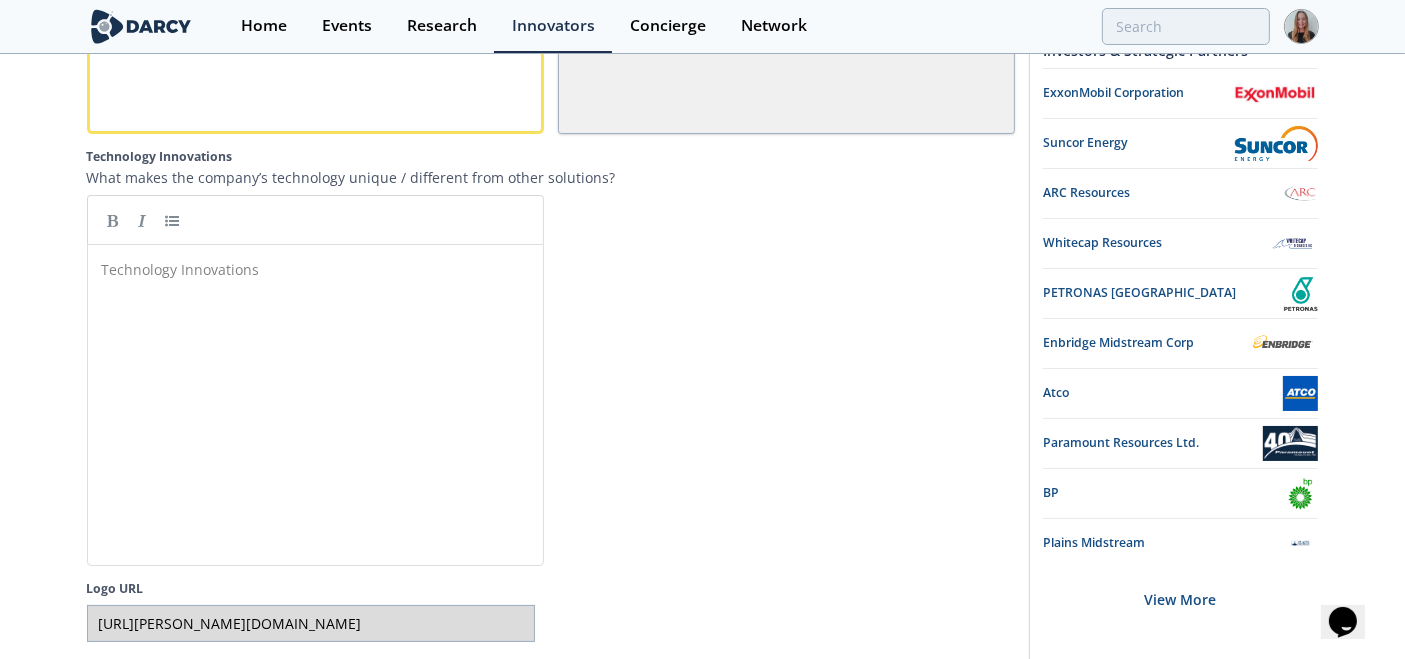 click on "Technology Innovations   ​" at bounding box center (330, 420) 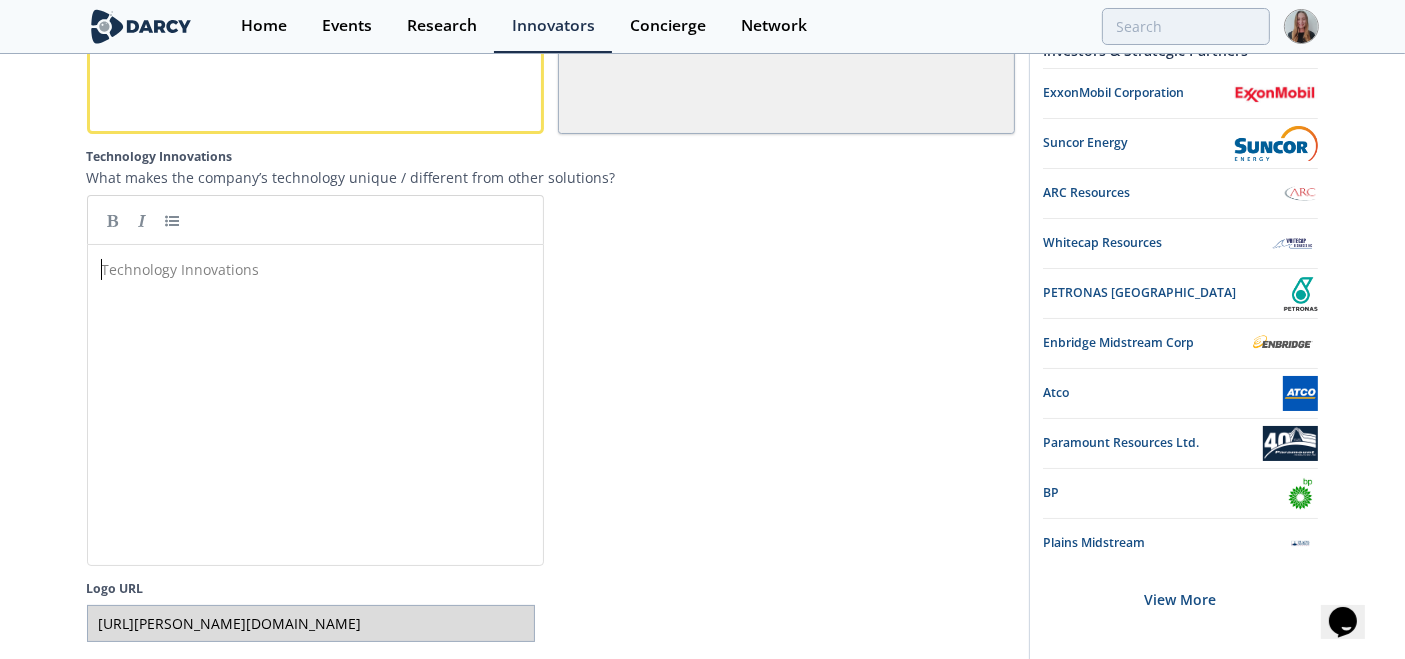scroll, scrollTop: 7, scrollLeft: 0, axis: vertical 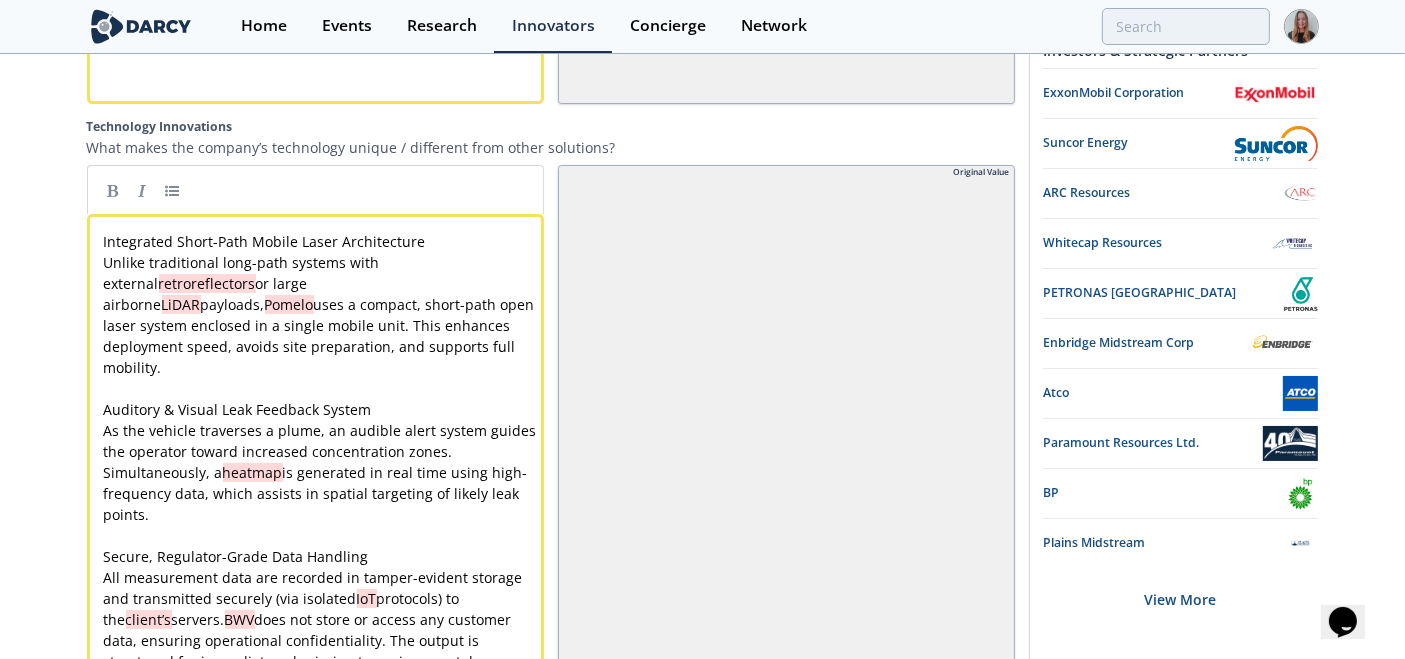 click on "xxxxxxxxxx   Integrated Short-Path Mobile Laser Architecture Unlike traditional long-path systems with external  retroreflectors  or large airborne  LiDAR  payloads,  Pomelo  uses a compact, short-path open laser system enclosed in a single mobile unit. This enhances deployment speed, avoids site preparation, and supports full mobility. ​ Auditory & Visual Leak Feedback System As the vehicle traverses a plume, an audible alert system guides the operator toward increased concentration zones. Simultaneously, a  heatmap  is generated in real time using high-frequency data, which assists in spatial targeting of likely leak points. ​ Secure, Regulator-Grade Data Handling All measurement data are recorded in tamper-evident storage and transmitted securely (via isolated  IoT  protocols) to the  client’s  servers.  BWV  does not store or access any customer data, ensuring operational confidentiality. The output is structured for immediate submission to environmental authorities." at bounding box center (324, 462) 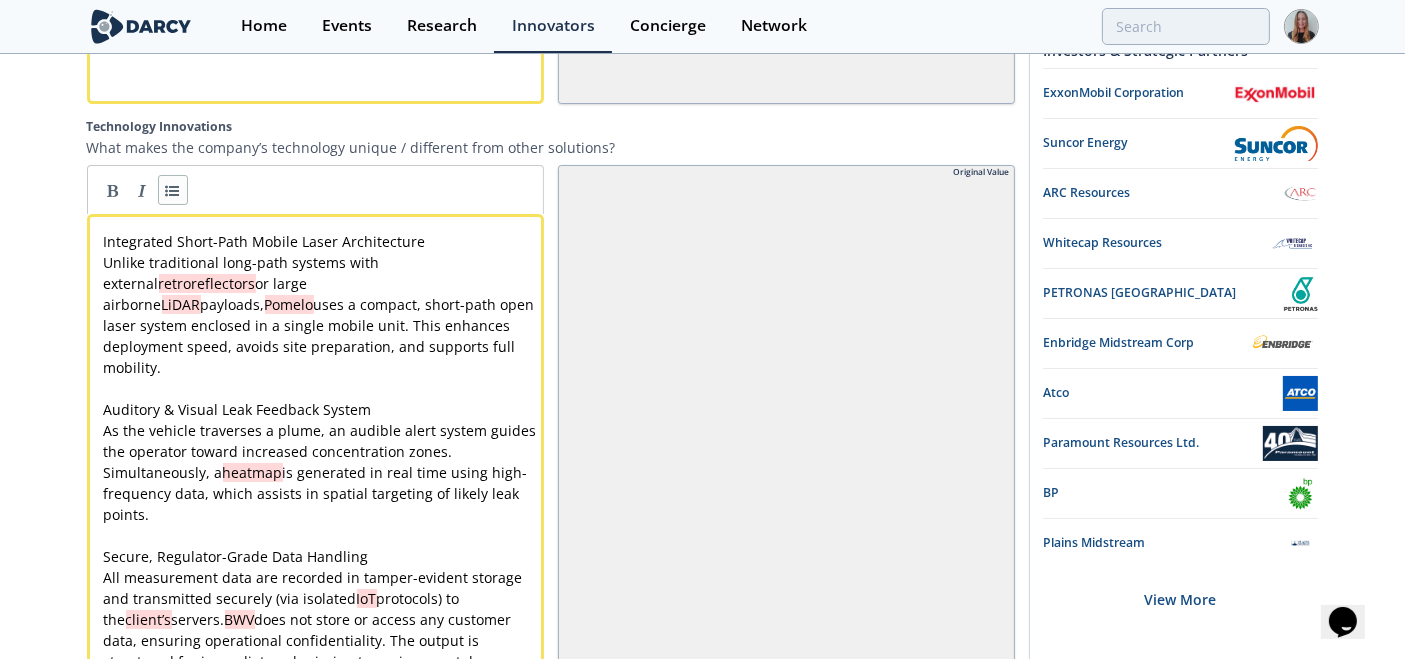 click at bounding box center (173, 190) 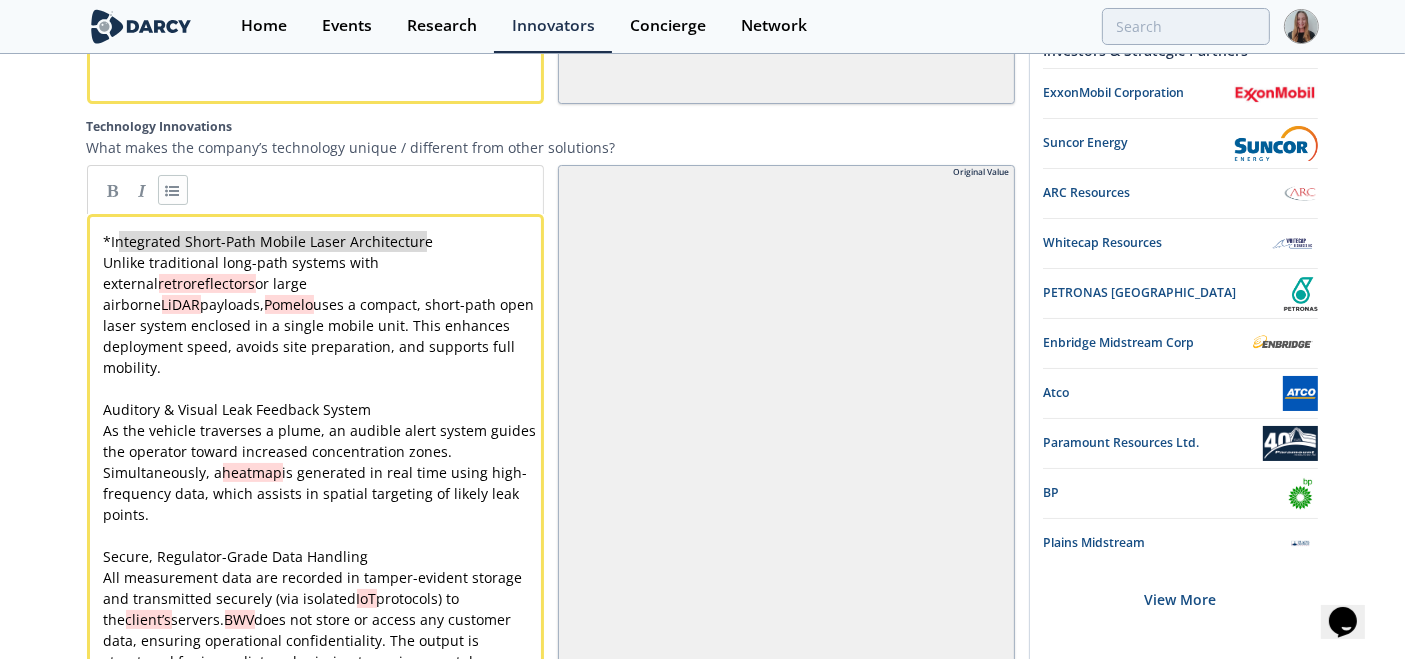 type on "Integrated Short-Path Mobile Laser Architecture" 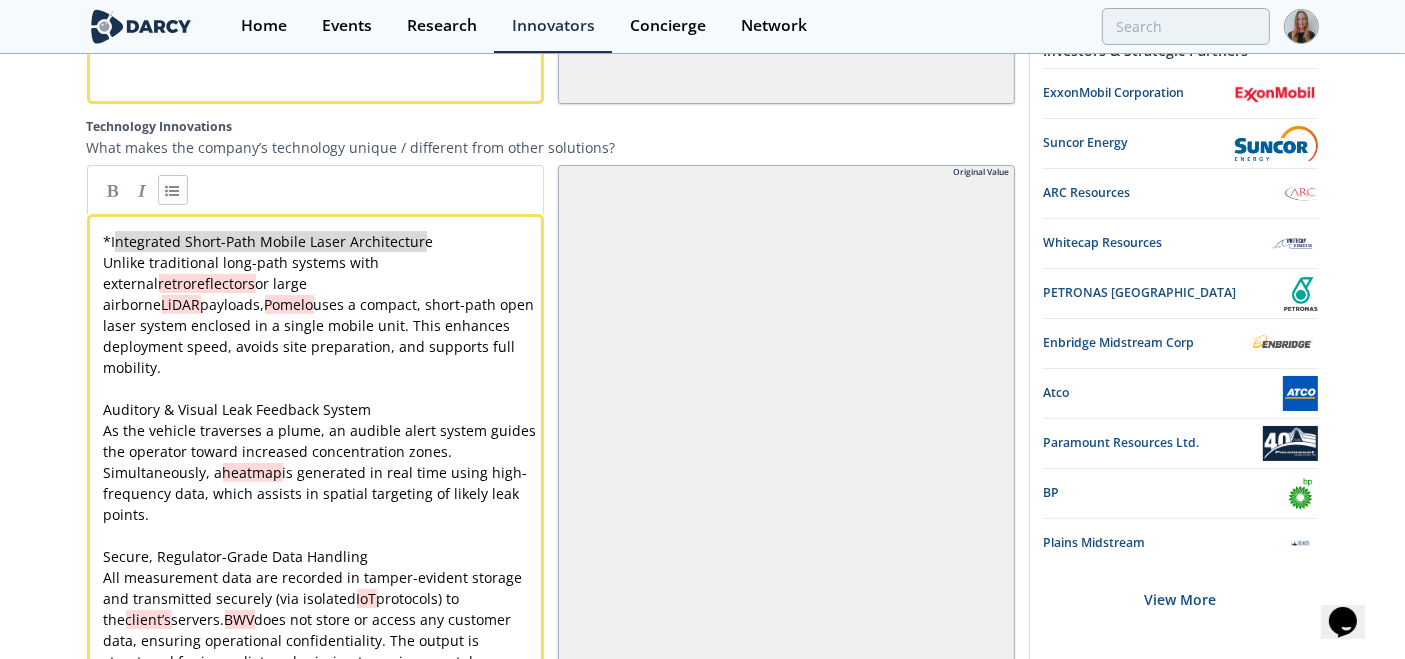 drag, startPoint x: 414, startPoint y: 216, endPoint x: 116, endPoint y: 215, distance: 298.00168 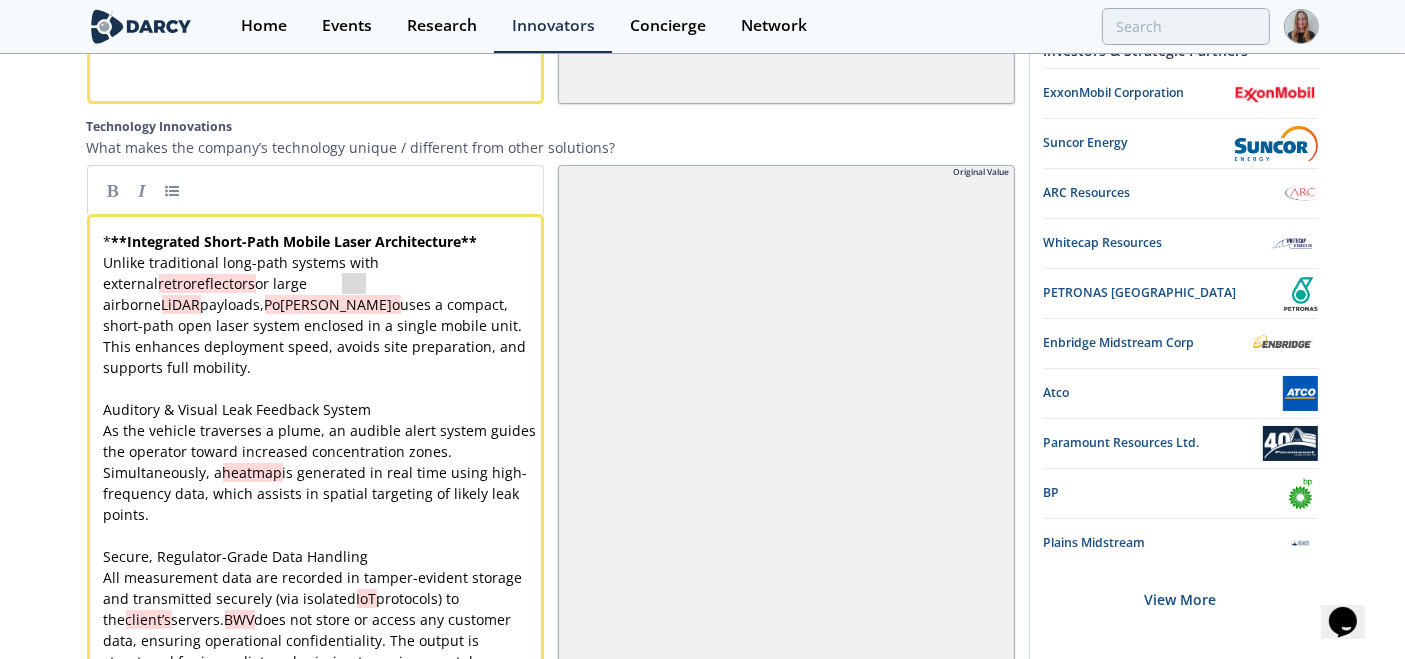 type on "melo" 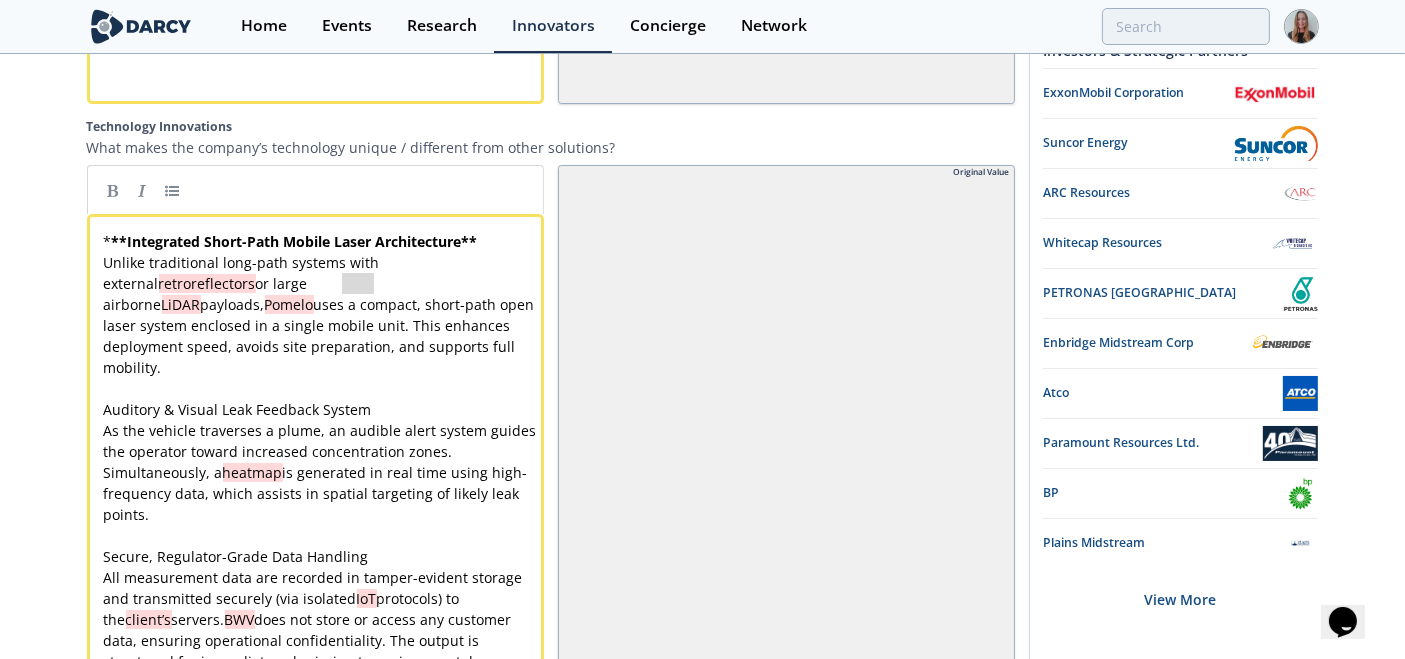 drag, startPoint x: 347, startPoint y: 250, endPoint x: 371, endPoint y: 264, distance: 27.784887 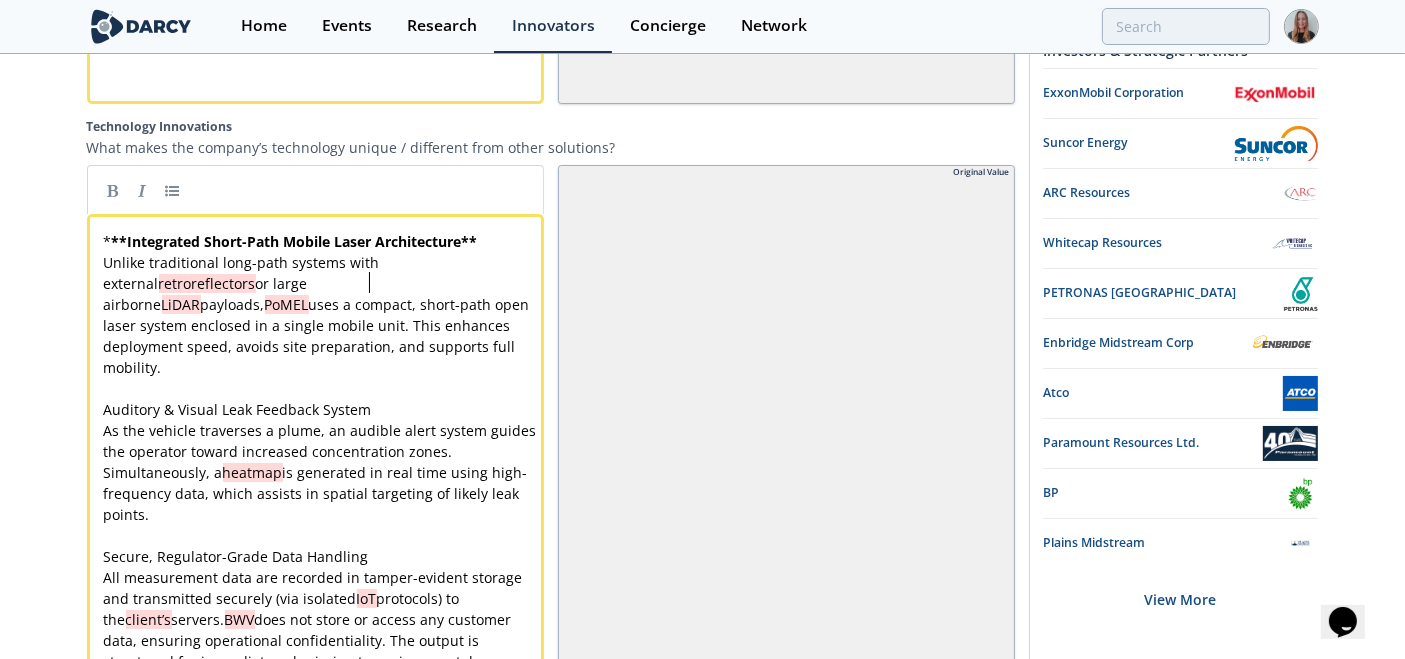 scroll, scrollTop: 0, scrollLeft: 0, axis: both 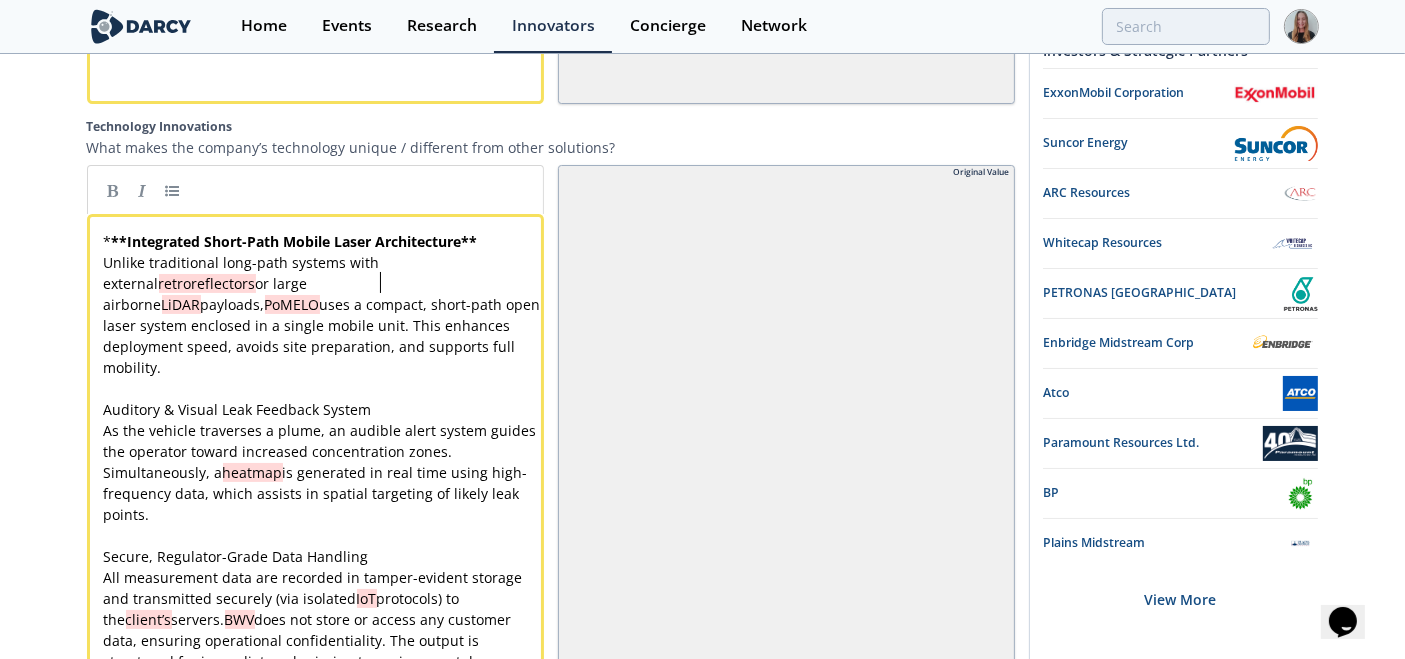 type 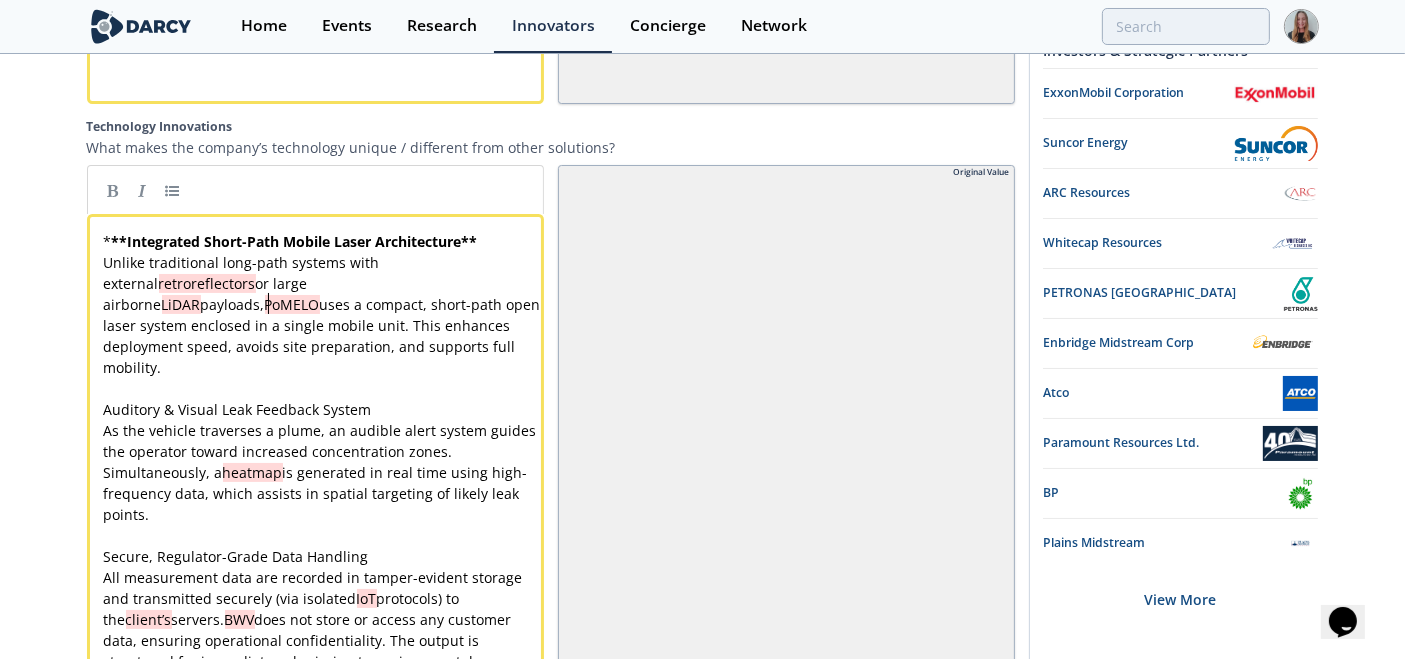 type on "tem enclosed in a single mobile unit. This enhances deployment speed, avoids site preparation, and supports full mobility." 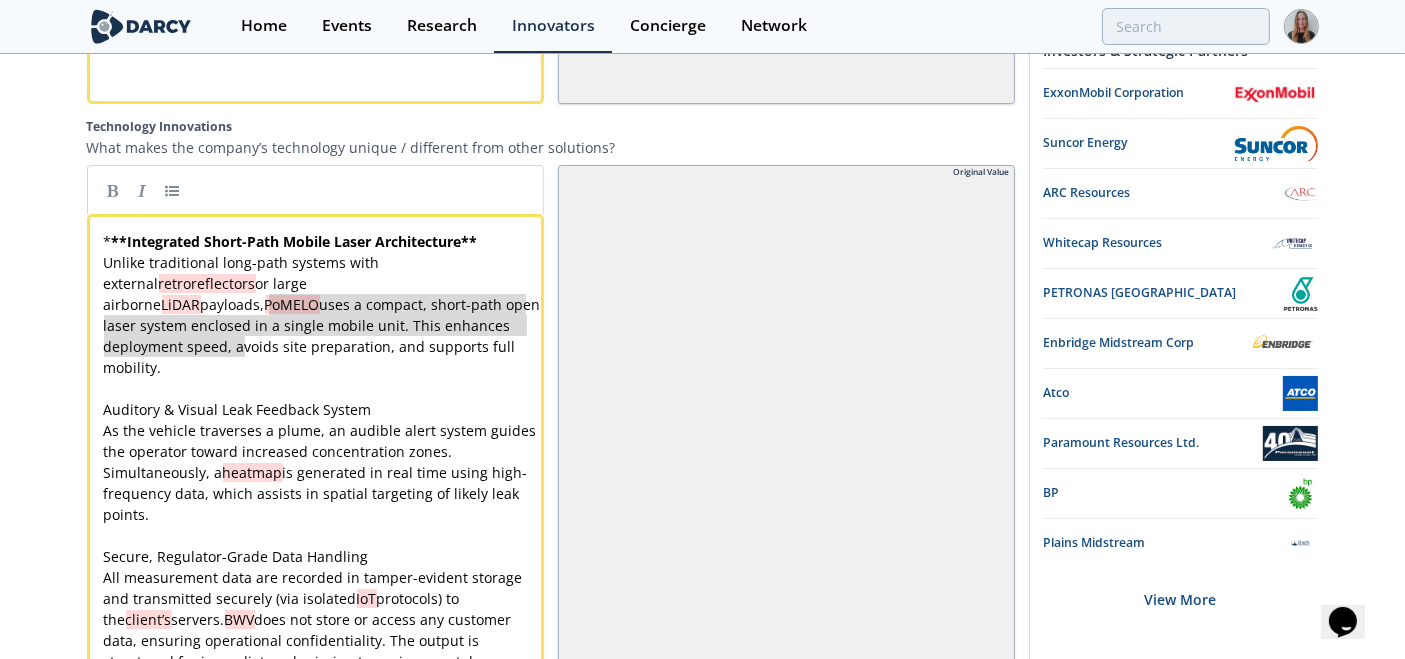 drag, startPoint x: 267, startPoint y: 287, endPoint x: 280, endPoint y: 330, distance: 44.922153 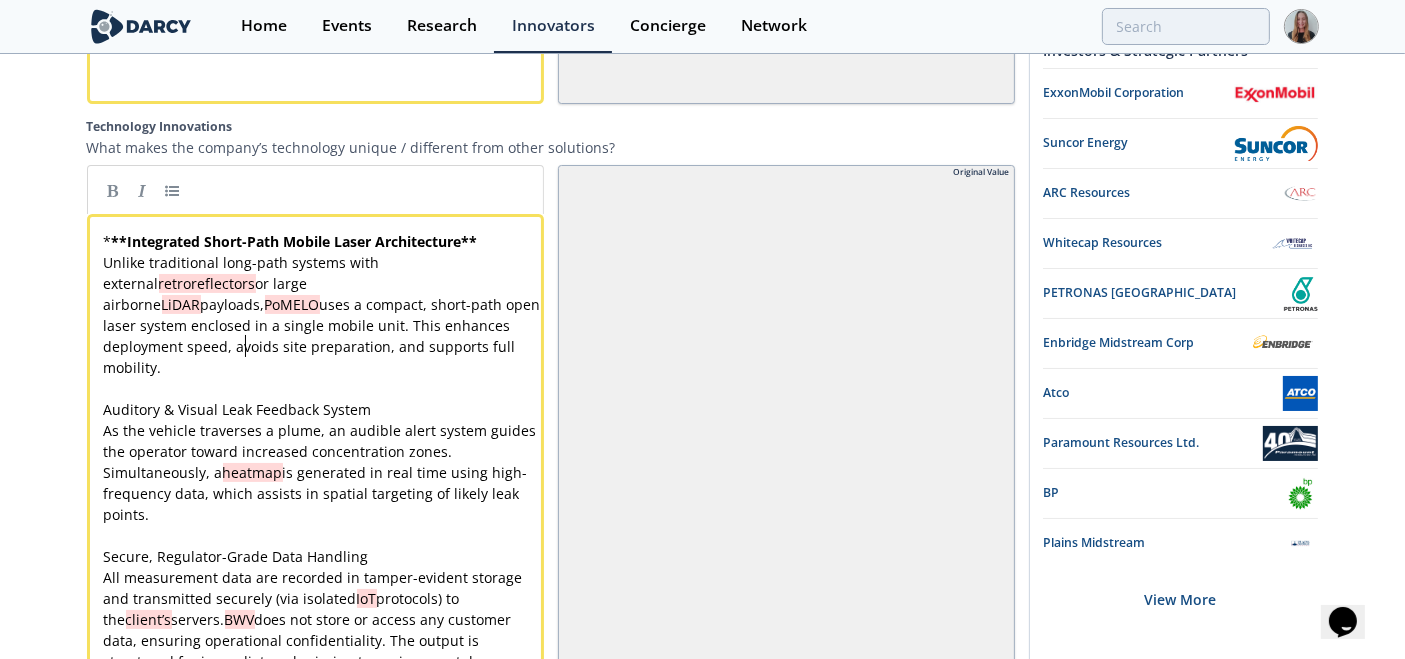 click on "​" at bounding box center [324, 388] 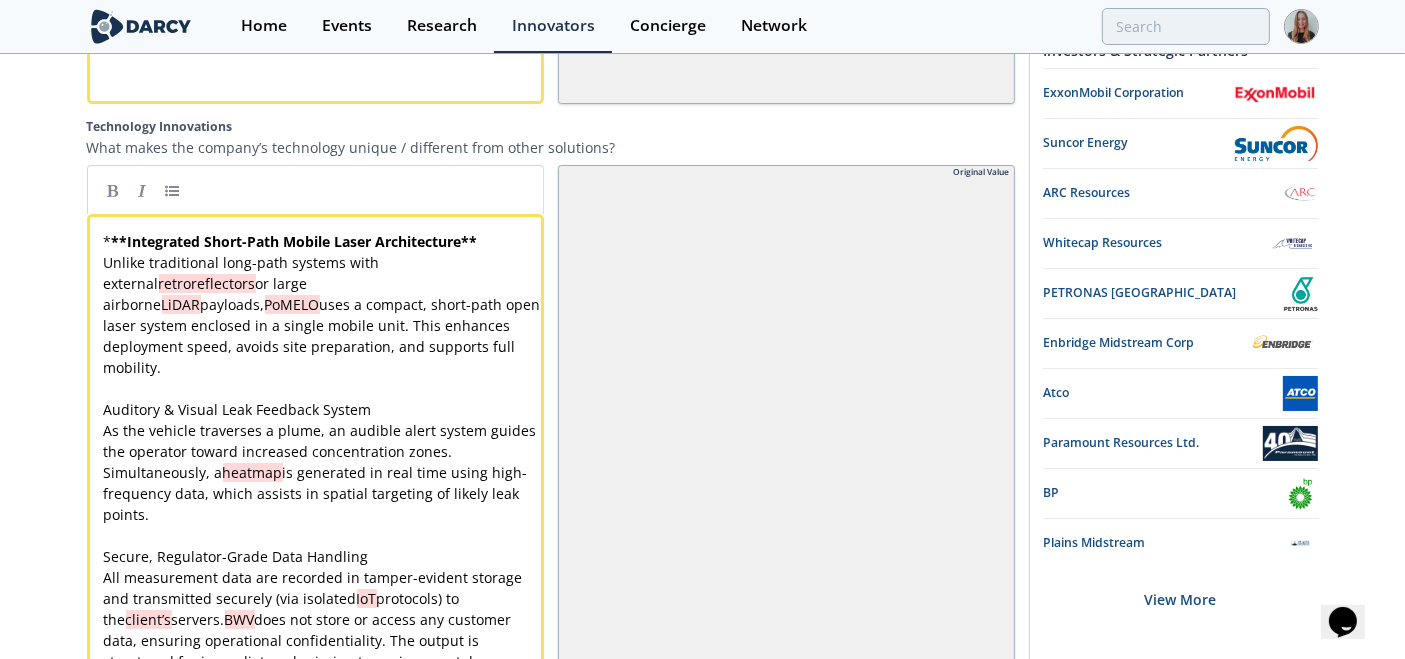 click on "Auditory & Visual Leak Feedback System" at bounding box center [324, 409] 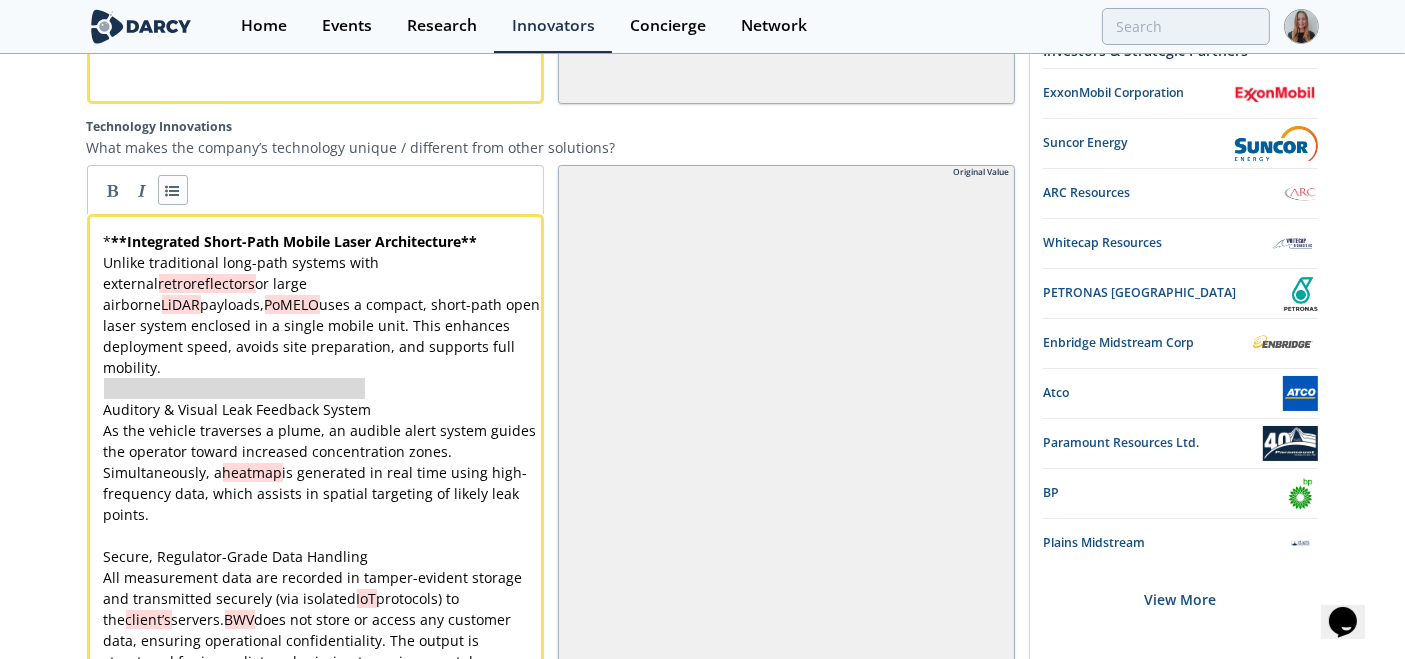 type on "Auditory & Visual Leak Feedback System" 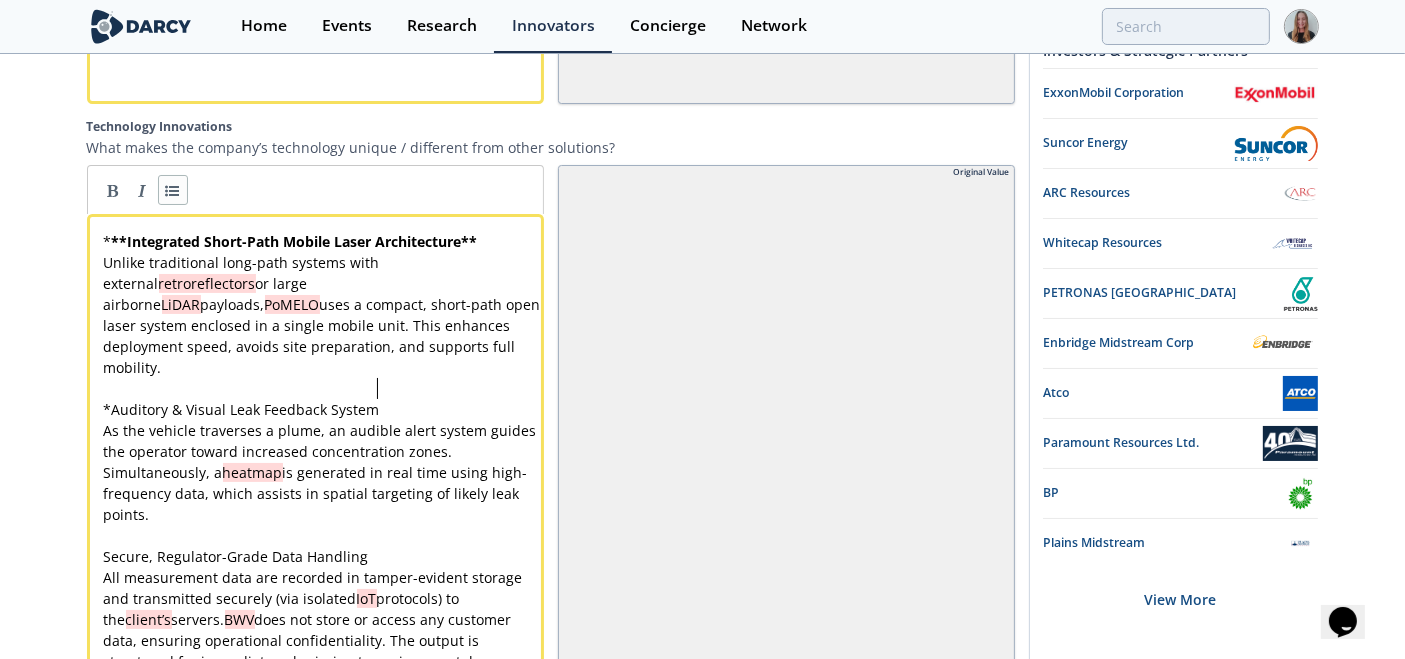 type 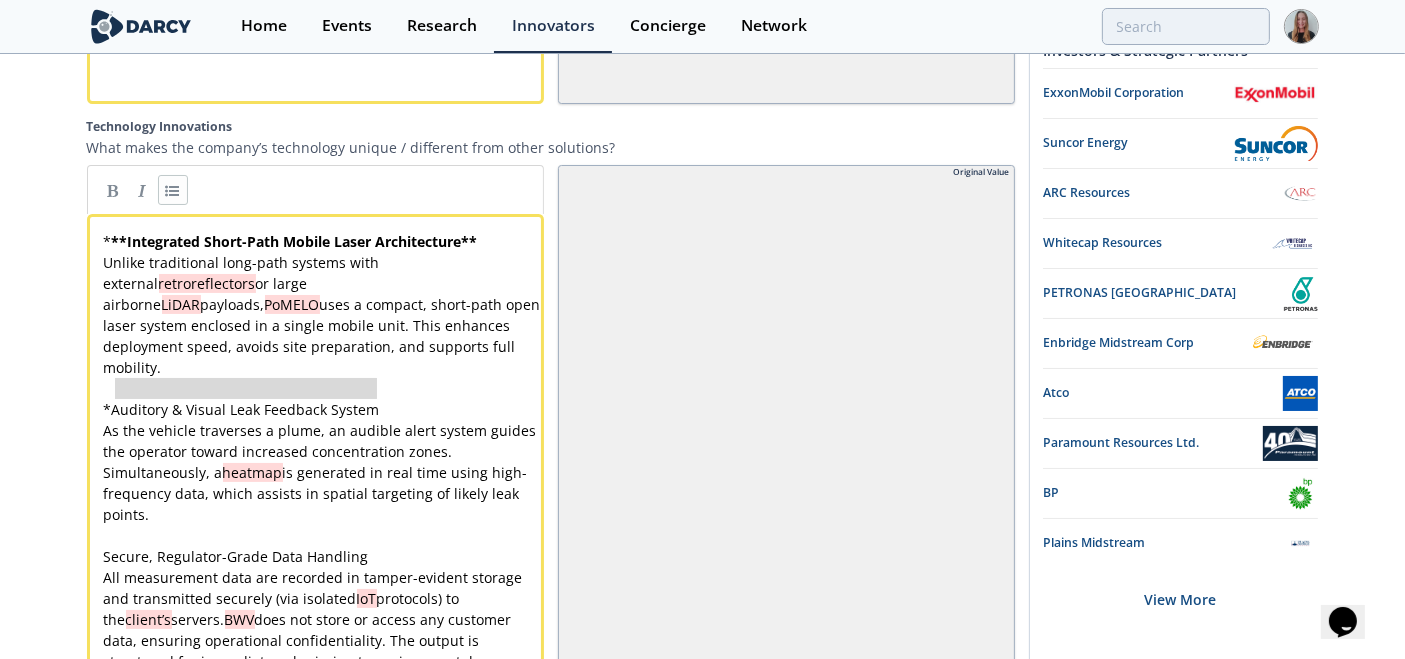 type on "Auditory & Visual Leak Feedback System" 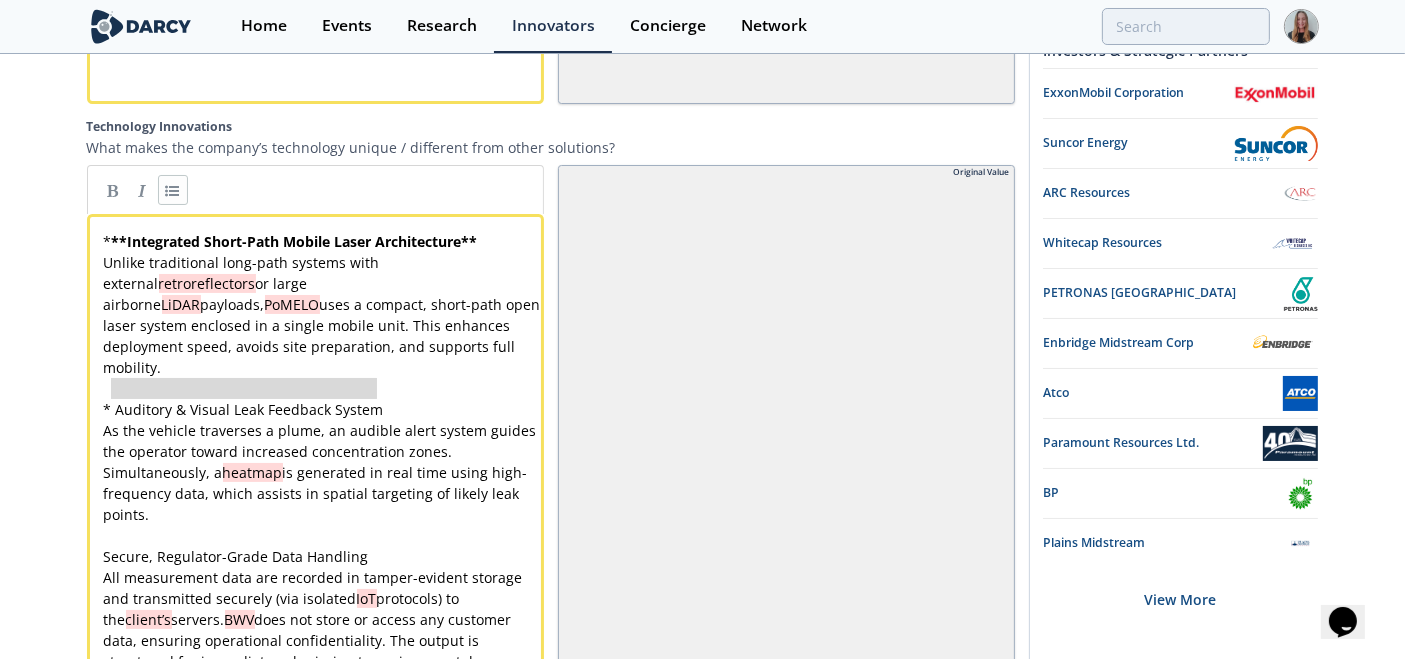 drag, startPoint x: 385, startPoint y: 363, endPoint x: 113, endPoint y: 362, distance: 272.00183 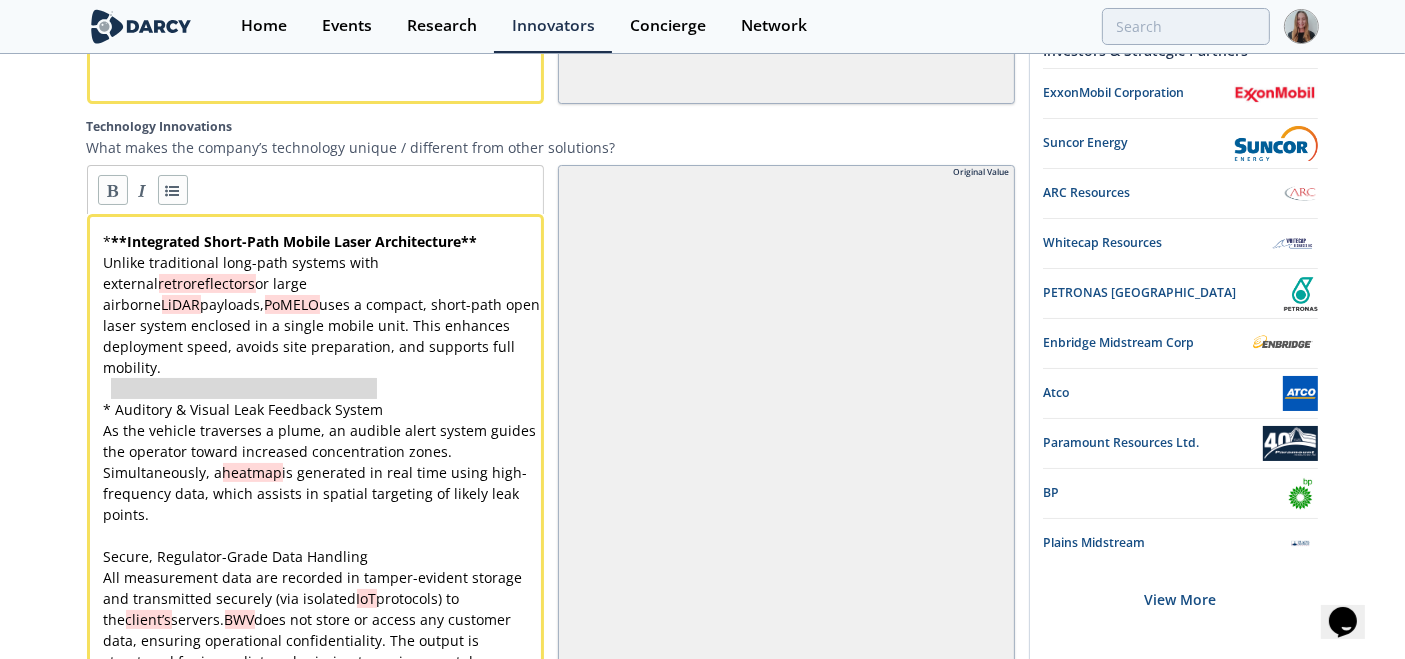 click at bounding box center (113, 190) 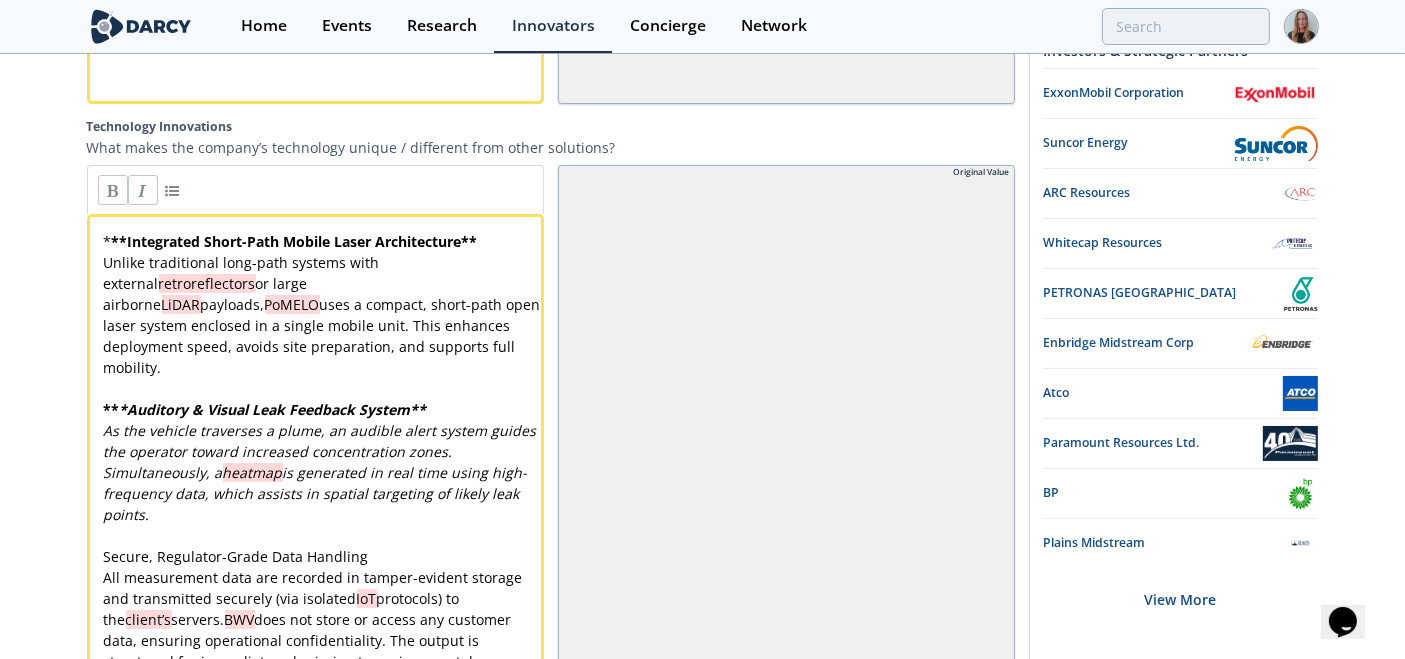 type on "Auditory & Visual Leak Feedback System" 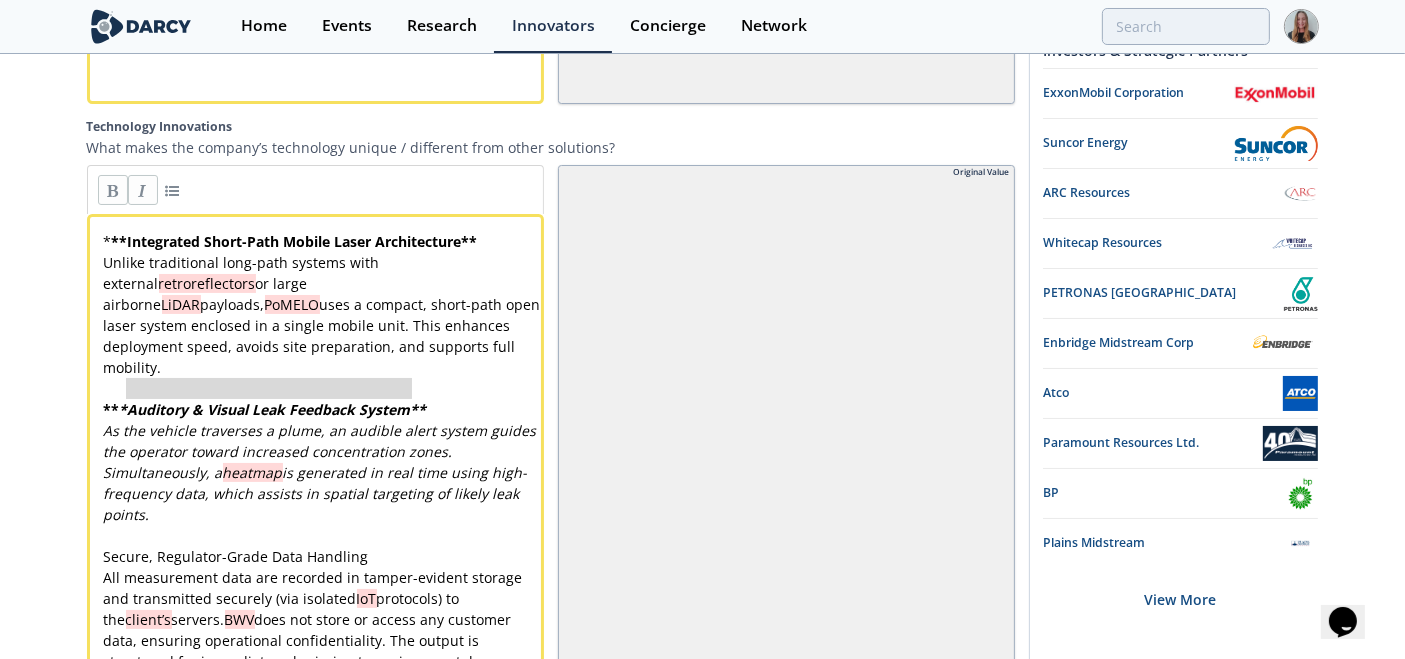 type 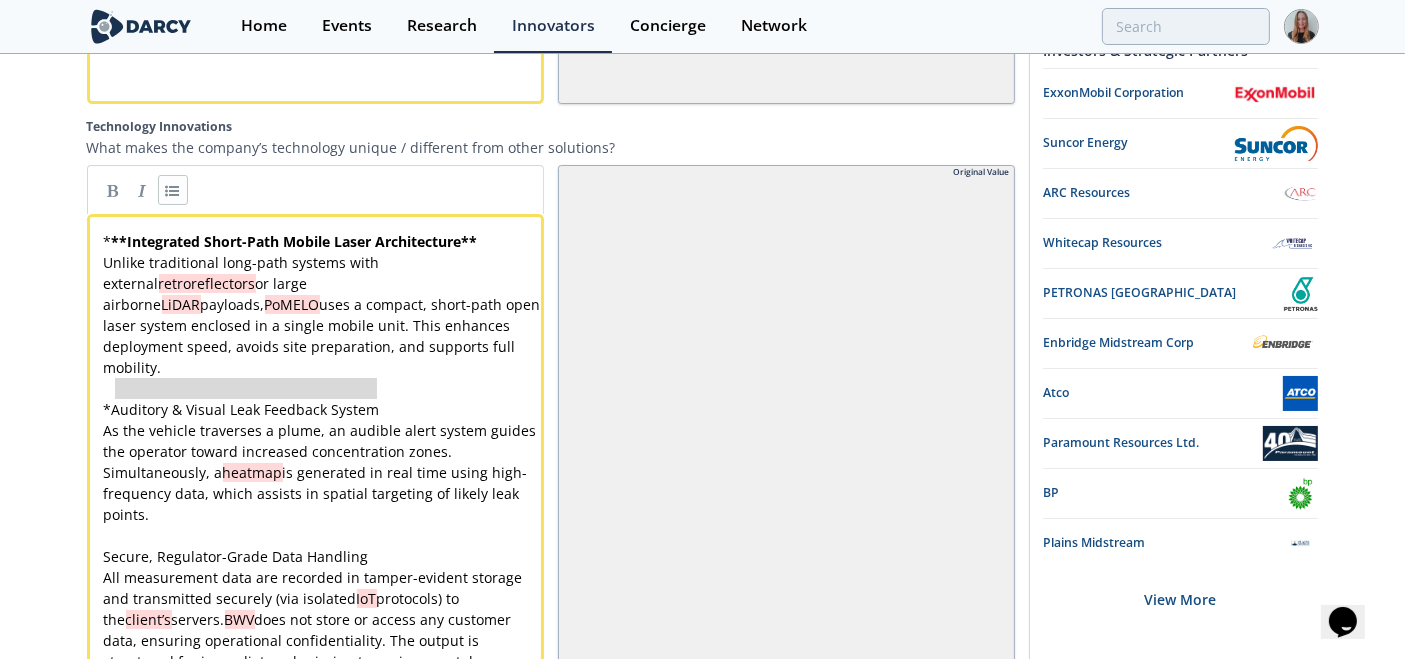 type on "* Auditory & Visual Leak Feedback System" 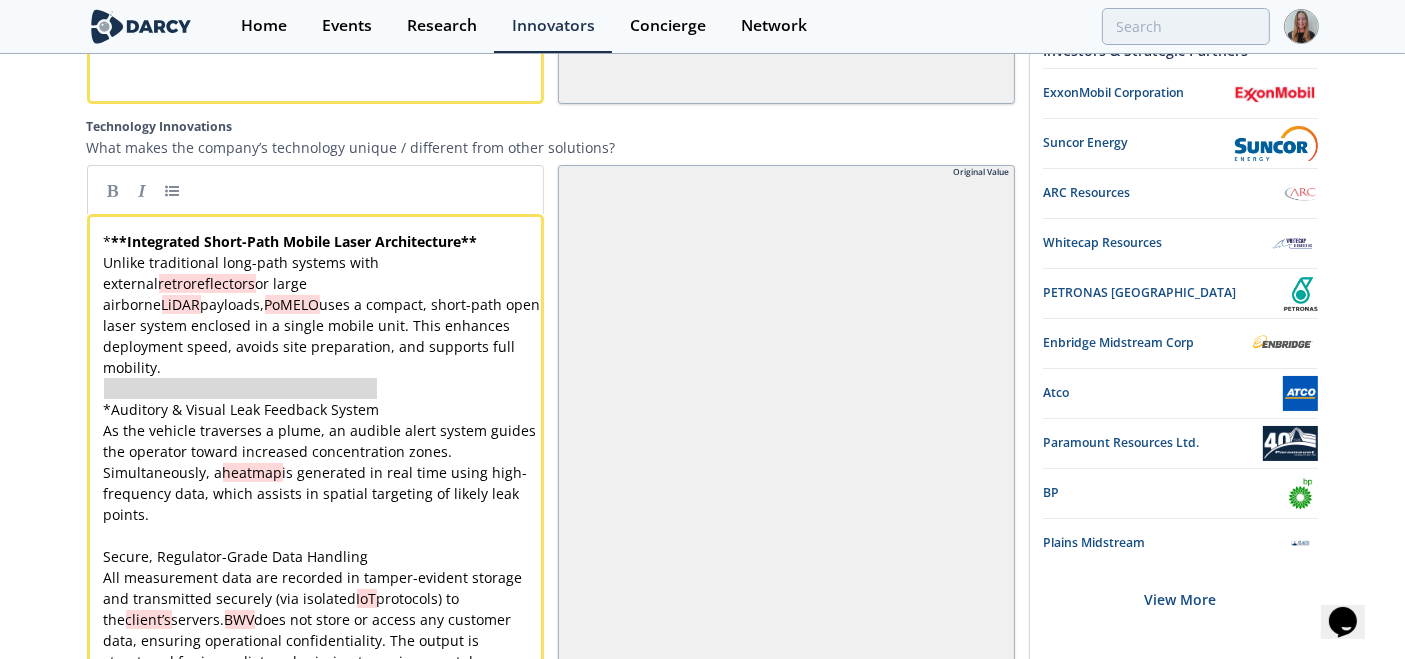 drag, startPoint x: 393, startPoint y: 358, endPoint x: 57, endPoint y: 367, distance: 336.1205 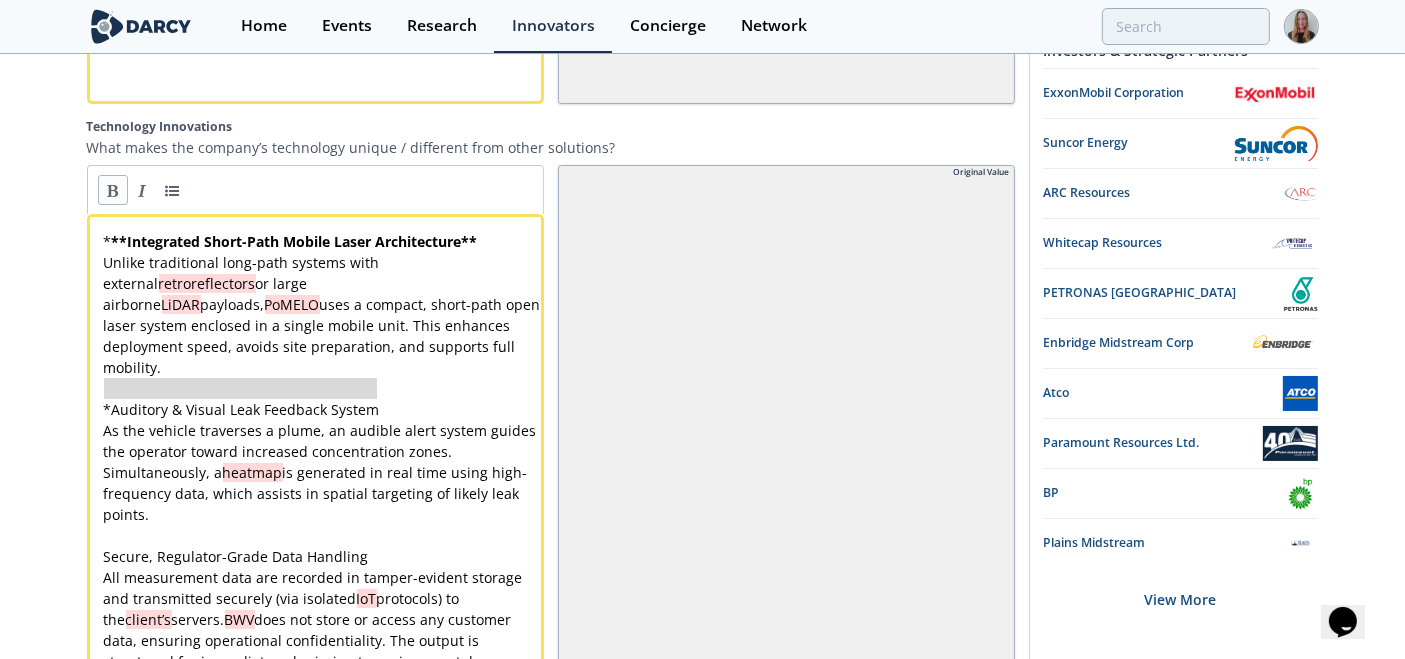click at bounding box center (113, 190) 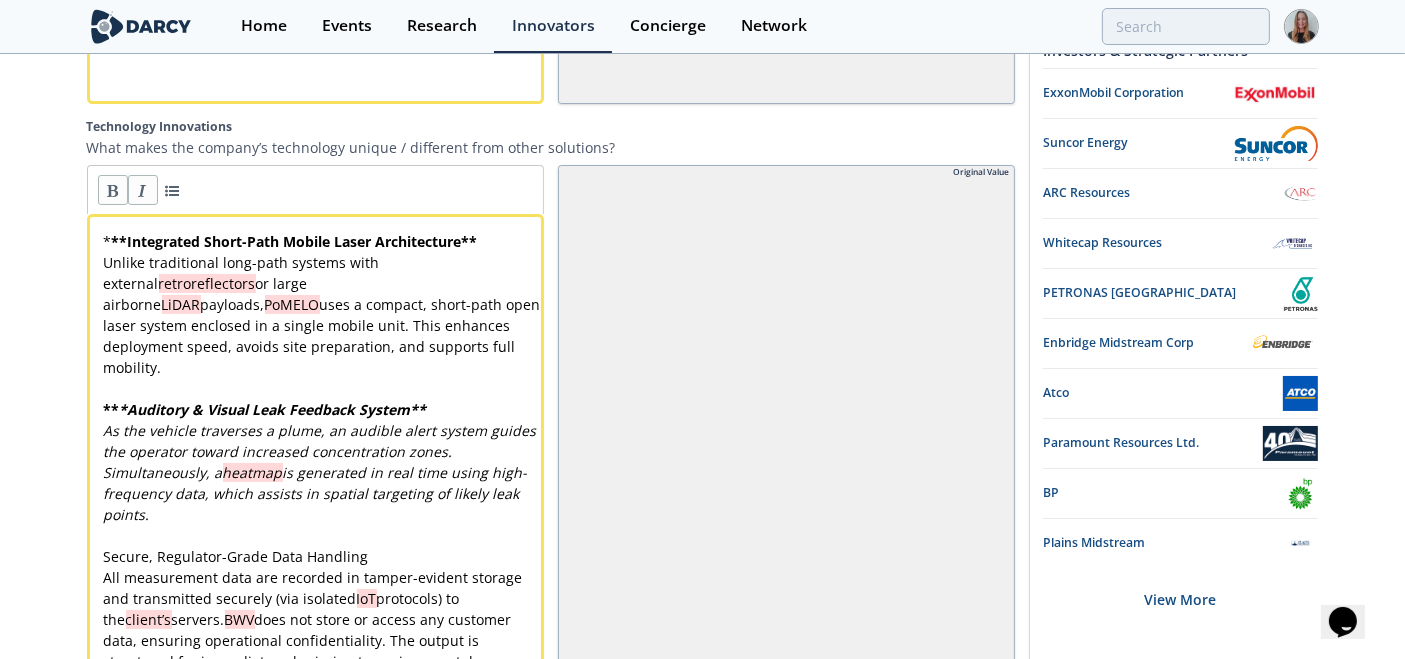 click at bounding box center [143, 190] 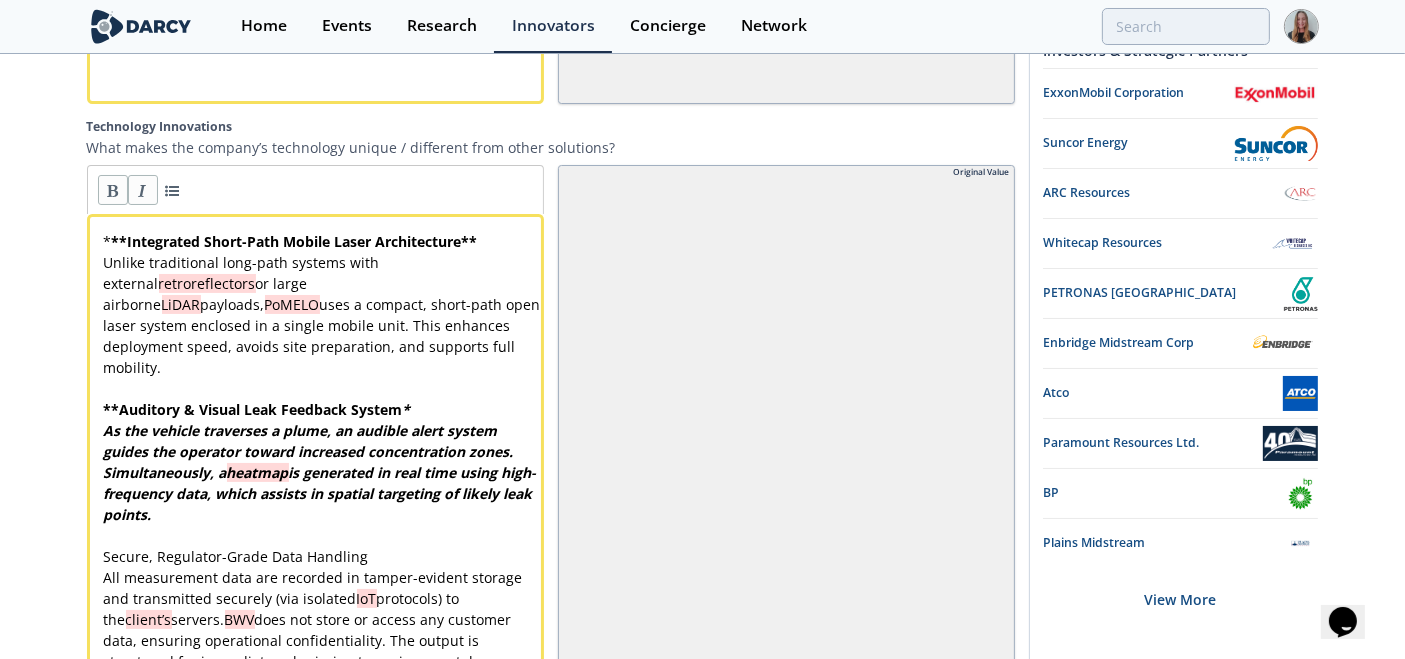 click at bounding box center (143, 190) 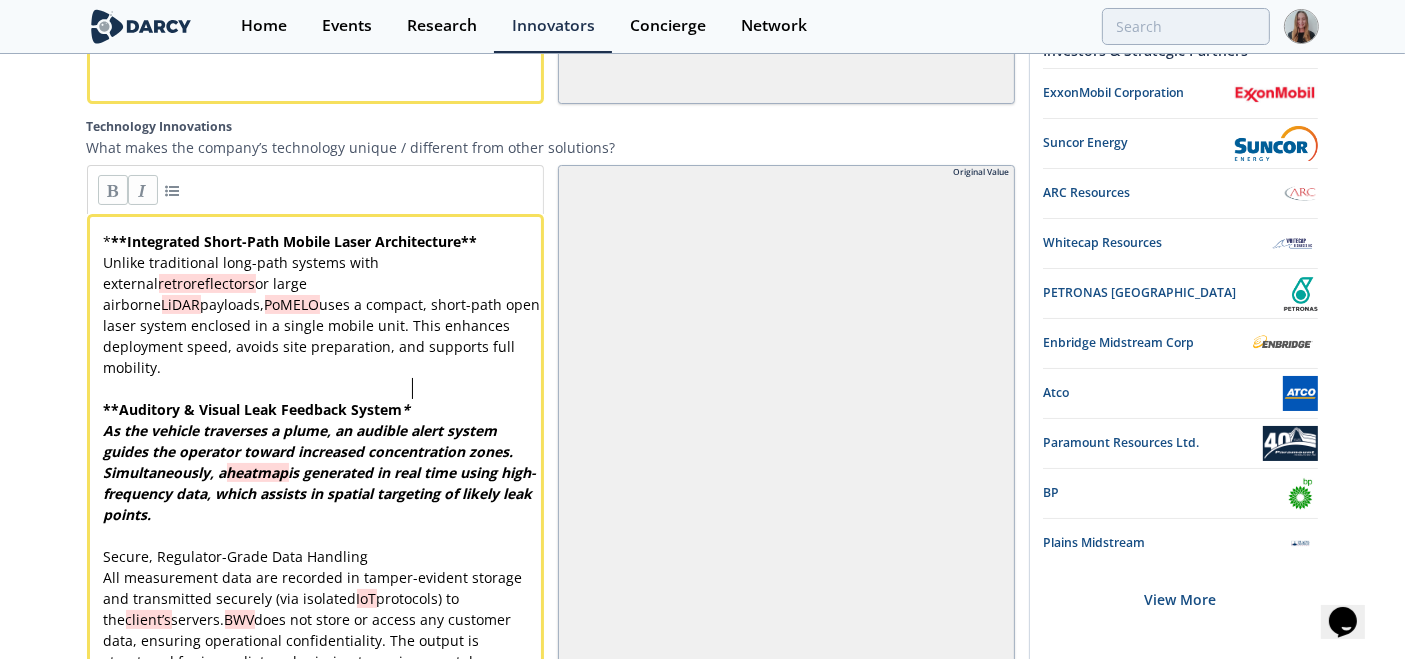 type 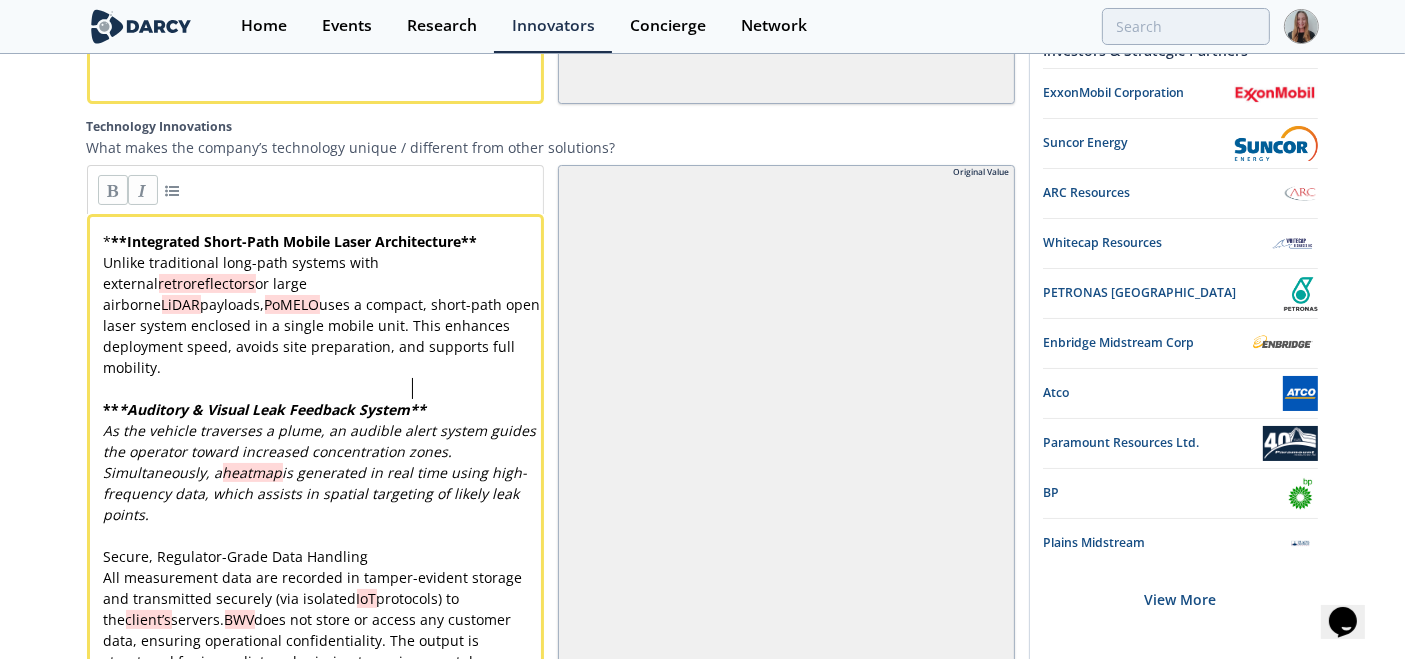 type on "* Auditory & Visual Leak Feedback System" 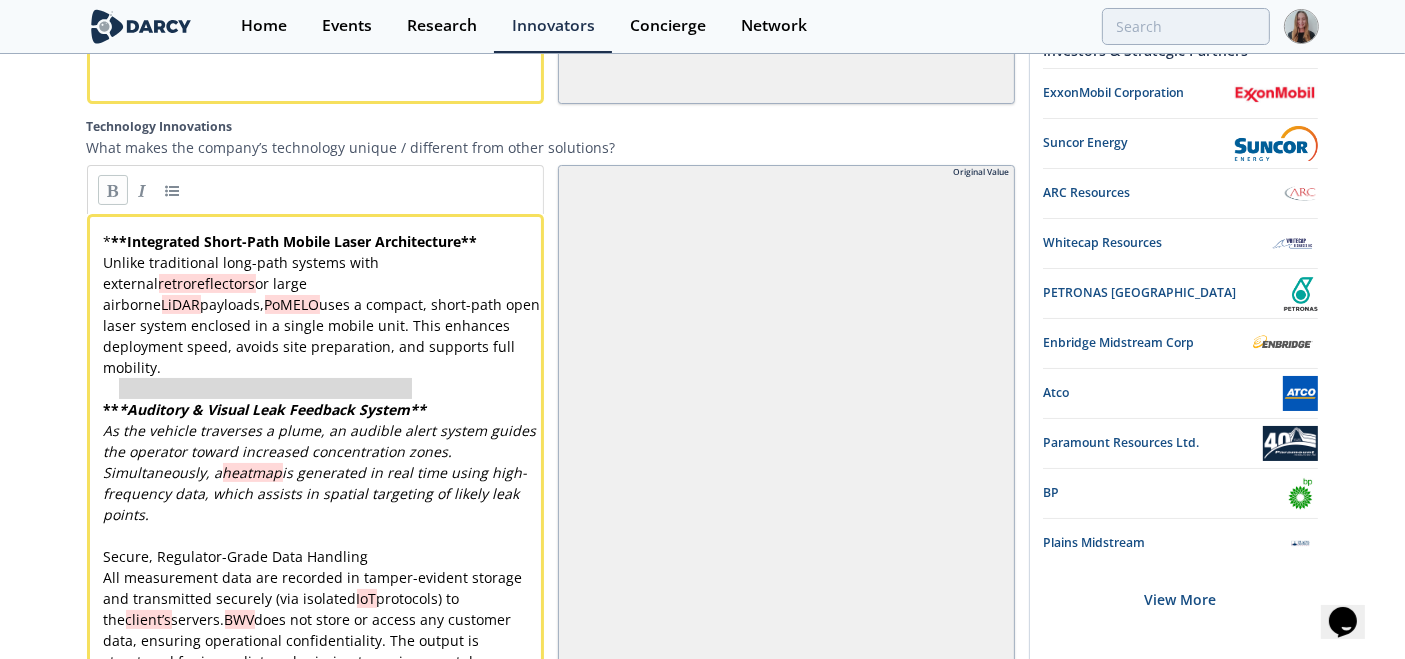 type on "Auditory & Visual Leak Feedback System" 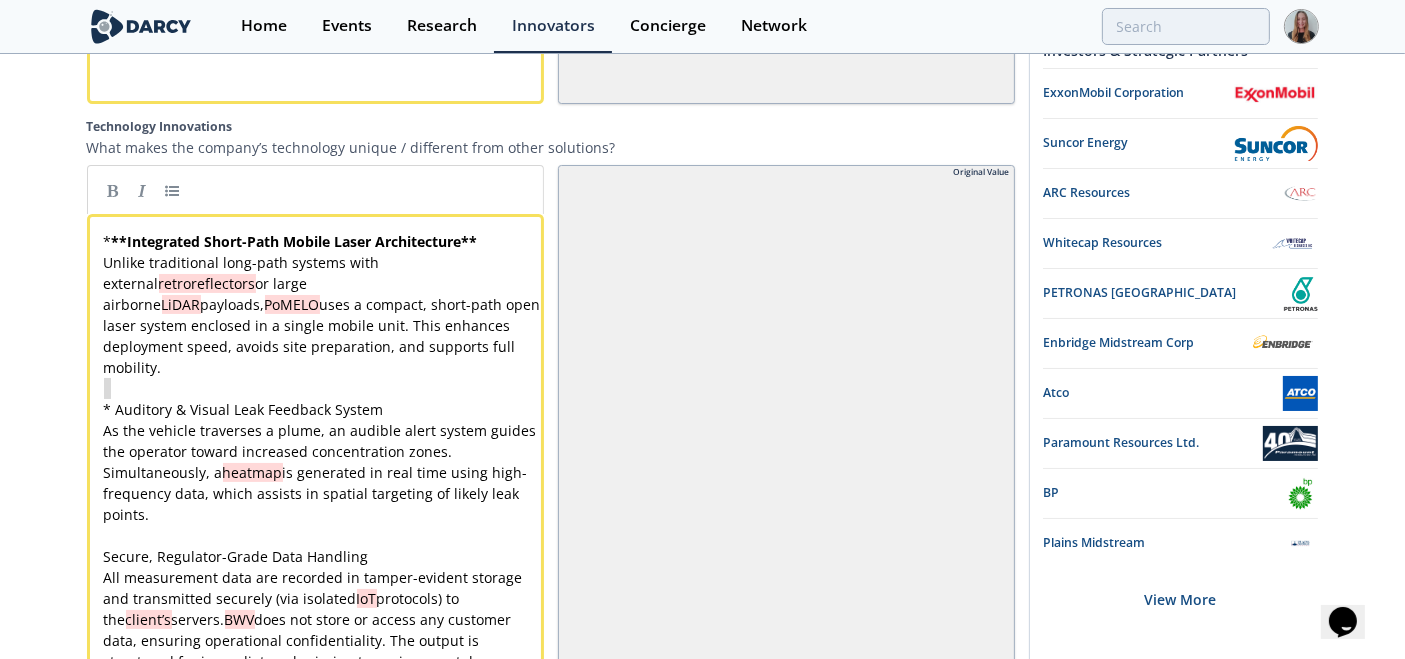 type on "*" 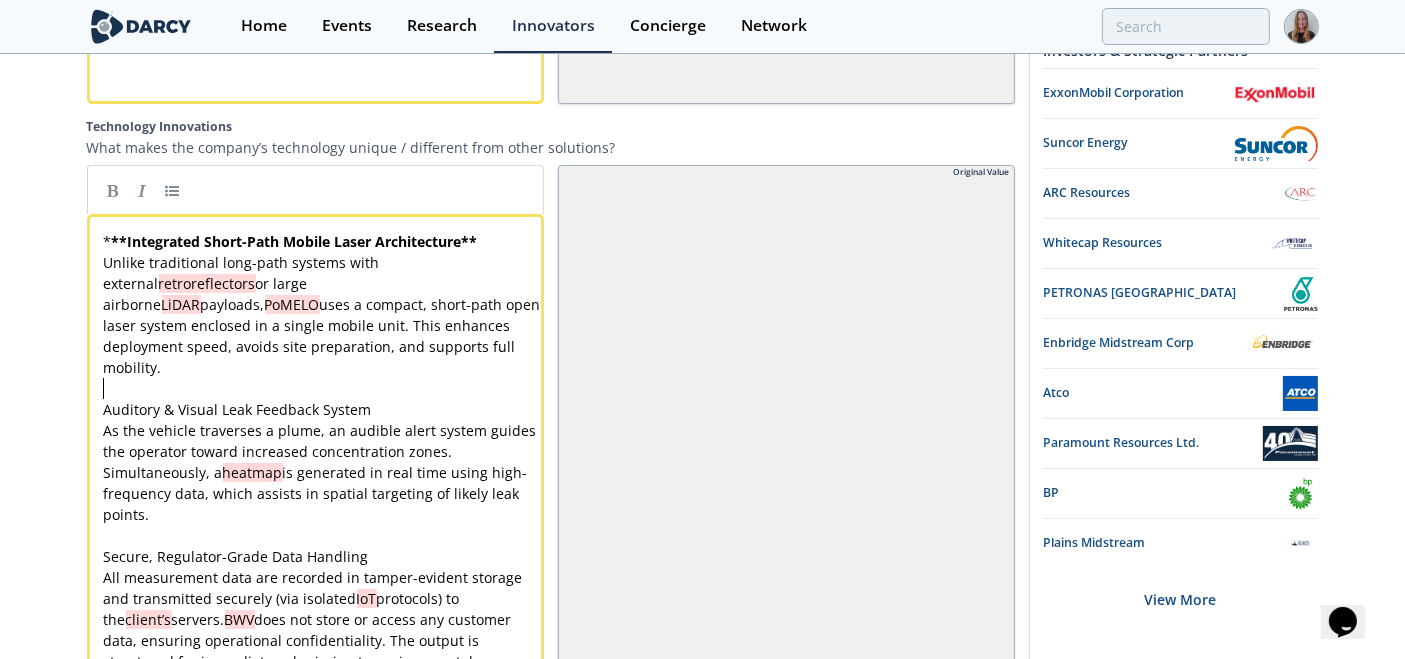 type 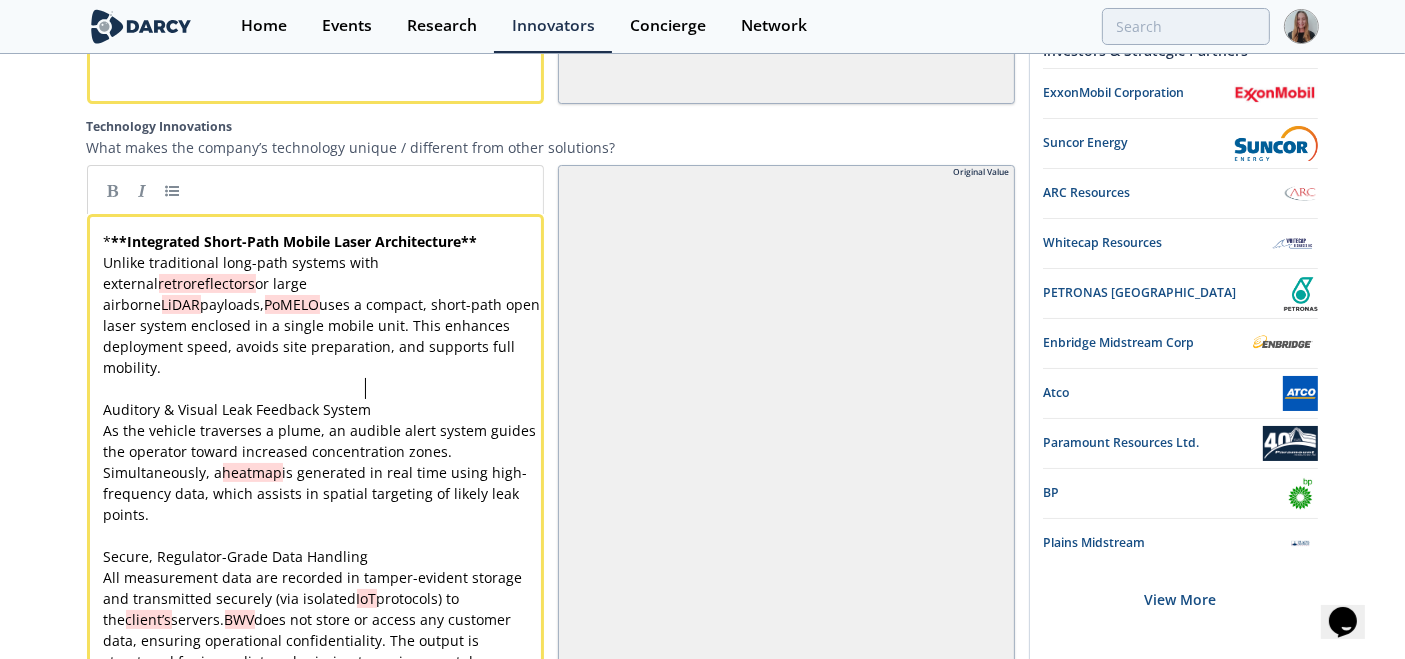 type on "Auditory & Visual Leak Feedback System" 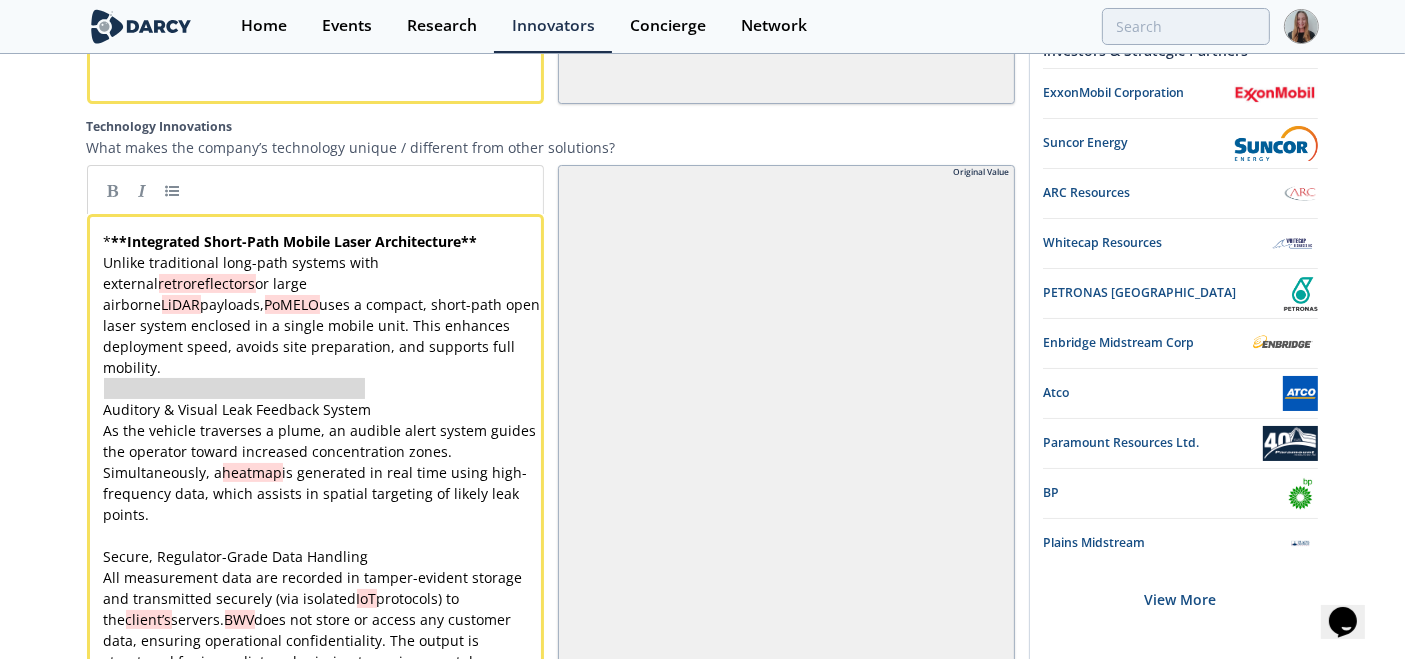 drag, startPoint x: 374, startPoint y: 362, endPoint x: 109, endPoint y: 261, distance: 283.5948 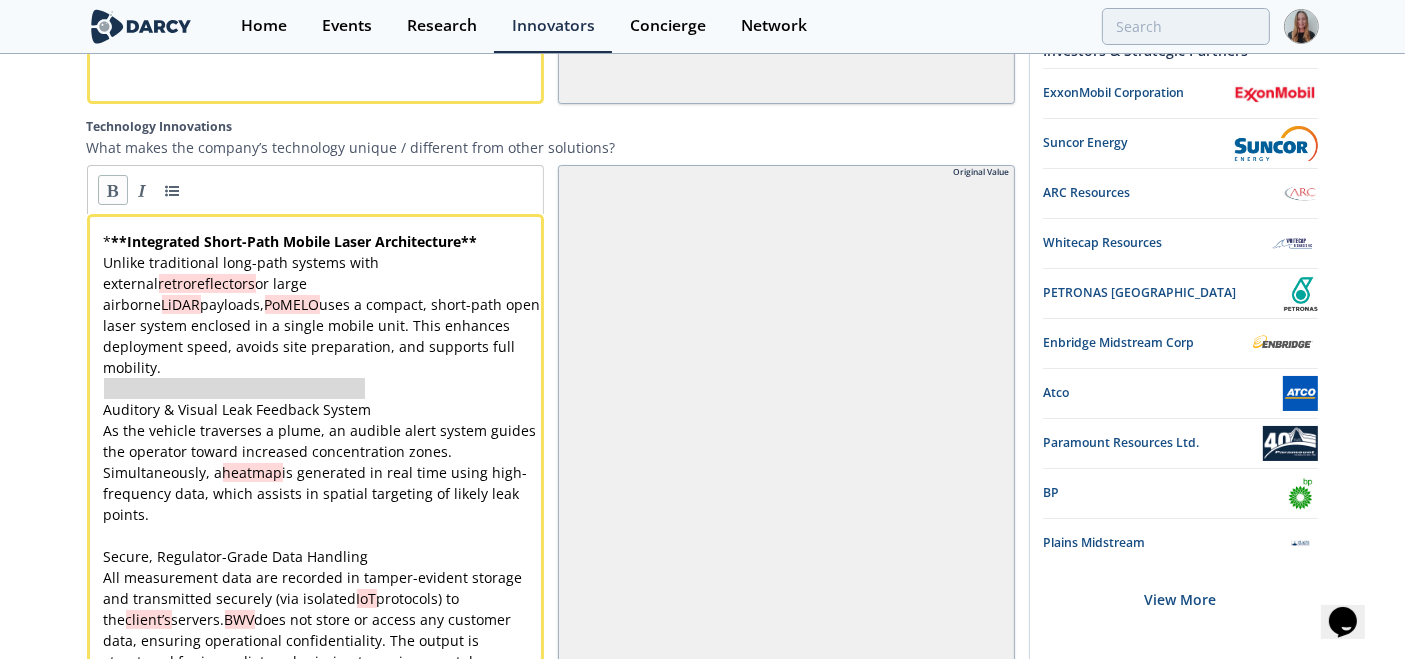click at bounding box center (113, 190) 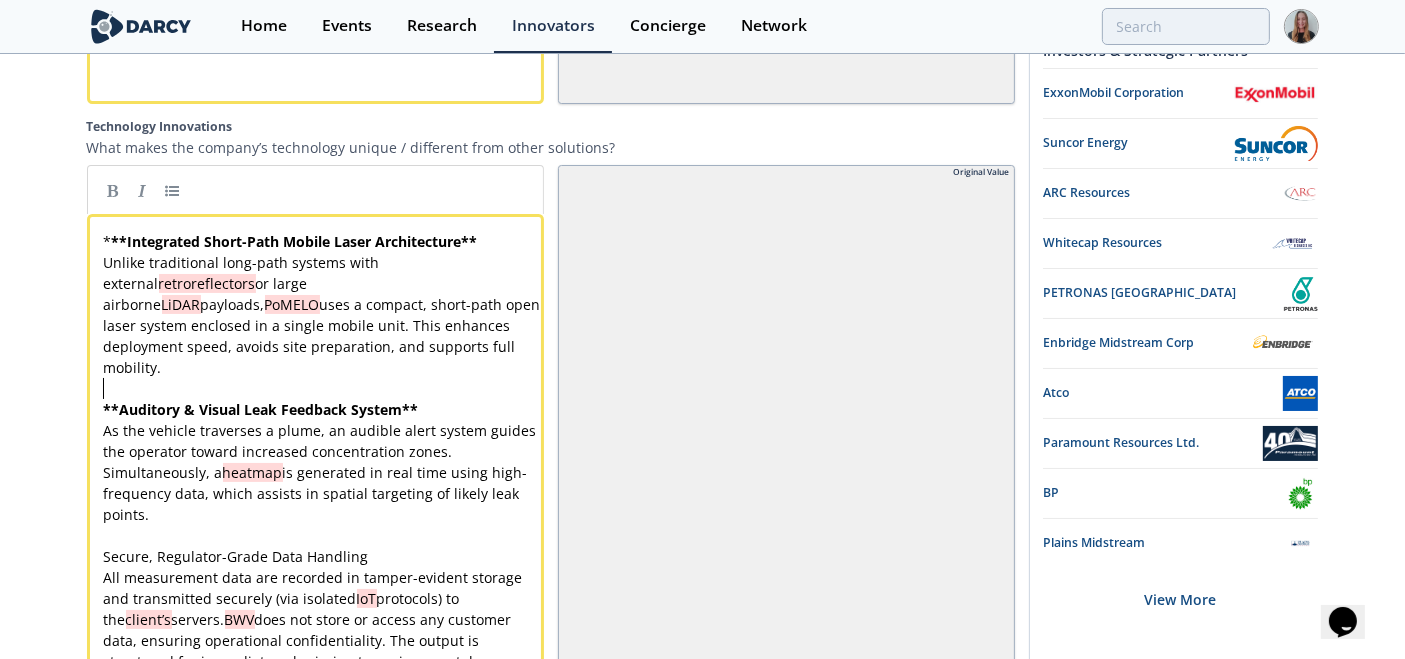 click on "** Auditory & Visual Leak Feedback System **" at bounding box center (324, 409) 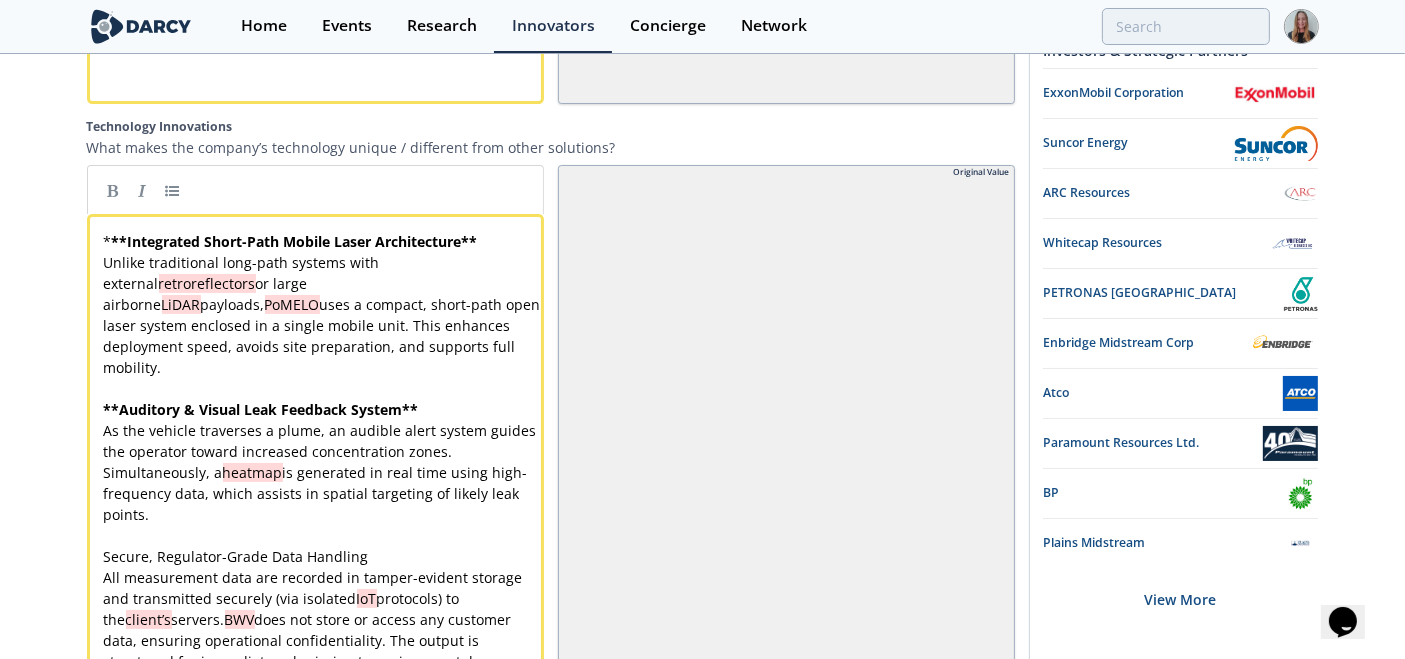 type 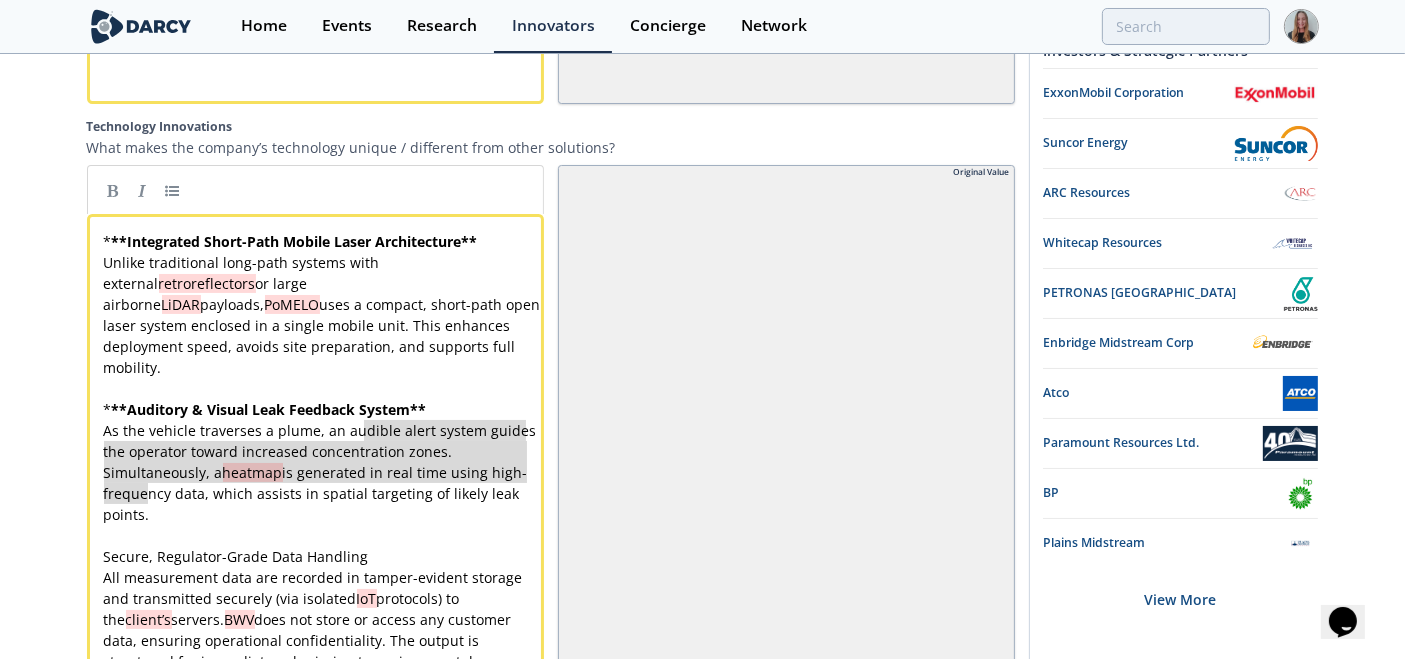 type on "ation zones. Simultaneously, a heatmap is generated in real time using high-frequency data, which assists in spatial targeting of likely leak points." 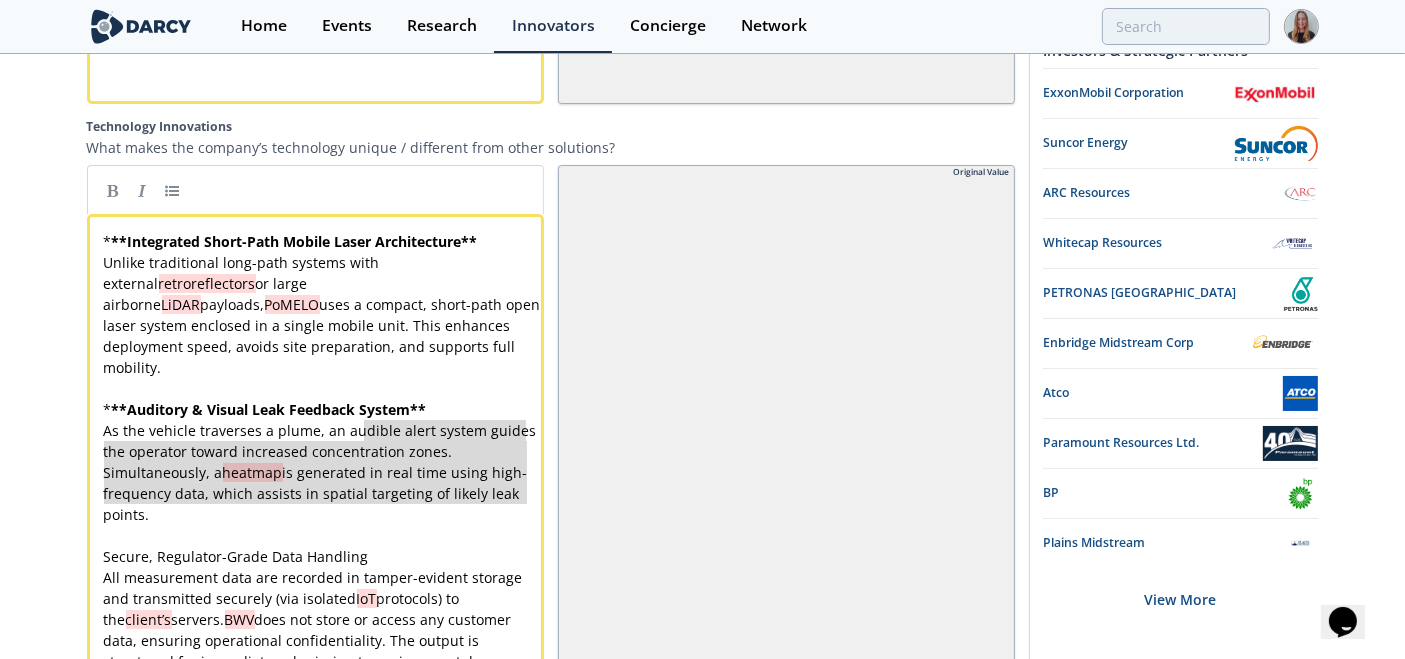 drag, startPoint x: 364, startPoint y: 398, endPoint x: 371, endPoint y: 479, distance: 81.3019 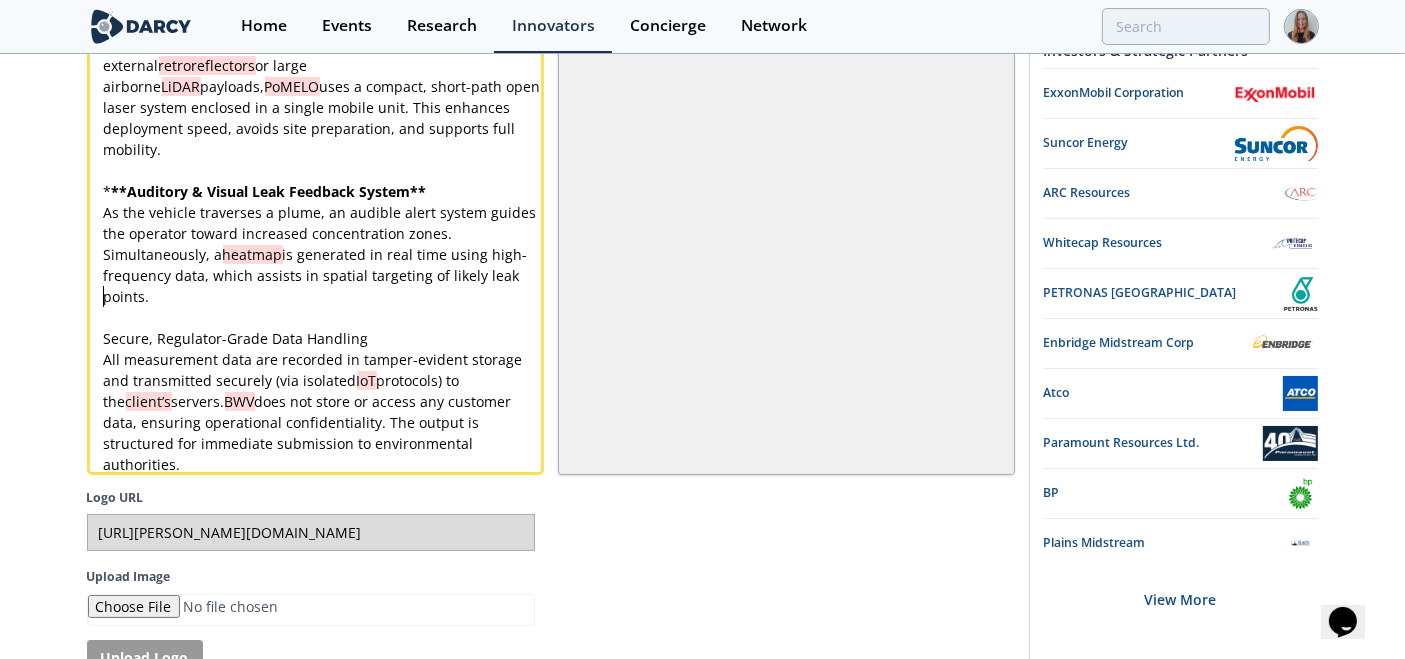 scroll, scrollTop: 5129, scrollLeft: 0, axis: vertical 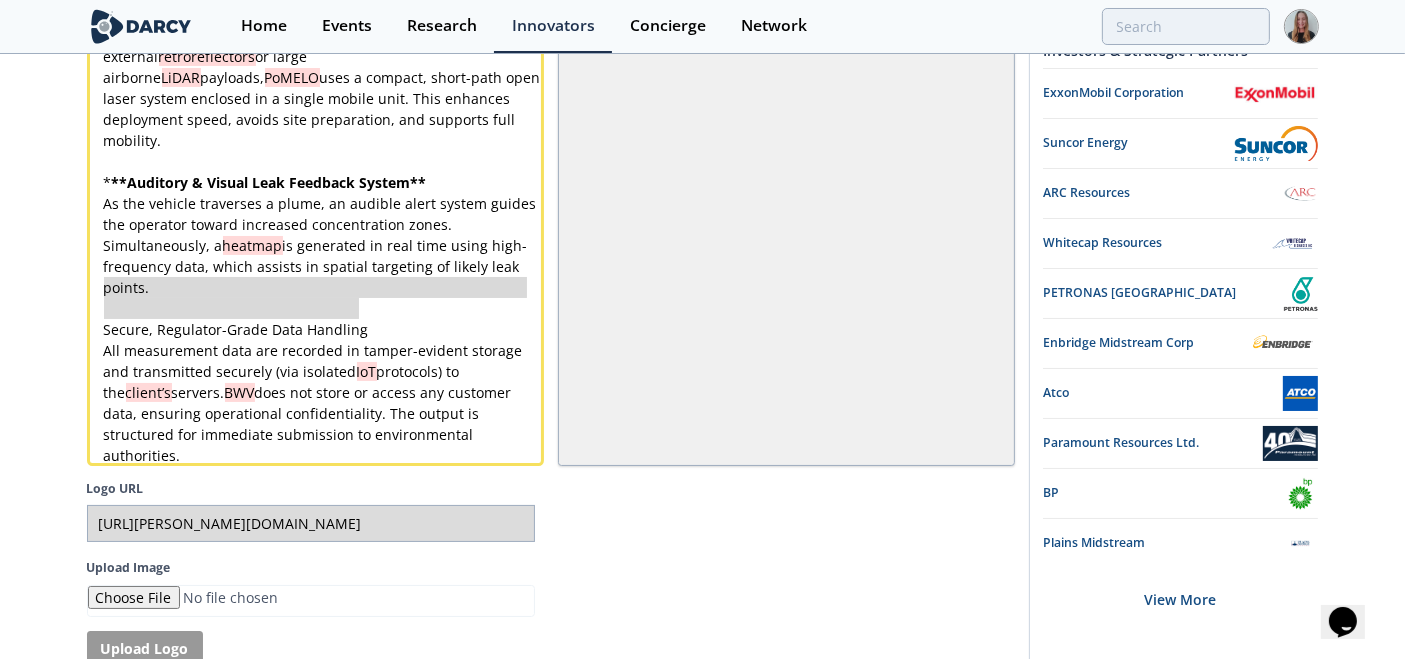 drag, startPoint x: 404, startPoint y: 281, endPoint x: 117, endPoint y: 271, distance: 287.17416 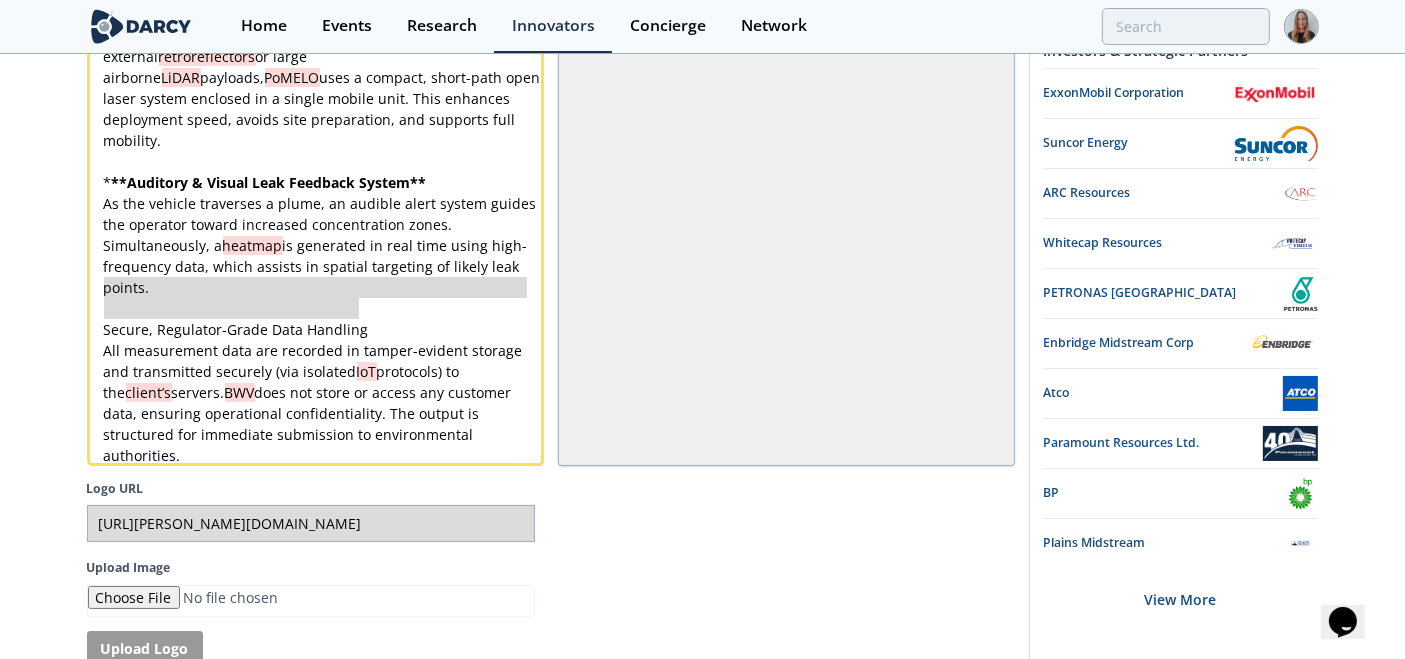 type on "Secure, Regulator-Grade Data Handling" 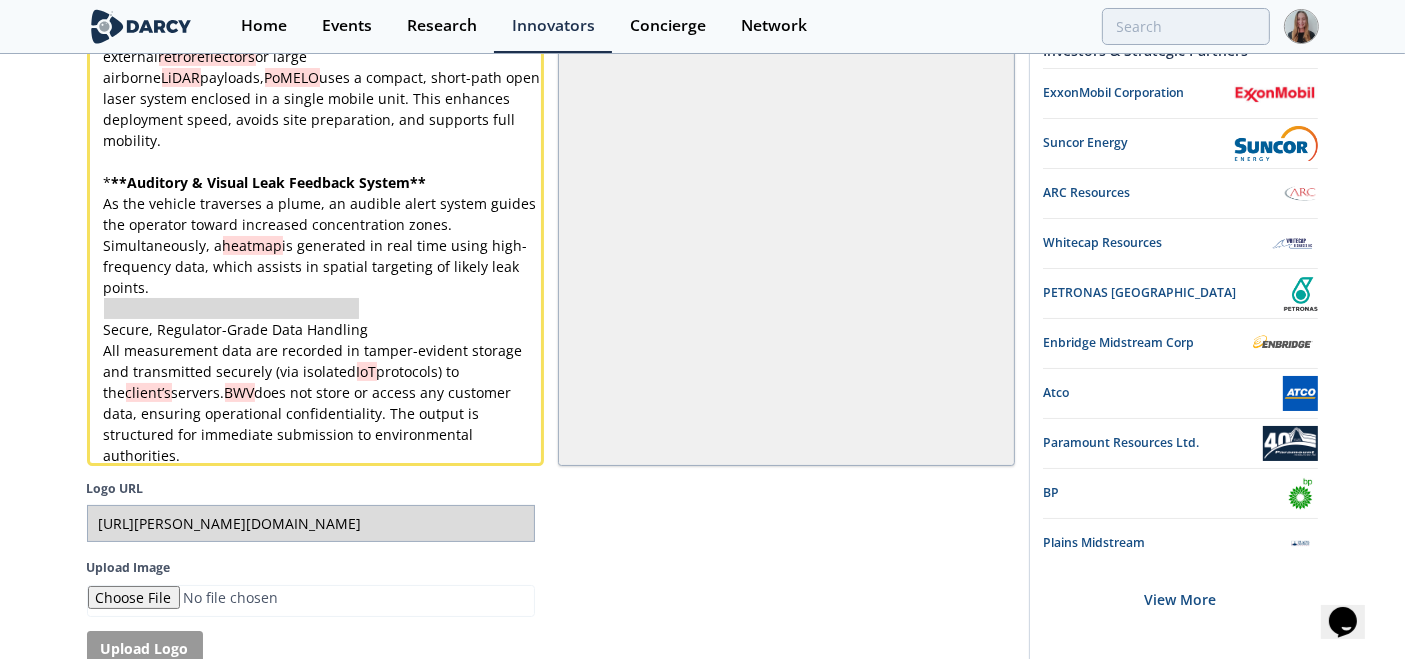 type on "Secure, Regulator-Grade Data Handling" 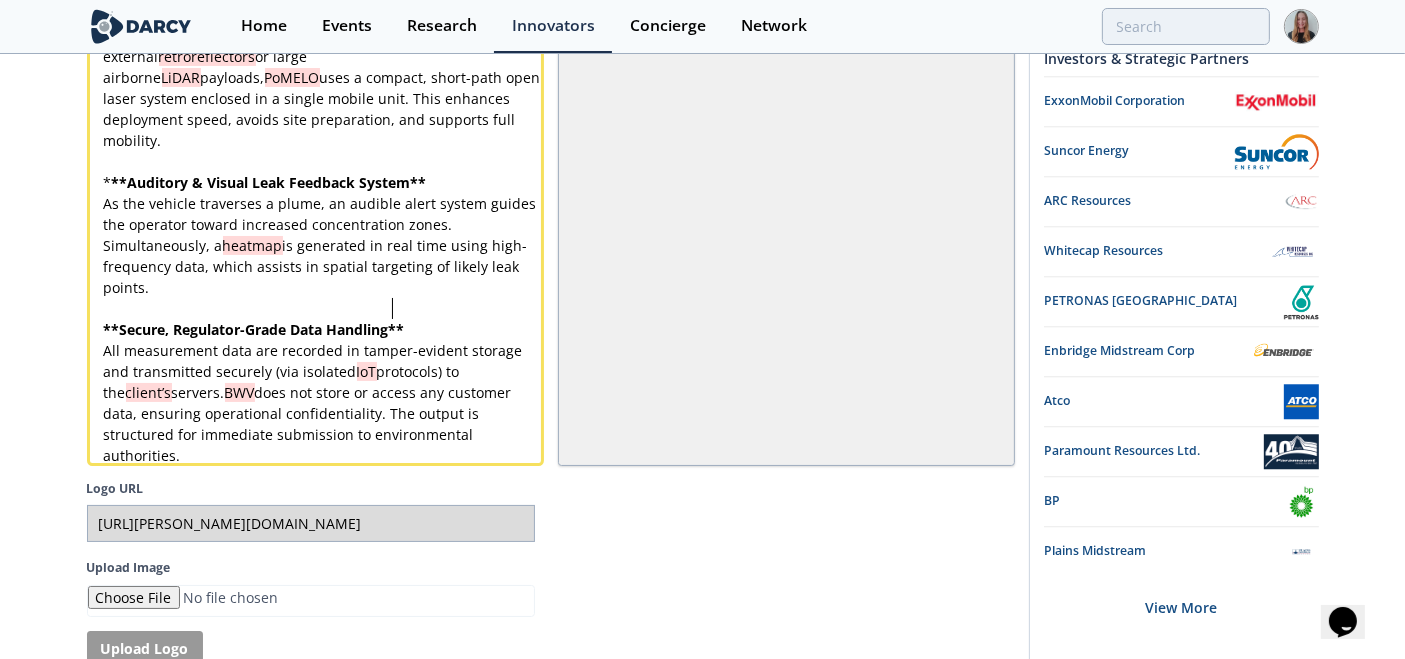 scroll, scrollTop: 0, scrollLeft: 0, axis: both 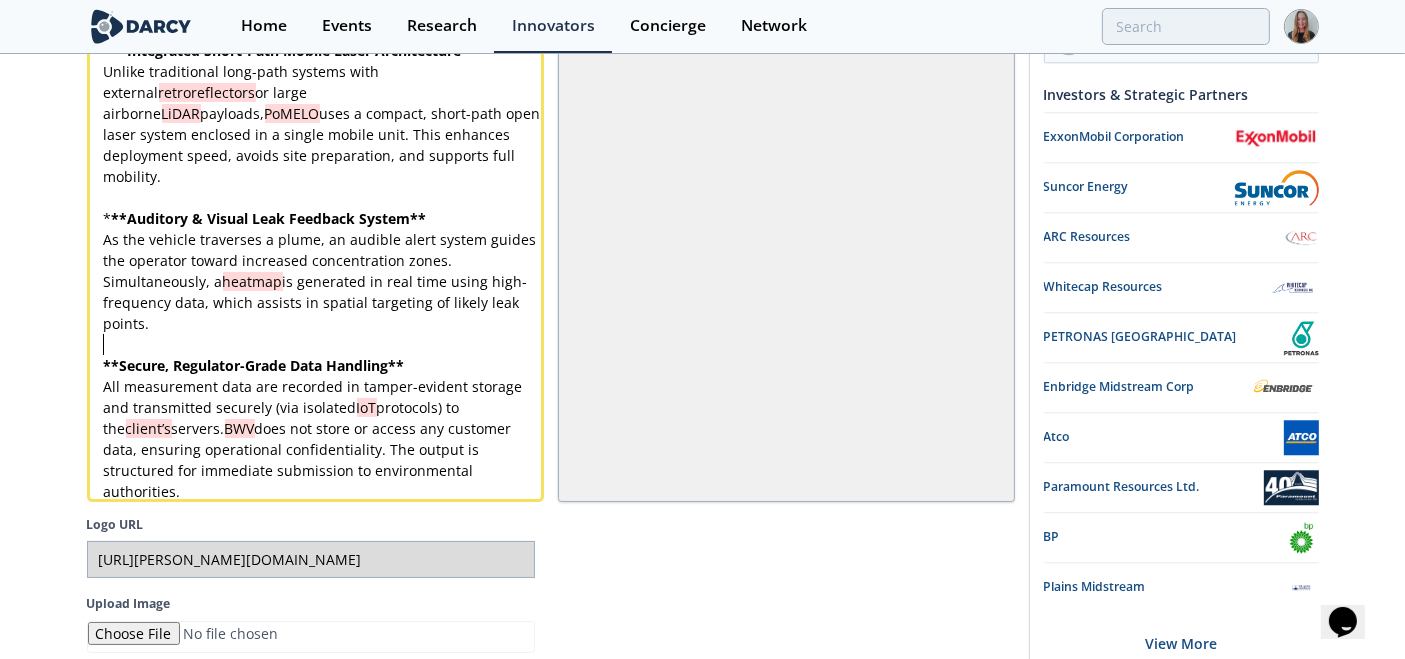type 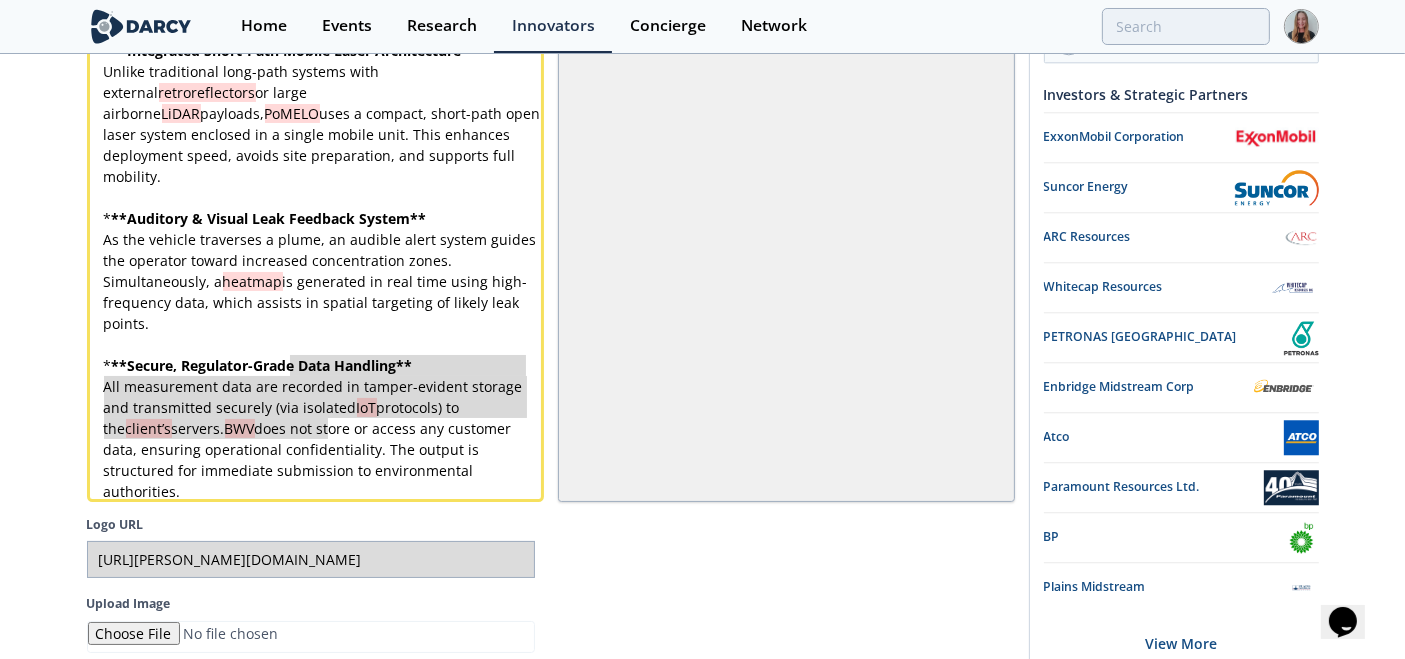type on "corded in tamper-evident storage and transmitted securely (via isolated IoT protocols) to the client’s servers. BWV does not store or access any customer data, ensuring operational confide" 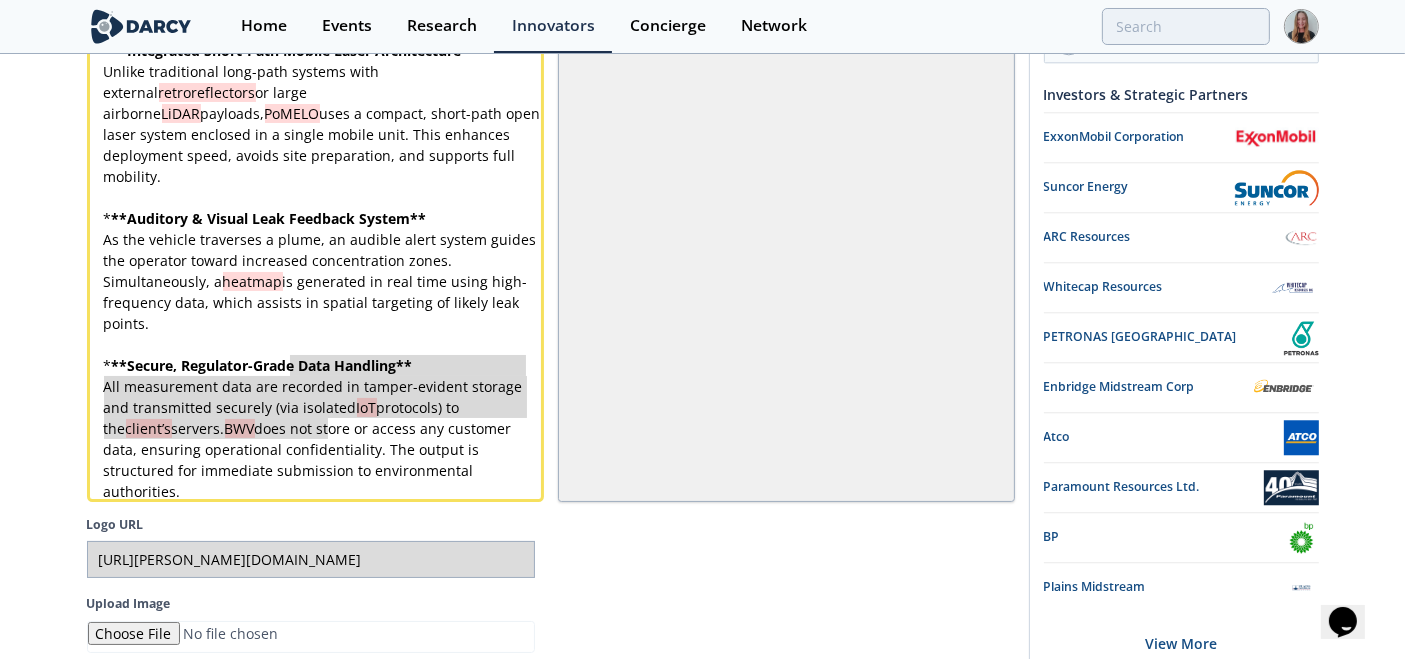 drag, startPoint x: 289, startPoint y: 336, endPoint x: 328, endPoint y: 407, distance: 81.00617 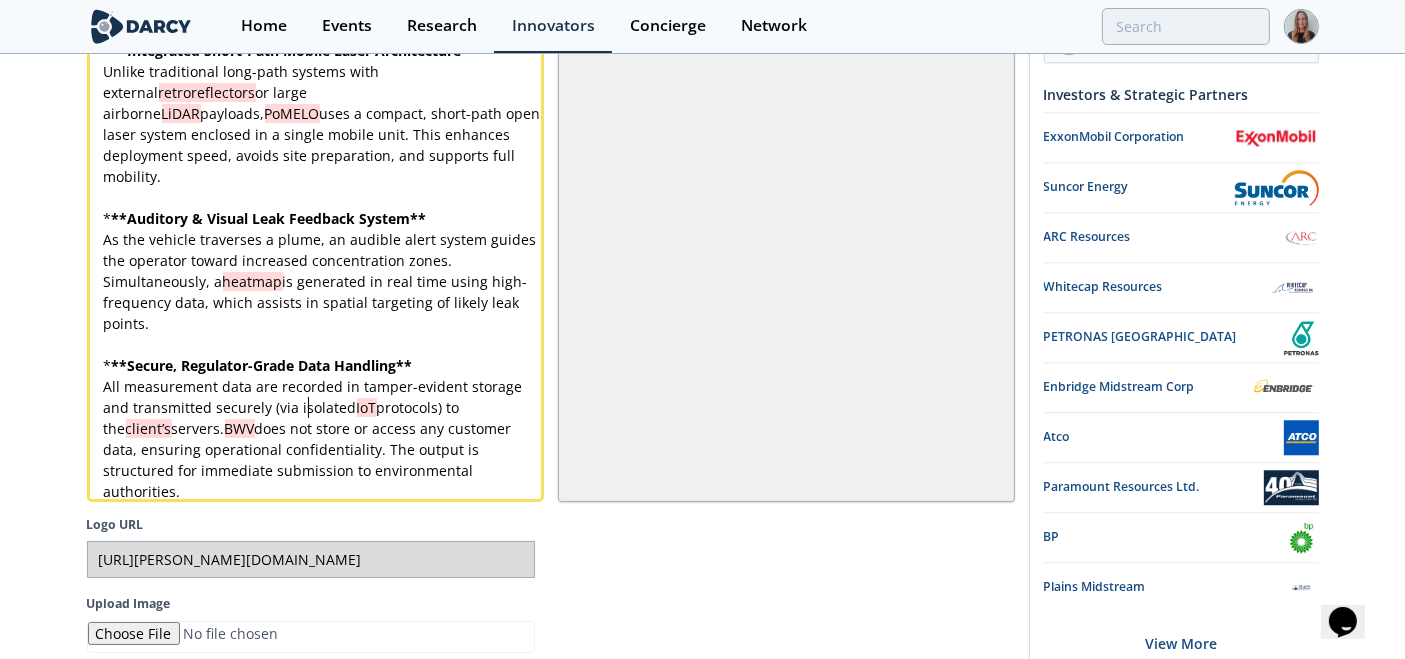 type on "tore or access any customer data, ensuring operational confidentiality. The output is structured for immediate submission to environmental authorities." 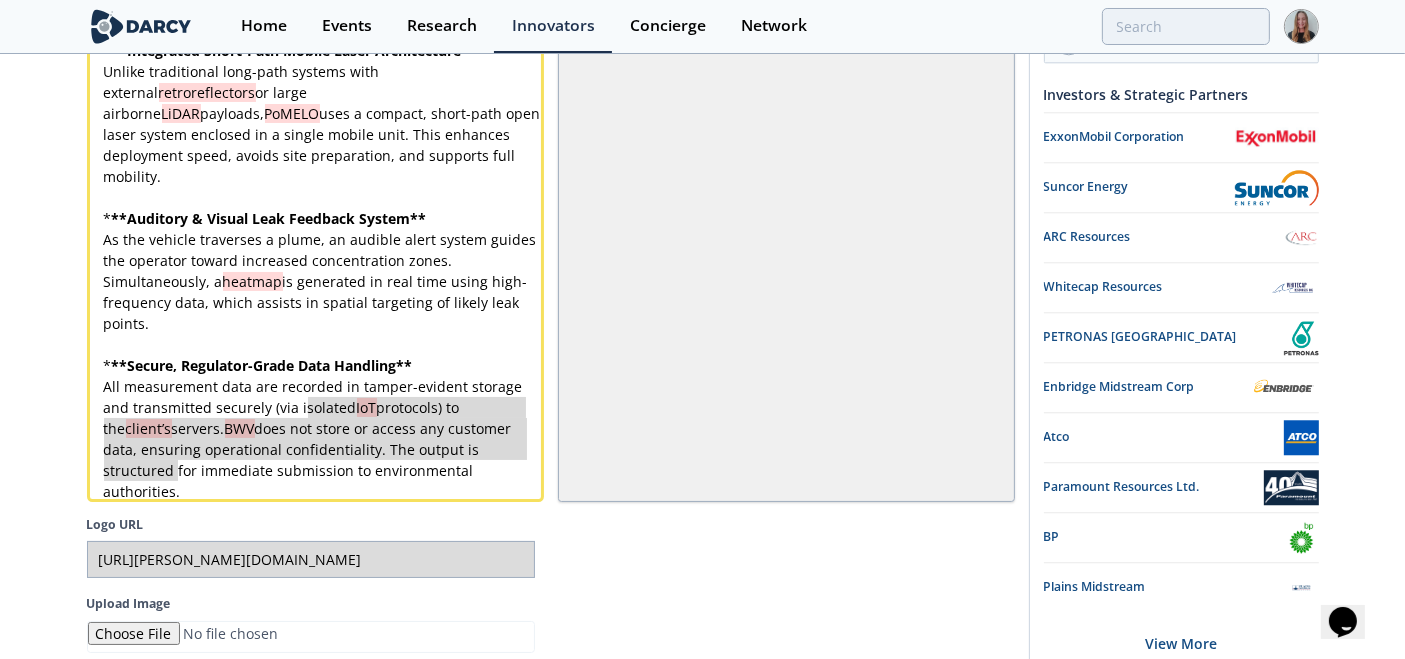 drag, startPoint x: 308, startPoint y: 384, endPoint x: 317, endPoint y: 459, distance: 75.53807 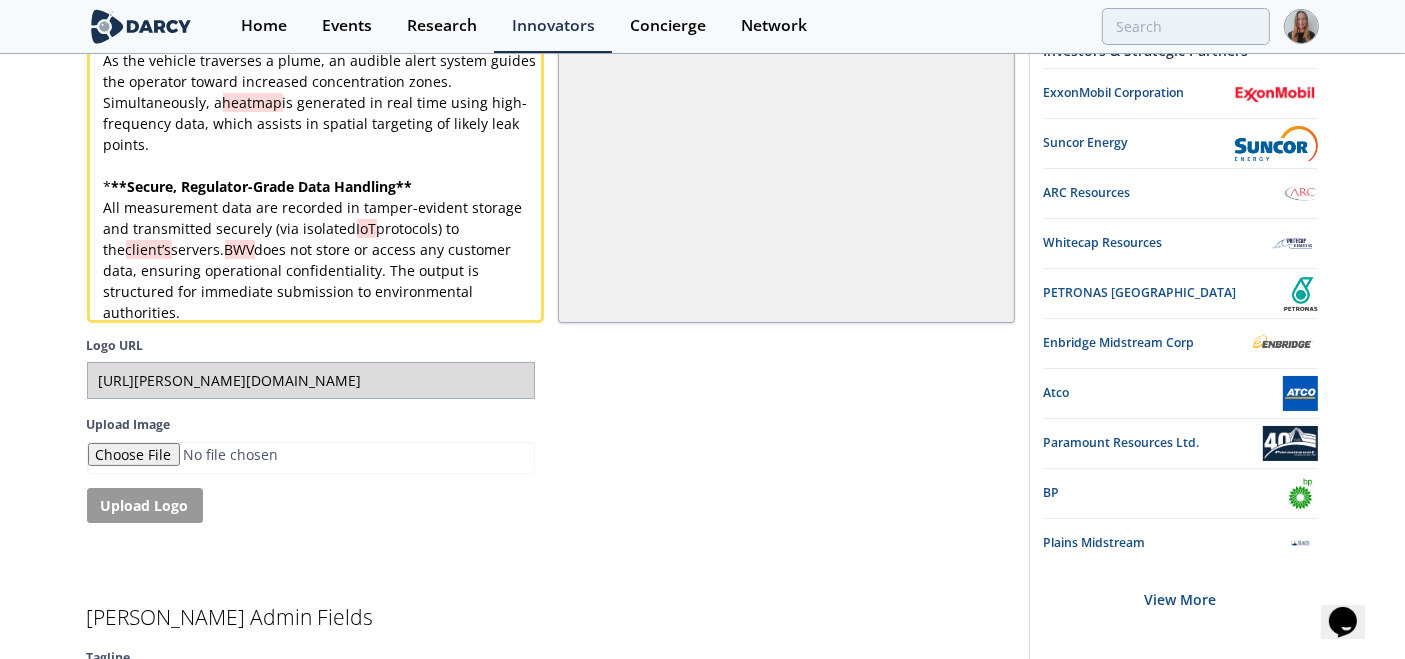 scroll, scrollTop: 5282, scrollLeft: 0, axis: vertical 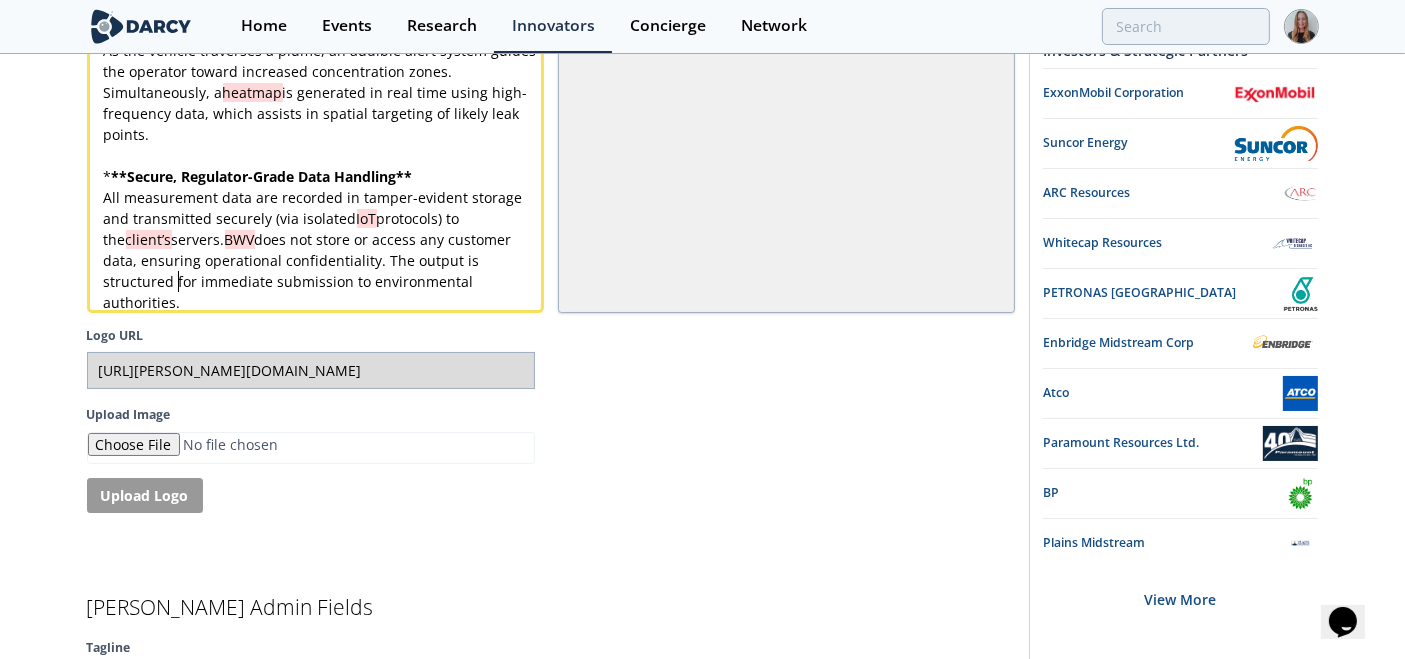 type on "The output is structured for immediate submission to environmental authorities." 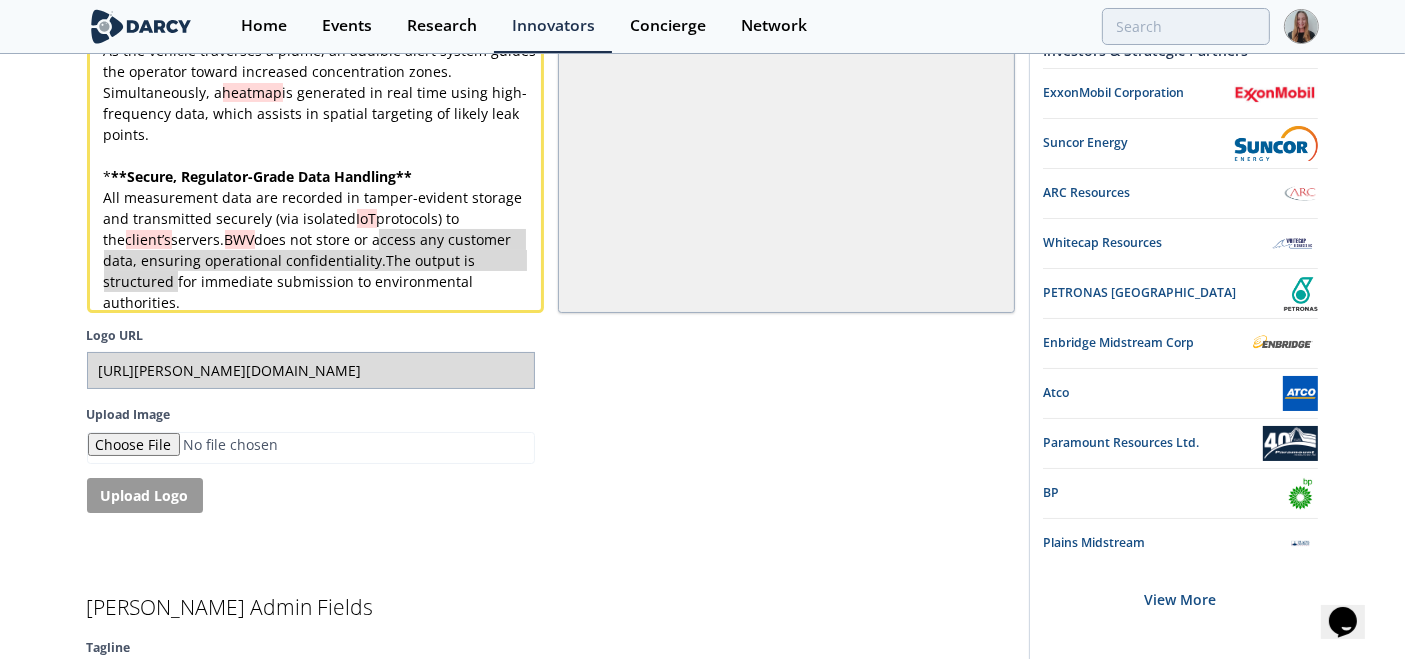 type 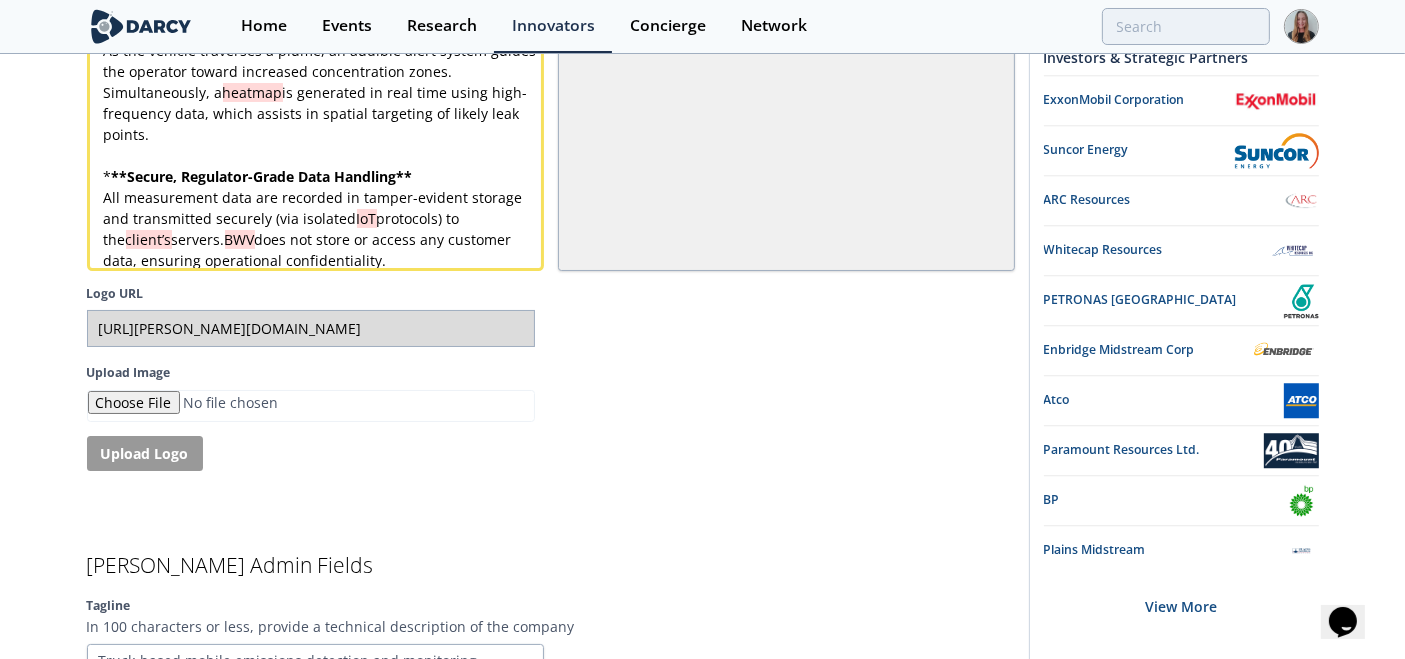 click on "x   *  ** Integrated Short-Path Mobile Laser Architecture ** Unlike traditional long-path systems with external  retroreflectors  or large airborne  LiDAR  payloads,  PoMELO  uses a compact, short-path open laser system enclosed in a single mobile unit. This enhances deployment speed, avoids site preparation, and supports full mobility. ​ *  ** Auditory & Visual Leak Feedback System ** As the vehicle traverses a plume, an audible alert system guides the operator toward increased concentration zones. Simultaneously, a  heatmap  is generated in real time using high-frequency data, which assists in spatial targeting of likely leak points. ​ *  ** Secure, Regulator-Grade Data Handling ** All measurement data are recorded in tamper-evident storage and transmitted securely (via isolated  IoT  protocols) to the  client’s  servers.  BWV  does not store or access any customer data, ensuring operational confidentiality." at bounding box center [324, 61] 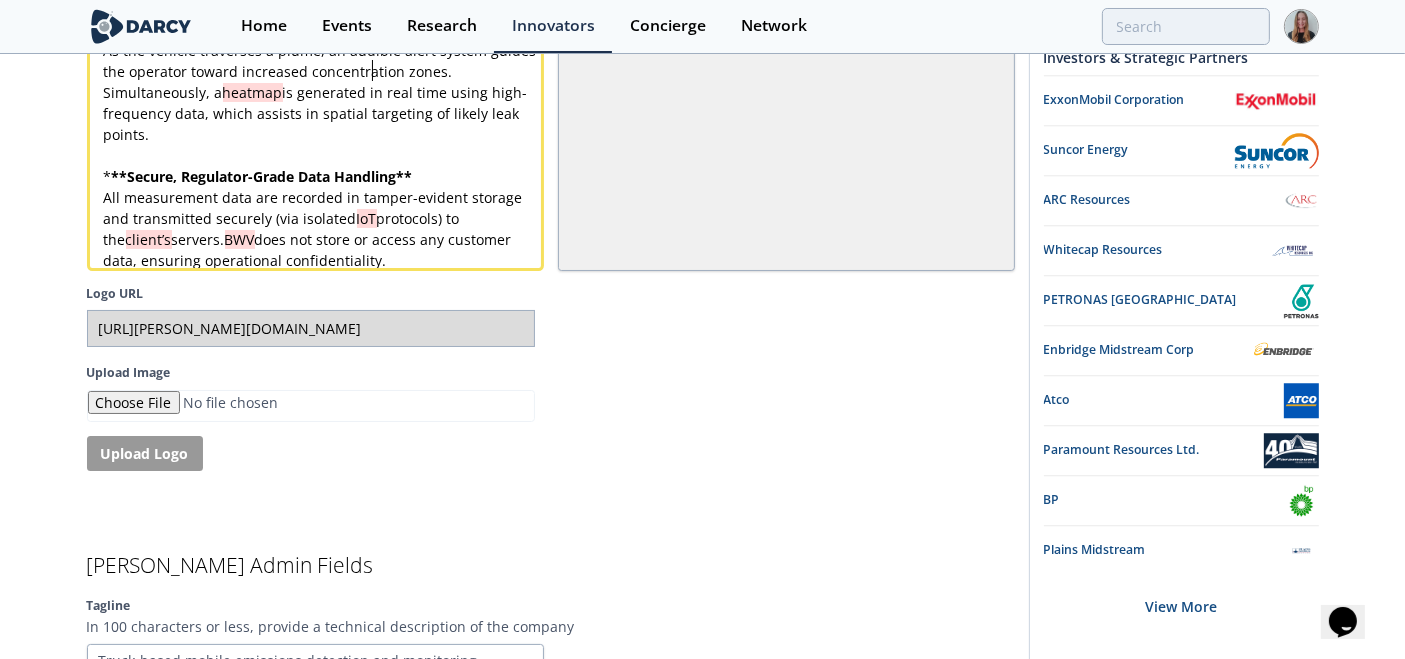 scroll, scrollTop: 5093, scrollLeft: 0, axis: vertical 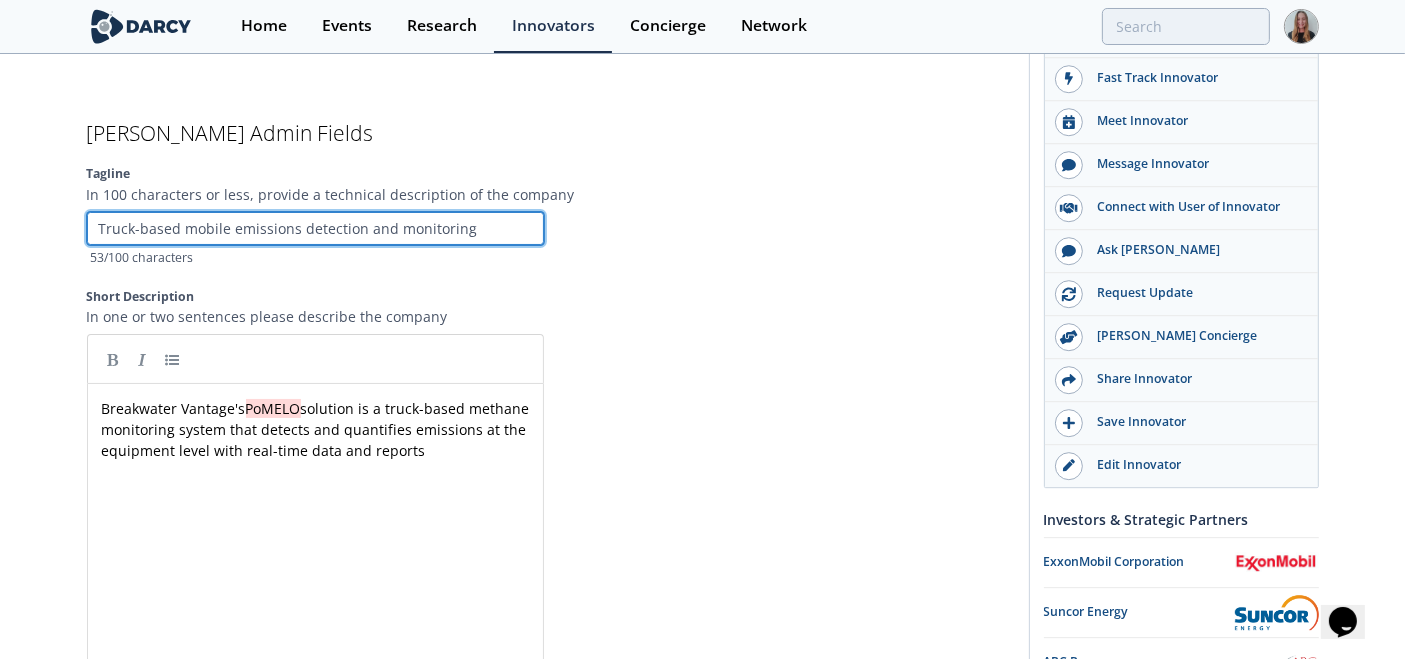 click on "Truck-based mobile emissions detection and monitoring" at bounding box center [315, 229] 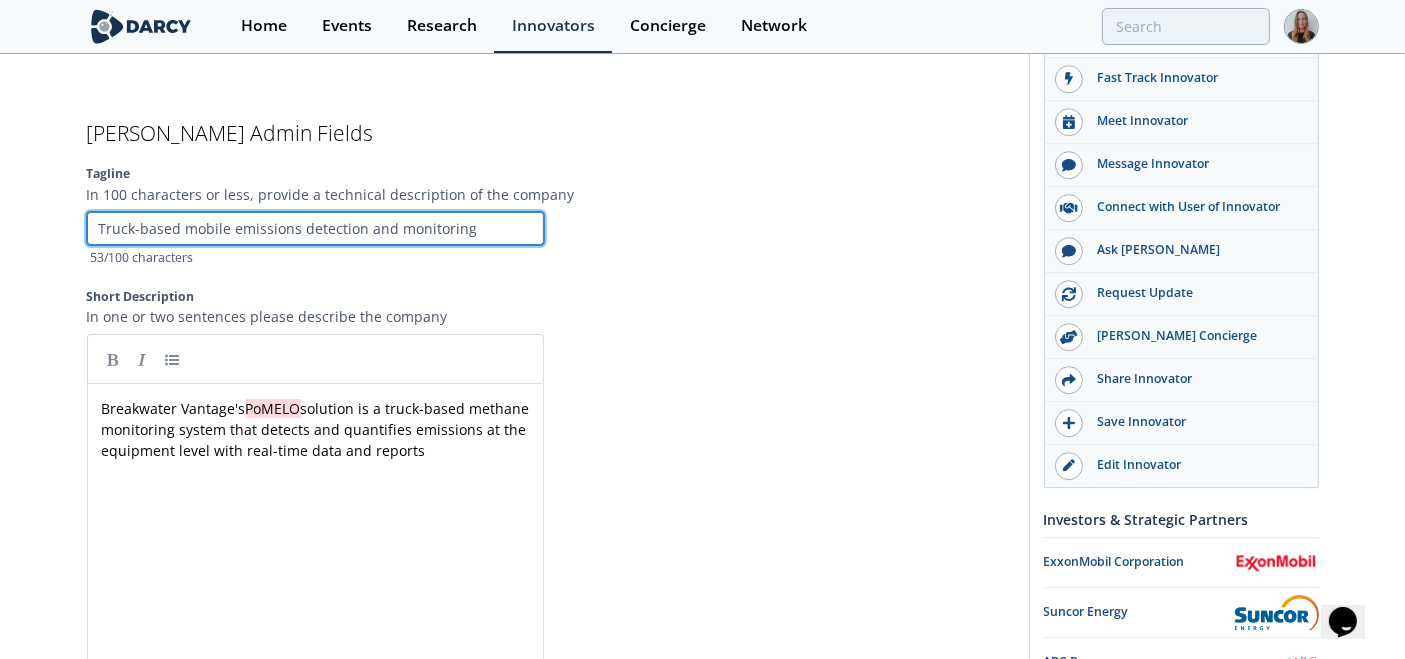 drag, startPoint x: 130, startPoint y: 201, endPoint x: -55, endPoint y: 178, distance: 186.42424 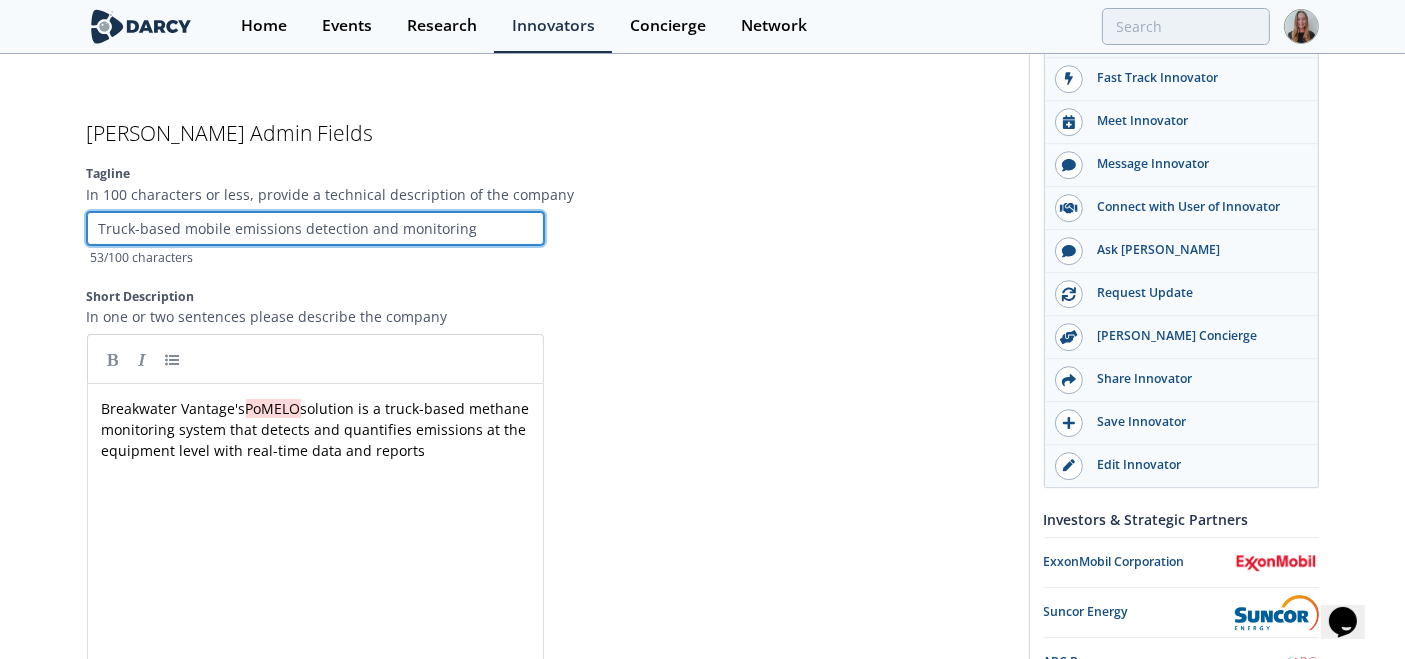 click on "Home
Events
Research
Innovators
Concierge
Network
Breakwater Vantage
•" 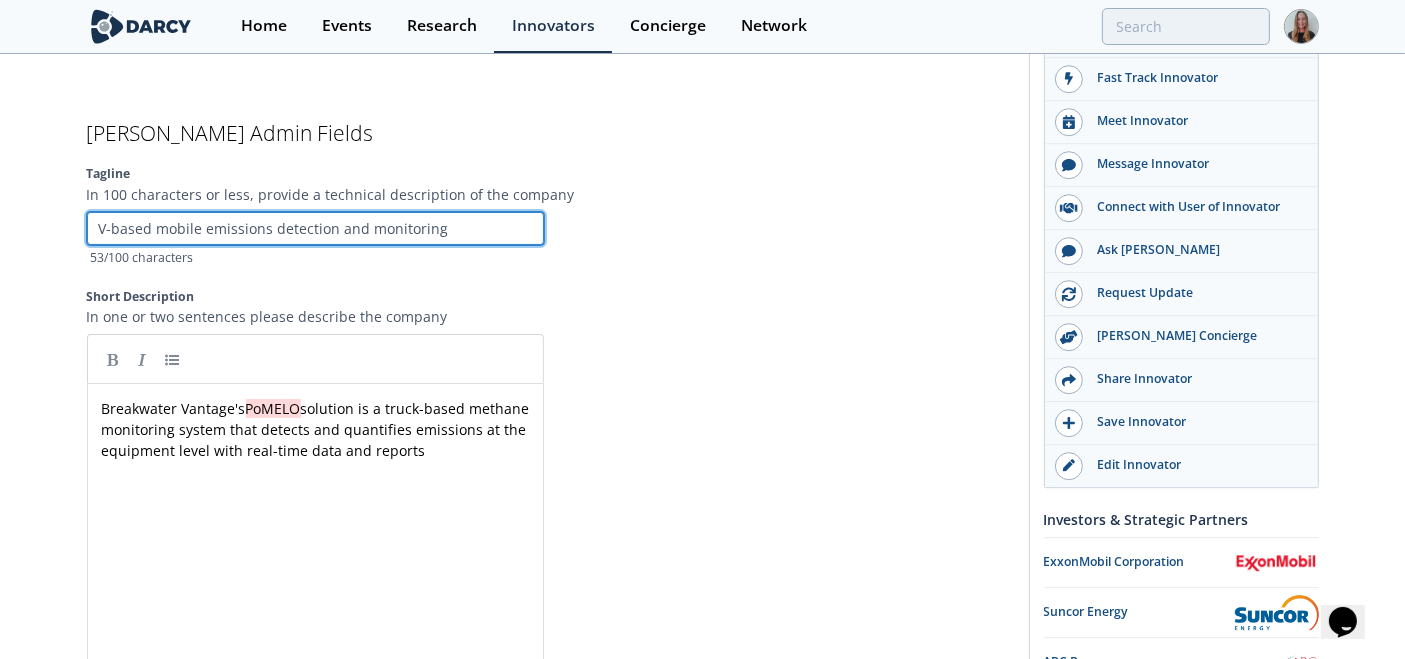 type 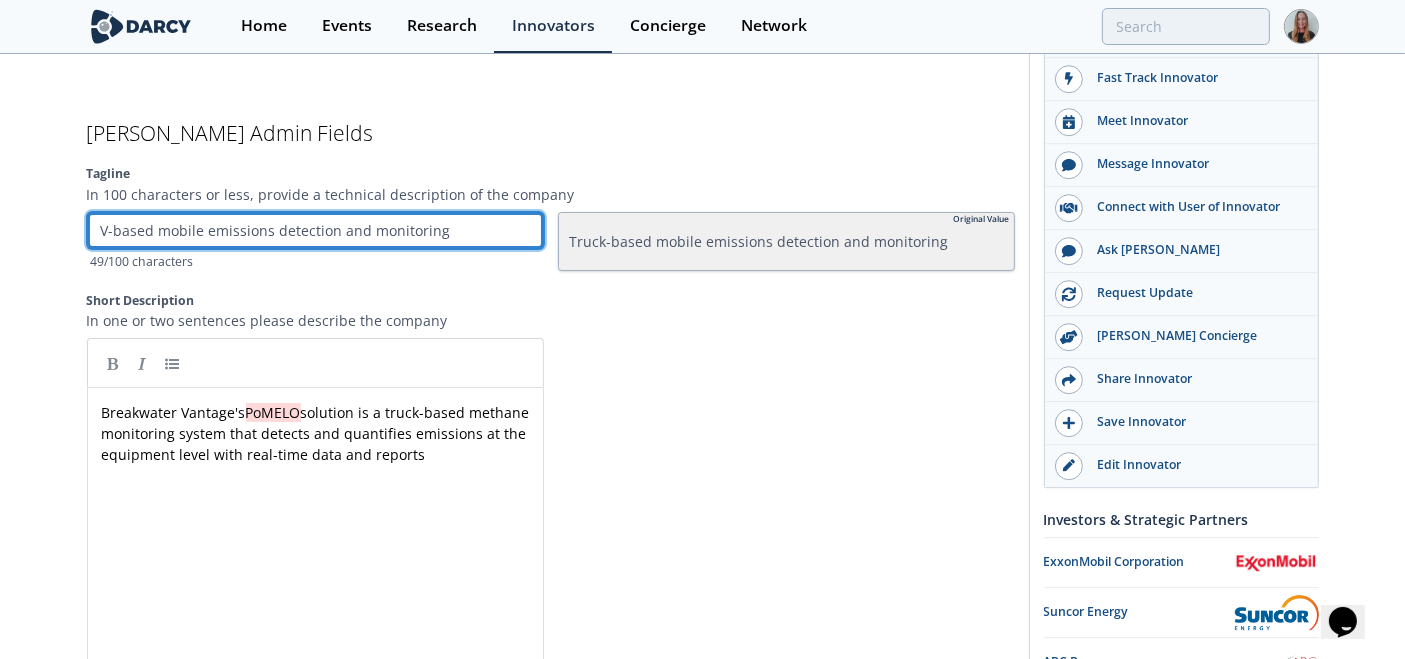 type on "Ve-based mobile emissions detection and monitoring" 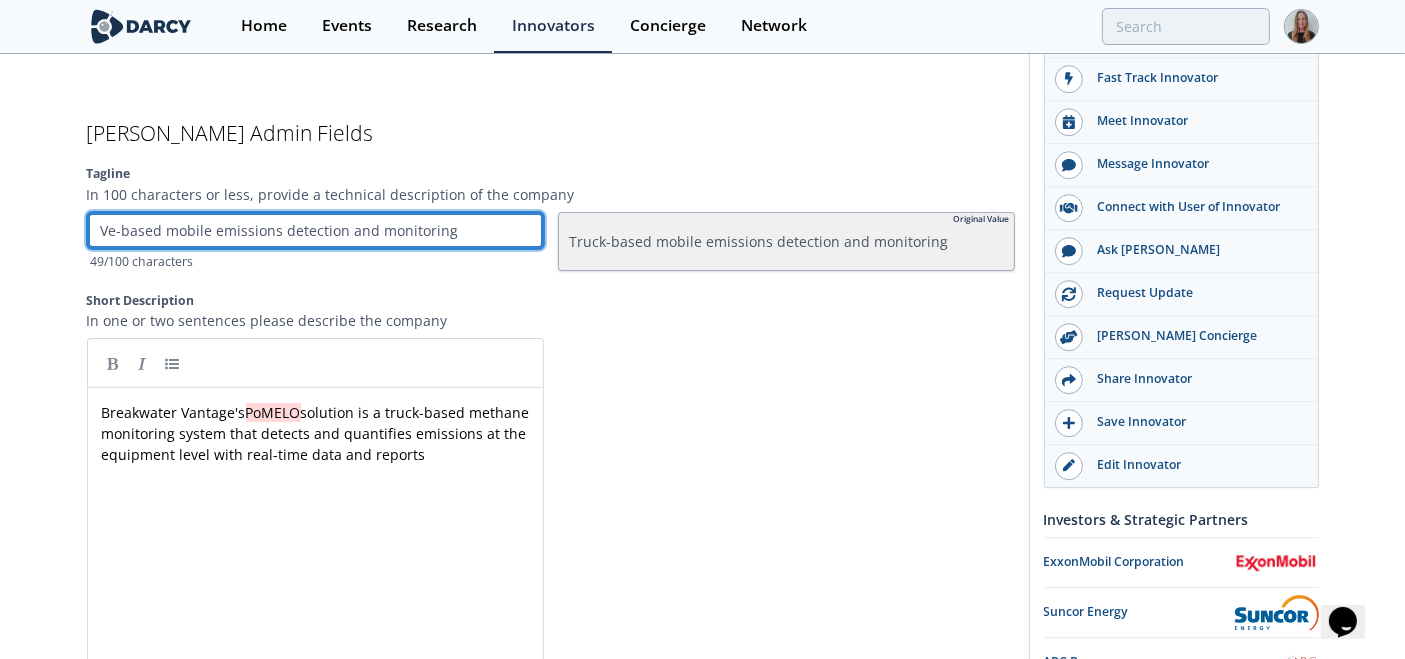 type 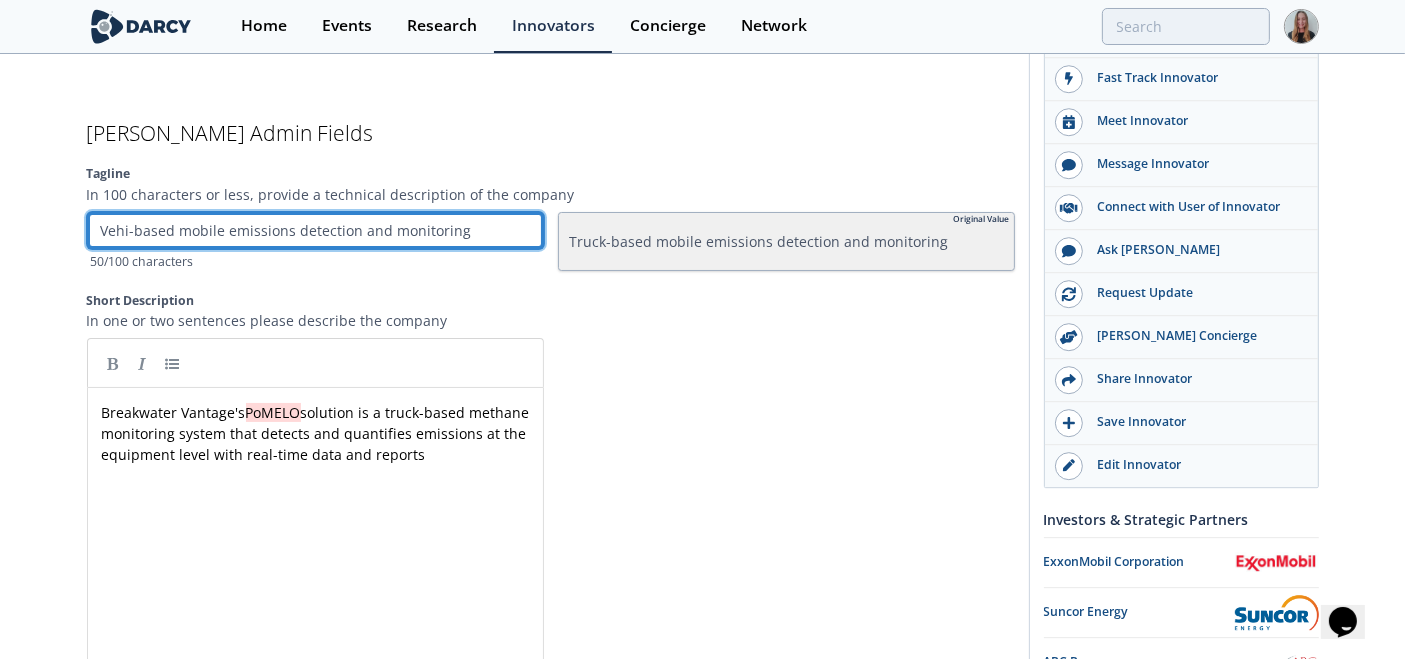 type on "Vehic-based mobile emissions detection and monitoring" 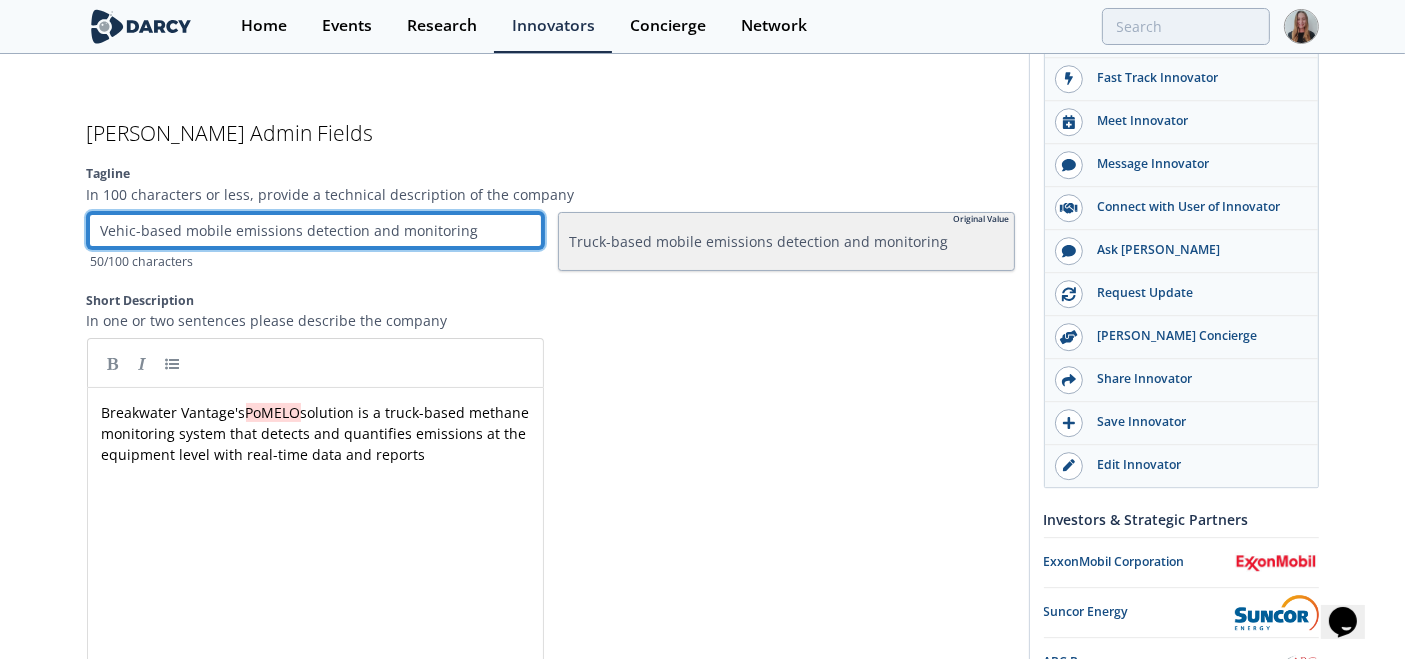 type 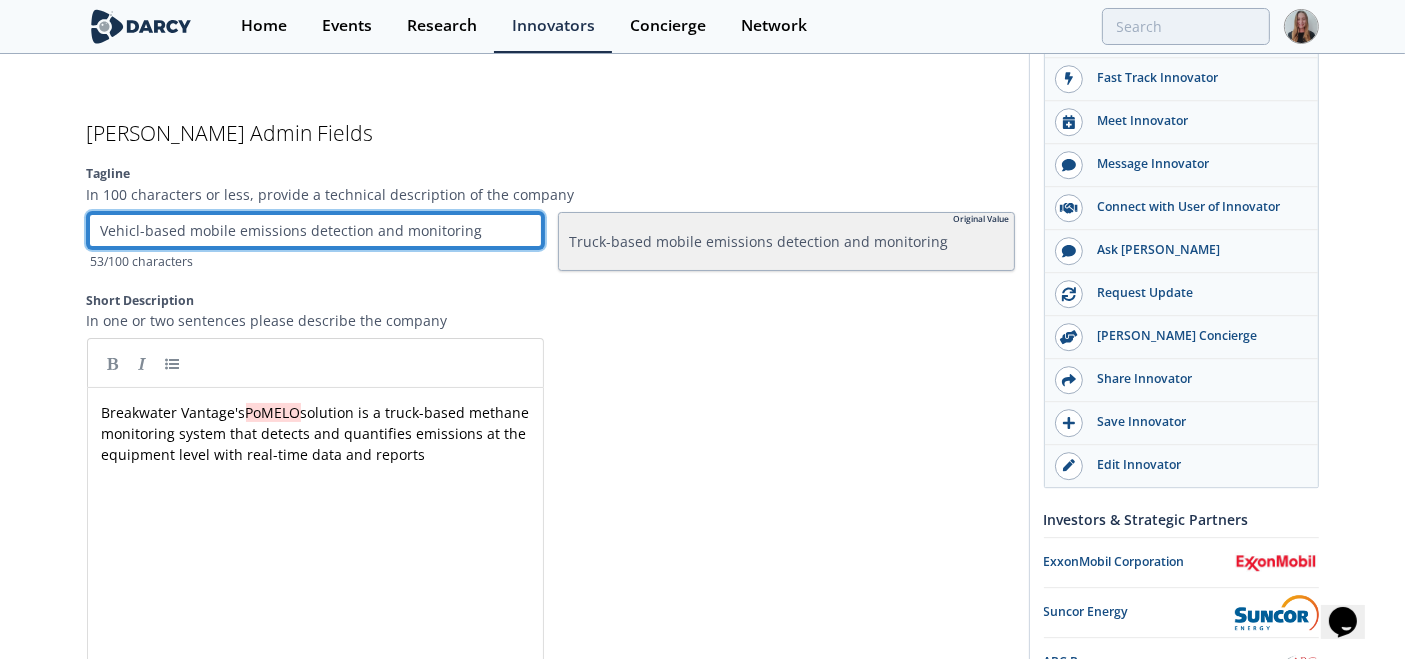 type on "Vehicle-based mobile emissions detection and monitoring" 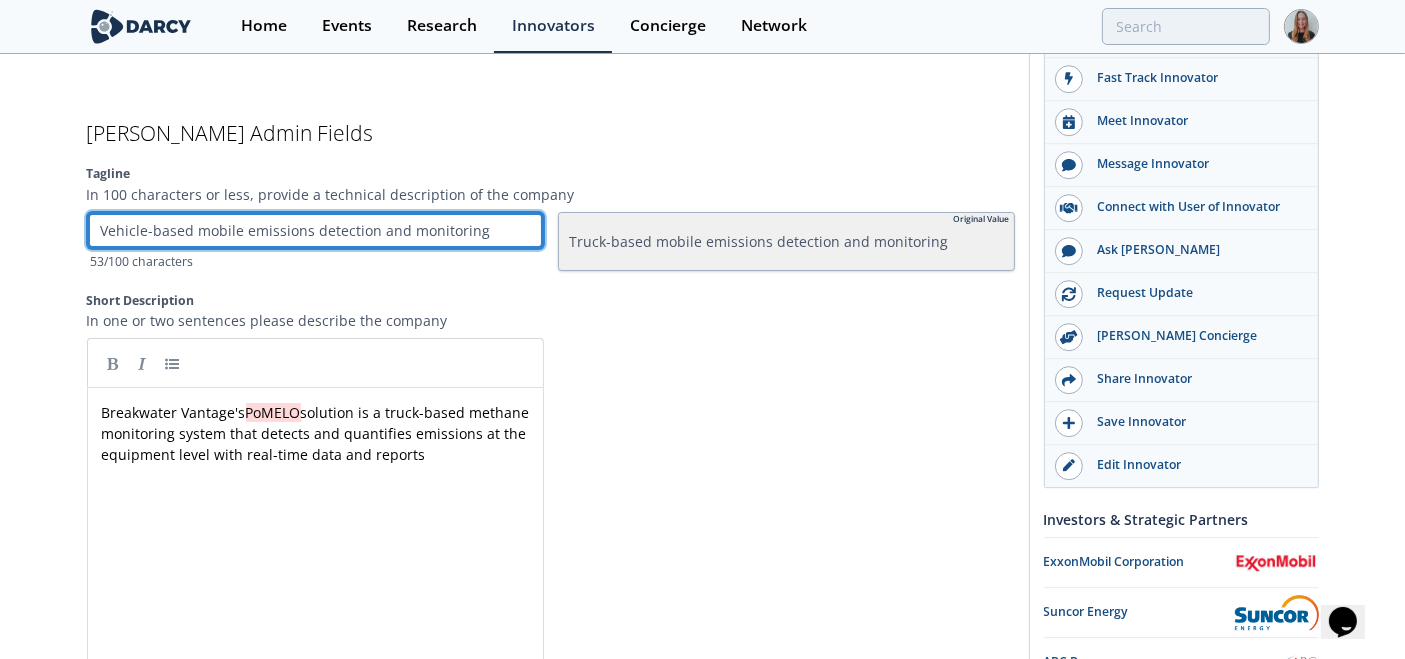 type 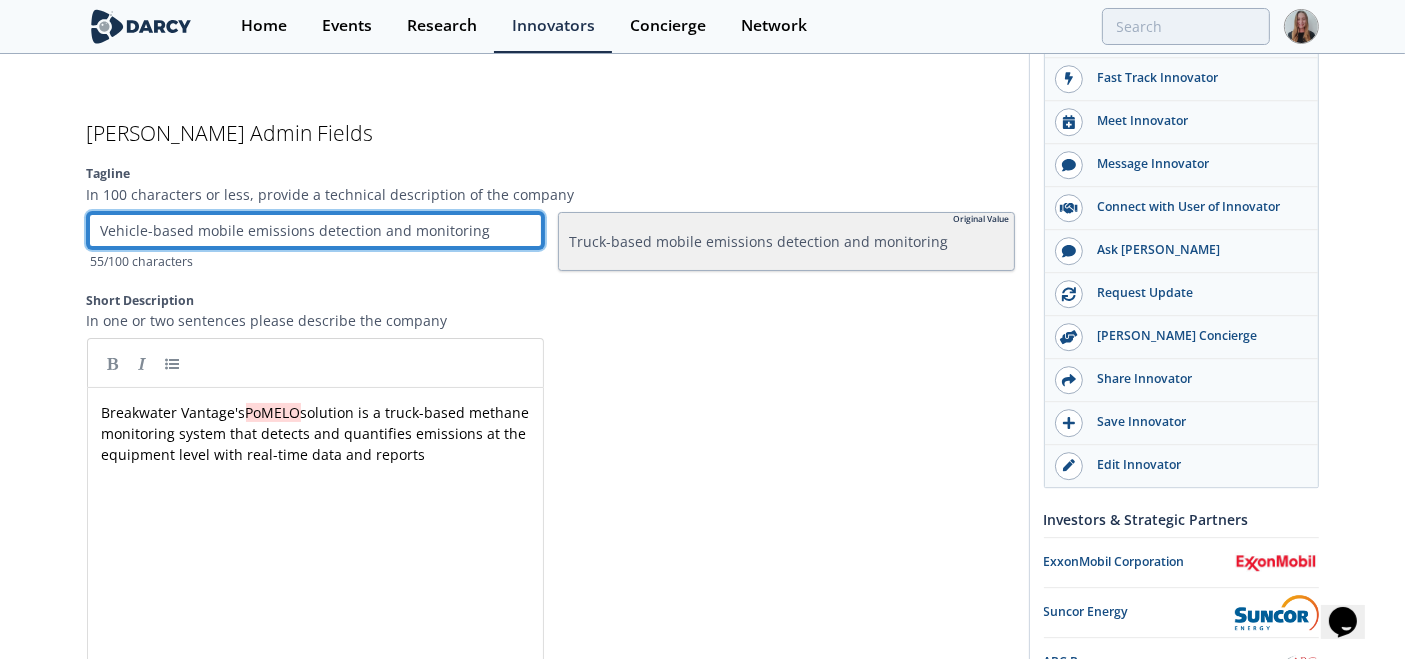 type on "Vehicle-based mobile emissions detection and monitoring" 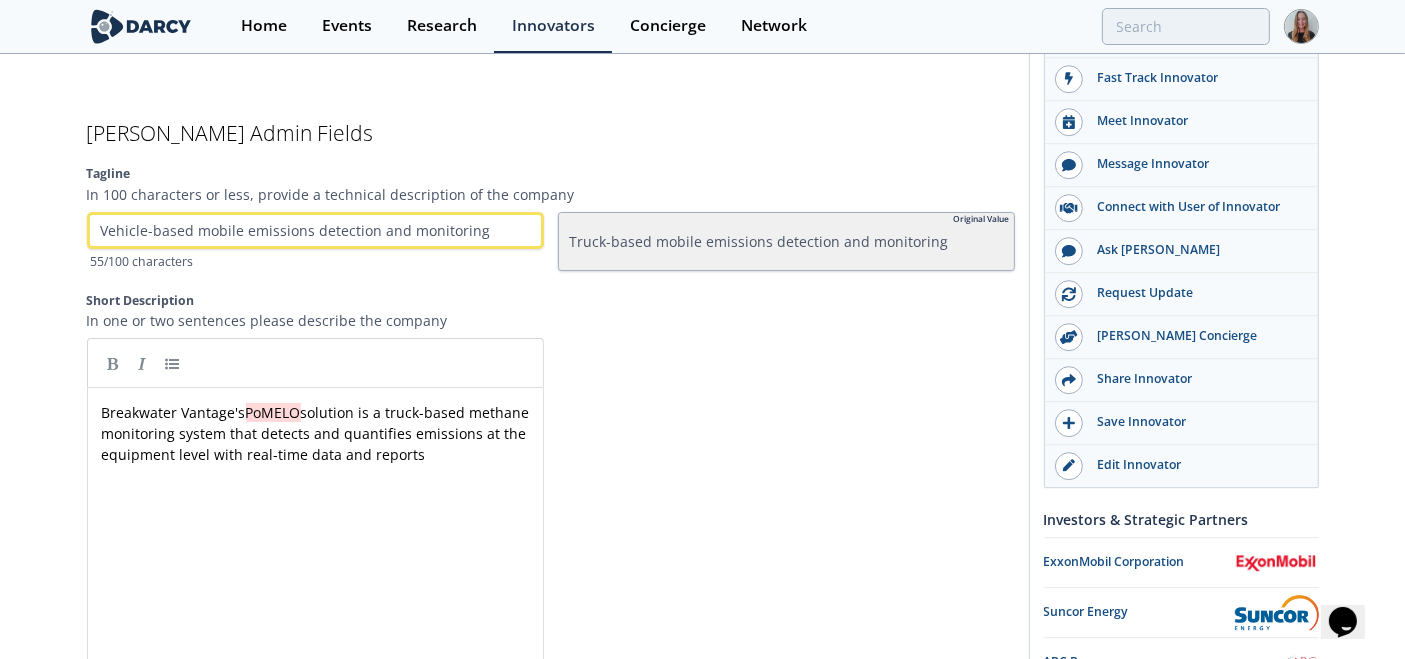 type 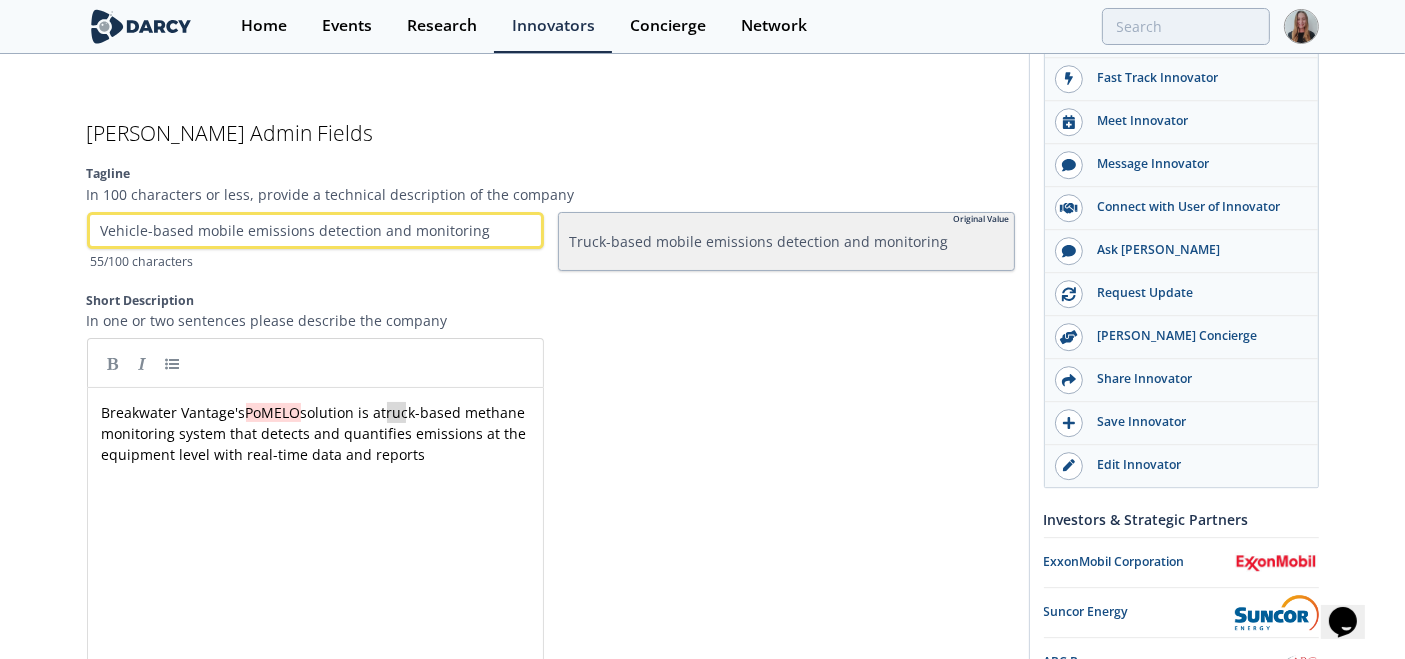 scroll, scrollTop: 7, scrollLeft: 0, axis: vertical 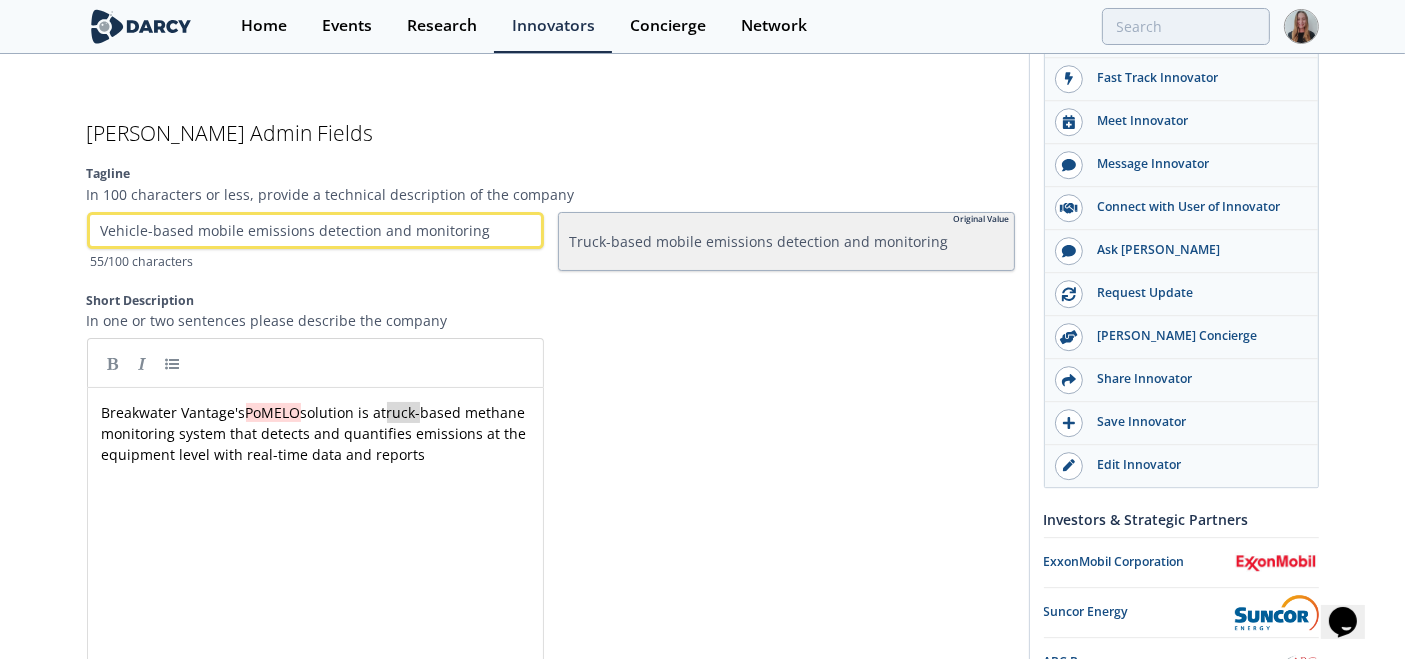 drag, startPoint x: 385, startPoint y: 386, endPoint x: 419, endPoint y: 375, distance: 35.735138 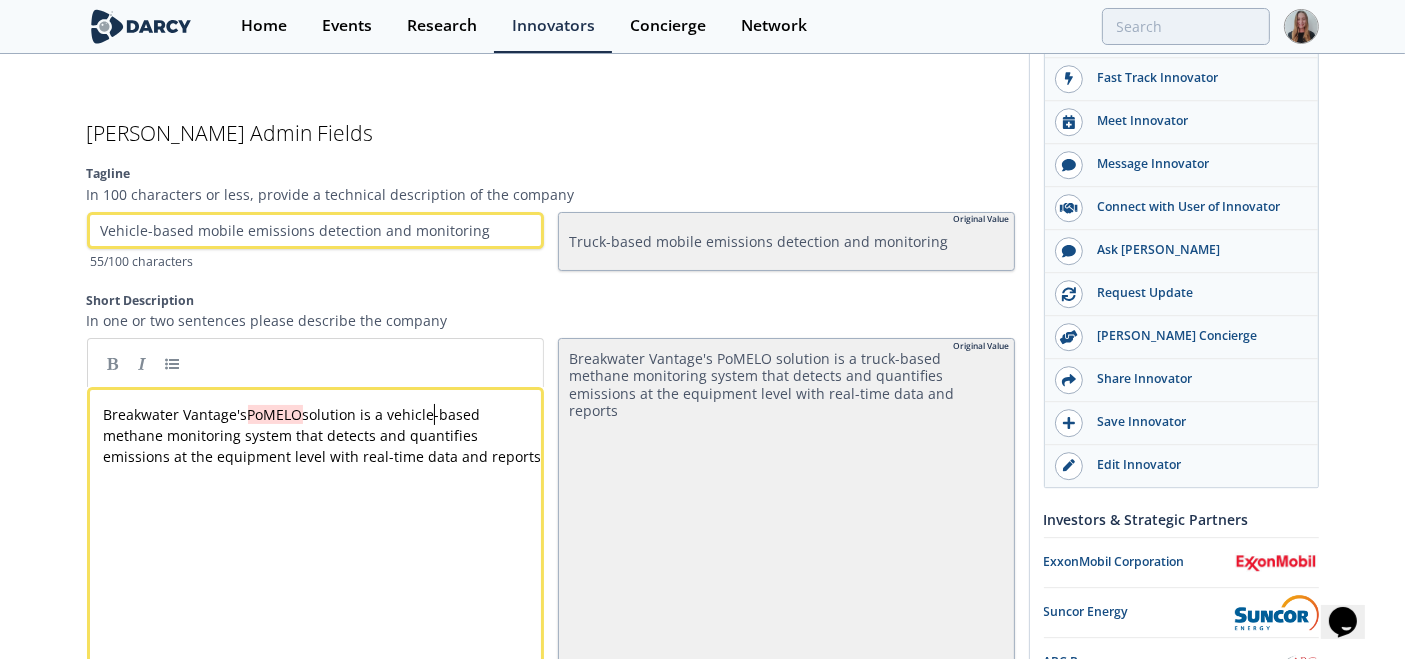 type 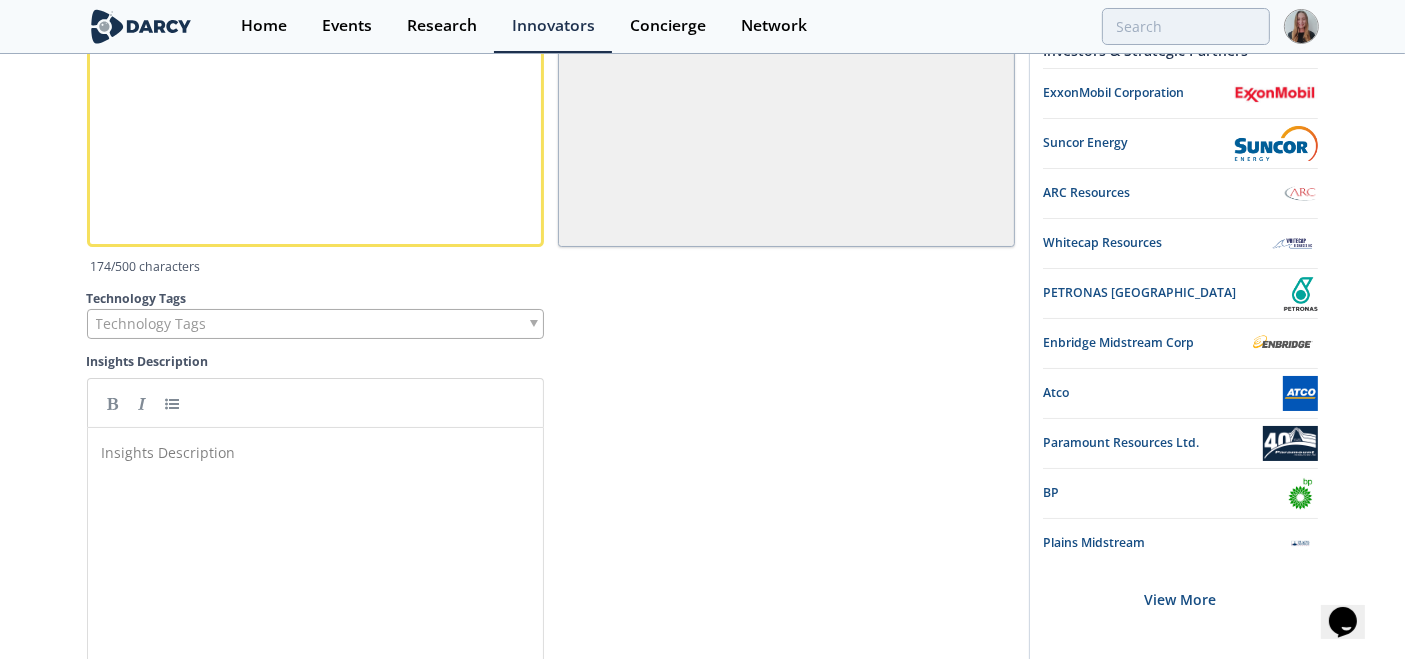 scroll, scrollTop: 6315, scrollLeft: 0, axis: vertical 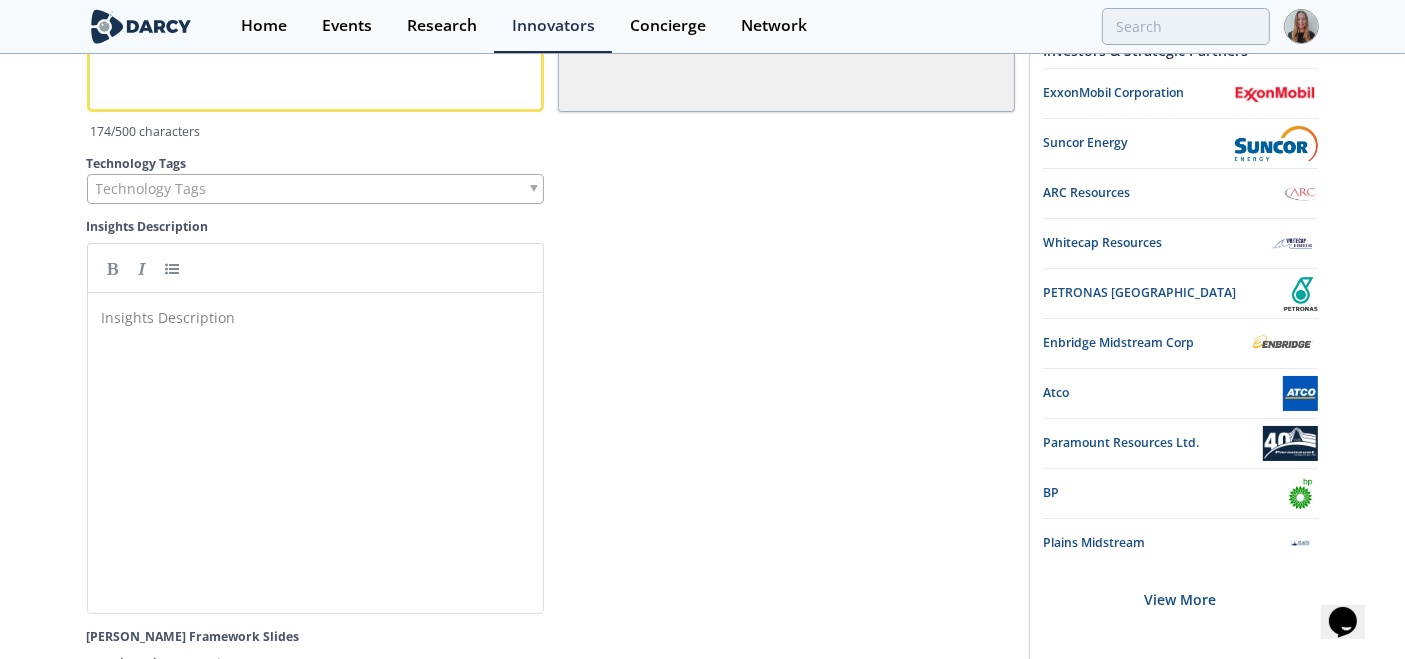 type 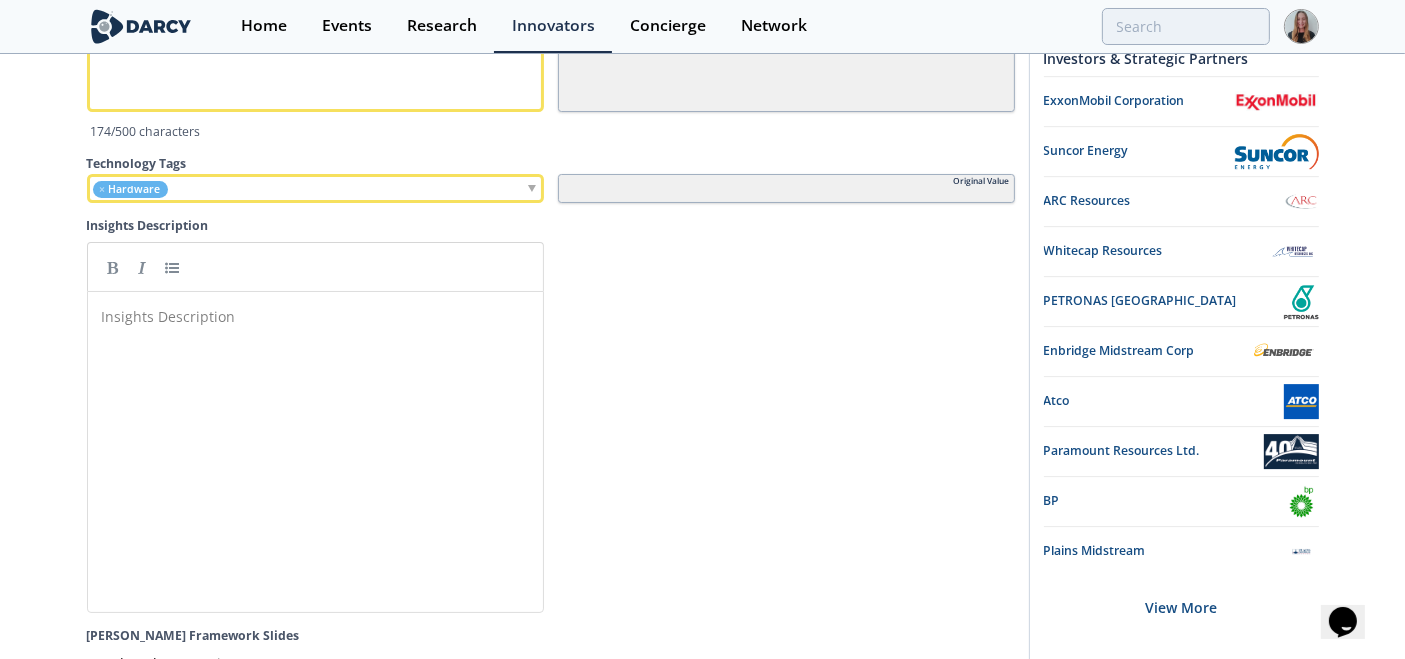drag, startPoint x: 268, startPoint y: 412, endPoint x: 252, endPoint y: 383, distance: 33.12099 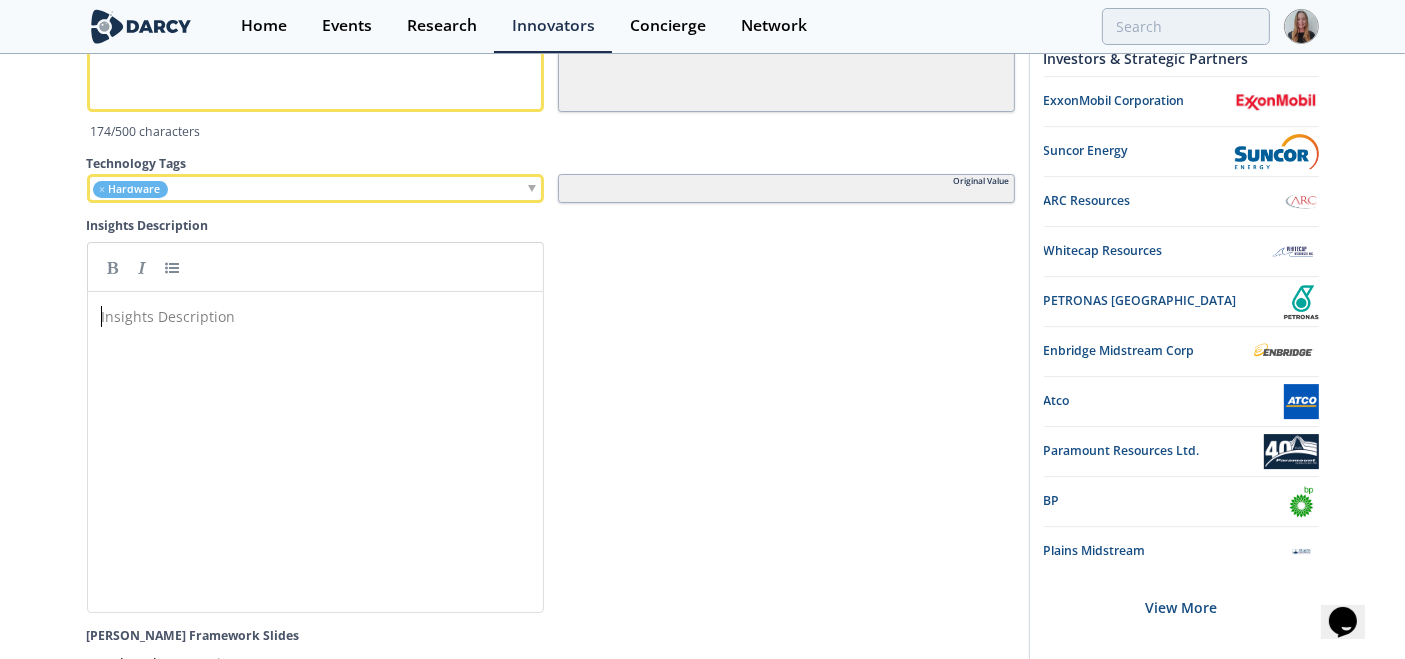 scroll, scrollTop: 0, scrollLeft: 0, axis: both 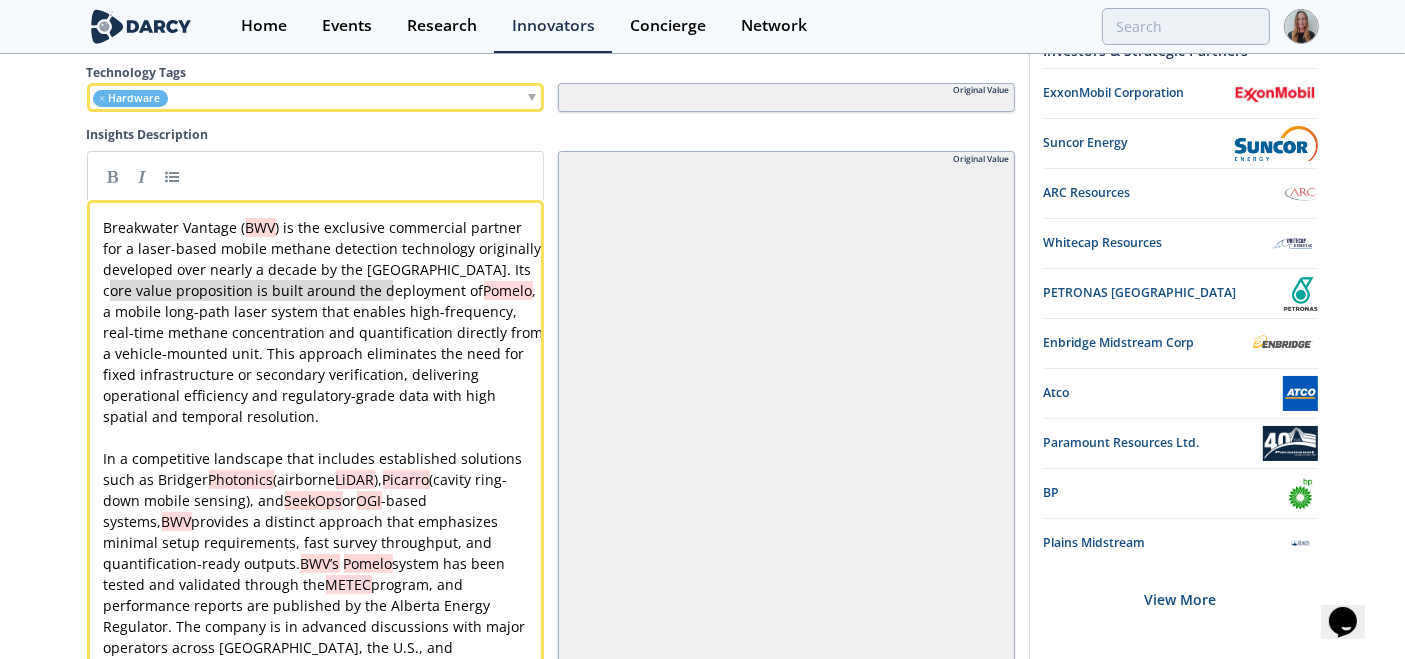 type on "ore value proposition is built around the deploy" 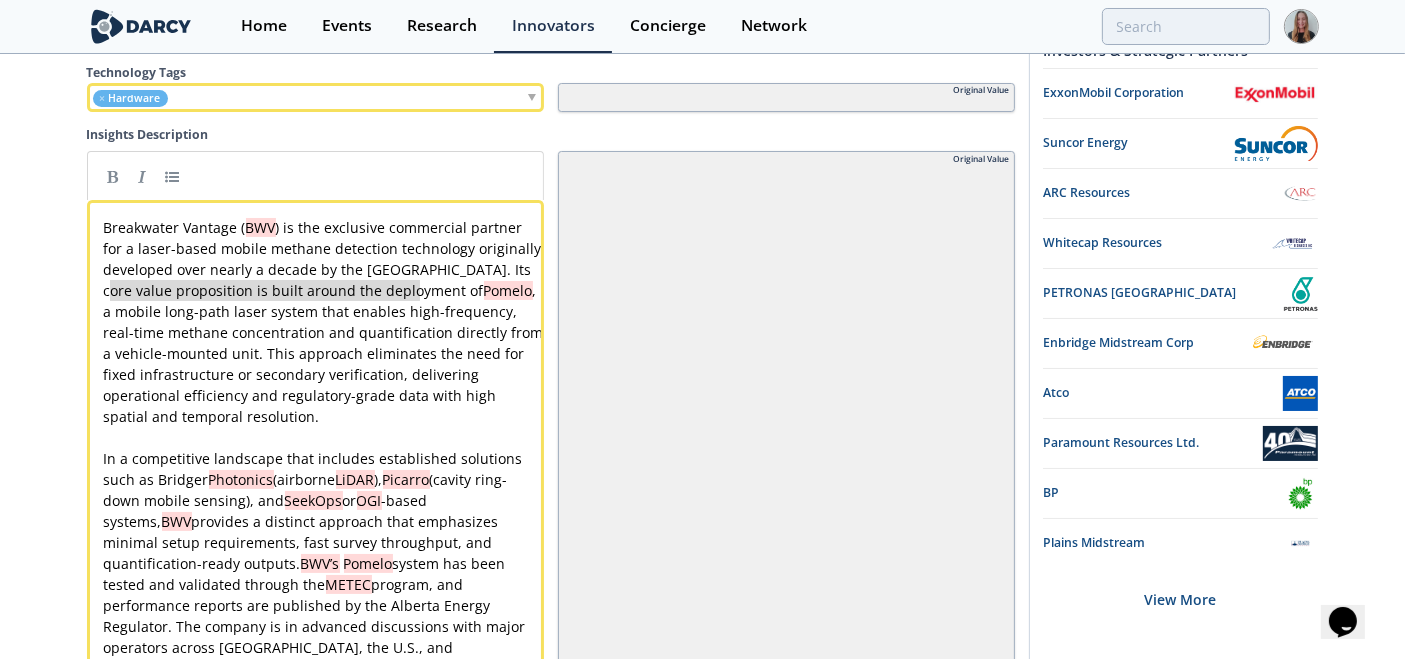 drag, startPoint x: 114, startPoint y: 256, endPoint x: 418, endPoint y: 266, distance: 304.16443 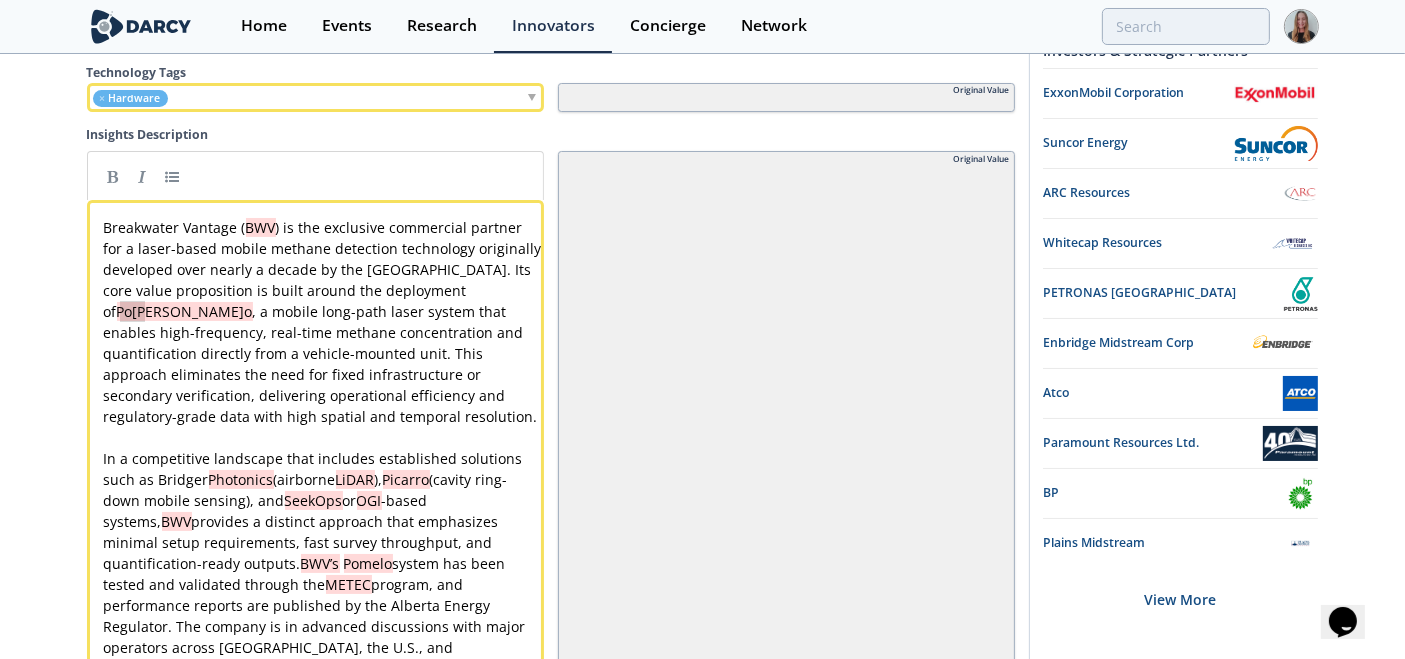 type on "melo" 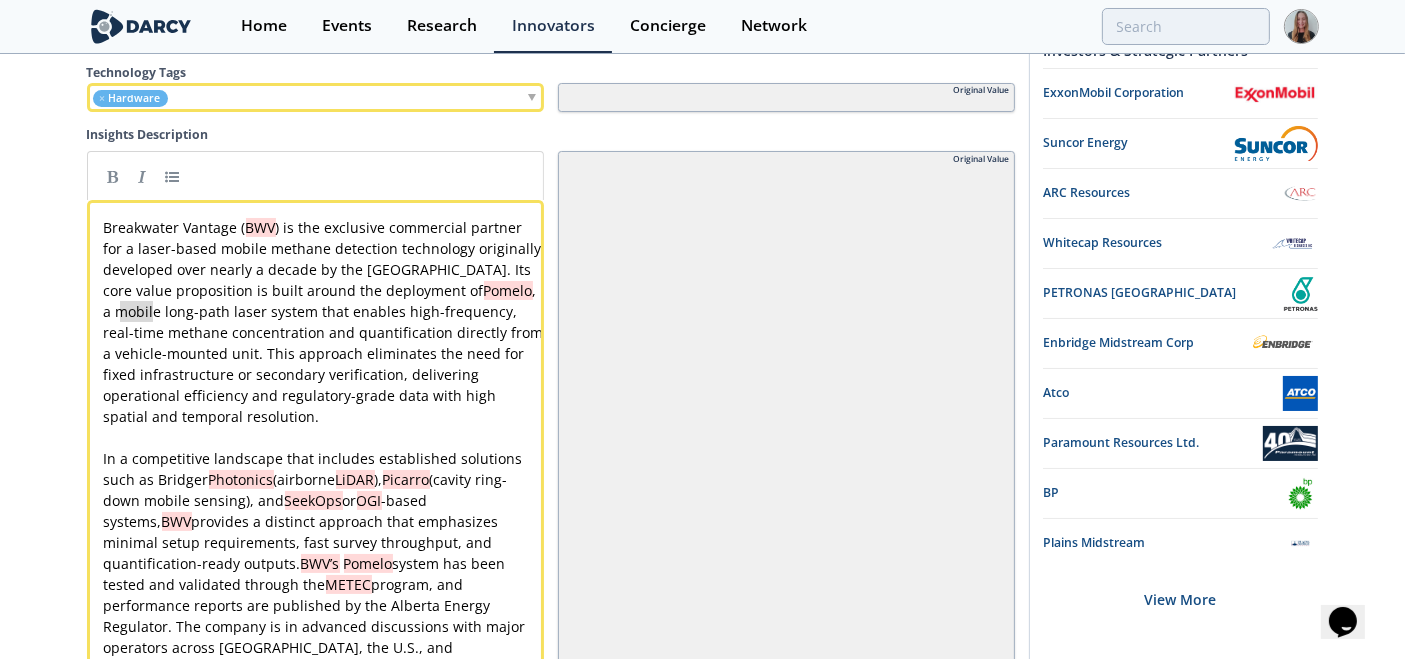 drag, startPoint x: 127, startPoint y: 278, endPoint x: 151, endPoint y: 284, distance: 24.738634 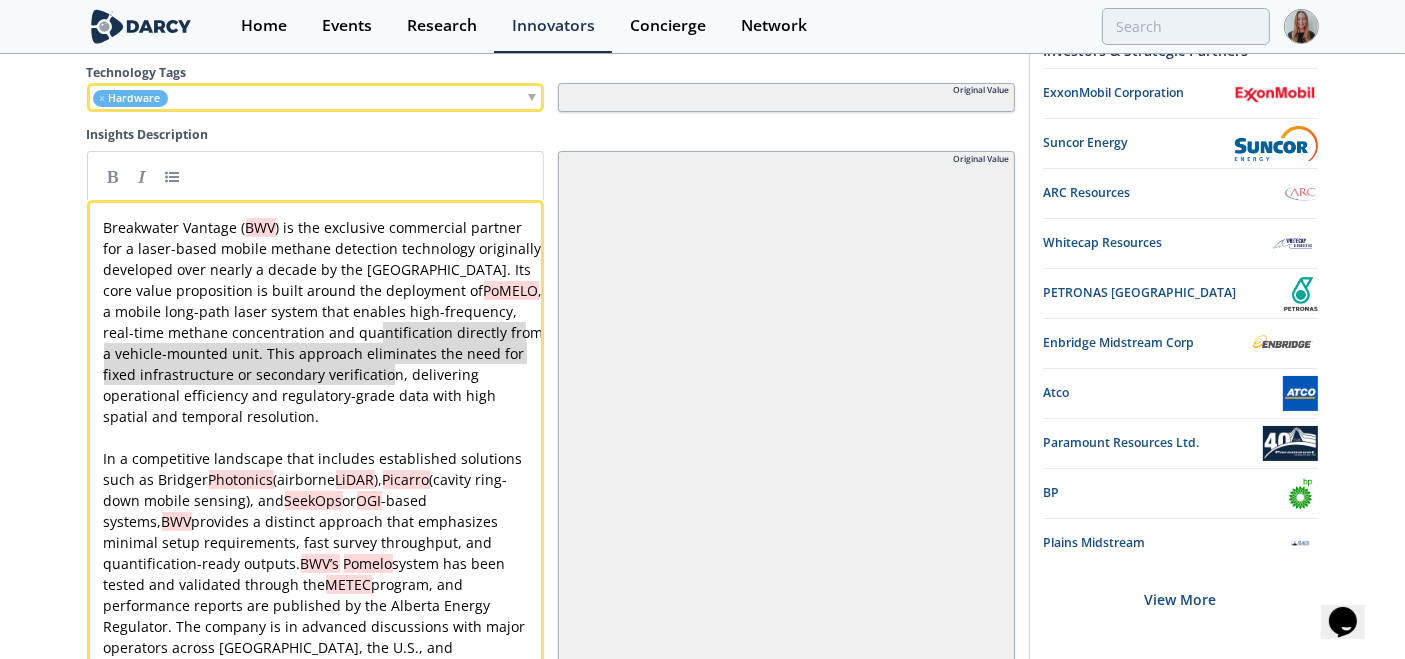 type on "n and quantification directly from a vehicle-mounted unit. This approach eliminates the need for fixed infrastructure or secondar" 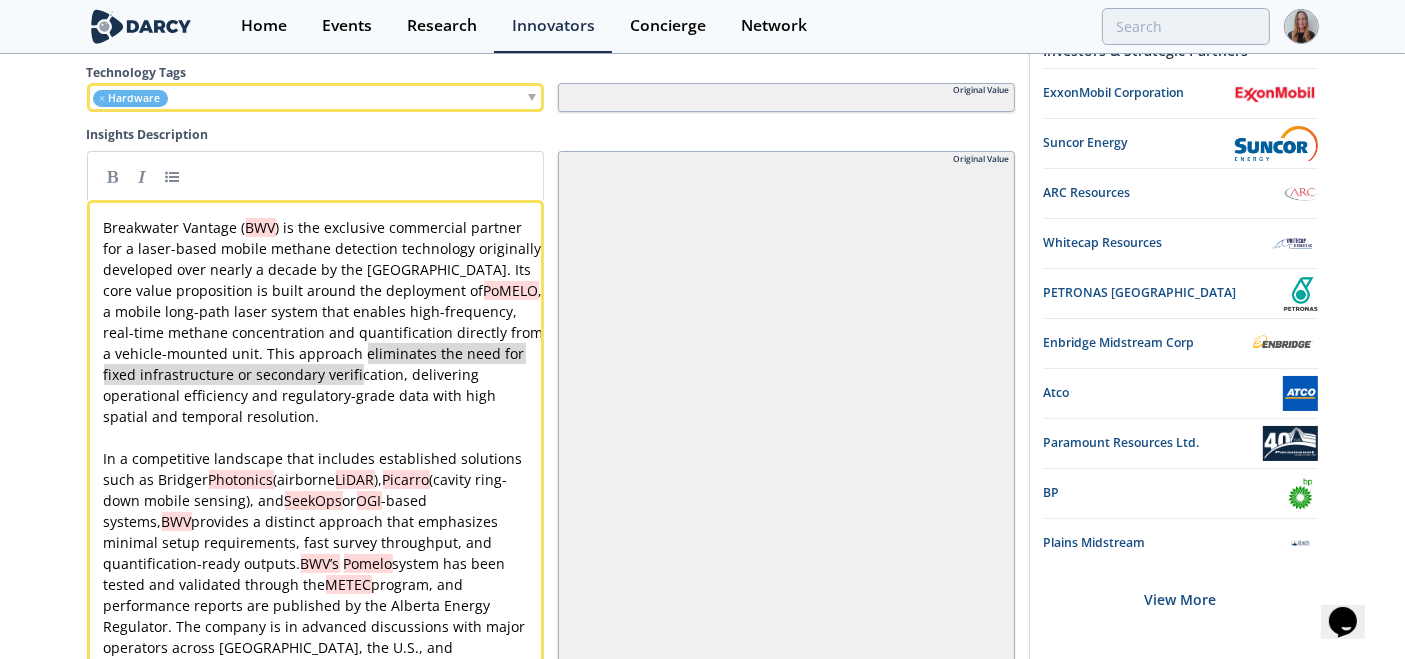 type on "s approach eliminates the need for fixed infrastructure or secondary verification, delivering operational efficiency and regu" 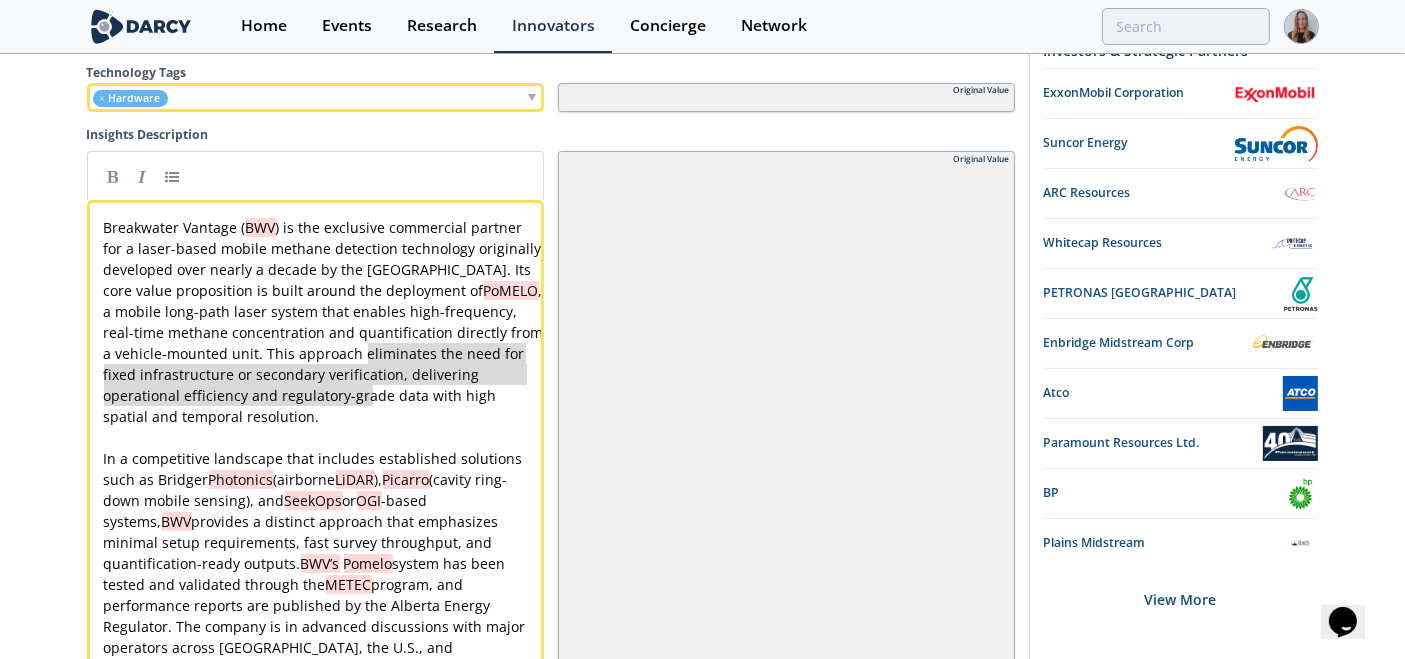 click on "​" at bounding box center [324, 437] 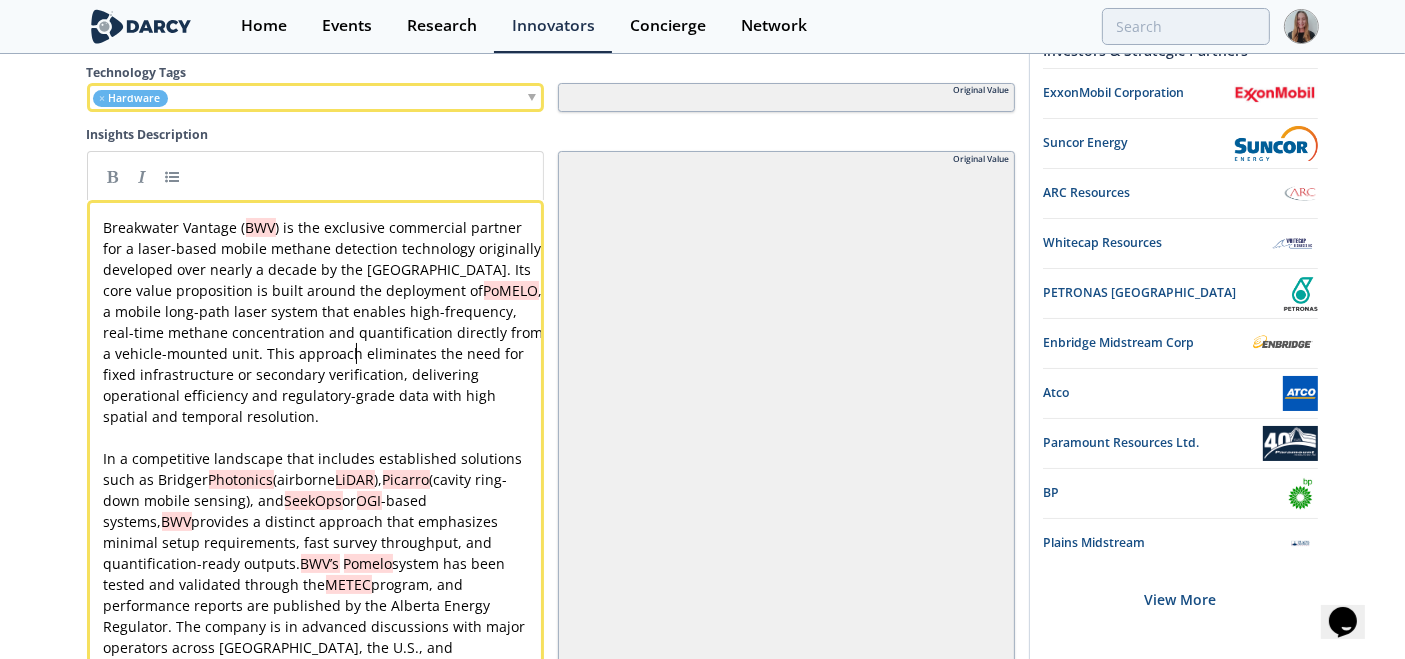 type on "his approach eliminates the need for fixed infrastructure or secondary verification, delivering operational efficiency and regulatory-grade data with high spatial and temporal resolution." 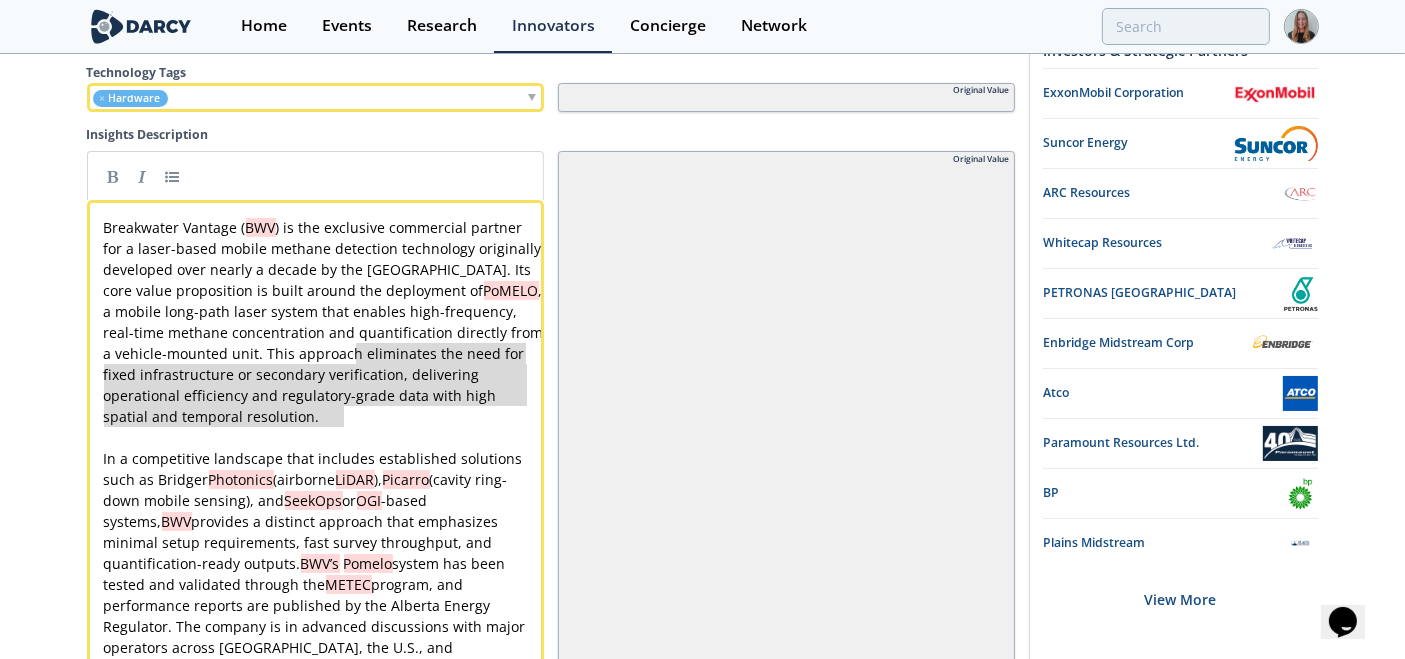 drag, startPoint x: 355, startPoint y: 322, endPoint x: 382, endPoint y: 392, distance: 75.026665 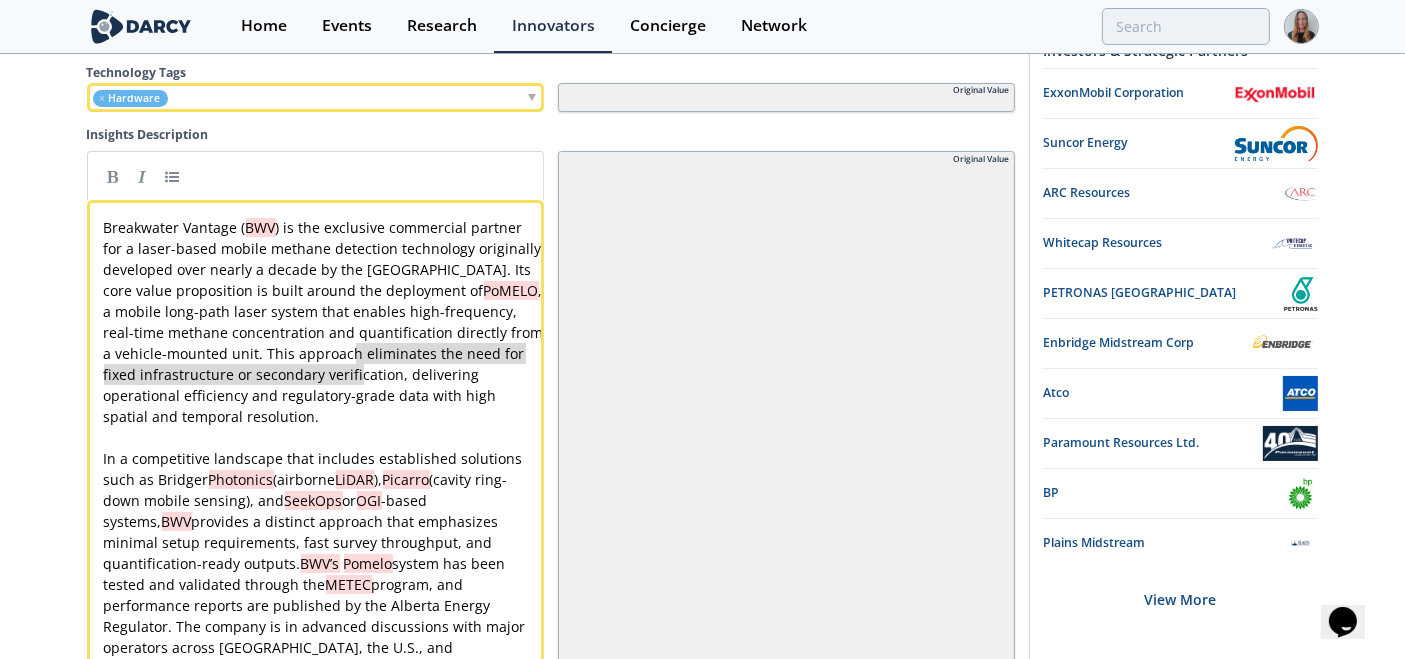 type on "his approach eliminates the need for fixed infrastructure or secondary verification, delivering operational efficiency and regulatory-grade data with high spatial and temporal resolution." 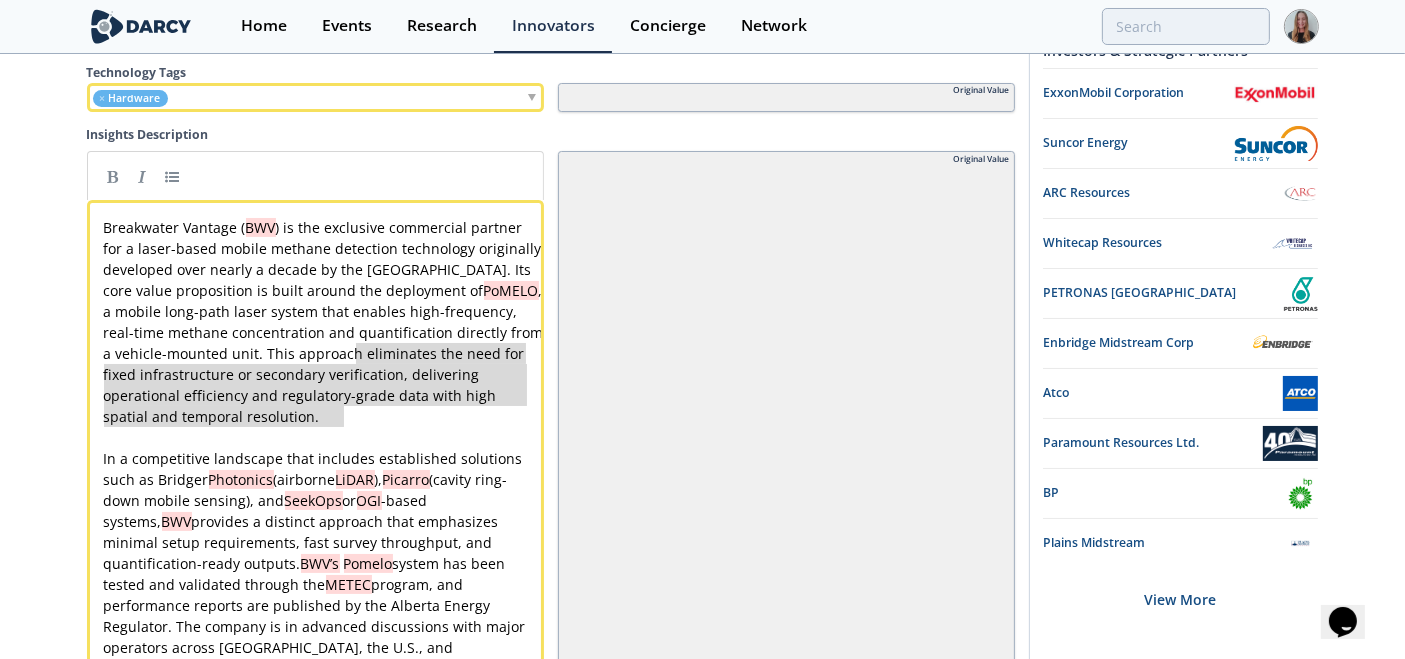 drag, startPoint x: 353, startPoint y: 327, endPoint x: 367, endPoint y: 355, distance: 31.304953 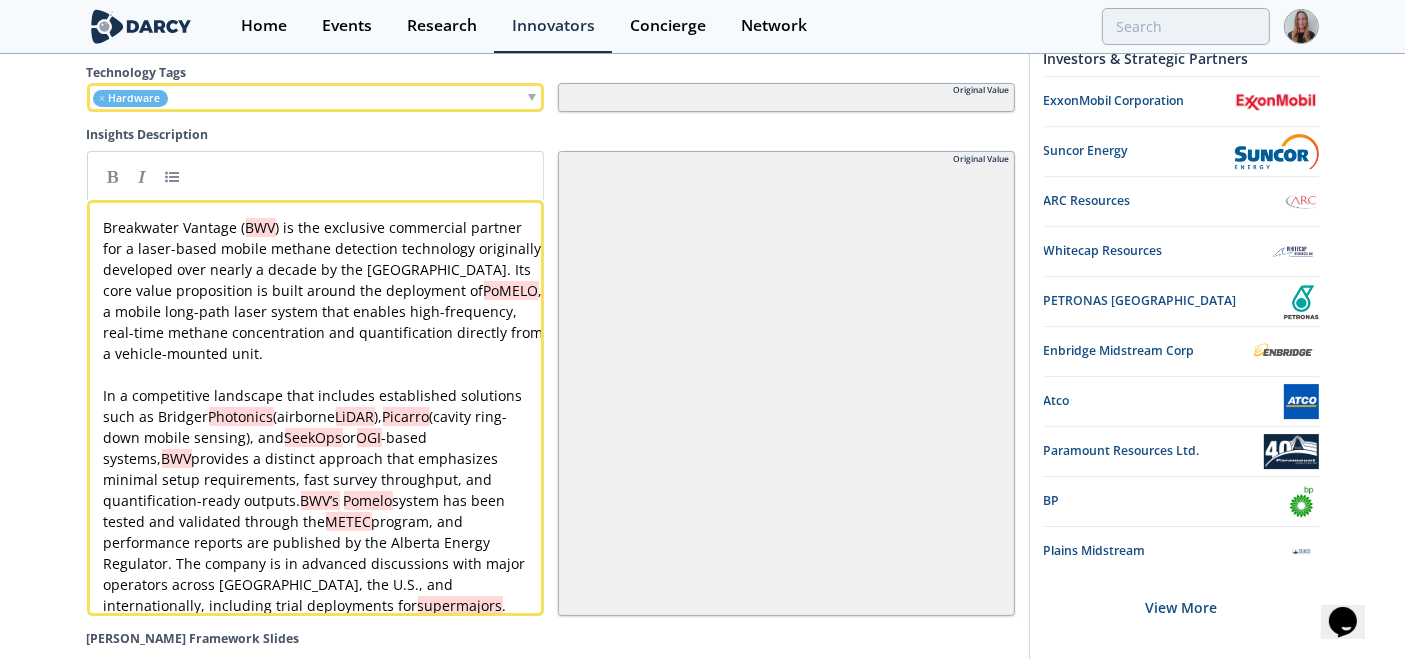 drag, startPoint x: 284, startPoint y: 357, endPoint x: 322, endPoint y: 378, distance: 43.416588 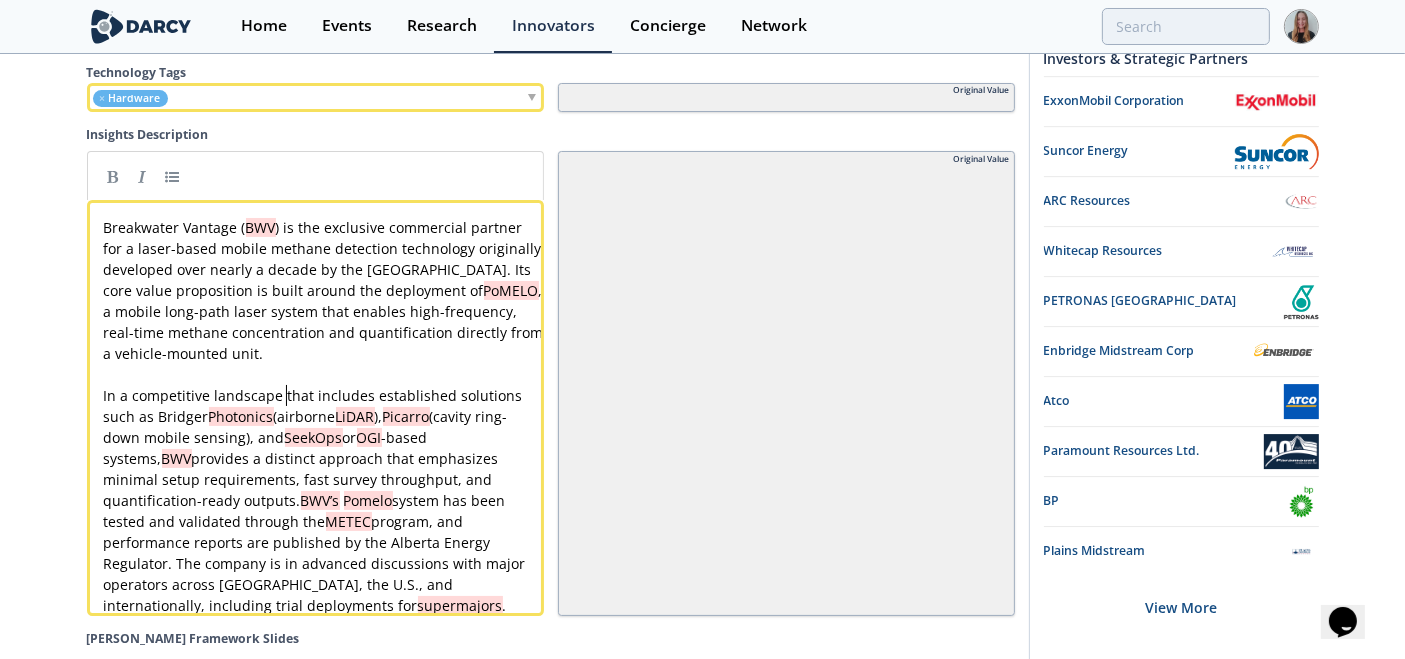 click on "In a competitive landscape that includes established solutions such as Bridger  Photonics  (airborne  LiDAR ),  Picarro  (cavity ring-down mobile sensing), and  SeekOps  or  OGI -based systems,  BWV  provides a distinct approach that emphasizes minimal setup requirements, fast survey throughput, and quantification-ready outputs.  BWV’s   Pomelo  system has been tested and validated through the  METEC  program, and performance reports are published by the Alberta Energy Regulator. The company is in advanced discussions with major operators across Canada, the U.S., and internationally, including trial deployments for  supermajors ." at bounding box center [317, 500] 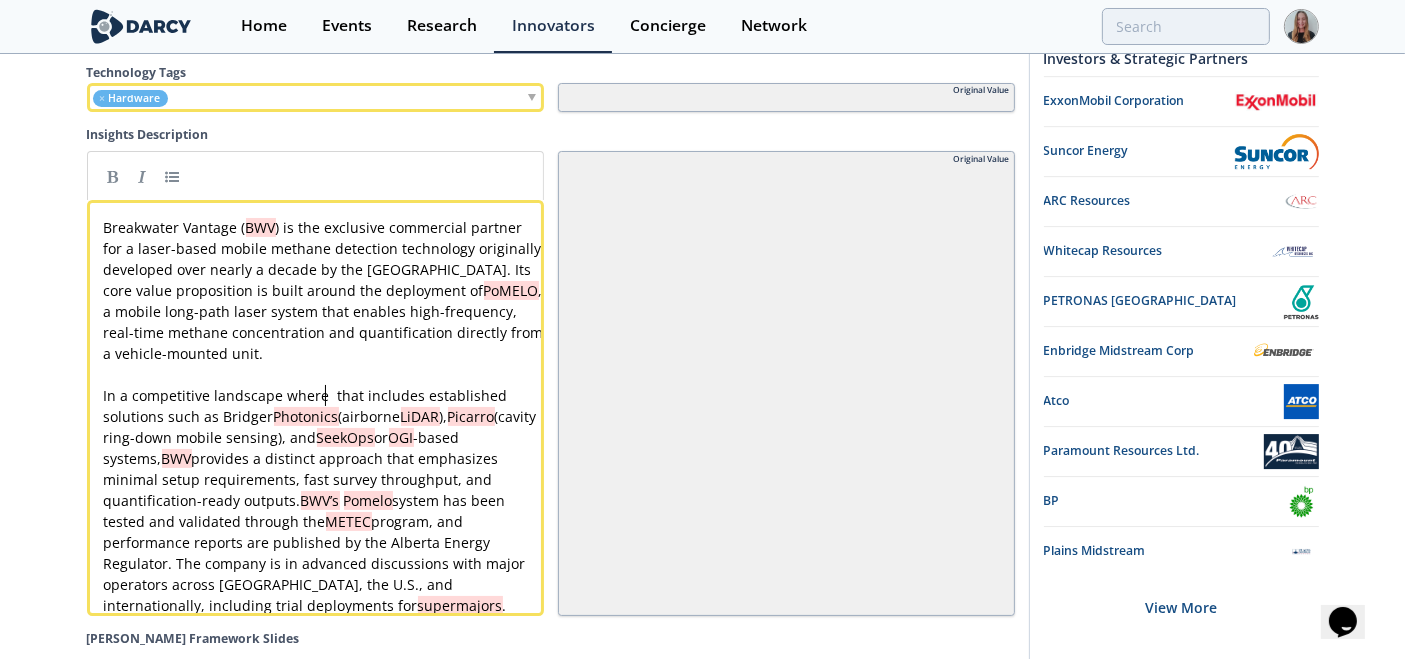 type 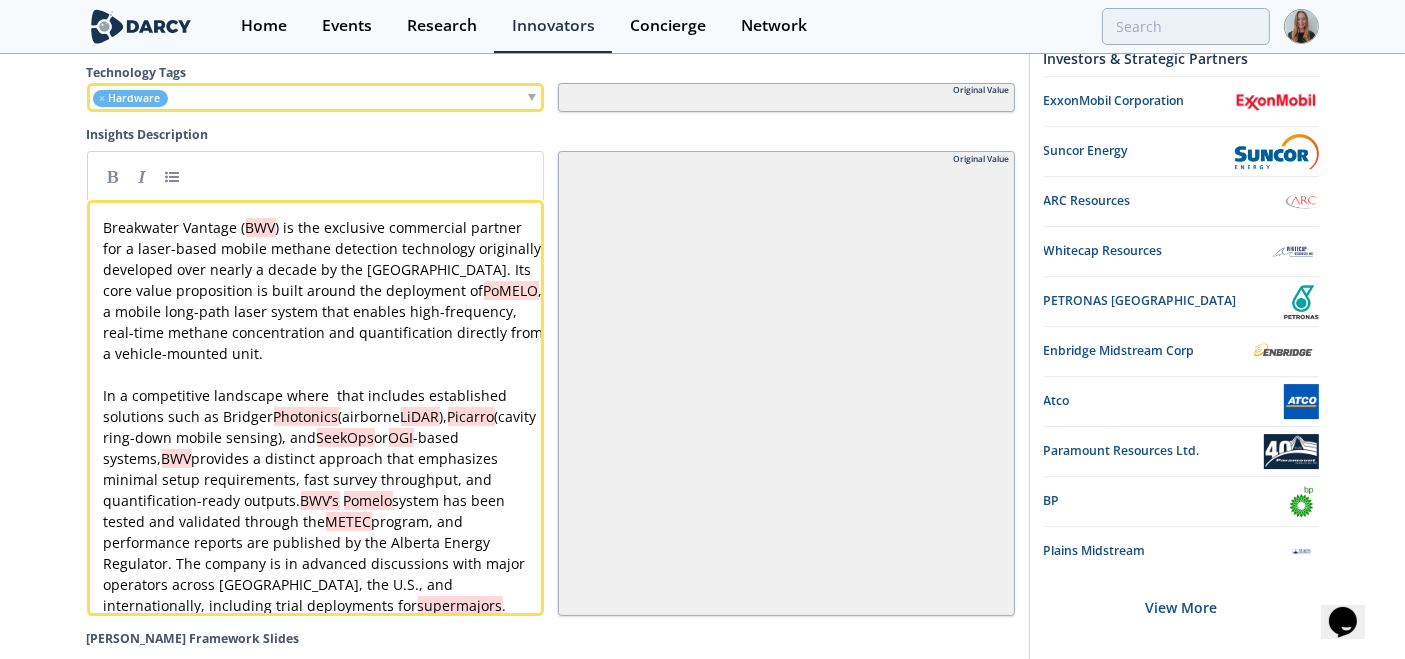 type 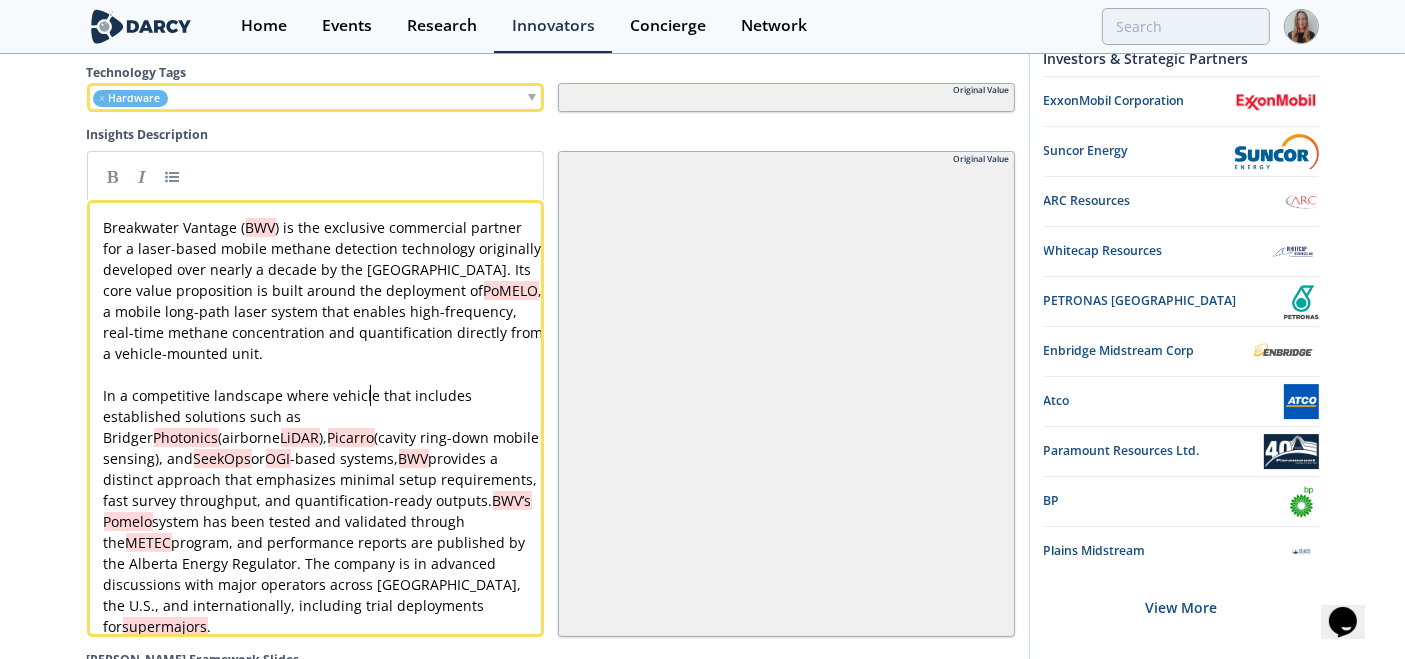 type 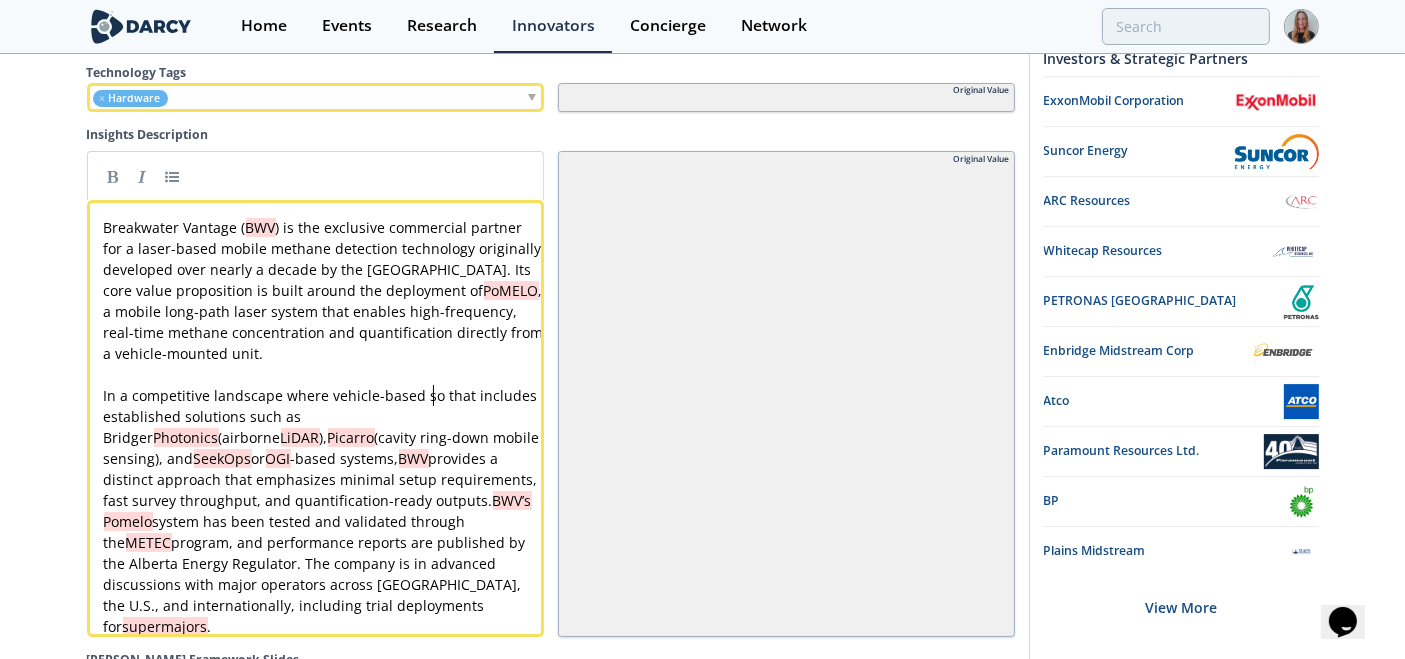 type 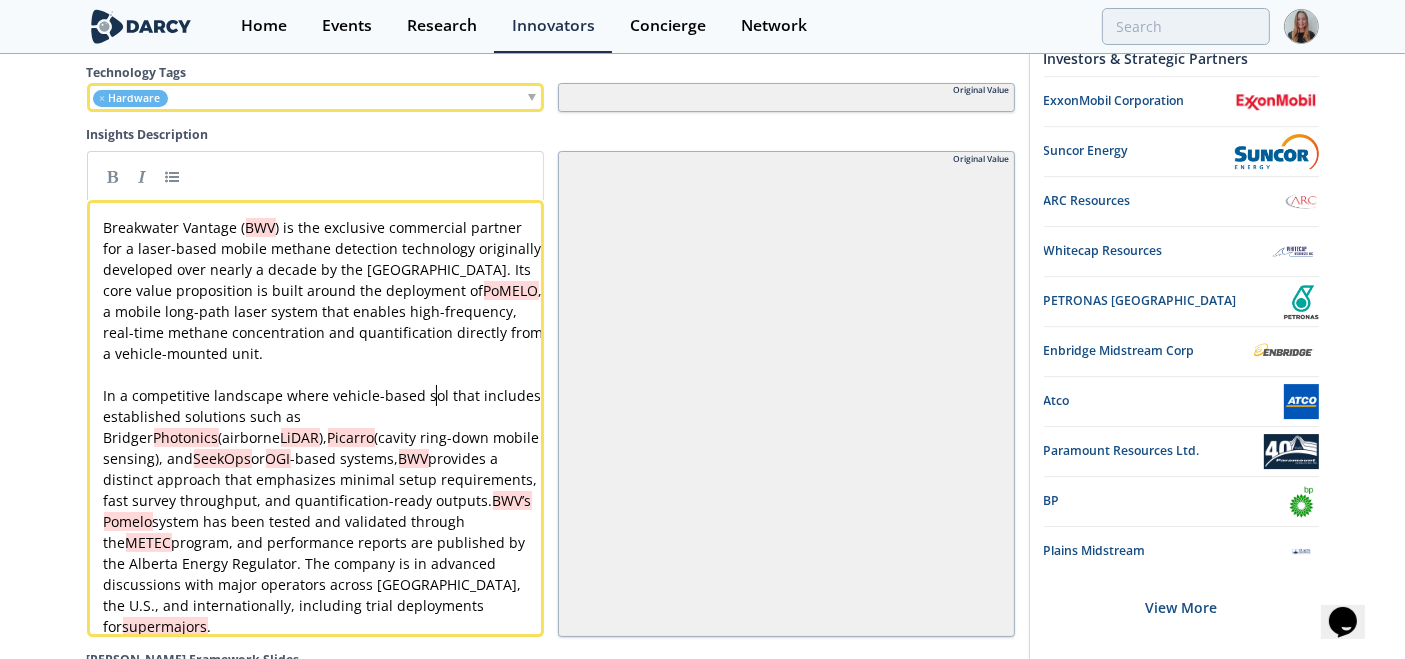 type 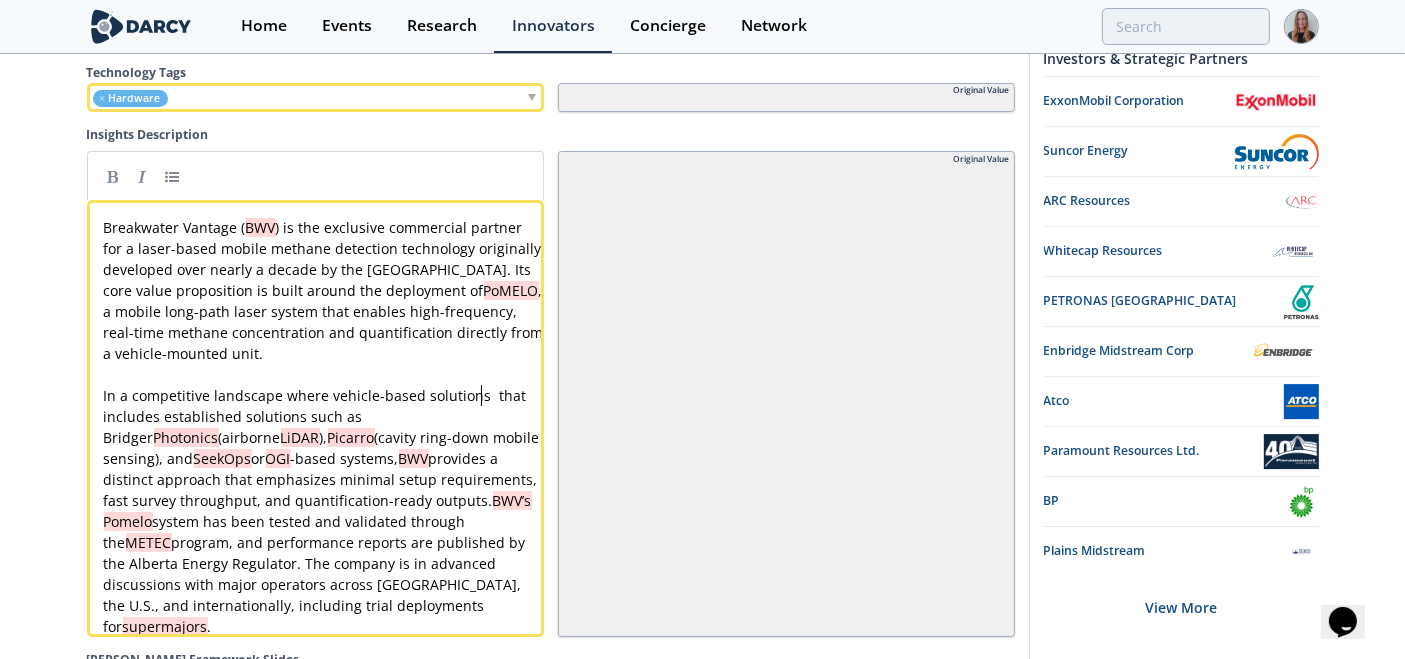 type 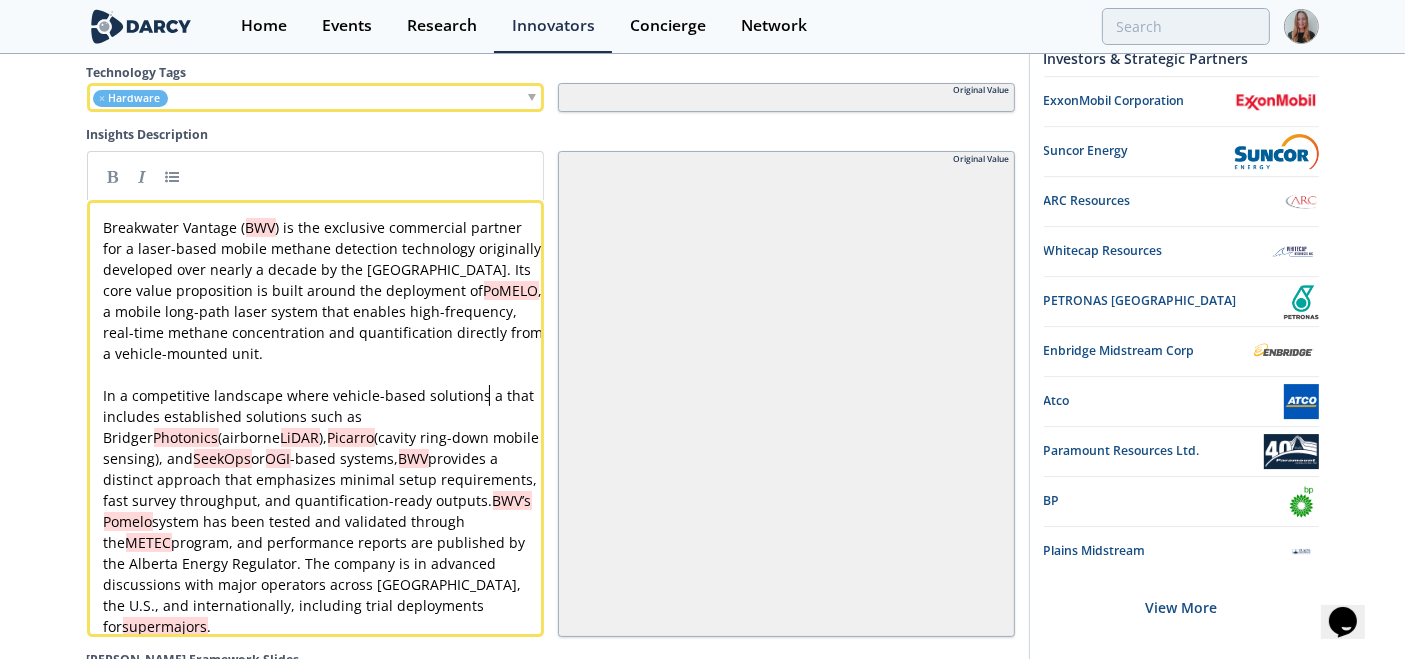 type 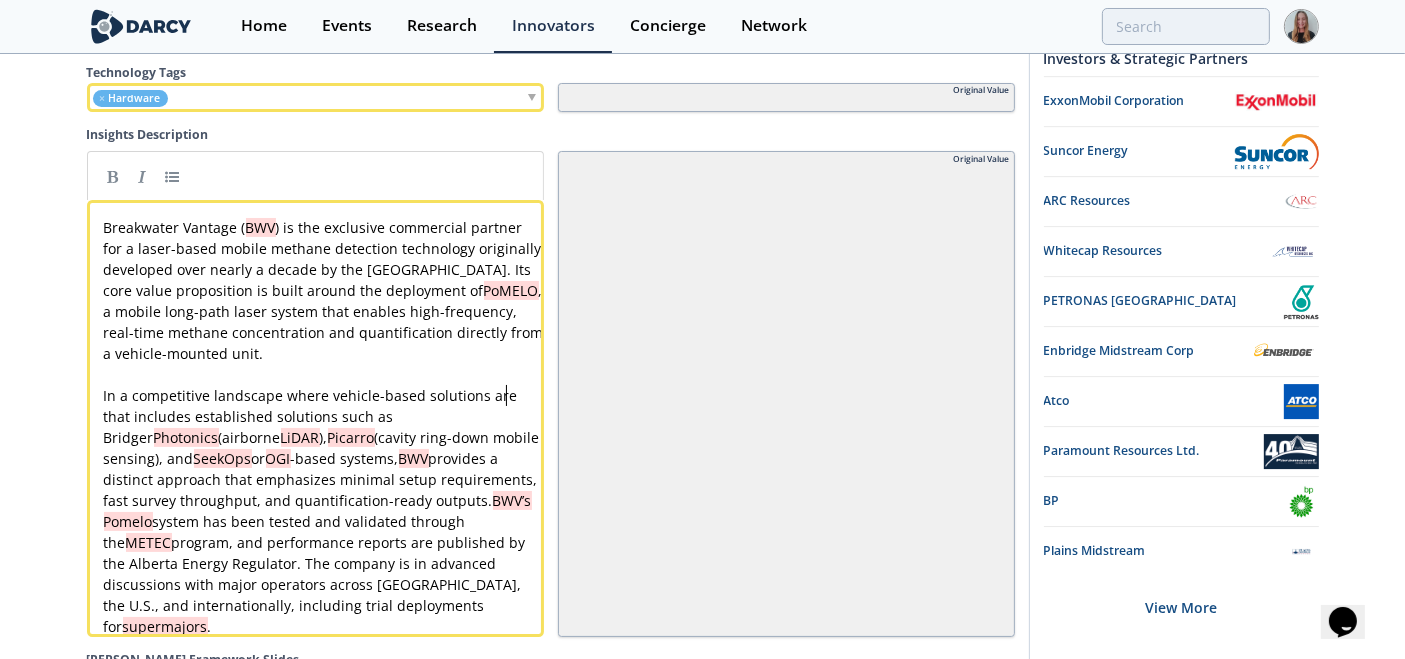 type 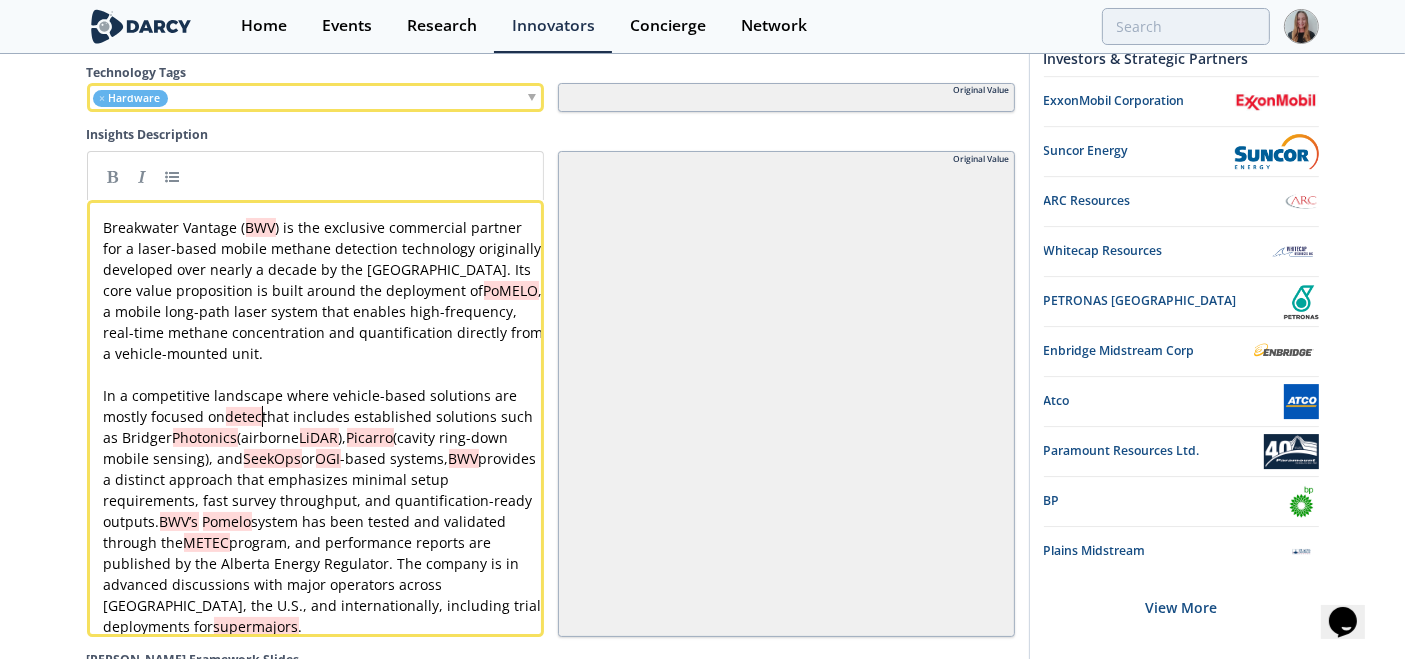 type 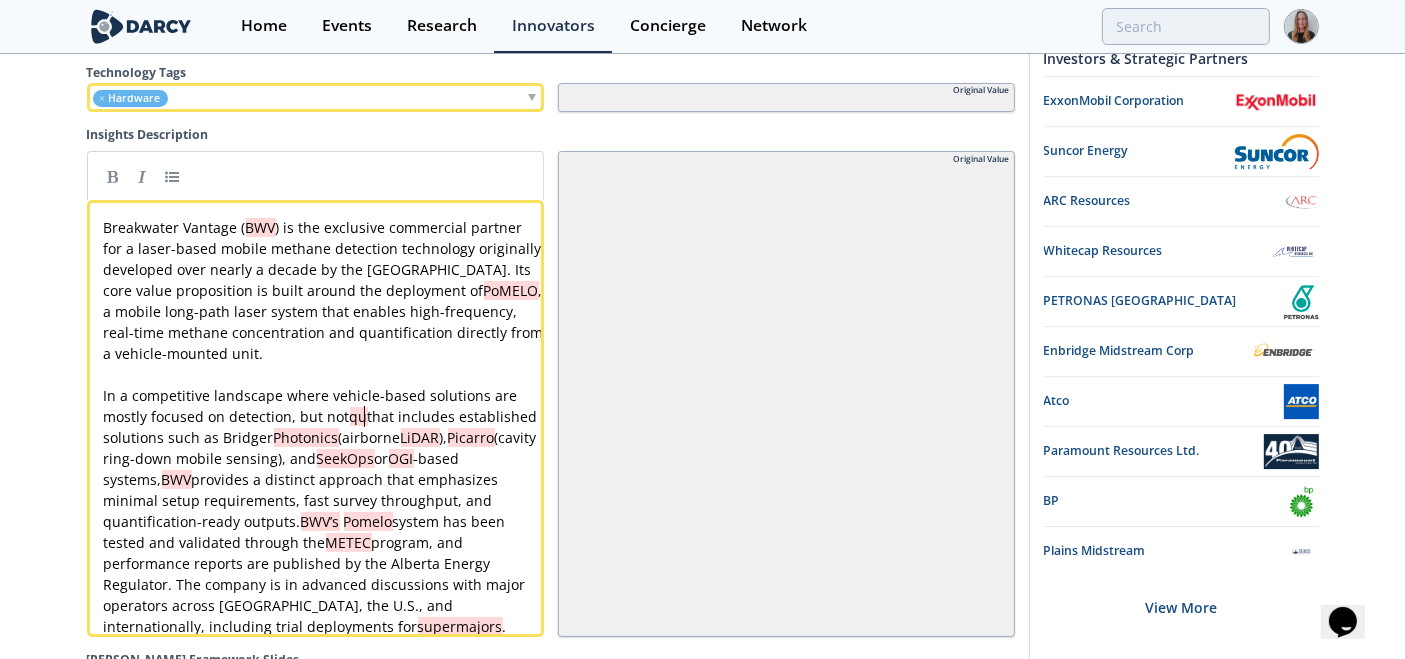 type 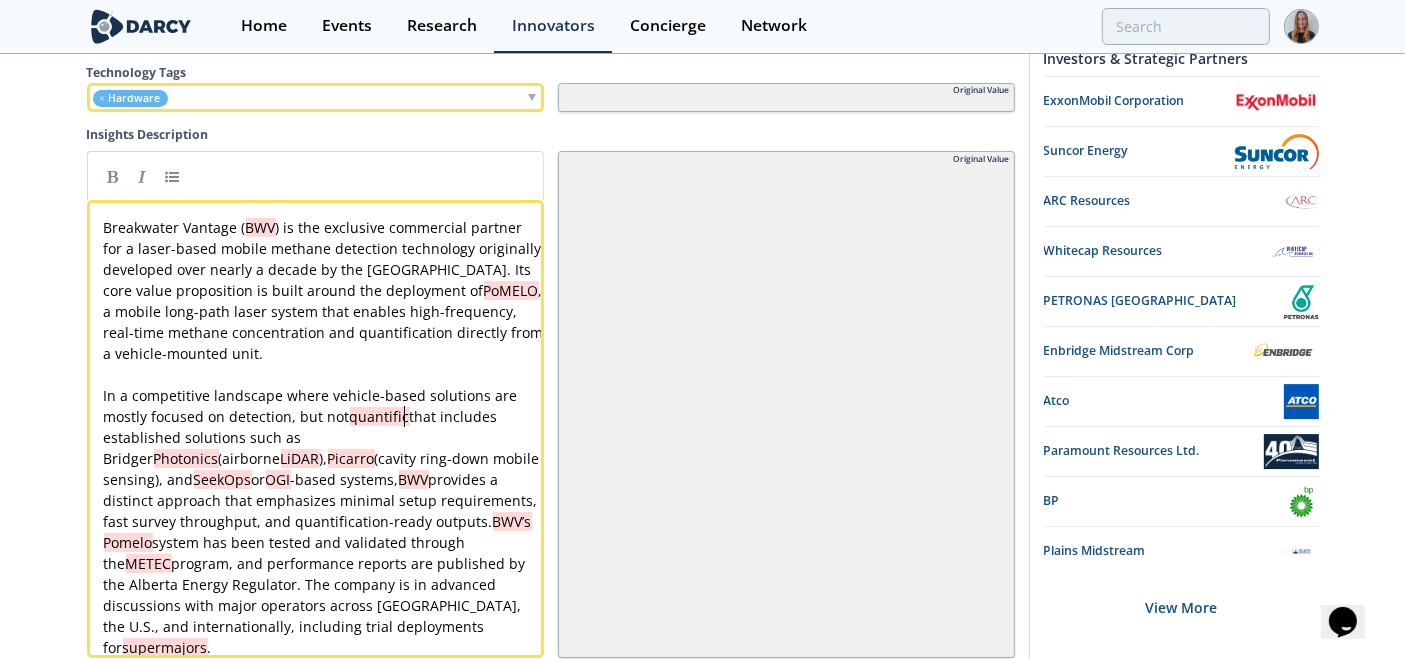 type 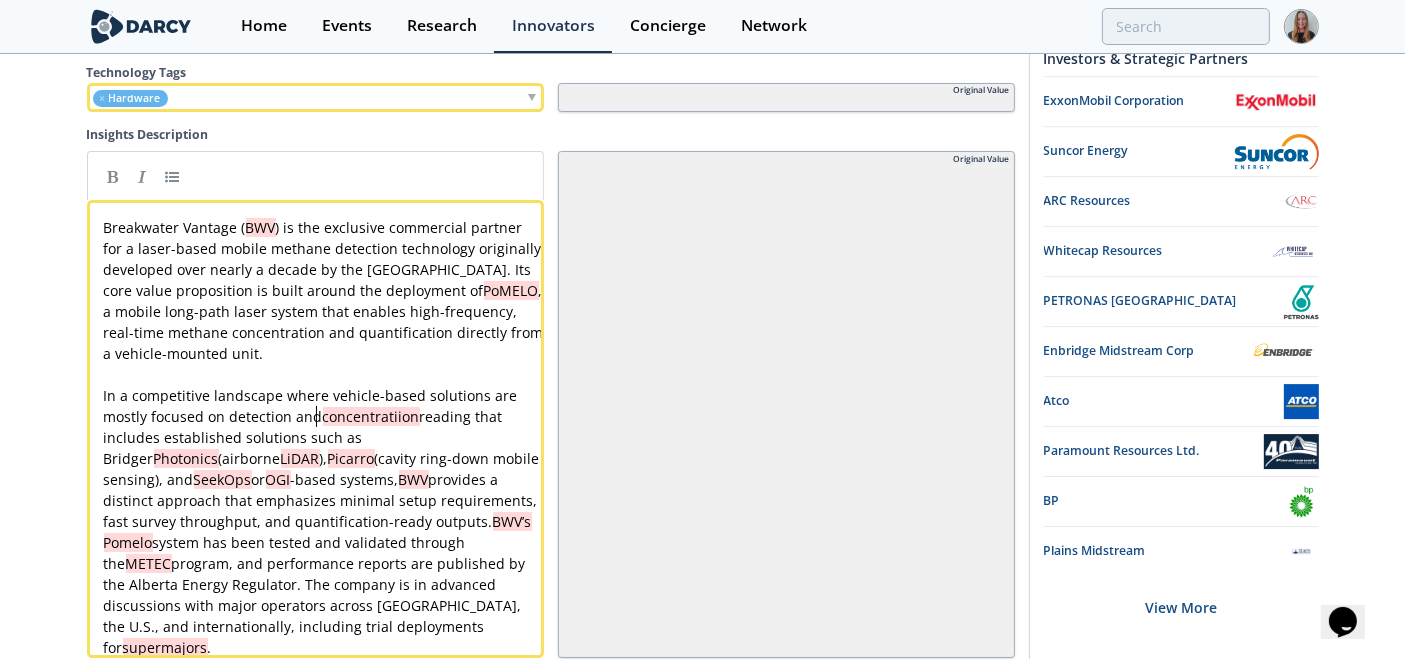 click on "x   Breakwater Vantage ( BWV ) is the exclusive commercial partner for a laser-based mobile methane detection technology originally developed over nearly a decade by the University of Calgary. Its core value proposition is built around the deployment of  PoMELO , a mobile long-path laser system that enables high-frequency, real-time methane concentration and quantification directly from a vehicle-mounted unit.  ​ In a competitive landscape where vehicle-based solutions are mostly focused on detection and  concentratiion  reading that includes established solutions such as Bridger  Photonics  (airborne  LiDAR ),  Picarro  (cavity ring-down mobile sensing), and  SeekOps  or  OGI -based systems,  BWV  provides a distinct approach that emphasizes minimal setup requirements, fast survey throughput, and quantification-ready outputs.  BWV’s   Pomelo  system has been tested and validated through the  METEC supermajors ." at bounding box center (324, 437) 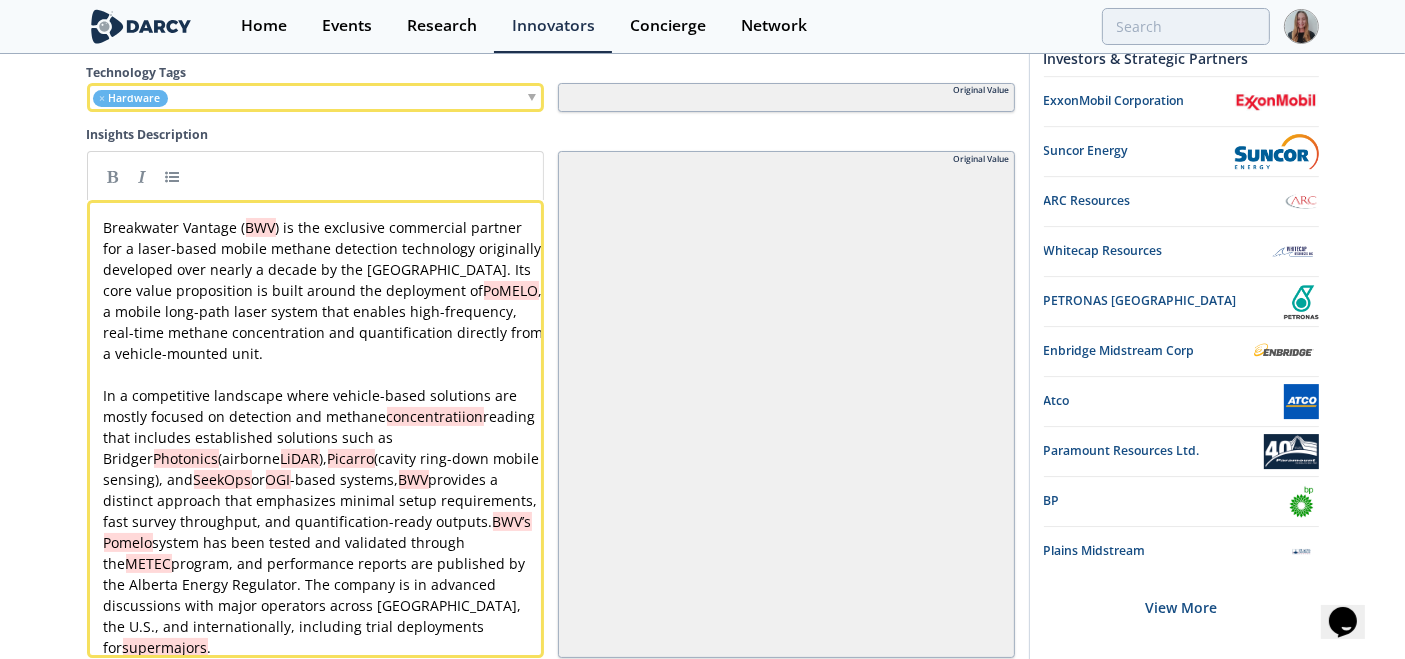 click on "x   Breakwater Vantage ( BWV ) is the exclusive commercial partner for a laser-based mobile methane detection technology originally developed over nearly a decade by the University of Calgary. Its core value proposition is built around the deployment of  PoMELO , a mobile long-path laser system that enables high-frequency, real-time methane concentration and quantification directly from a vehicle-mounted unit.  ​ In a competitive landscape where vehicle-based solutions are mostly focused on detection and methane  concentratiion  reading that includes established solutions such as Bridger  Photonics  (airborne  LiDAR ),  Picarro  (cavity ring-down mobile sensing), and  SeekOps  or  OGI -based systems,  BWV  provides a distinct approach that emphasizes minimal setup requirements, fast survey throughput, and quantification-ready outputs.  BWV’s   Pomelo  system has been tested and validated through the  METEC supermajors ." at bounding box center (324, 437) 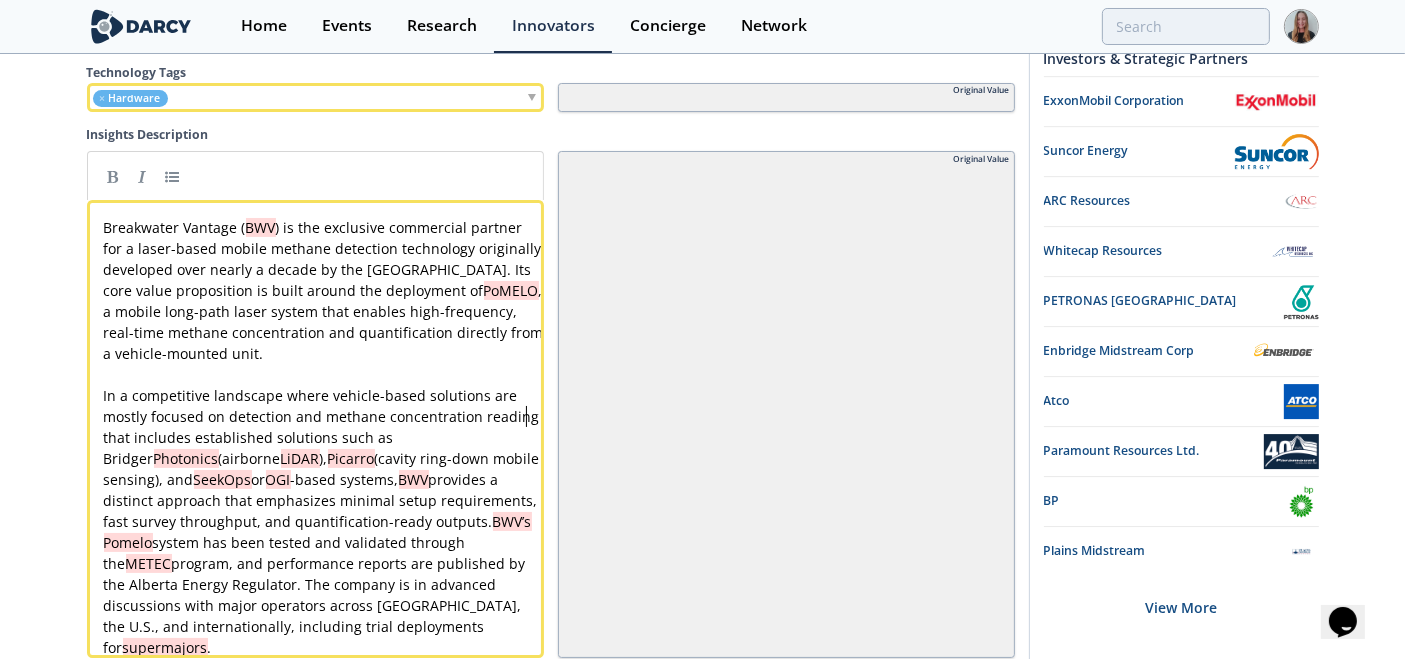 click on "x   Breakwater Vantage ( BWV ) is the exclusive commercial partner for a laser-based mobile methane detection technology originally developed over nearly a decade by the University of Calgary. Its core value proposition is built around the deployment of  PoMELO , a mobile long-path laser system that enables high-frequency, real-time methane concentration and quantification directly from a vehicle-mounted unit.  ​ In a competitive landscape where vehicle-based solutions are mostly focused on detection and methane concentration reading that includes established solutions such as Bridger  Photonics  (airborne  LiDAR ),  Picarro  (cavity ring-down mobile sensing), and  SeekOps  or  OGI -based systems,  BWV  provides a distinct approach that emphasizes minimal setup requirements, fast survey throughput, and quantification-ready outputs.  BWV’s   Pomelo  system has been tested and validated through the  METEC supermajors ." at bounding box center [324, 437] 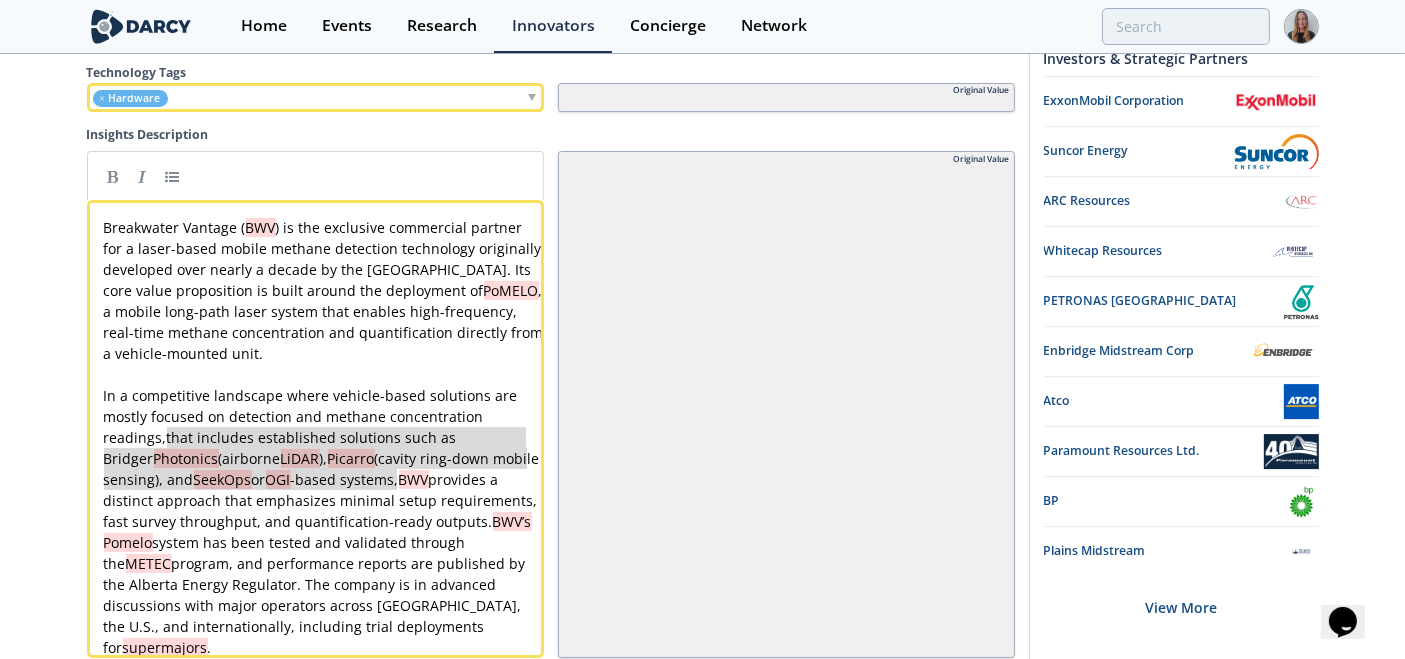 drag, startPoint x: 397, startPoint y: 450, endPoint x: 169, endPoint y: 401, distance: 233.20592 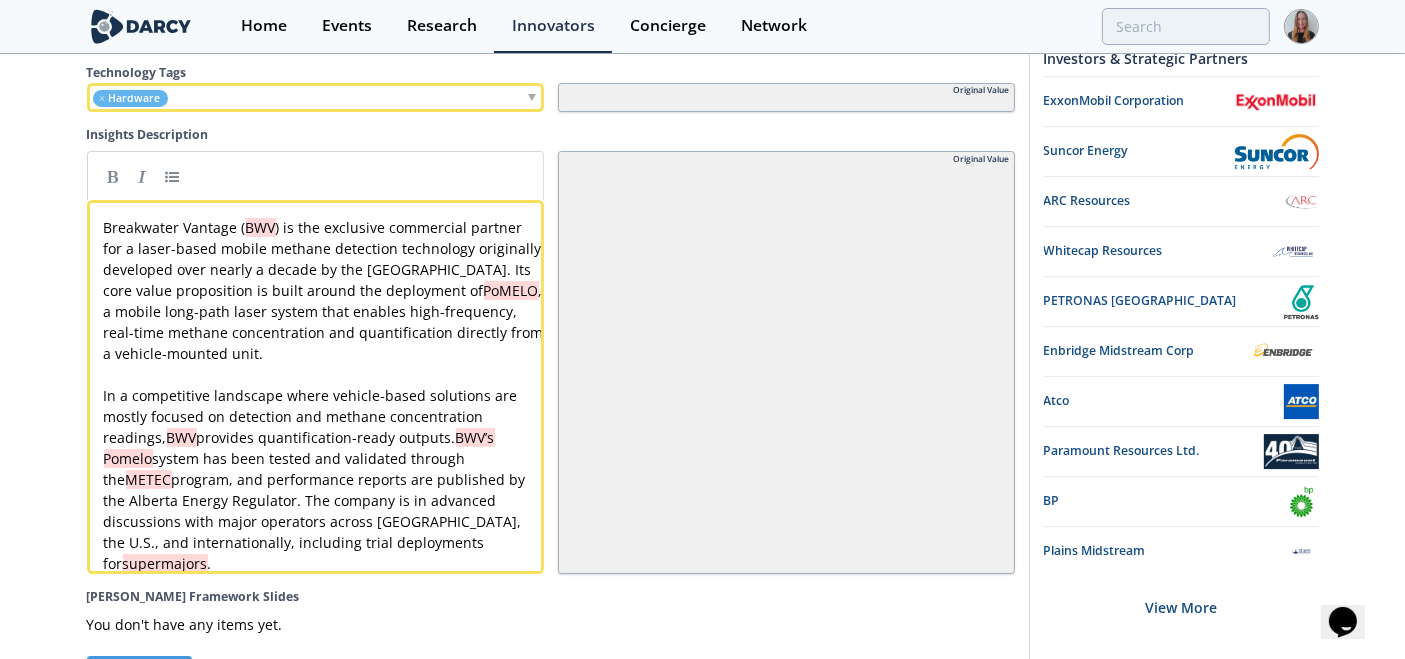 click on "x   Breakwater Vantage ( BWV ) is the exclusive commercial partner for a laser-based mobile methane detection technology originally developed over nearly a decade by the University of Calgary. Its core value proposition is built around the deployment of  PoMELO , a mobile long-path laser system that enables high-frequency, real-time methane concentration and quantification directly from a vehicle-mounted unit.  ​ In a competitive landscape where vehicle-based solutions are mostly focused on detection and methane concentration readings,  BWV  provides quantification-ready outputs.  BWV’s   Pomelo  system has been tested and validated through the  METEC  program, and performance reports are published by the Alberta Energy Regulator. The company is in advanced discussions with major operators across Canada, the U.S., and internationally, including trial deployments for  supermajors ." at bounding box center (324, 395) 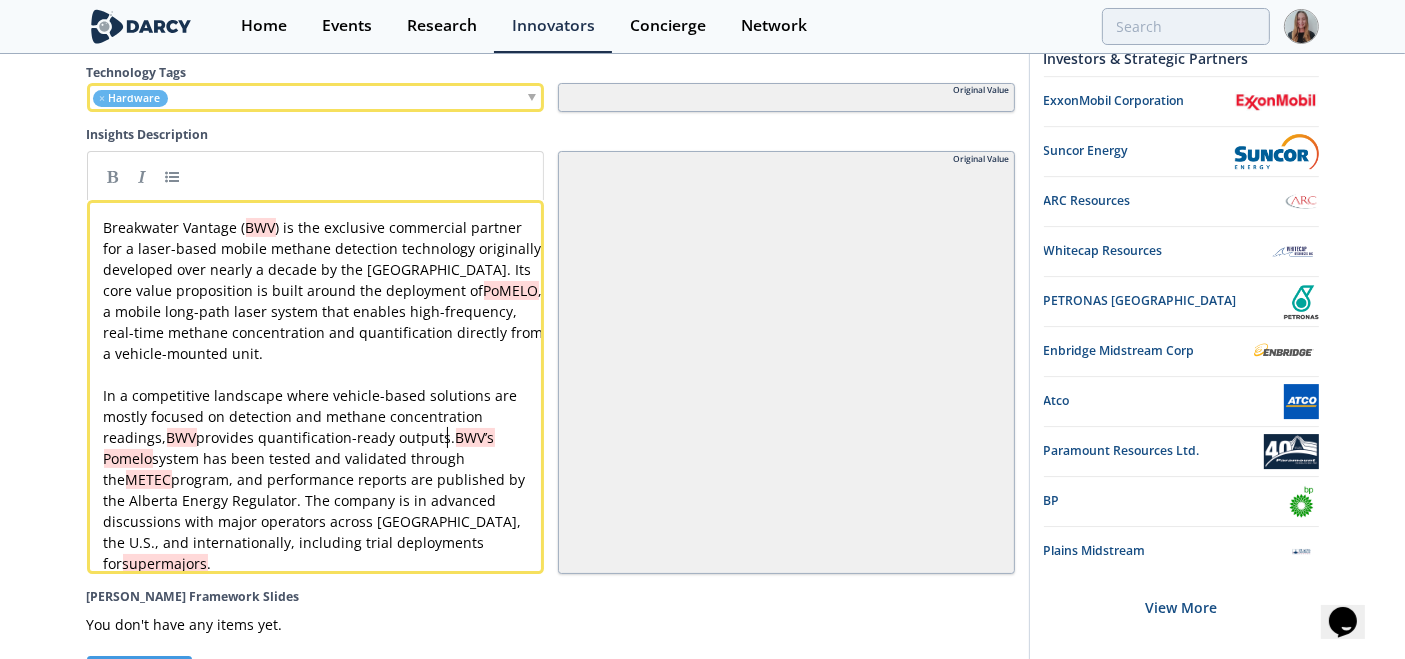 click on "x   Breakwater Vantage ( BWV ) is the exclusive commercial partner for a laser-based mobile methane detection technology originally developed over nearly a decade by the University of Calgary. Its core value proposition is built around the deployment of  PoMELO , a mobile long-path laser system that enables high-frequency, real-time methane concentration and quantification directly from a vehicle-mounted unit.  ​ In a competitive landscape where vehicle-based solutions are mostly focused on detection and methane concentration readings,  BWV  provides quantification-ready outputs.  BWV’s   Pomelo  system has been tested and validated through the  METEC  program, and performance reports are published by the Alberta Energy Regulator. The company is in advanced discussions with major operators across Canada, the U.S., and internationally, including trial deployments for  supermajors ." at bounding box center (324, 395) 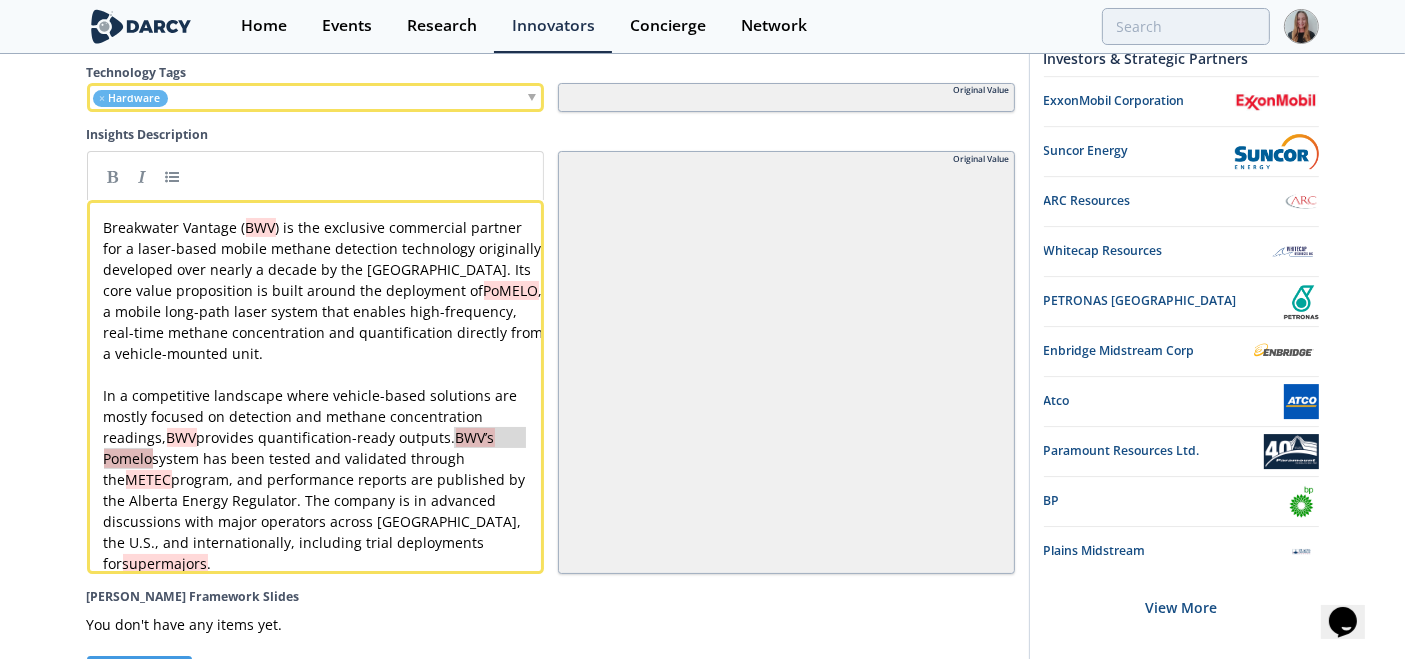 drag, startPoint x: 456, startPoint y: 406, endPoint x: 154, endPoint y: 430, distance: 302.95215 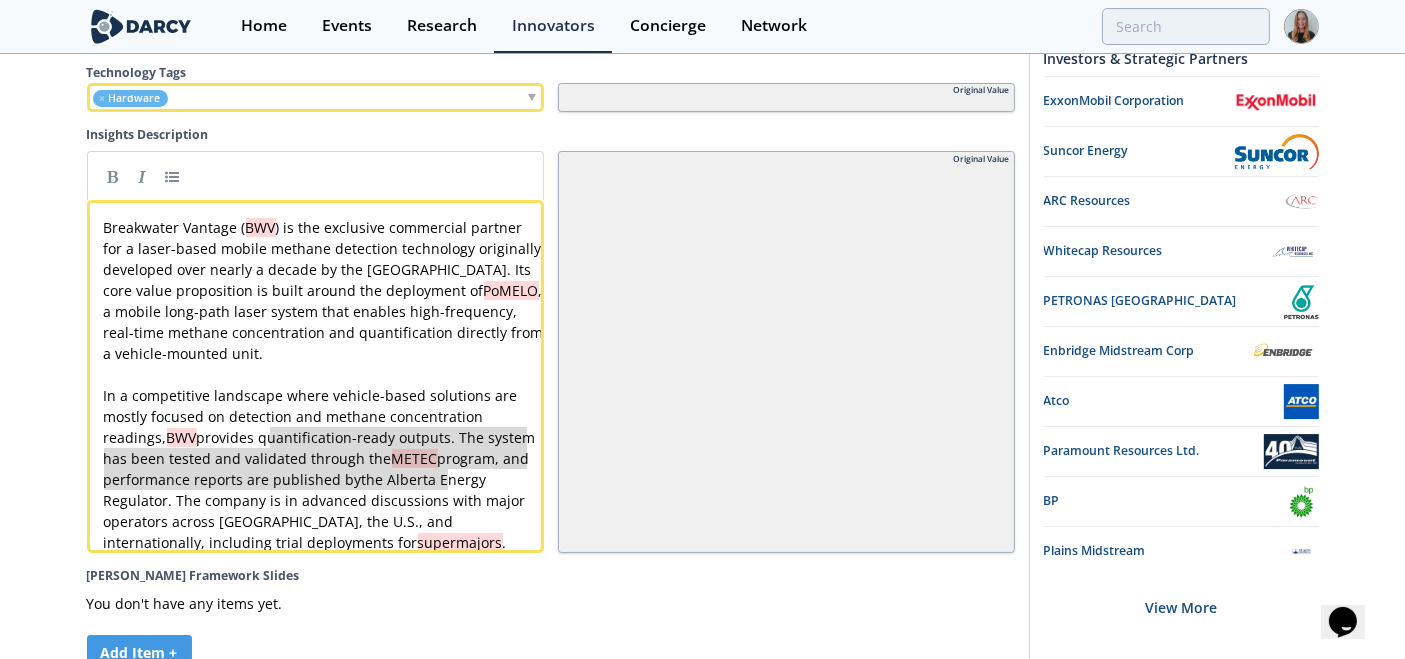 drag, startPoint x: 268, startPoint y: 396, endPoint x: 448, endPoint y: 454, distance: 189.11372 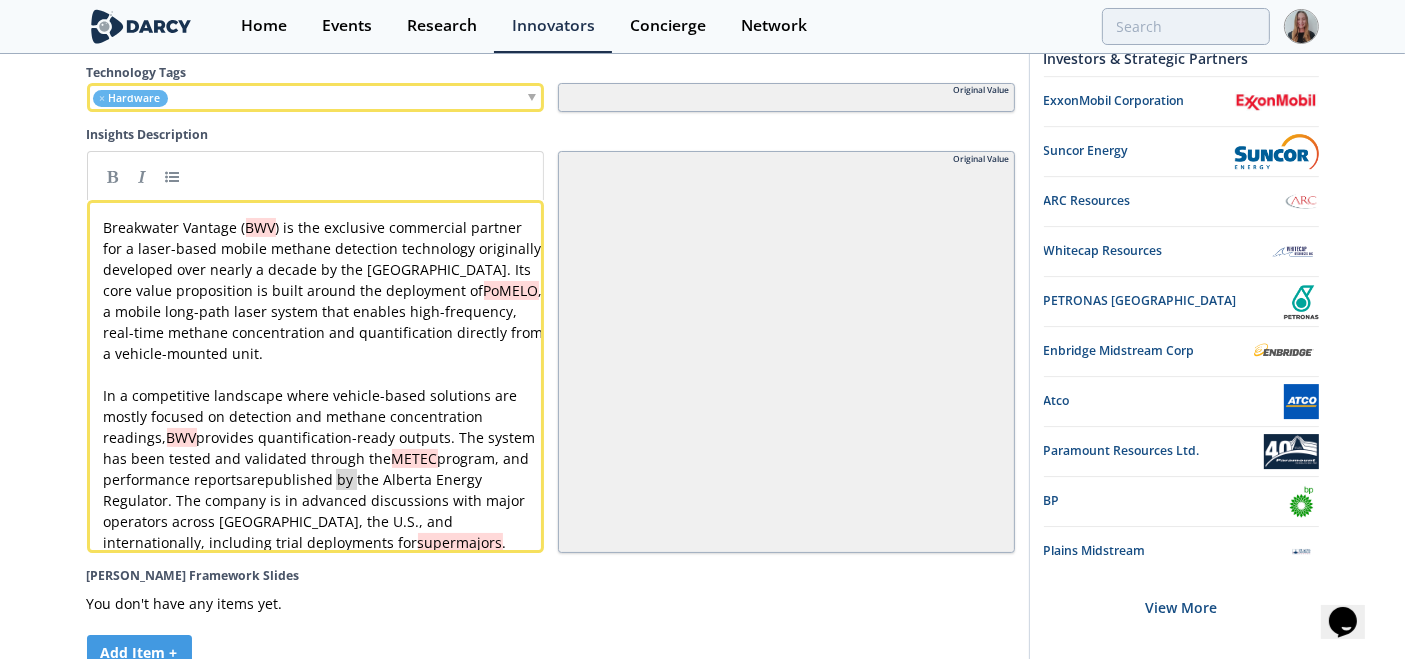 drag, startPoint x: 340, startPoint y: 447, endPoint x: 359, endPoint y: 444, distance: 19.235384 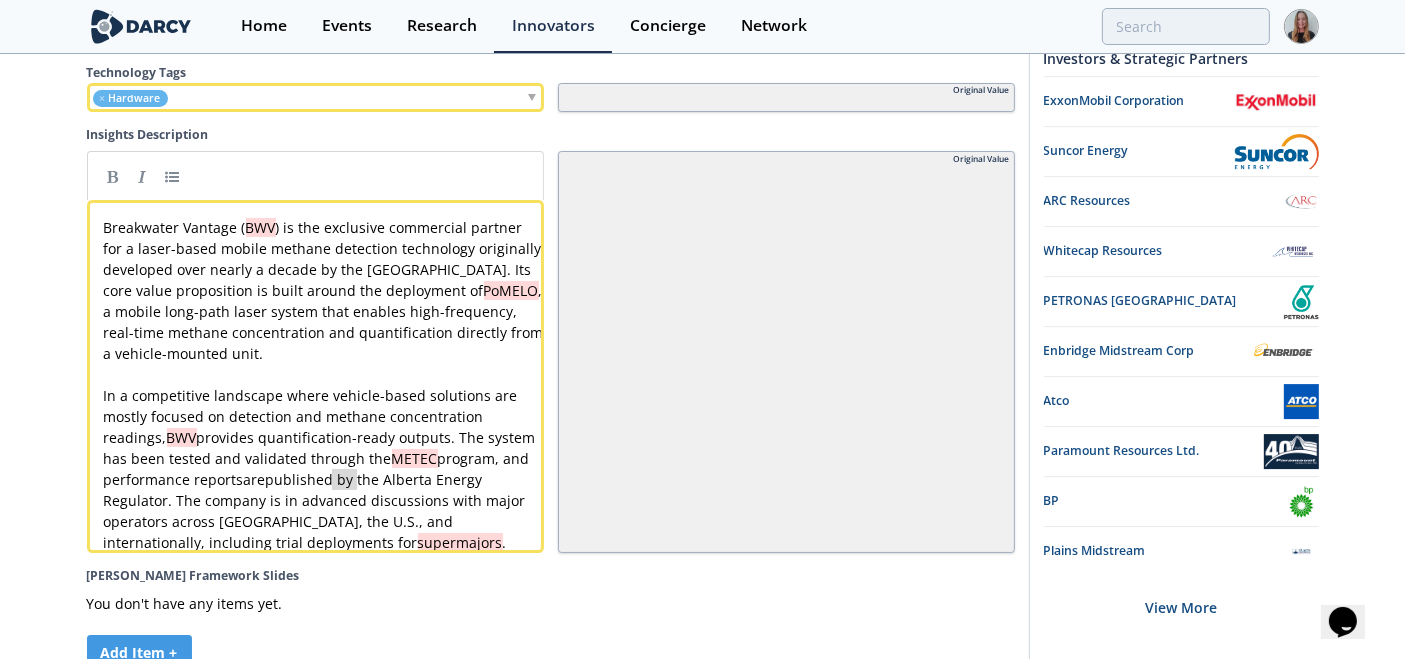 drag, startPoint x: 333, startPoint y: 452, endPoint x: 375, endPoint y: 464, distance: 43.68066 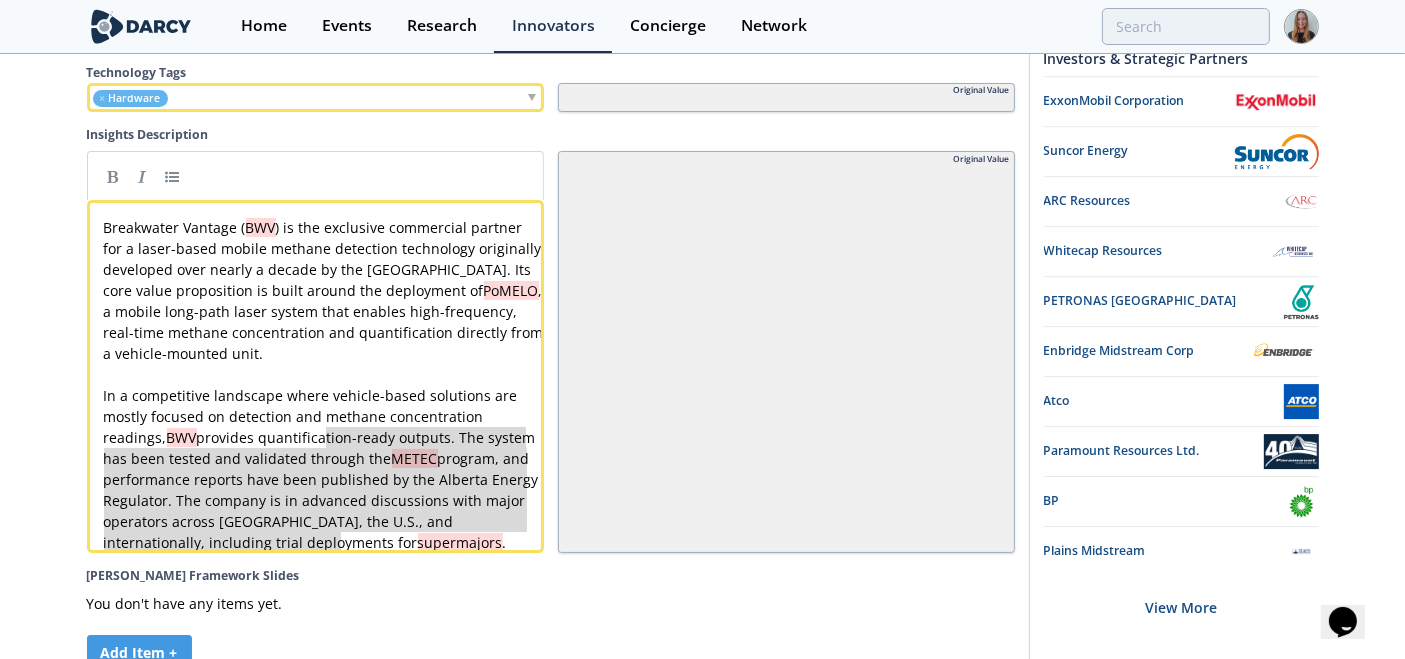 drag, startPoint x: 328, startPoint y: 407, endPoint x: 331, endPoint y: 442, distance: 35.128338 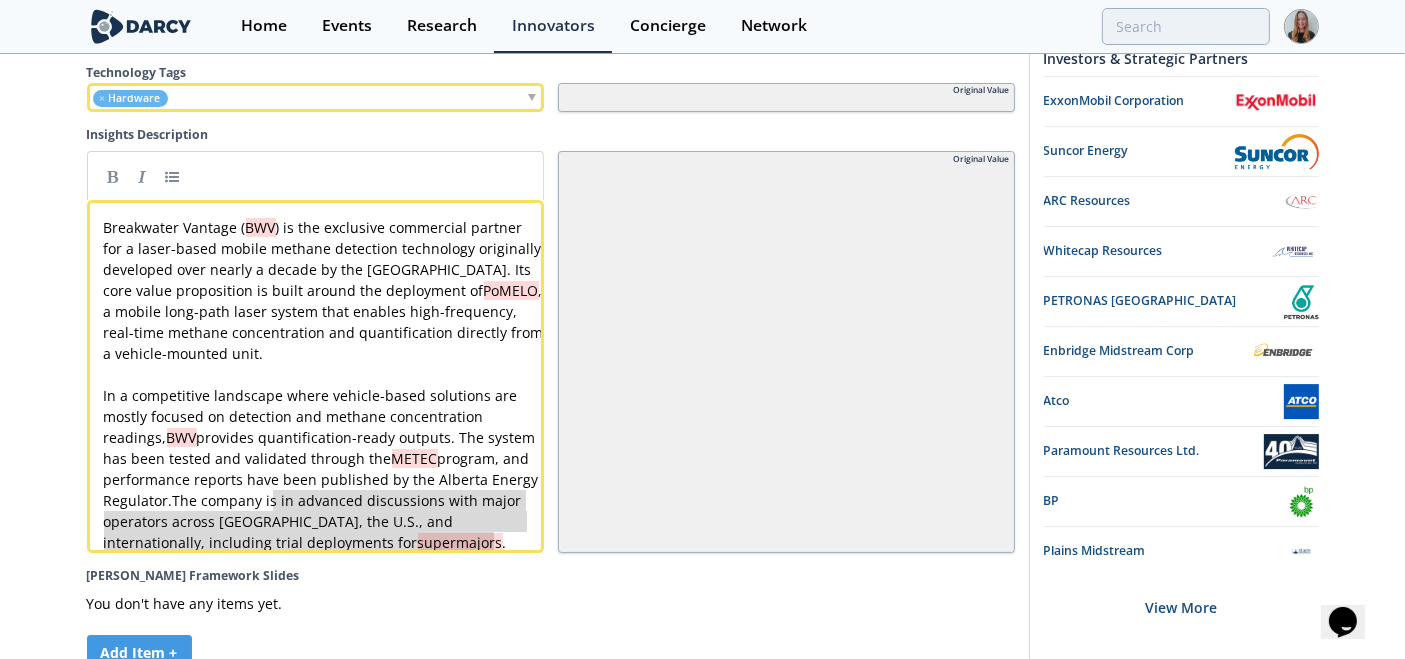 drag, startPoint x: 276, startPoint y: 459, endPoint x: 530, endPoint y: 531, distance: 264.00757 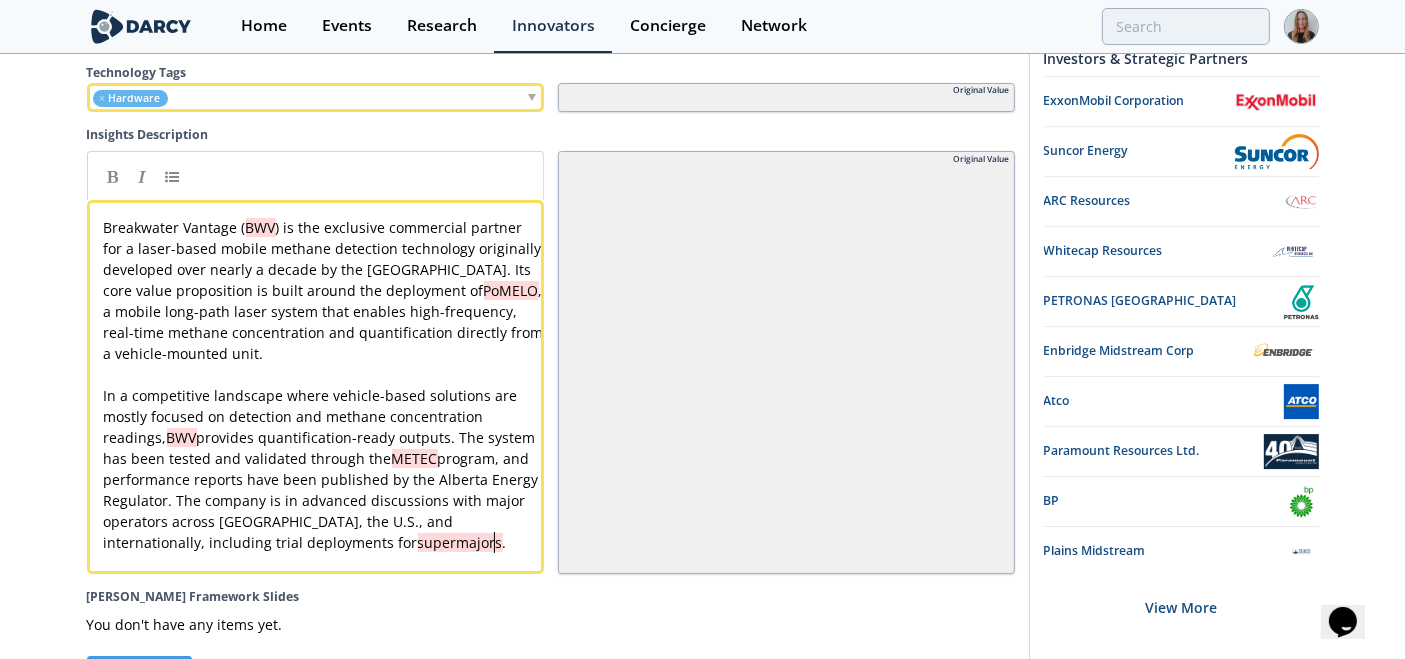 click on "In a competitive landscape where vehicle-based solutions are mostly focused on detection and methane concentration readings,  BWV  provides quantification-ready outputs. The system has been tested and validated through the  METEC  program, and performance reports have been published by the Alberta Energy Regulator. The company is in advanced discussions with major operators across Canada, the U.S., and internationally, including trial deployments for  supermajors ." at bounding box center (324, 469) 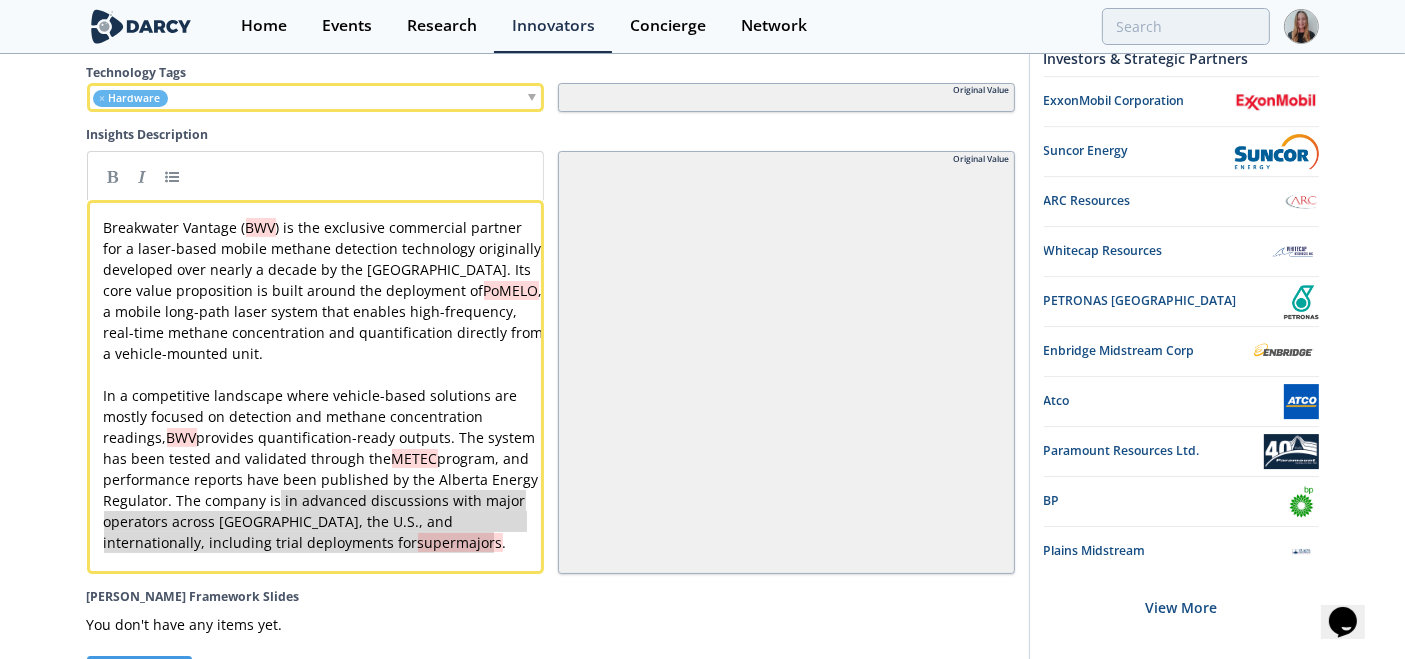 drag, startPoint x: 508, startPoint y: 514, endPoint x: 277, endPoint y: 472, distance: 234.78714 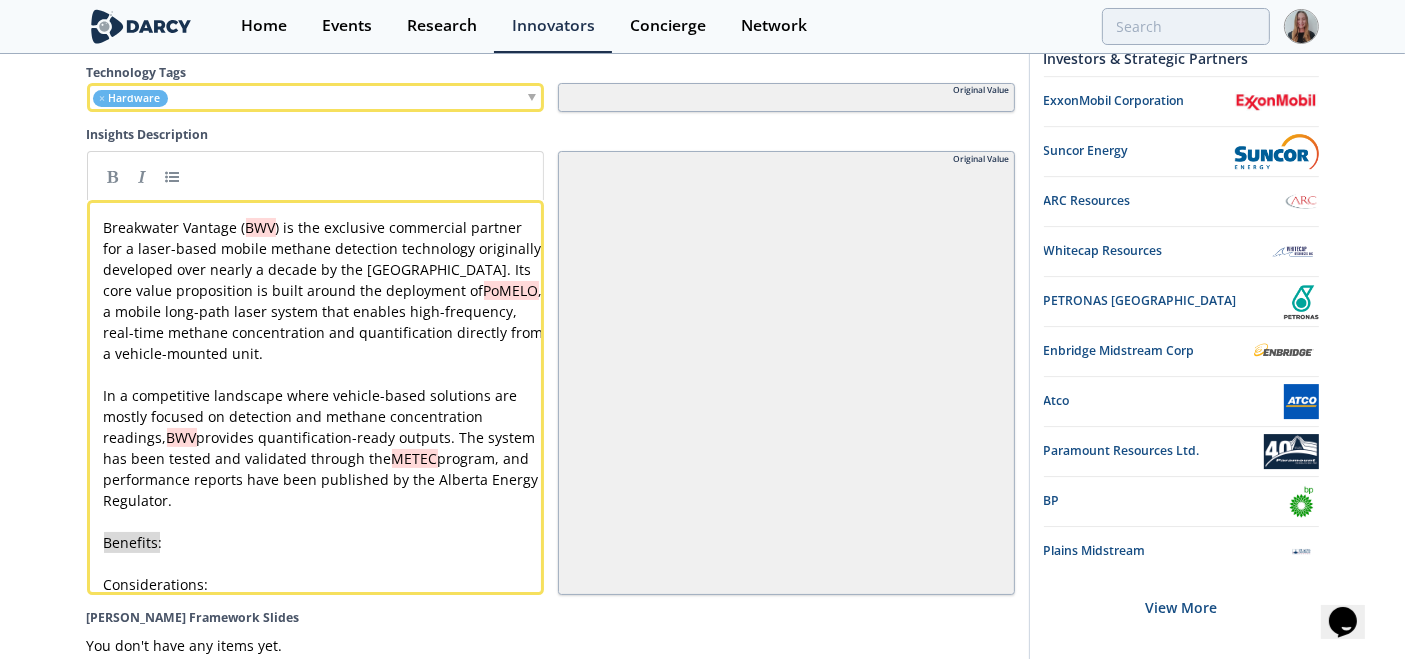 drag, startPoint x: 202, startPoint y: 511, endPoint x: 85, endPoint y: 504, distance: 117.20921 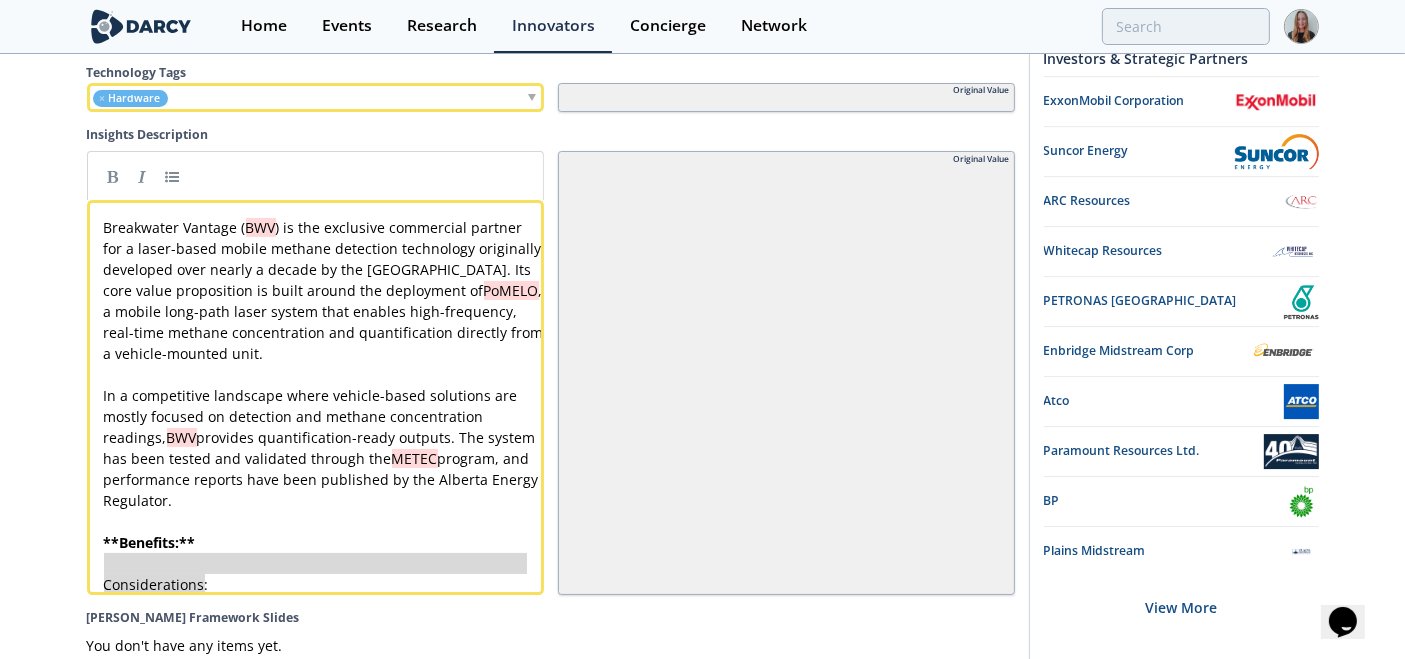 drag, startPoint x: 85, startPoint y: 539, endPoint x: 54, endPoint y: 533, distance: 31.575306 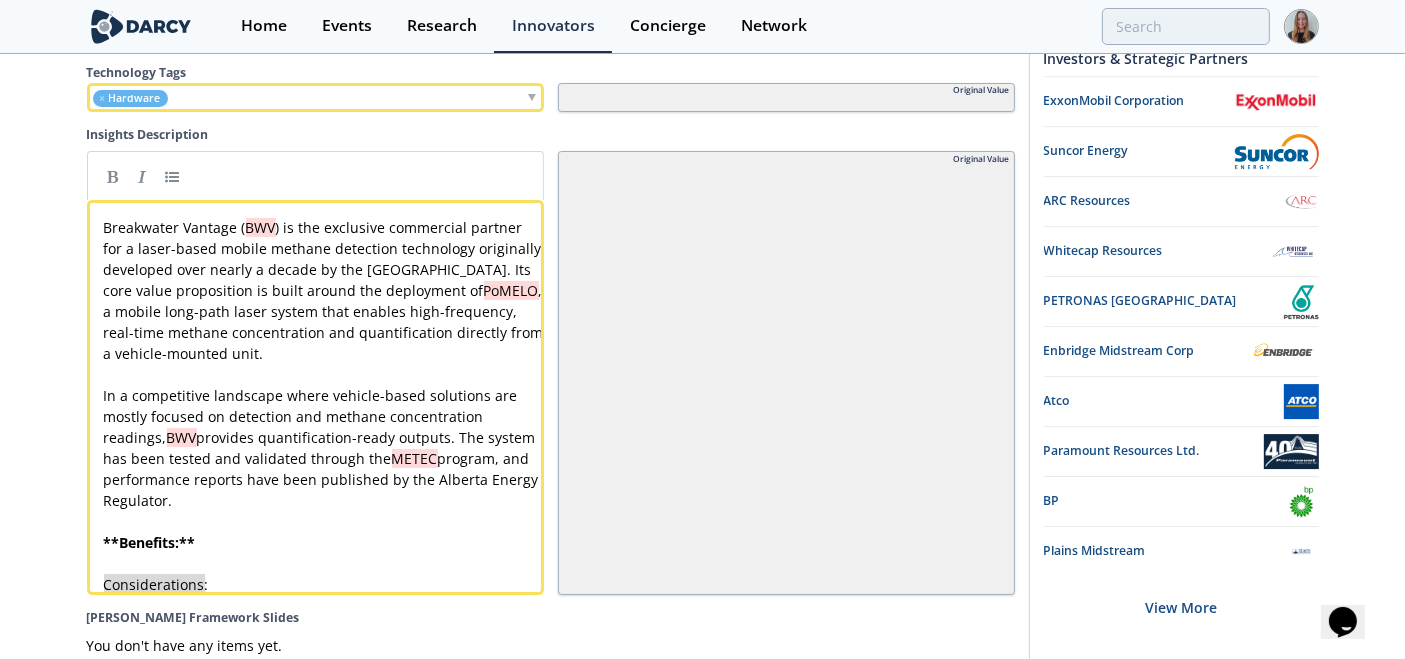 drag, startPoint x: 228, startPoint y: 561, endPoint x: 34, endPoint y: 561, distance: 194 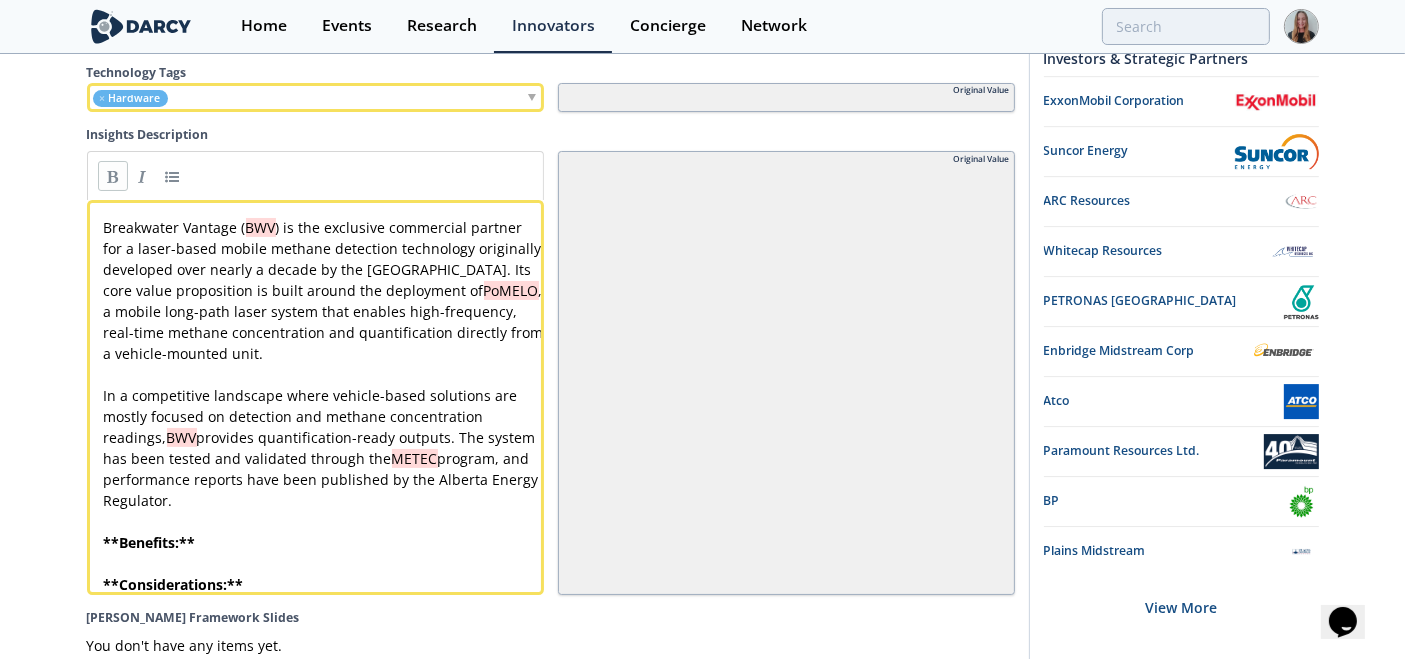 click on "** Considerations: **" at bounding box center (324, 584) 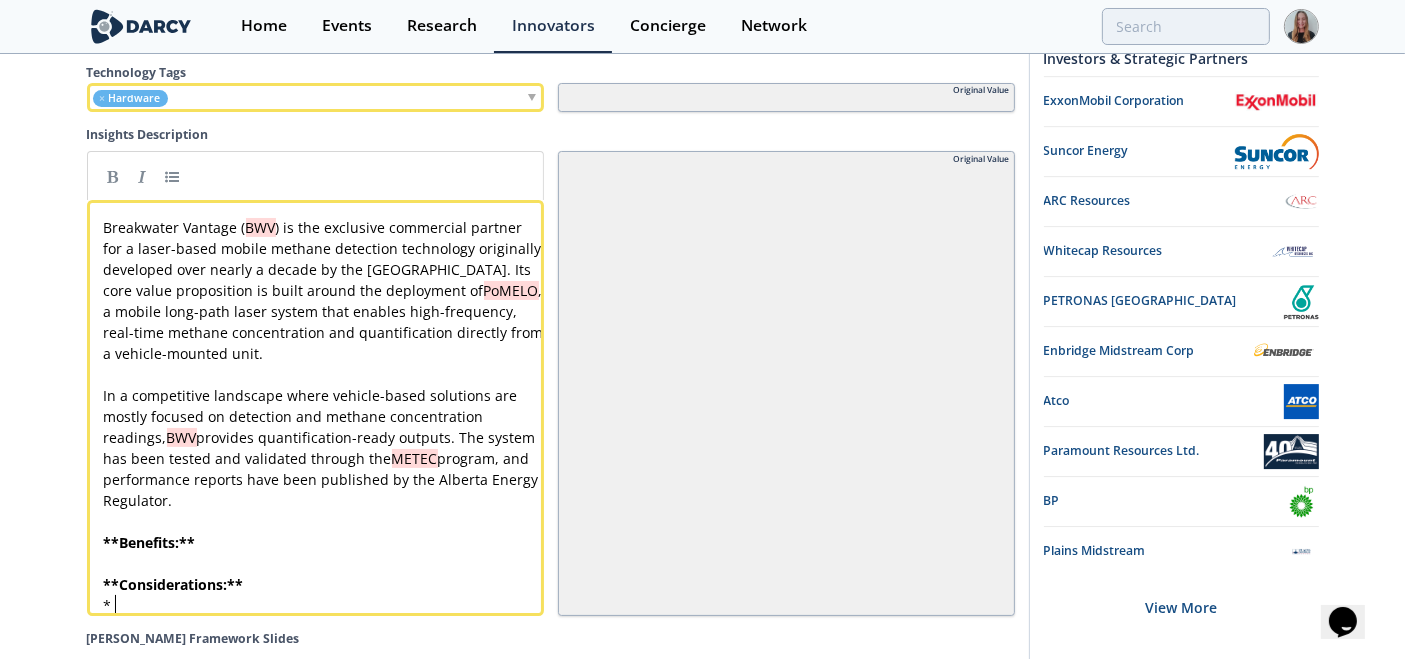 paste on "lo" 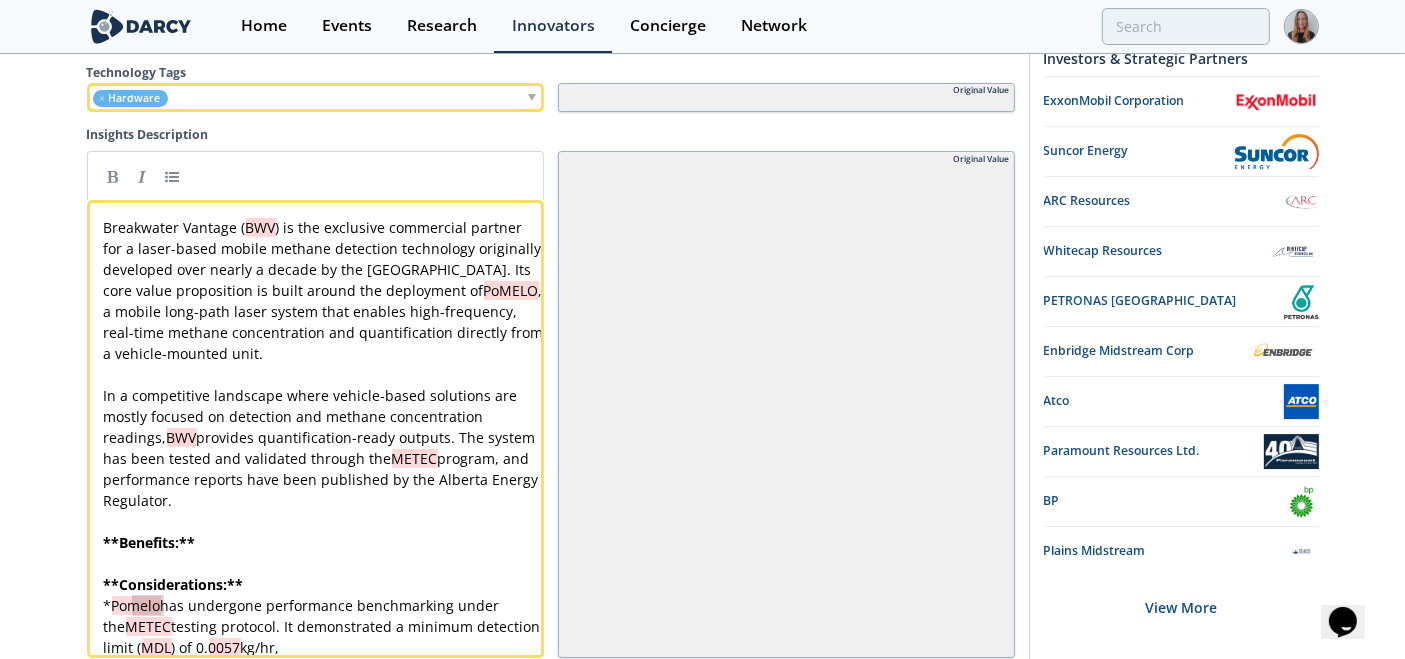 drag, startPoint x: 162, startPoint y: 575, endPoint x: 305, endPoint y: 617, distance: 149.04027 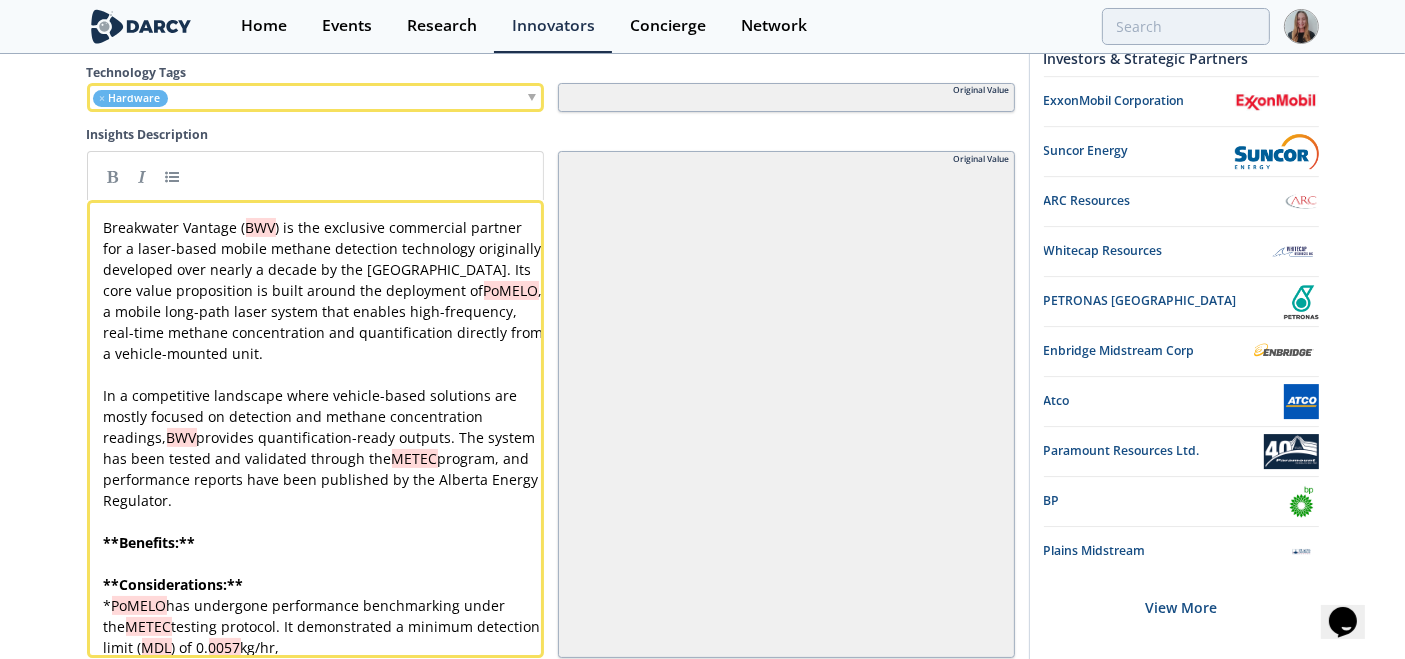 click on "** Benefits: **" at bounding box center (324, 542) 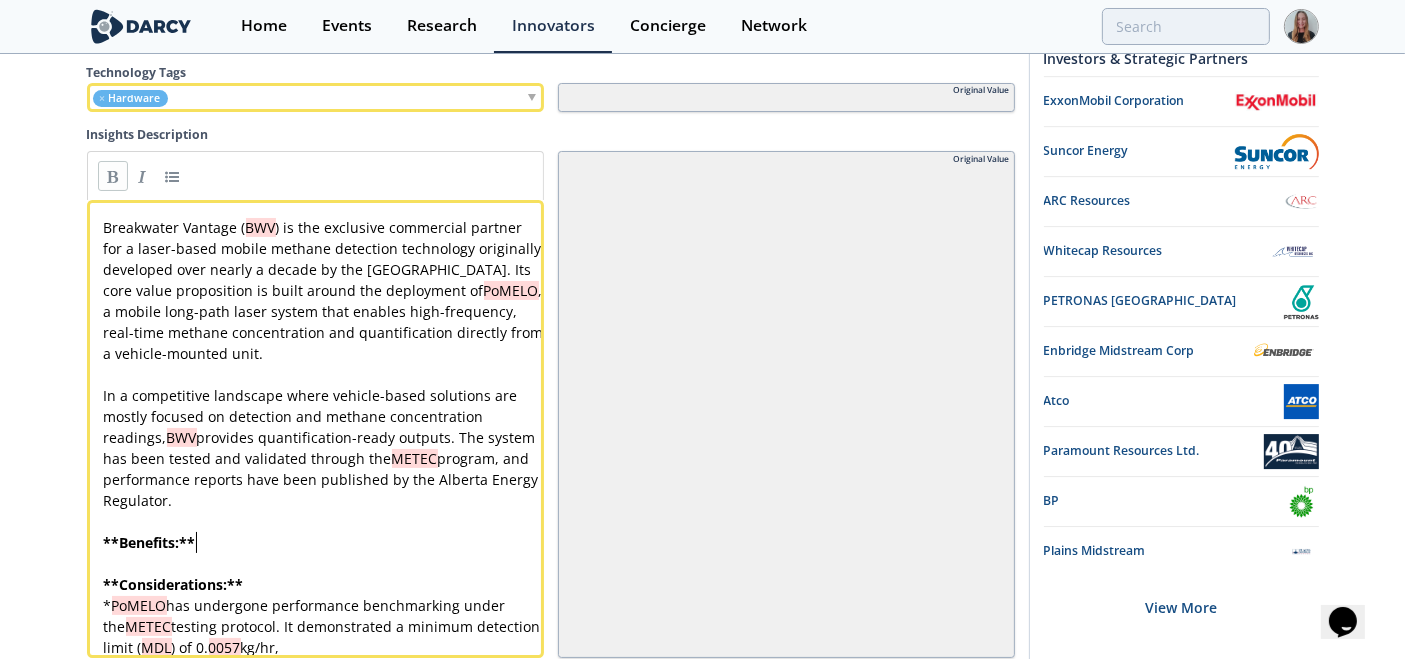 click on "** Benefits: **" at bounding box center [324, 542] 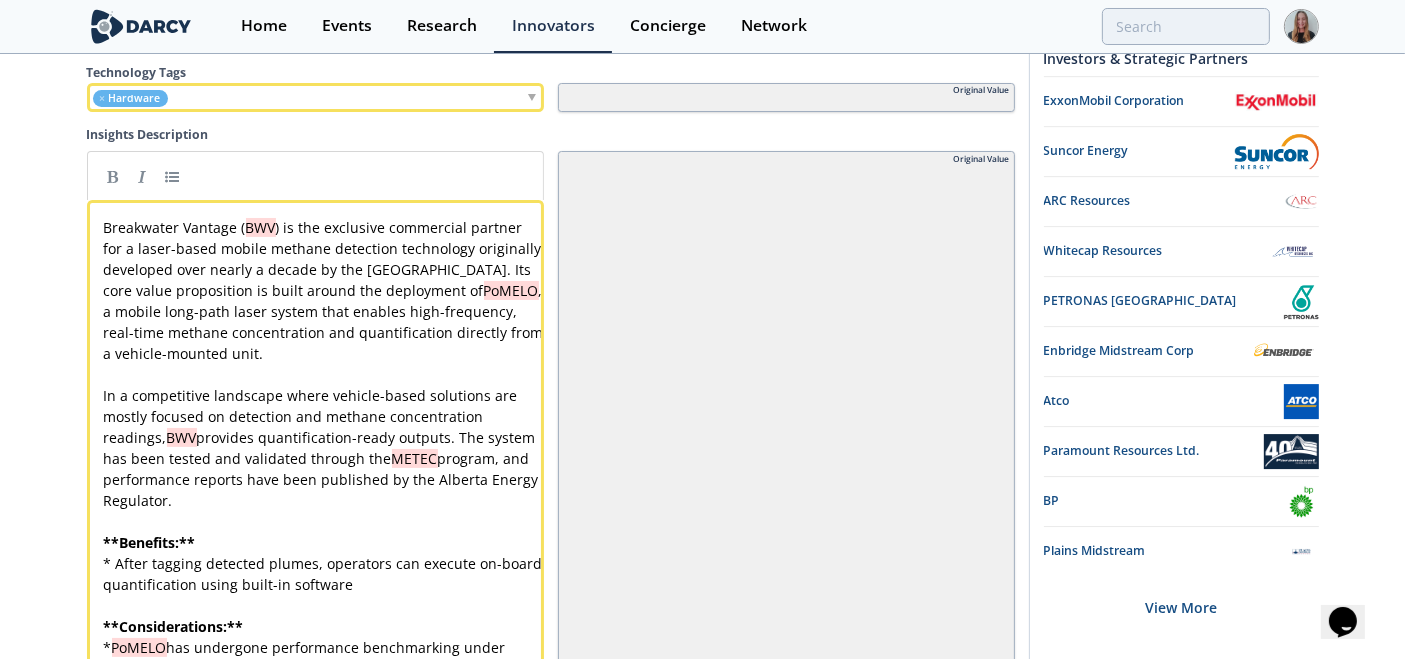click on "x   Breakwater Vantage ( BWV ) is the exclusive commercial partner for a laser-based mobile methane detection technology originally developed over nearly a decade by the University of Calgary. Its core value proposition is built around the deployment of  PoMELO , a mobile long-path laser system that enables high-frequency, real-time methane concentration and quantification directly from a vehicle-mounted unit.  ​ In a competitive landscape where vehicle-based solutions are mostly focused on detection and methane concentration readings,  BWV  provides quantification-ready outputs. The system has been tested and validated through the  METEC  program, and performance reports have been published by the Alberta Energy Regulator.  ​ ** Benefits: ** * After tagging detected plumes, operators can execute on-board quantification using built-in software ​ ** Considerations: ** *  PoMELO  has undergone performance benchmarking under the  METEC  testing protocol. It demonstrated a minimum detection limit ( MDL" at bounding box center (324, 458) 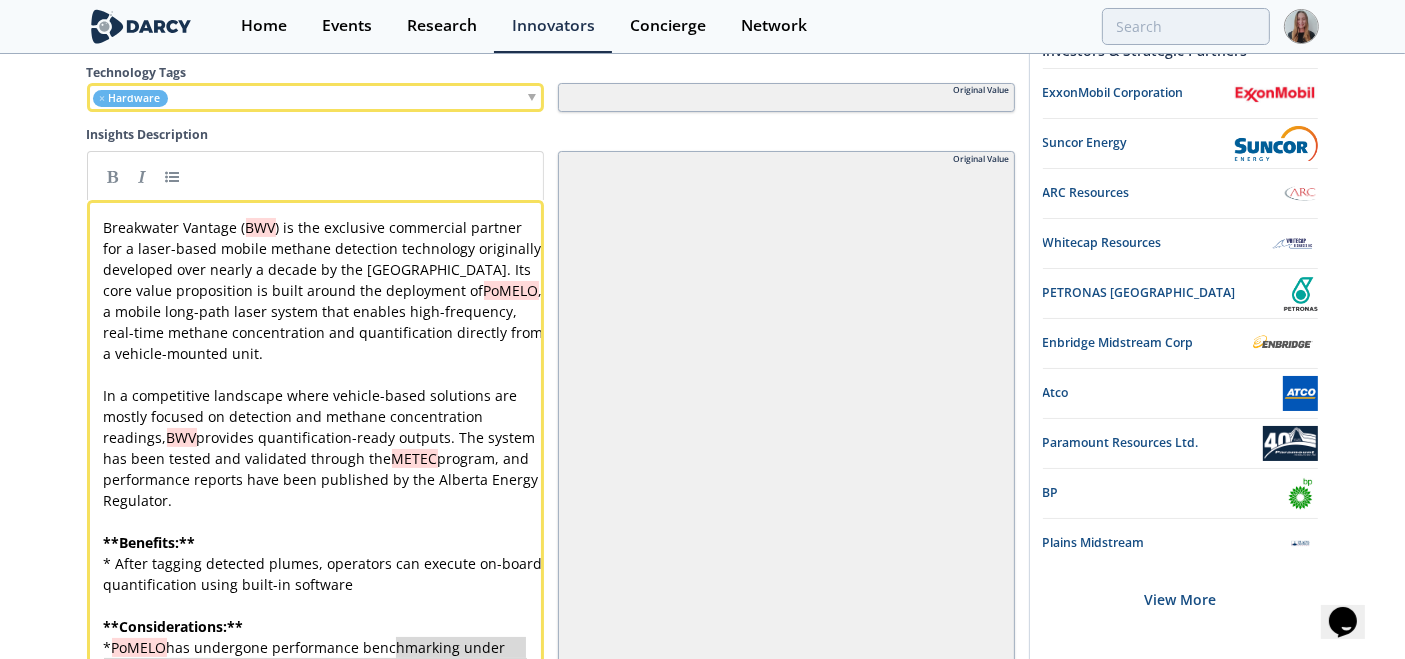 scroll, scrollTop: 6428, scrollLeft: 0, axis: vertical 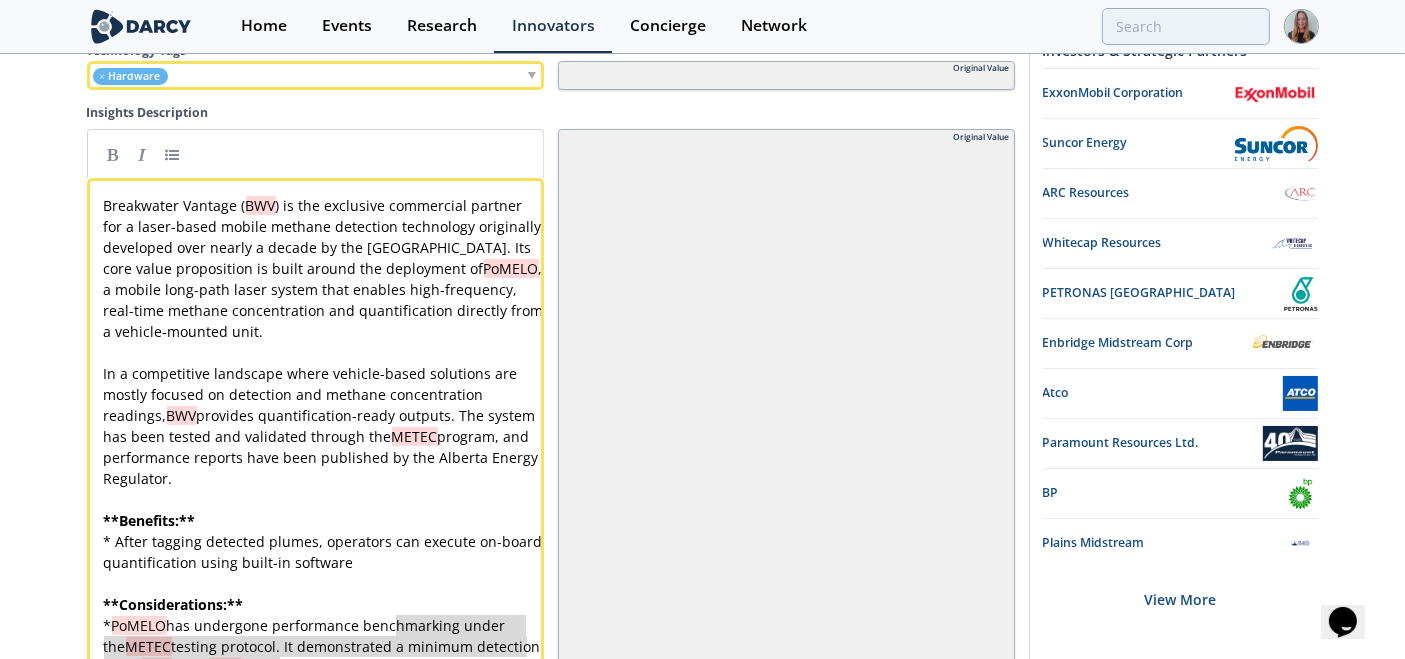 drag, startPoint x: 397, startPoint y: 610, endPoint x: 400, endPoint y: 667, distance: 57.07889 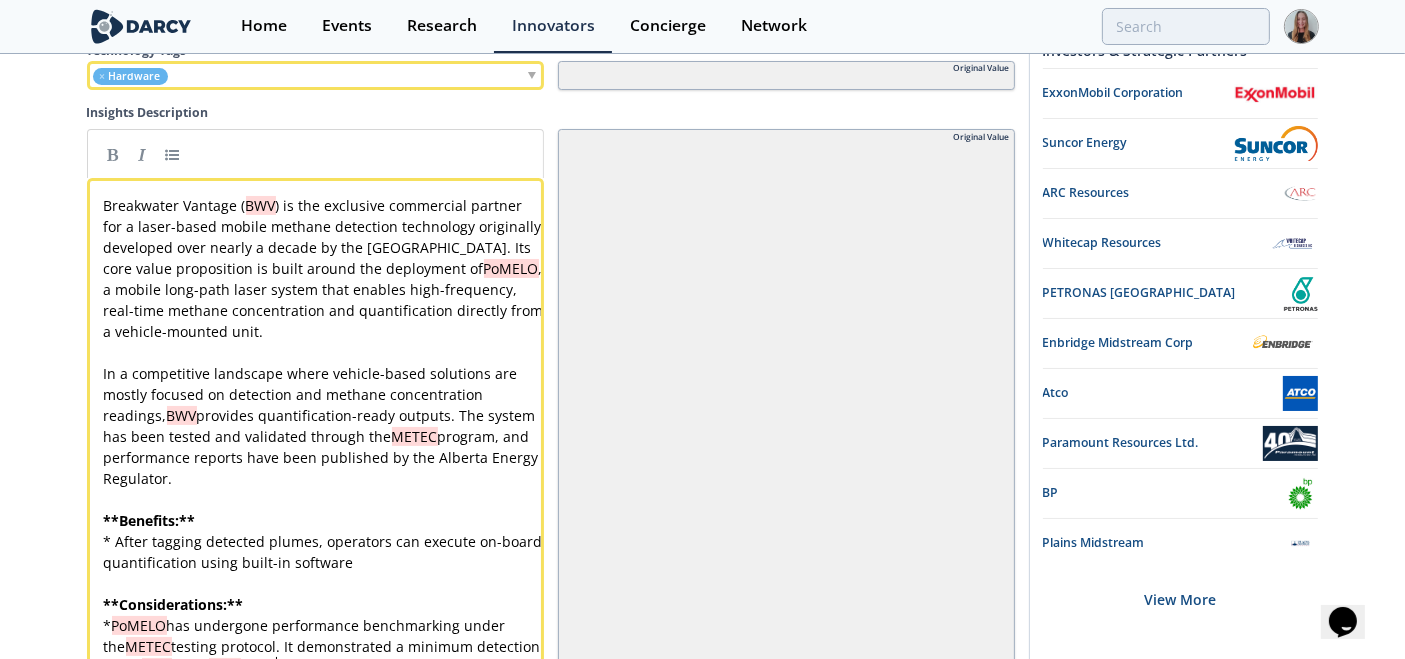 click on "*  PoMELO  has undergone performance benchmarking under the  METEC  testing protocol. It demonstrated a minimum detection limit ( MDL ) of 0. 0057  kg/hr," at bounding box center [324, 646] 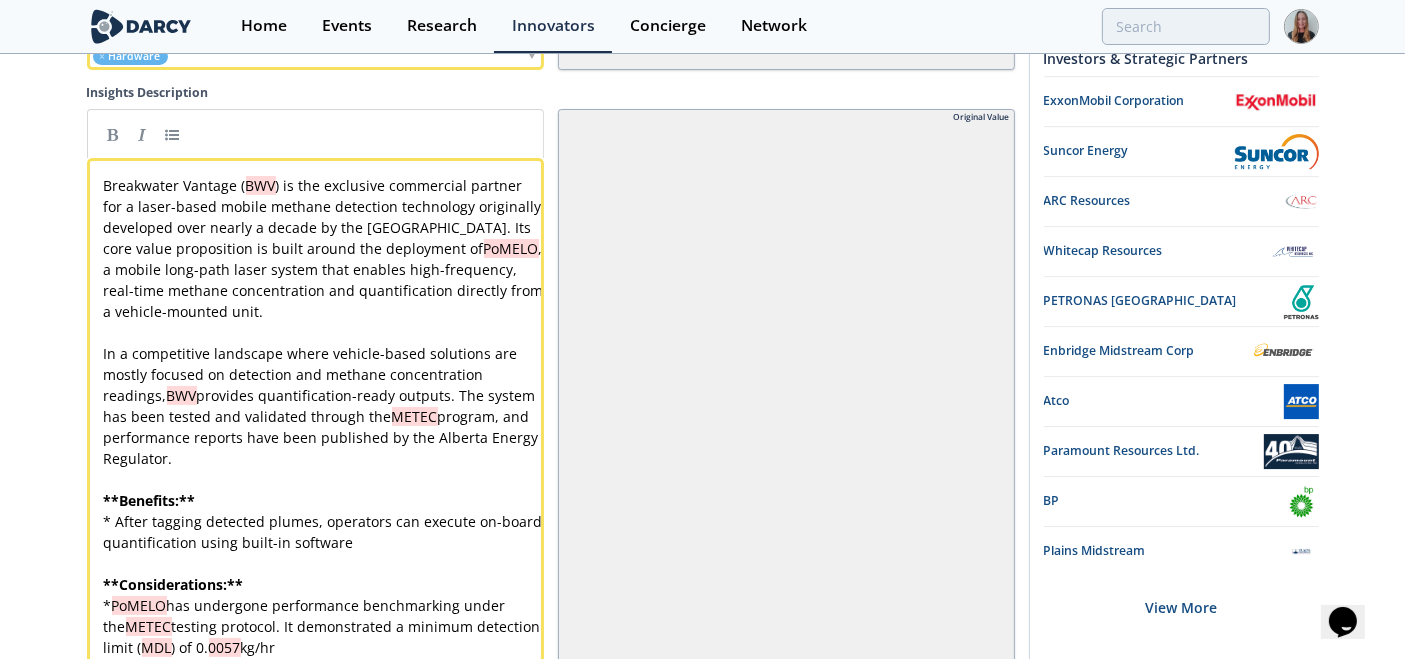 scroll, scrollTop: 6532, scrollLeft: 0, axis: vertical 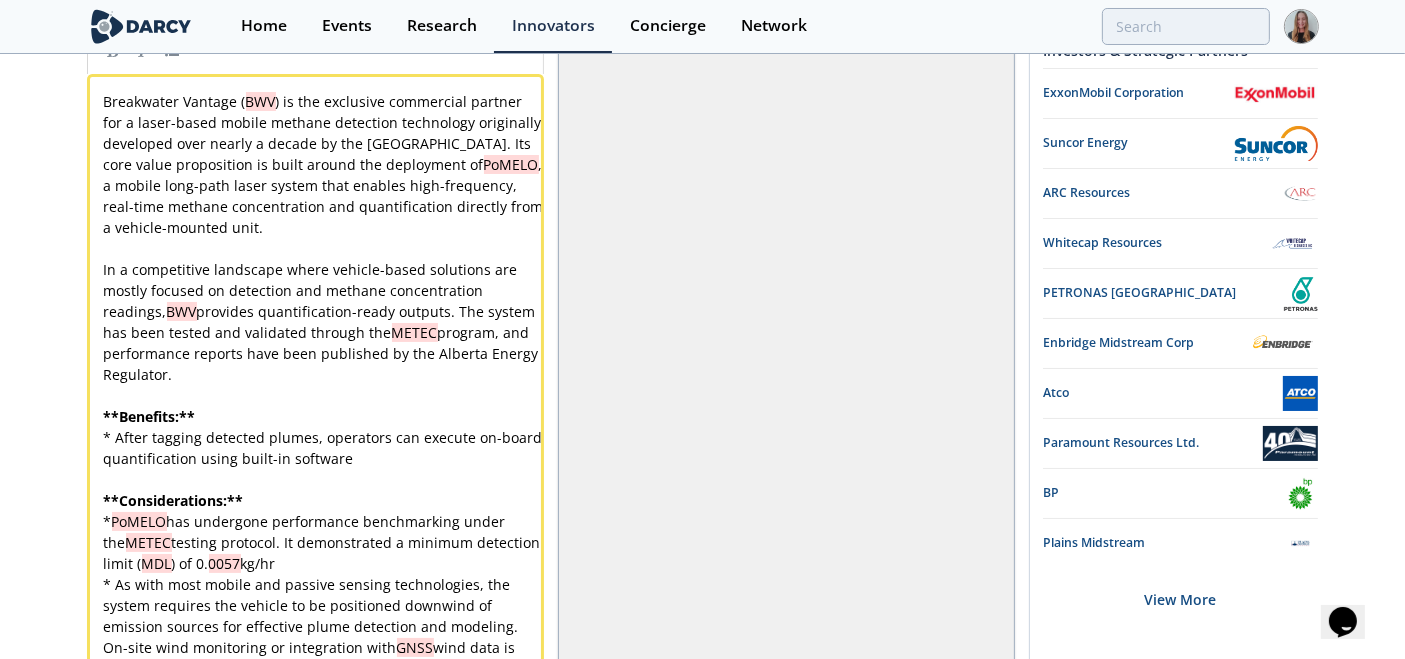 click on "*  PoMELO  has undergone performance benchmarking under the  METEC  testing protocol. It demonstrated a minimum detection limit ( MDL ) of 0. 0057  kg/hr" at bounding box center (324, 542) 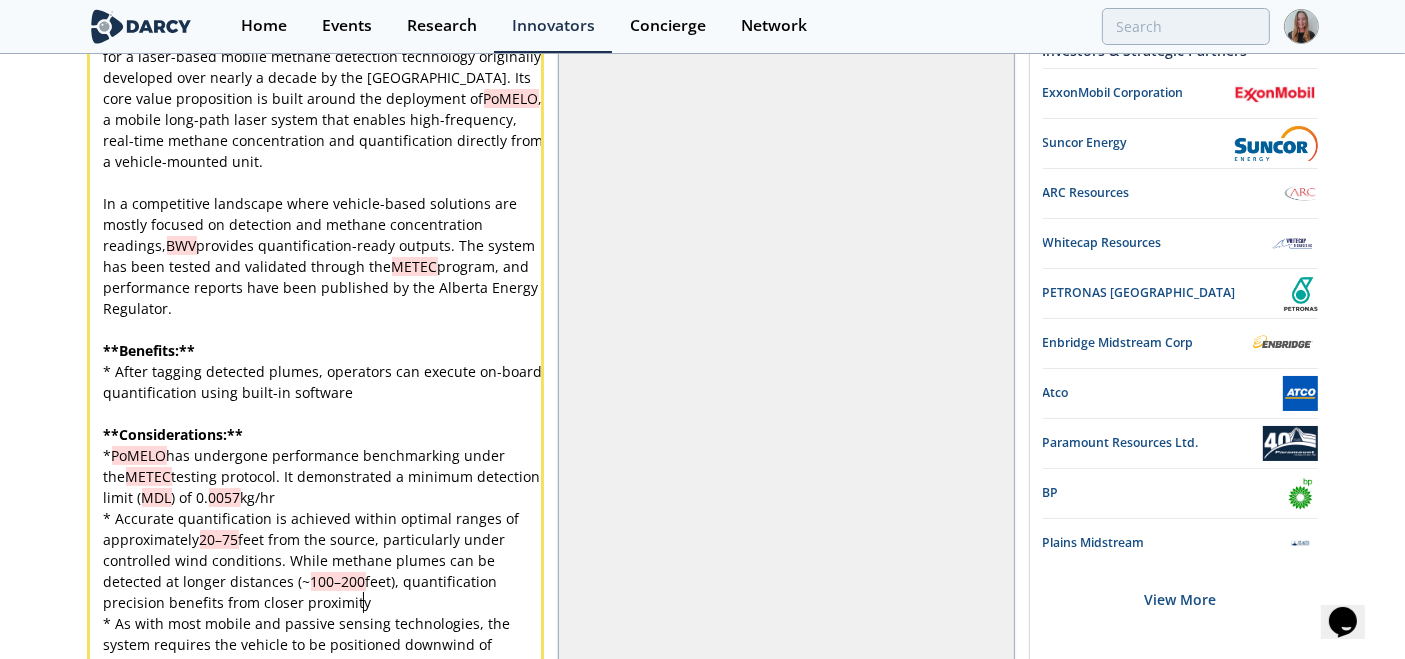 scroll, scrollTop: 6689, scrollLeft: 0, axis: vertical 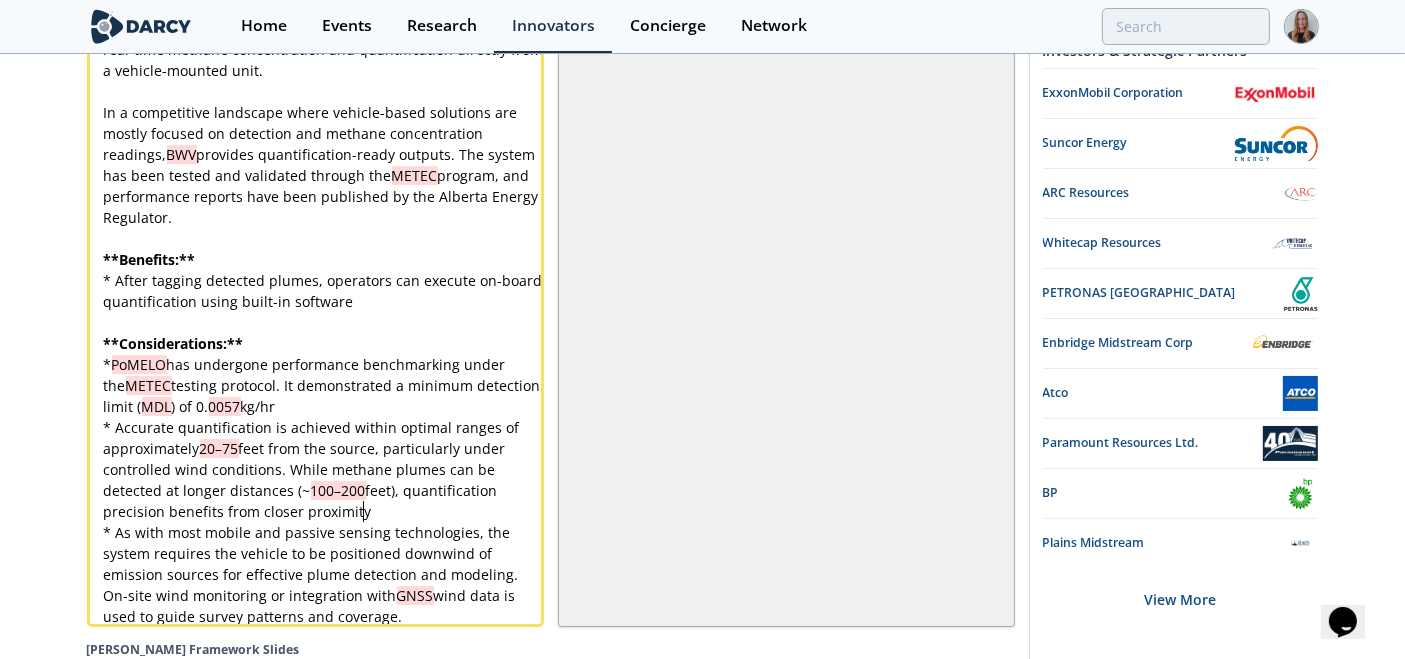 click on "x   Breakwater Vantage ( BWV ) is the exclusive commercial partner for a laser-based mobile methane detection technology originally developed over nearly a decade by the University of Calgary. Its core value proposition is built around the deployment of  PoMELO , a mobile long-path laser system that enables high-frequency, real-time methane concentration and quantification directly from a vehicle-mounted unit.  ​ In a competitive landscape where vehicle-based solutions are mostly focused on detection and methane concentration readings,  BWV  provides quantification-ready outputs. The system has been tested and validated through the  METEC  program, and performance reports have been published by the Alberta Energy Regulator.  ​ ** Benefits: ** * After tagging detected plumes, operators can execute on-board quantification using built-in software ​ ** Considerations: ** *  PoMELO  has undergone performance benchmarking under the  METEC  testing protocol. It demonstrated a minimum detection limit ( MDL" at bounding box center (324, 280) 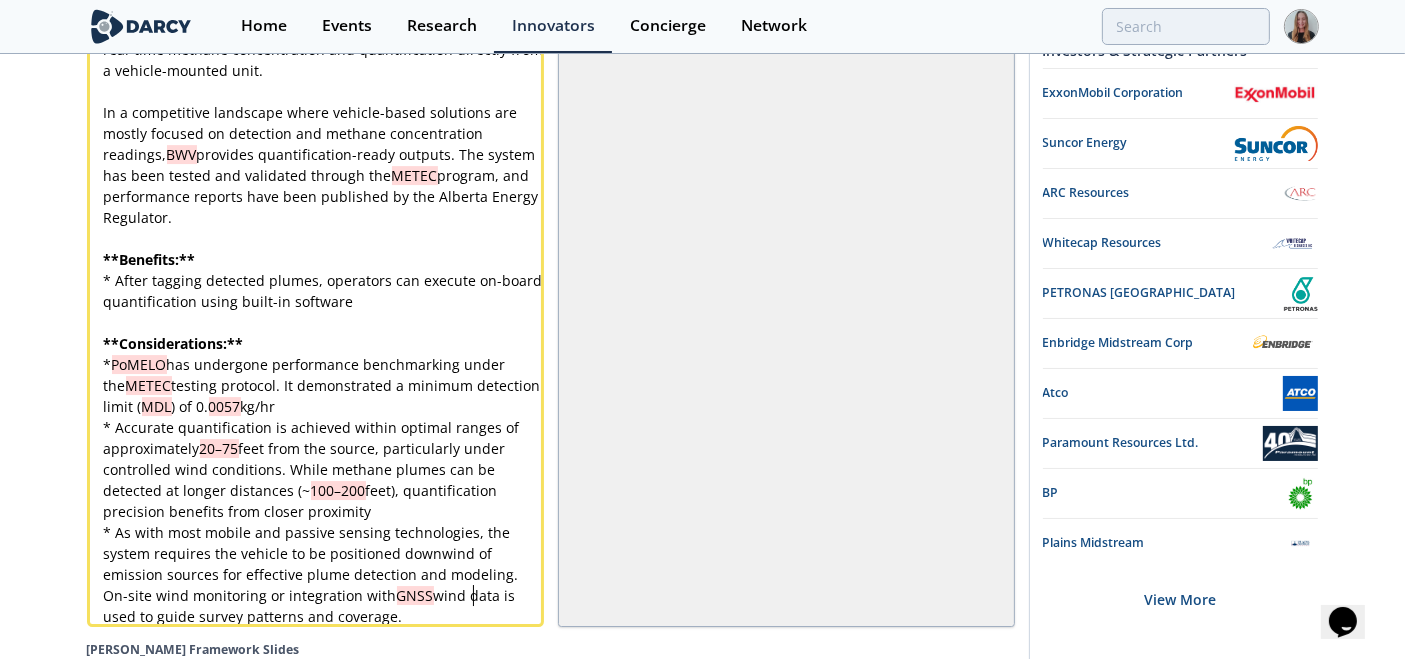 click on "* As with most mobile and passive sensing technologies, the system requires the vehicle to be positioned downwind of emission sources for effective plume detection and modeling. On-site wind monitoring or integration with  GNSS  wind data is used to guide survey patterns and coverage." at bounding box center [324, 574] 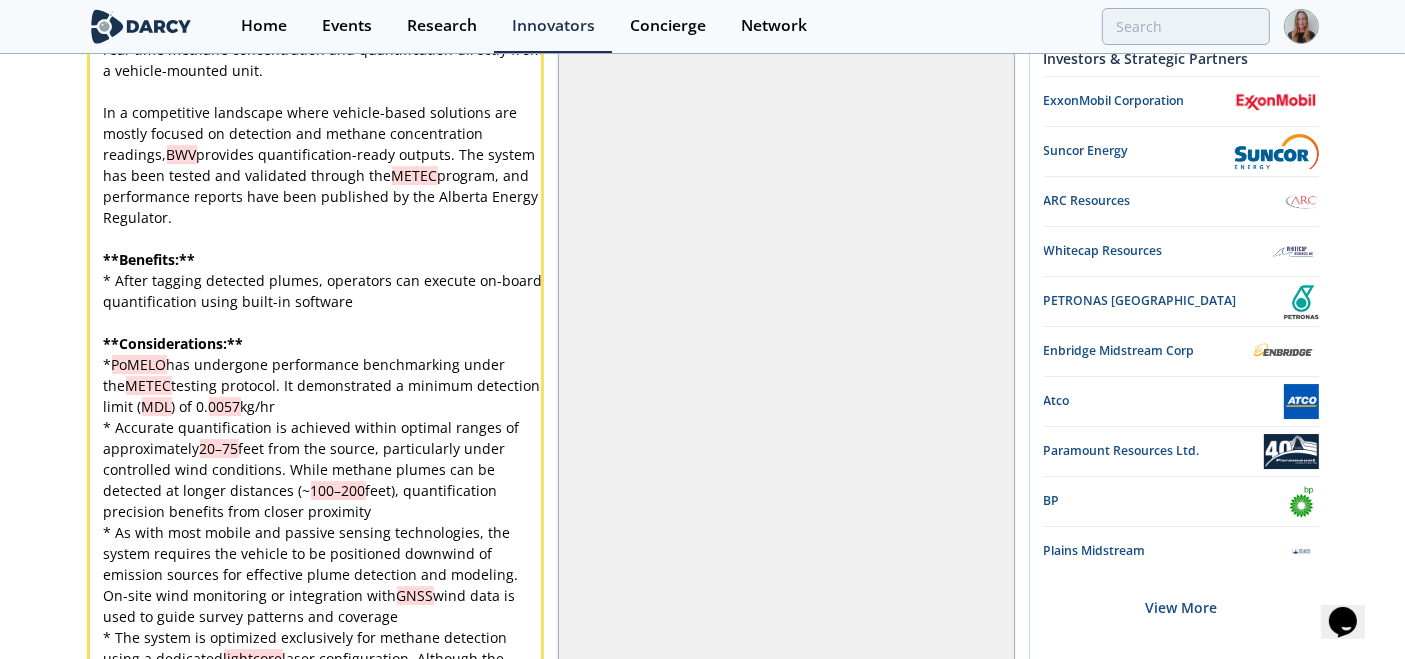 scroll, scrollTop: 0, scrollLeft: 0, axis: both 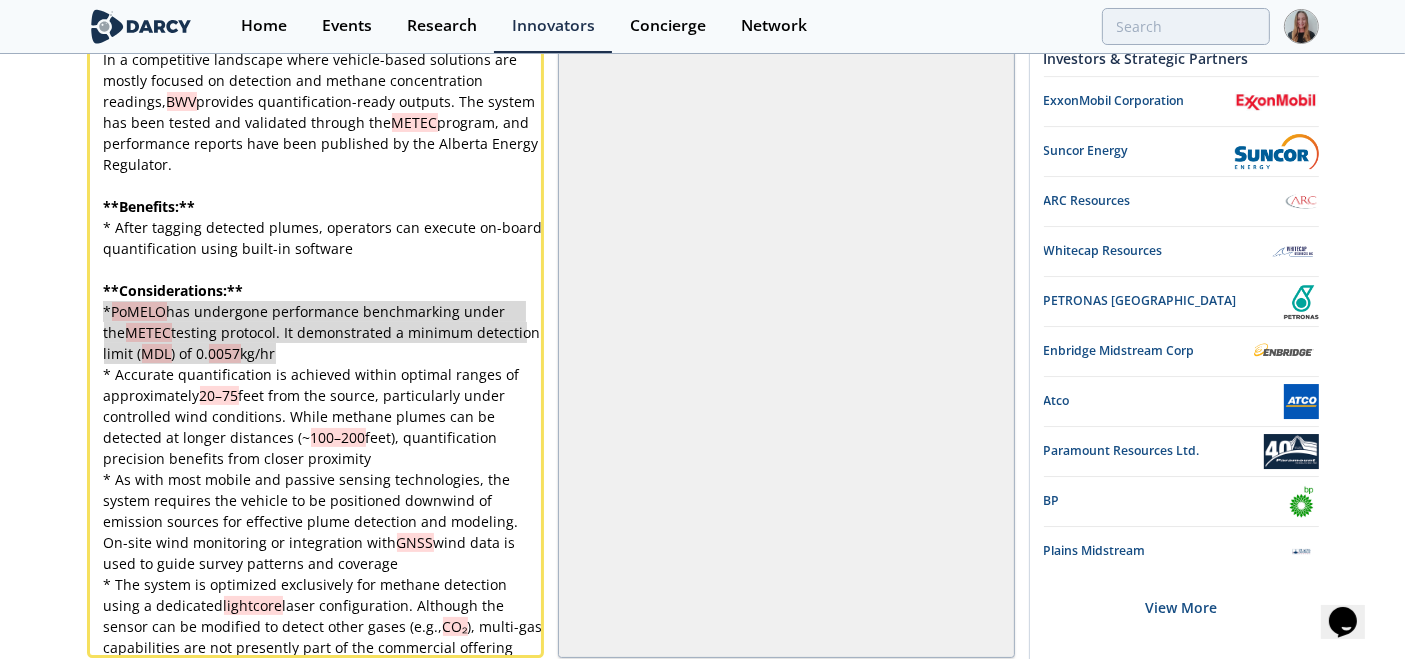 drag, startPoint x: 284, startPoint y: 320, endPoint x: 91, endPoint y: 285, distance: 196.1479 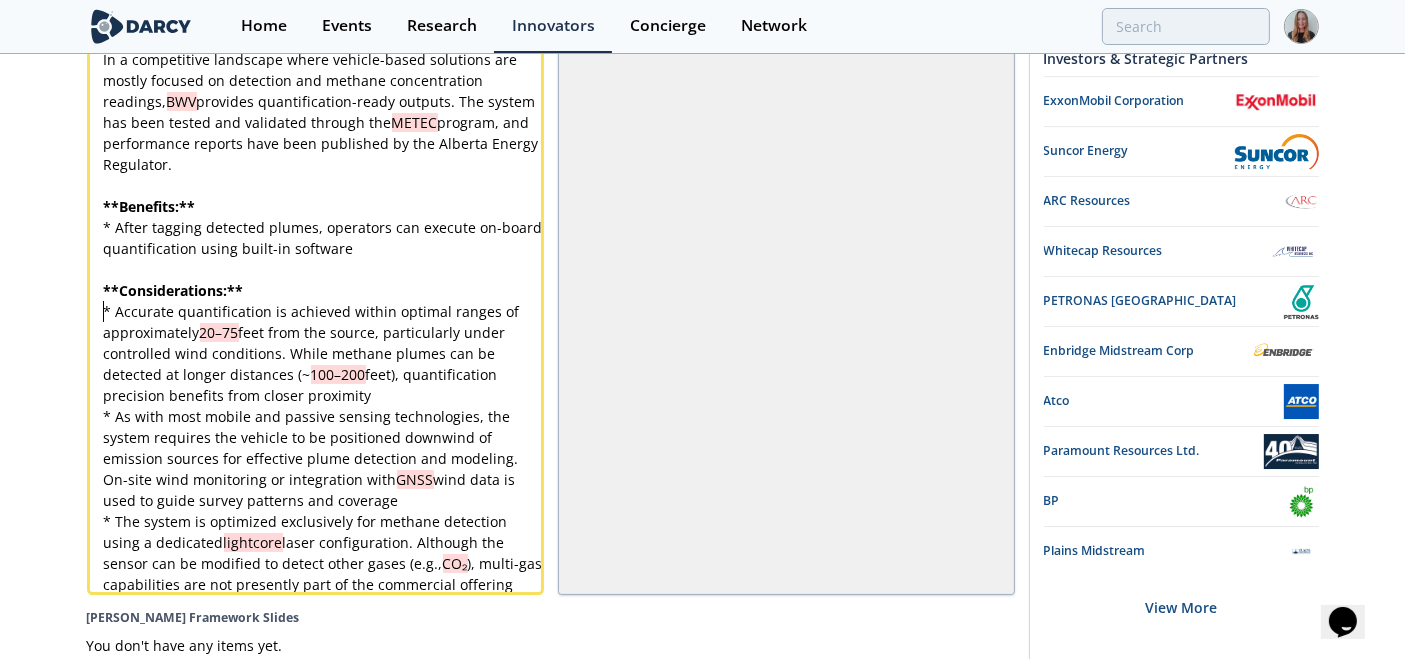 scroll, scrollTop: 0, scrollLeft: 0, axis: both 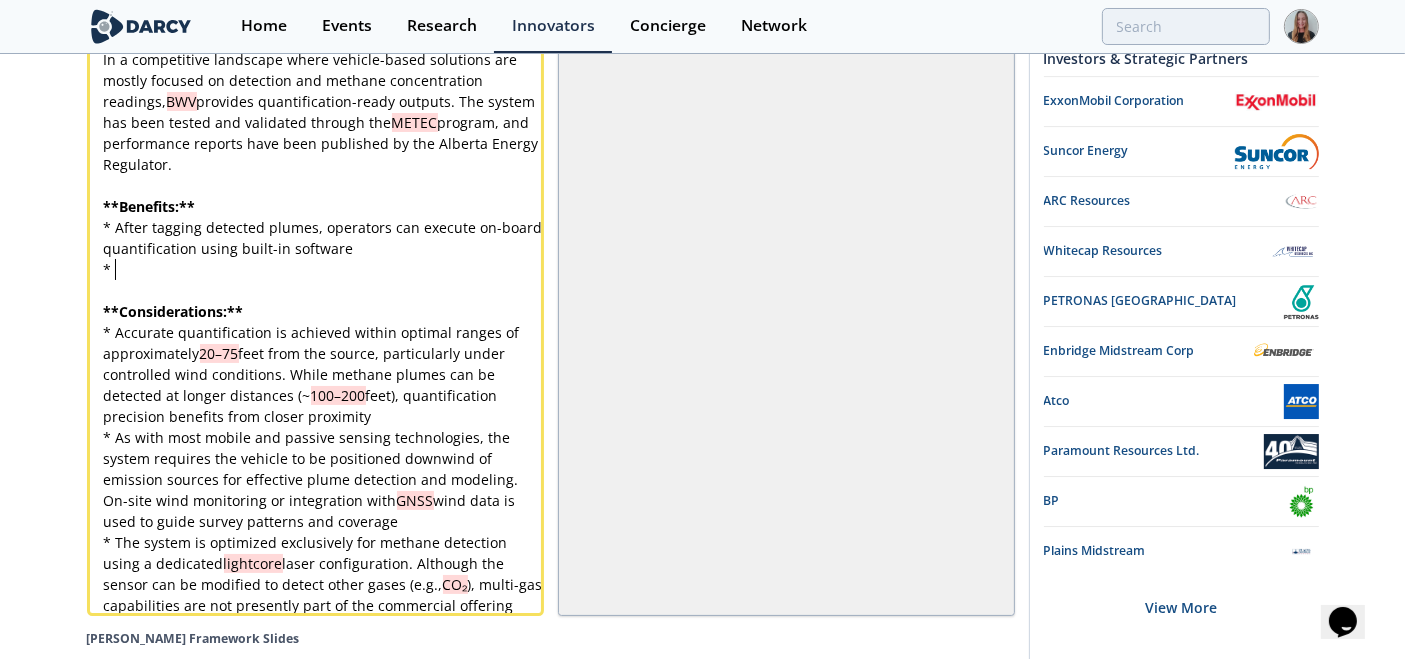 paste on "* *" 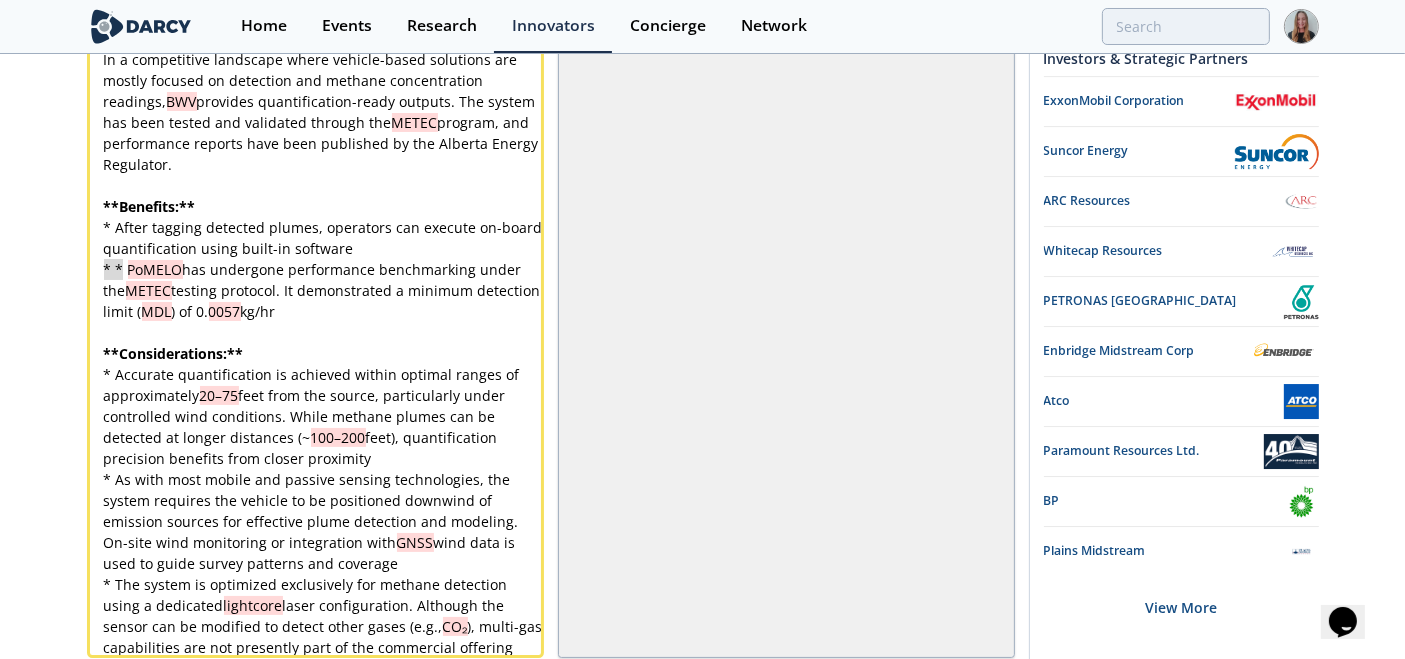 drag, startPoint x: 125, startPoint y: 237, endPoint x: 45, endPoint y: 235, distance: 80.024994 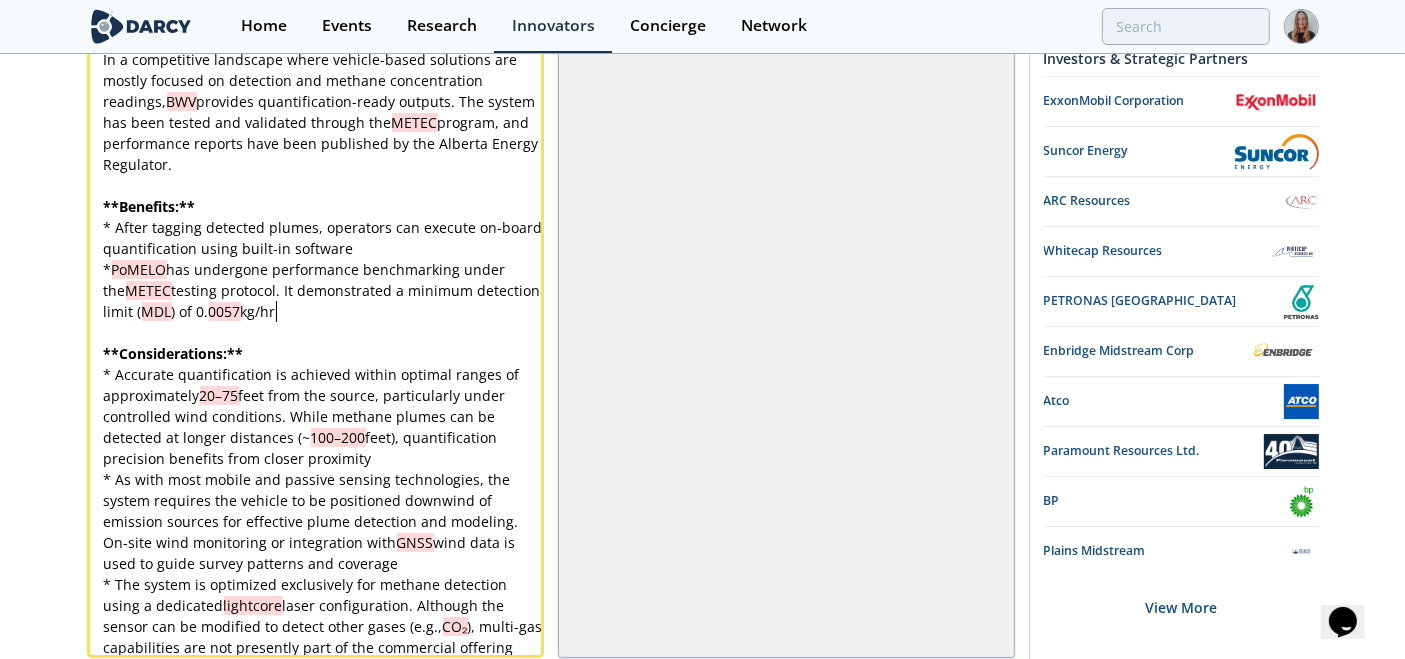 scroll, scrollTop: 0, scrollLeft: 0, axis: both 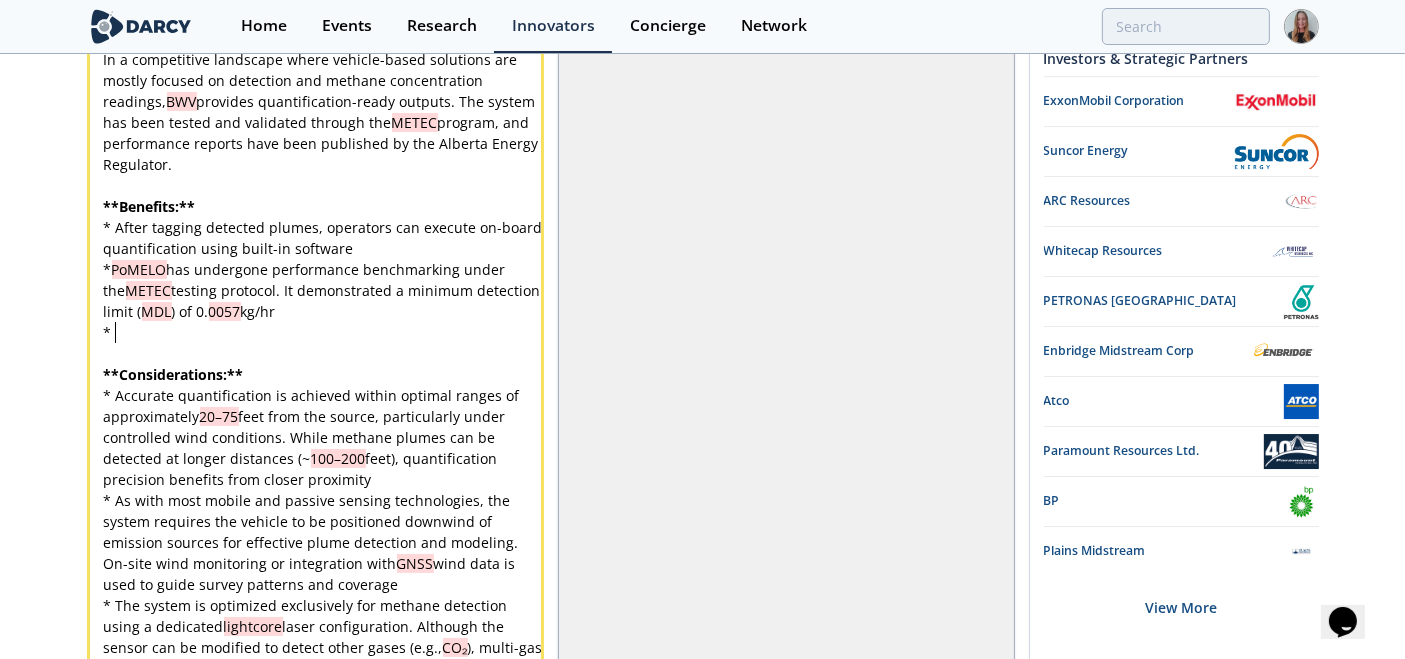 click on "*" at bounding box center [324, 332] 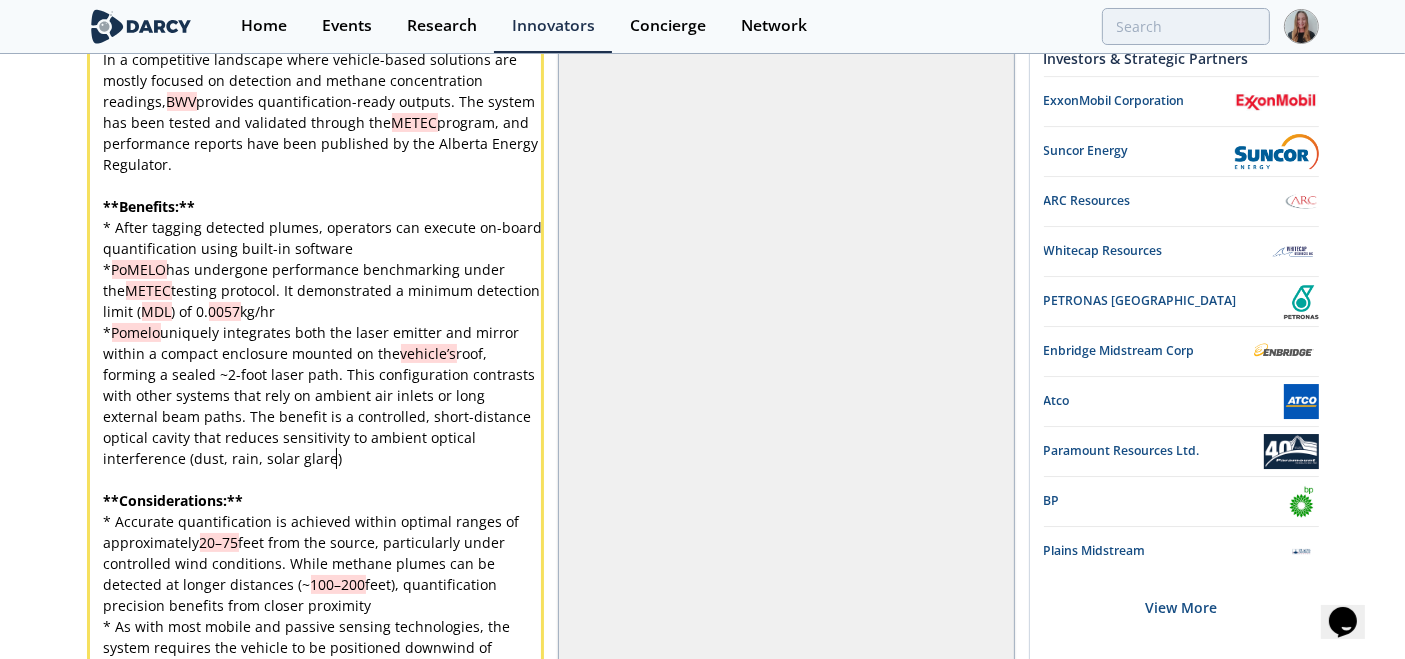 scroll, scrollTop: 0, scrollLeft: 0, axis: both 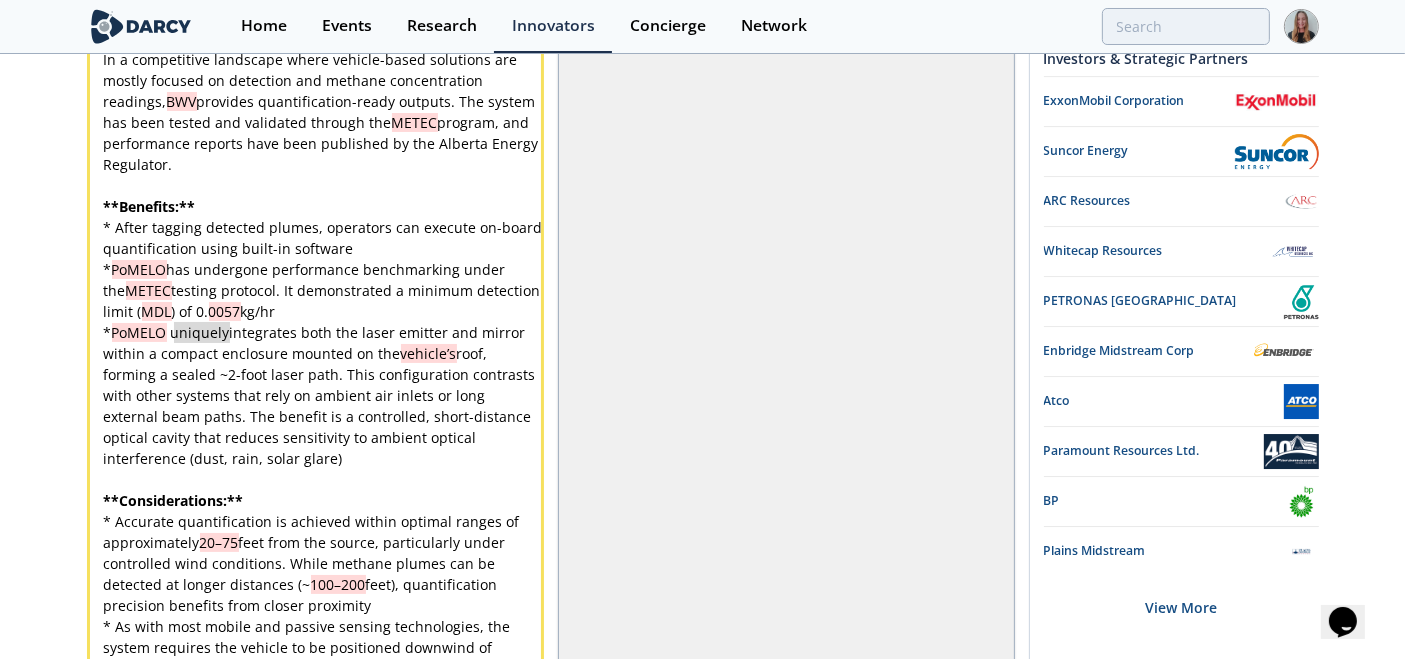 drag, startPoint x: 183, startPoint y: 302, endPoint x: 240, endPoint y: 321, distance: 60.083275 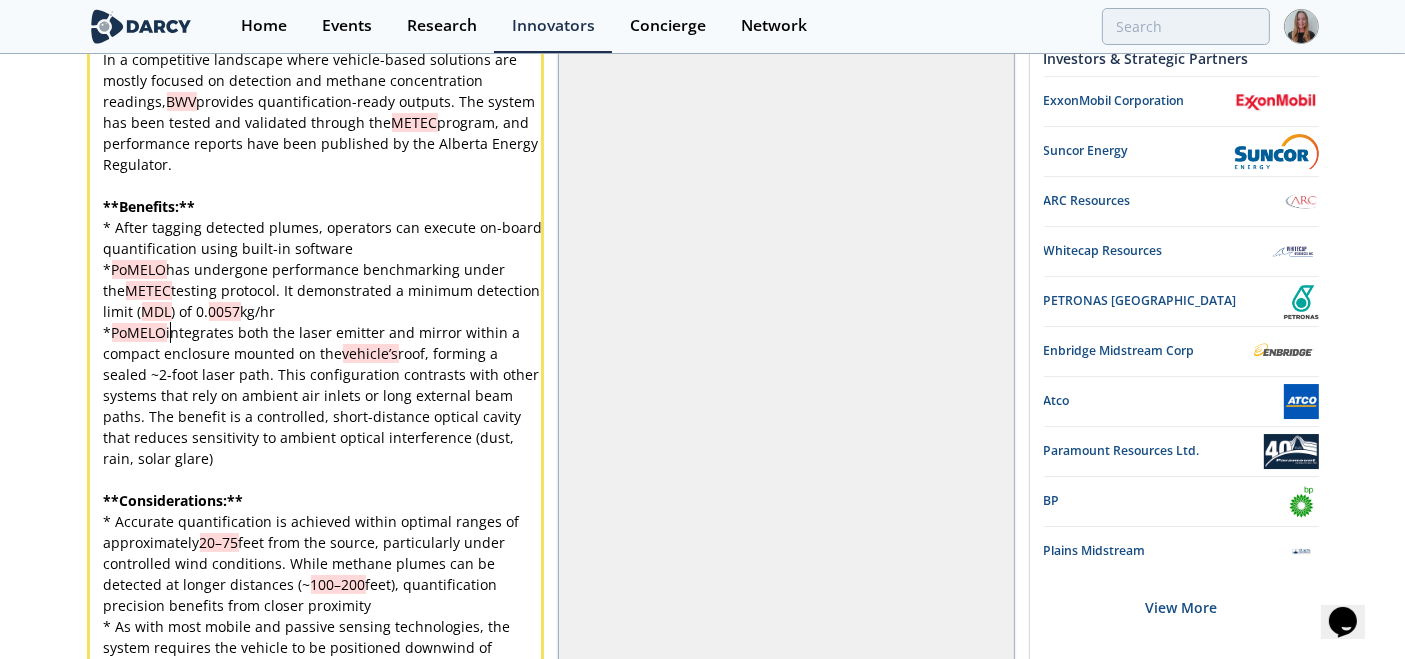 scroll, scrollTop: 0, scrollLeft: 0, axis: both 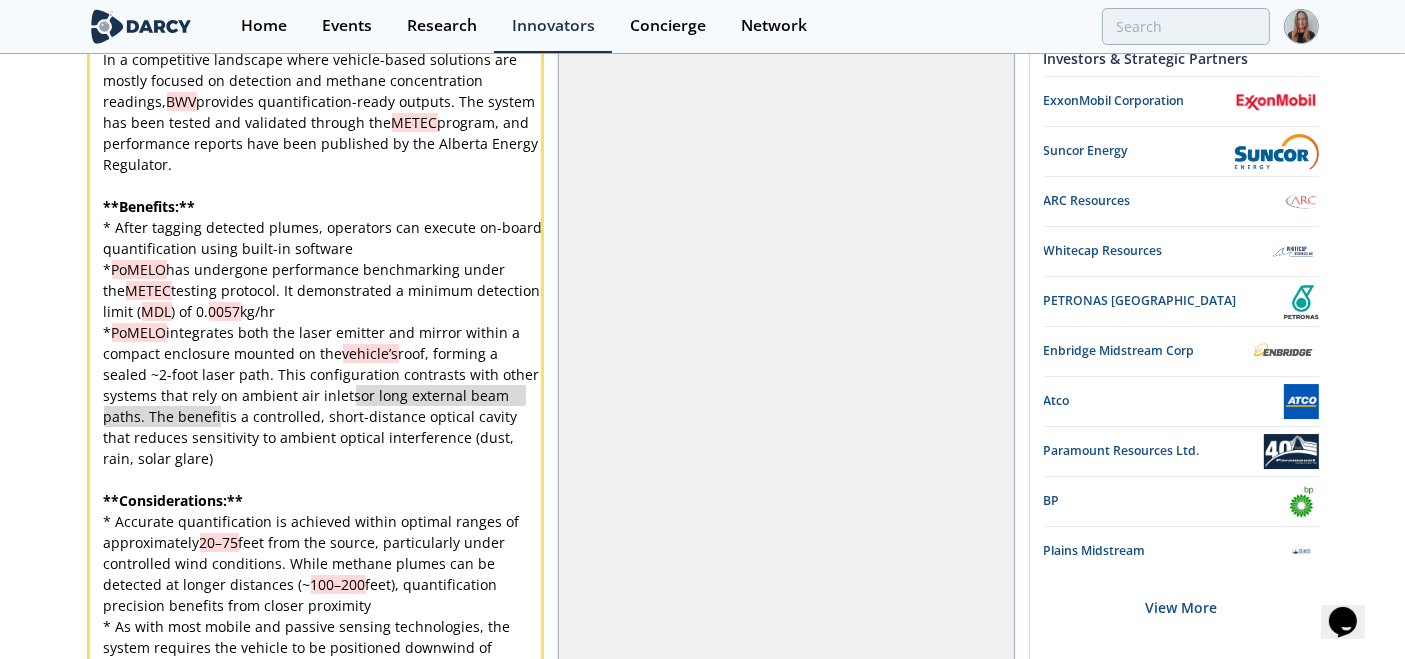 drag, startPoint x: 357, startPoint y: 368, endPoint x: 221, endPoint y: 390, distance: 137.76791 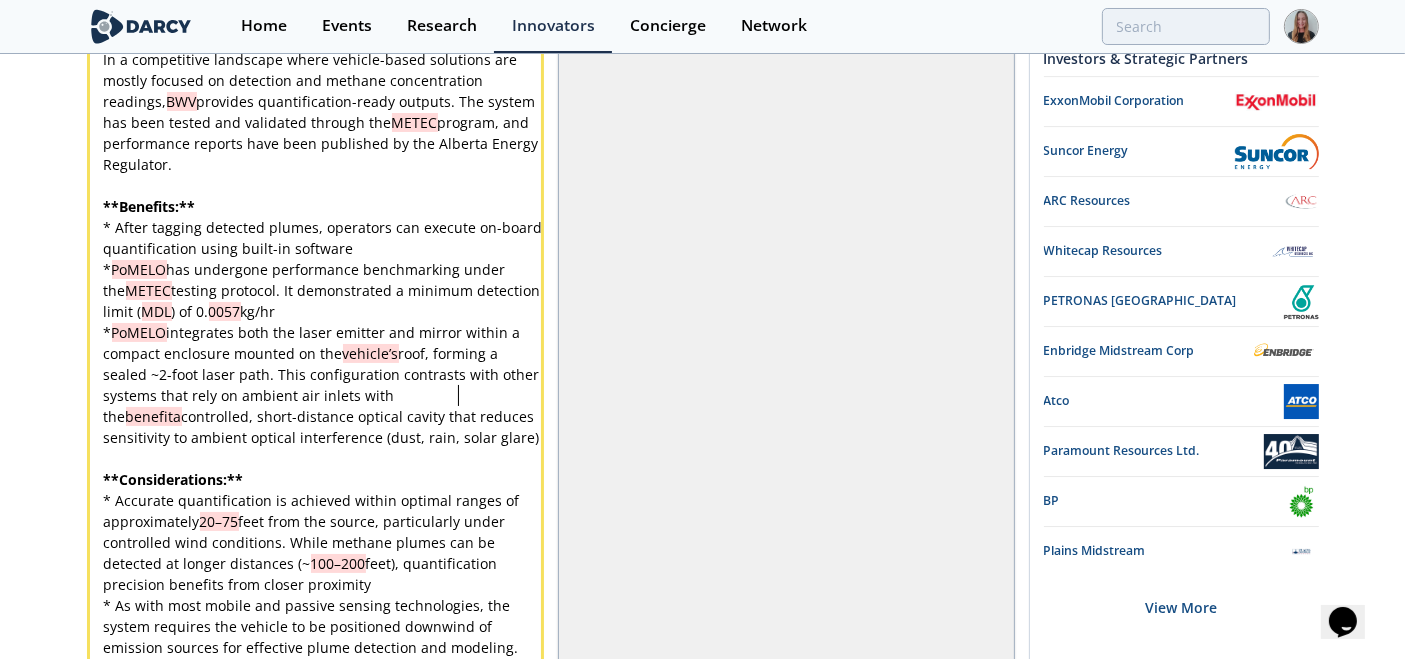 scroll, scrollTop: 0, scrollLeft: 0, axis: both 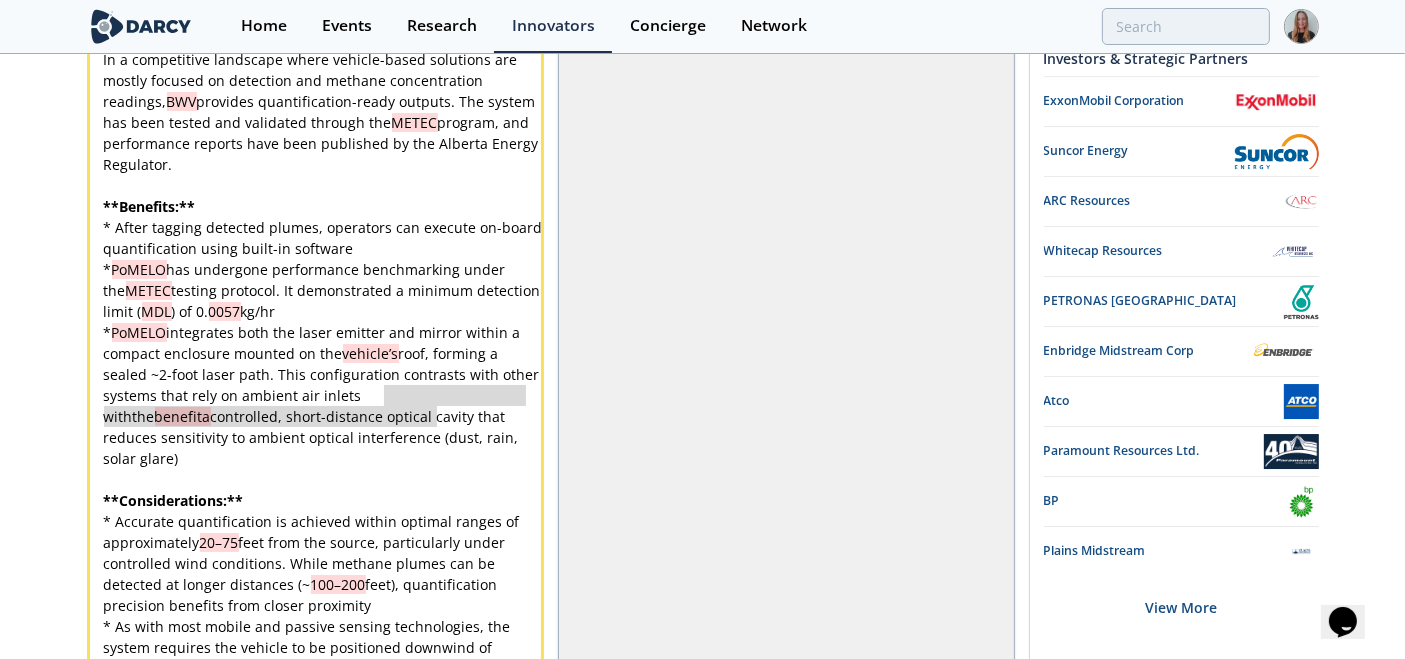 drag, startPoint x: 383, startPoint y: 365, endPoint x: 440, endPoint y: 385, distance: 60.40695 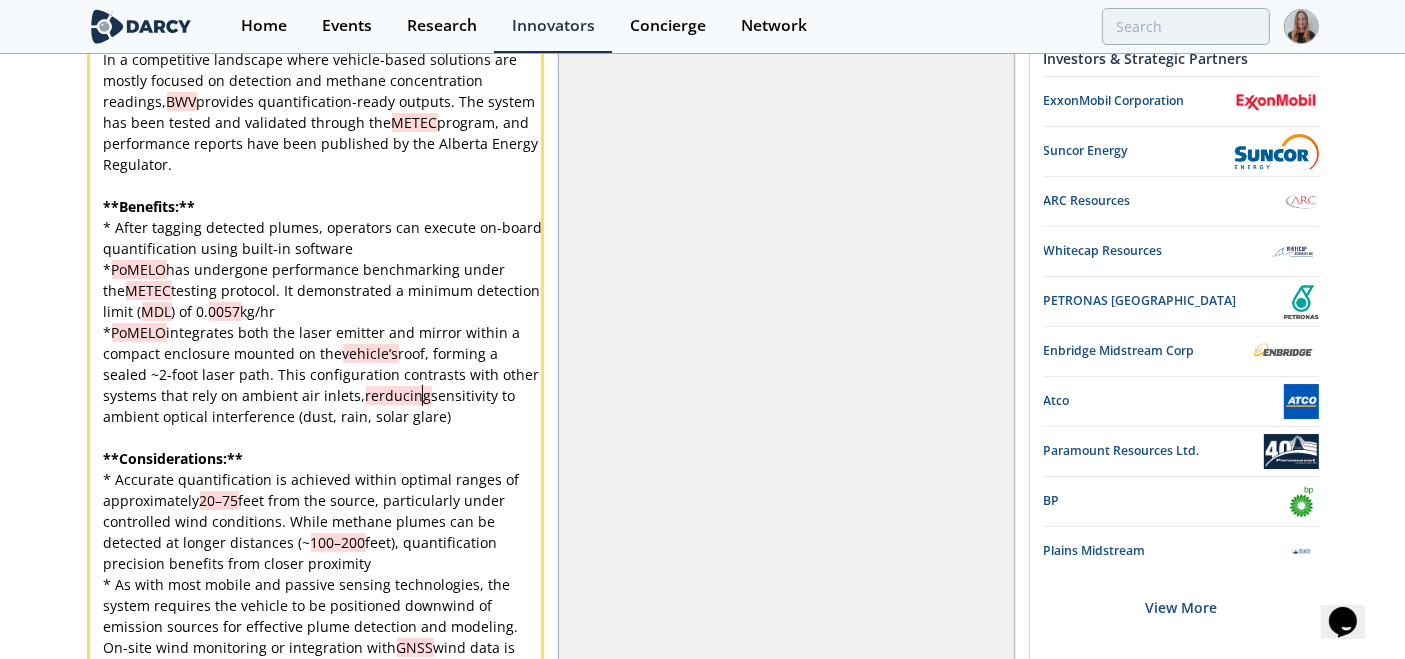 scroll, scrollTop: 0, scrollLeft: 0, axis: both 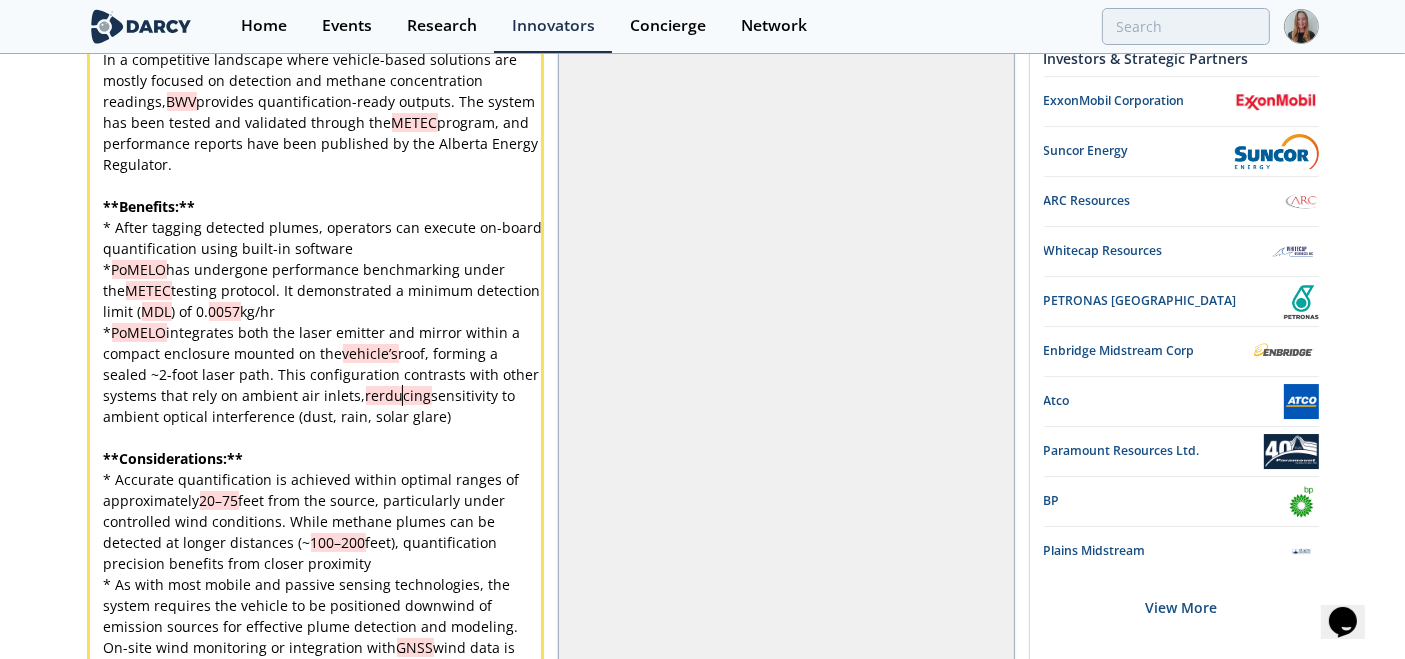 click on "rerducing" at bounding box center (399, 395) 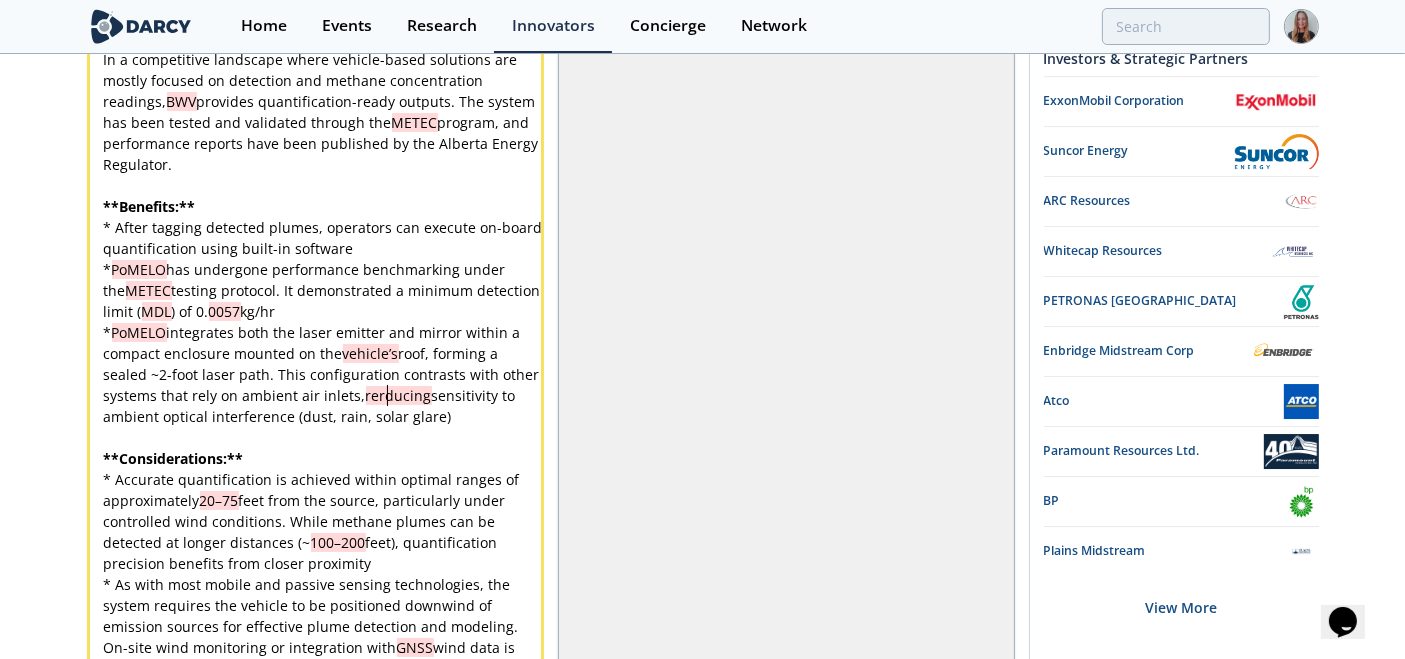 click on "rerducing" at bounding box center (399, 395) 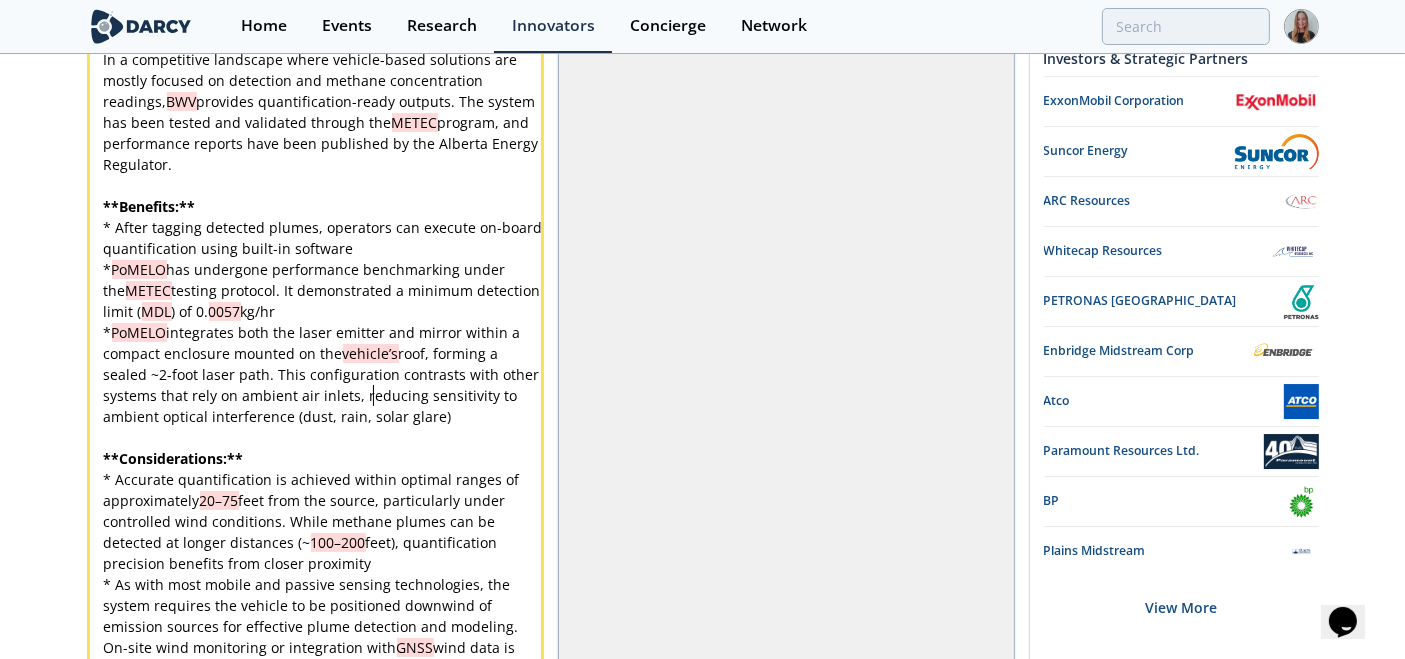 scroll, scrollTop: 0, scrollLeft: 0, axis: both 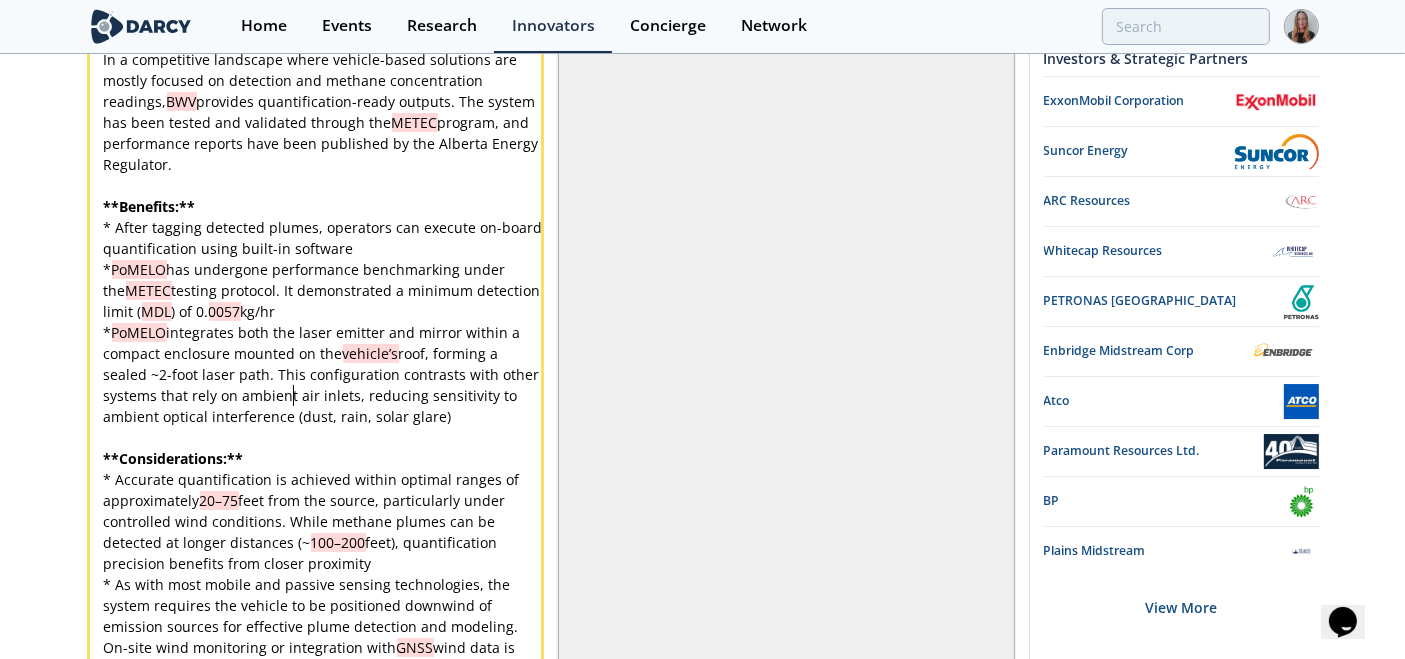 click on "x   Breakwater Vantage ( BWV ) is the exclusive commercial partner for a laser-based mobile methane detection technology originally developed over nearly a decade by the University of Calgary. Its core value proposition is built around the deployment of  PoMELO , a mobile long-path laser system that enables high-frequency, real-time methane concentration and quantification directly from a vehicle-mounted unit.  ​ In a competitive landscape where vehicle-based solutions are mostly focused on detection and methane concentration readings,  BWV  provides quantification-ready outputs. The system has been tested and validated through the  METEC  program, and performance reports have been published by the Alberta Energy Regulator.  ​ ** Benefits: ** * After tagging detected plumes, operators can execute on-board quantification using built-in software *  PoMELO  has undergone performance benchmarking under the  METEC  testing protocol. It demonstrated a minimum detection limit ( MDL ) of 0. 0057  kg/hr *  PoMELO" at bounding box center [324, 322] 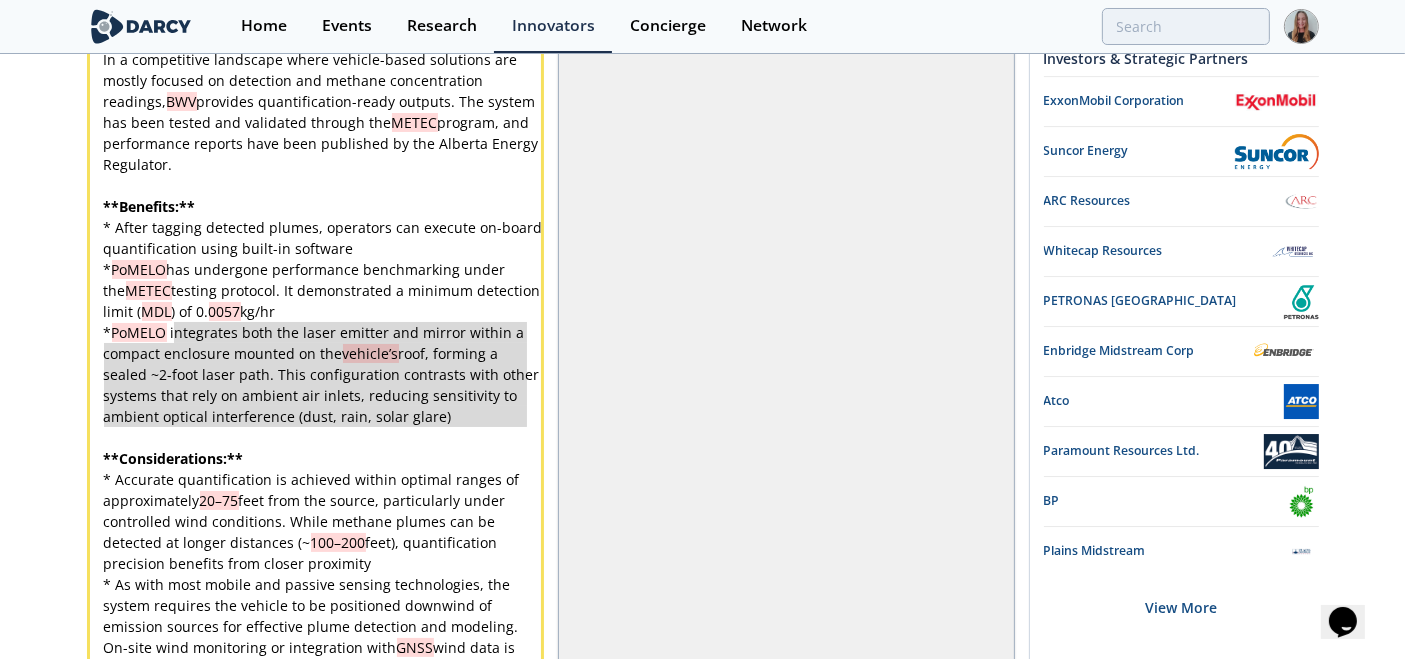 drag, startPoint x: 445, startPoint y: 399, endPoint x: 174, endPoint y: 303, distance: 287.5013 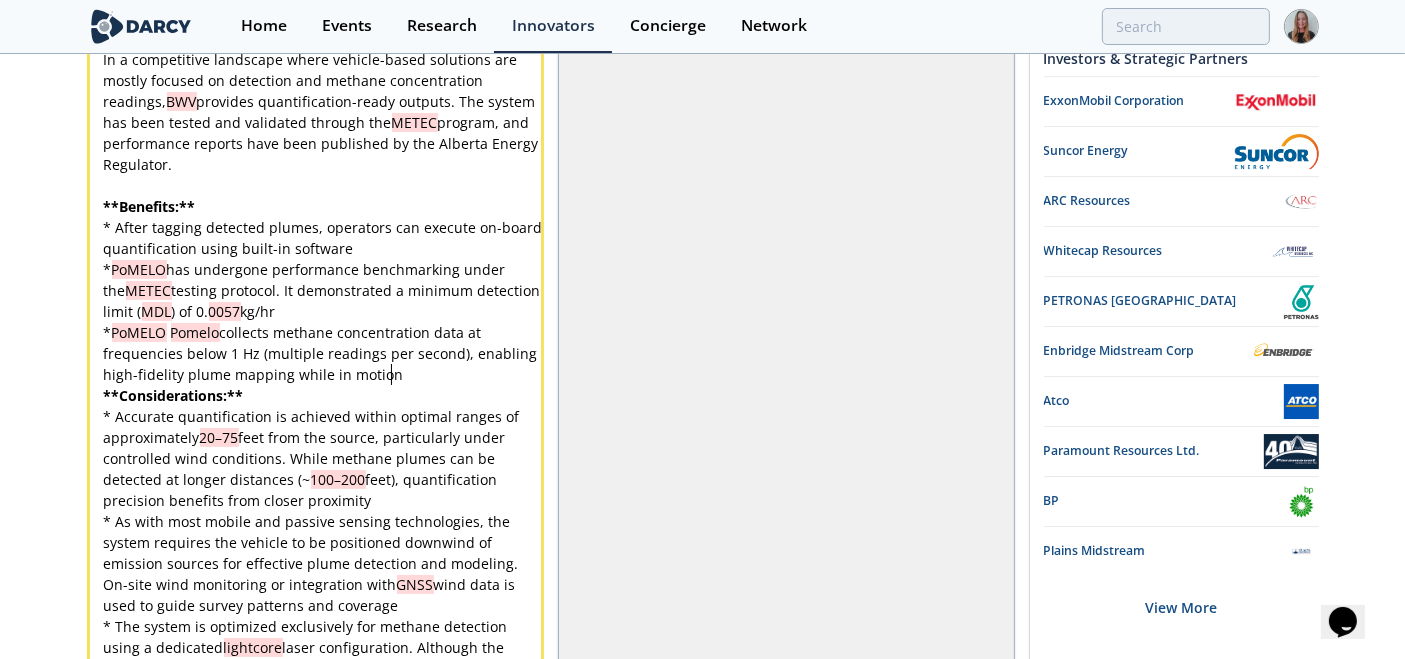 scroll, scrollTop: 0, scrollLeft: 0, axis: both 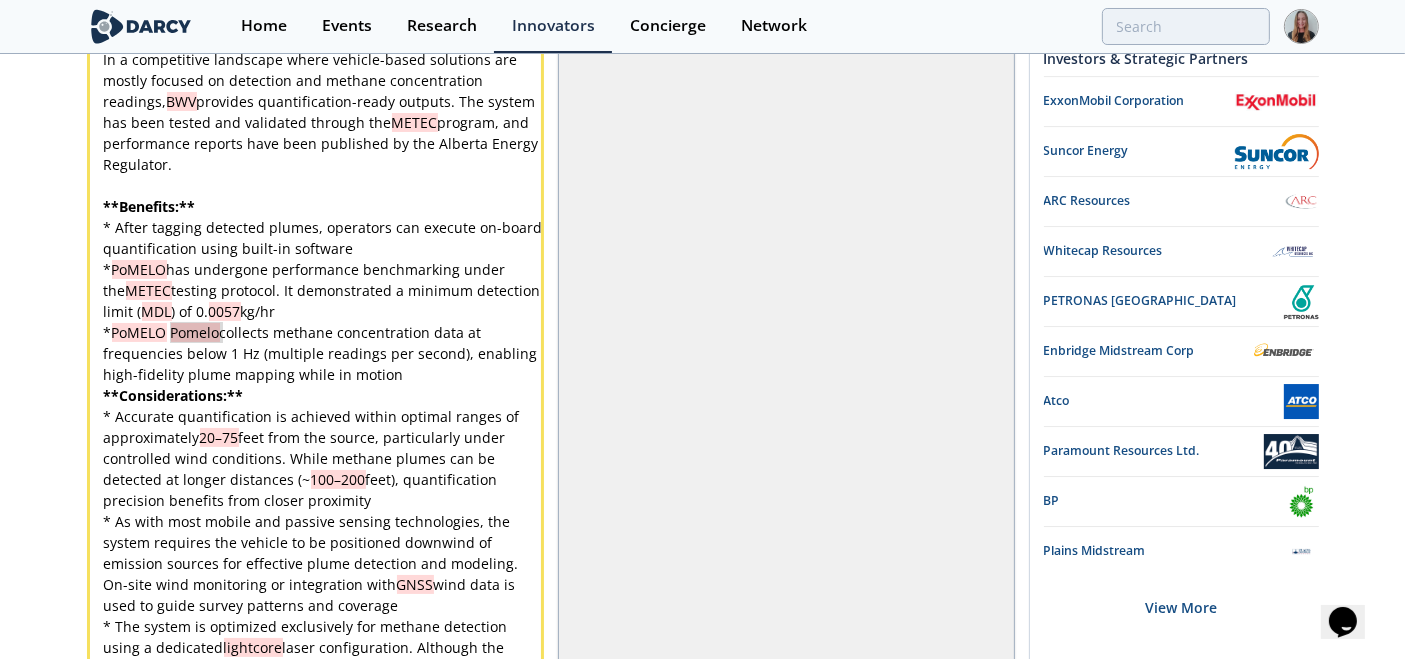 drag, startPoint x: 224, startPoint y: 303, endPoint x: 166, endPoint y: 300, distance: 58.077534 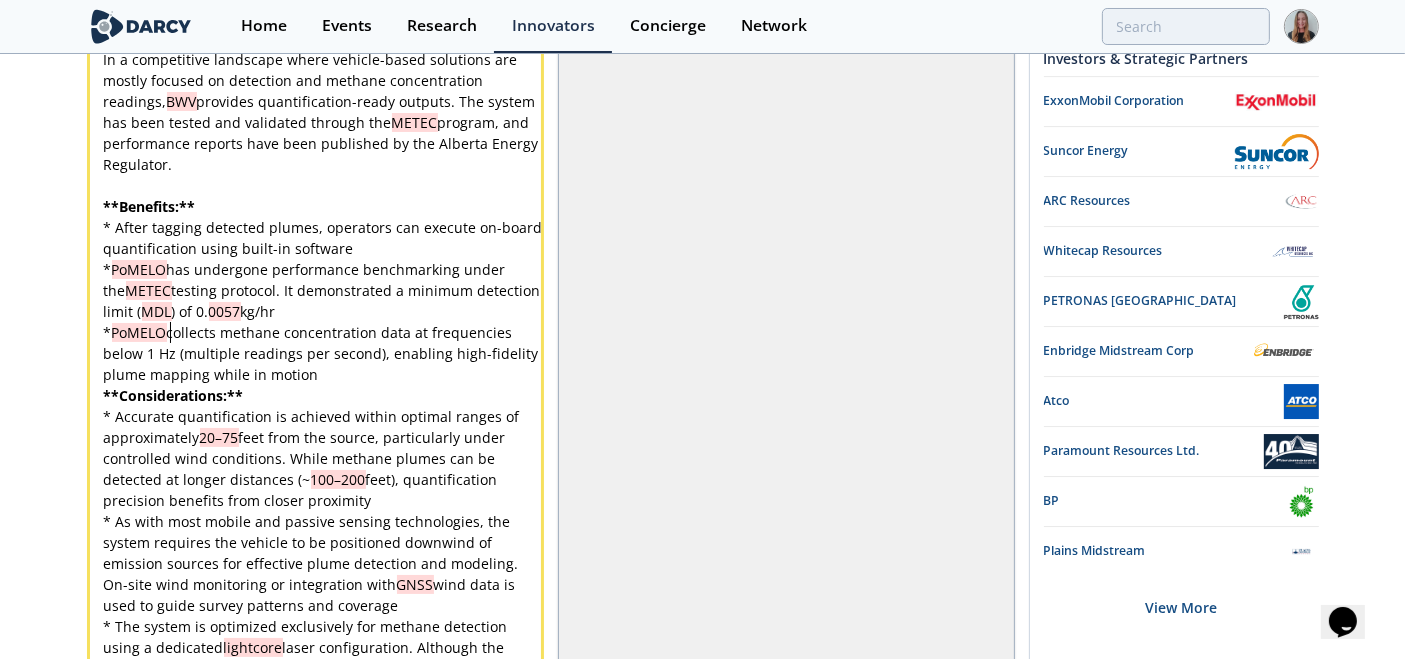 scroll, scrollTop: 0, scrollLeft: 0, axis: both 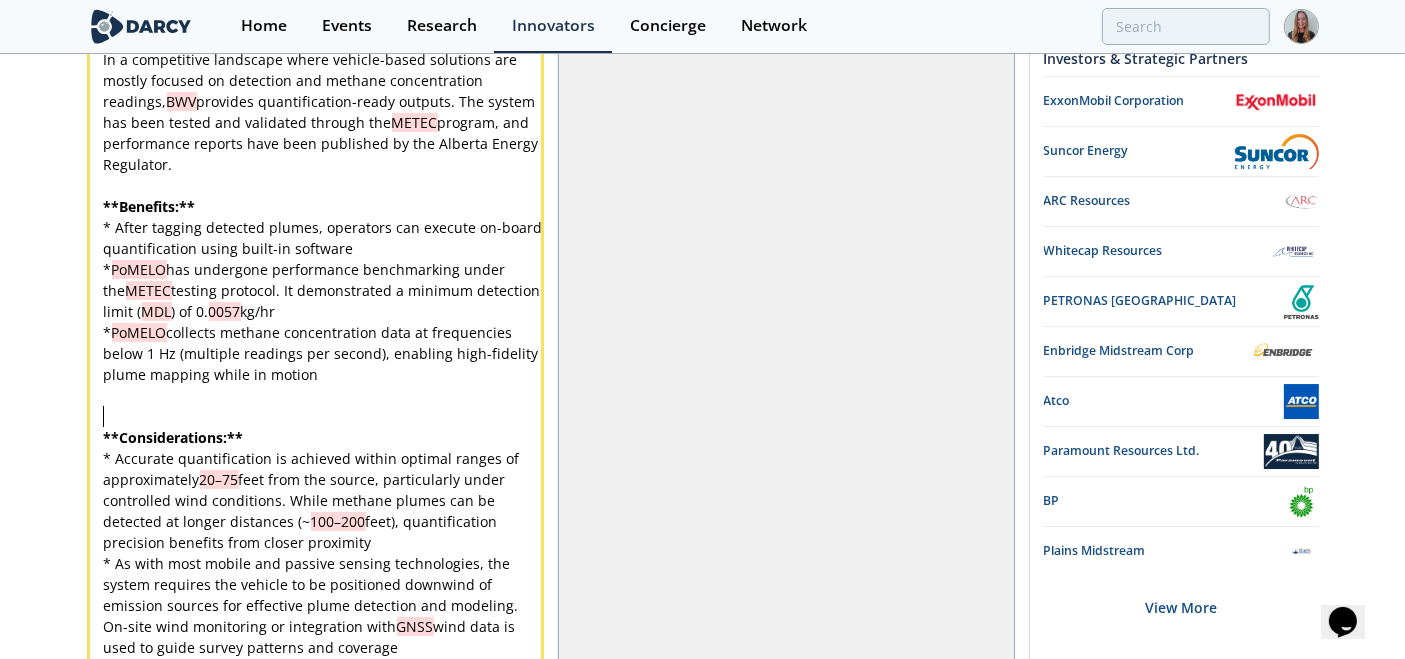 click on "​" at bounding box center [324, 416] 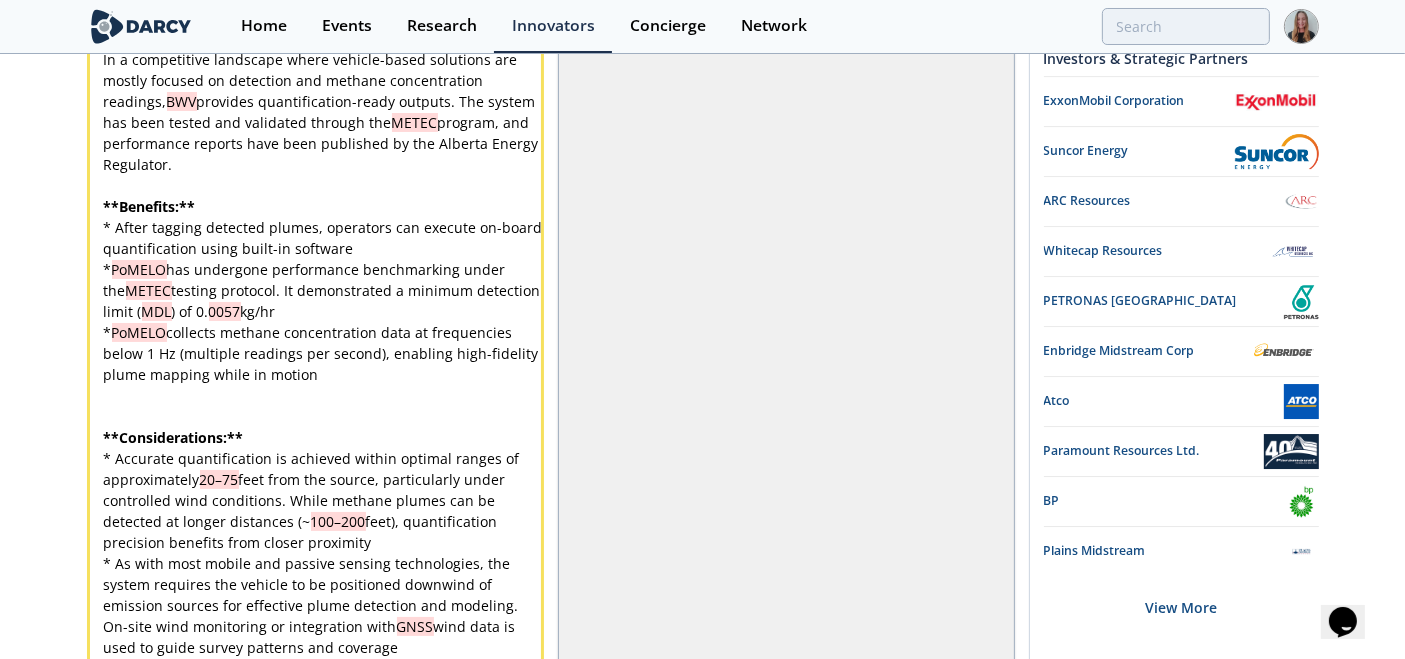 click on "​" at bounding box center [324, 395] 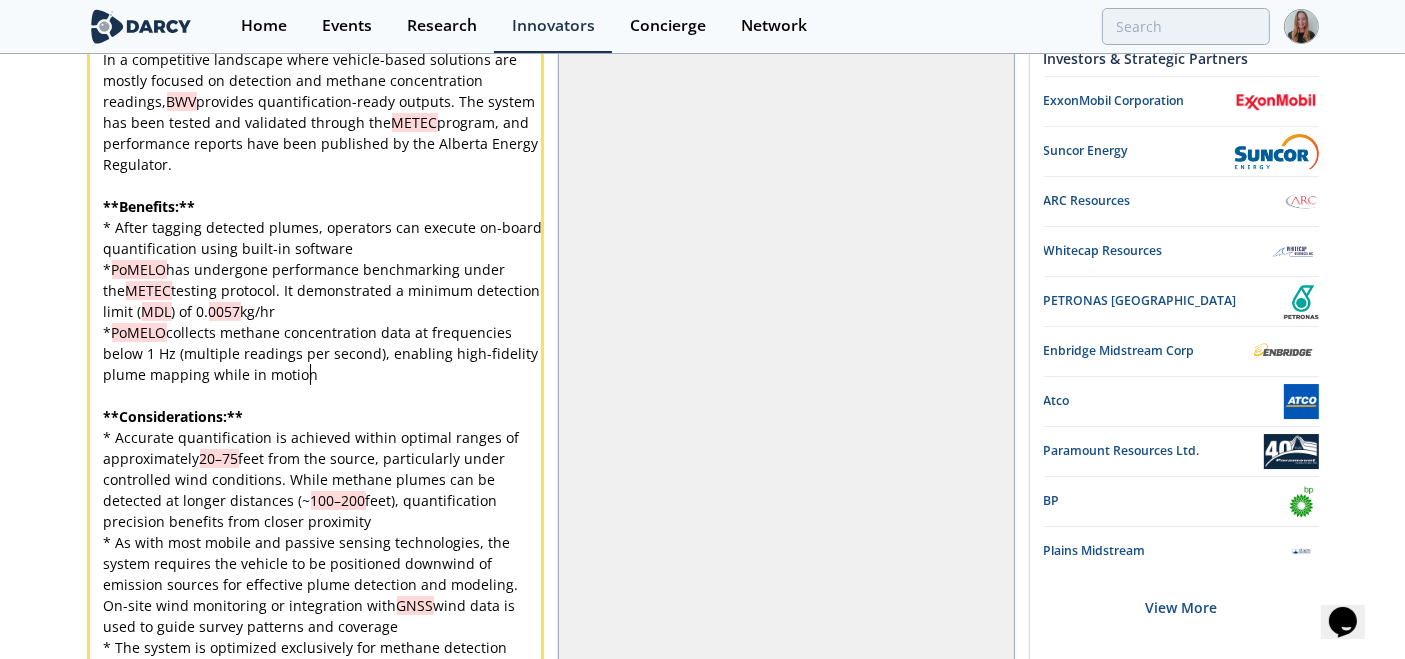 scroll, scrollTop: 0, scrollLeft: 0, axis: both 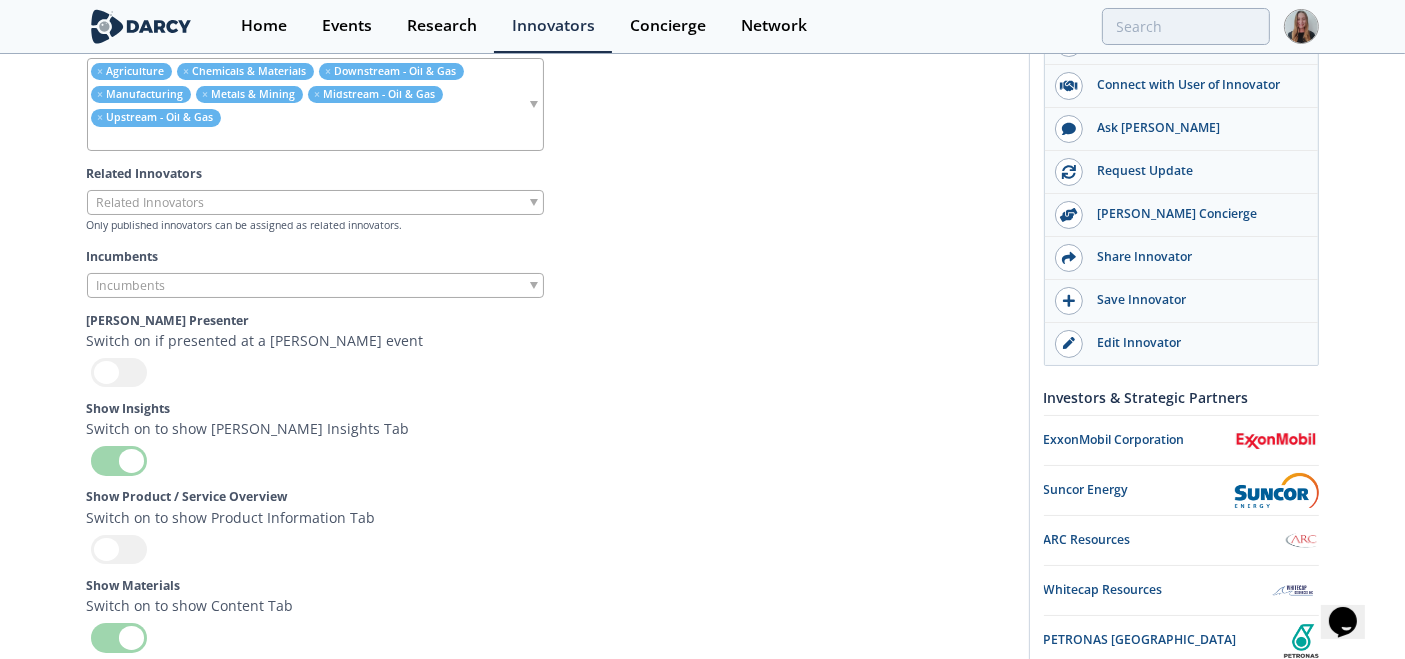 click at bounding box center [315, 202] 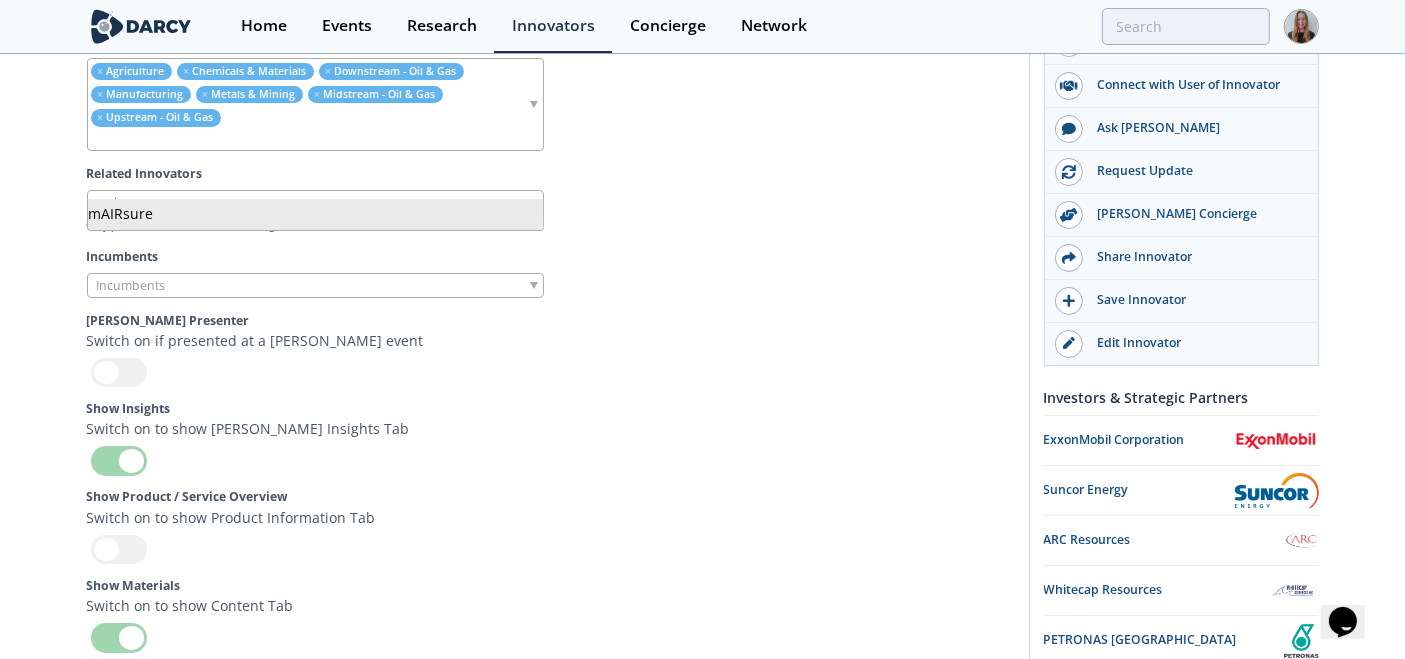 drag, startPoint x: 380, startPoint y: 210, endPoint x: 402, endPoint y: 185, distance: 33.30165 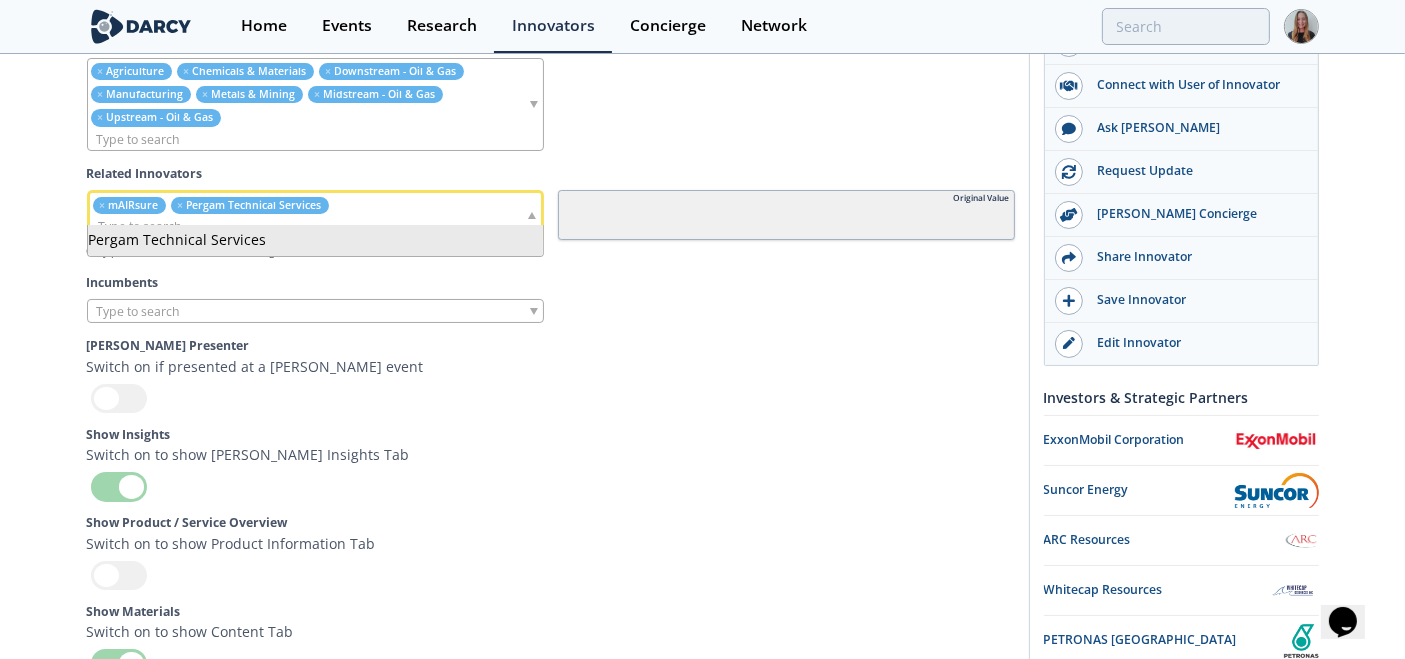 click at bounding box center [286, 226] 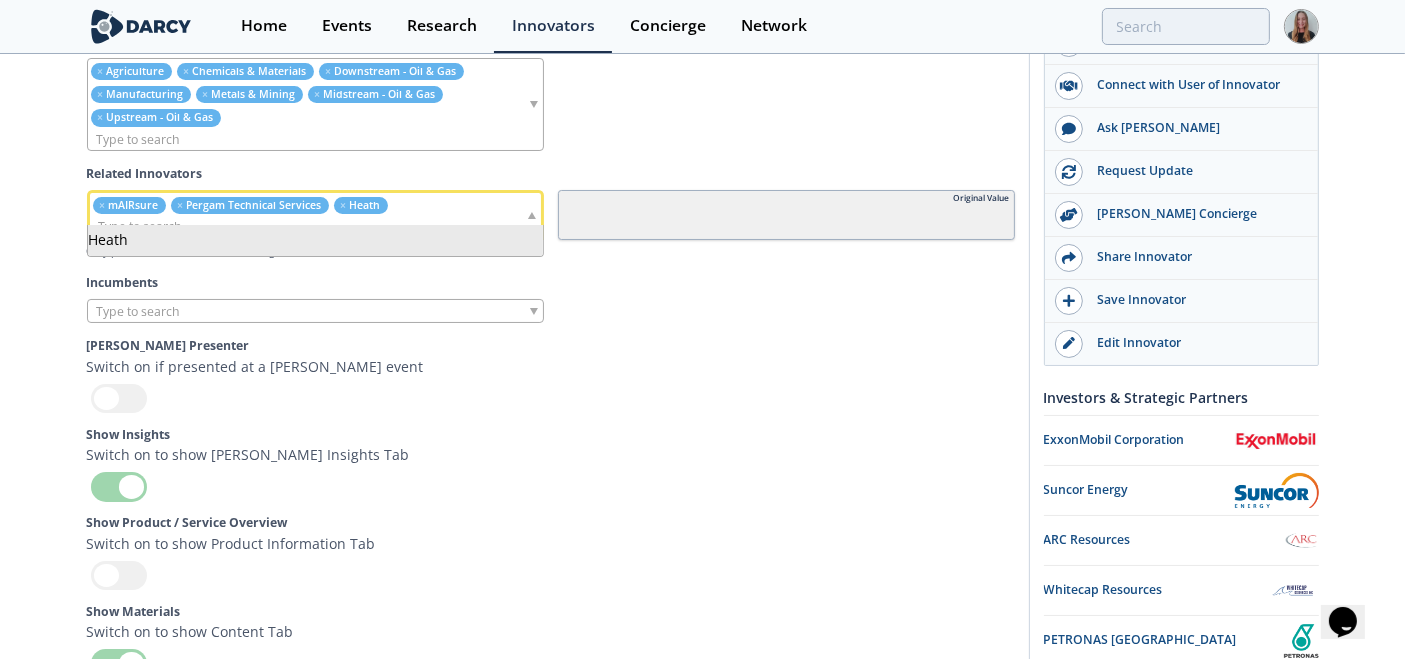 click on "Darcy Admin Fields
Tagline
In 100 characters or less, provide a technical description of the company
Vehicle-based mobile emissions detection and monitoring
55 /100 characters
Truck-based mobile emissions detection and monitoring
Original Value
Short Description
In one or two sentences please describe the company
x   Breakwater Vantage's  PoMELO  solution is a vehicle-based methane monitoring system that detects and quantifies emissions at the equipment level with real-time data and reports
Original Value
174" at bounding box center [551, -404] 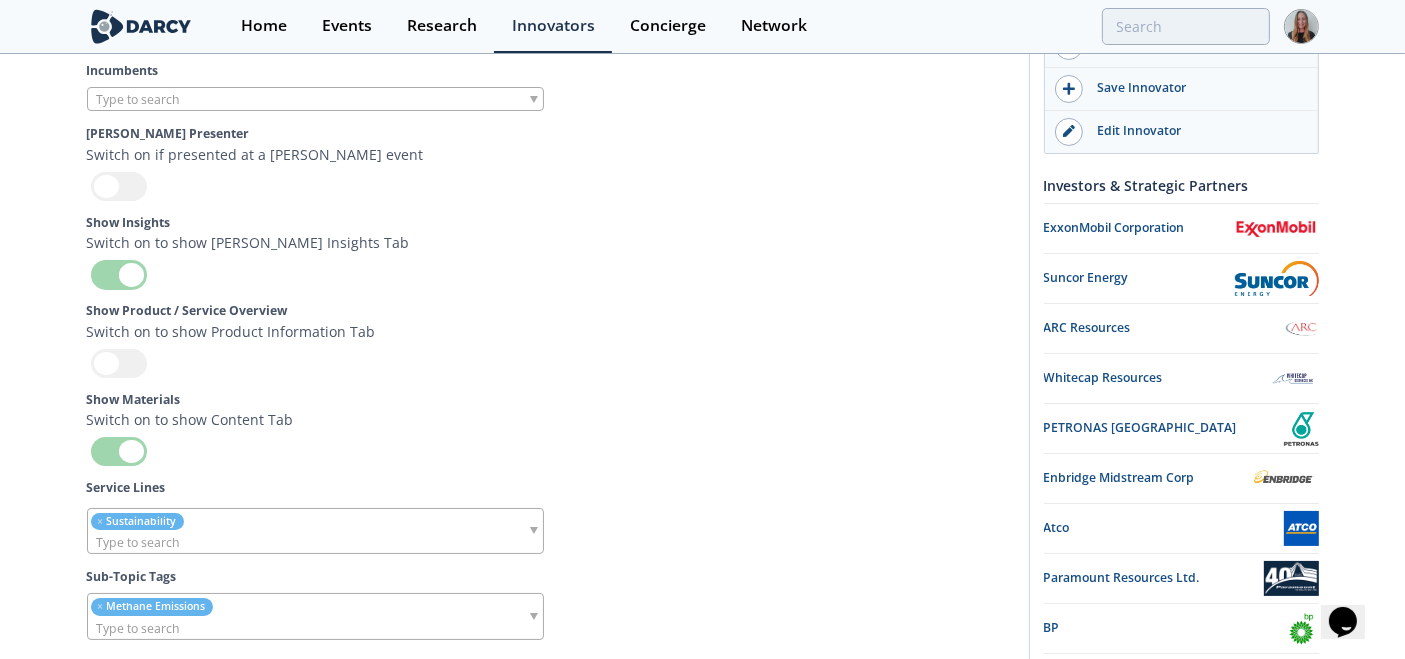 scroll, scrollTop: 7825, scrollLeft: 0, axis: vertical 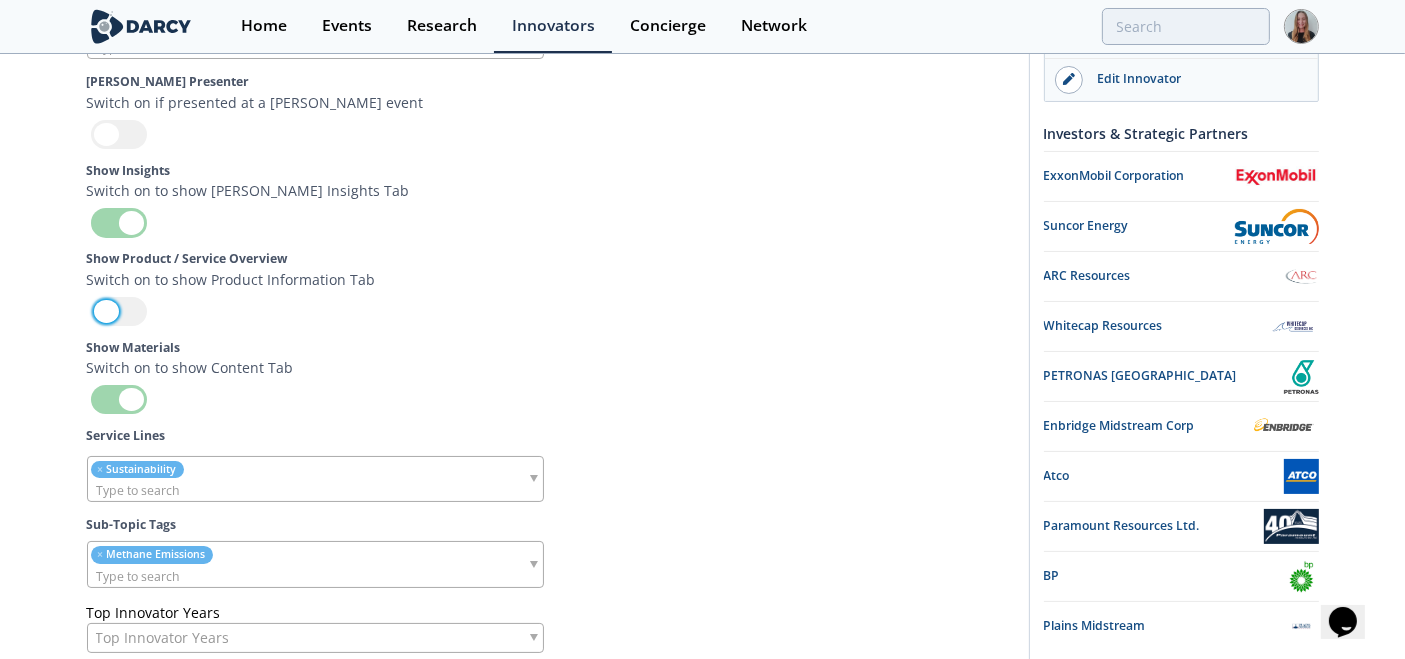 click at bounding box center [119, 311] 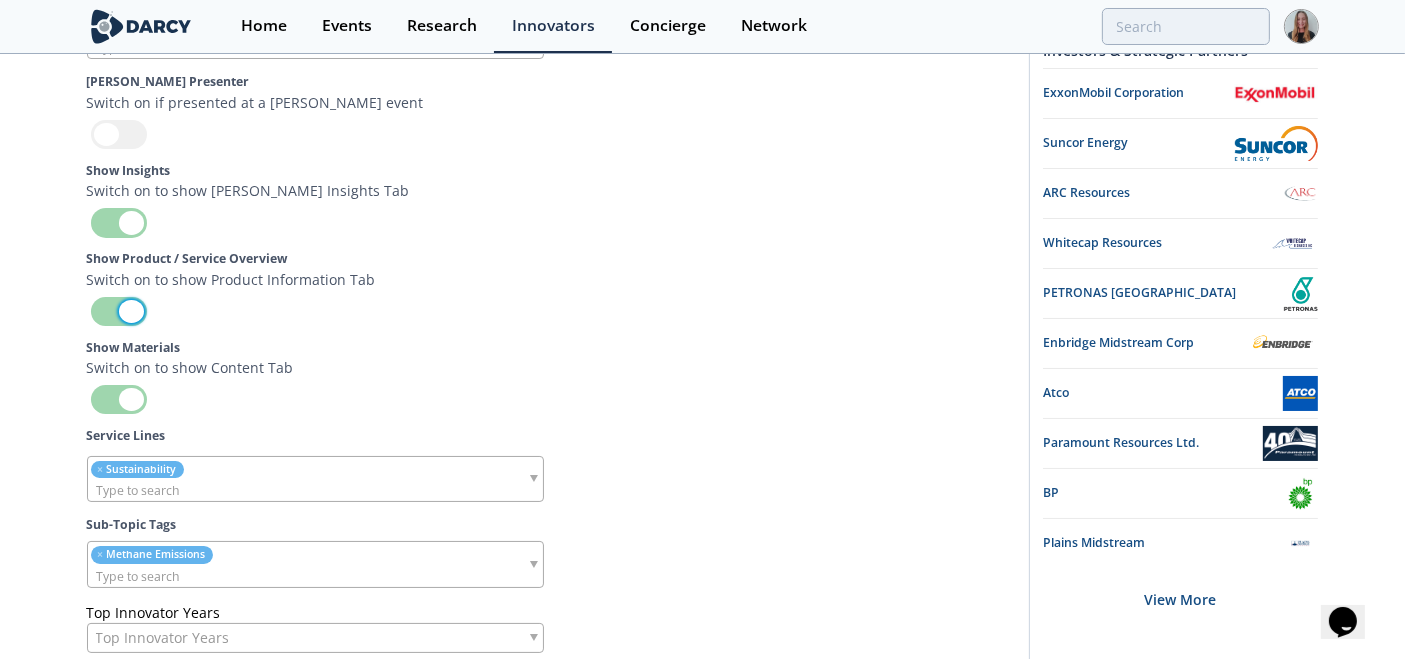 scroll, scrollTop: 7974, scrollLeft: 0, axis: vertical 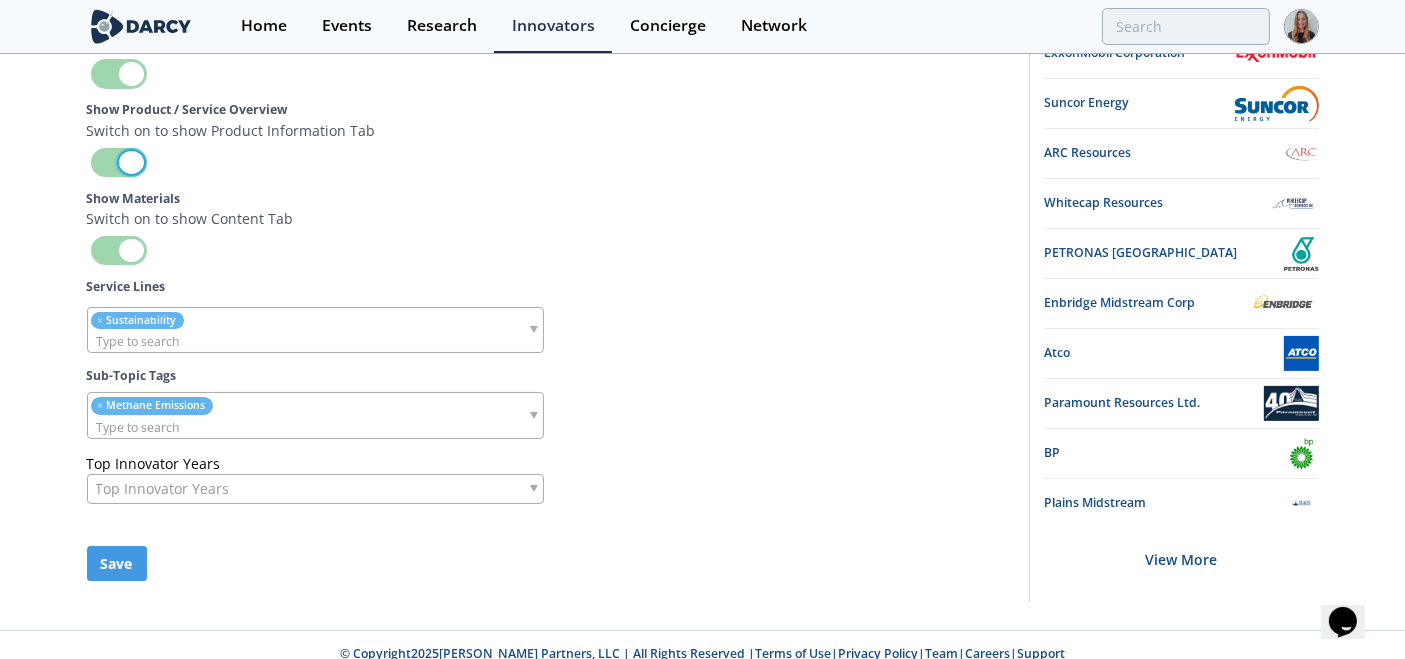 drag, startPoint x: 1417, startPoint y: 612, endPoint x: 21, endPoint y: 57, distance: 1502.2786 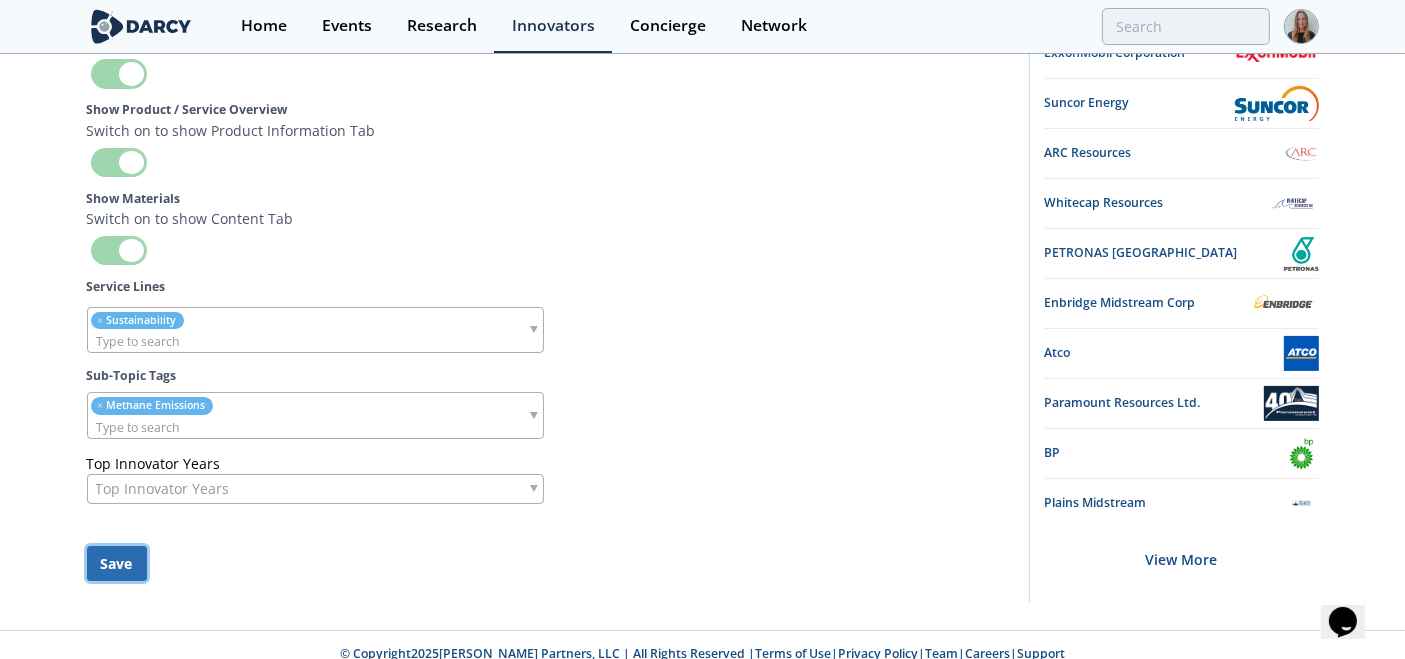 click on "Save" at bounding box center [117, 563] 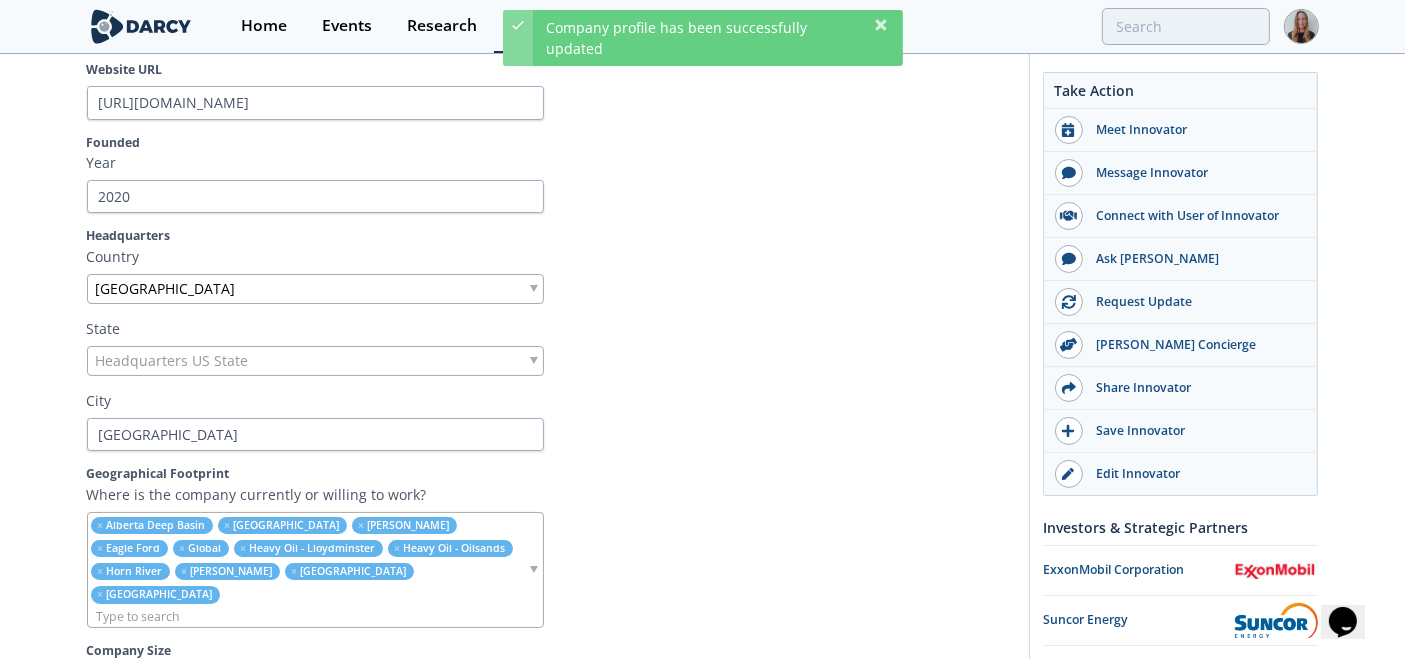 scroll, scrollTop: 0, scrollLeft: 0, axis: both 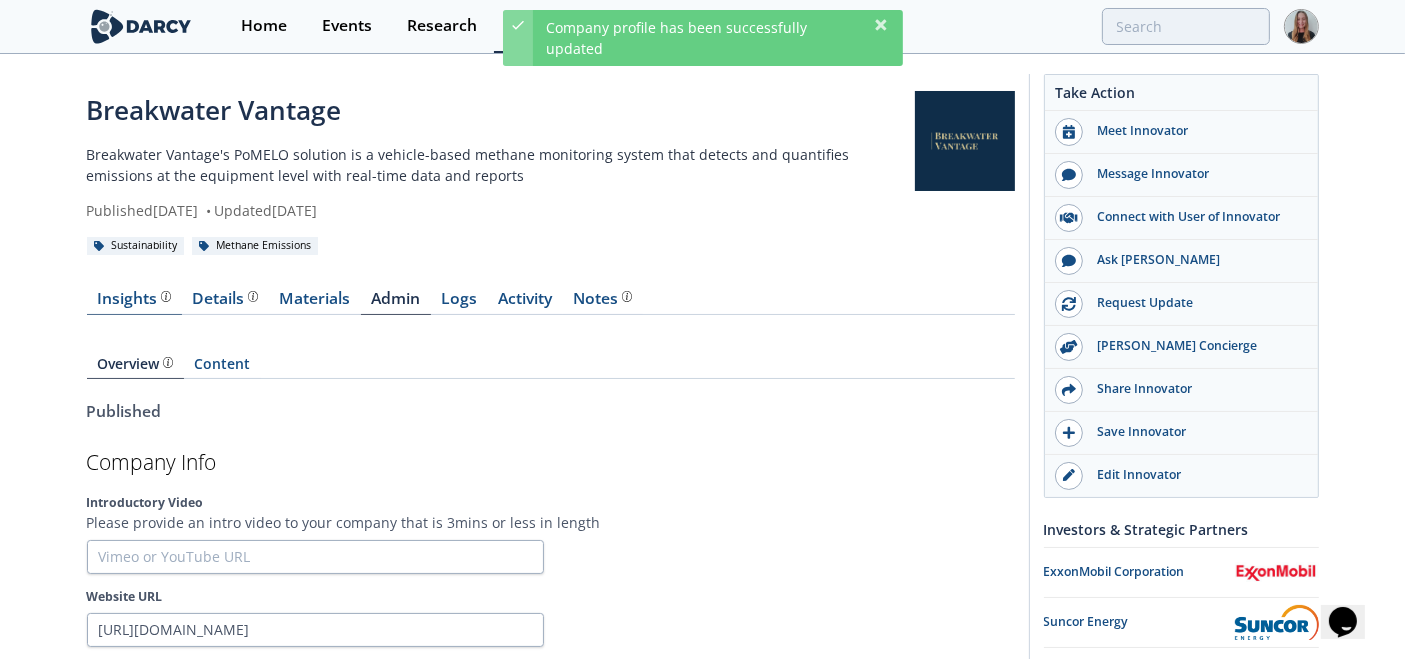 click on "Insights" at bounding box center [134, 303] 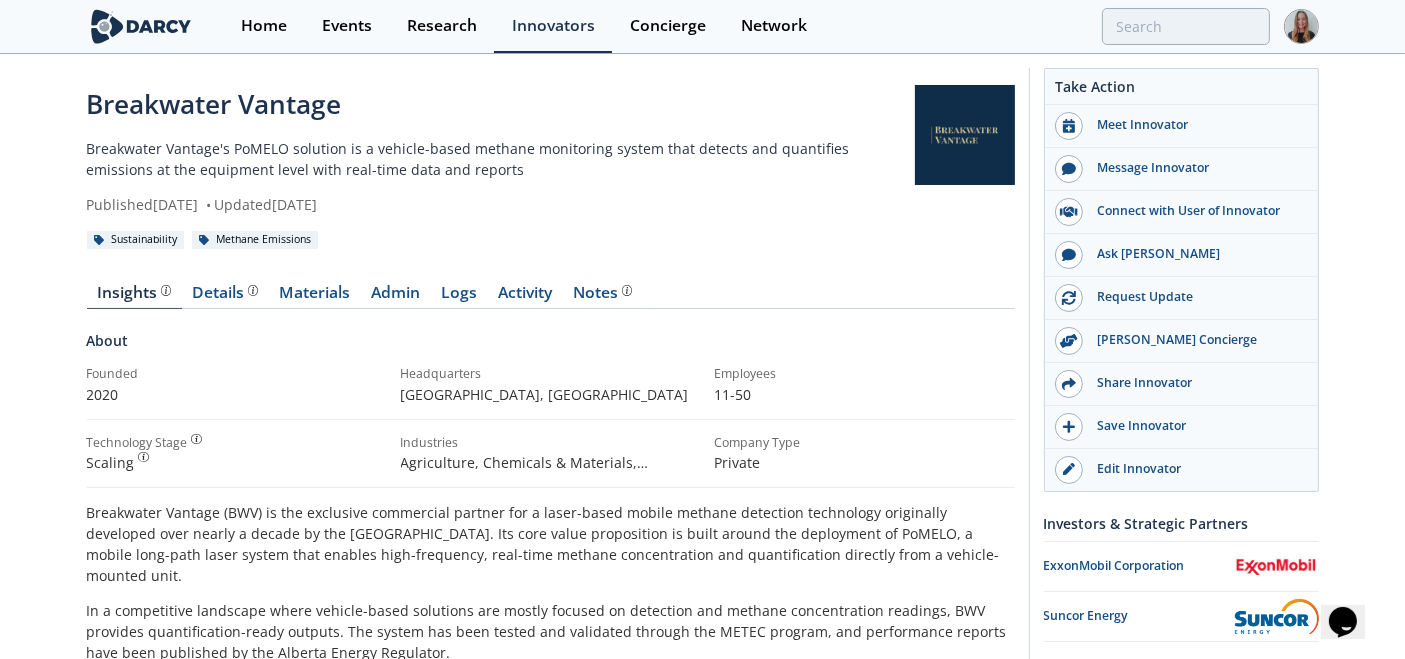 scroll, scrollTop: 0, scrollLeft: 0, axis: both 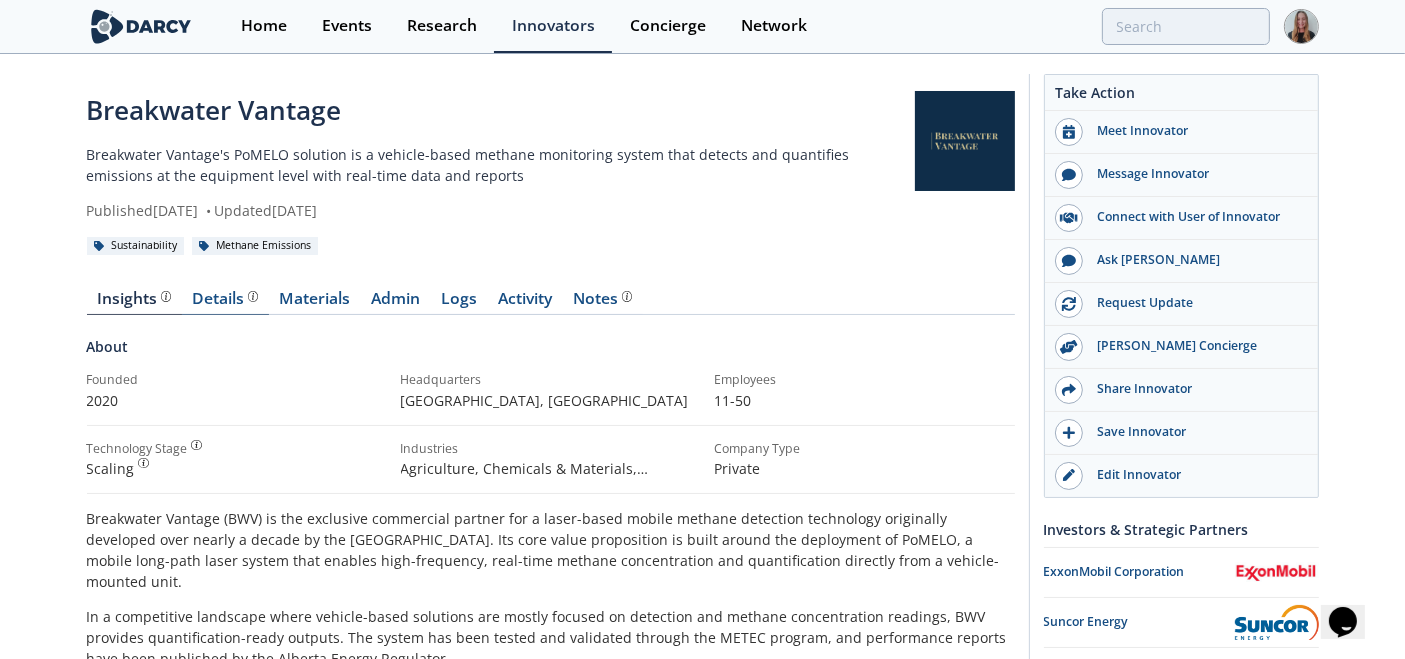 click on "Details" at bounding box center (225, 299) 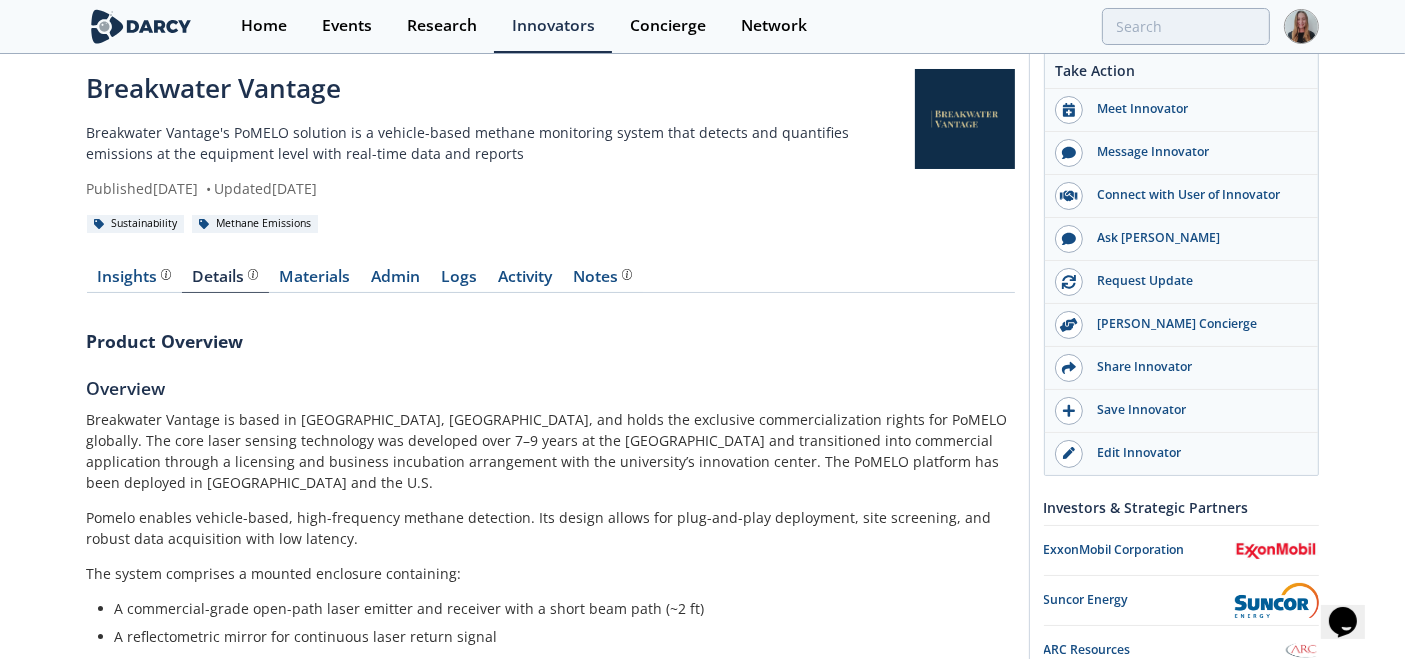 scroll, scrollTop: 0, scrollLeft: 0, axis: both 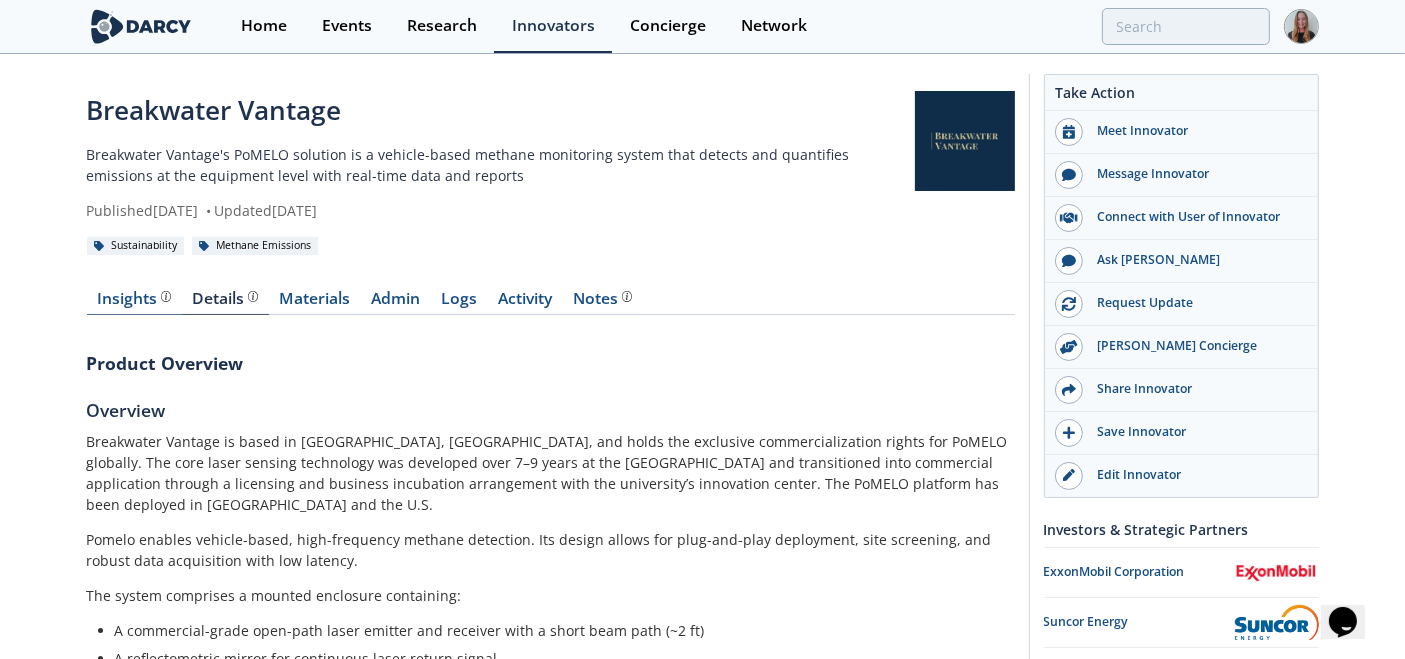 click on "Insights" at bounding box center [134, 299] 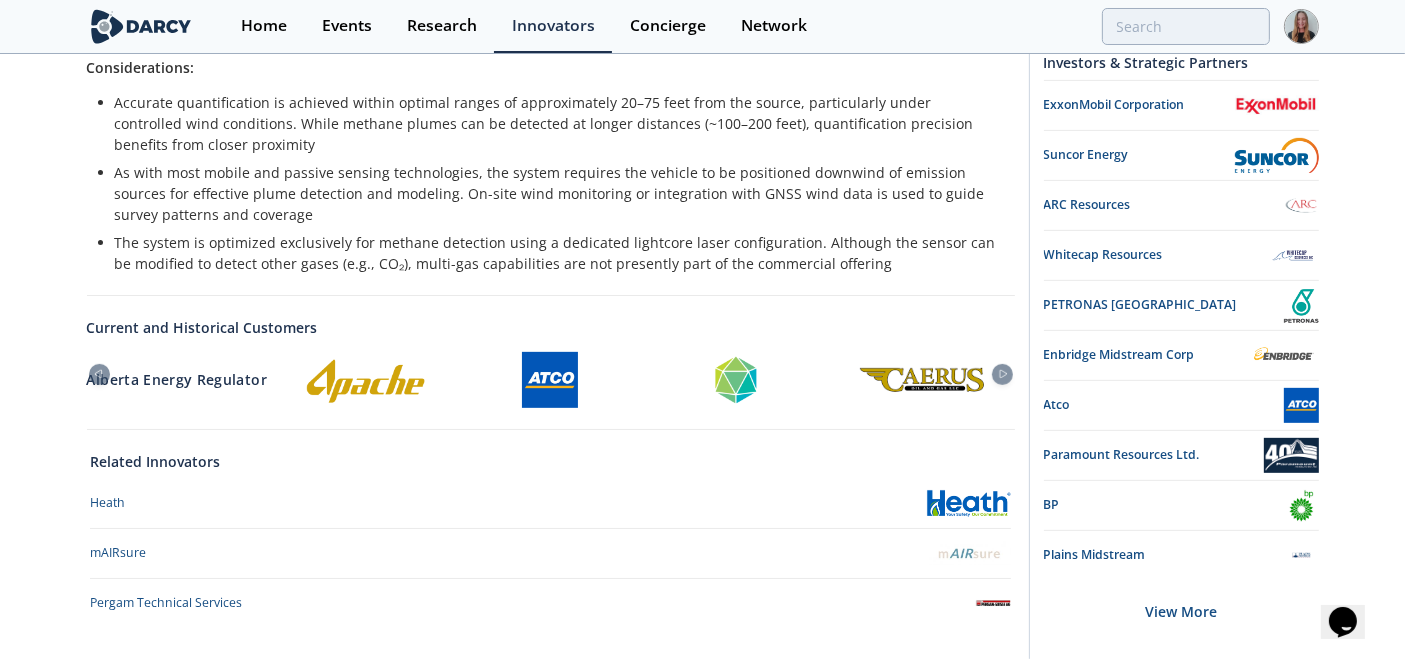 scroll, scrollTop: 845, scrollLeft: 0, axis: vertical 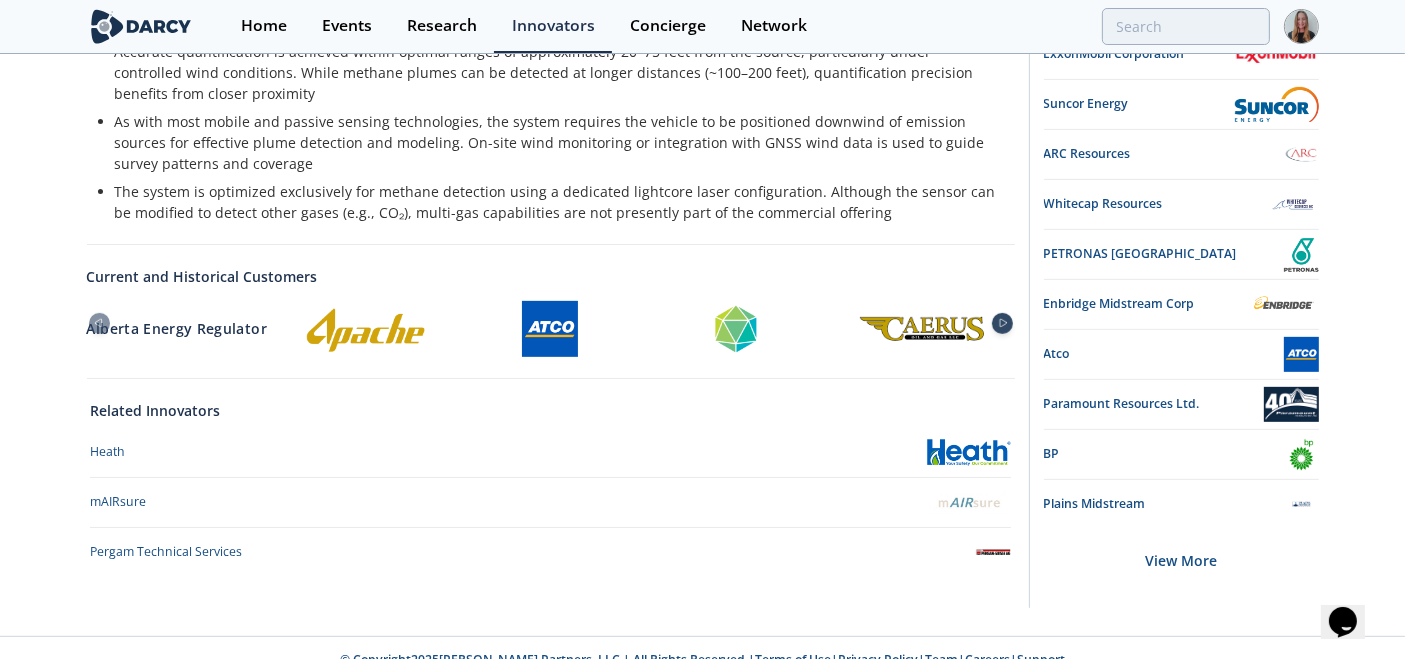 click 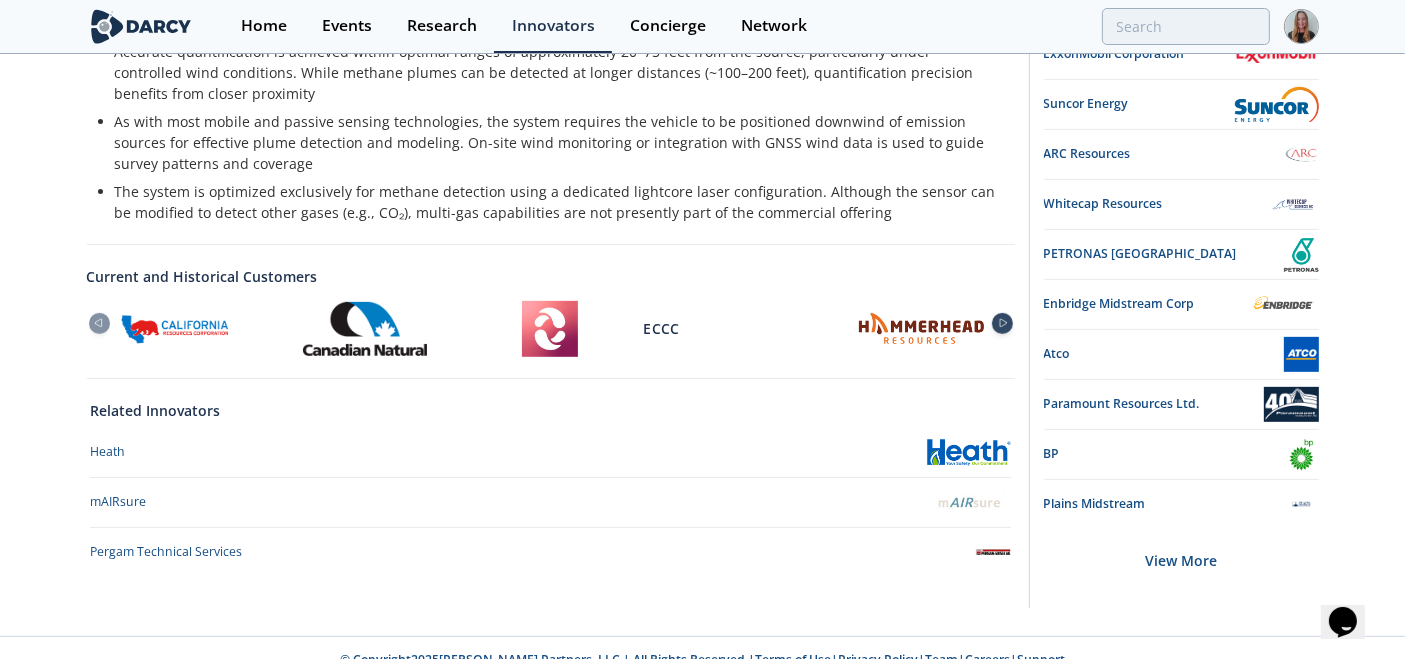 click 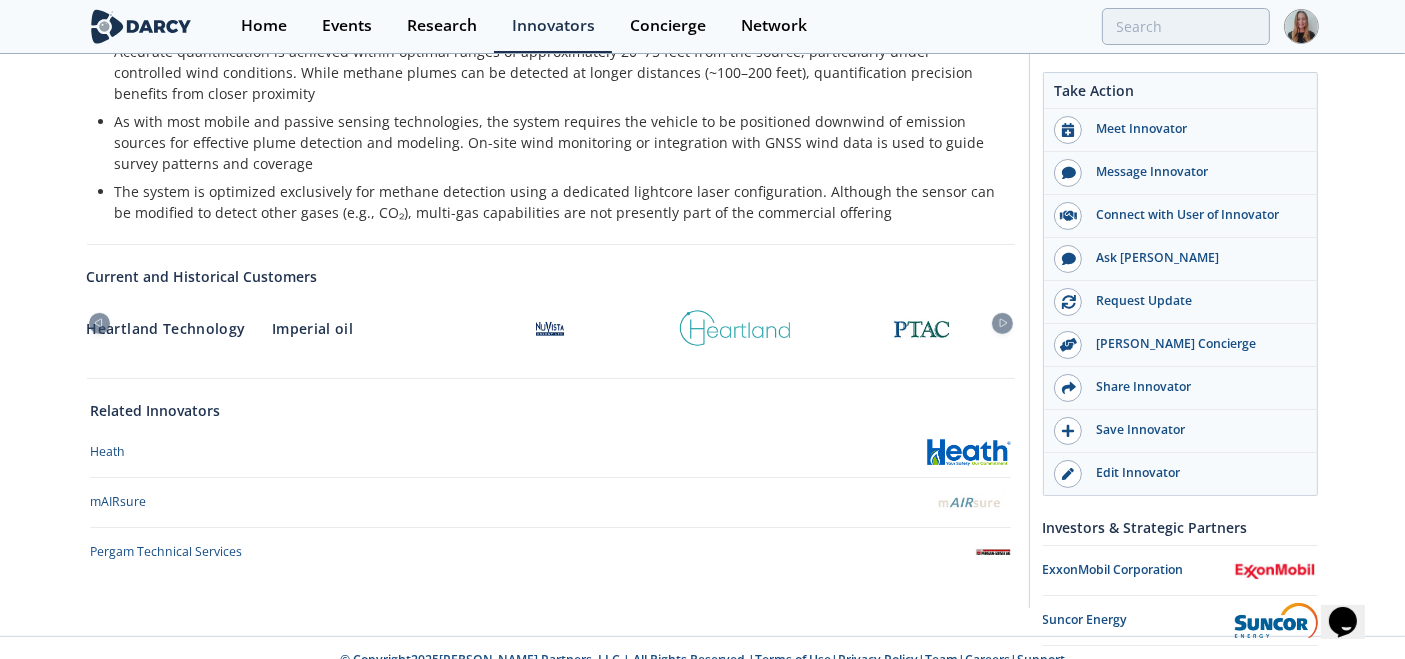 scroll, scrollTop: 146, scrollLeft: 0, axis: vertical 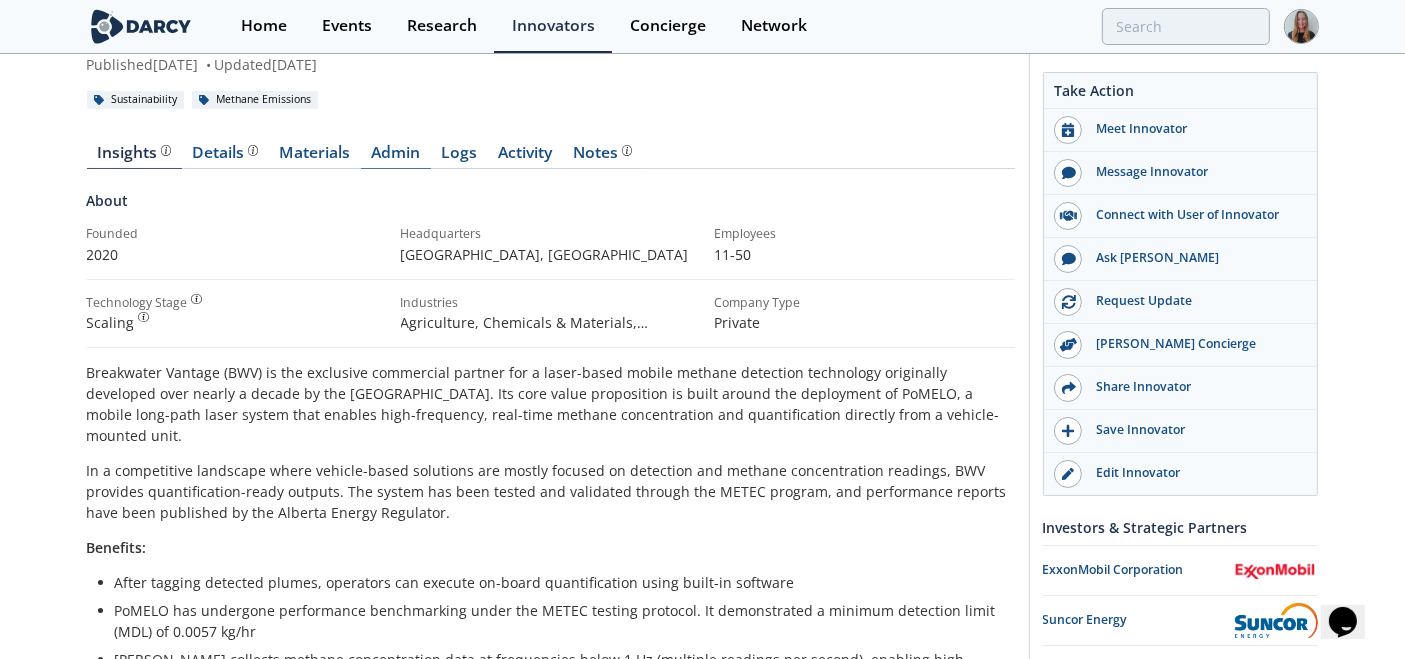 click on "Admin" at bounding box center (396, 157) 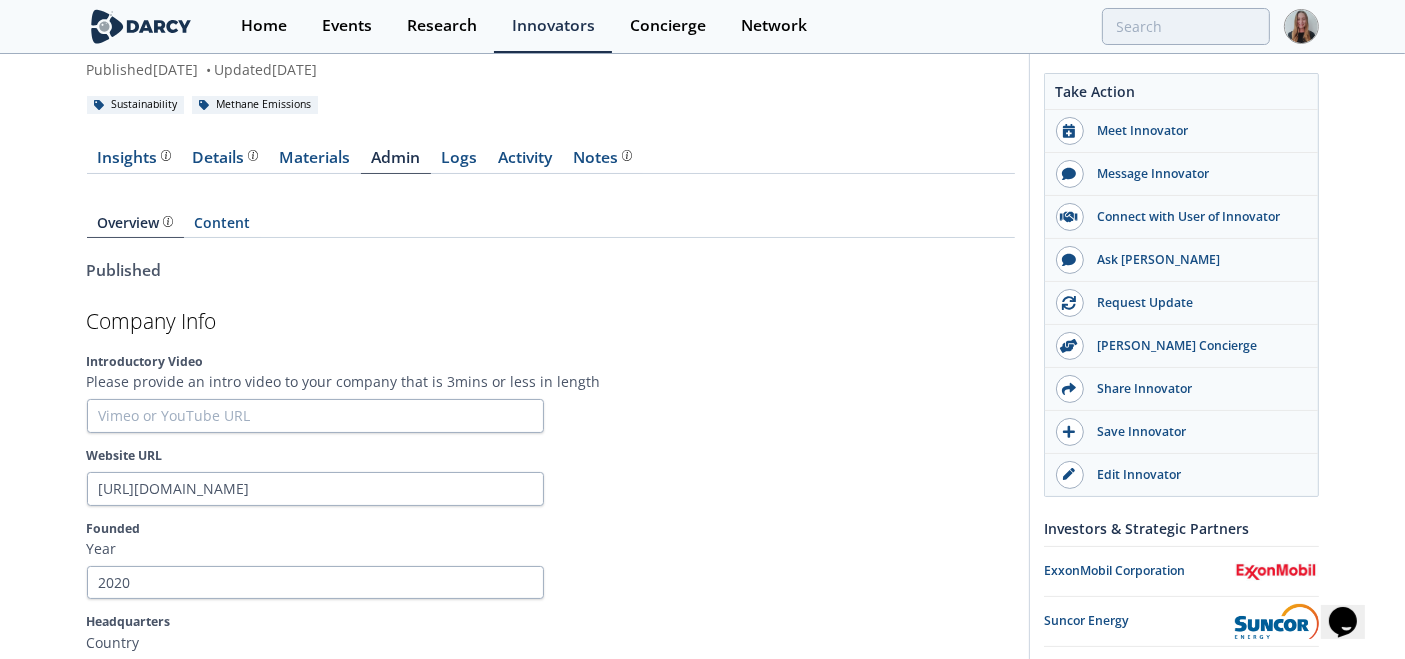 scroll, scrollTop: 223, scrollLeft: 0, axis: vertical 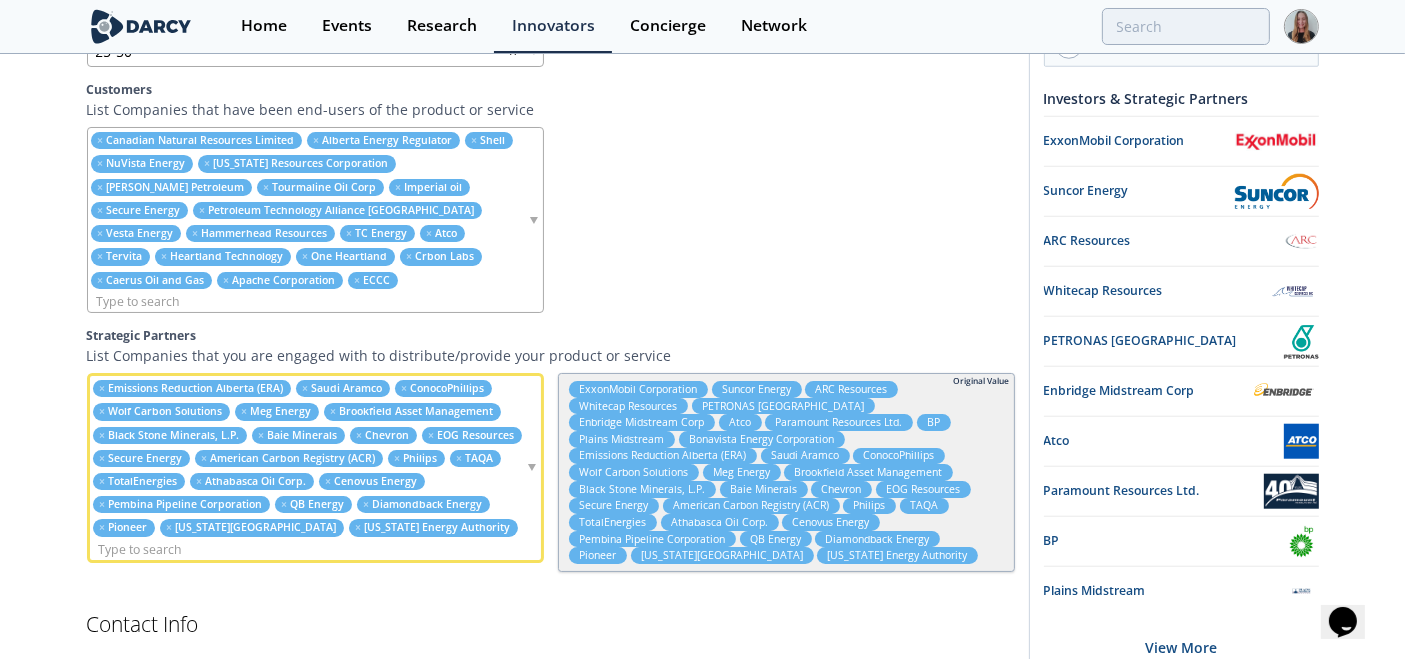 click on "×
Saudi Aramco" at bounding box center (343, 388) 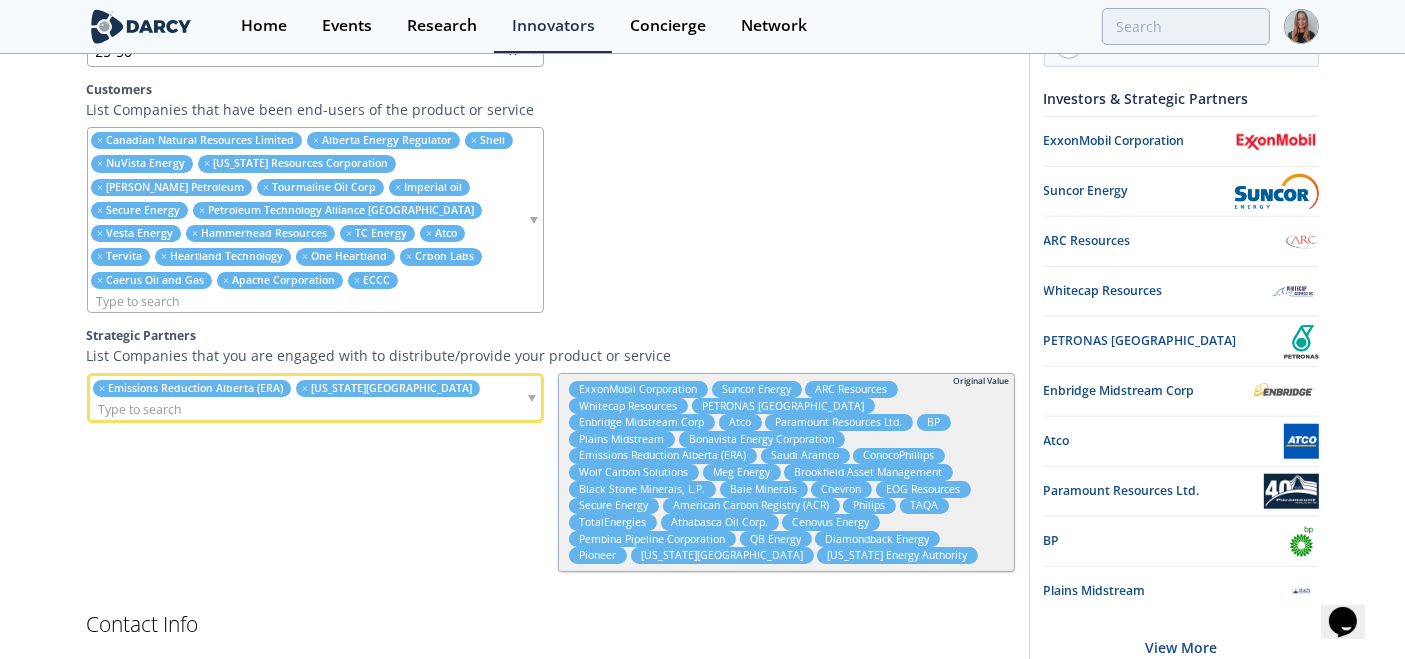 click on "×
Emissions Reduction Alberta (ERA)" at bounding box center [192, 388] 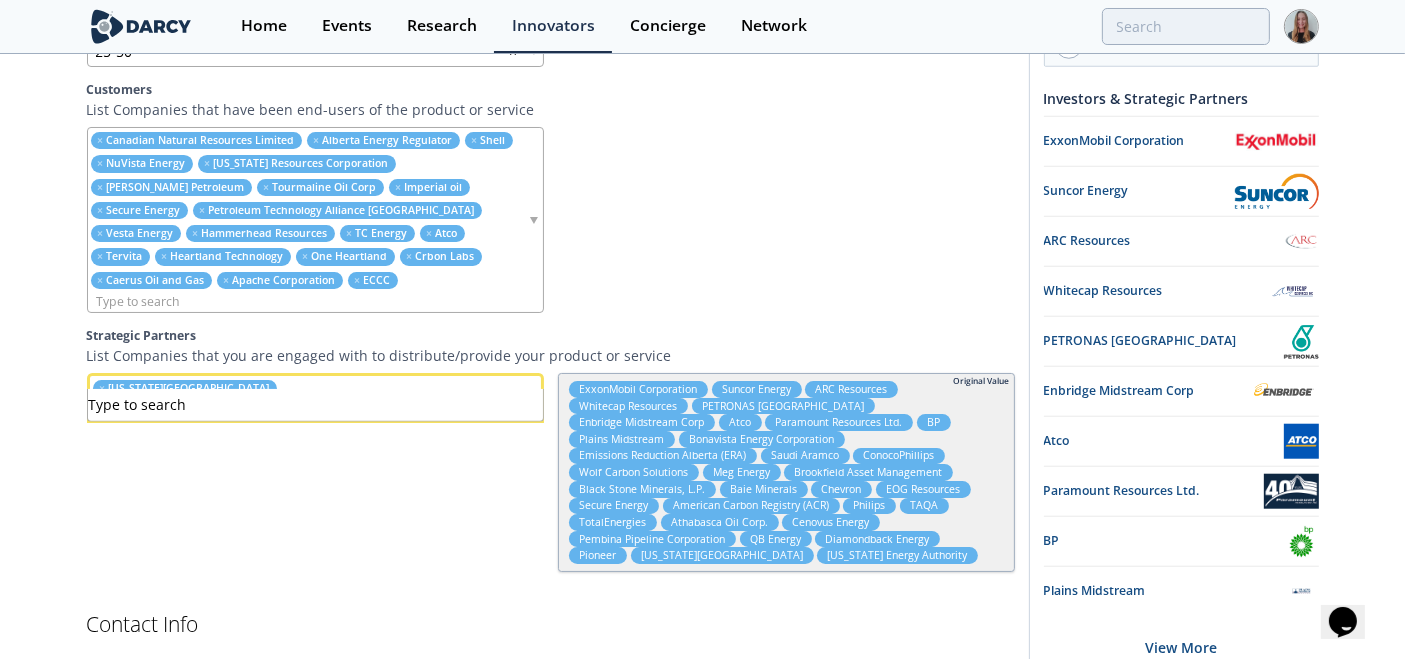 click on "Breakwater Vantage
Breakwater Vantage's PoMELO solution is a vehicle-based methane monitoring system that detects and quantifies emissions at the equipment level with real-time data and reports
Published  December 26, 2024
•
Updated  July 28, 2025
Sustainability
Methane Emissions
Insights" at bounding box center [702, 2475] 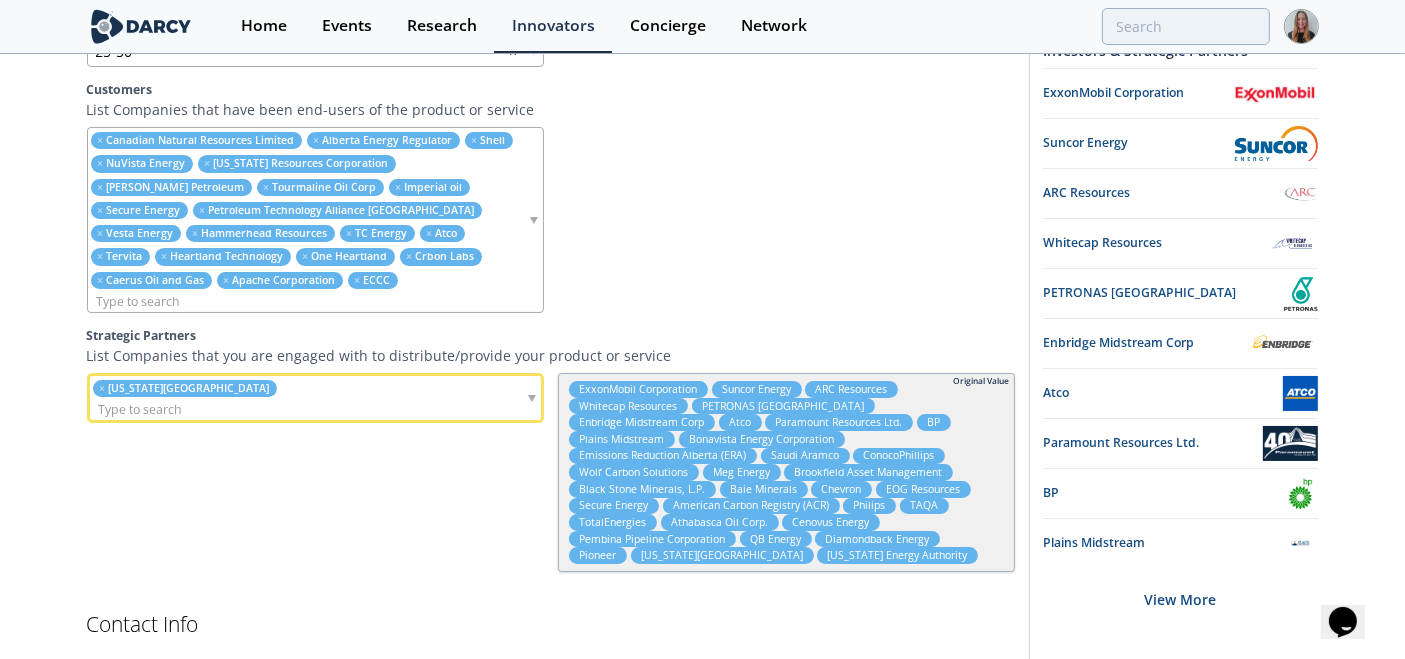 scroll, scrollTop: 7833, scrollLeft: 0, axis: vertical 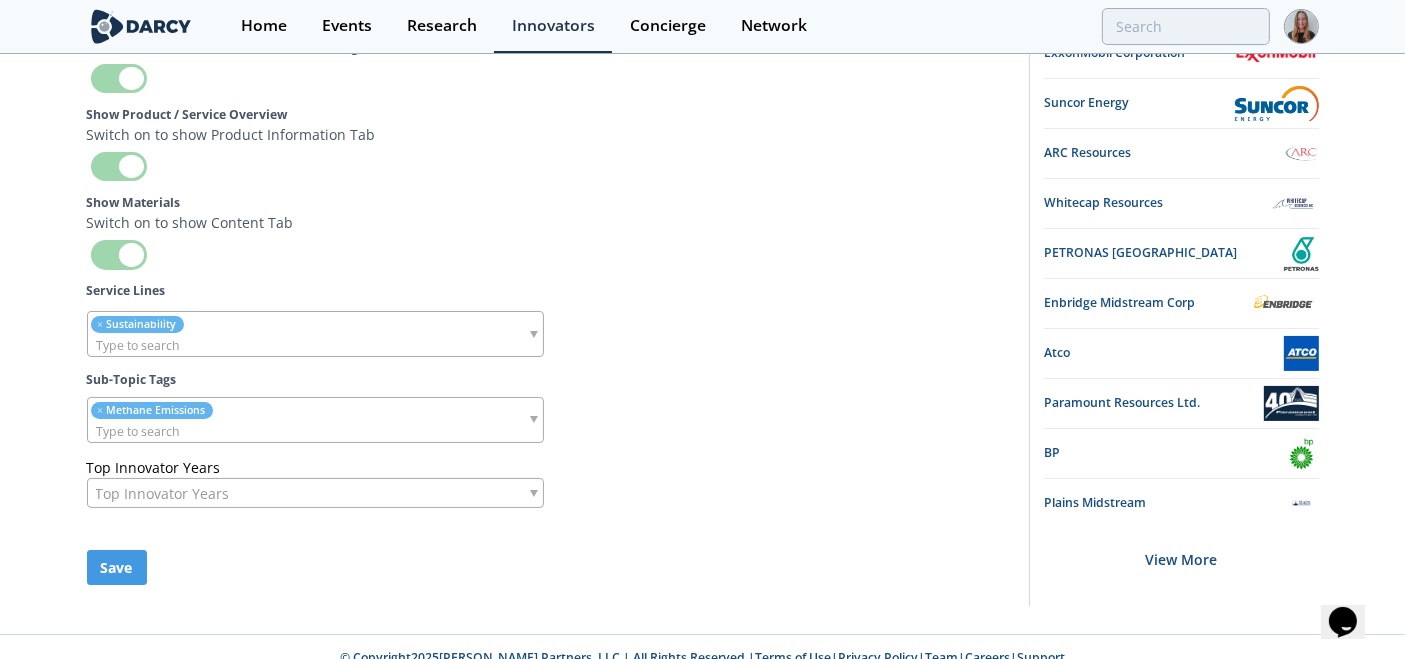 drag, startPoint x: 1414, startPoint y: 172, endPoint x: 13, endPoint y: 46, distance: 1406.6545 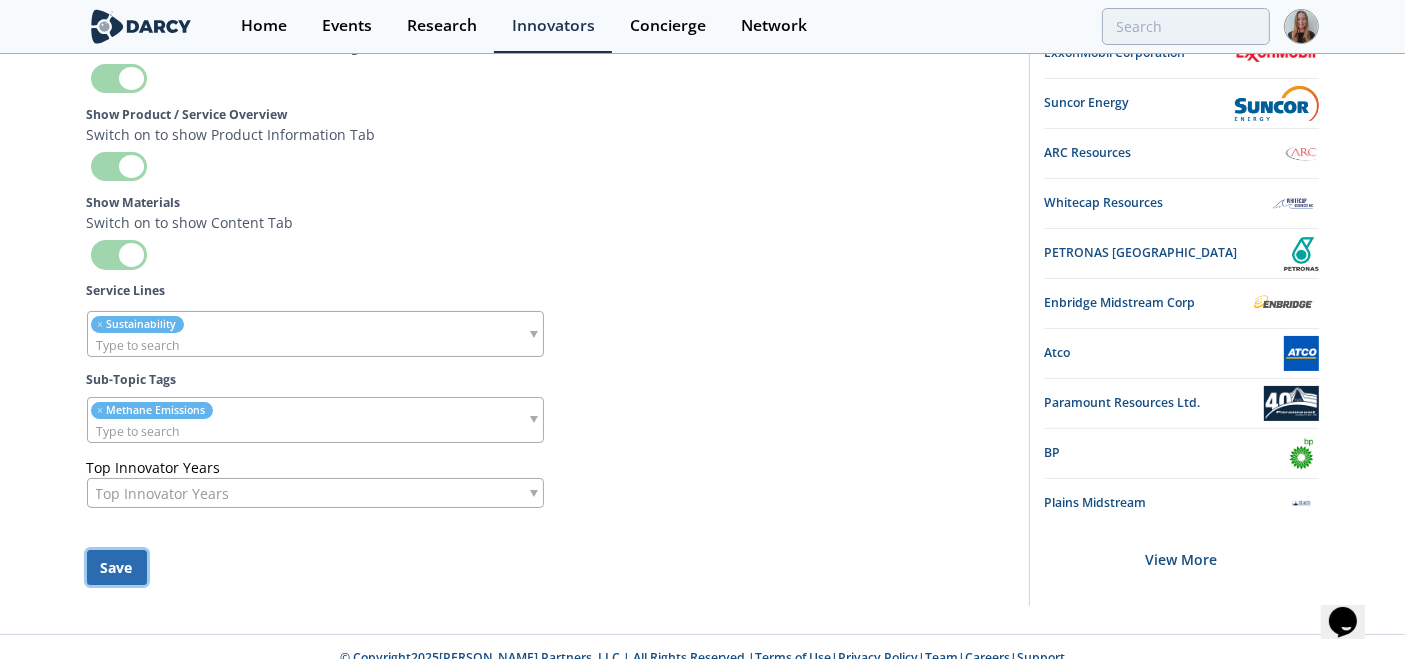 click on "Save" at bounding box center (117, 567) 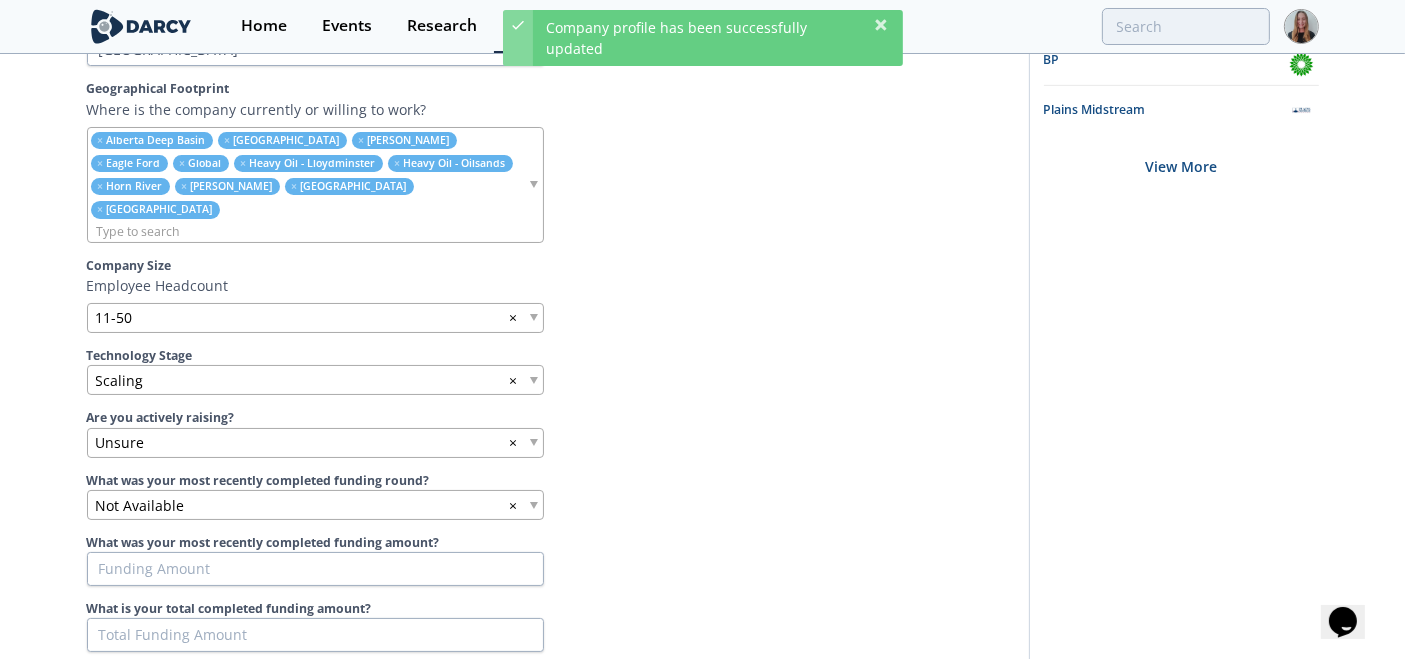 scroll, scrollTop: 0, scrollLeft: 0, axis: both 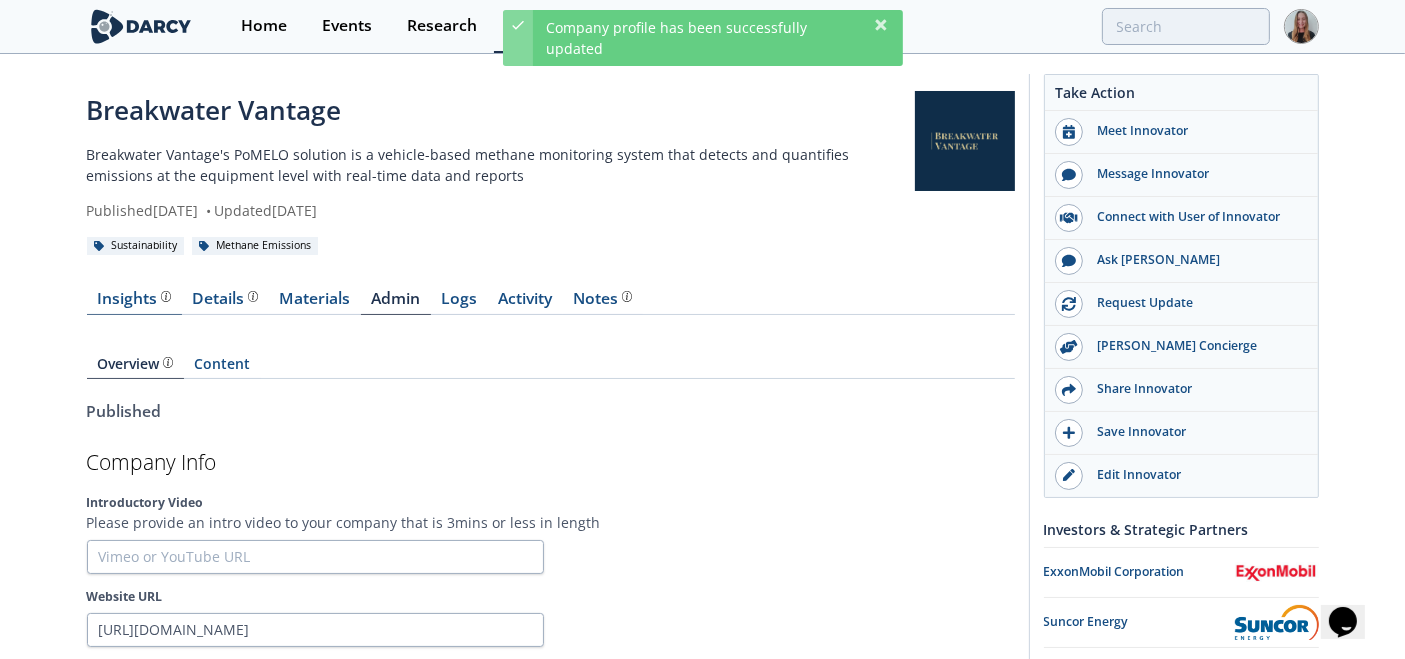 click on "Insights" at bounding box center (134, 299) 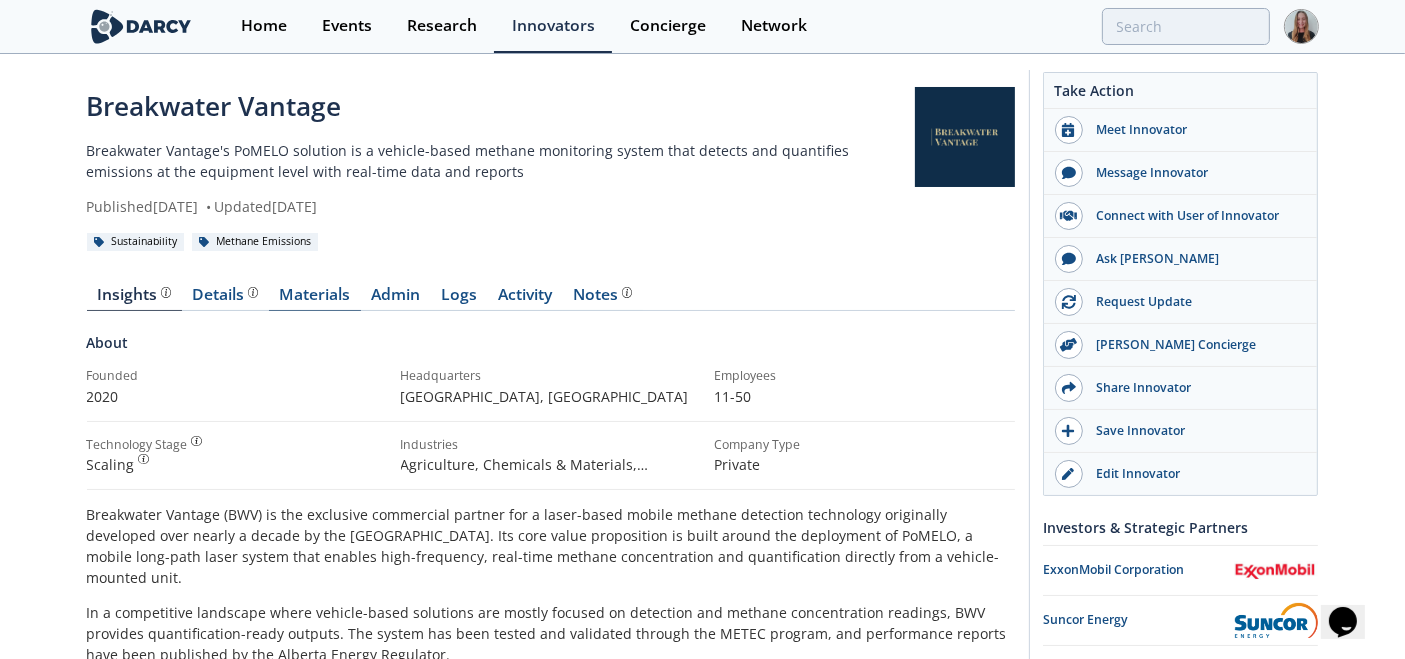 scroll, scrollTop: 0, scrollLeft: 0, axis: both 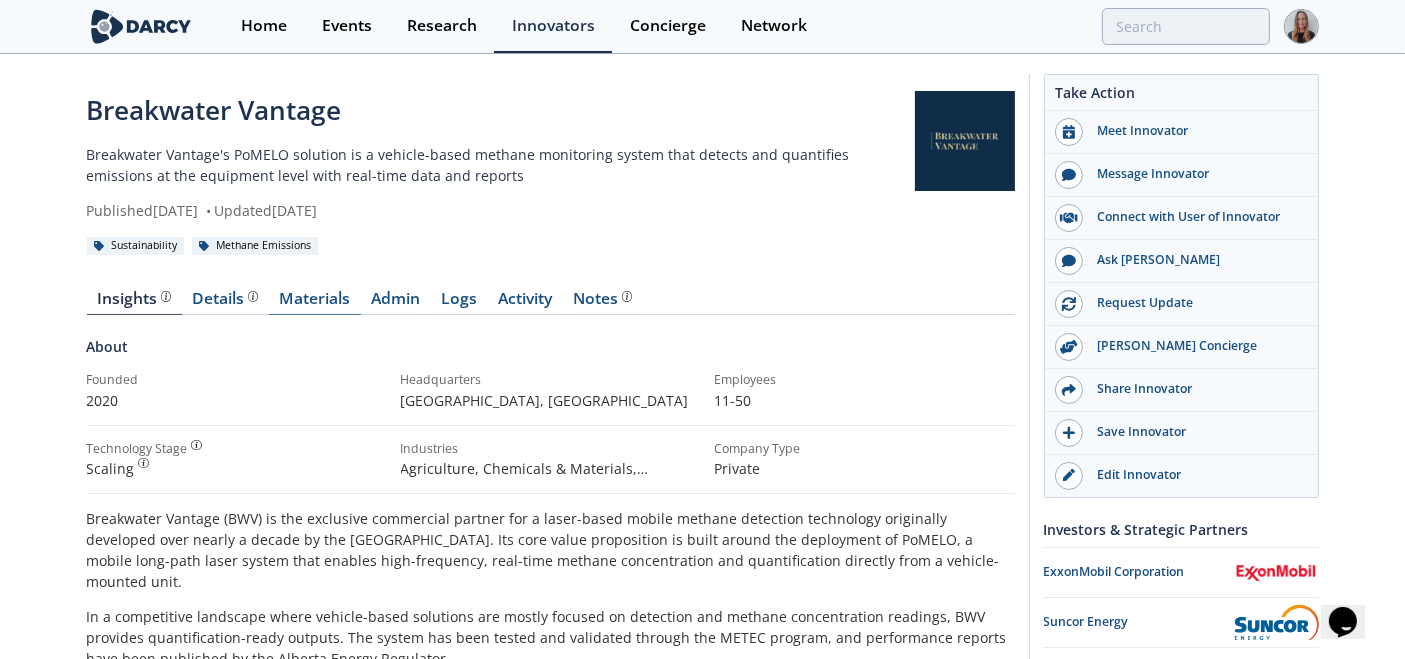 click on "Methane Emissions" at bounding box center (255, 246) 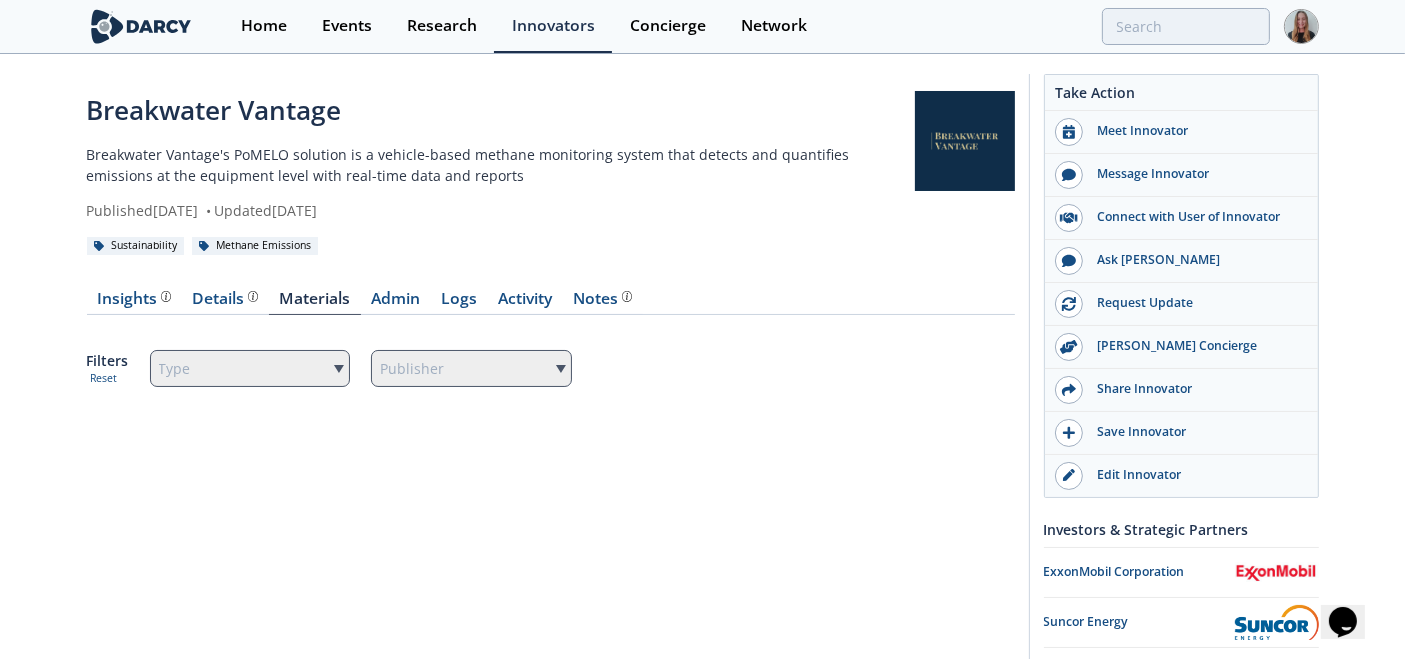 click on "Materials" at bounding box center [315, 303] 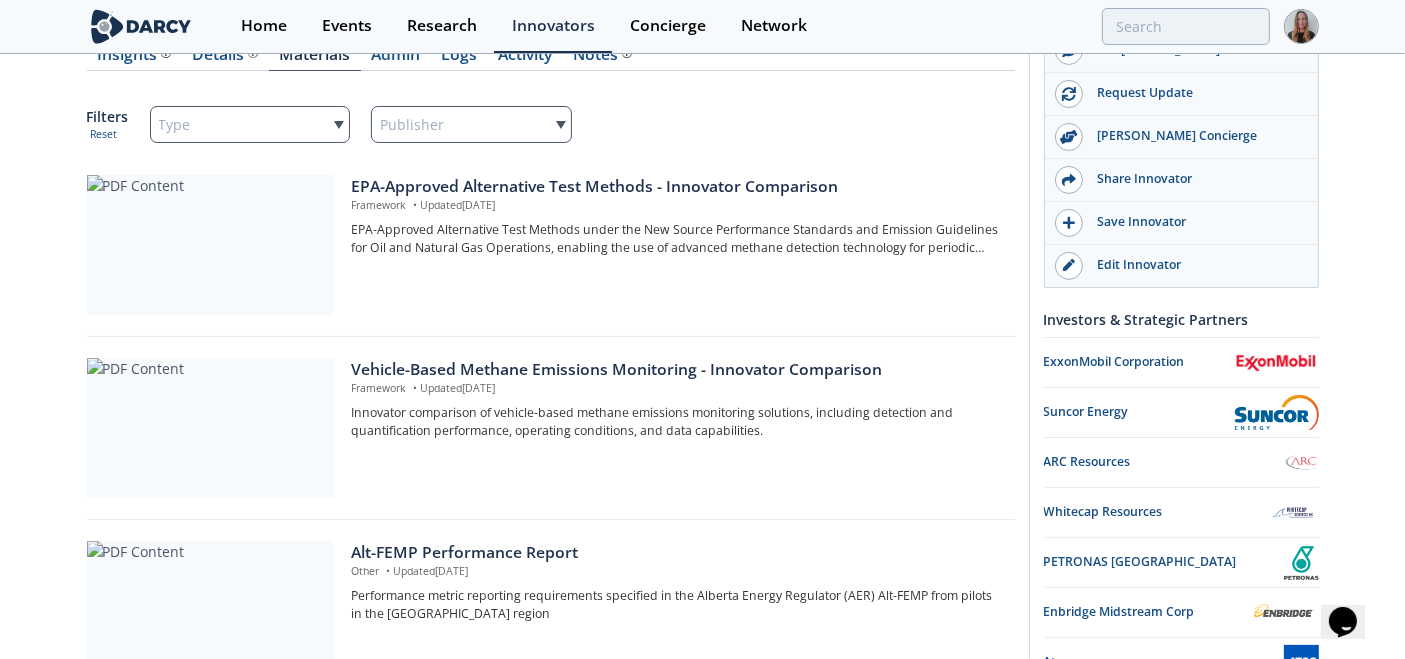 scroll, scrollTop: 228, scrollLeft: 0, axis: vertical 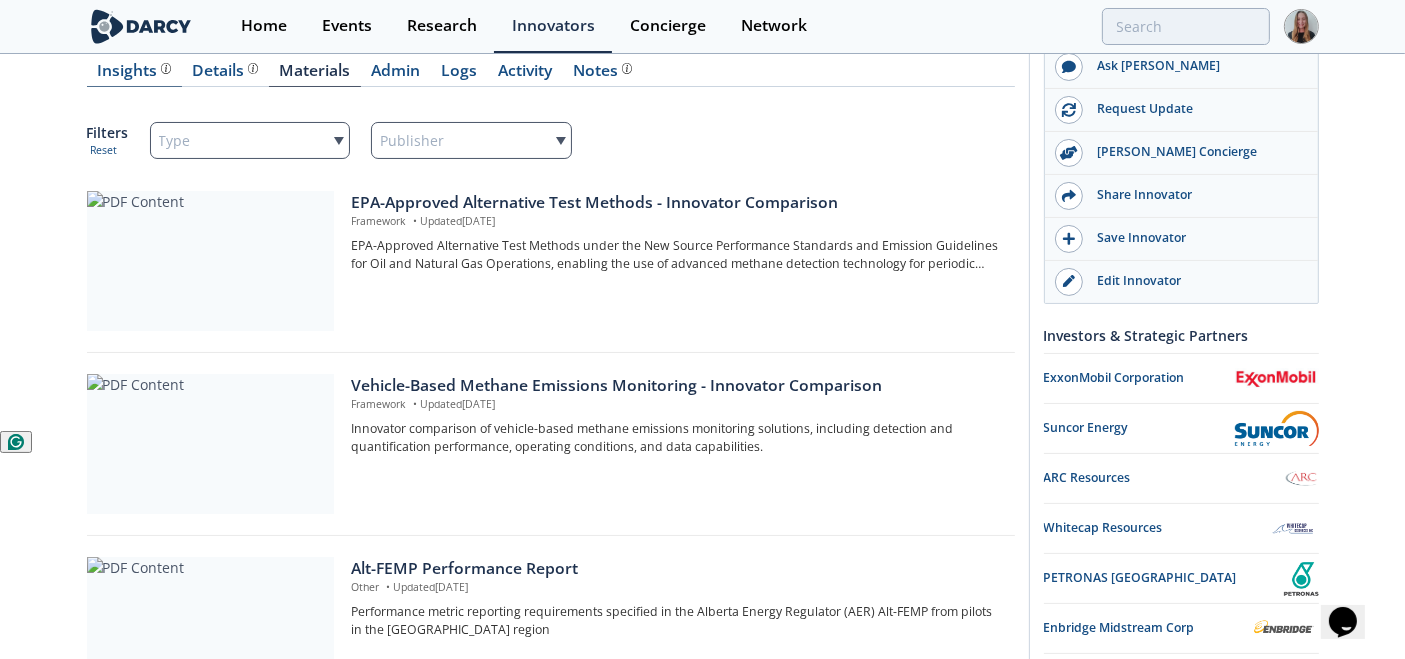 click at bounding box center (164, 71) 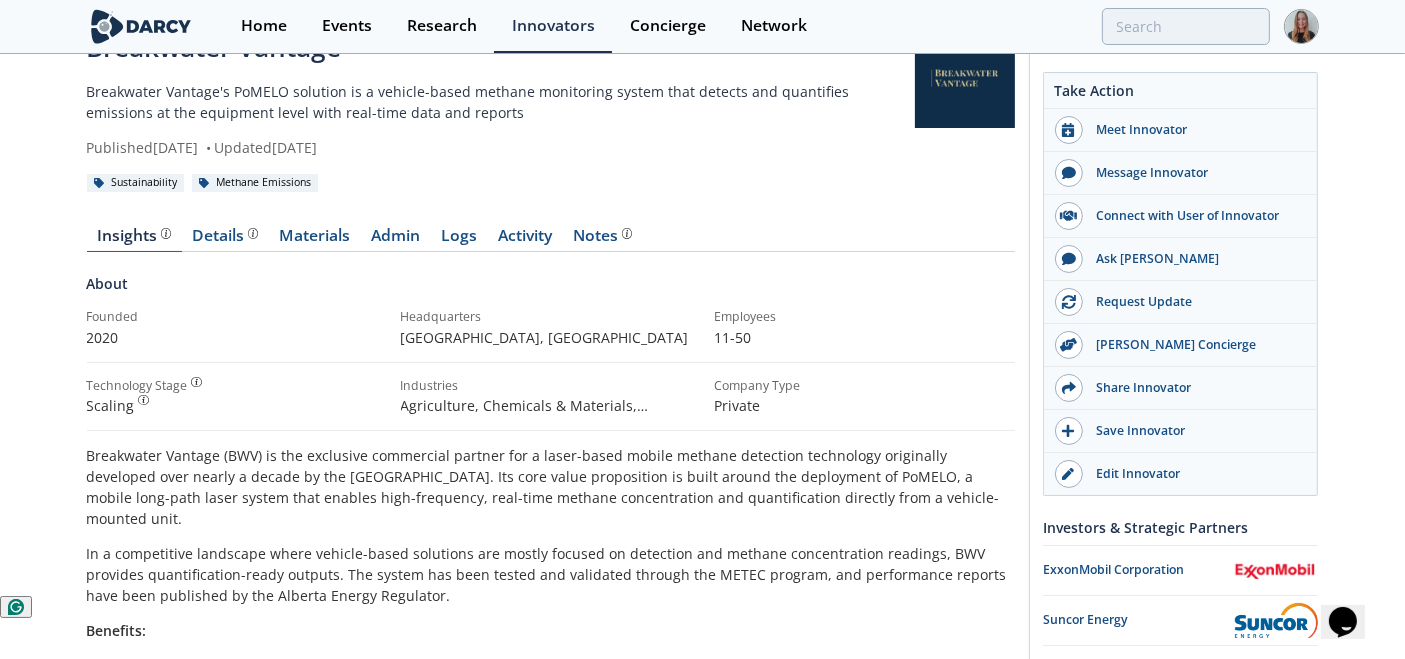 scroll, scrollTop: 0, scrollLeft: 0, axis: both 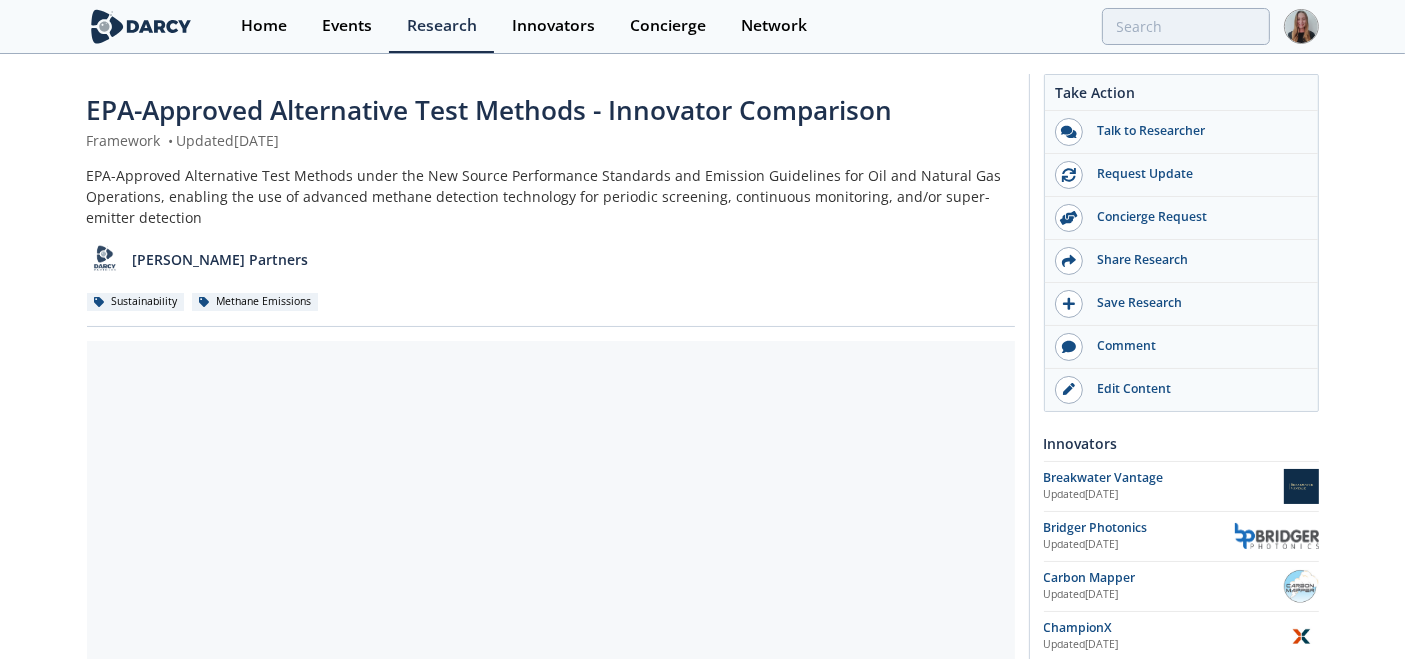 drag, startPoint x: 1411, startPoint y: 164, endPoint x: 1411, endPoint y: 129, distance: 35 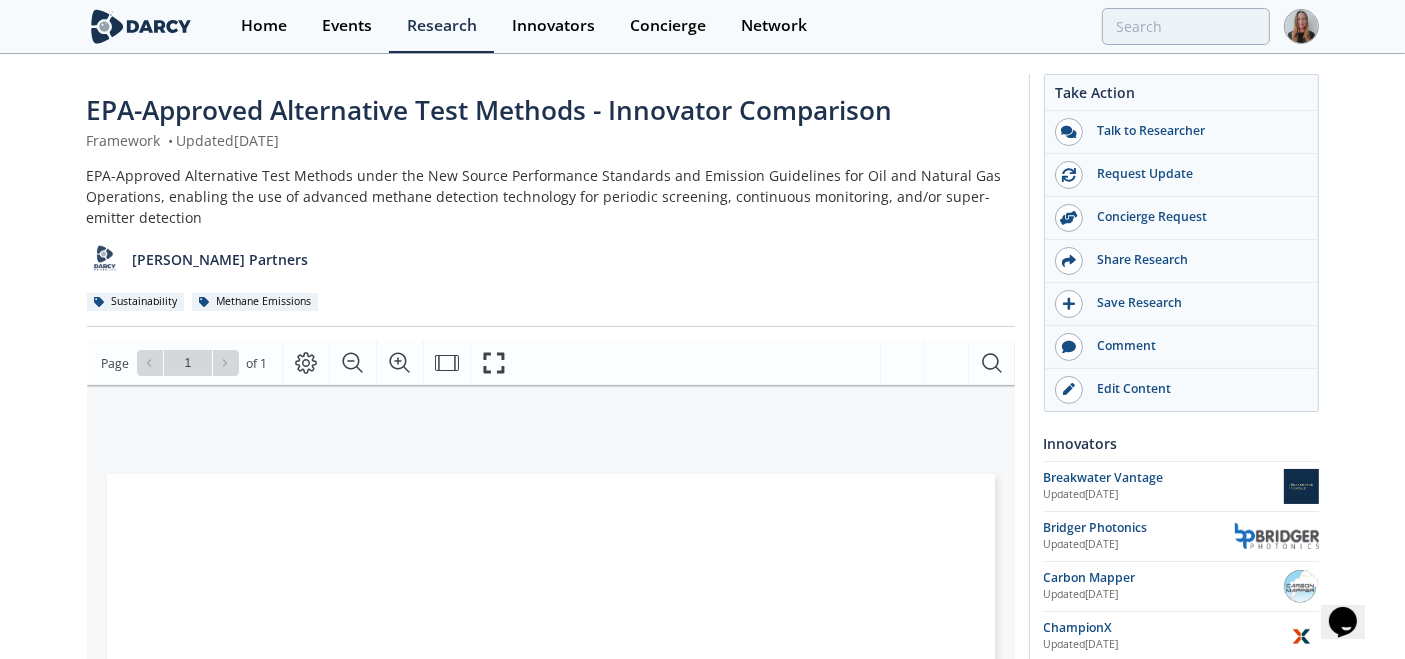 scroll, scrollTop: 0, scrollLeft: 0, axis: both 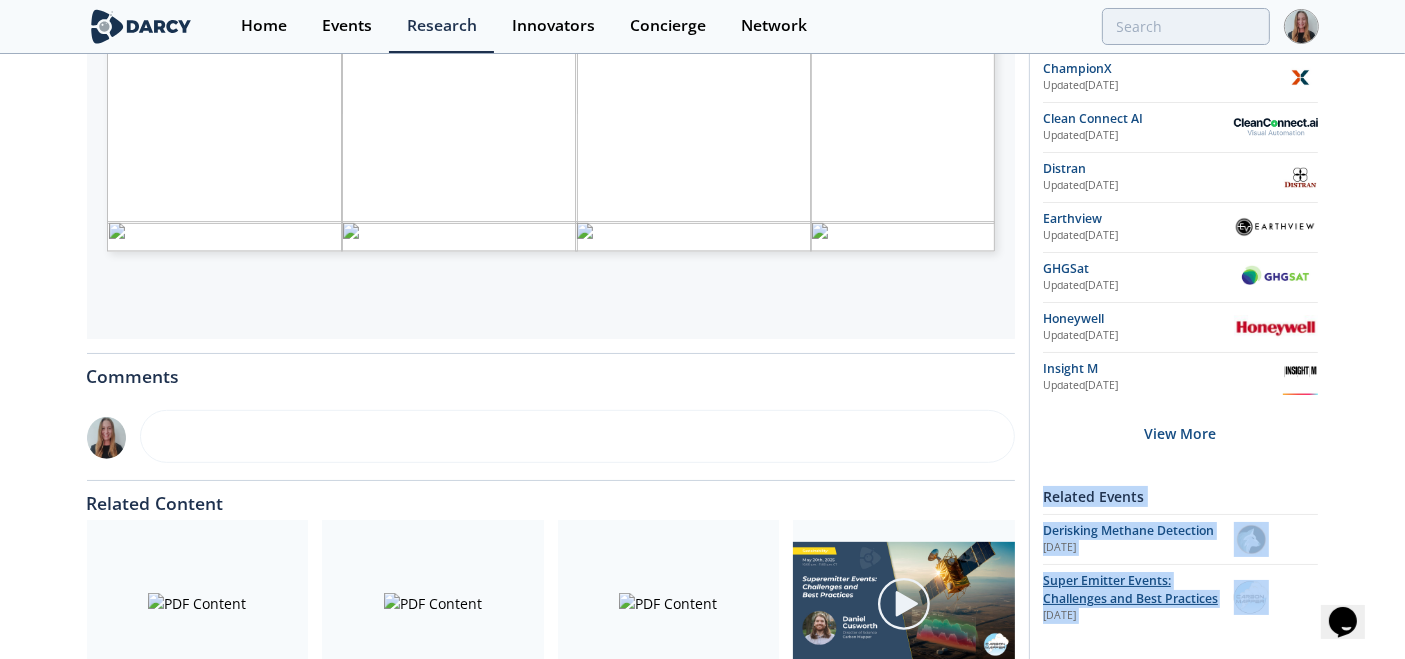 drag, startPoint x: 1043, startPoint y: 495, endPoint x: 1305, endPoint y: 614, distance: 287.75858 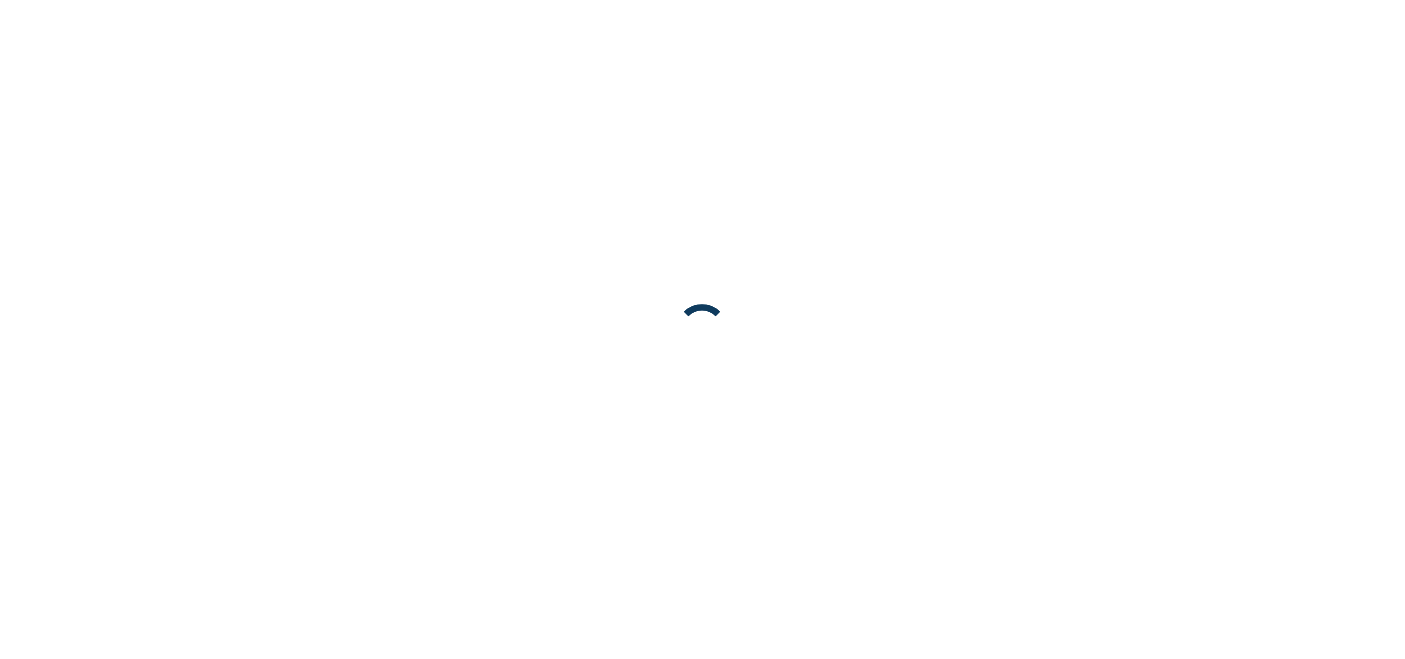 scroll, scrollTop: 0, scrollLeft: 0, axis: both 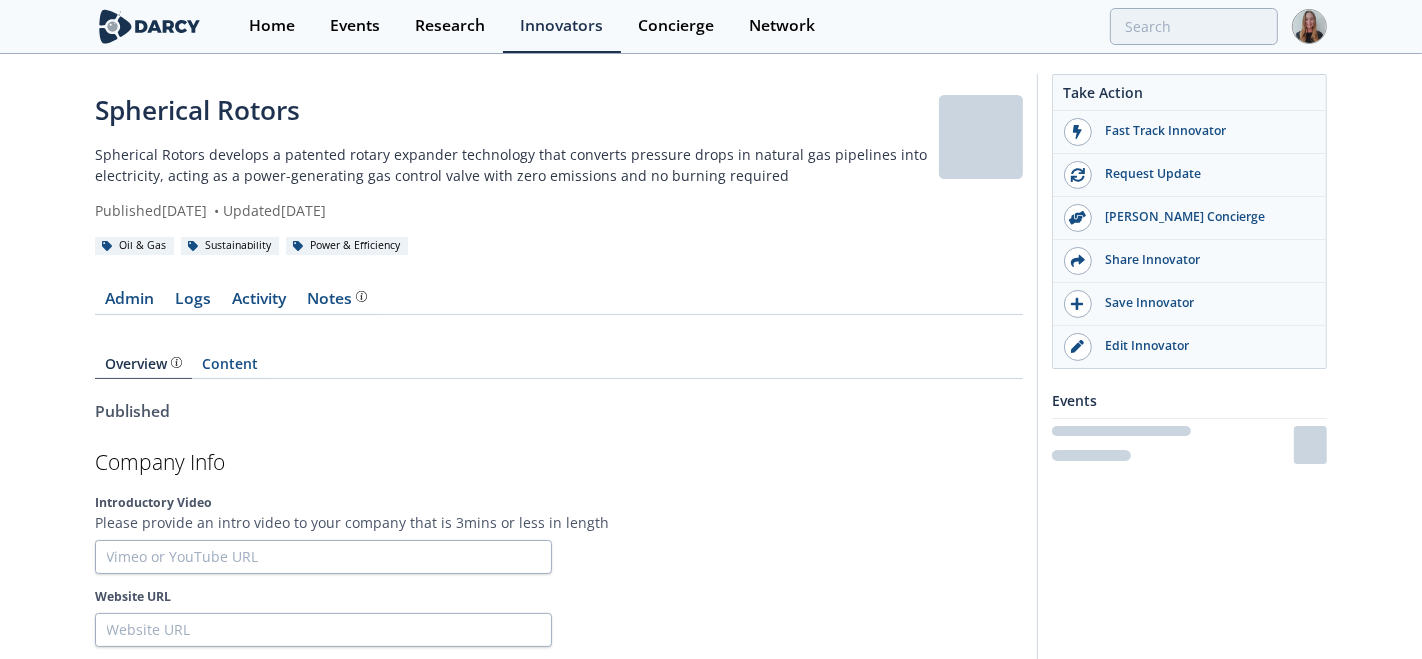 click on "Spherical Rotors develops a patented rotary expander technology that converts pressure drops in natural gas pipelines into electricity, acting as a power-generating gas control valve with zero emissions and no burning required" at bounding box center [517, 165] 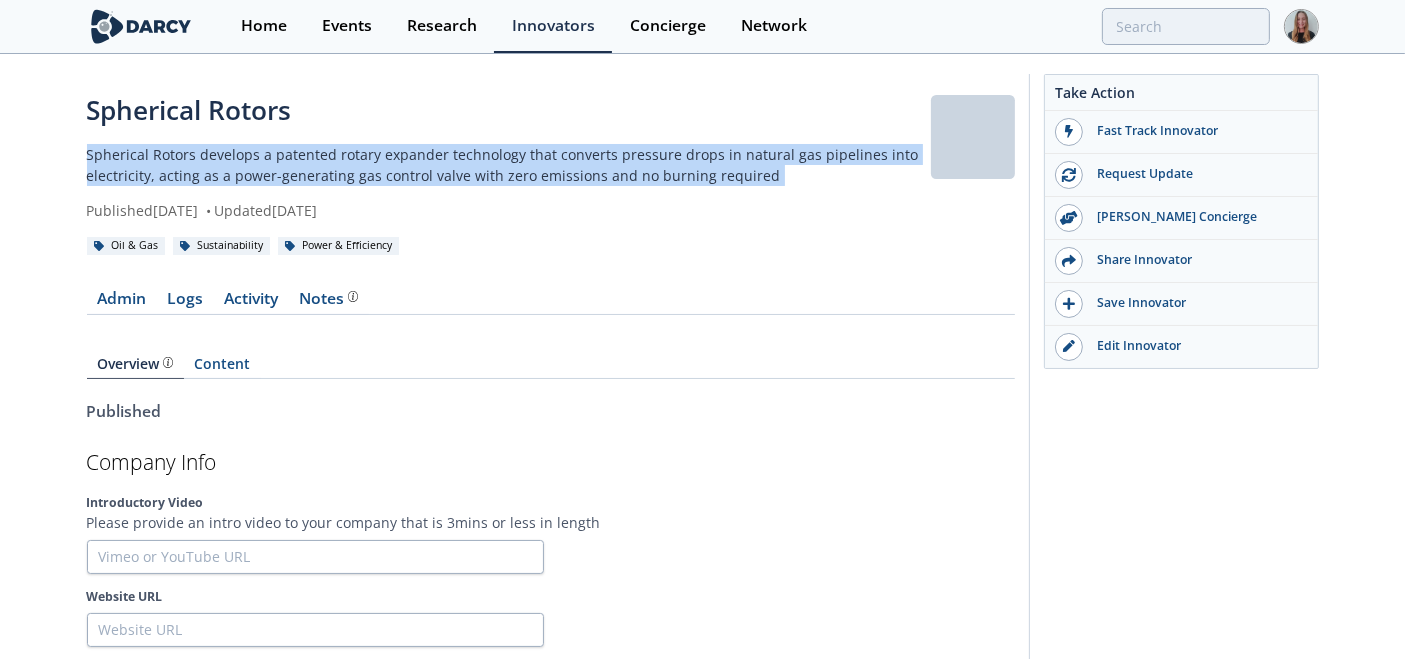 click on "Spherical Rotors develops a patented rotary expander technology that converts pressure drops in natural gas pipelines into electricity, acting as a power-generating gas control valve with zero emissions and no burning required" at bounding box center (509, 165) 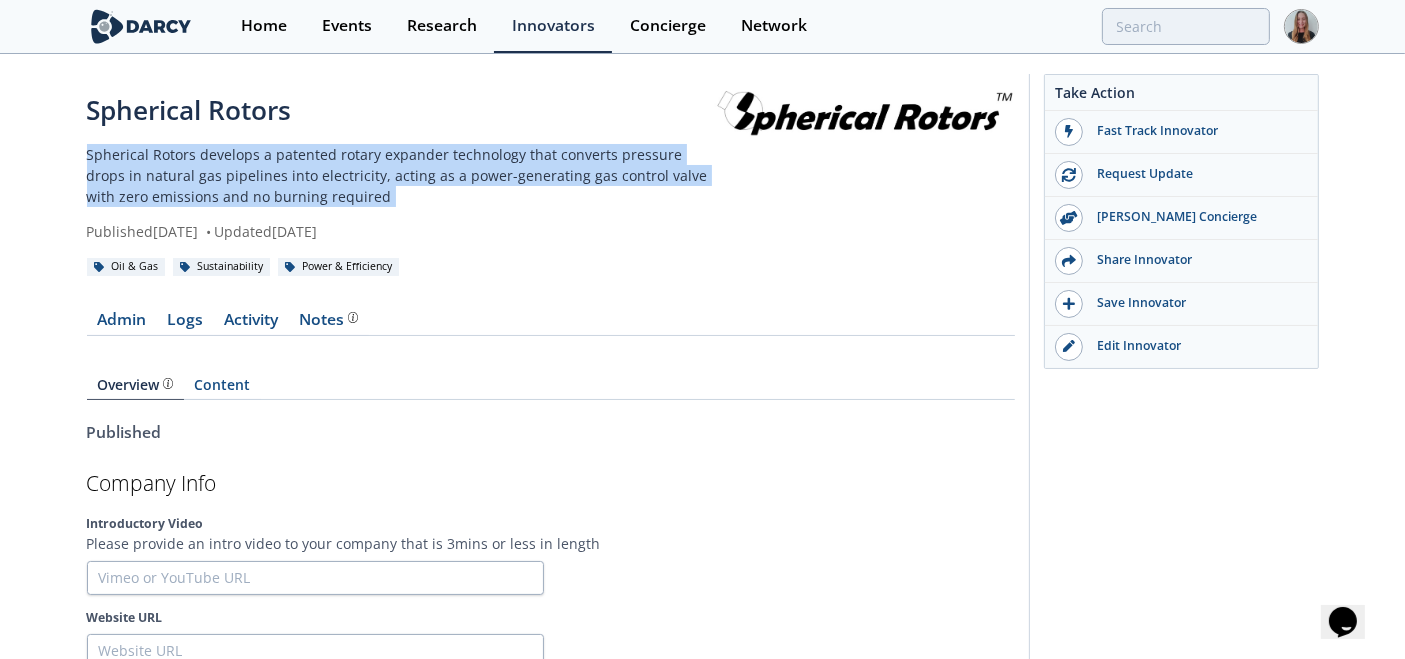 scroll, scrollTop: 0, scrollLeft: 0, axis: both 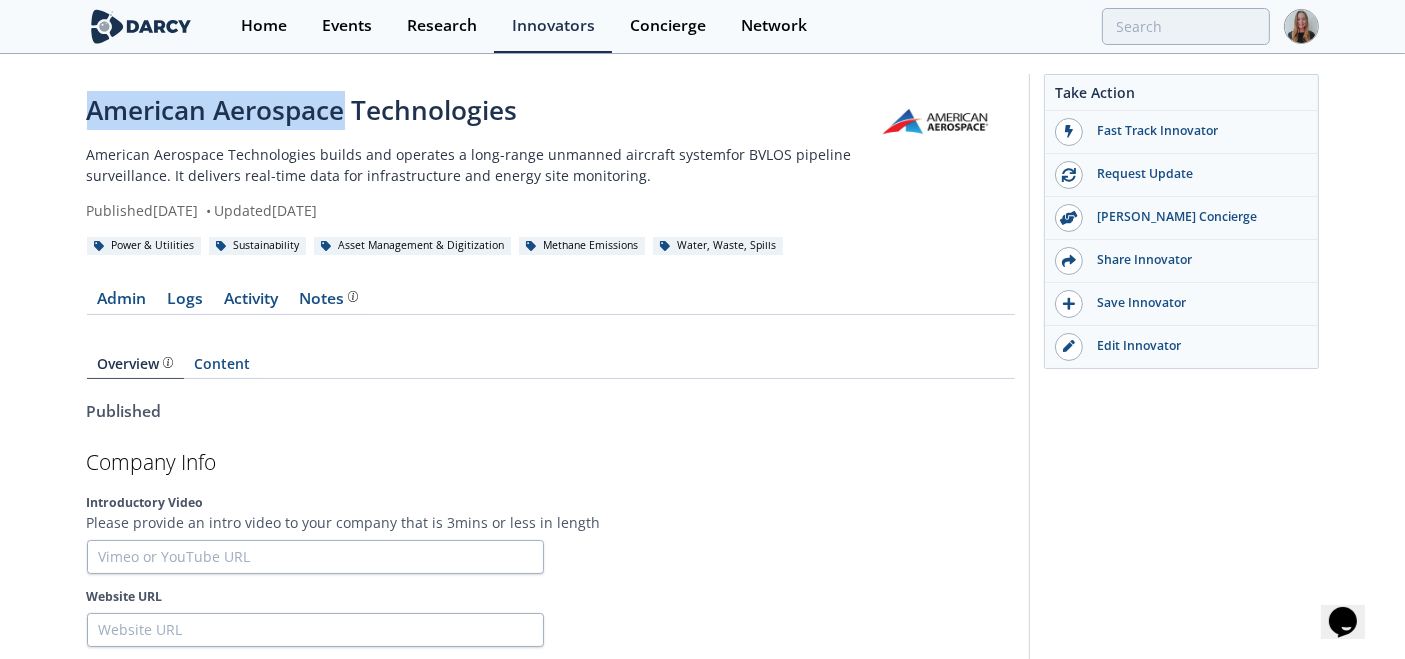 drag, startPoint x: 86, startPoint y: 111, endPoint x: 18, endPoint y: 132, distance: 71.168816 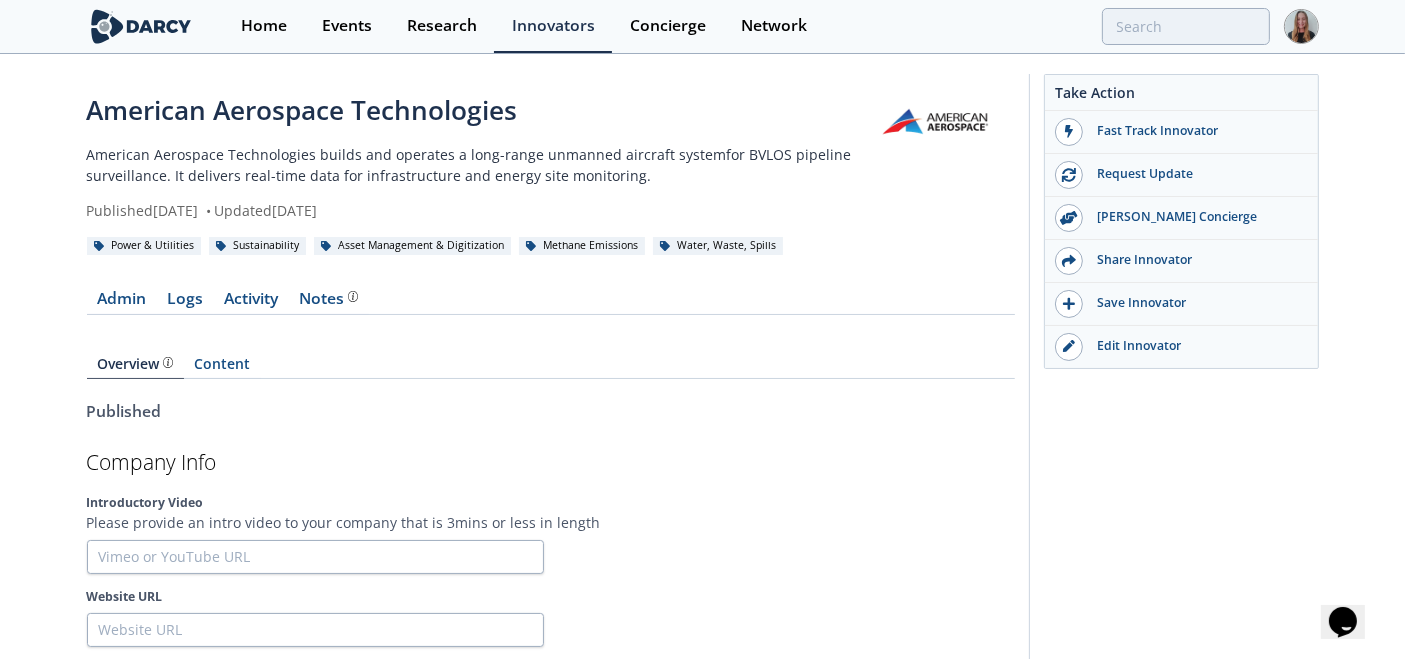 click on "American Aerospace Technologies builds and operates a long-range unmanned aircraft systemfor BVLOS pipeline surveillance. It delivers real-time data for infrastructure and energy site monitoring." at bounding box center (473, 165) 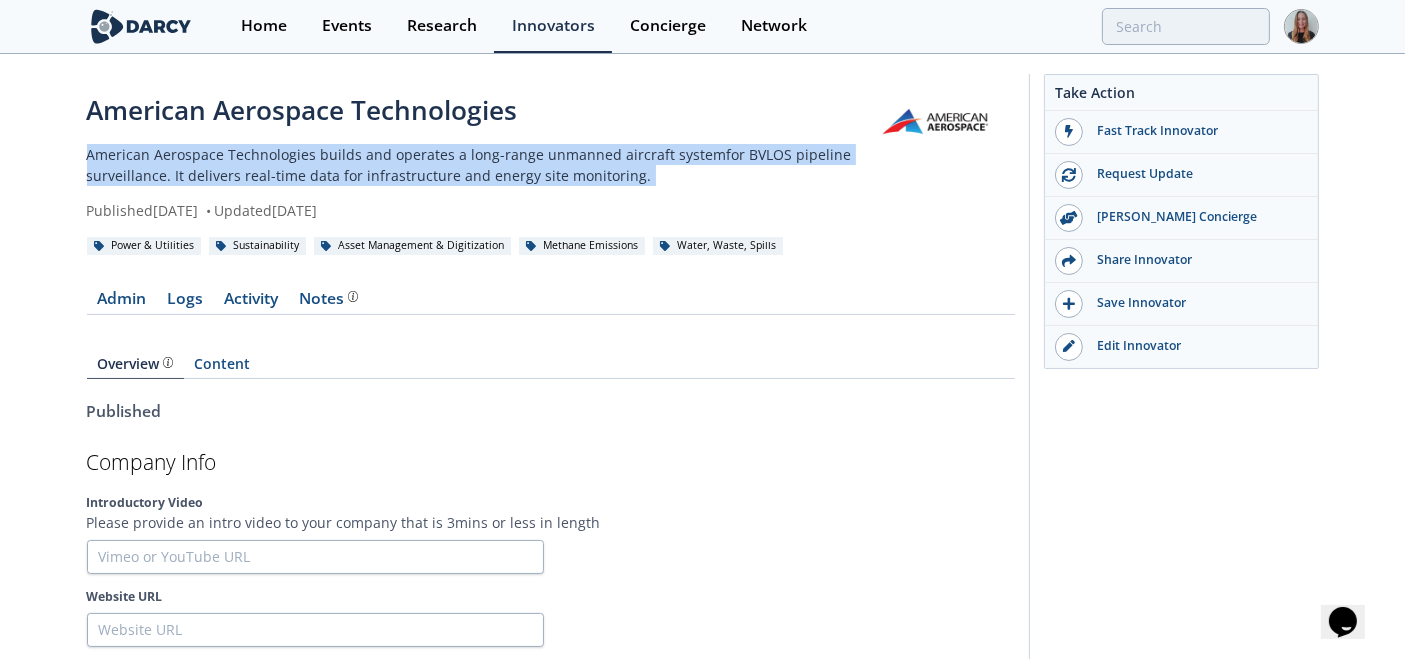 click on "American Aerospace Technologies builds and operates a long-range unmanned aircraft systemfor BVLOS pipeline surveillance. It delivers real-time data for infrastructure and energy site monitoring." at bounding box center [473, 165] 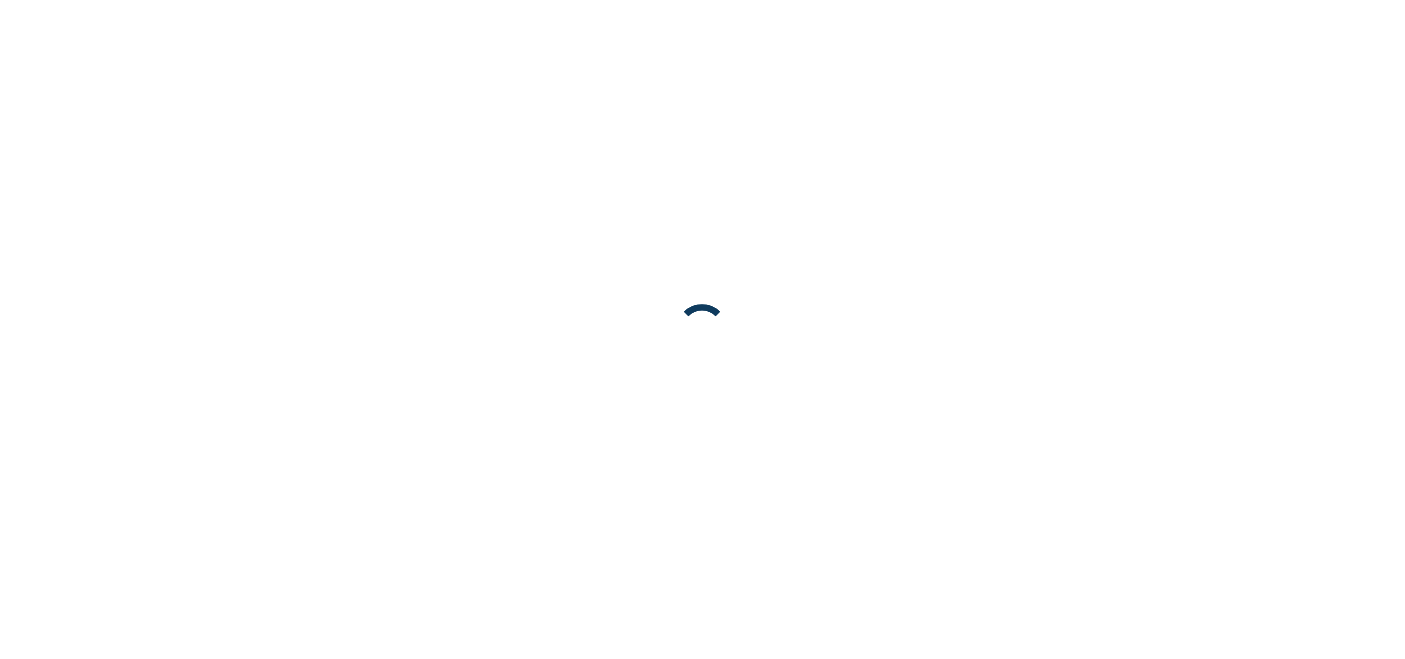 scroll, scrollTop: 0, scrollLeft: 0, axis: both 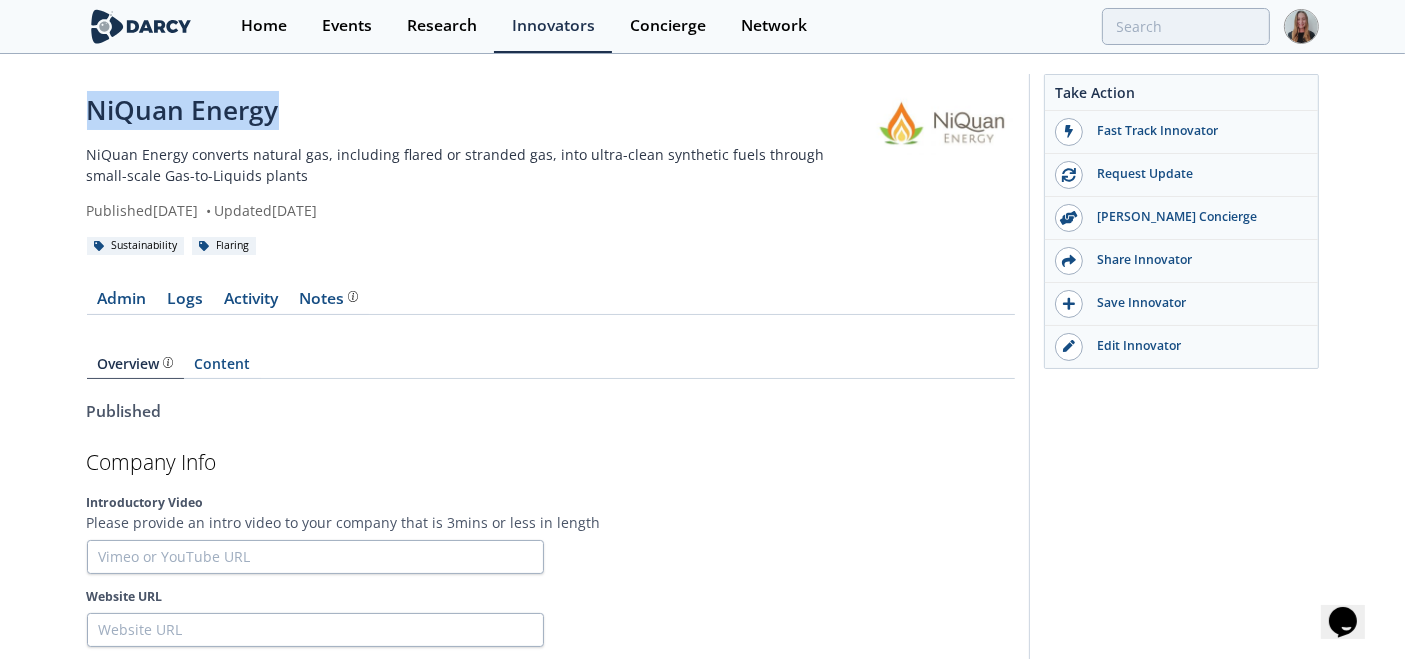 drag, startPoint x: 93, startPoint y: 110, endPoint x: 371, endPoint y: 114, distance: 278.02878 